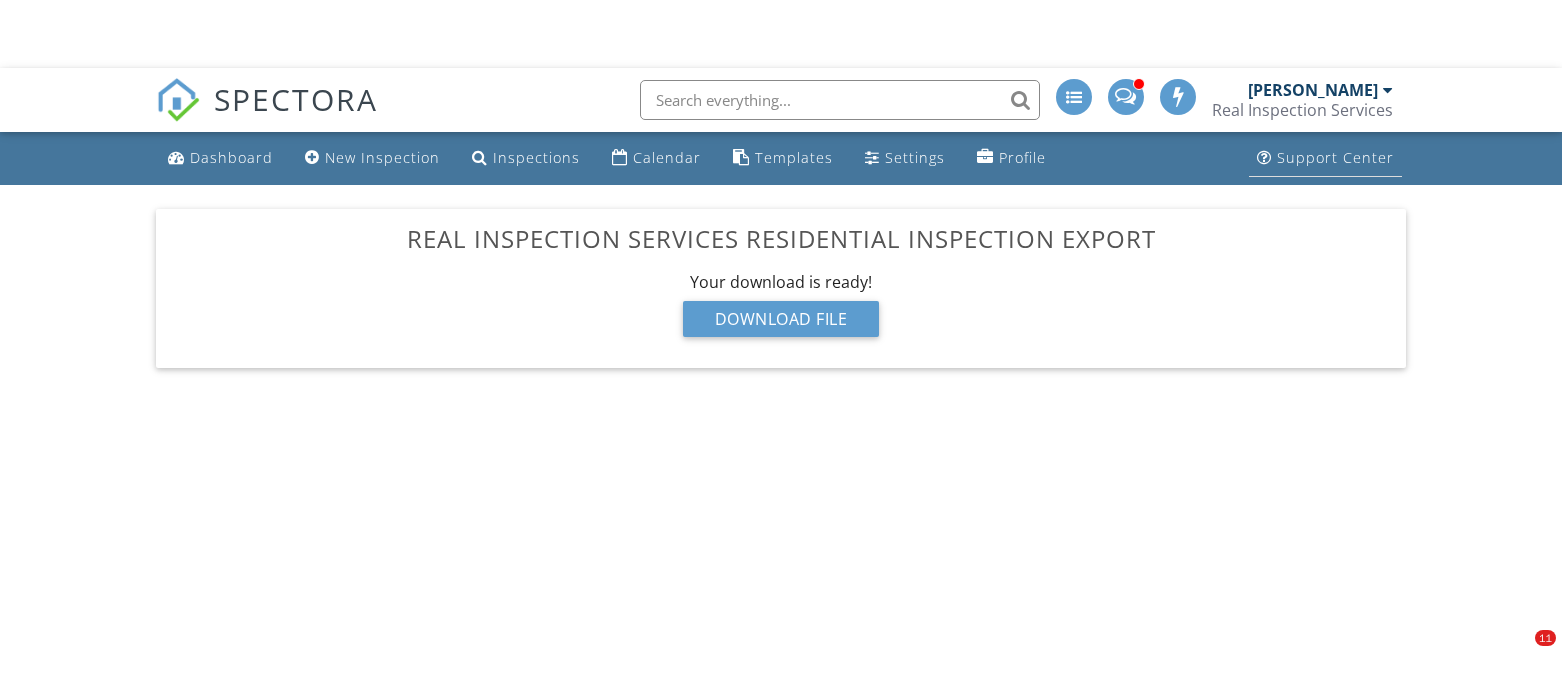 scroll, scrollTop: 0, scrollLeft: 0, axis: both 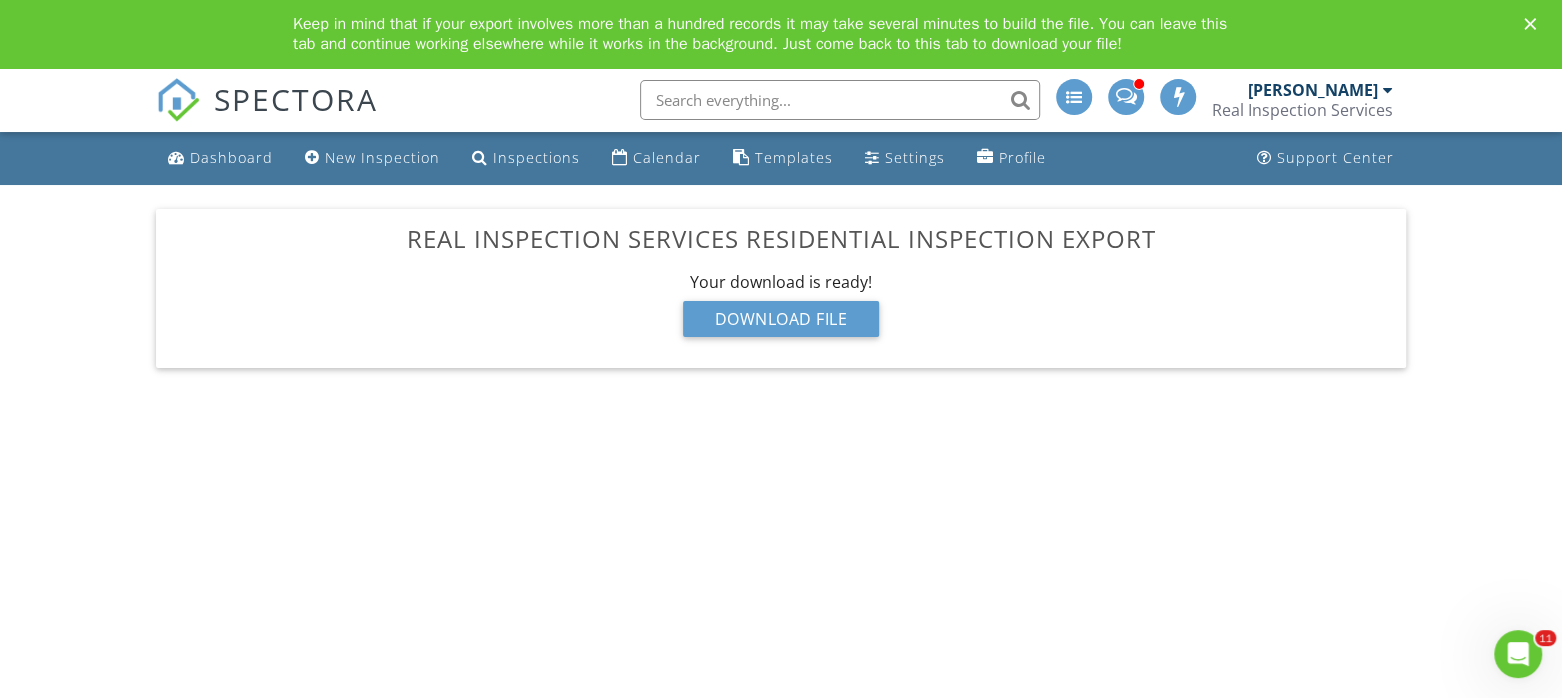 click 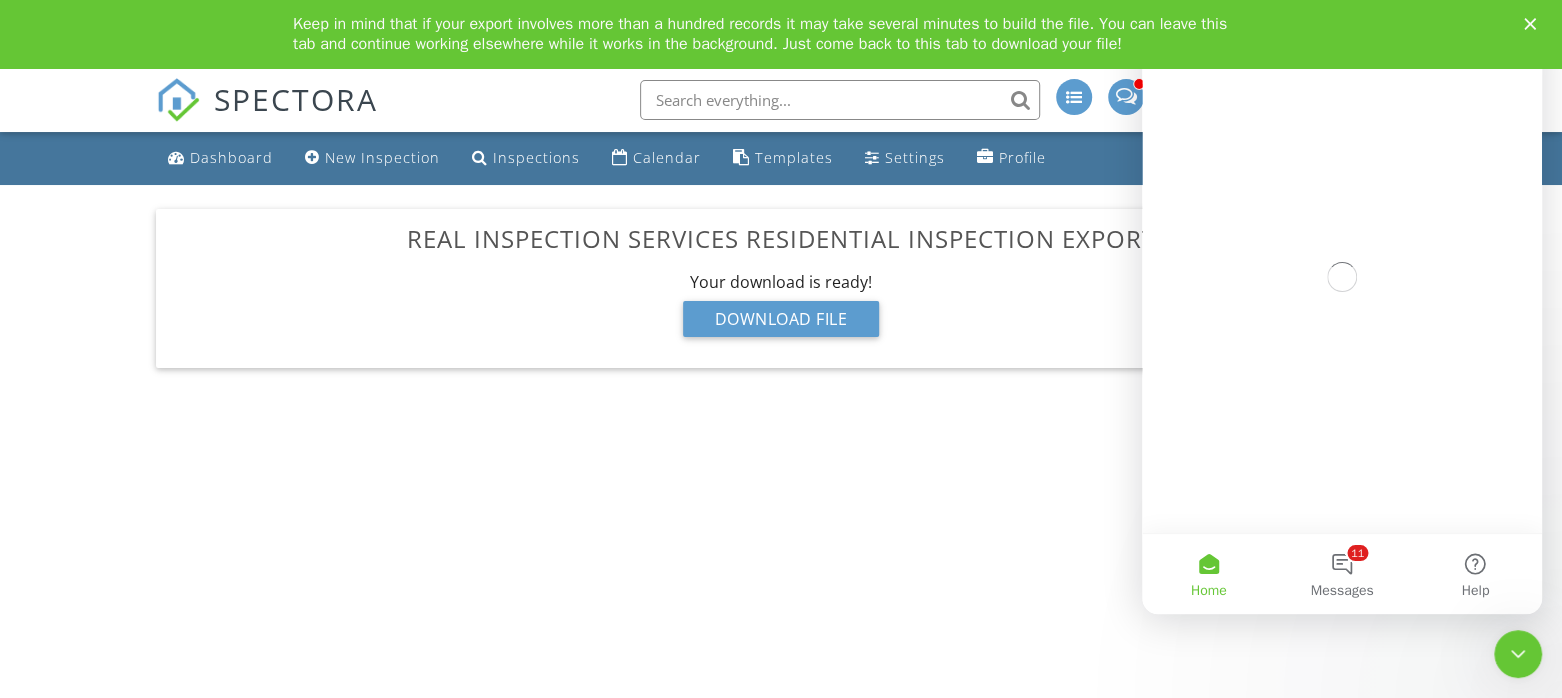 scroll, scrollTop: 0, scrollLeft: 0, axis: both 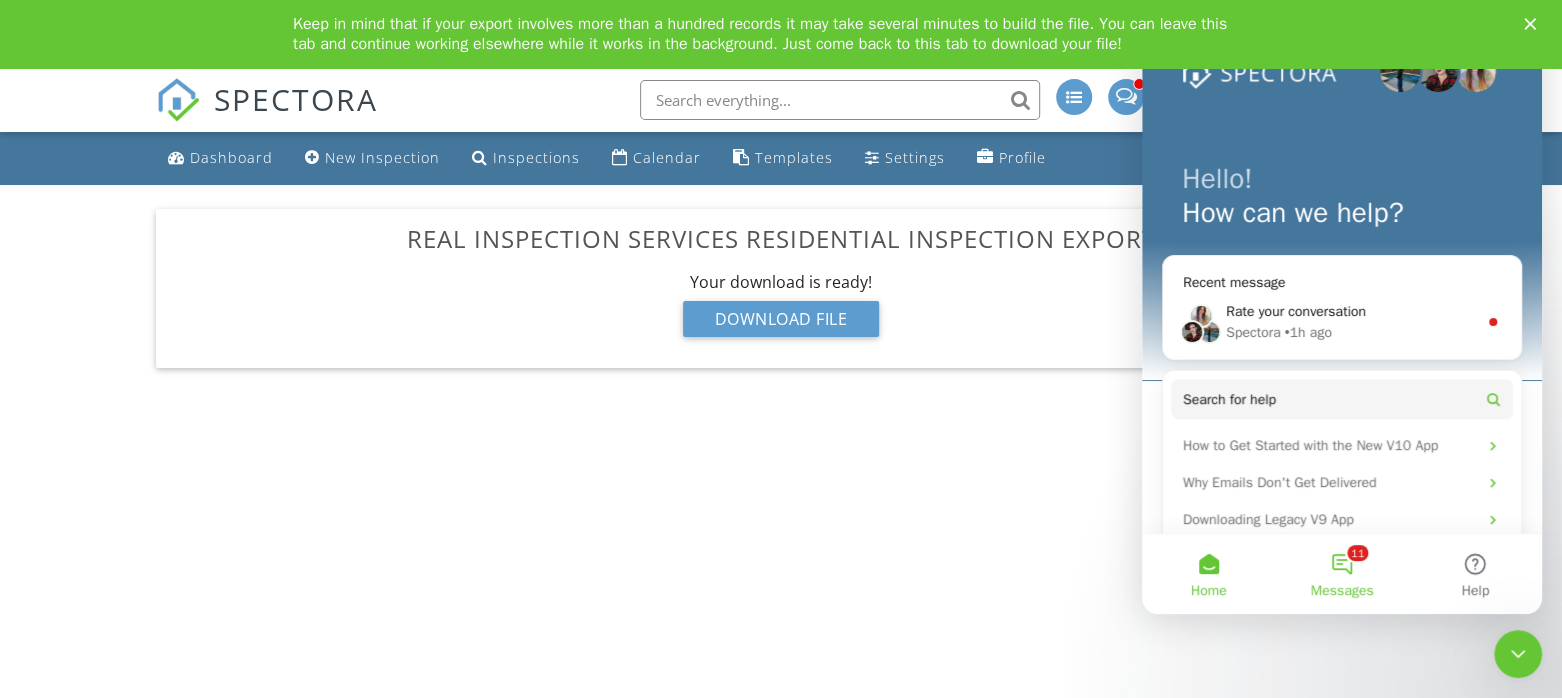 click on "11 Messages" at bounding box center (1341, 574) 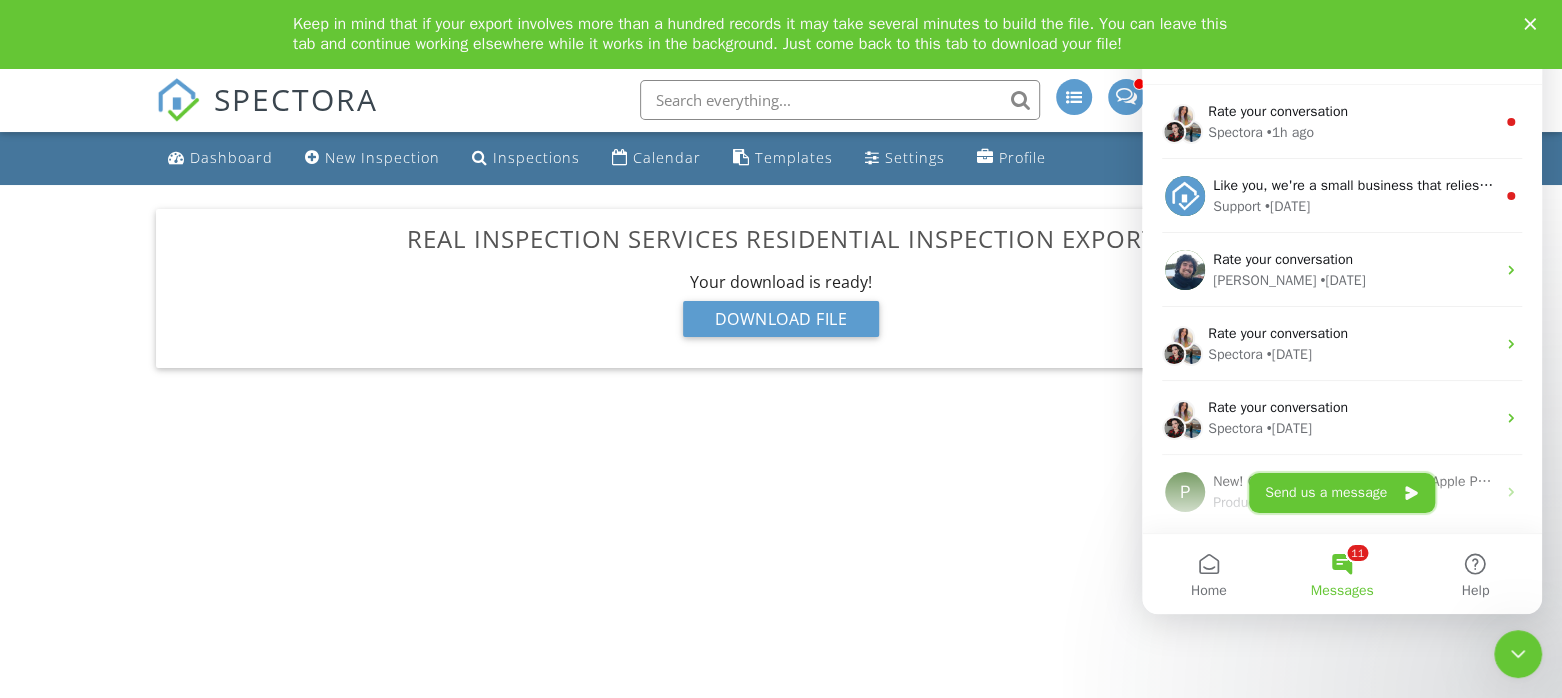 click on "Send us a message" at bounding box center (1342, 493) 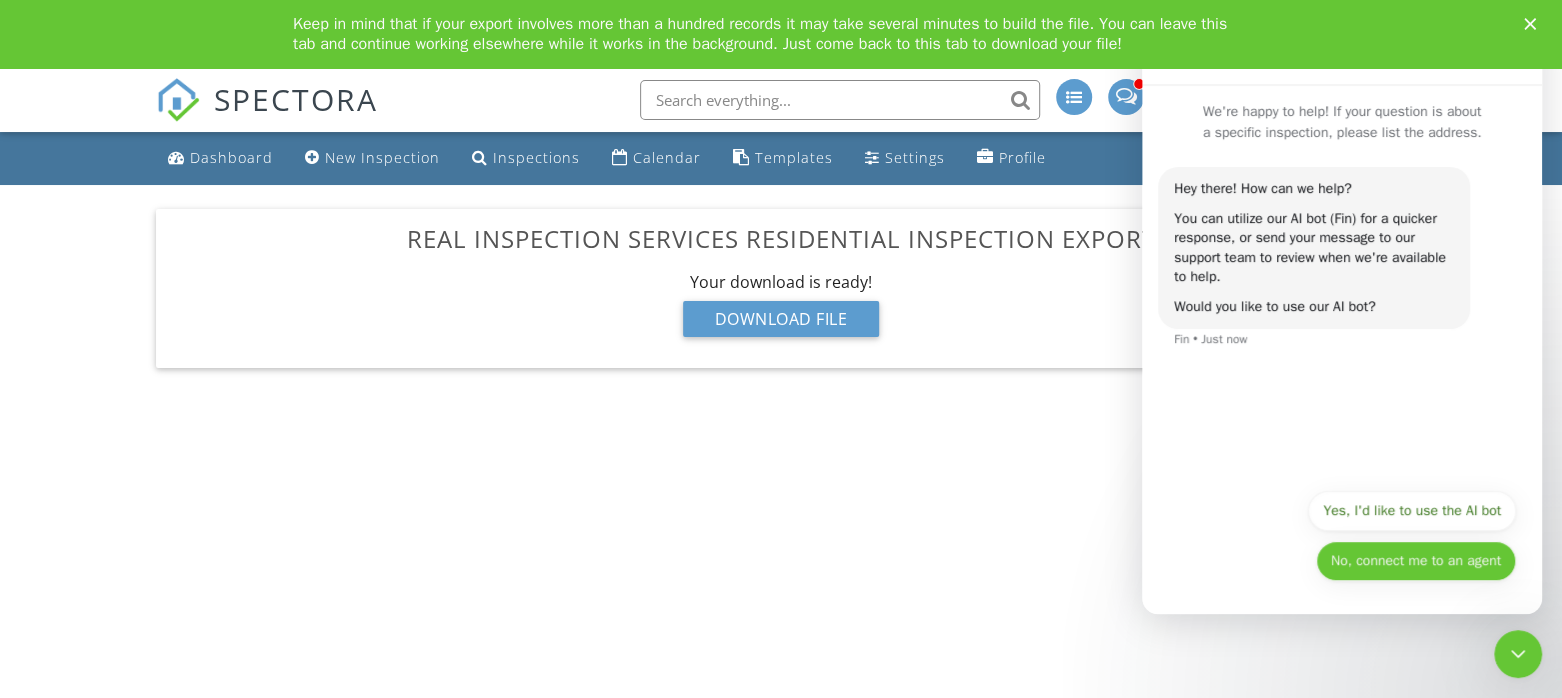 click on "No, connect me to an agent" at bounding box center [1416, 561] 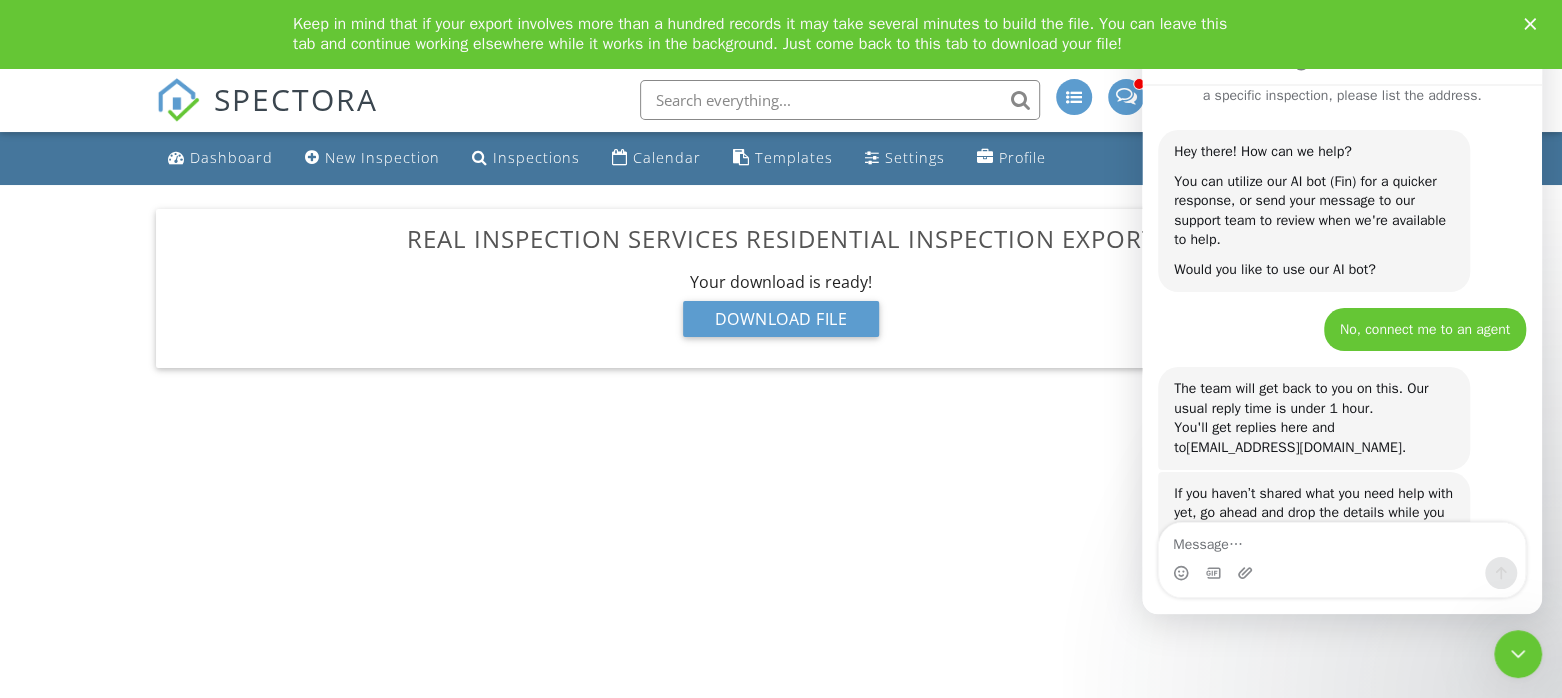 scroll, scrollTop: 165, scrollLeft: 0, axis: vertical 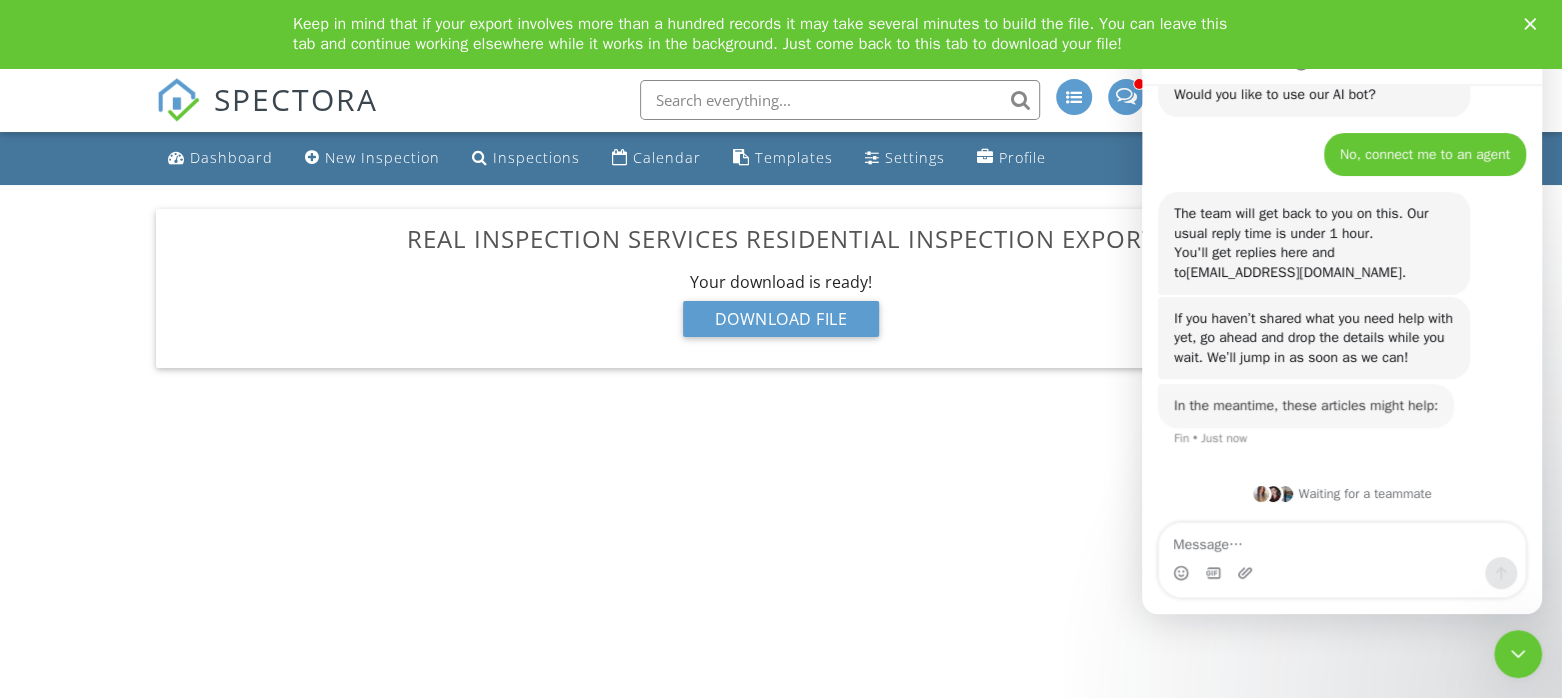 click at bounding box center (1342, 540) 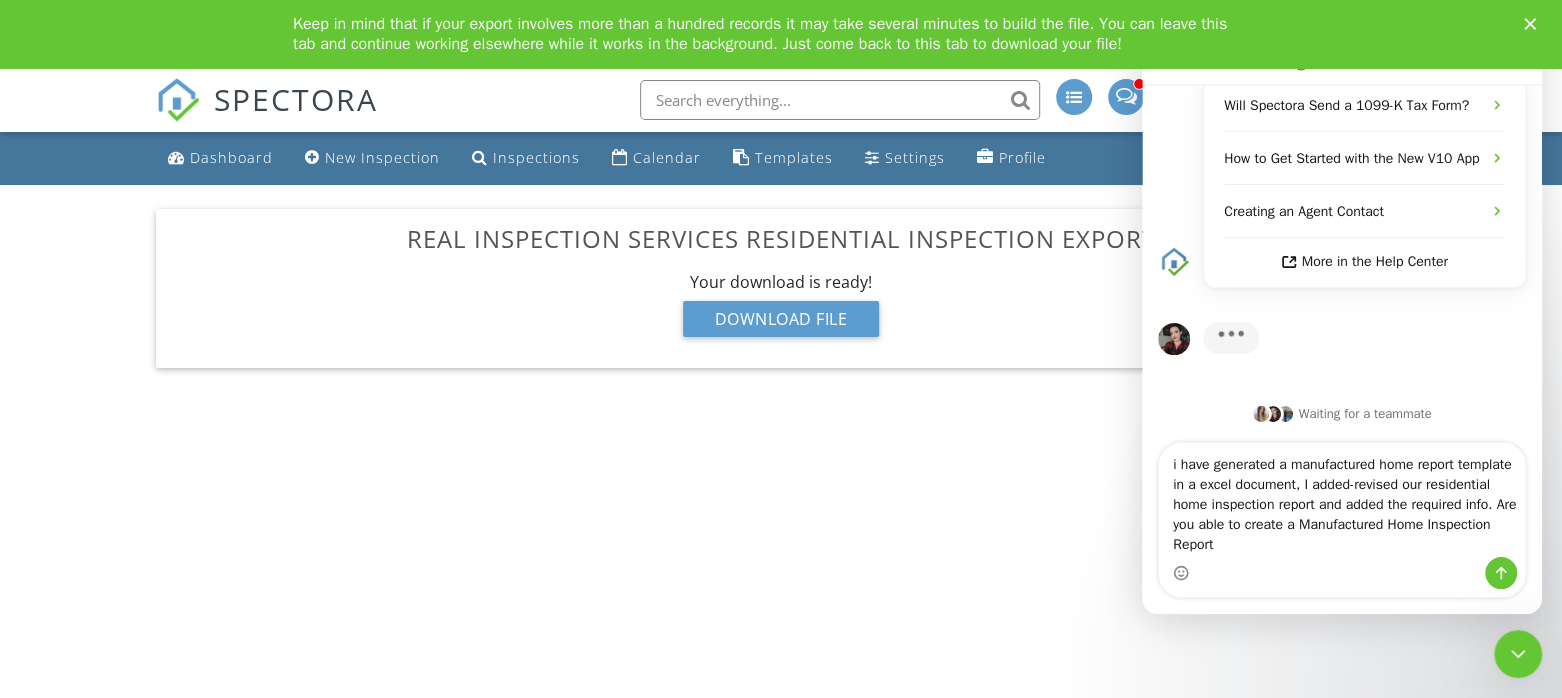 scroll, scrollTop: 547, scrollLeft: 0, axis: vertical 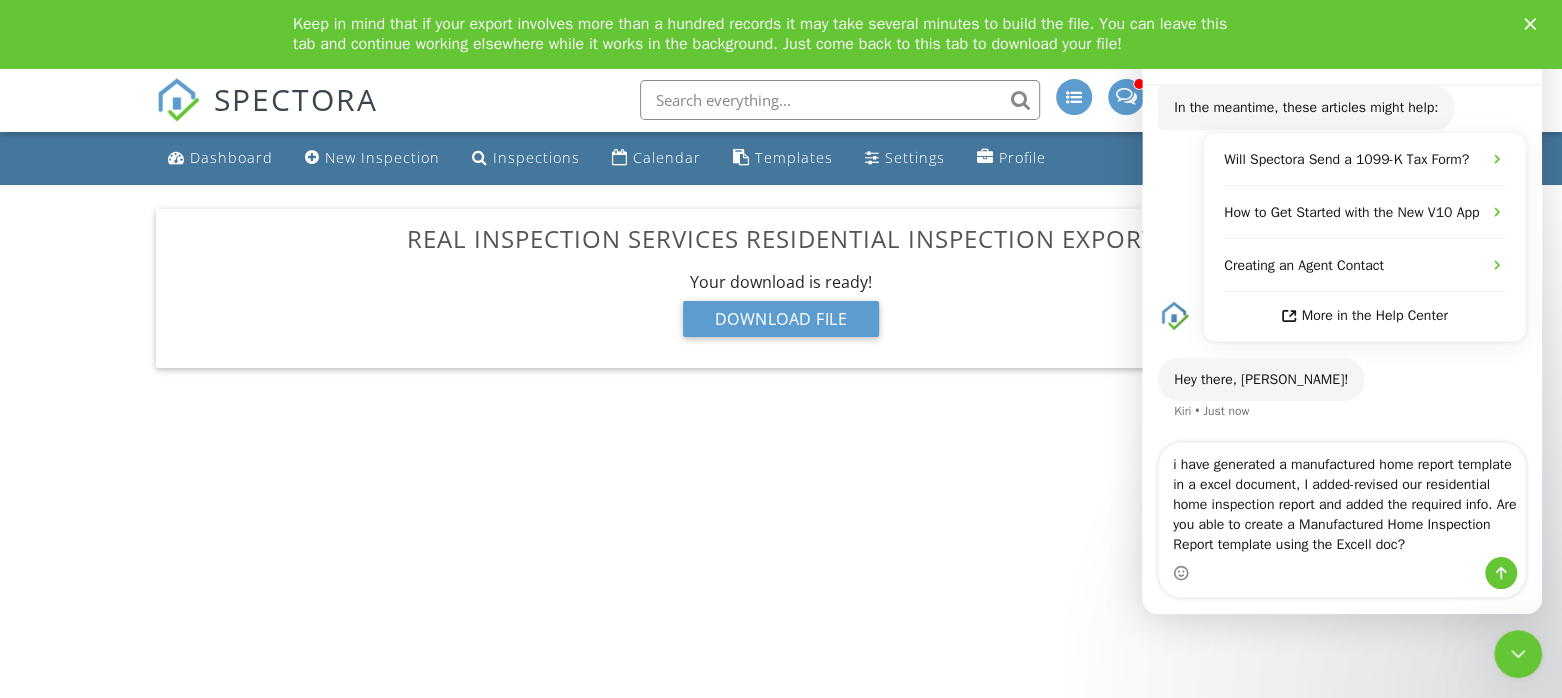 type on "i have generated a manufactured home report template in a excel document, I added-revised our residential home inspection report and added the required info. Are you able to create a Manufactured Home Inspection Report template using the Excell doc?" 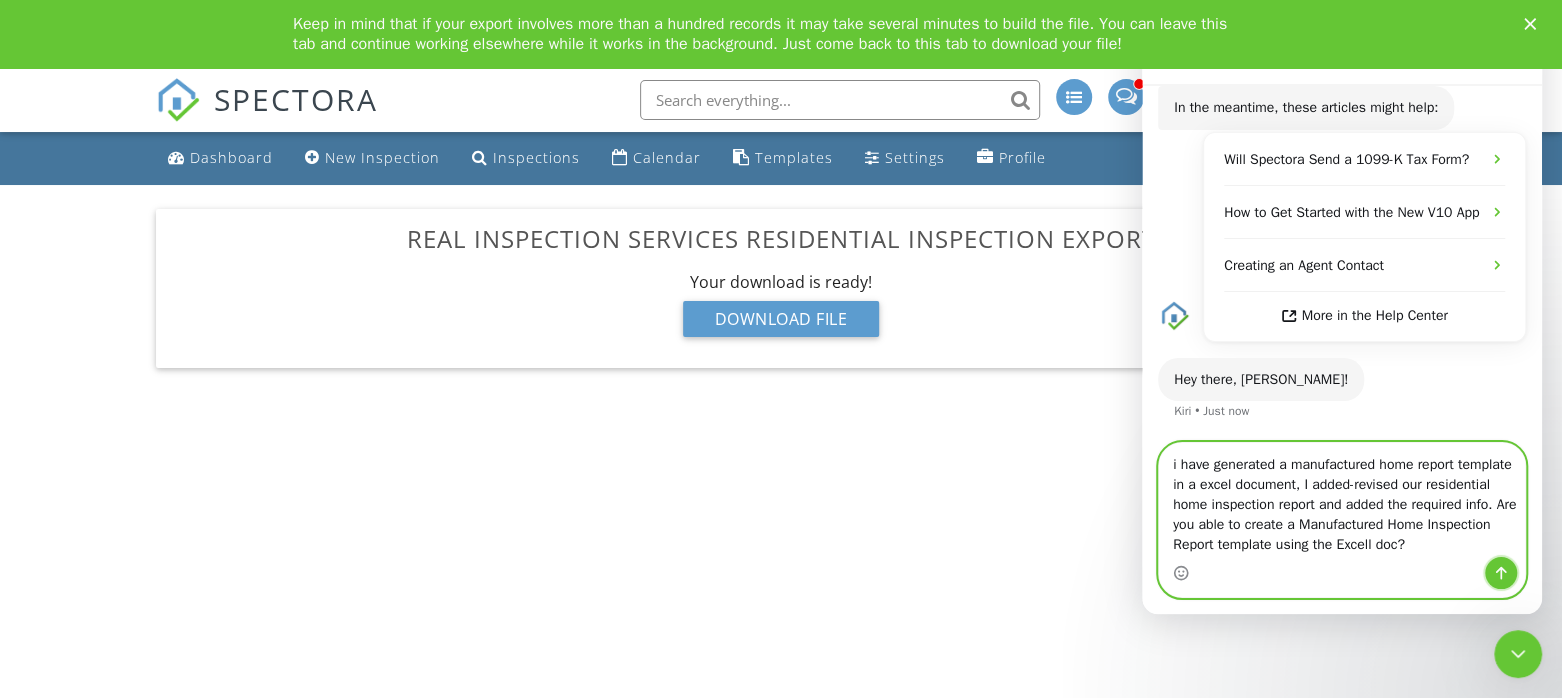 click 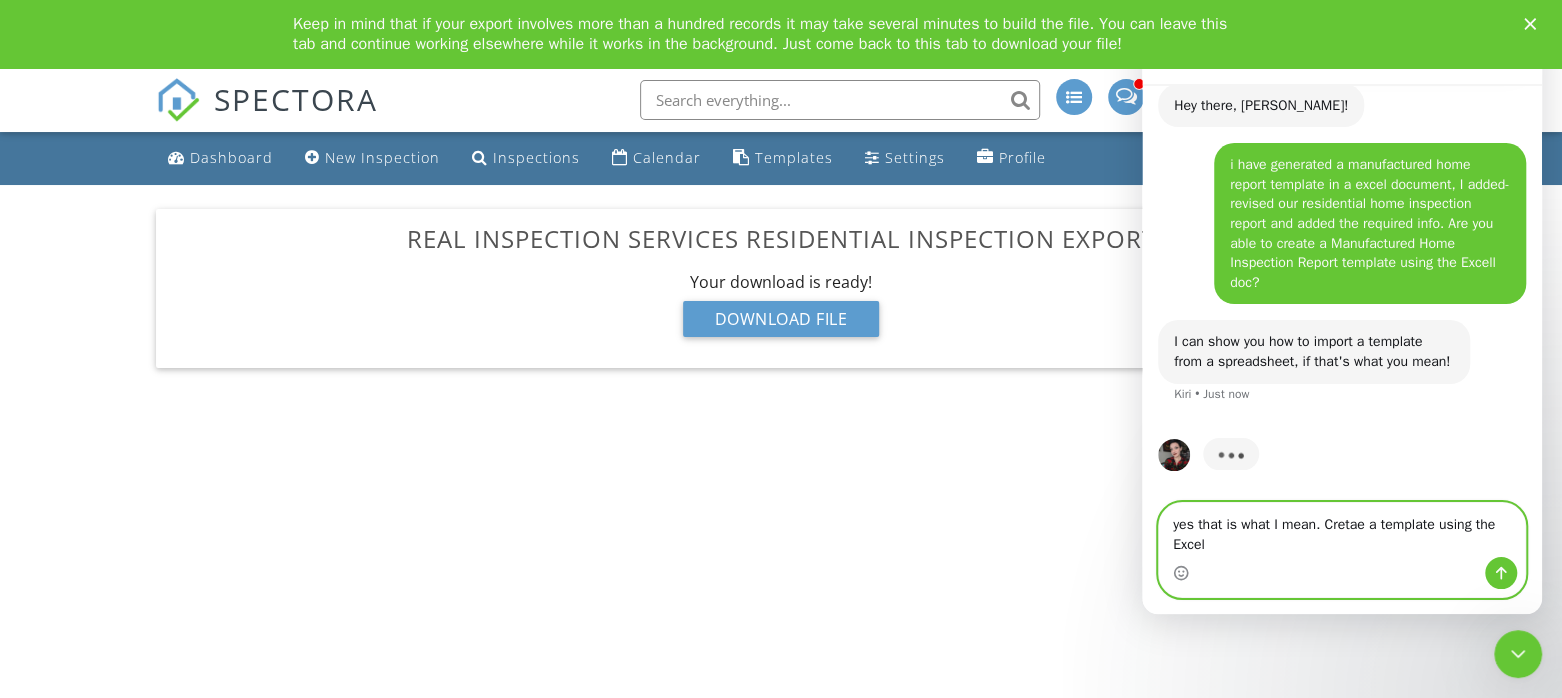 scroll, scrollTop: 820, scrollLeft: 0, axis: vertical 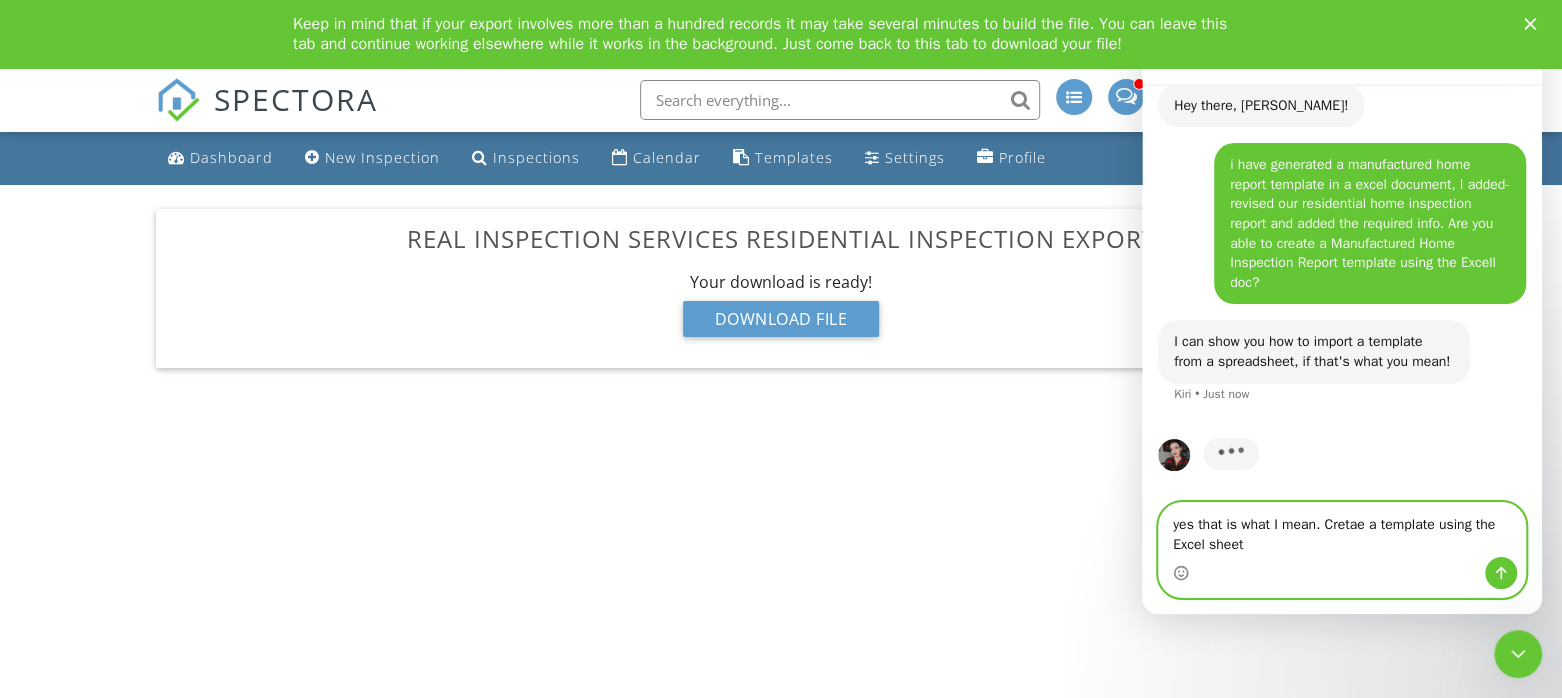 type on "yes that is what I mean. Cretae a template using the Excel sheet." 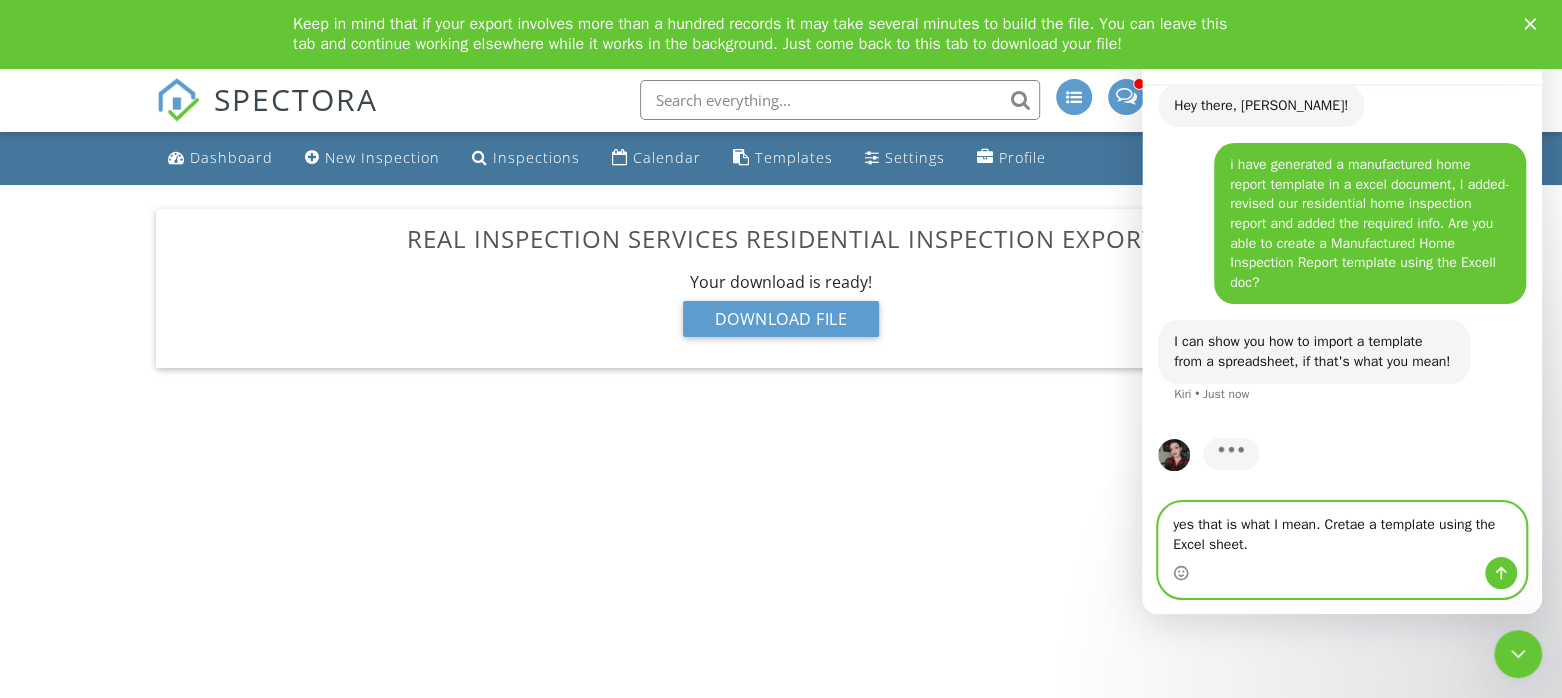 type 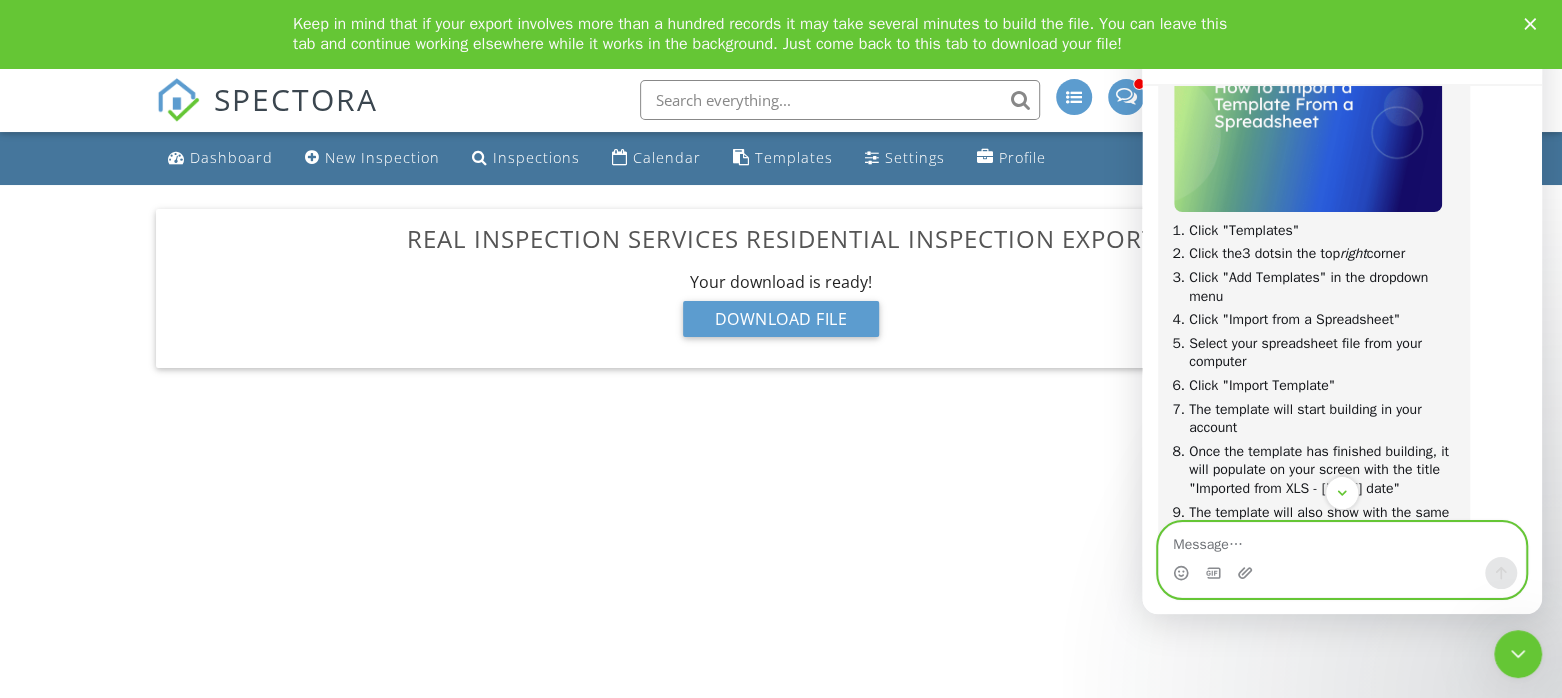 scroll, scrollTop: 1297, scrollLeft: 0, axis: vertical 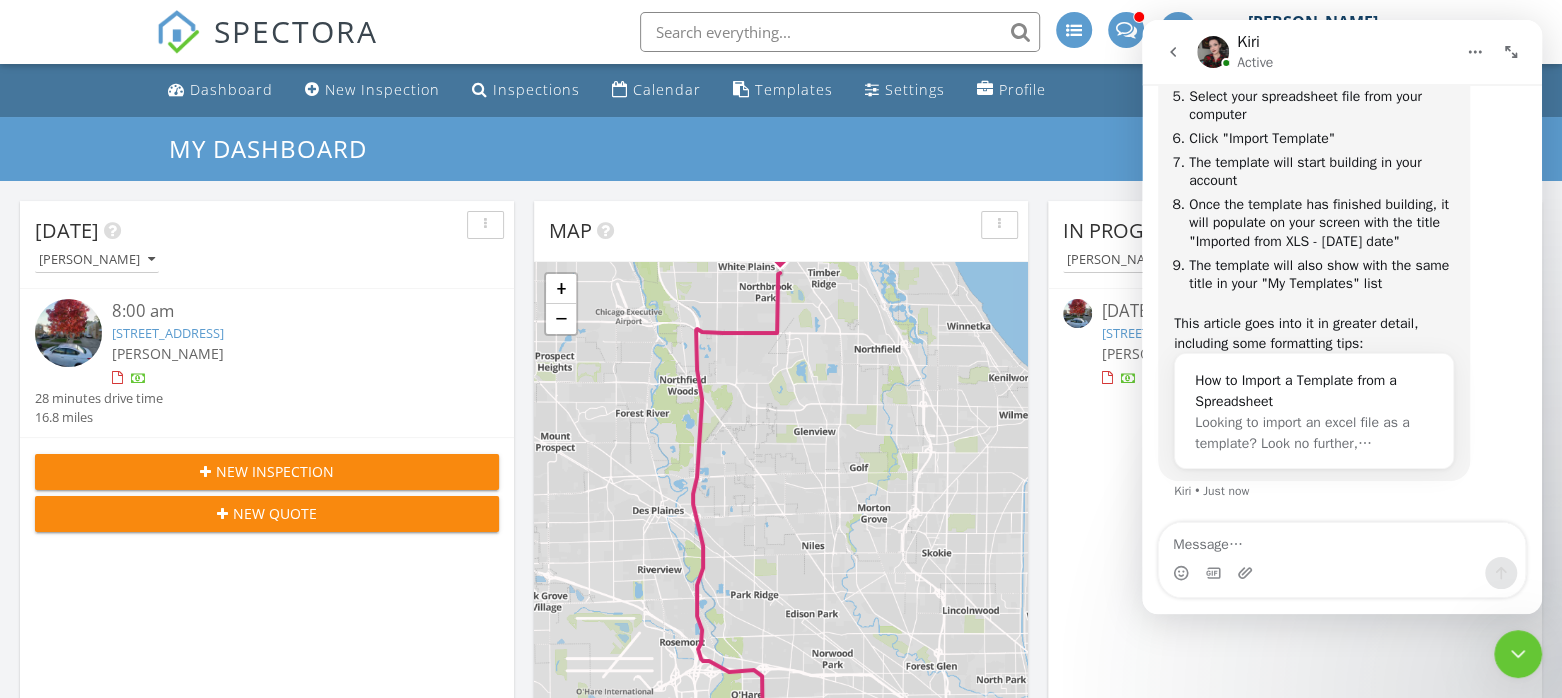 click 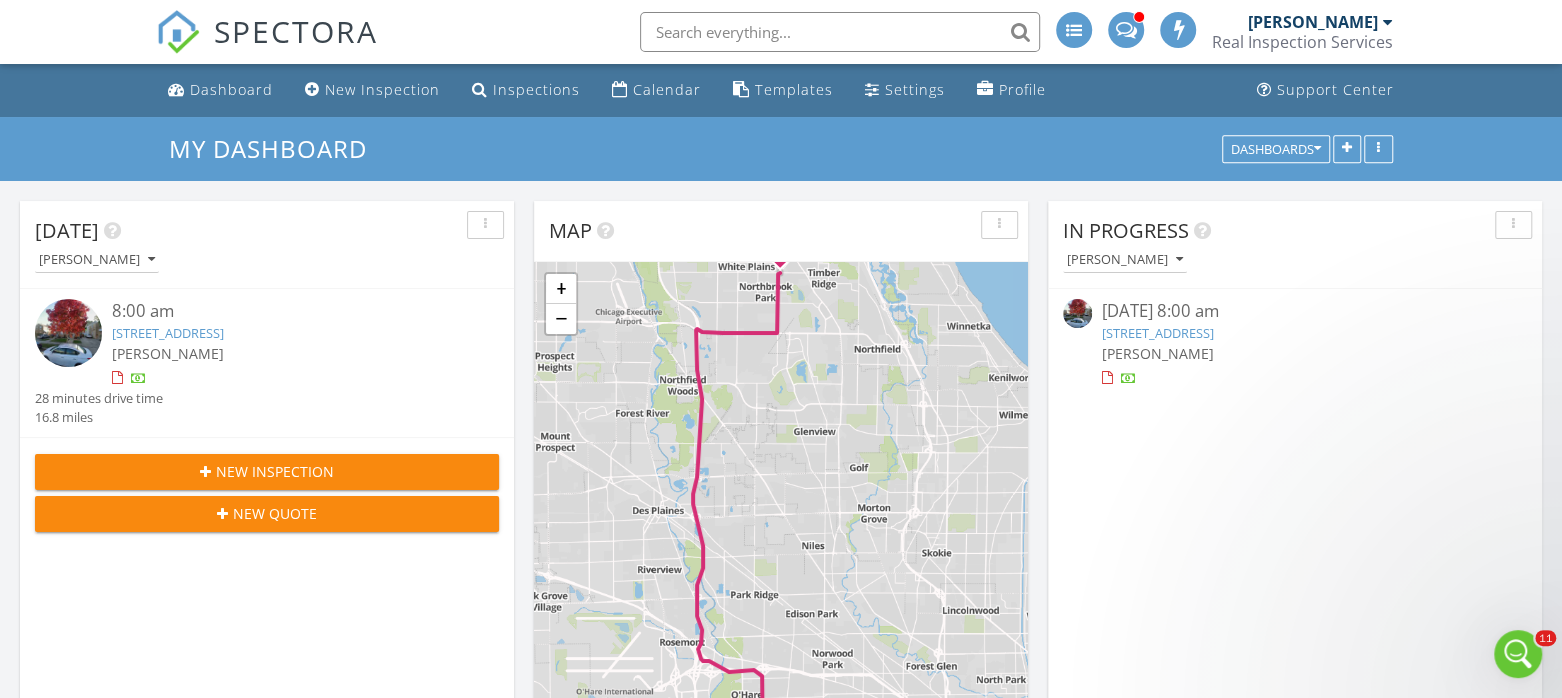 scroll, scrollTop: 0, scrollLeft: 0, axis: both 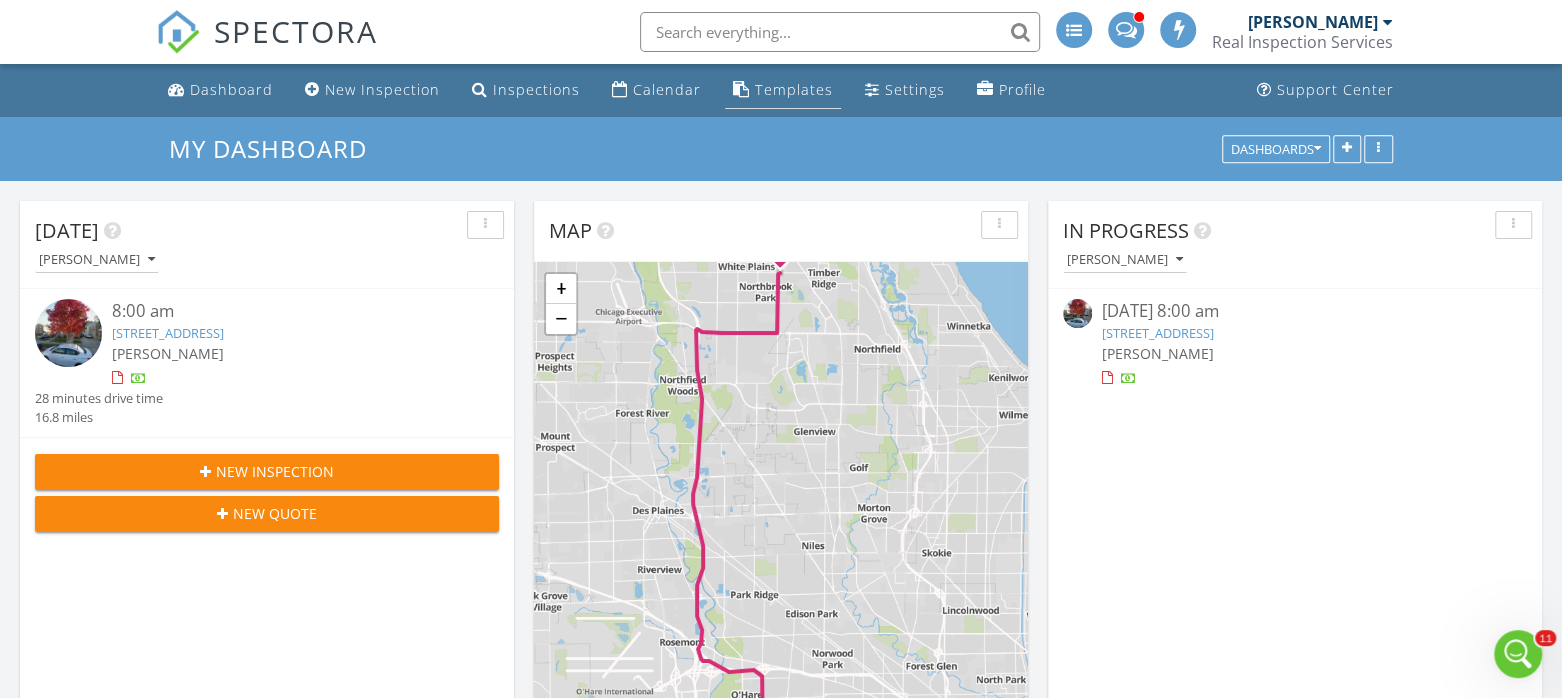 click on "Templates" at bounding box center (794, 89) 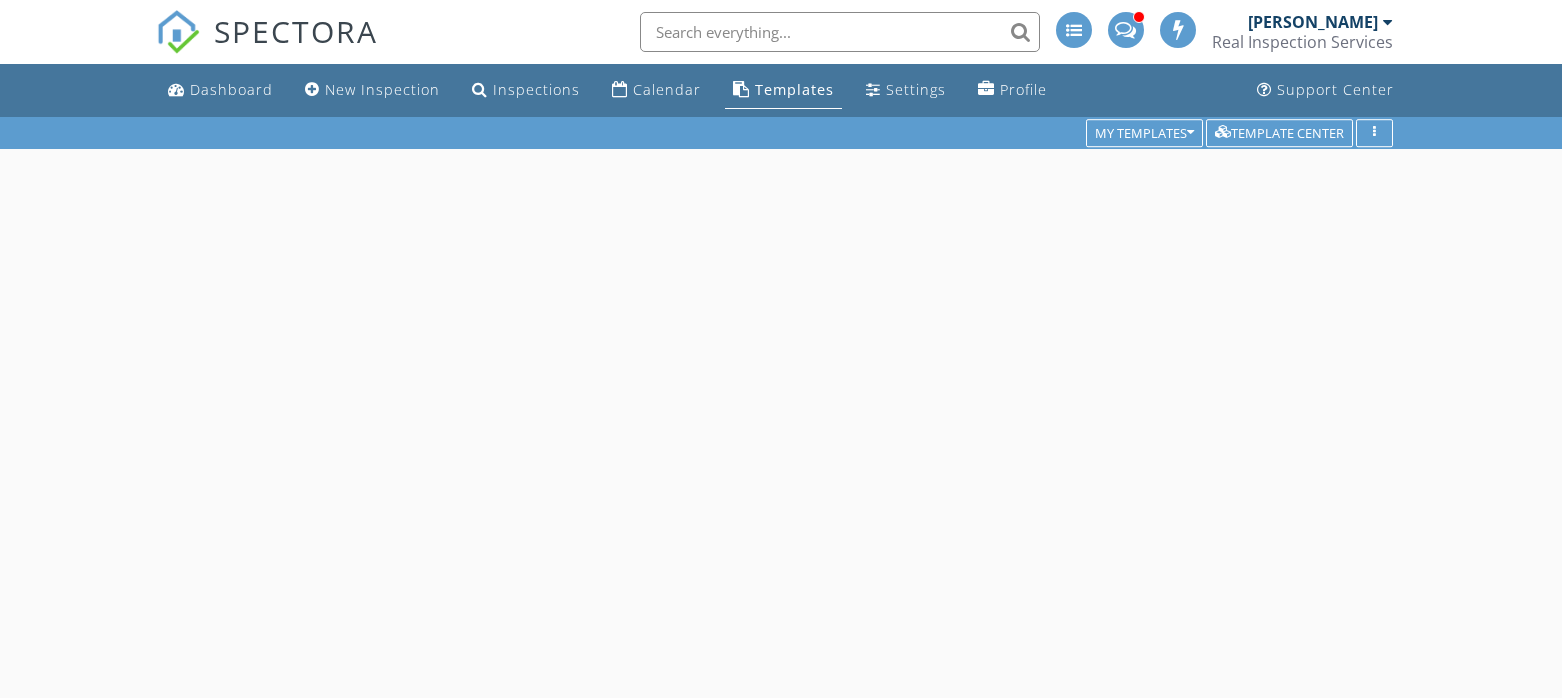 scroll, scrollTop: 0, scrollLeft: 0, axis: both 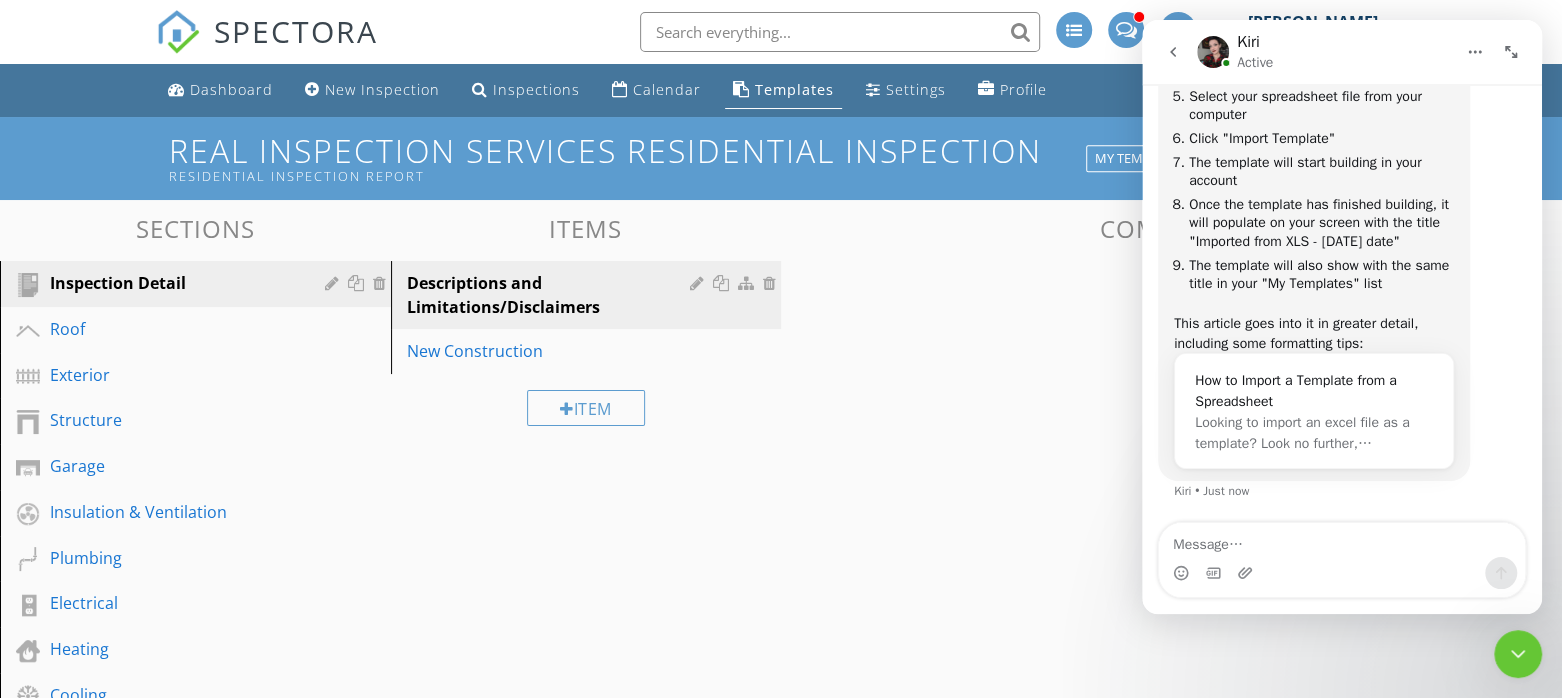 click 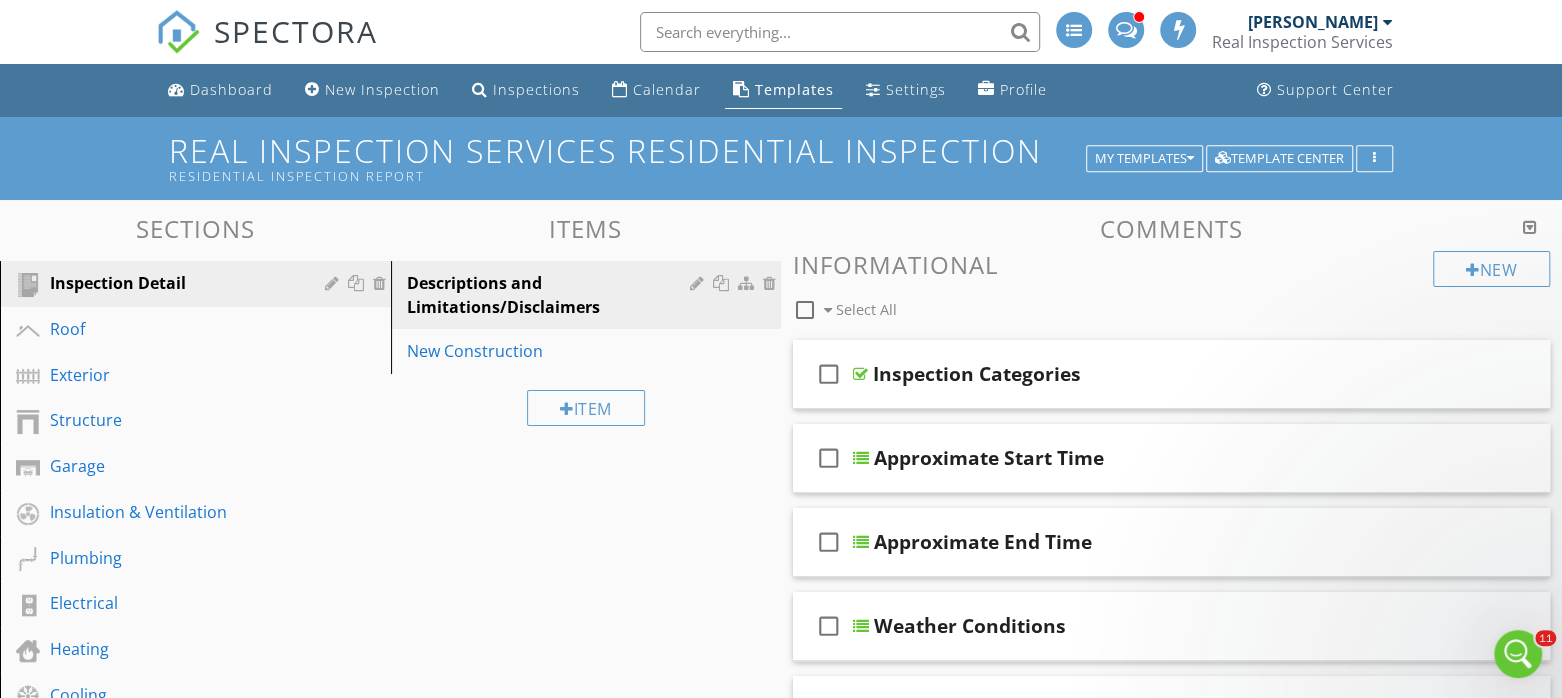 scroll, scrollTop: 0, scrollLeft: 0, axis: both 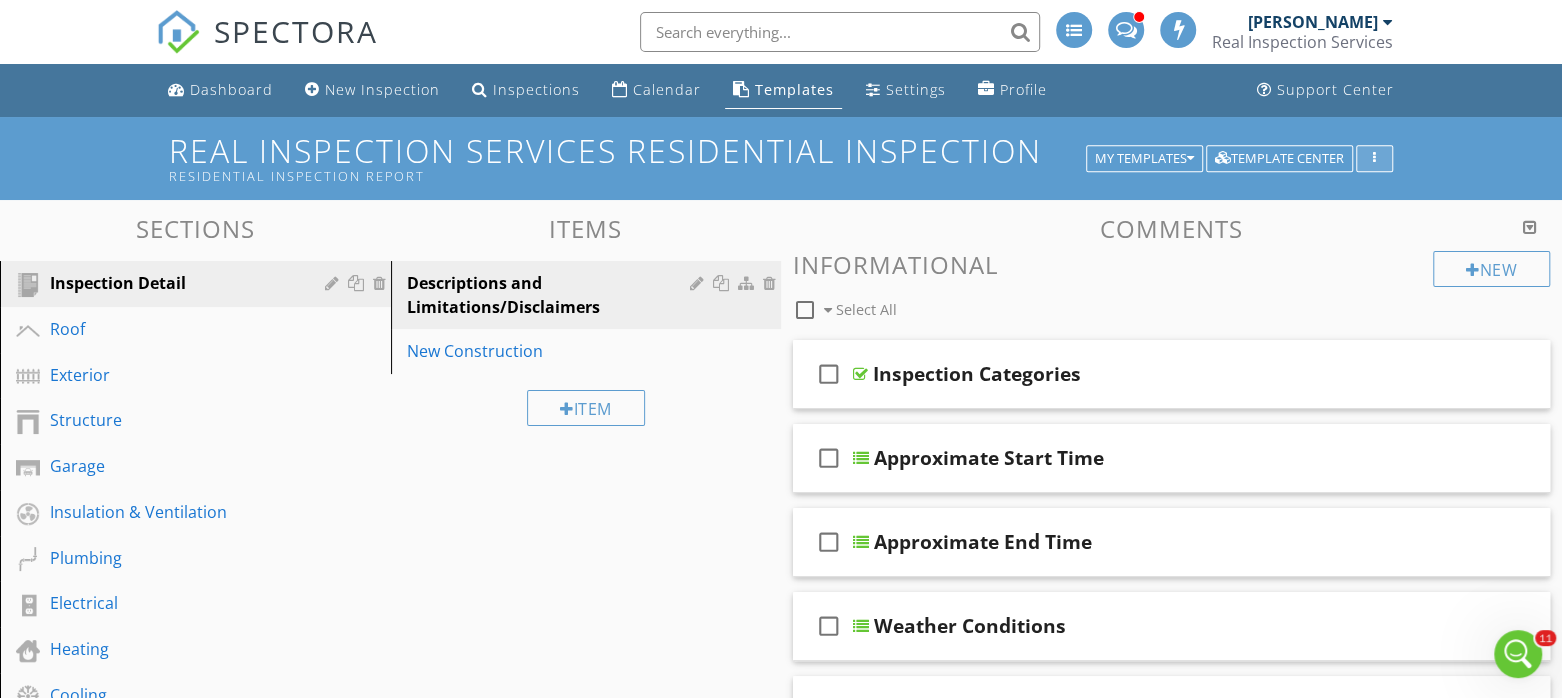 click at bounding box center [1374, 159] 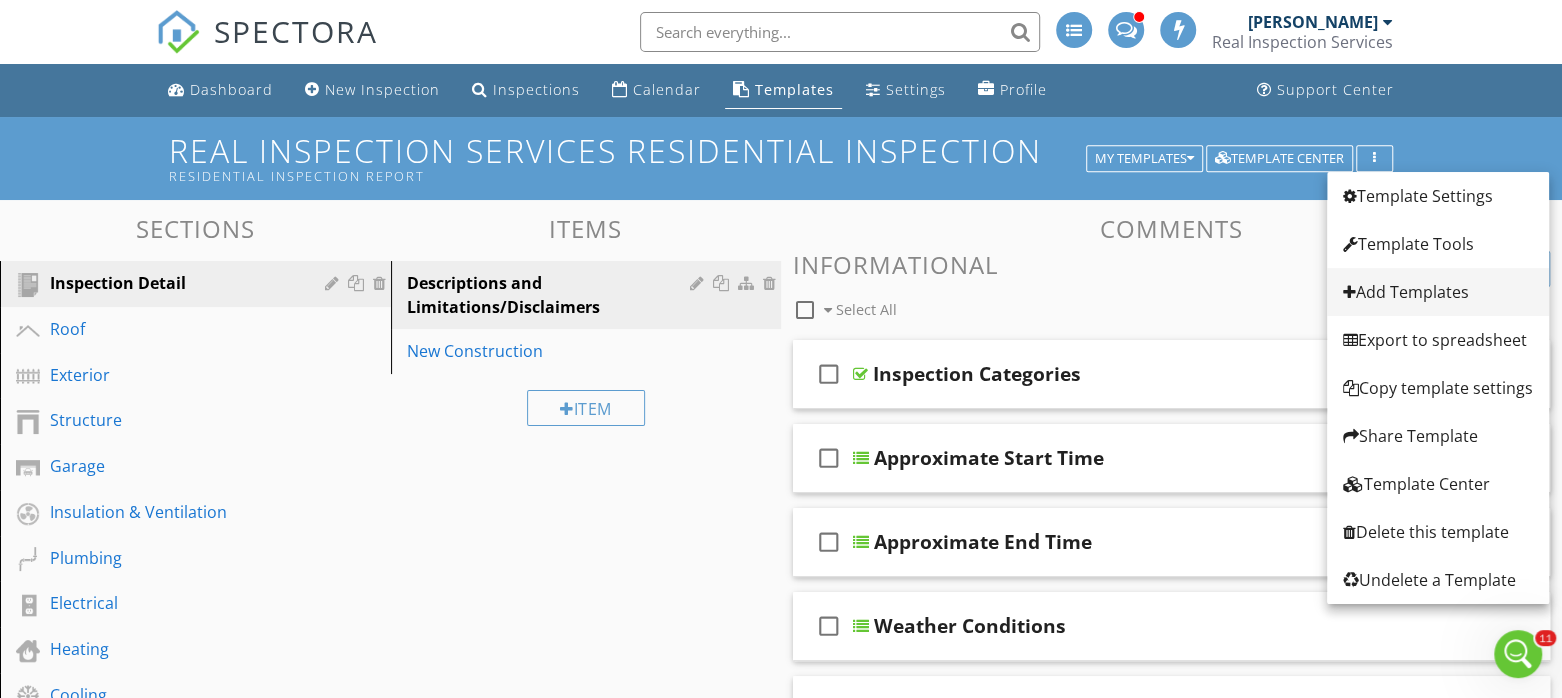 click on "Add Templates" at bounding box center [1438, 292] 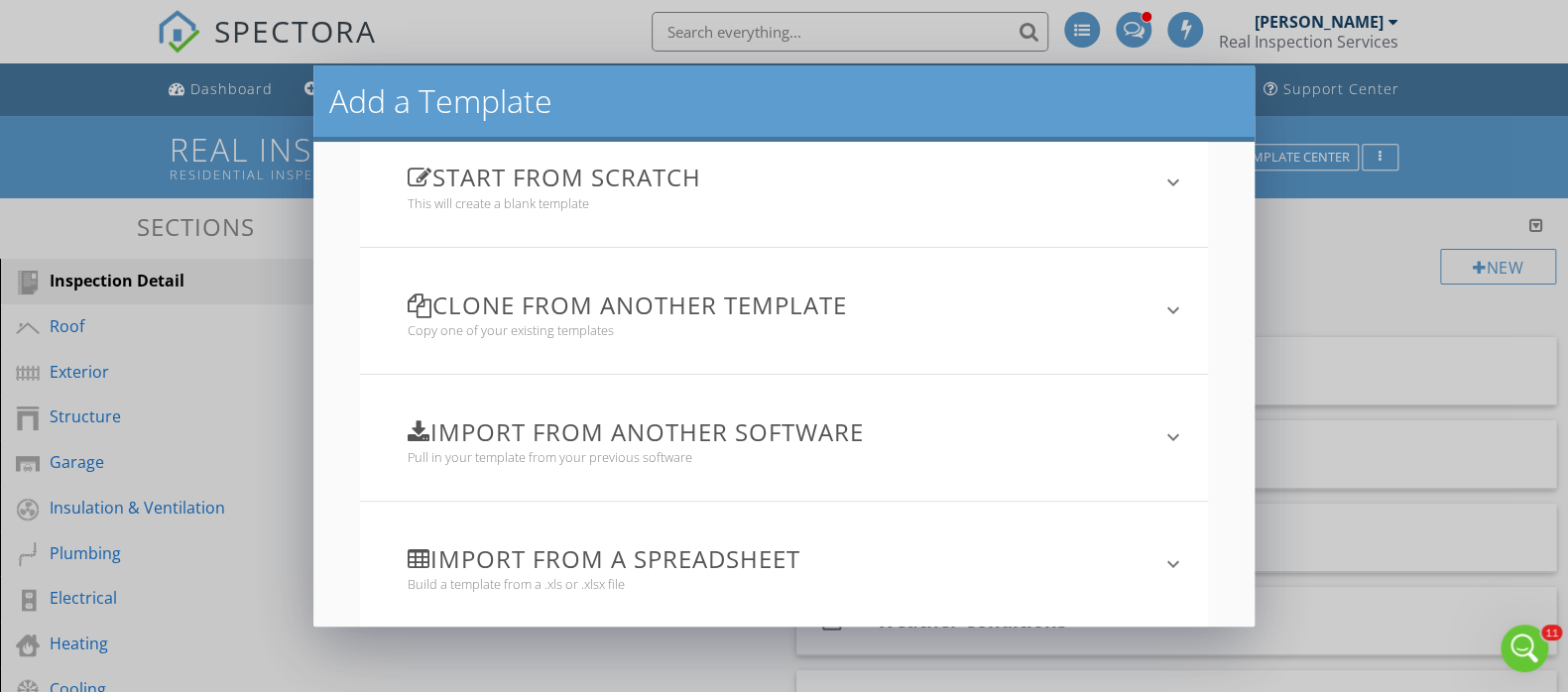scroll, scrollTop: 196, scrollLeft: 0, axis: vertical 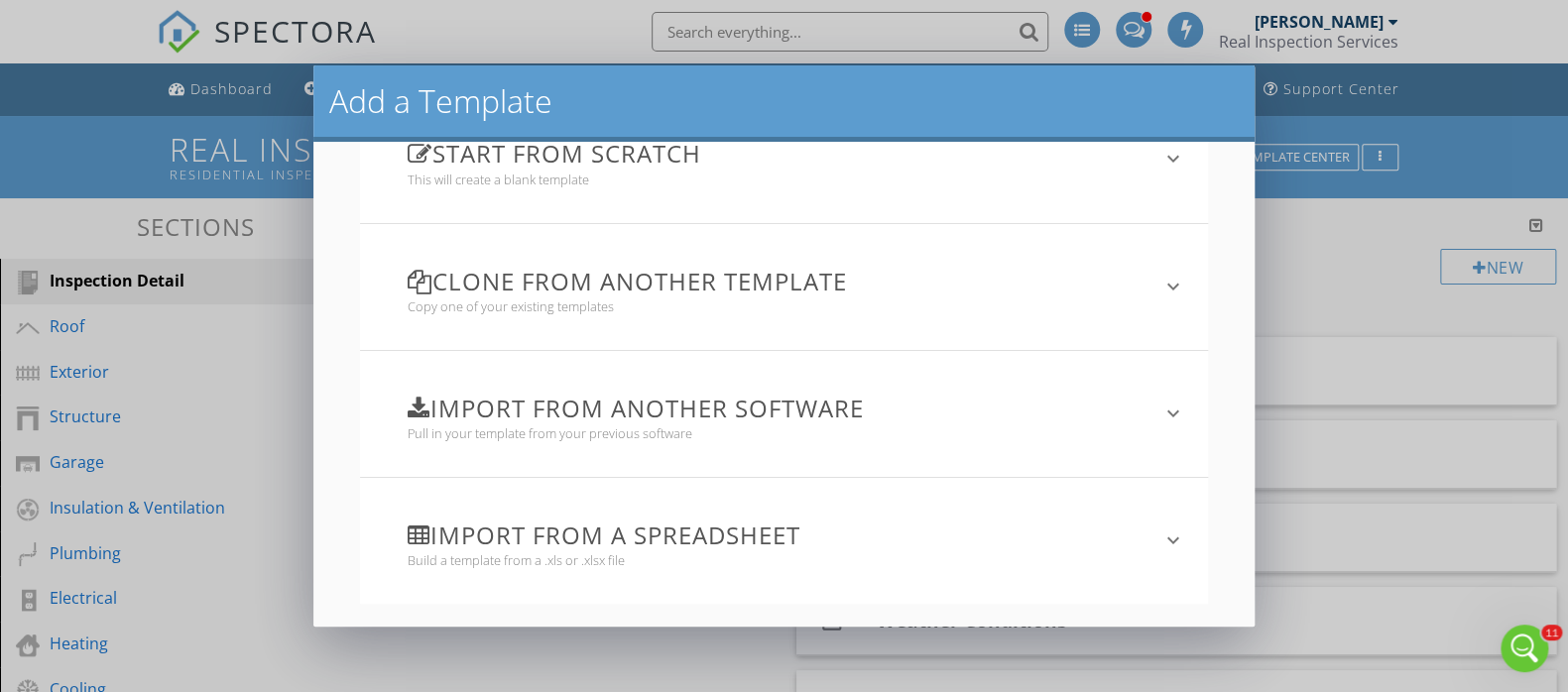 click on "Import from a spreadsheet" at bounding box center [773, 534] 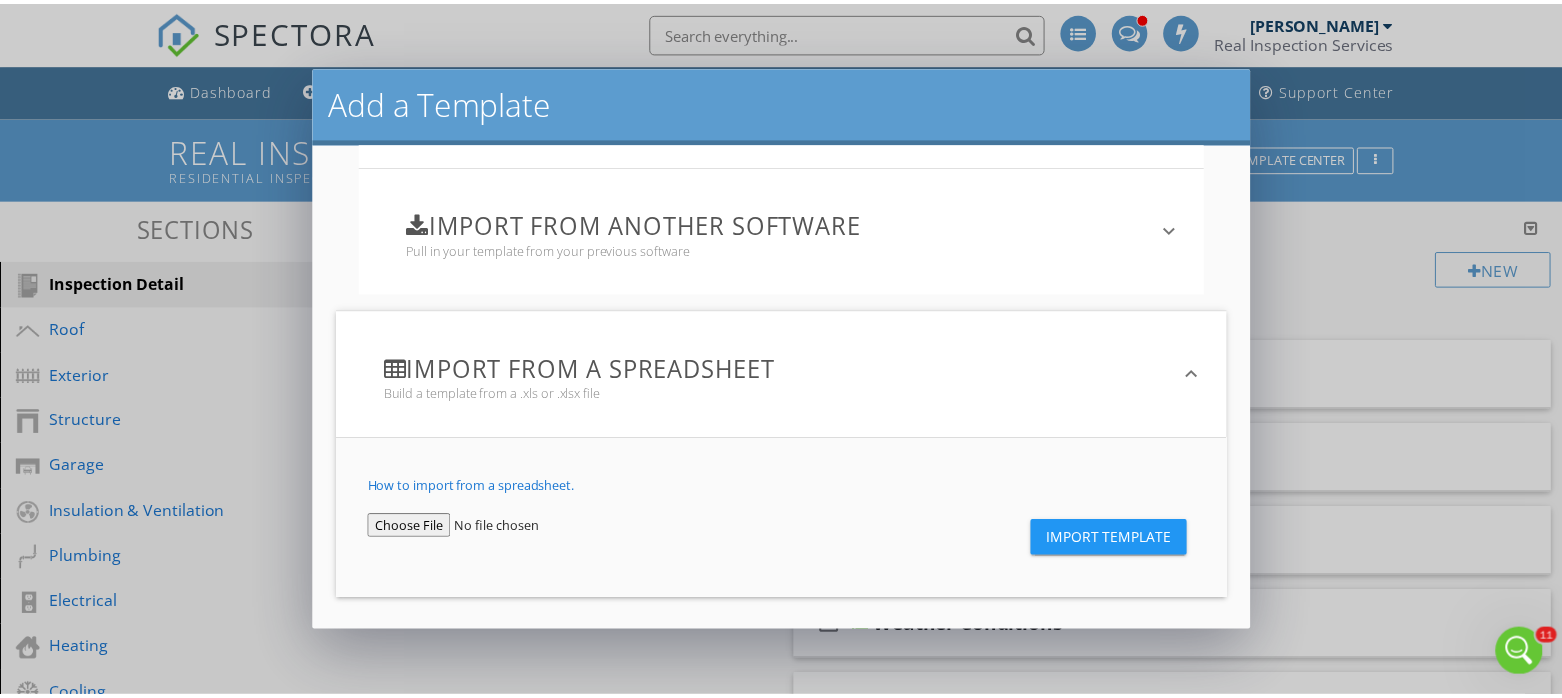 scroll, scrollTop: 391, scrollLeft: 0, axis: vertical 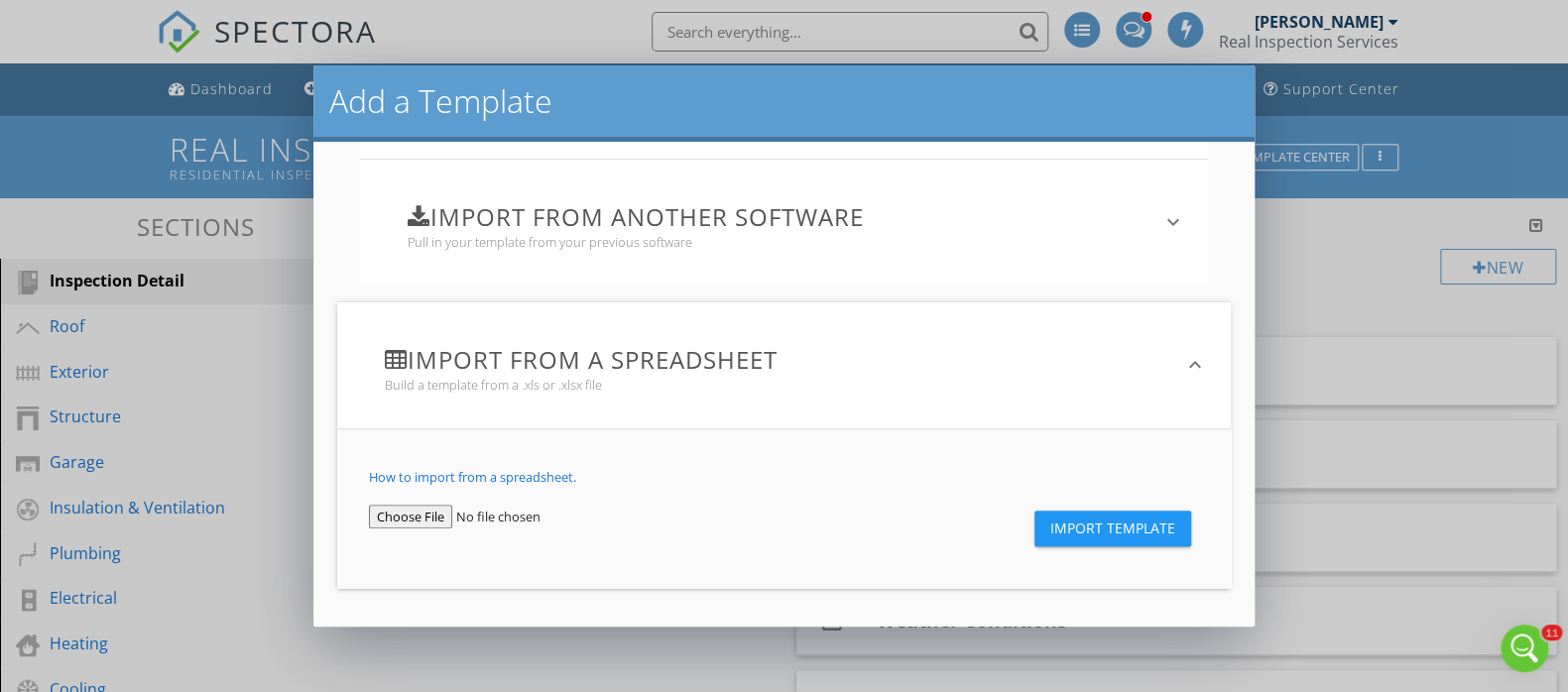 click on "Import Template" at bounding box center (1113, 528) 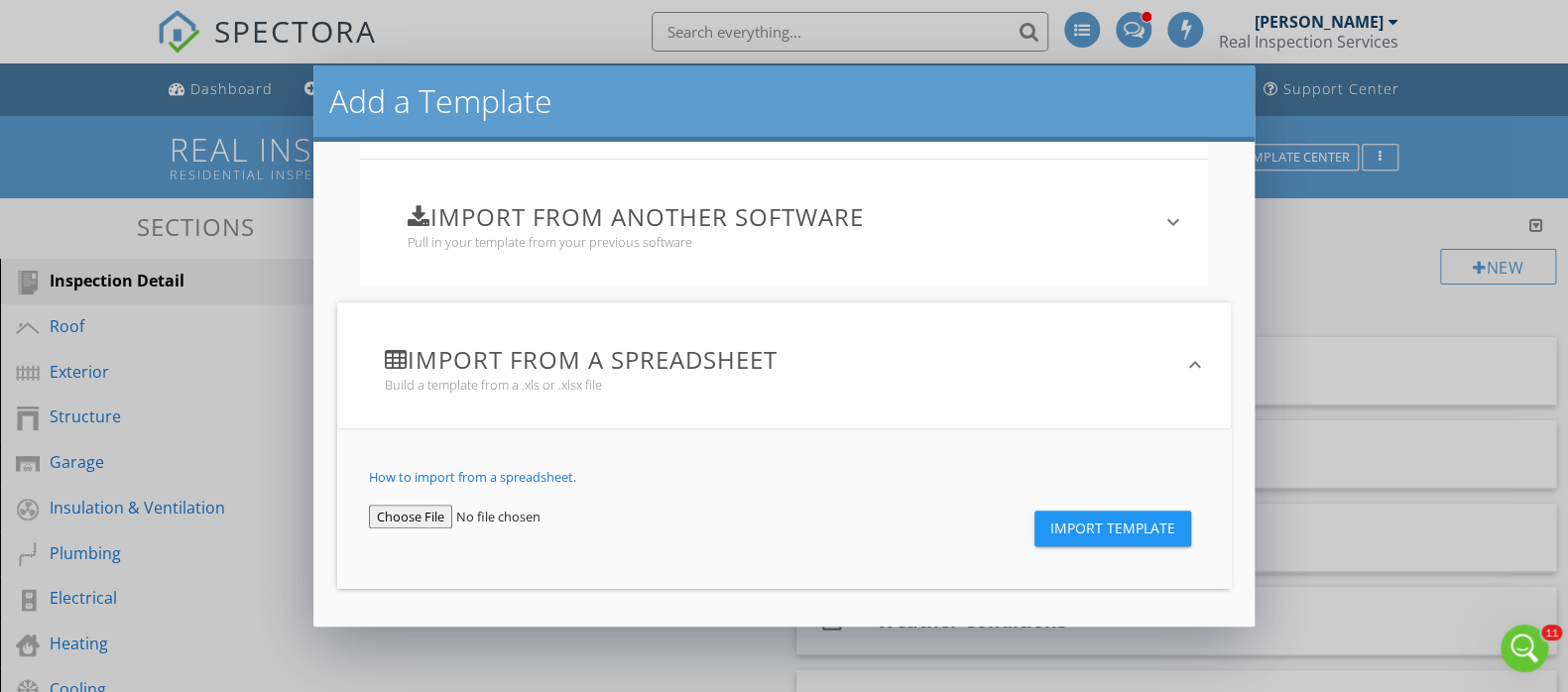 click at bounding box center [487, 517] 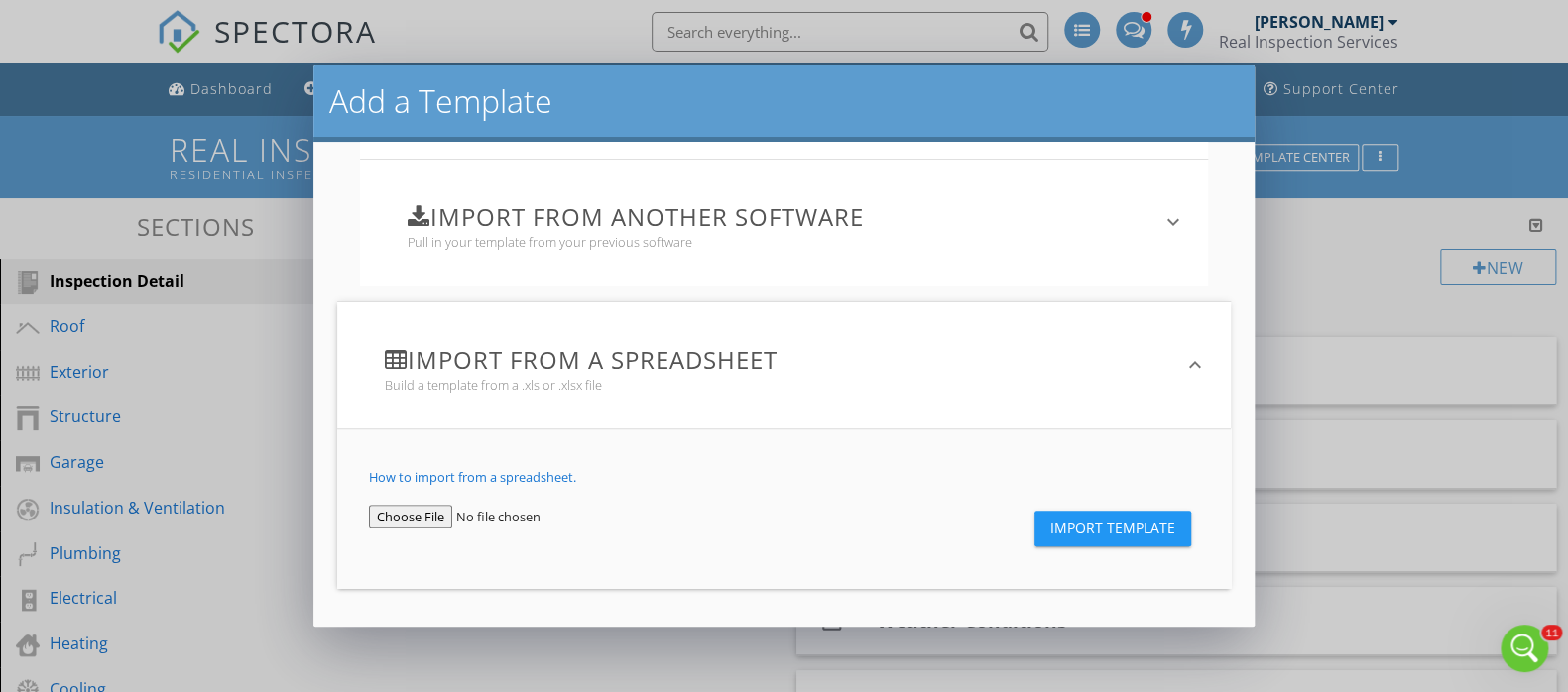 type on "C:\fakepath\2025-07-11 Manufactured Home Revised Template.xlsx" 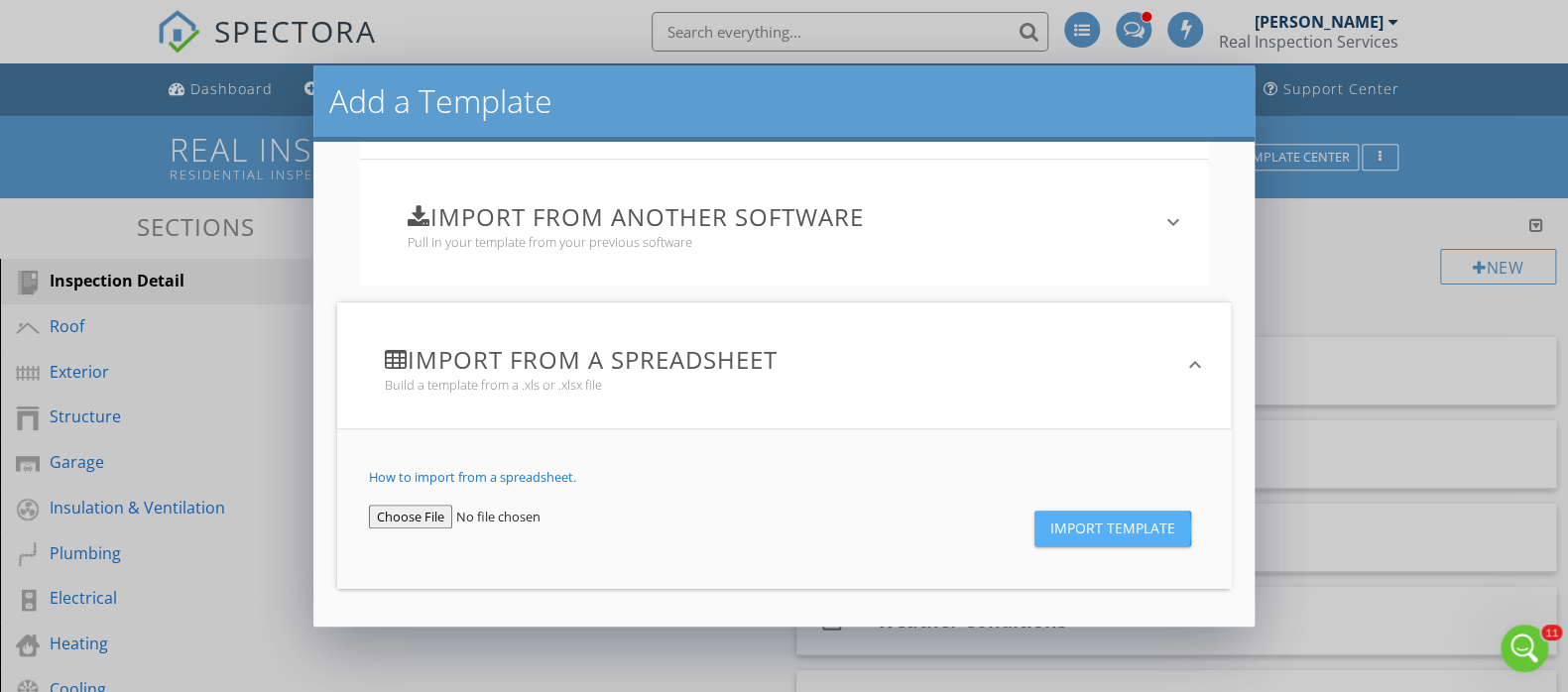 click on "Import Template" at bounding box center (1113, 528) 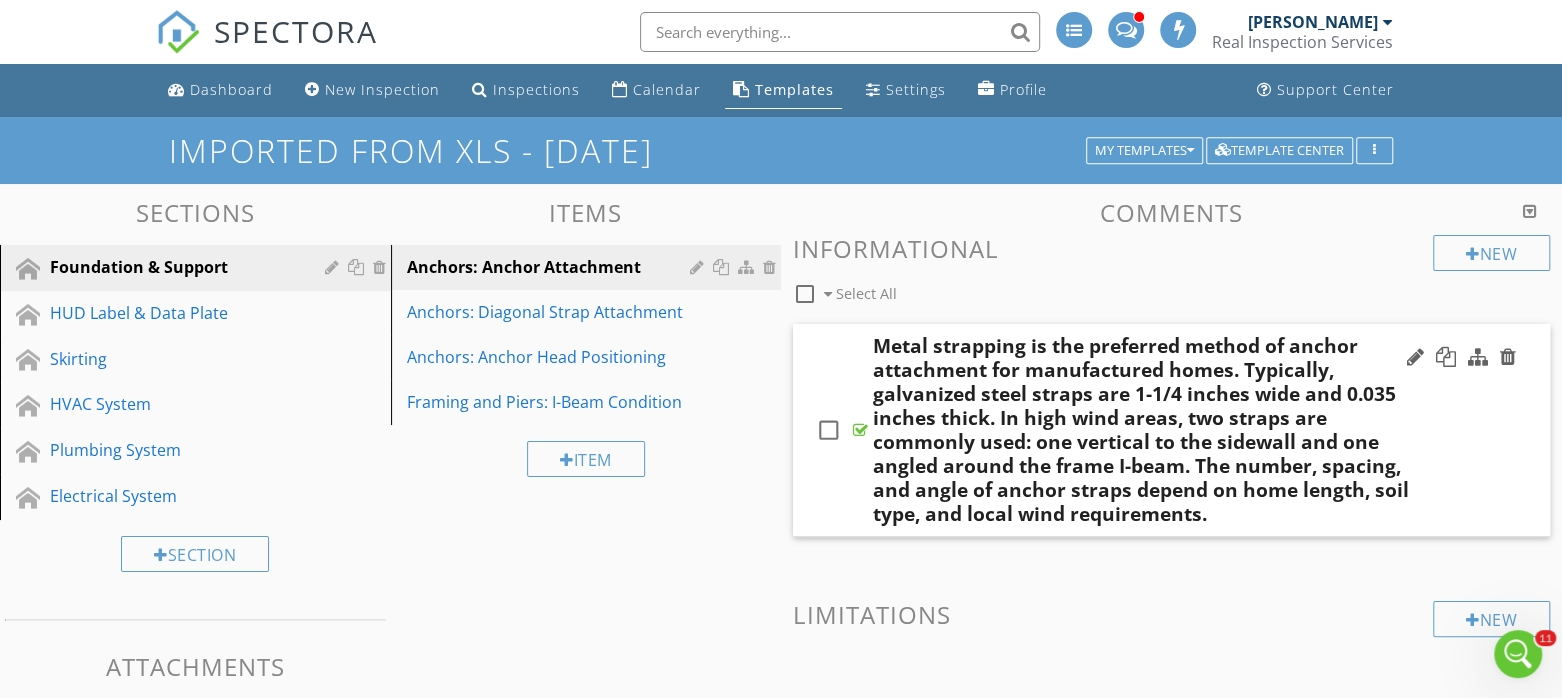 scroll, scrollTop: 125, scrollLeft: 0, axis: vertical 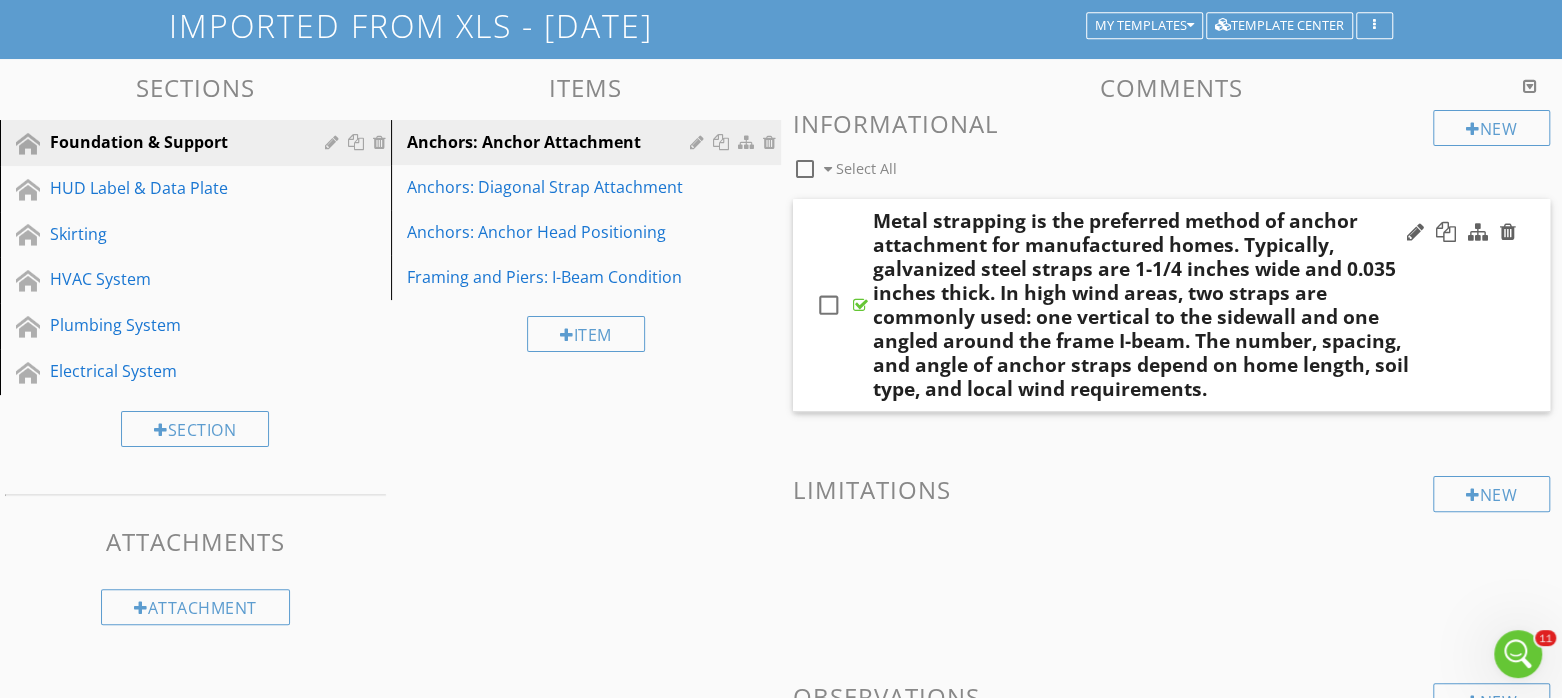 click on "Metal strapping is the preferred method of anchor attachment for manufactured homes. Typically, galvanized steel straps are 1-1/4 inches wide and 0.035 inches thick. In high wind areas, two straps are commonly used: one vertical to the sidewall and one angled around the frame I-beam. The number, spacing, and angle of anchor straps depend on home length, soil type, and local wind requirements." at bounding box center [1142, 305] 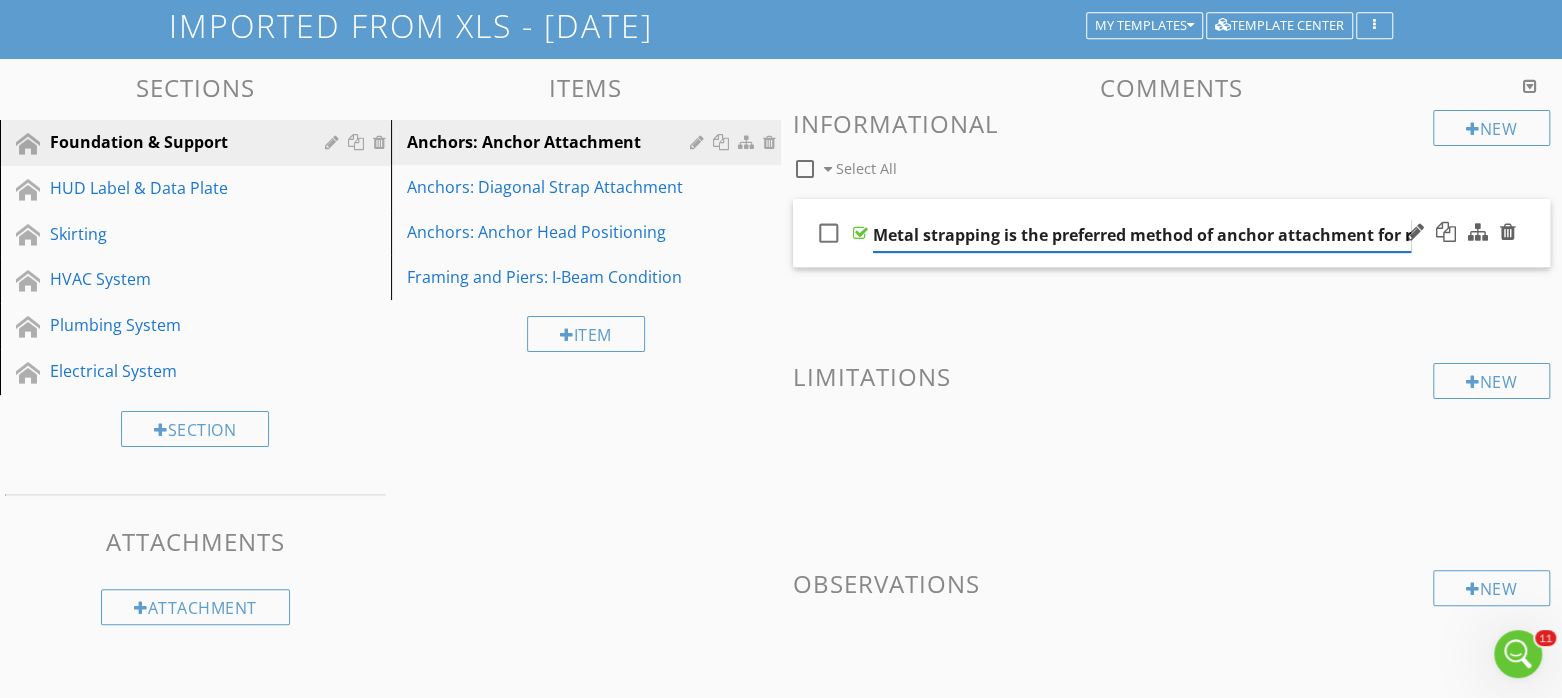 scroll, scrollTop: 0, scrollLeft: 2662, axis: horizontal 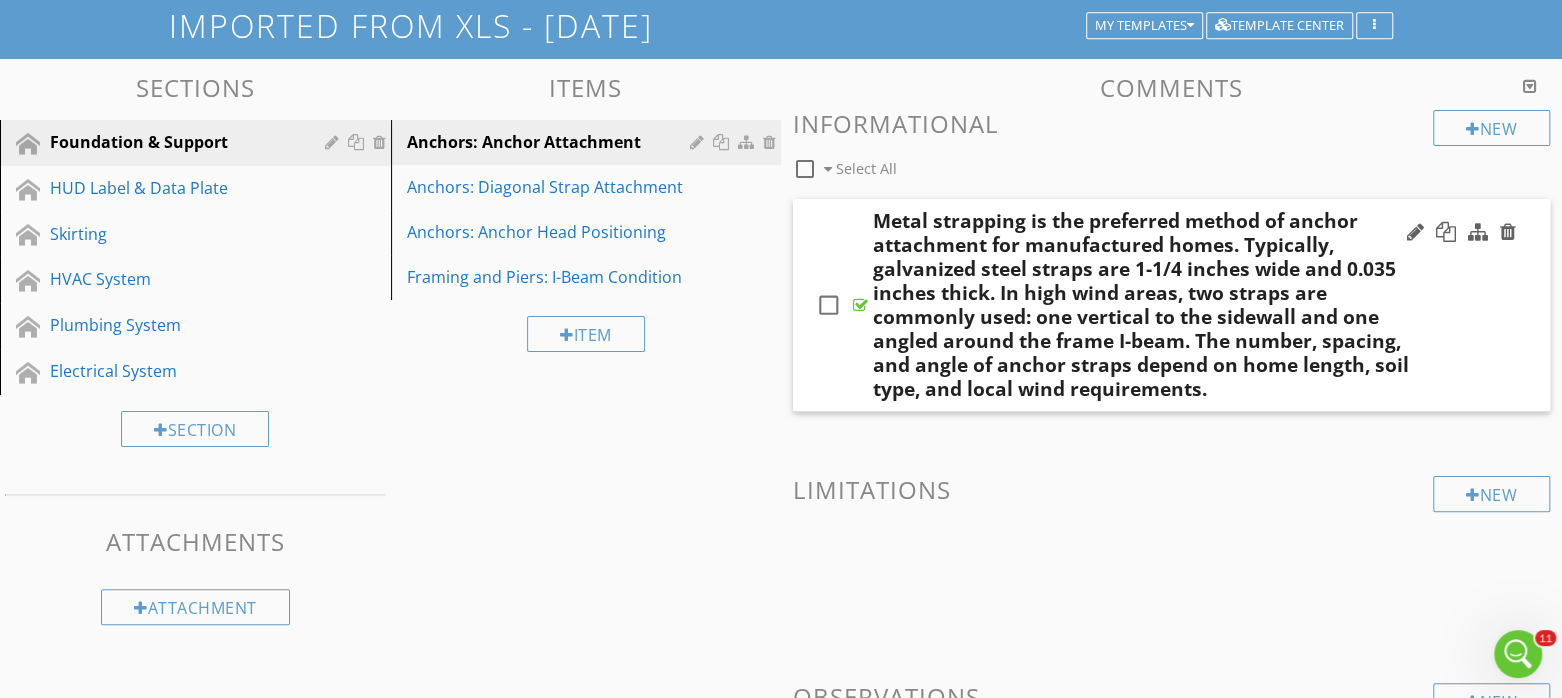 click on "check_box_outline_blank
Metal strapping is the preferred method of anchor attachment for manufactured homes. Typically, galvanized steel straps are 1-1/4 inches wide and 0.035 inches thick. In high wind areas, two straps are commonly used: one vertical to the sidewall and one angled around the frame I-beam. The number, spacing, and angle of anchor straps depend on home length, soil type, and local wind requirements." at bounding box center [1171, 305] 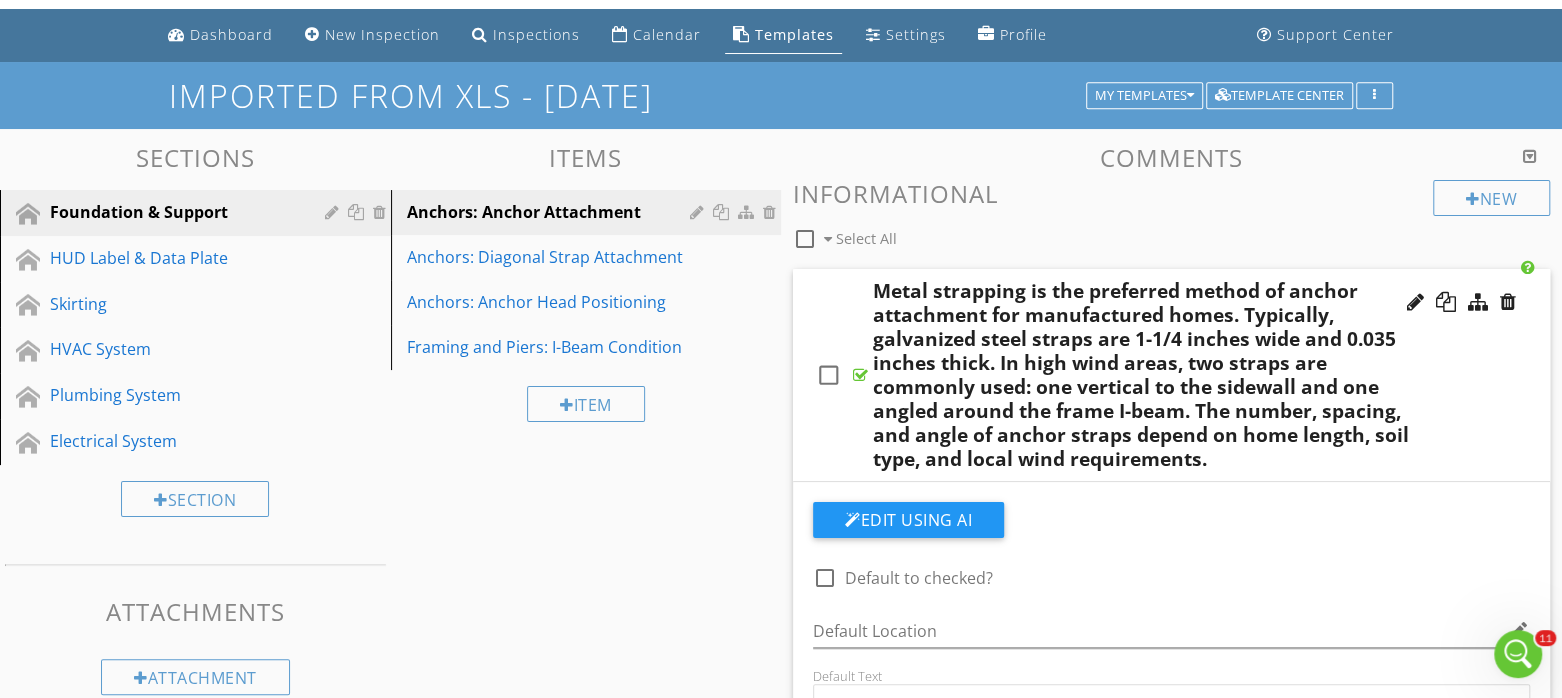 scroll, scrollTop: 0, scrollLeft: 0, axis: both 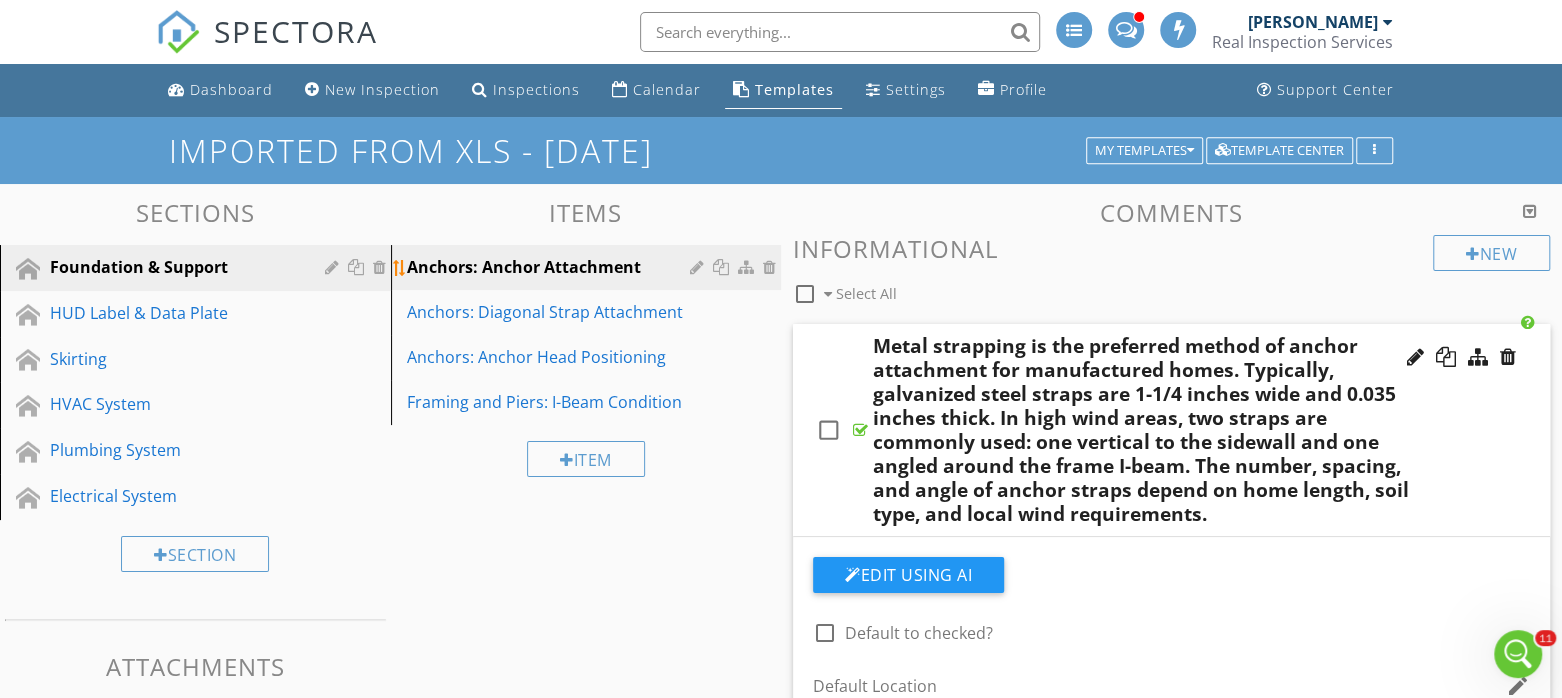 click on "Anchors: Anchor Attachment" at bounding box center [552, 267] 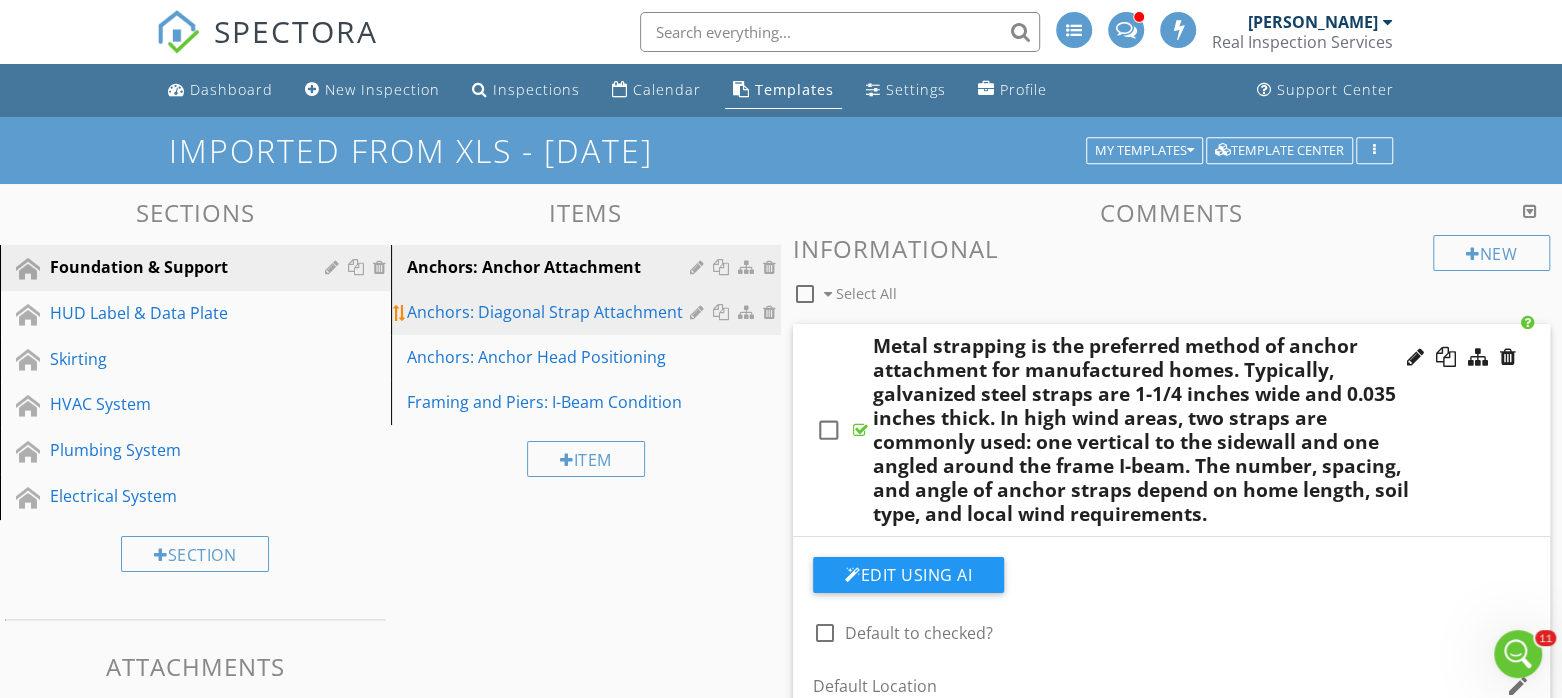 click on "Anchors: Diagonal Strap Attachment" at bounding box center (552, 312) 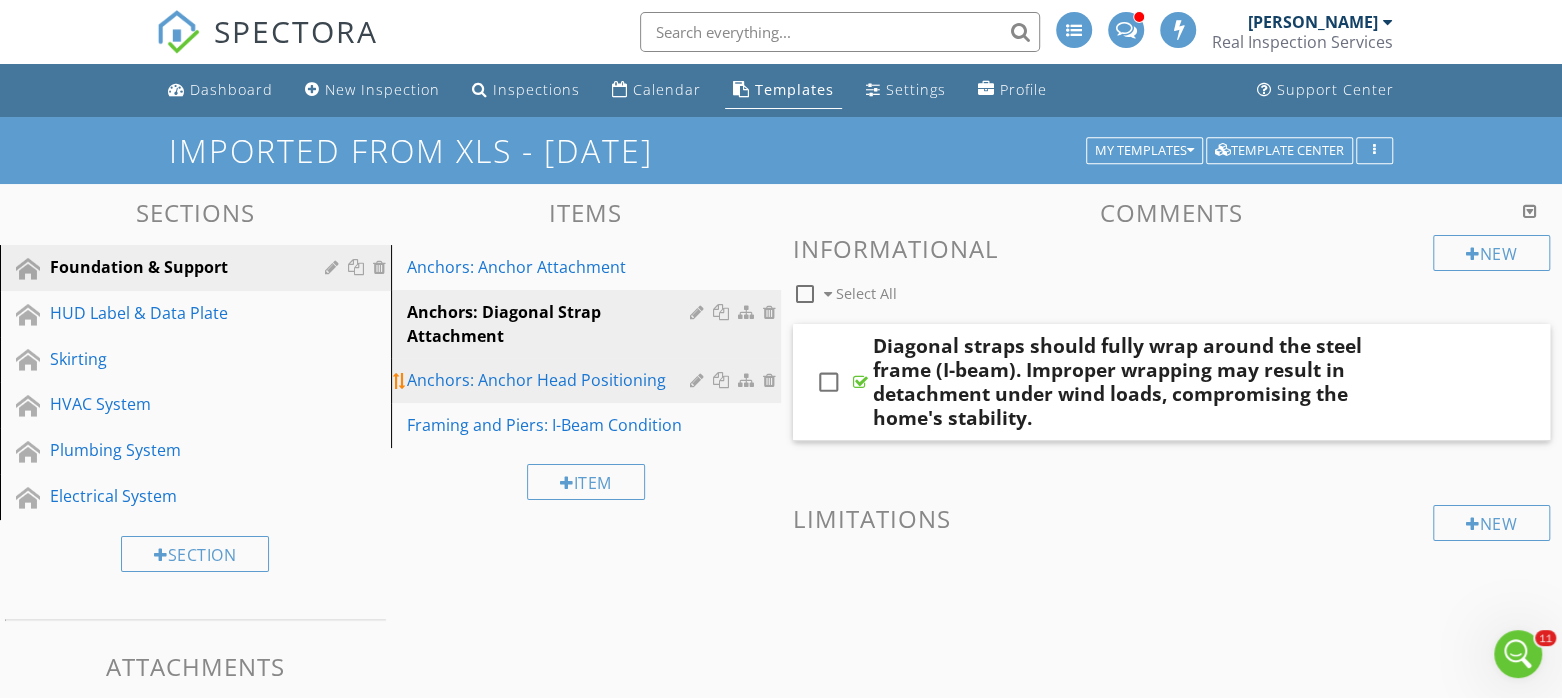 click on "Anchors: Anchor Head Positioning" at bounding box center [552, 380] 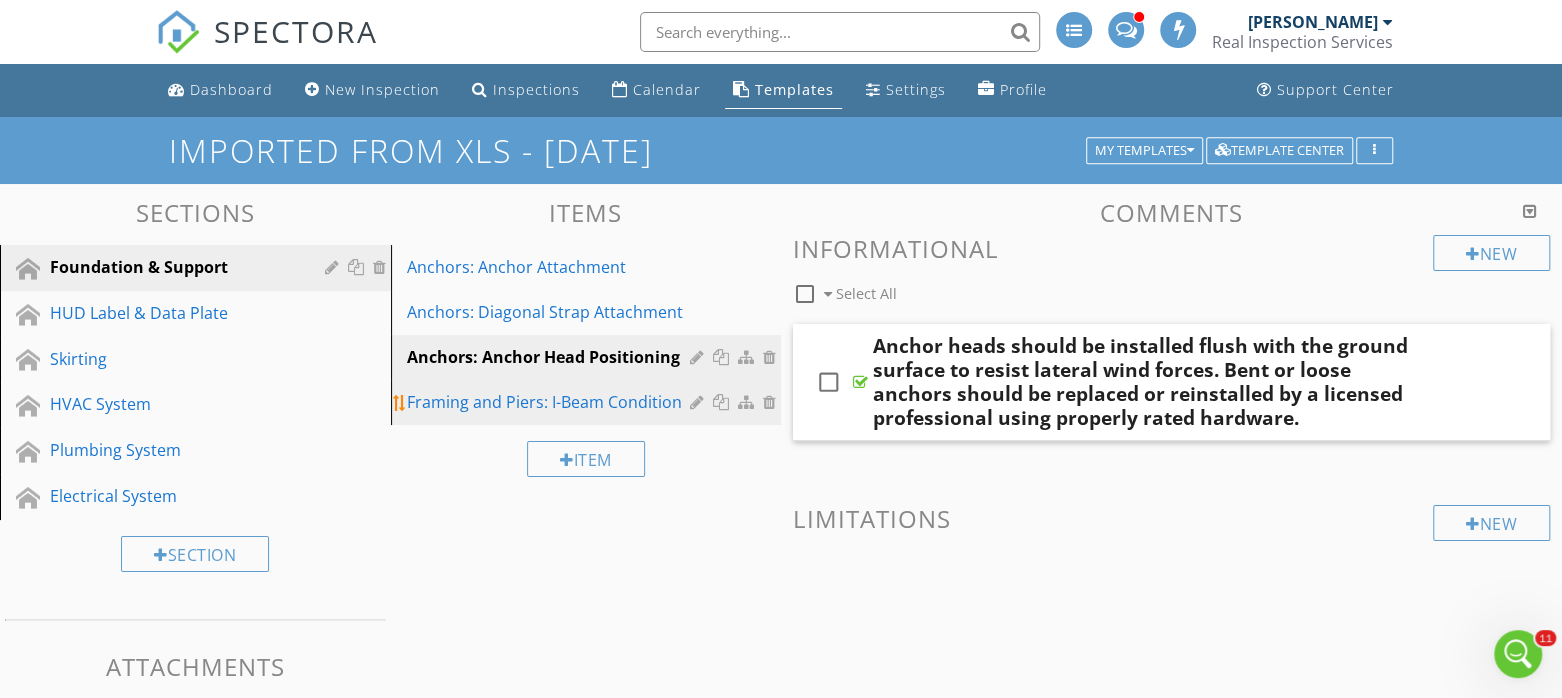 click on "Framing and Piers: I-Beam Condition" at bounding box center [552, 402] 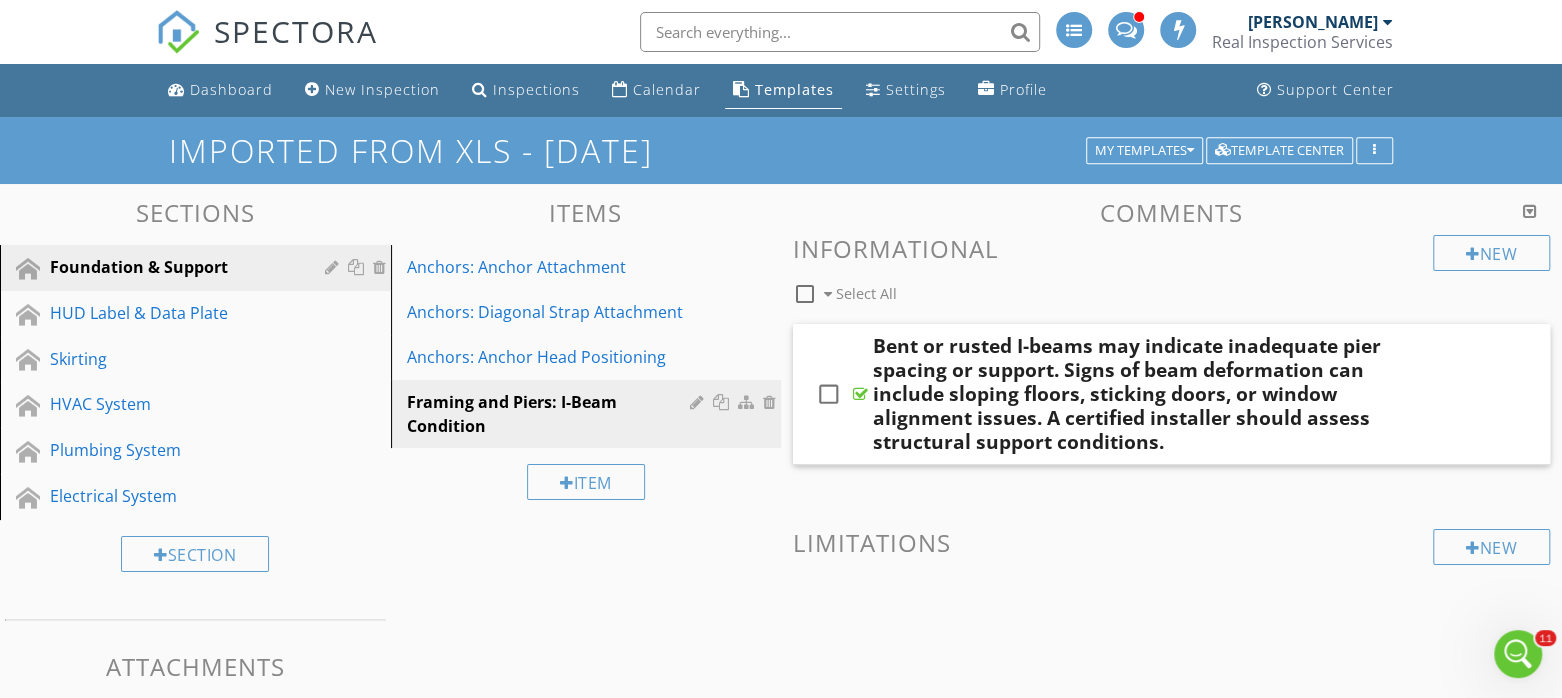 click at bounding box center [1171, 622] 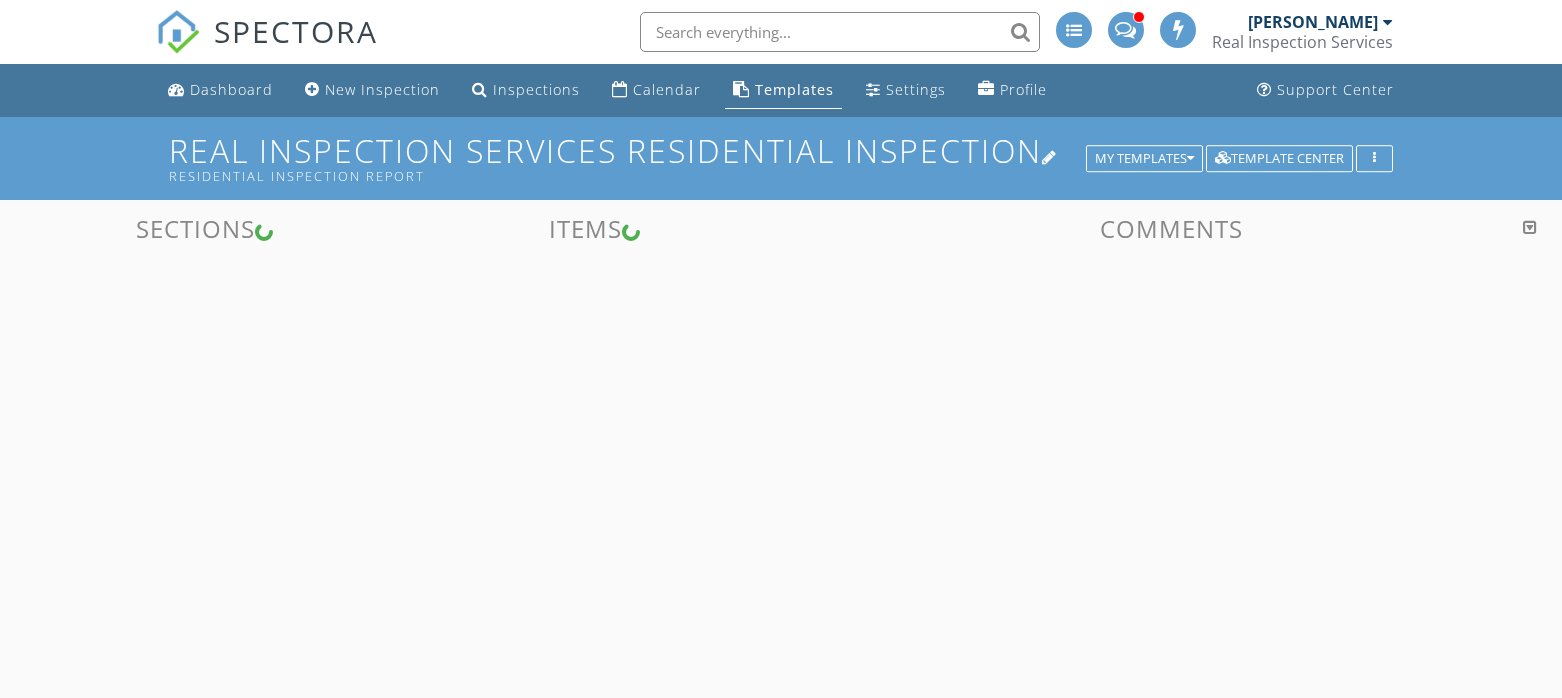 scroll, scrollTop: 0, scrollLeft: 0, axis: both 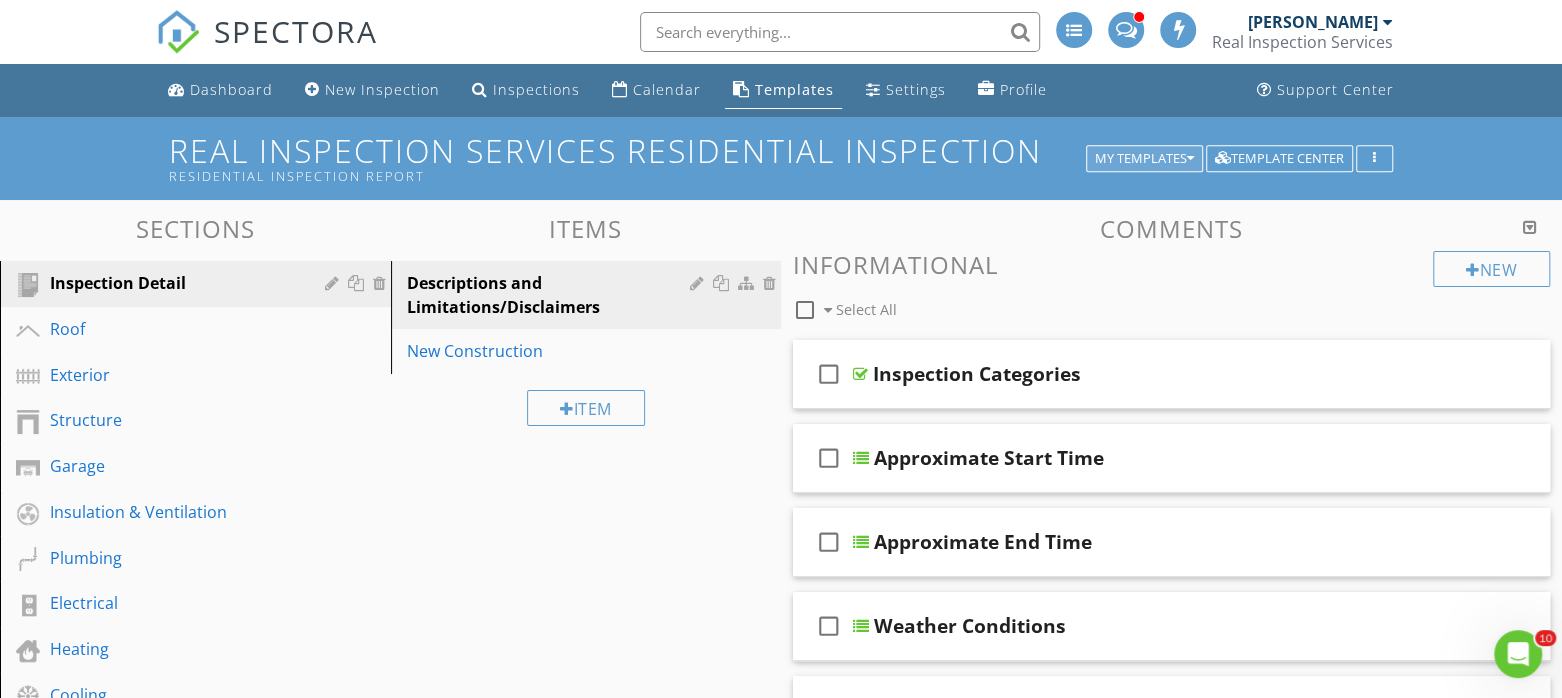 click on "My Templates" at bounding box center [1144, 159] 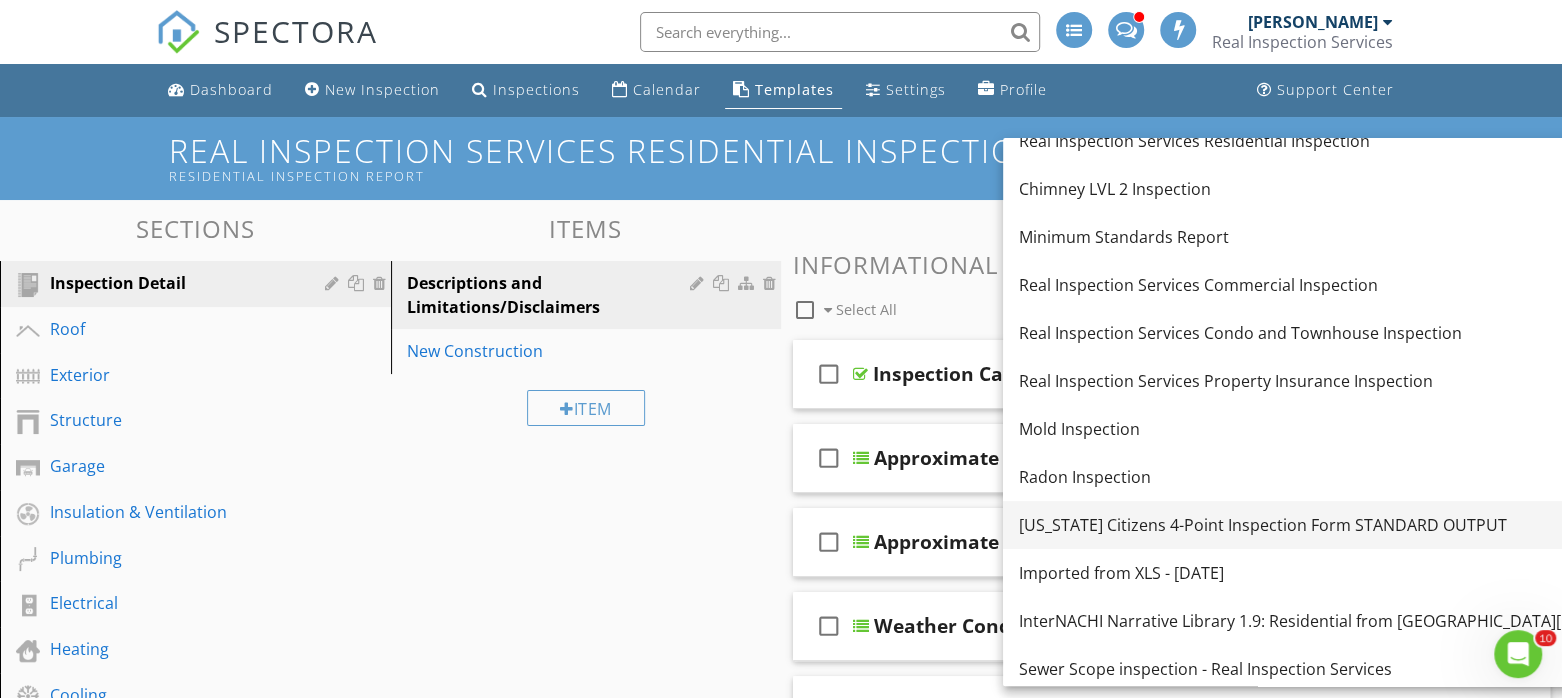 scroll, scrollTop: 27, scrollLeft: 0, axis: vertical 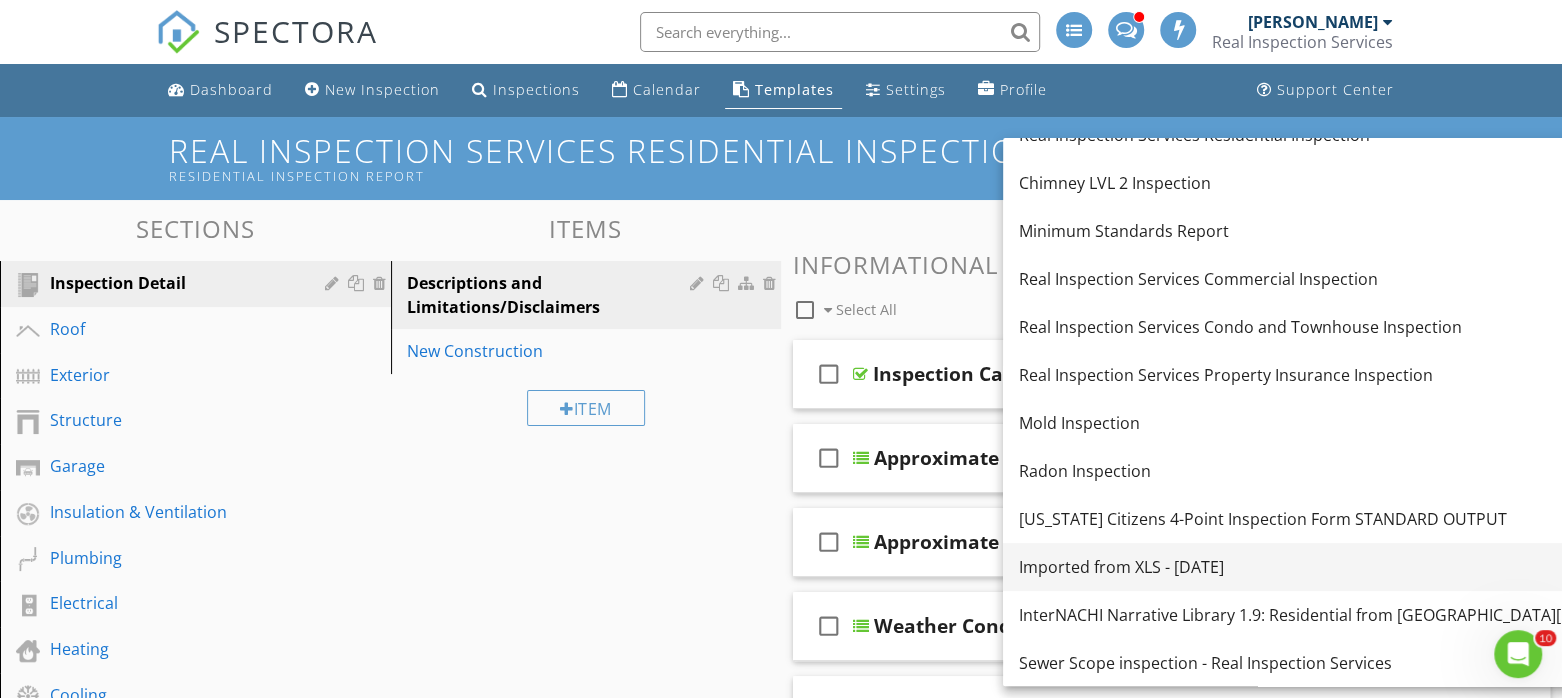 click on "Imported from XLS - 07/11/2025" at bounding box center [1349, 567] 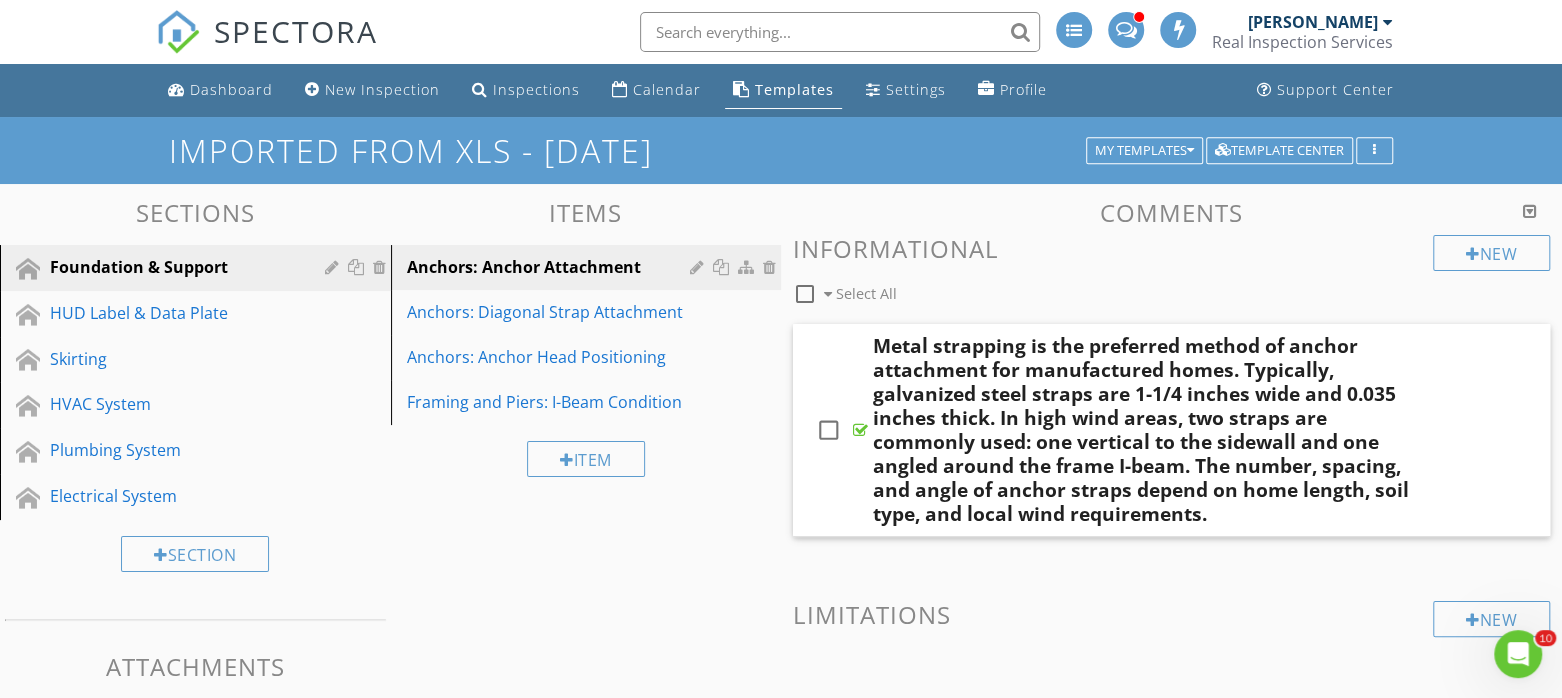 click on "New
Informational   check_box_outline_blank     Select All       check_box_outline_blank
Metal strapping is the preferred method of anchor attachment for manufactured homes. Typically, galvanized steel straps are 1-1/4 inches wide and 0.035 inches thick. In high wind areas, two straps are commonly used: one vertical to the sidewall and one angled around the frame I-beam. The number, spacing, and angle of anchor straps depend on home length, soil type, and local wind requirements.
New
Limitations
New
Observations" at bounding box center (1171, 593) 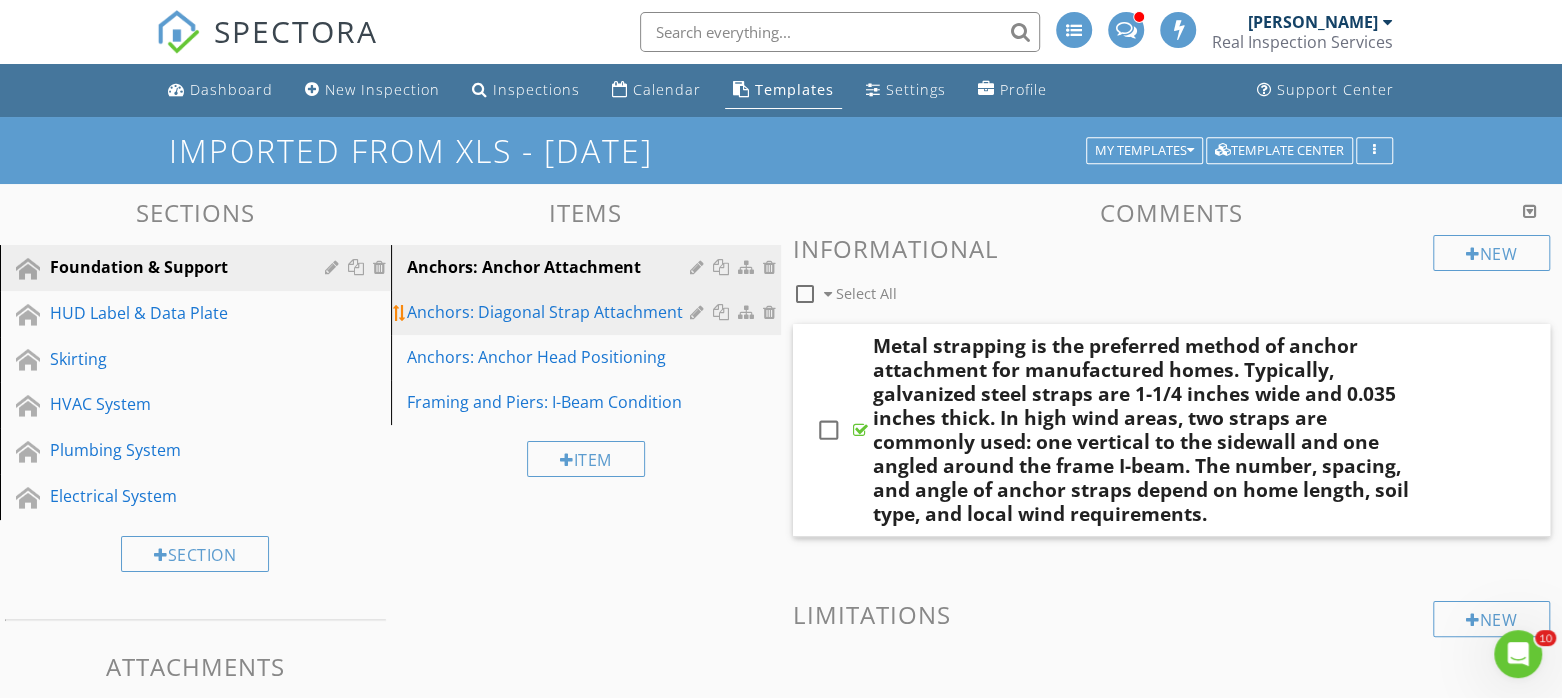 click on "Anchors: Diagonal Strap Attachment" at bounding box center (552, 312) 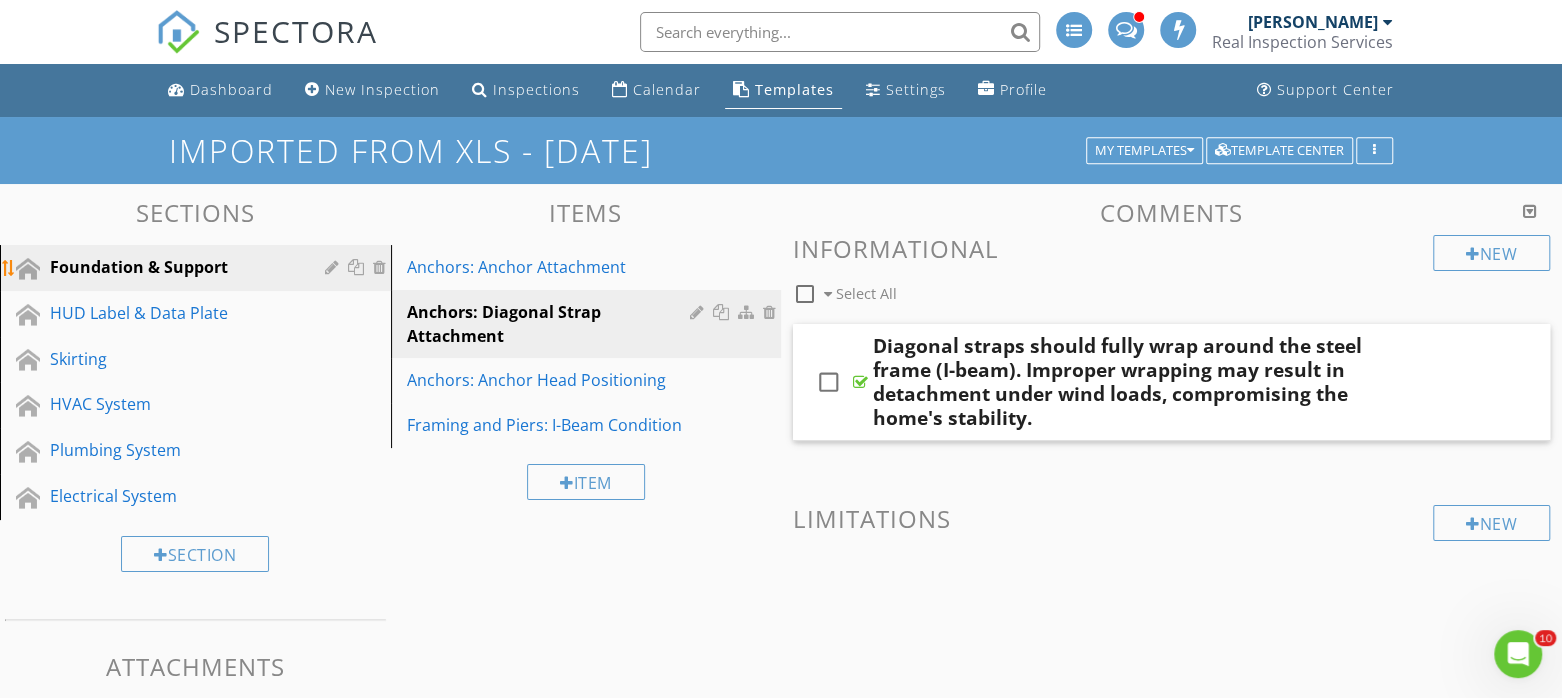 click on "Foundation & Support" at bounding box center [173, 267] 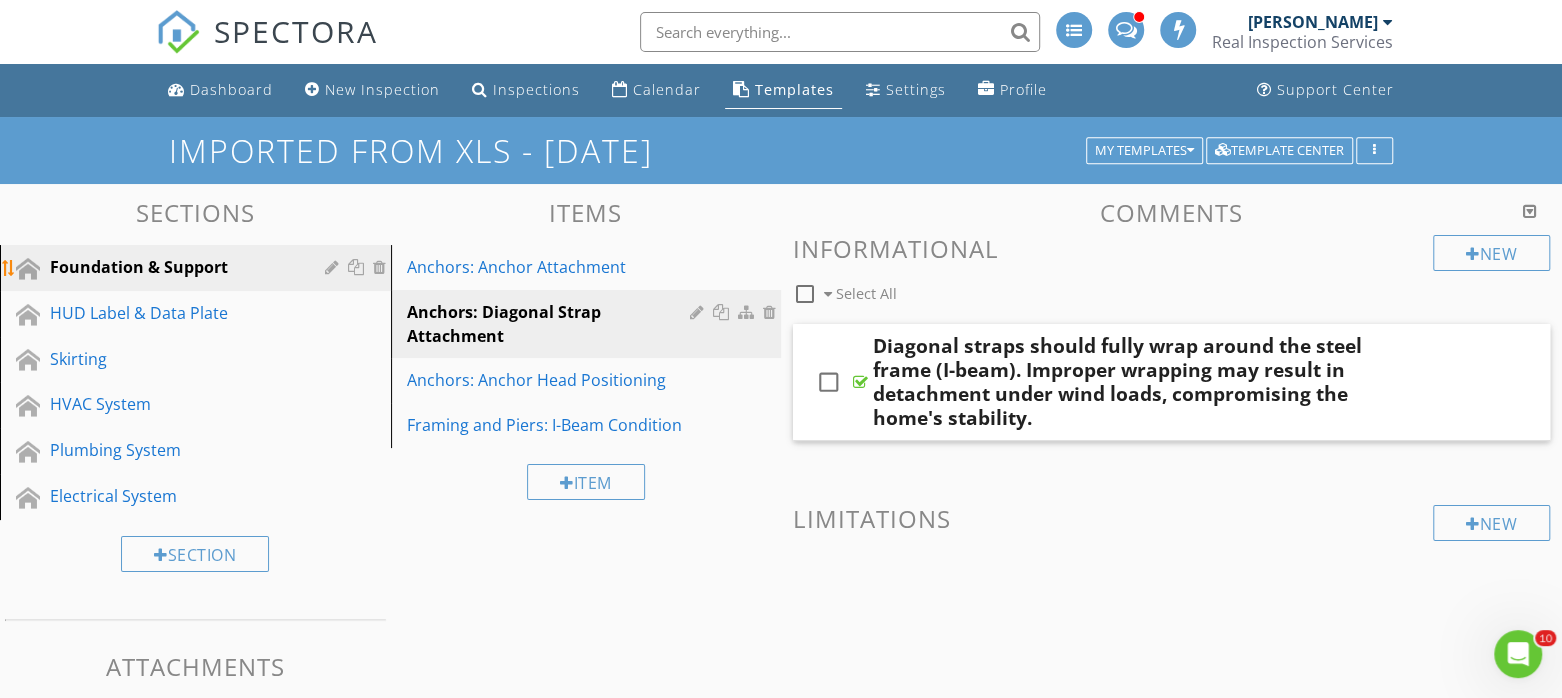 click on "Foundation & Support" at bounding box center [173, 267] 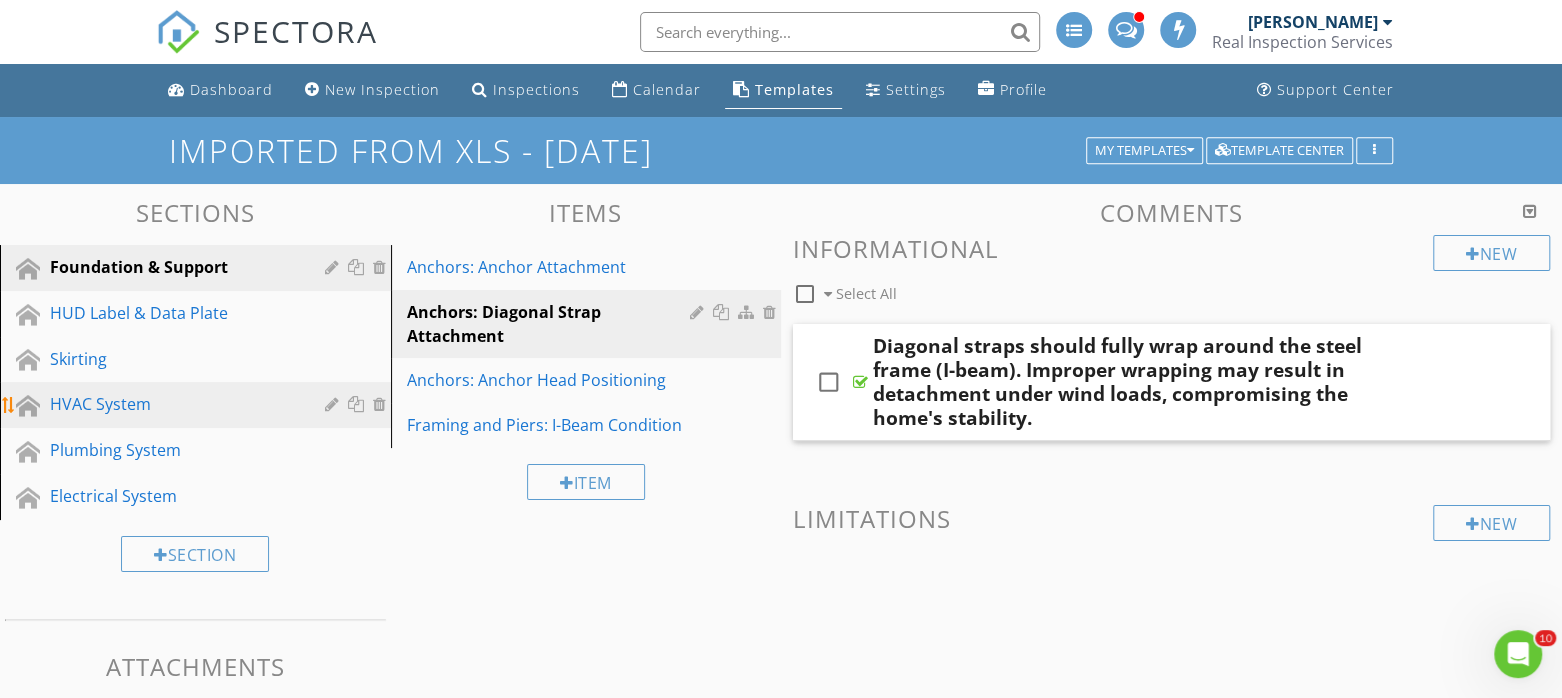 click on "HVAC System" at bounding box center (210, 405) 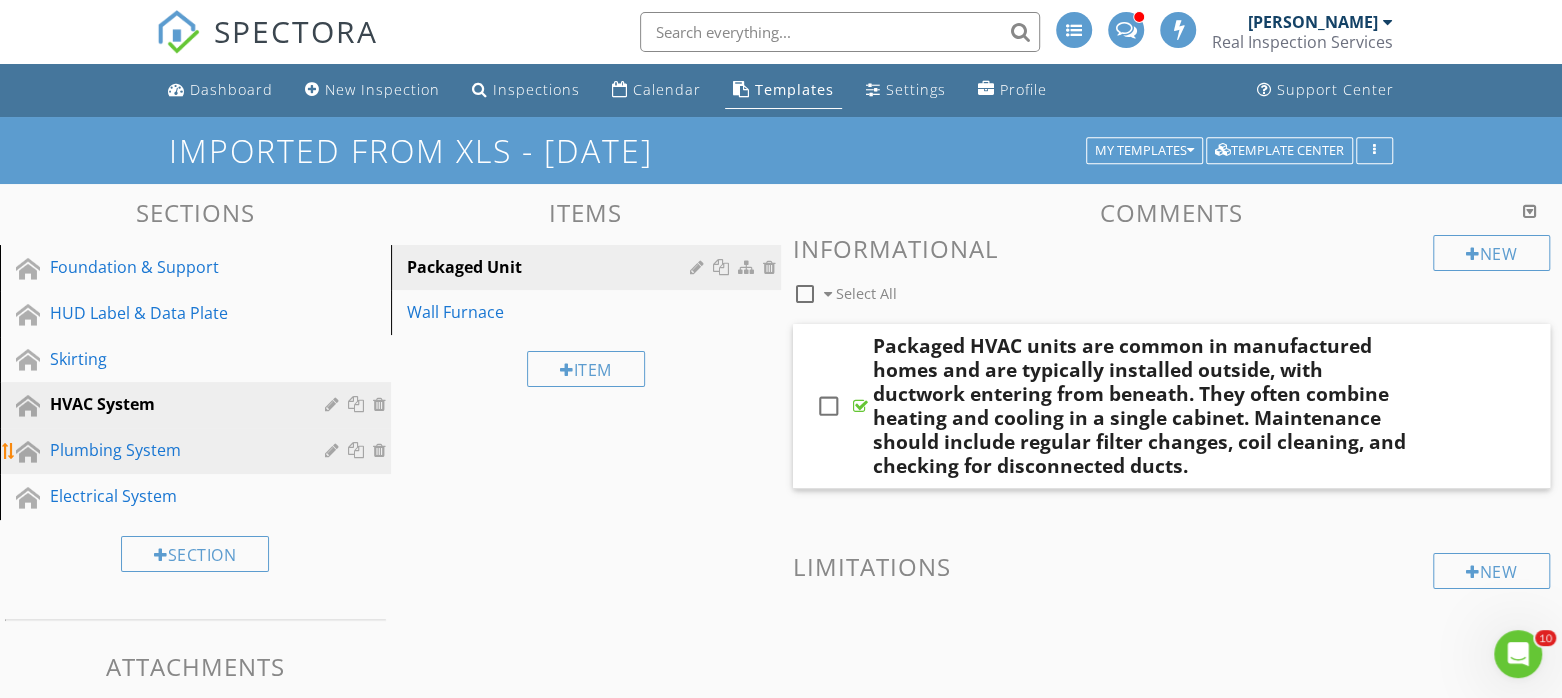 click on "Plumbing System" at bounding box center (173, 450) 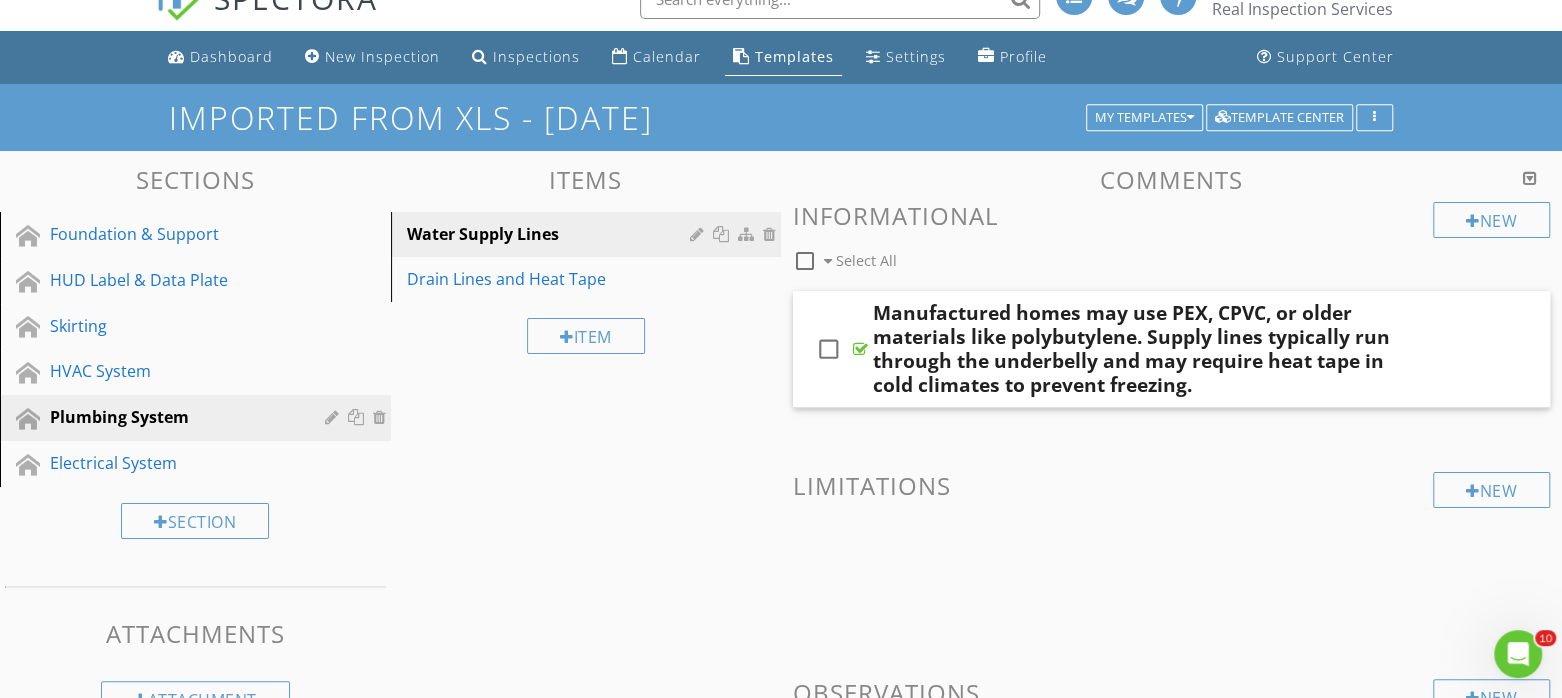 scroll, scrollTop: 0, scrollLeft: 0, axis: both 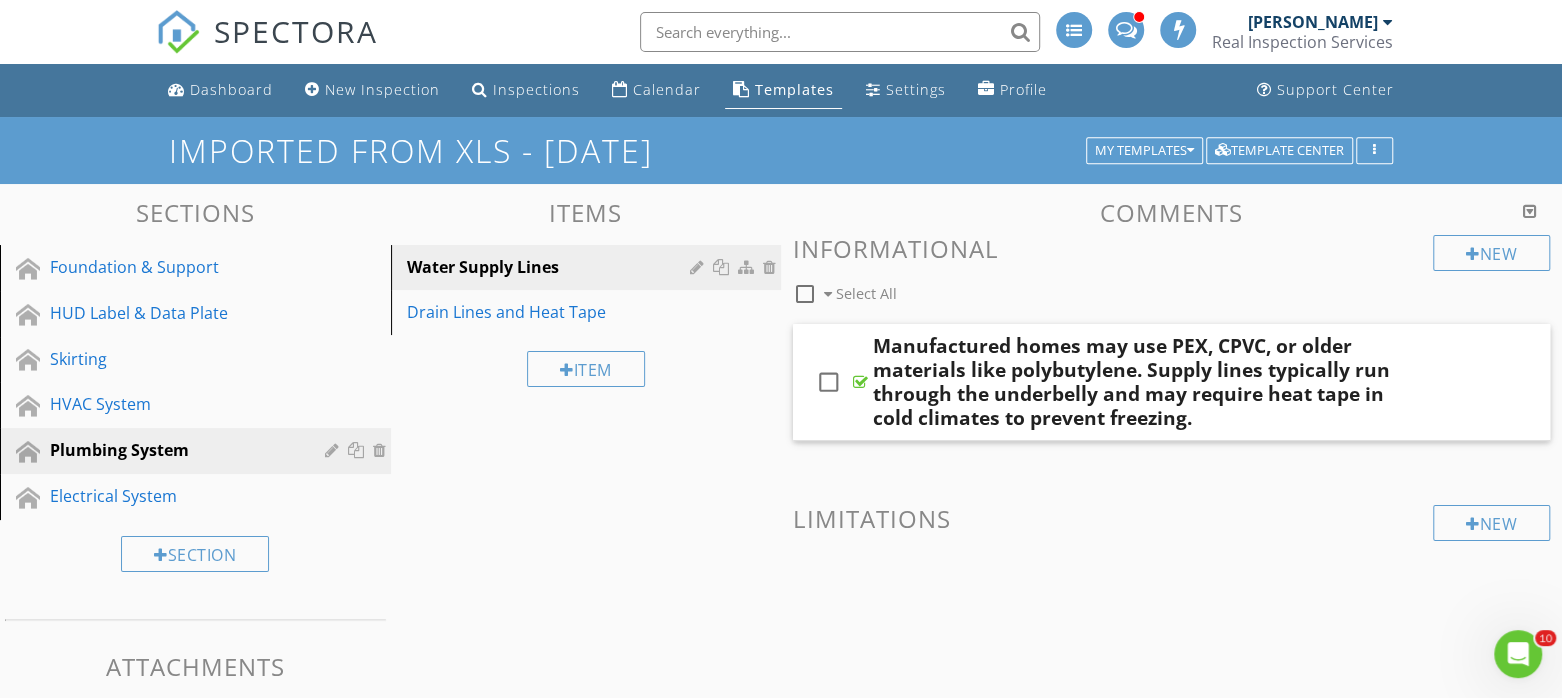 click on "Templates" at bounding box center [794, 89] 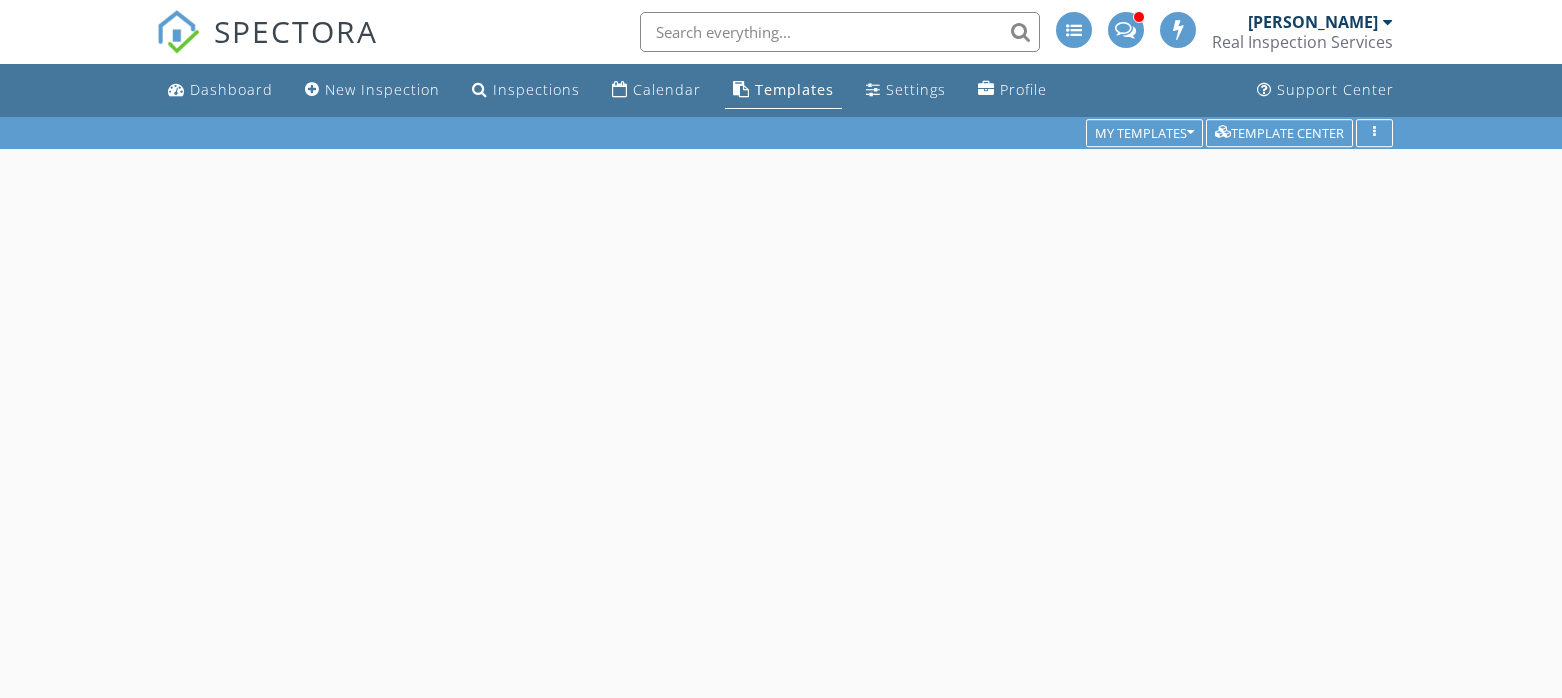 scroll, scrollTop: 0, scrollLeft: 0, axis: both 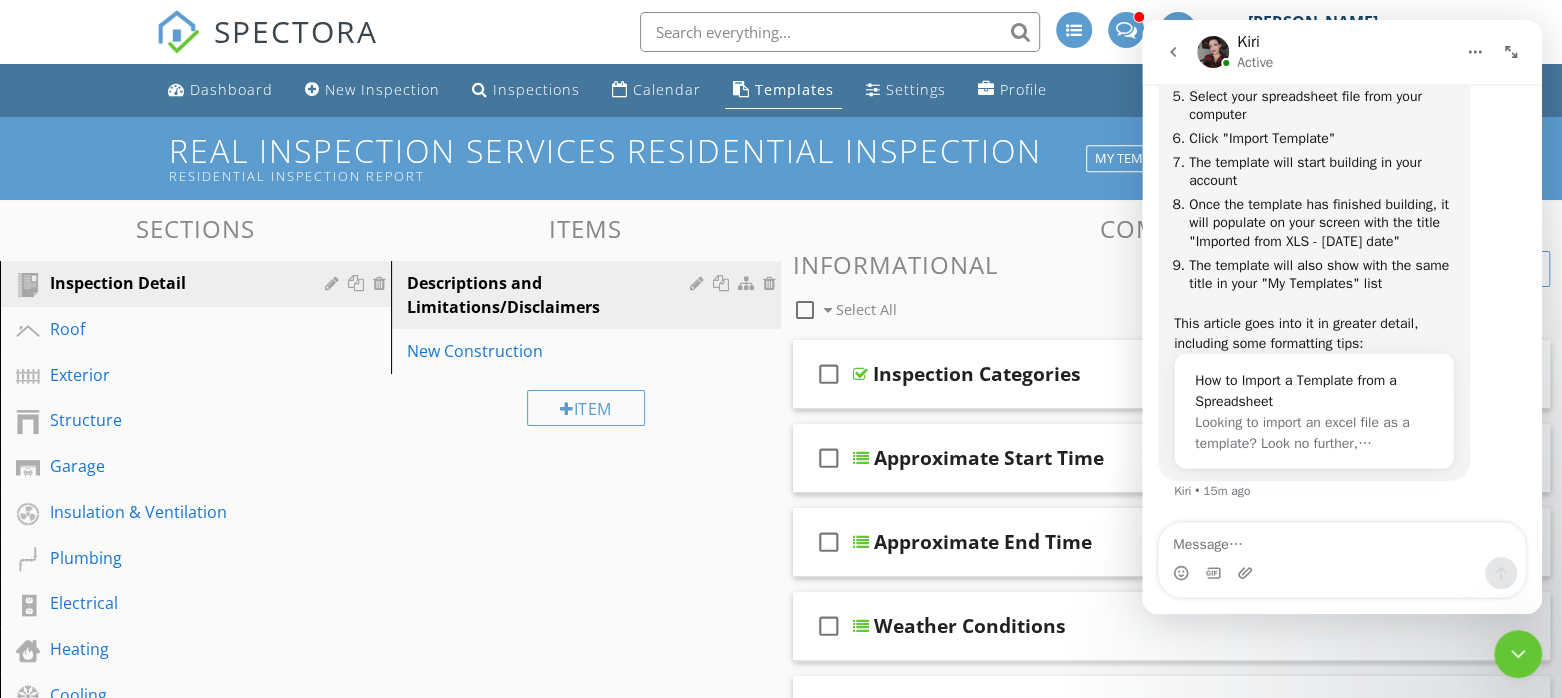 click at bounding box center [1518, 654] 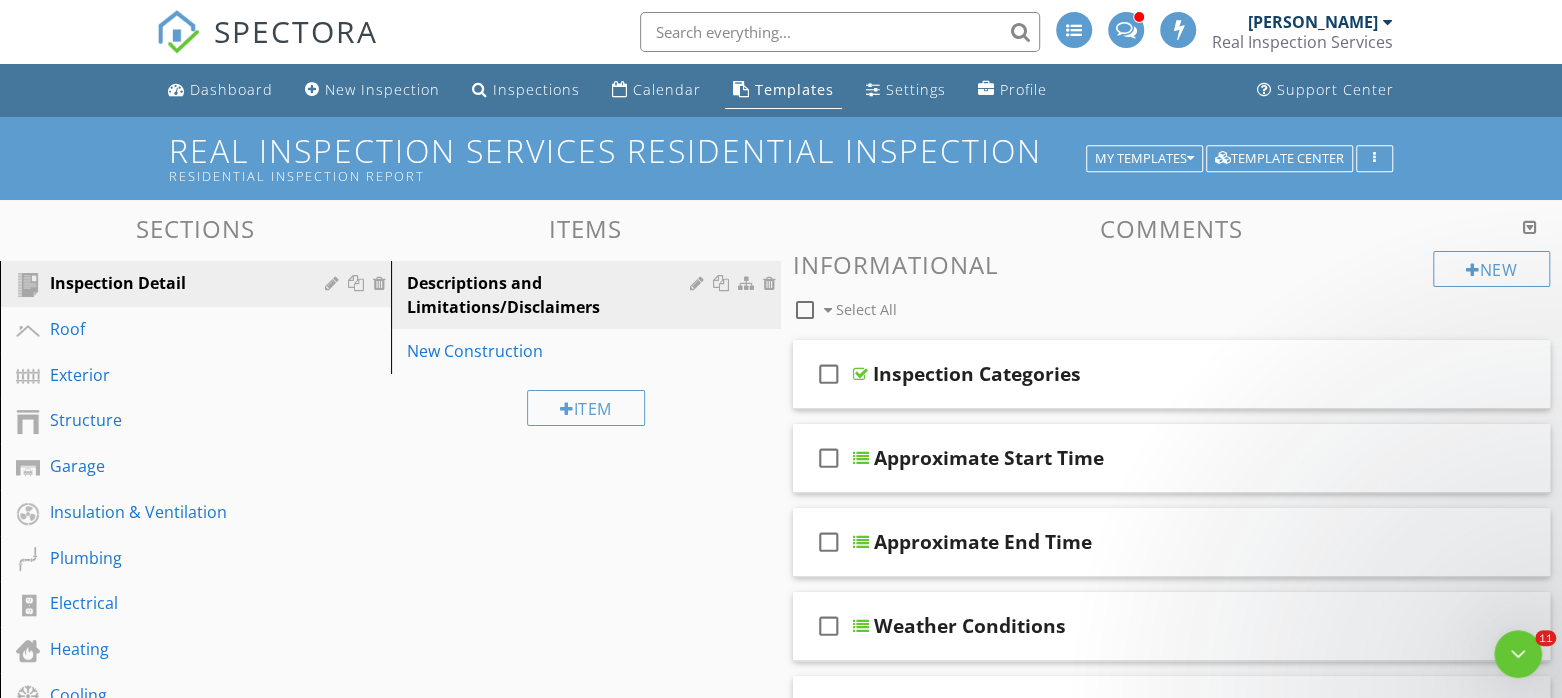 scroll, scrollTop: 0, scrollLeft: 0, axis: both 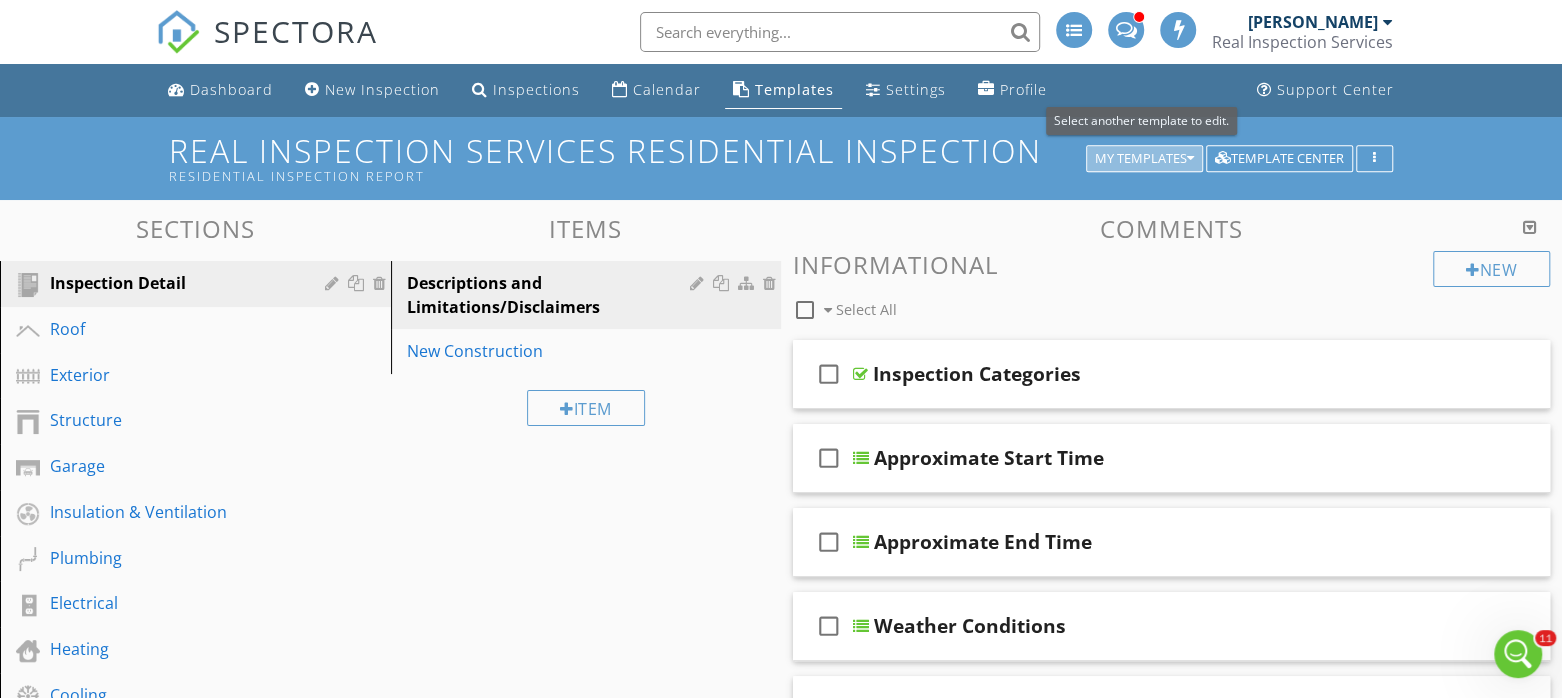 click on "My Templates" at bounding box center (1144, 159) 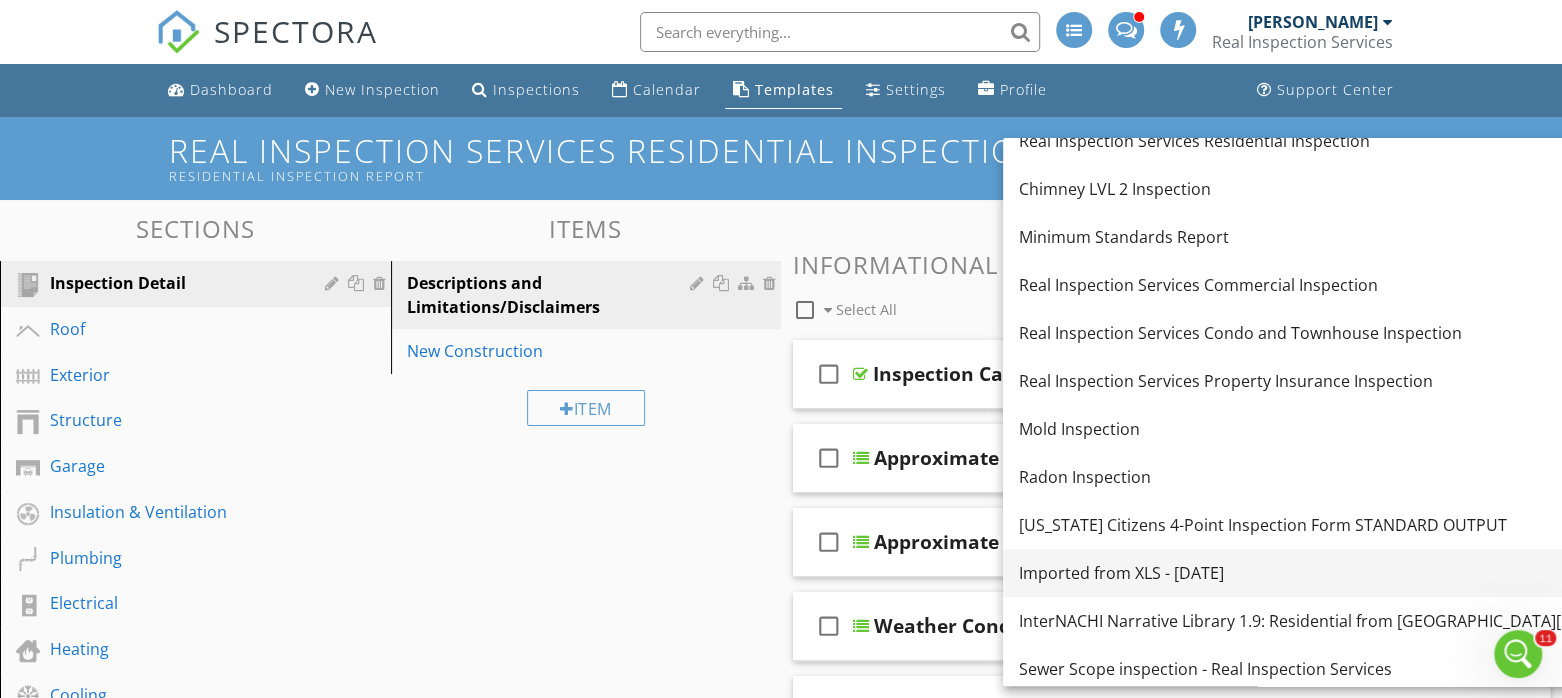 scroll, scrollTop: 27, scrollLeft: 0, axis: vertical 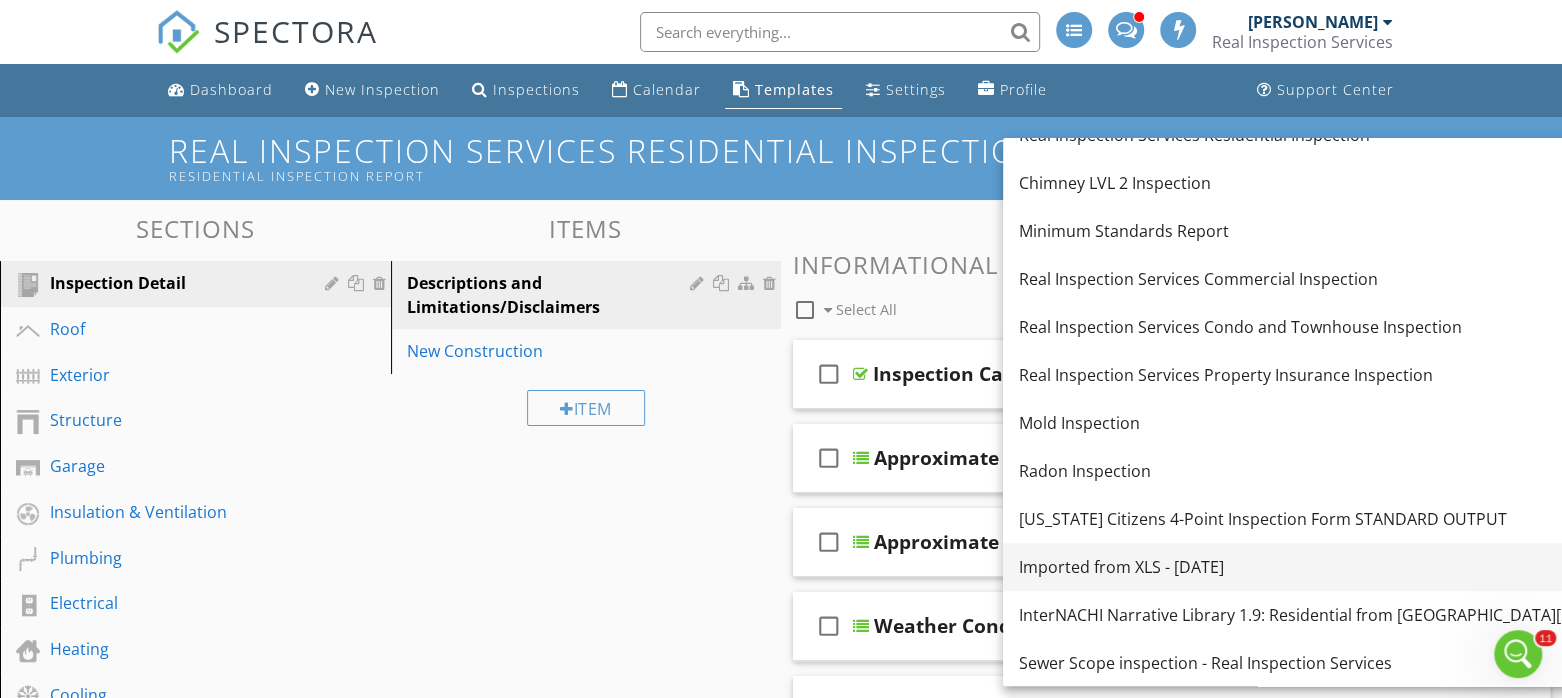 drag, startPoint x: 1236, startPoint y: 565, endPoint x: 1279, endPoint y: 556, distance: 43.931767 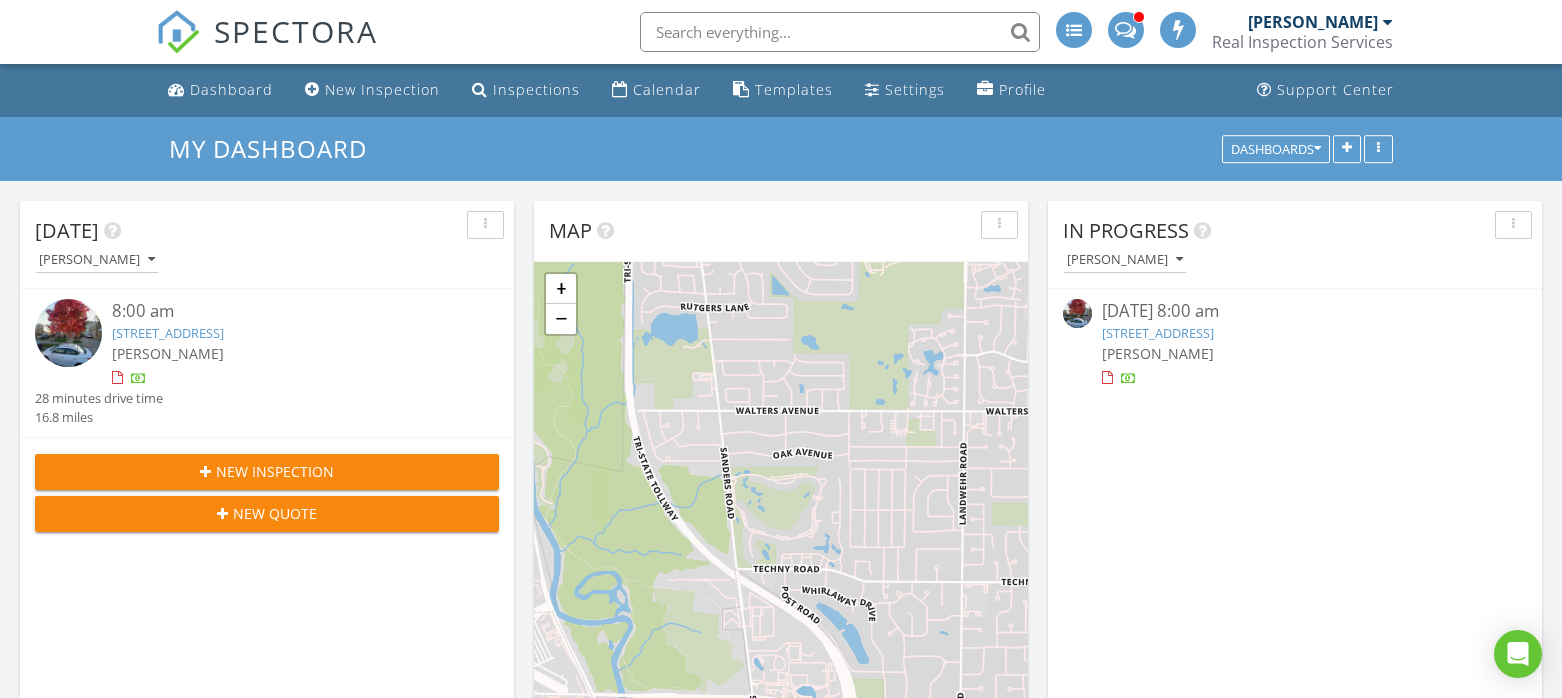 scroll, scrollTop: 0, scrollLeft: 0, axis: both 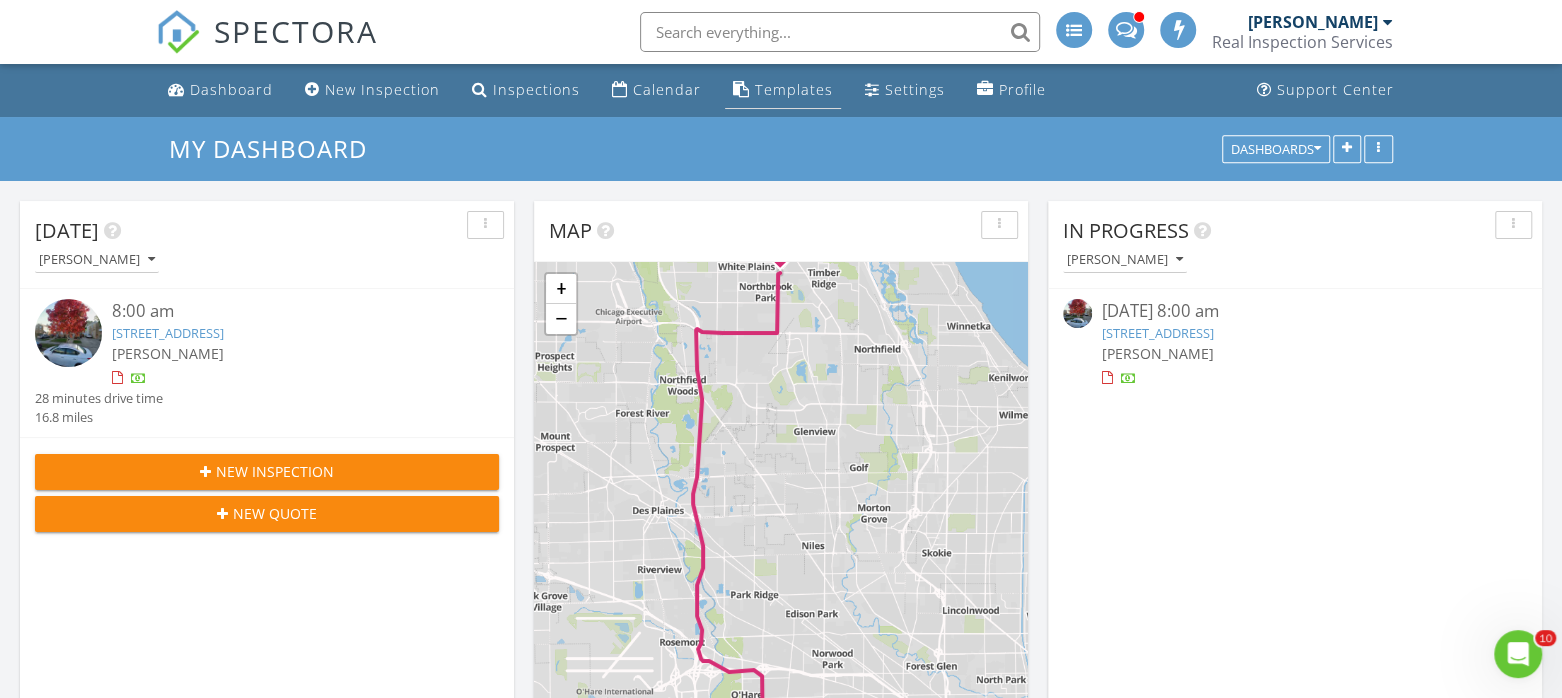 click on "Templates" at bounding box center (794, 89) 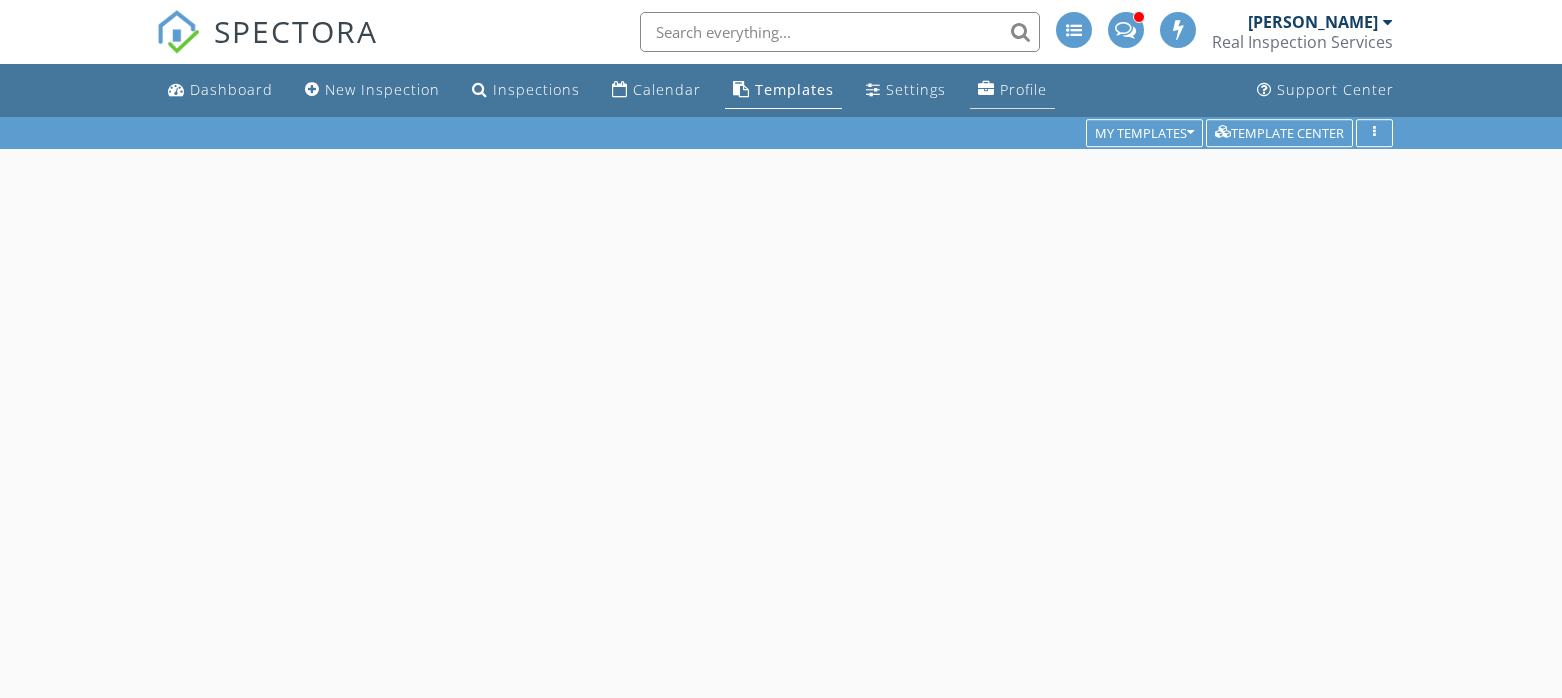 scroll, scrollTop: 0, scrollLeft: 0, axis: both 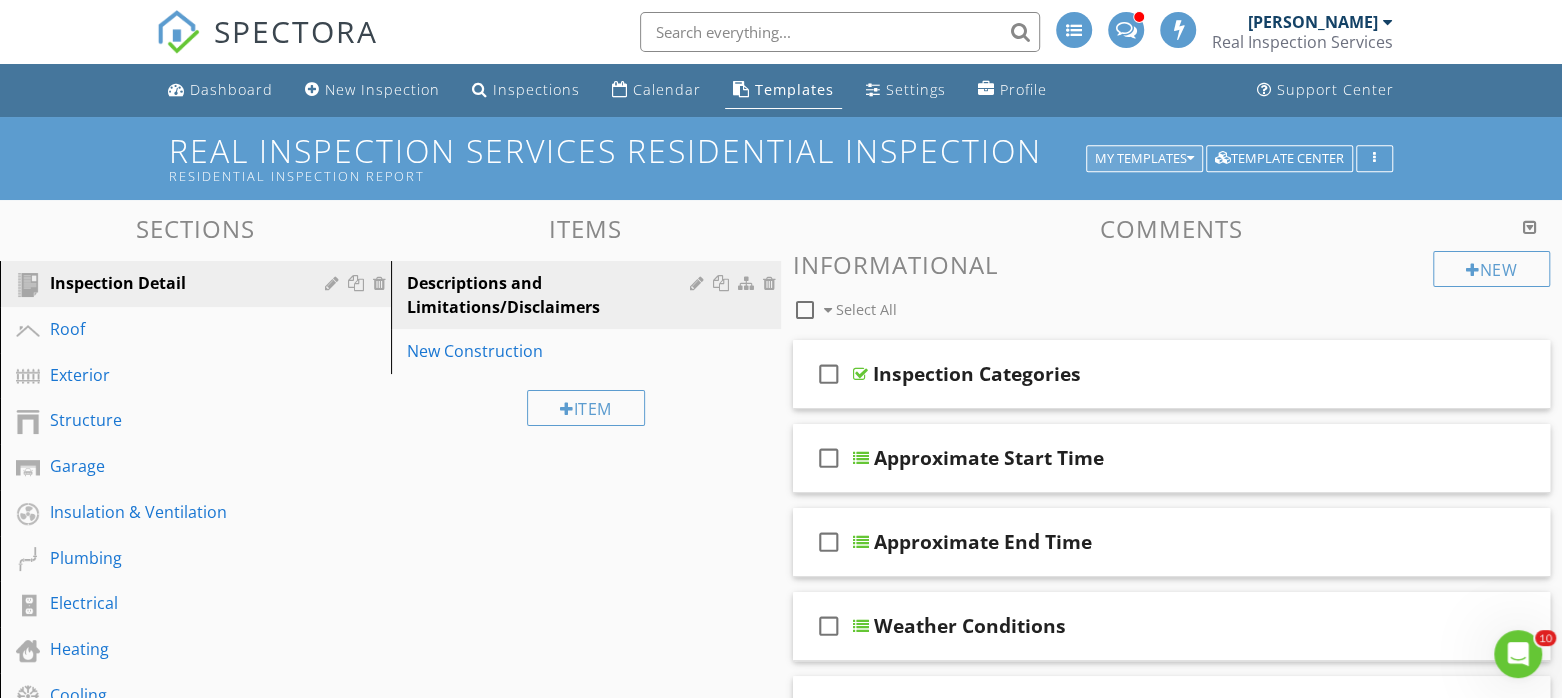 click on "My Templates" at bounding box center [1144, 159] 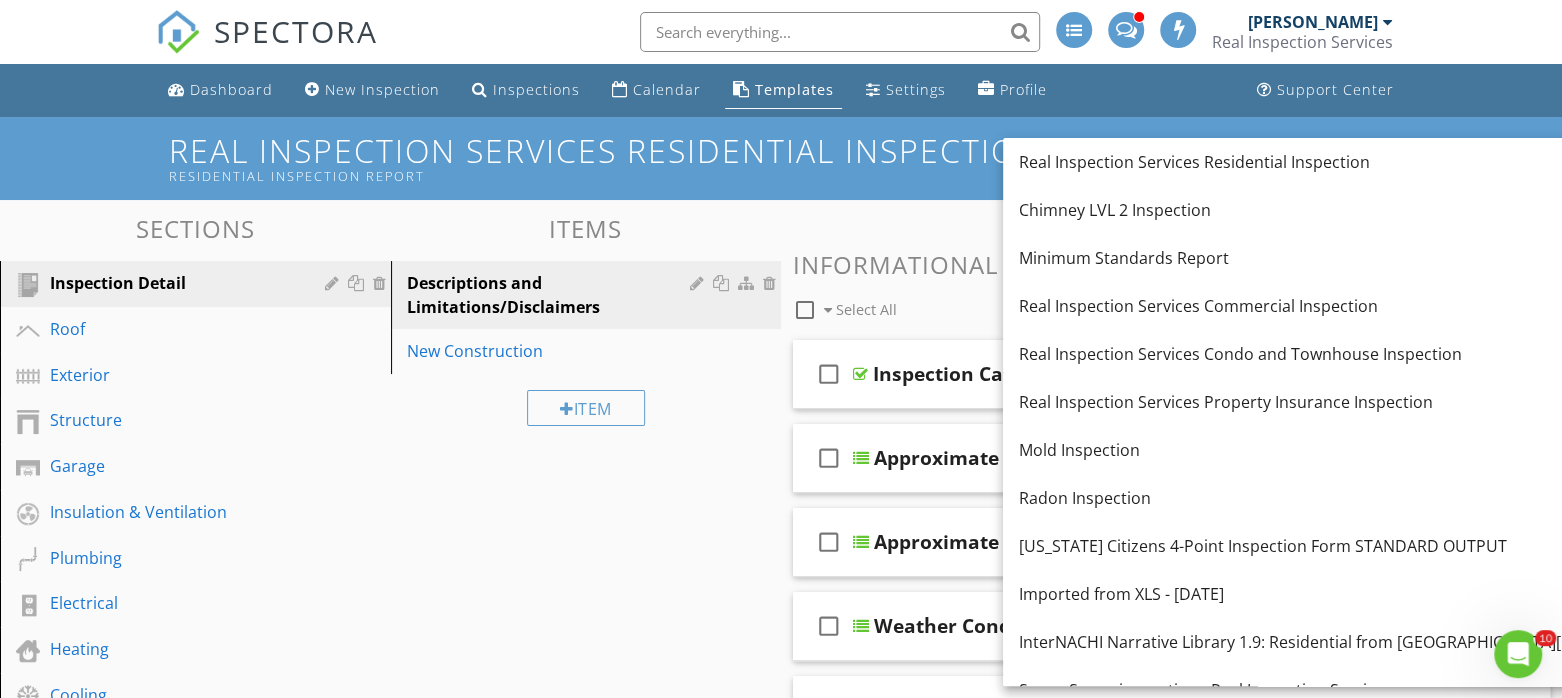 click on "Residential Inspection Report" at bounding box center (631, 176) 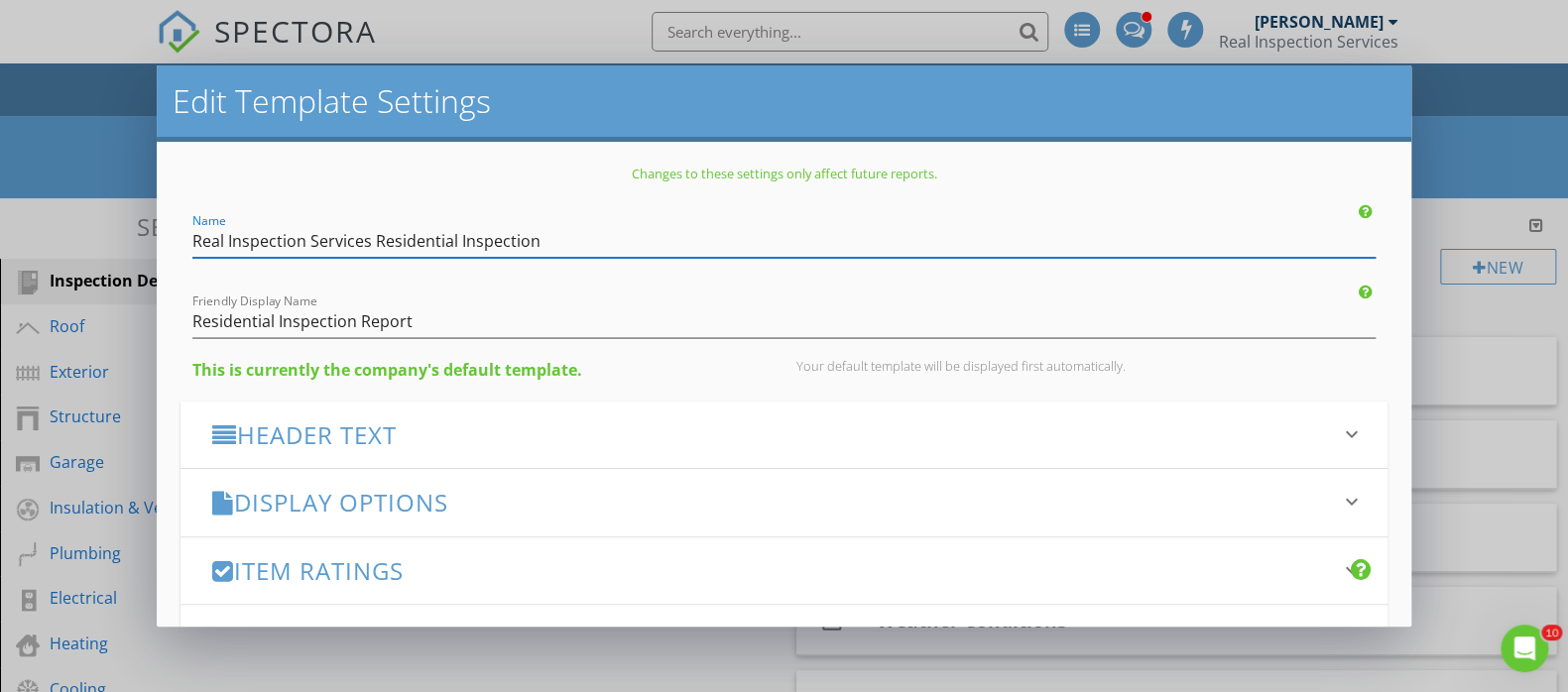 click on "Edit Template Settings   Changes to these settings only affect future reports.     Name Real Inspection Services Residential Inspection     Friendly Display Name Residential Inspection Report
This is currently the company's default template.
Your default template will be displayed first
automatically.
Header Text
keyboard_arrow_down   Full Report Header Text     Summary Header Text
Display Options
keyboard_arrow_down     check_box Display Category Counts Summary
What does this look like?
check_box Display 'Items Inspected' Count
With
vs
without
check_box Display Inspector Signature   Configure Signature
Where does this display?
check_box Display Standards of Practice
Set per-section by clicking the 'pencil' icon next to each
section.
What does this look like?" at bounding box center (784, 346) 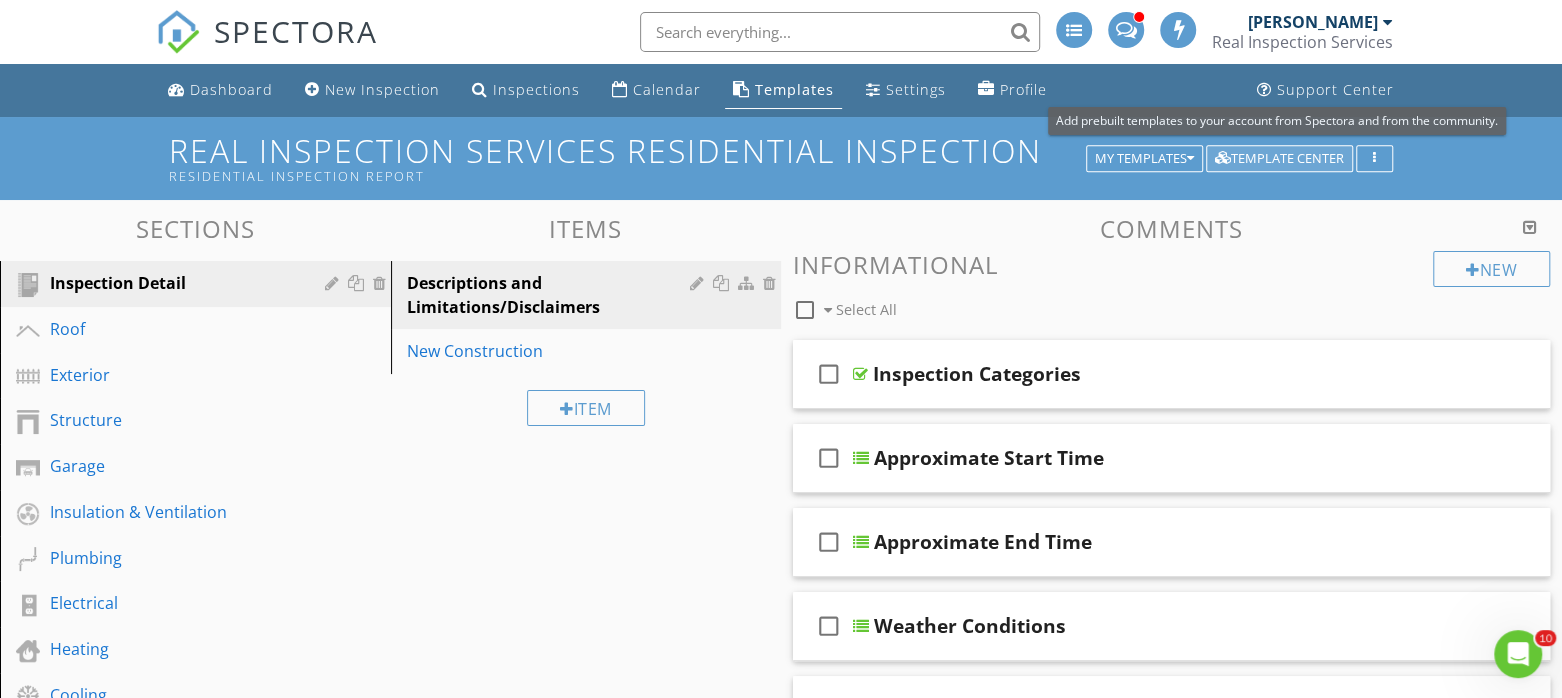 click on "Template Center" at bounding box center [1279, 159] 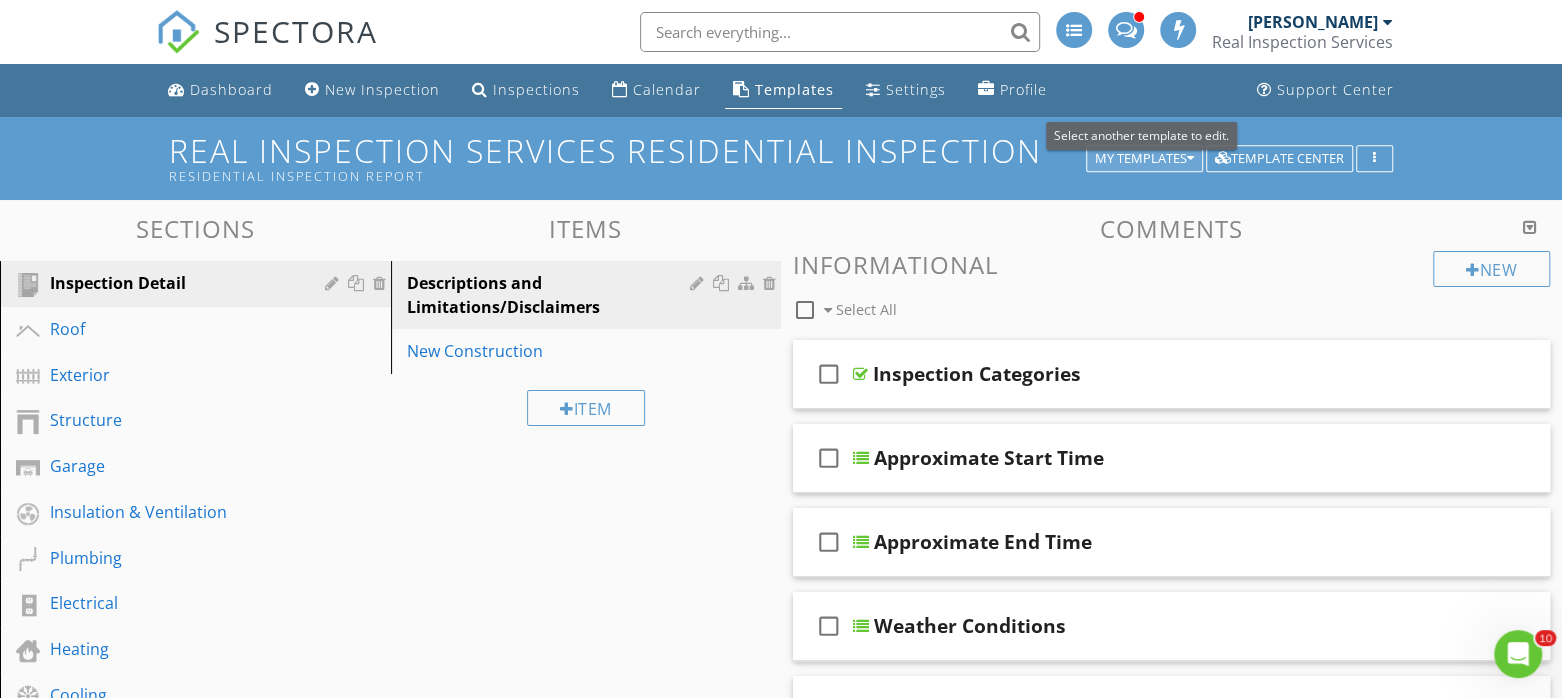 click on "My Templates" at bounding box center [1144, 159] 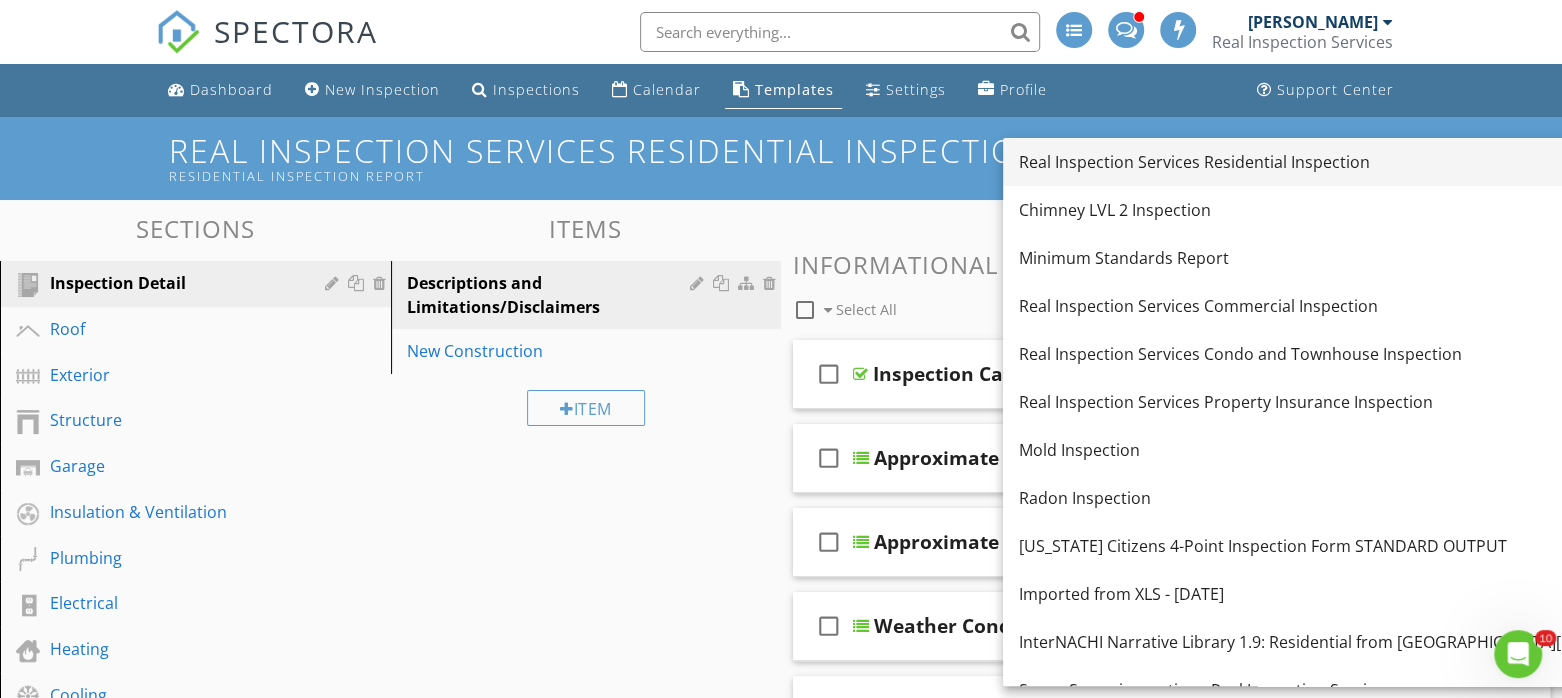 scroll, scrollTop: 27, scrollLeft: 0, axis: vertical 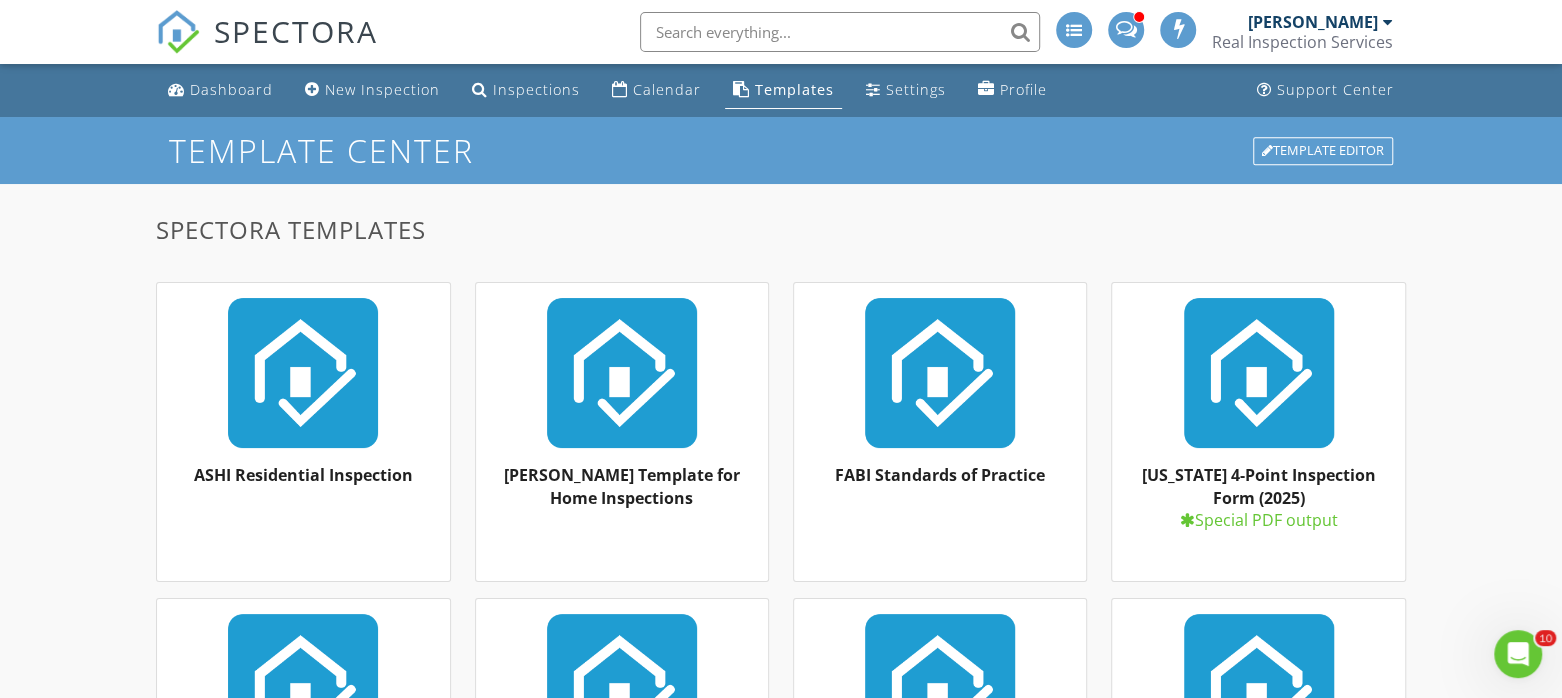 click on "Templates" at bounding box center (794, 89) 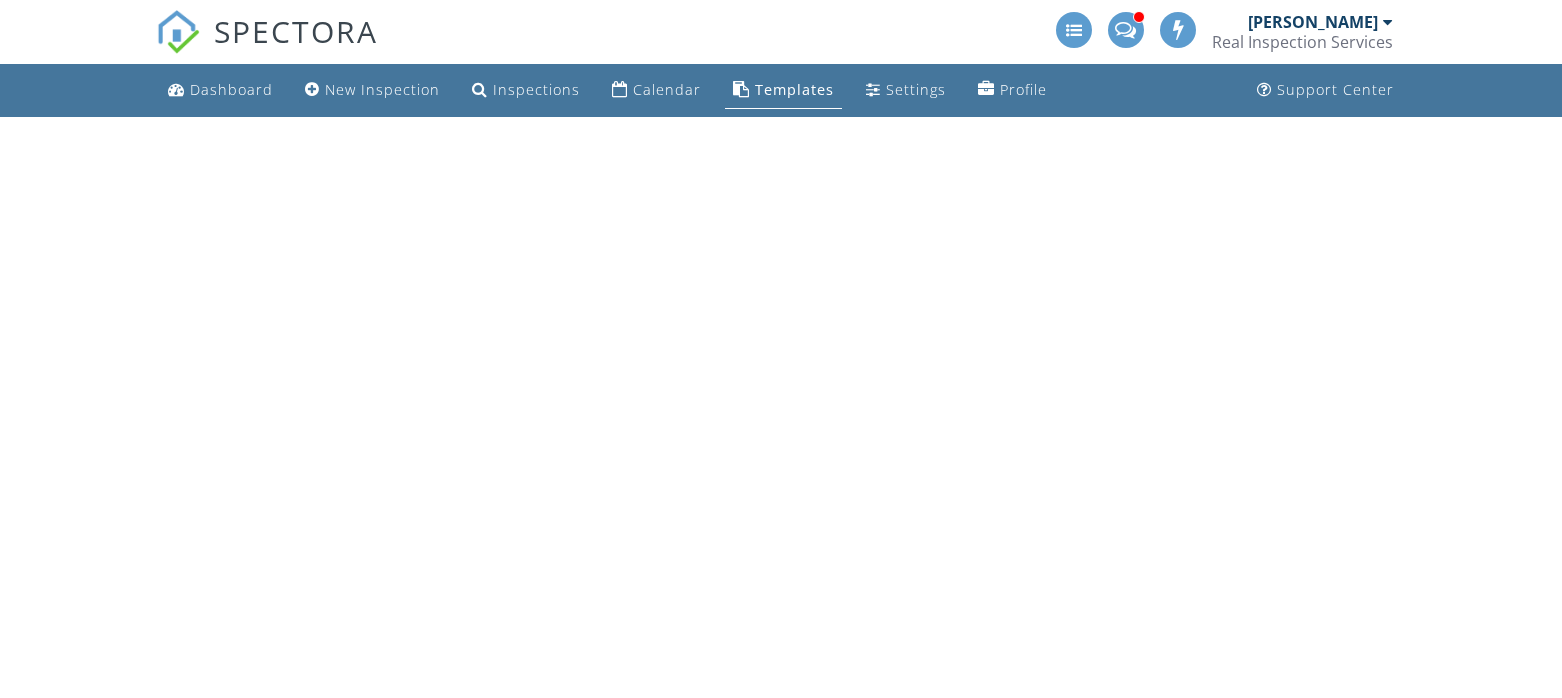 scroll, scrollTop: 0, scrollLeft: 0, axis: both 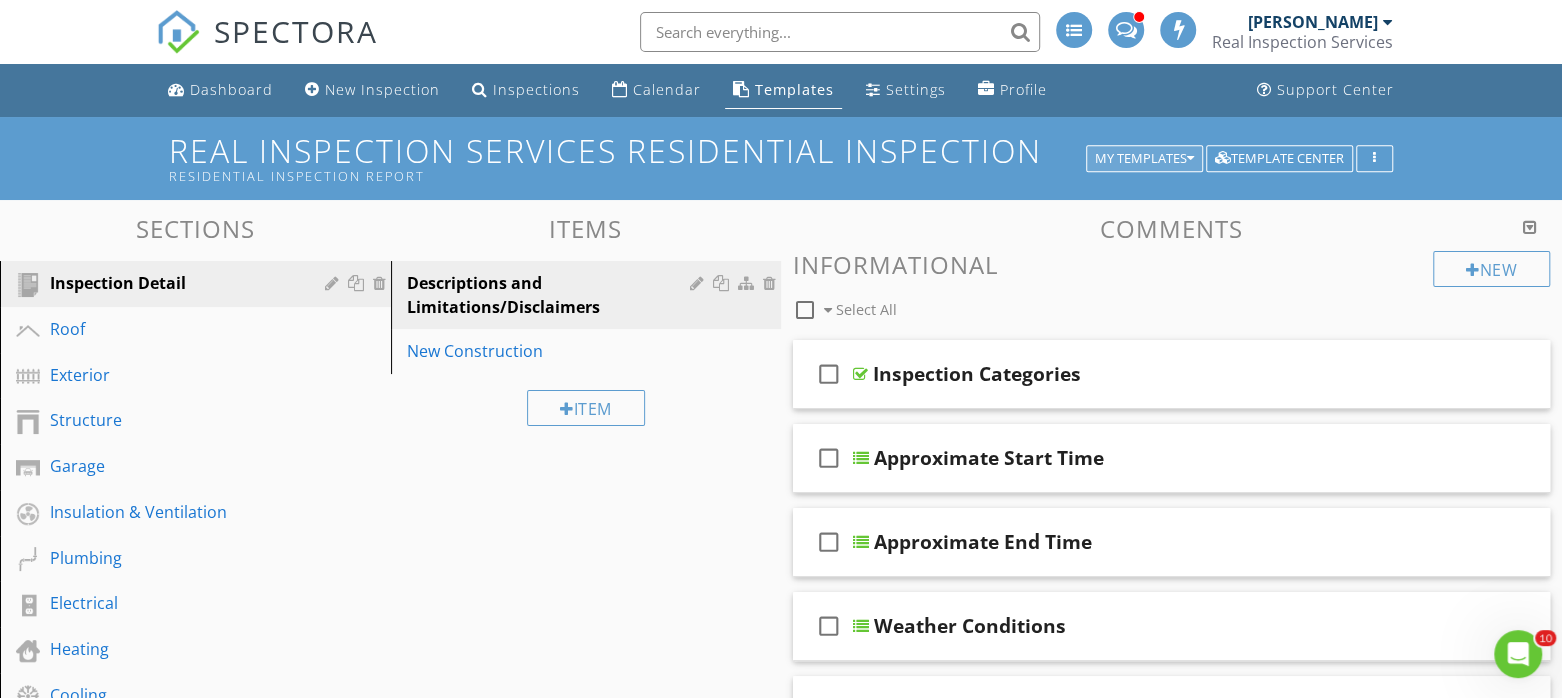 click on "My Templates" at bounding box center (1144, 159) 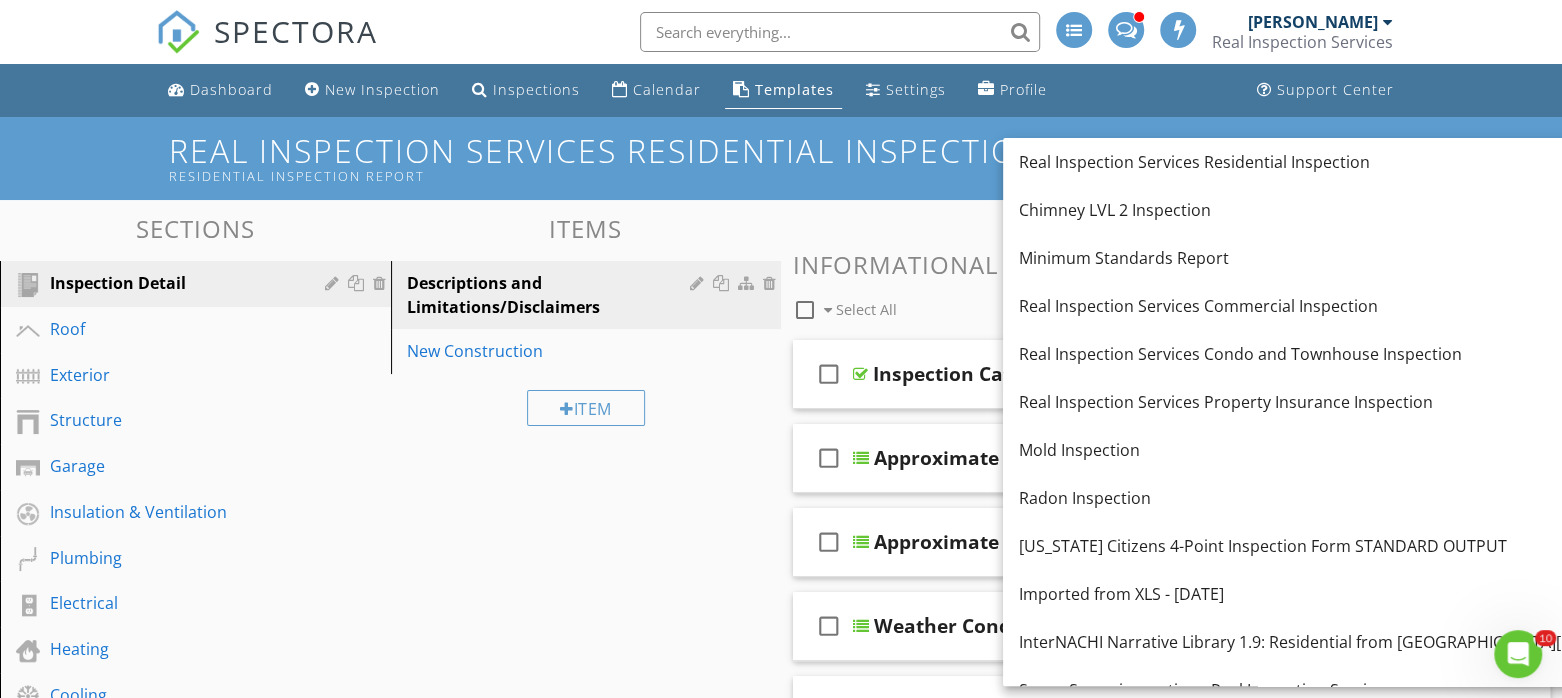 drag, startPoint x: 1118, startPoint y: 597, endPoint x: 1449, endPoint y: 95, distance: 601.30273 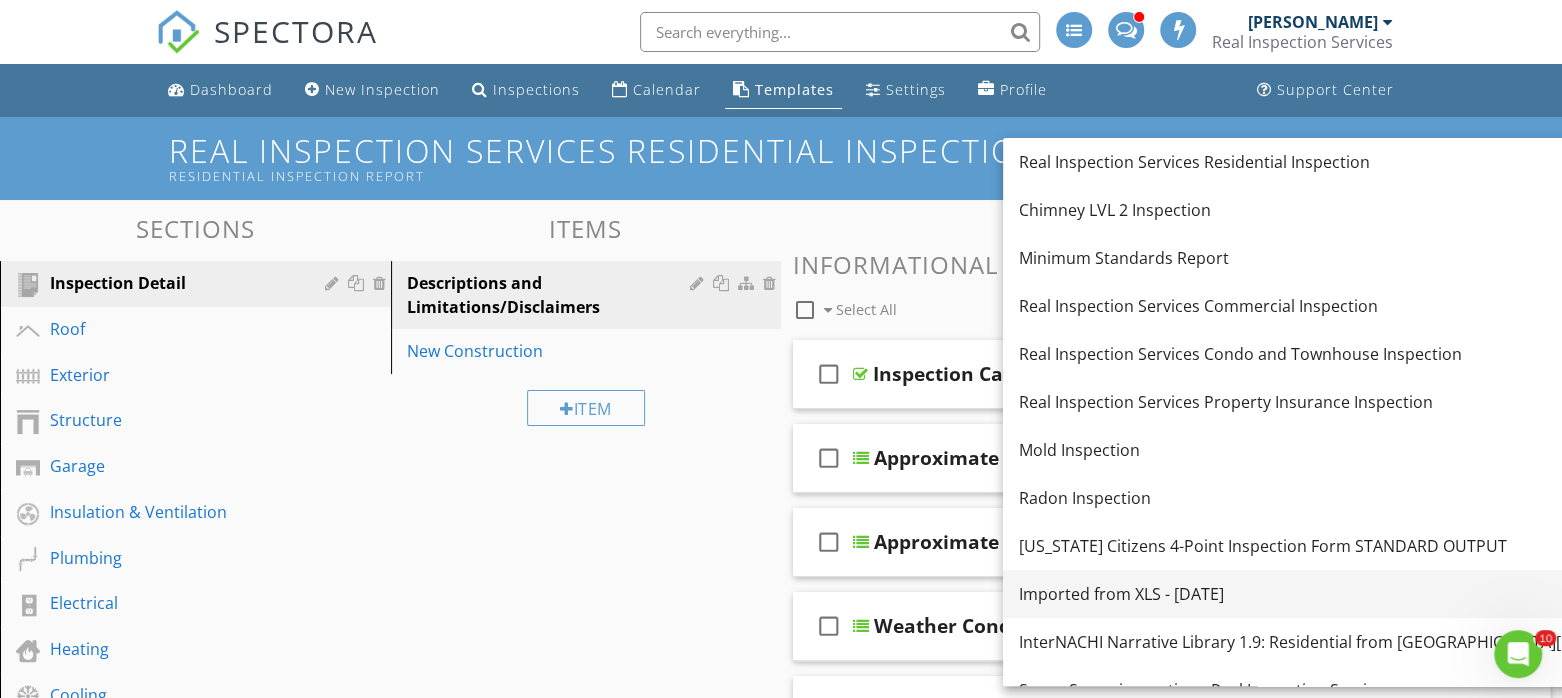 drag, startPoint x: 1013, startPoint y: 575, endPoint x: 1439, endPoint y: 594, distance: 426.4235 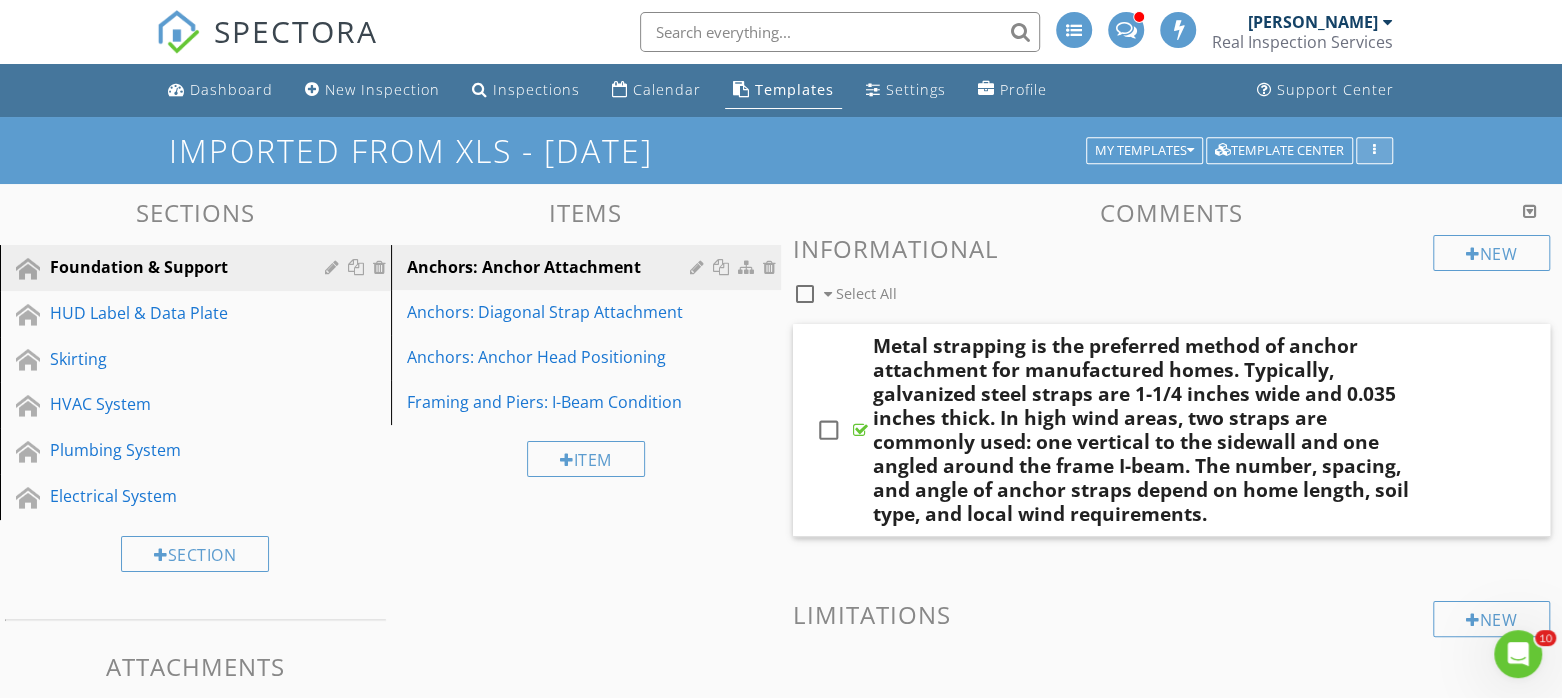 click at bounding box center [1374, 151] 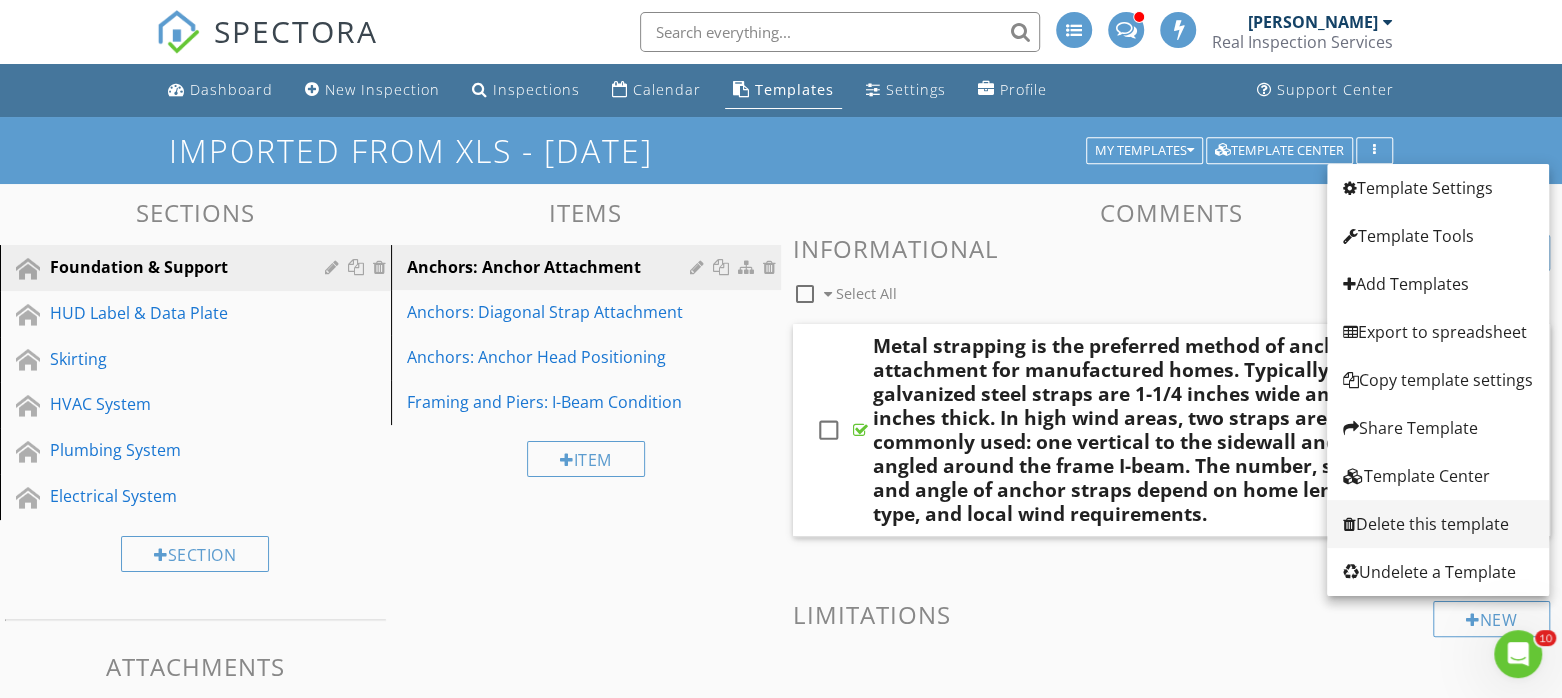click on "Delete this template" at bounding box center (1438, 524) 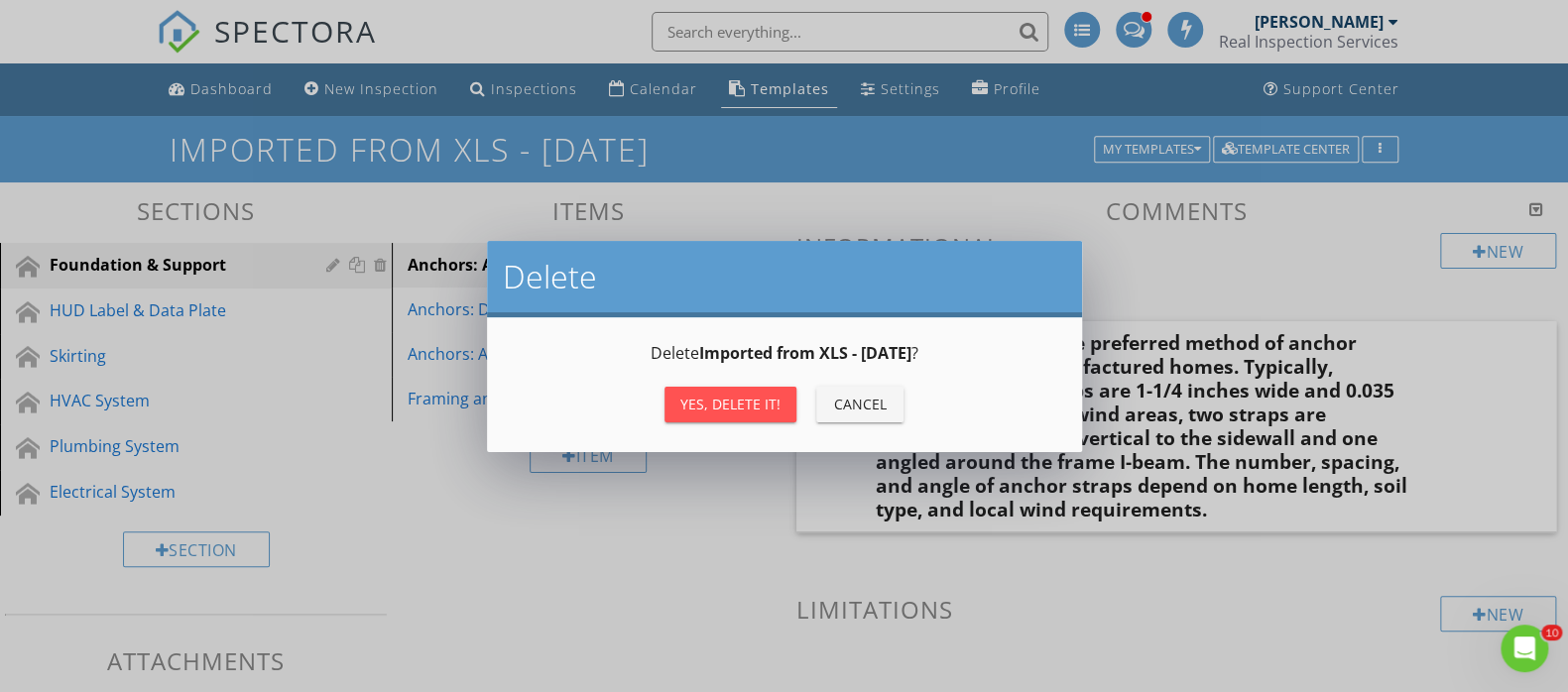 click on "Yes, Delete it!" at bounding box center (730, 404) 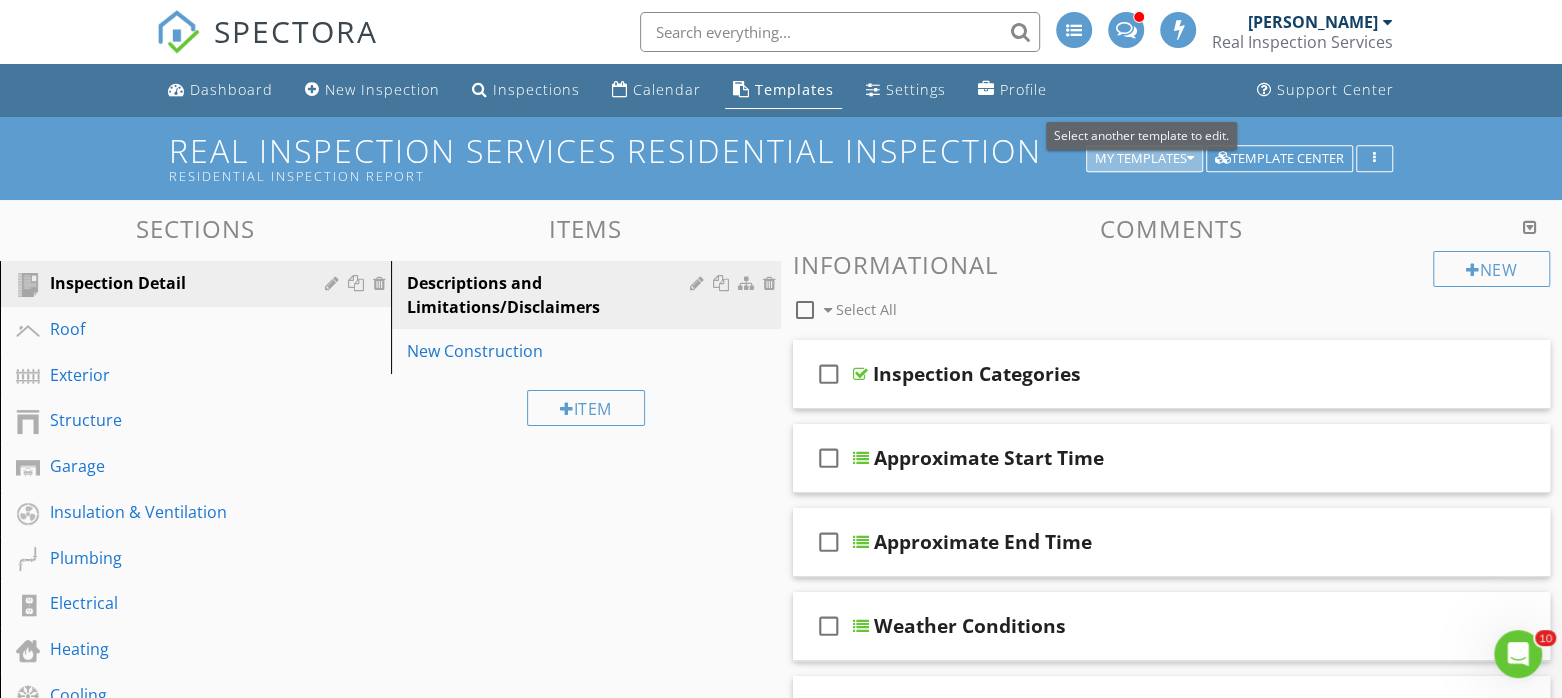 click on "My Templates" at bounding box center [1144, 159] 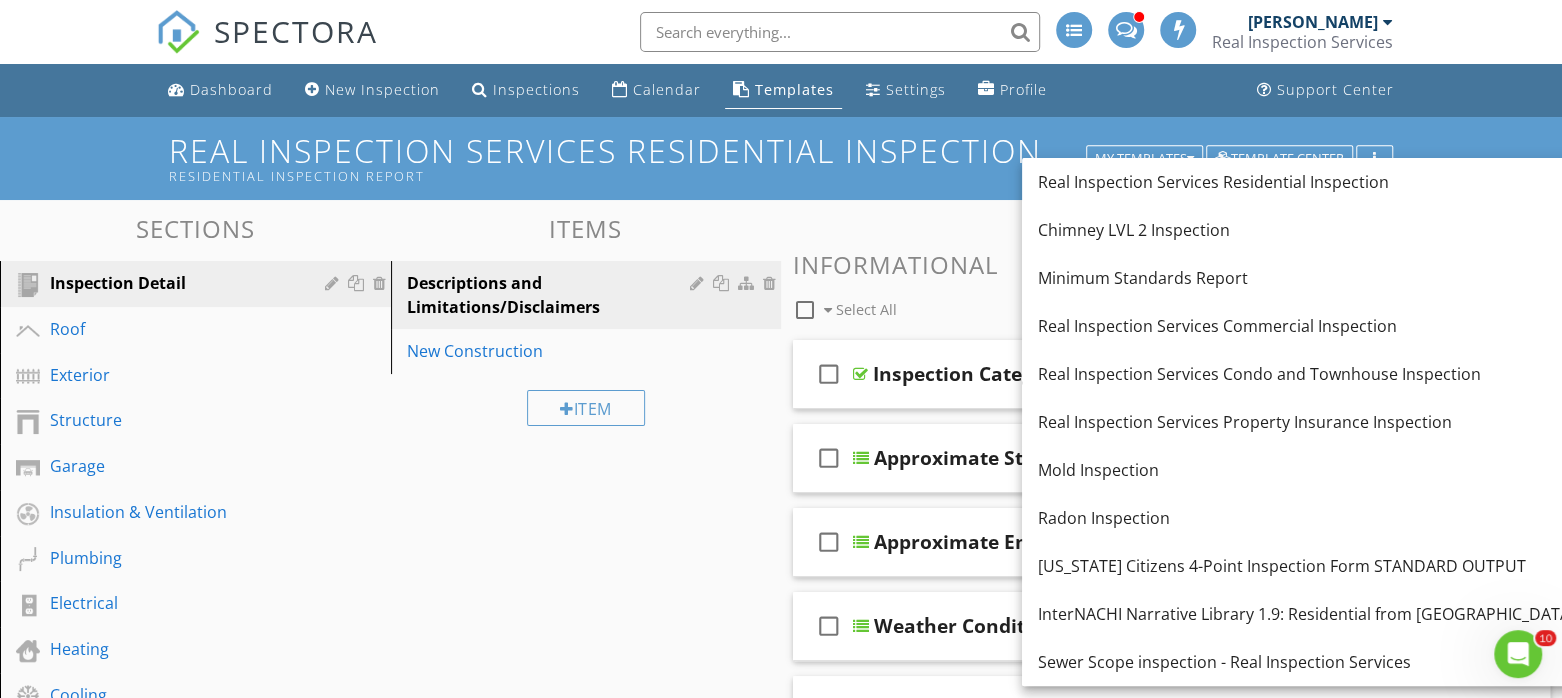 click on "Real Inspection Services Residential Inspection
Residential Inspection Report
My Templates
Template Center" at bounding box center [781, 158] 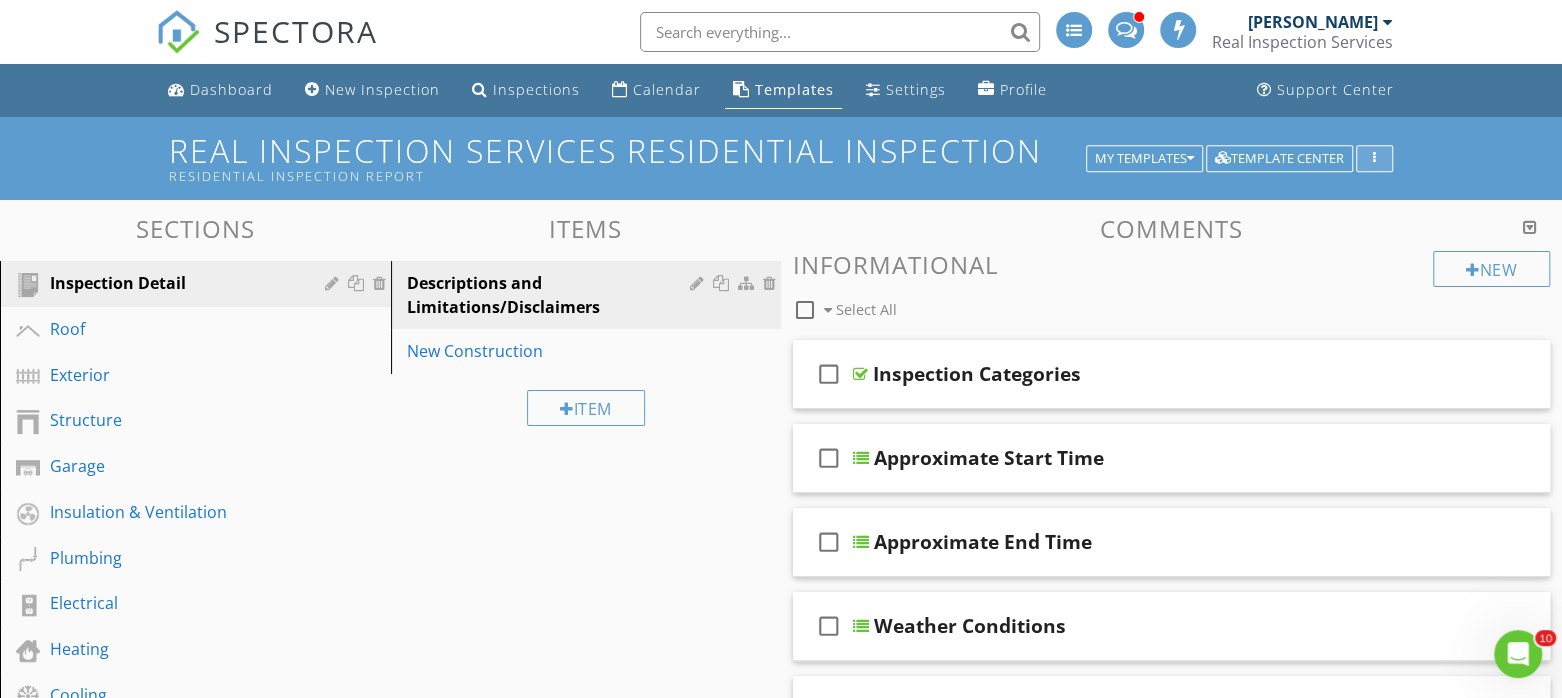 click at bounding box center [1374, 159] 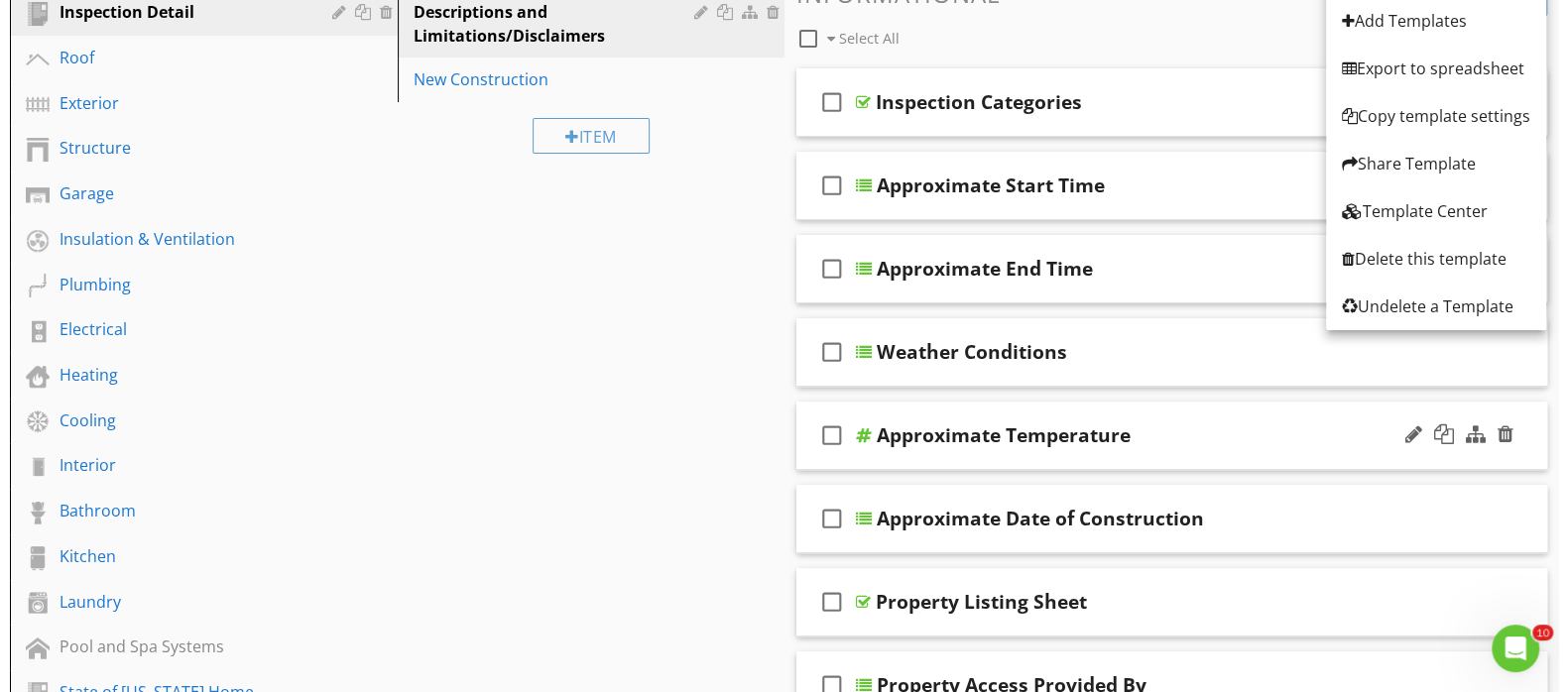 scroll, scrollTop: 124, scrollLeft: 0, axis: vertical 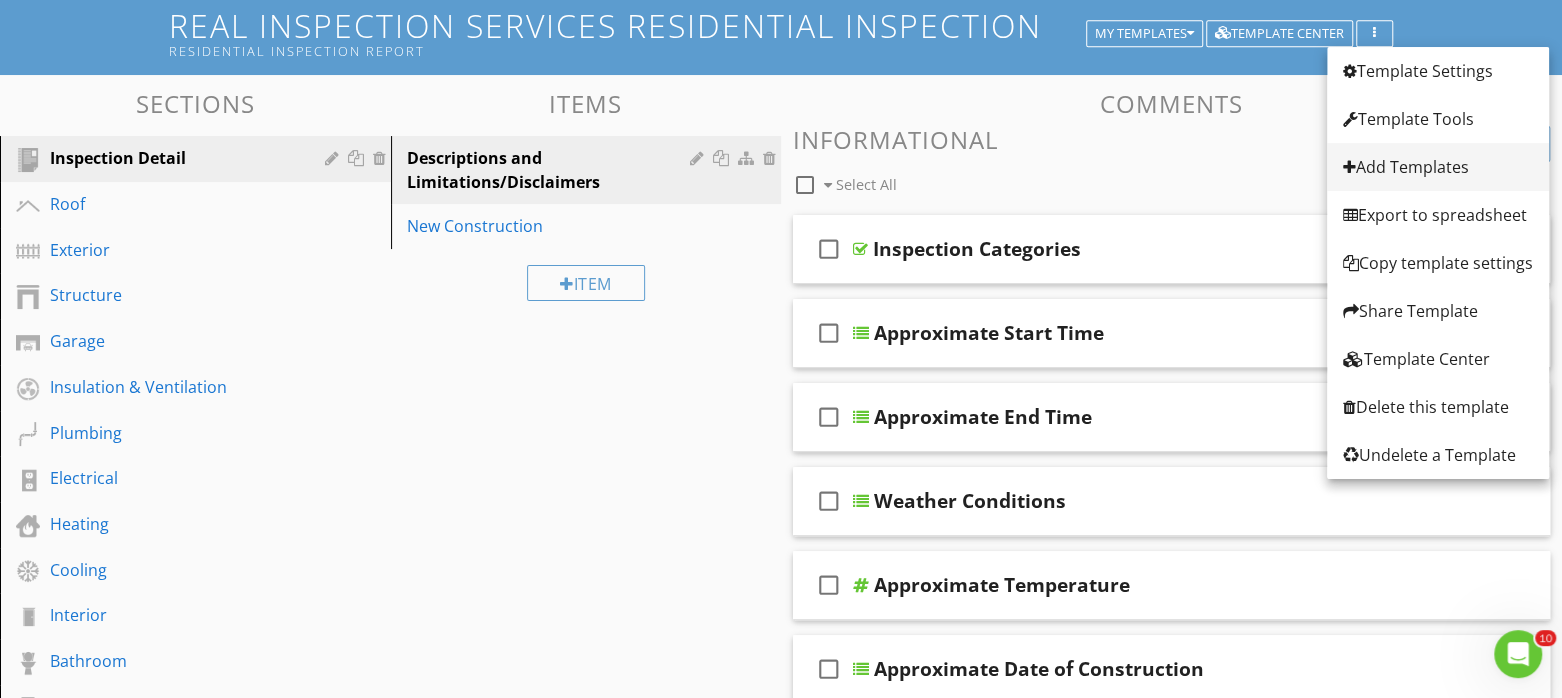 click on "Add Templates" at bounding box center [1438, 167] 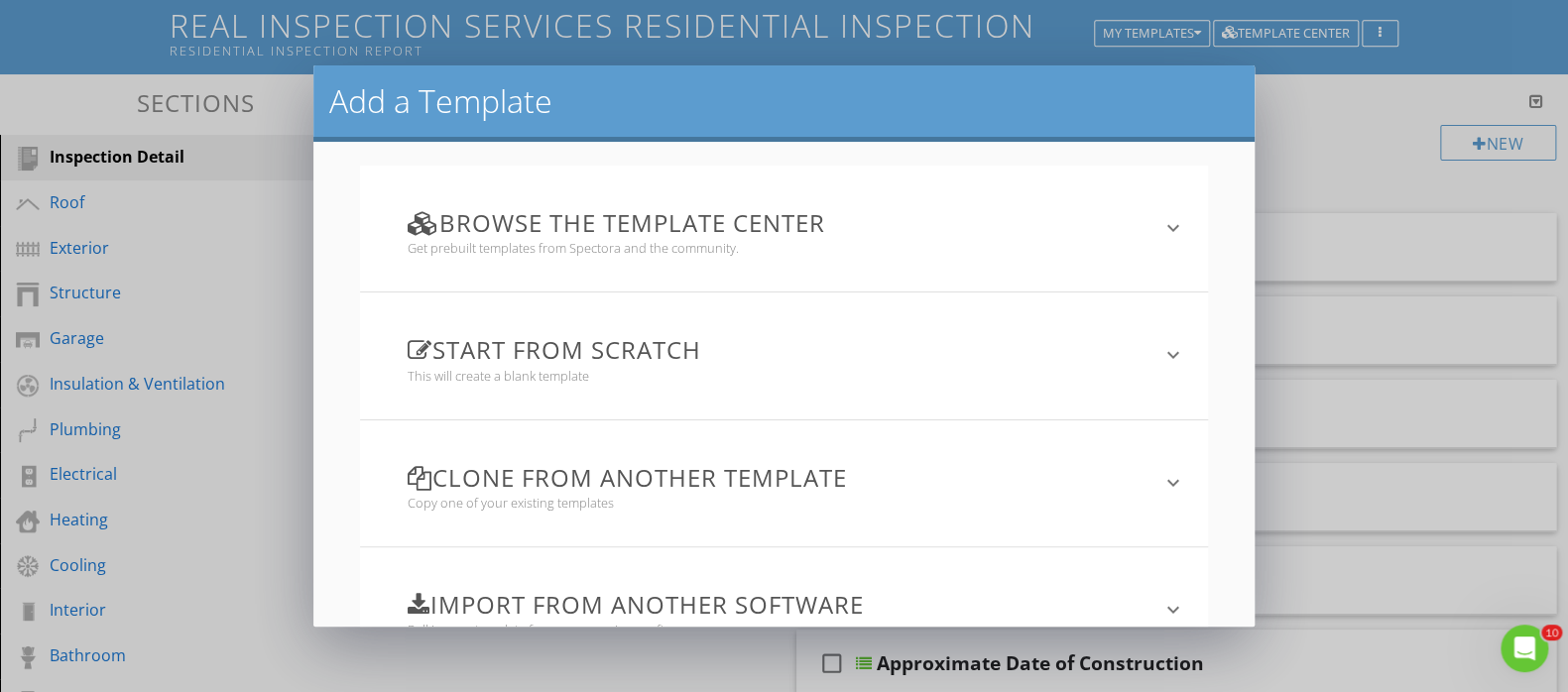 scroll, scrollTop: 196, scrollLeft: 0, axis: vertical 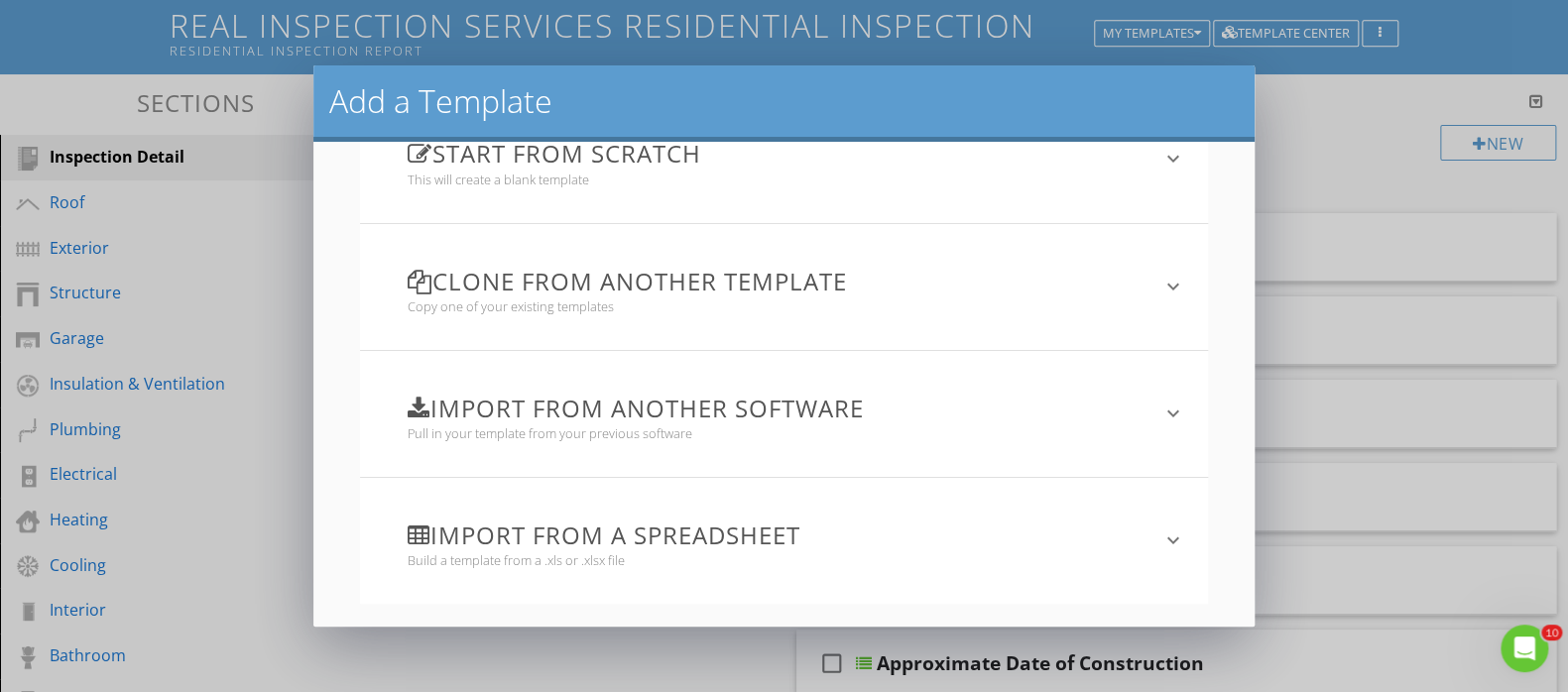 click on "Import from a spreadsheet" at bounding box center (773, 534) 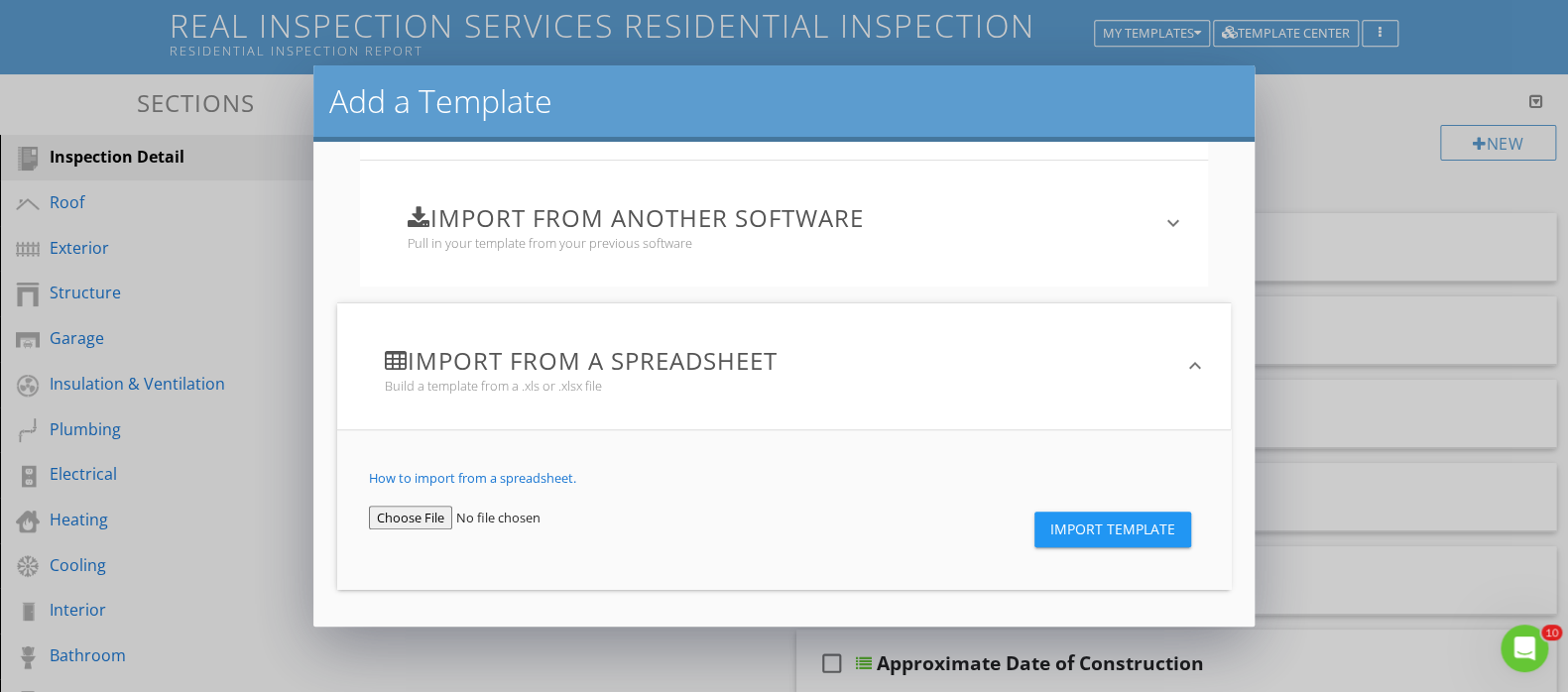 scroll, scrollTop: 388, scrollLeft: 0, axis: vertical 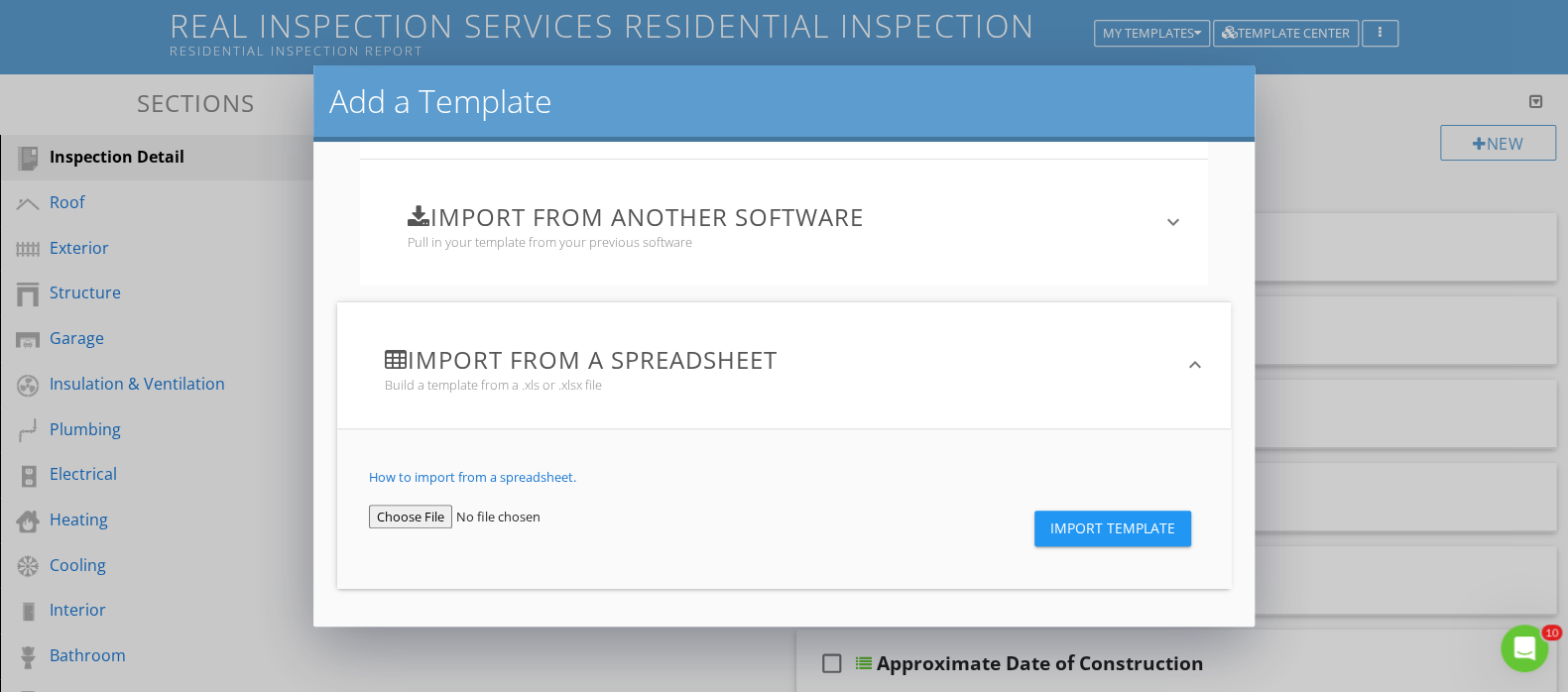 click at bounding box center (487, 517) 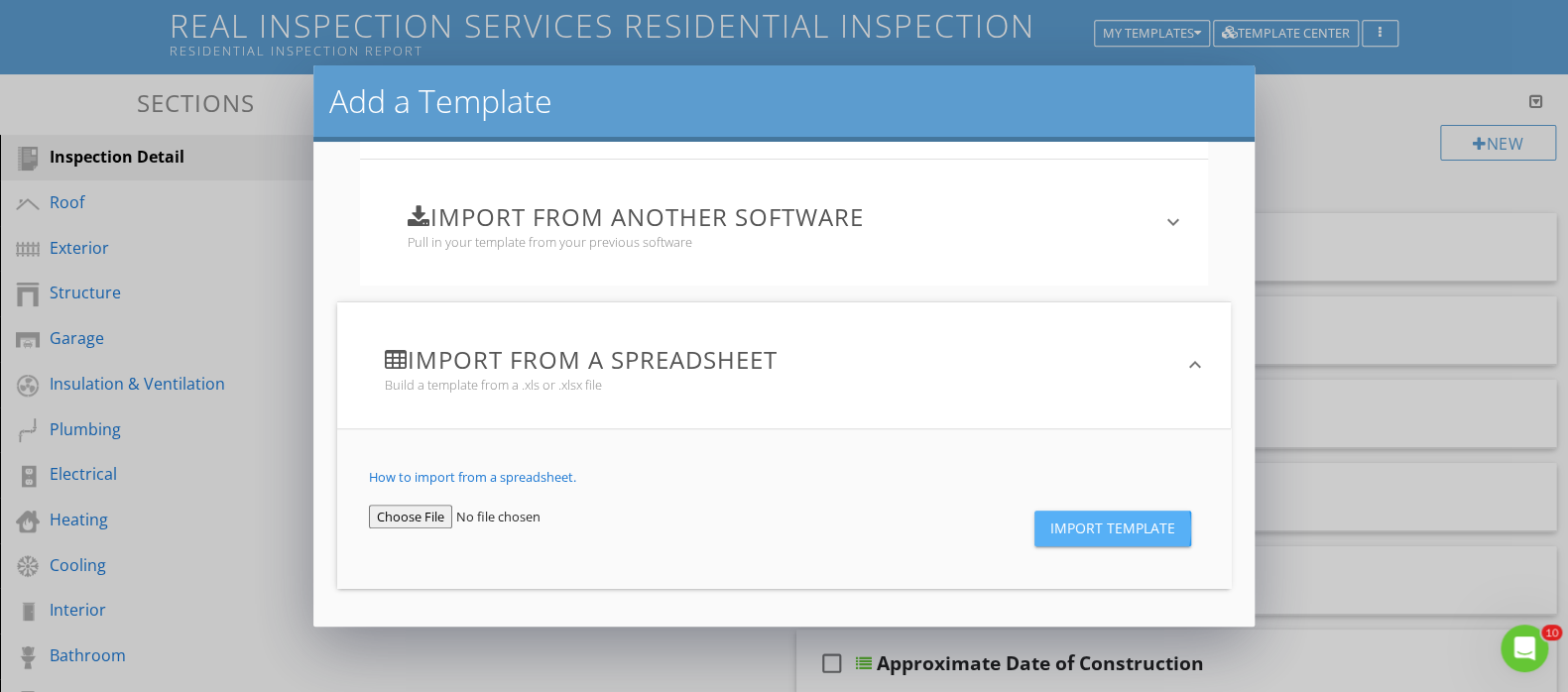click on "Import Template" at bounding box center [1113, 528] 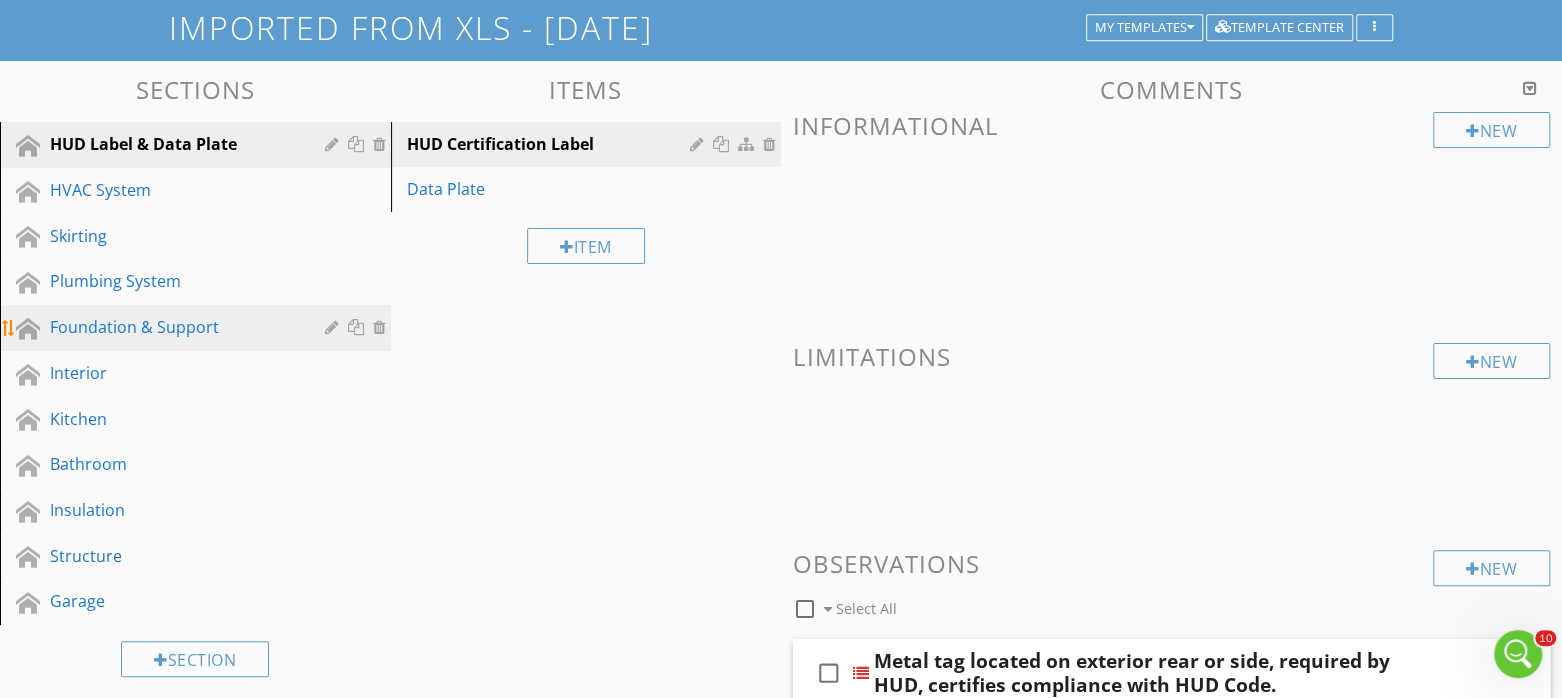 scroll, scrollTop: 0, scrollLeft: 0, axis: both 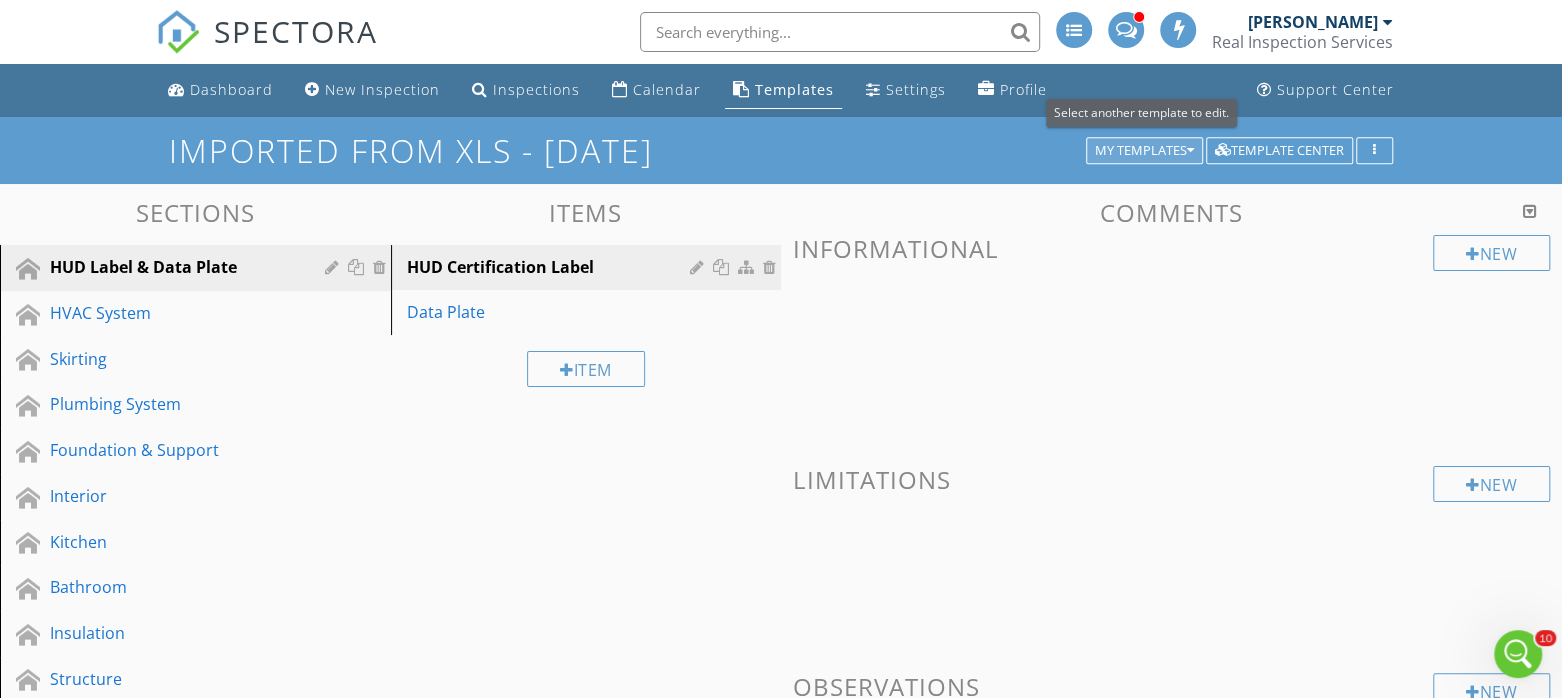 click on "My Templates" at bounding box center [1144, 151] 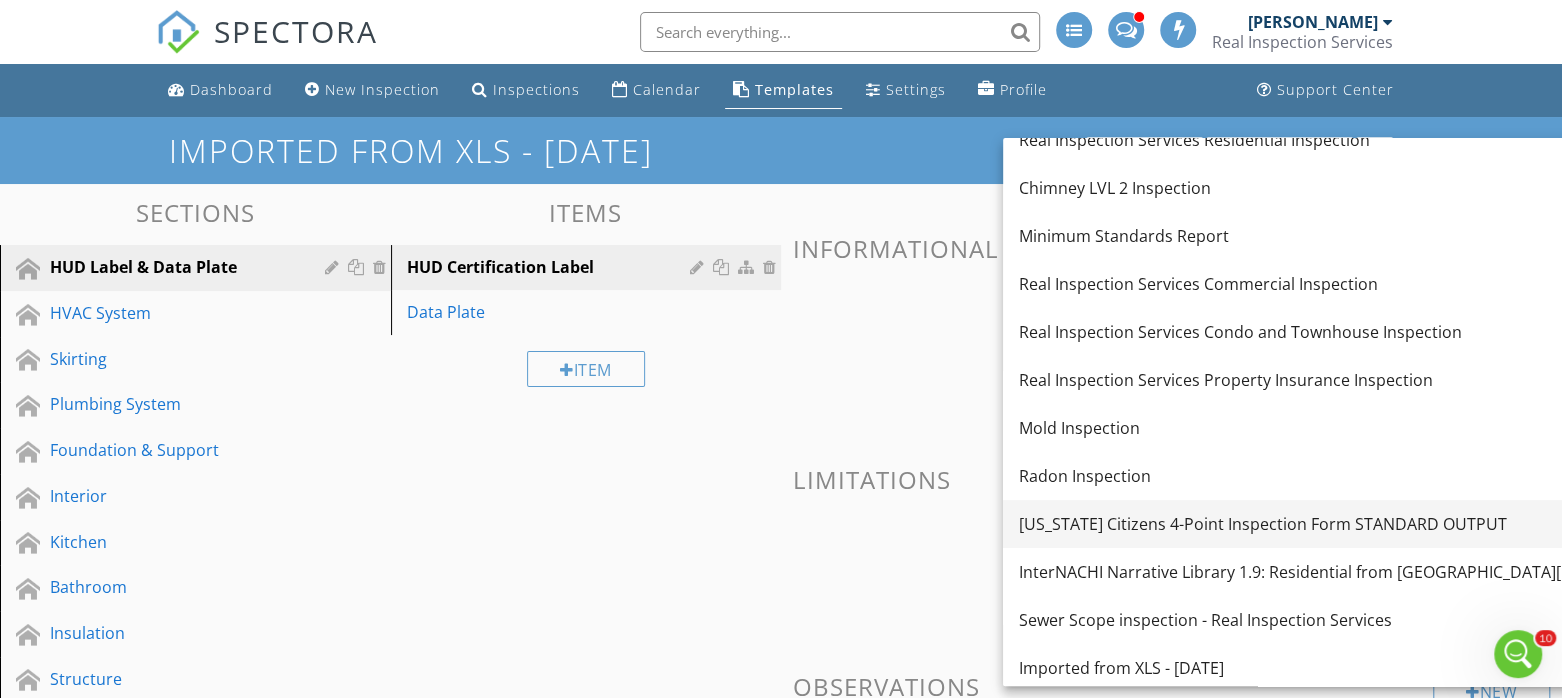 scroll, scrollTop: 27, scrollLeft: 0, axis: vertical 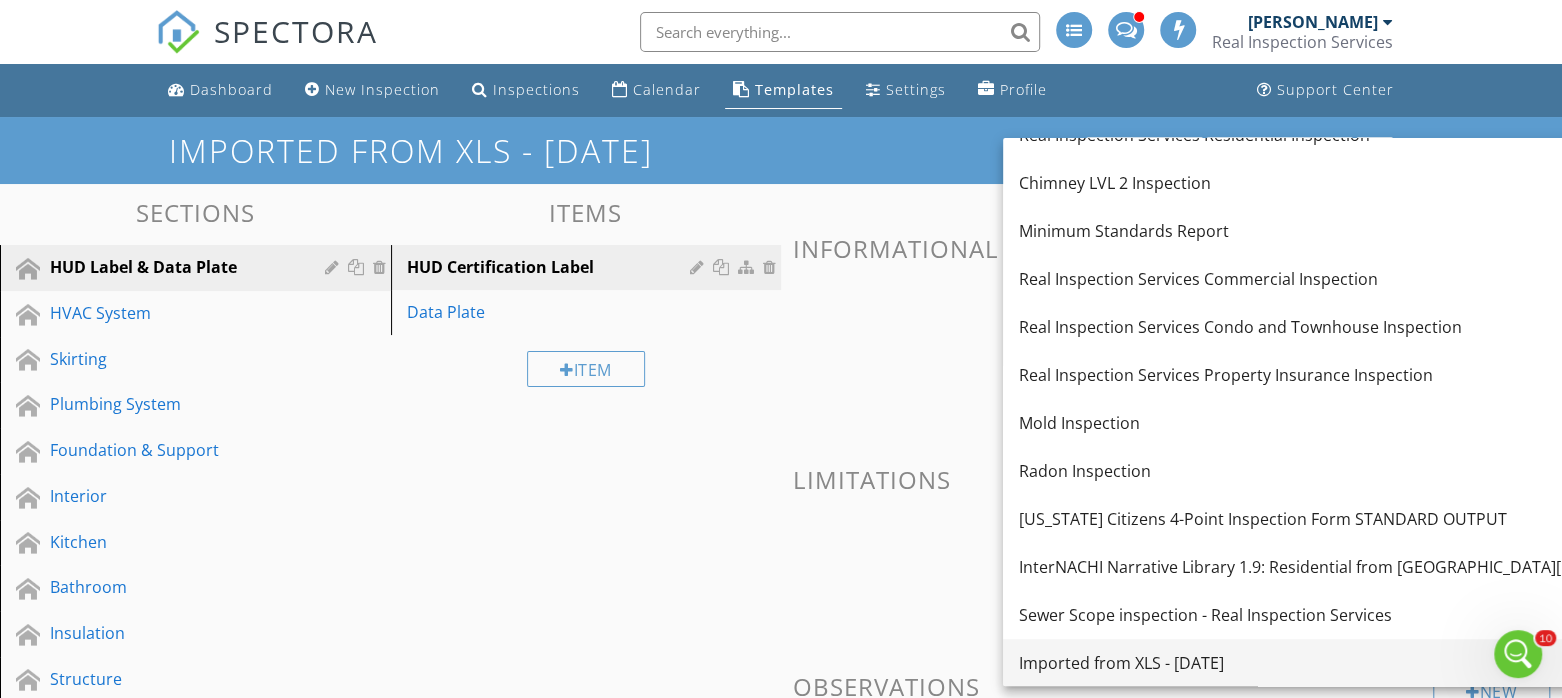 click on "Imported from XLS - [DATE]" at bounding box center (1349, 663) 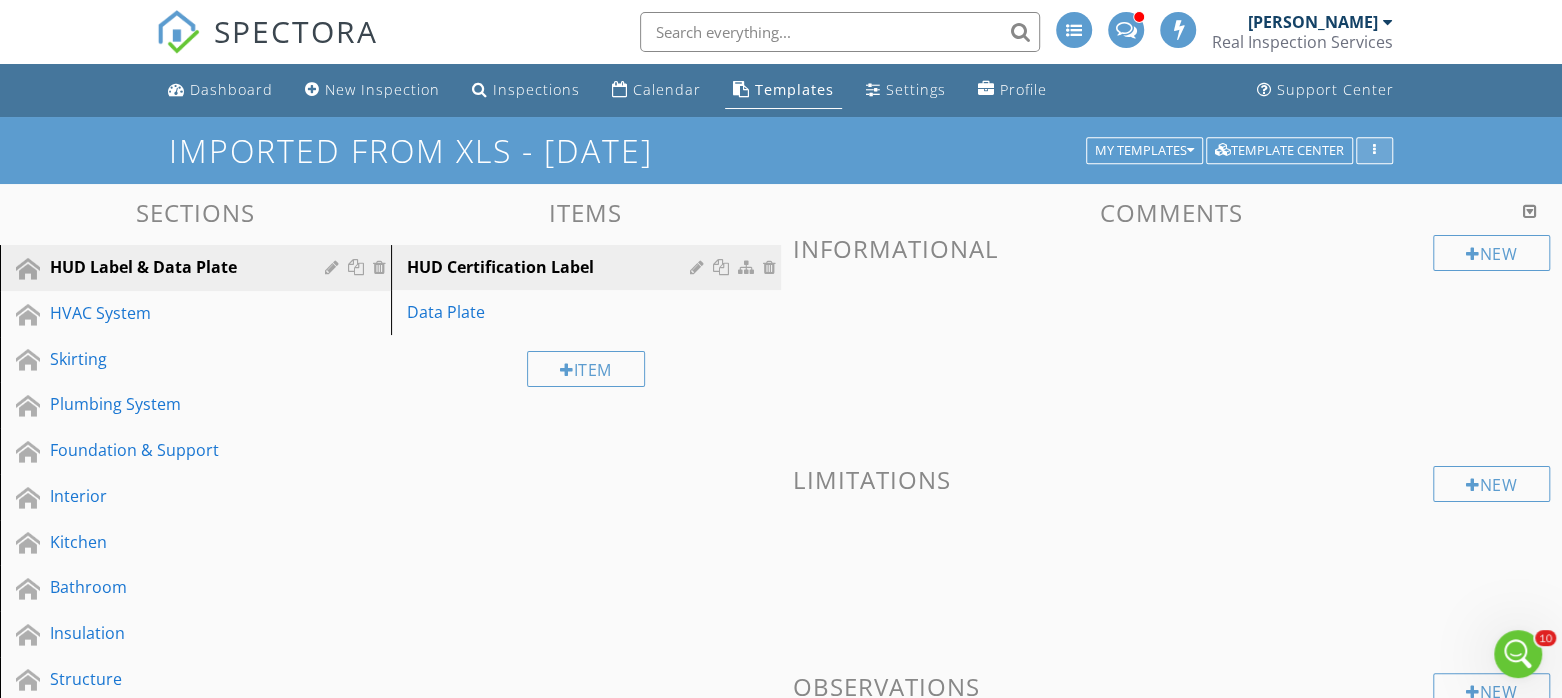 click at bounding box center [1374, 151] 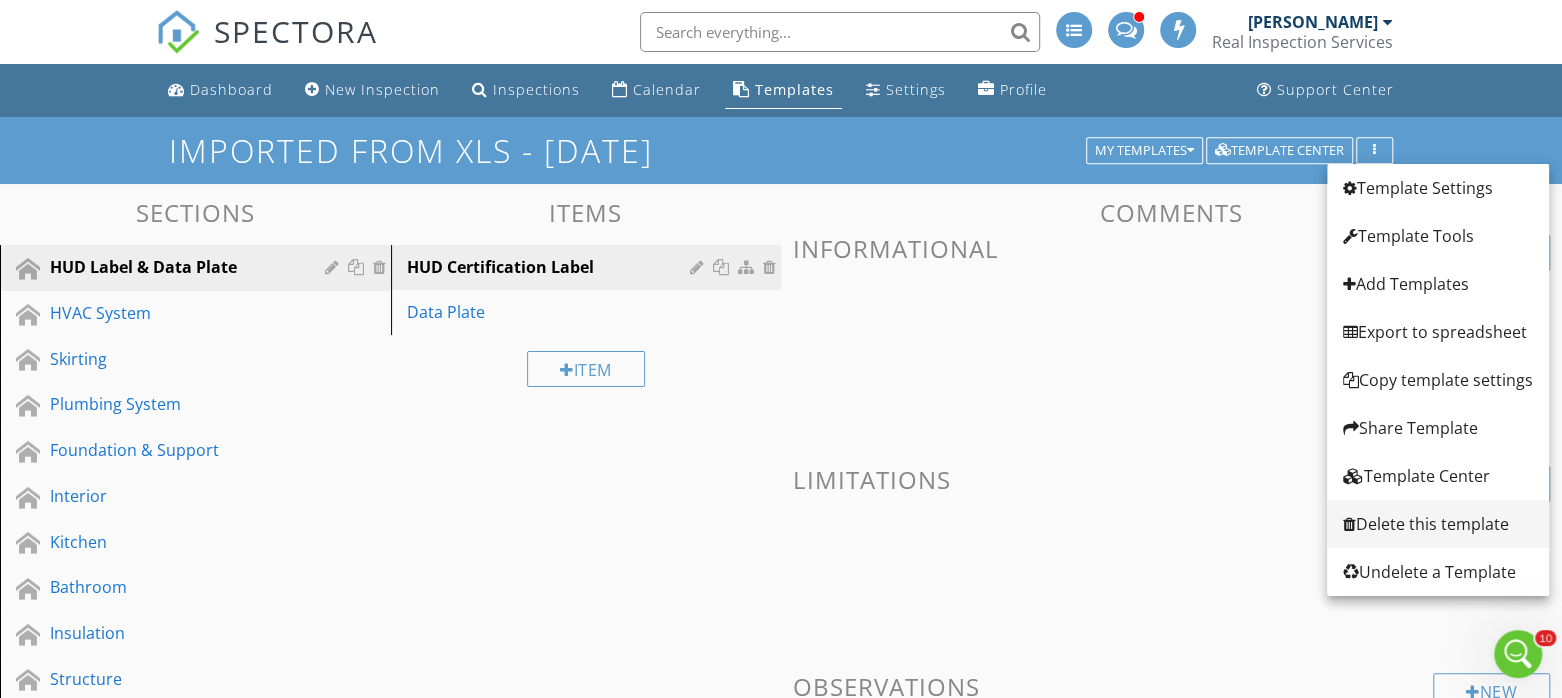 click on "Delete this template" at bounding box center (1438, 524) 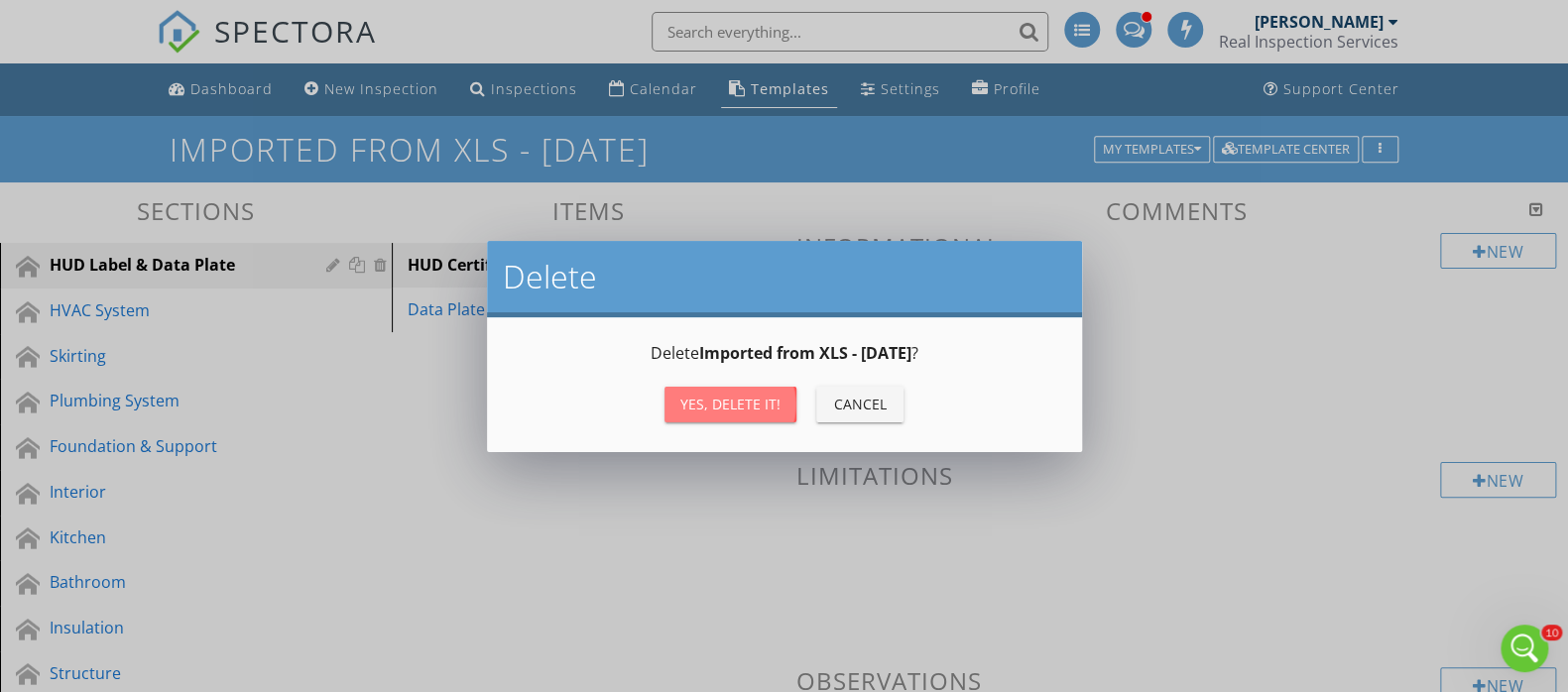 click on "Yes, Delete it!" at bounding box center (730, 404) 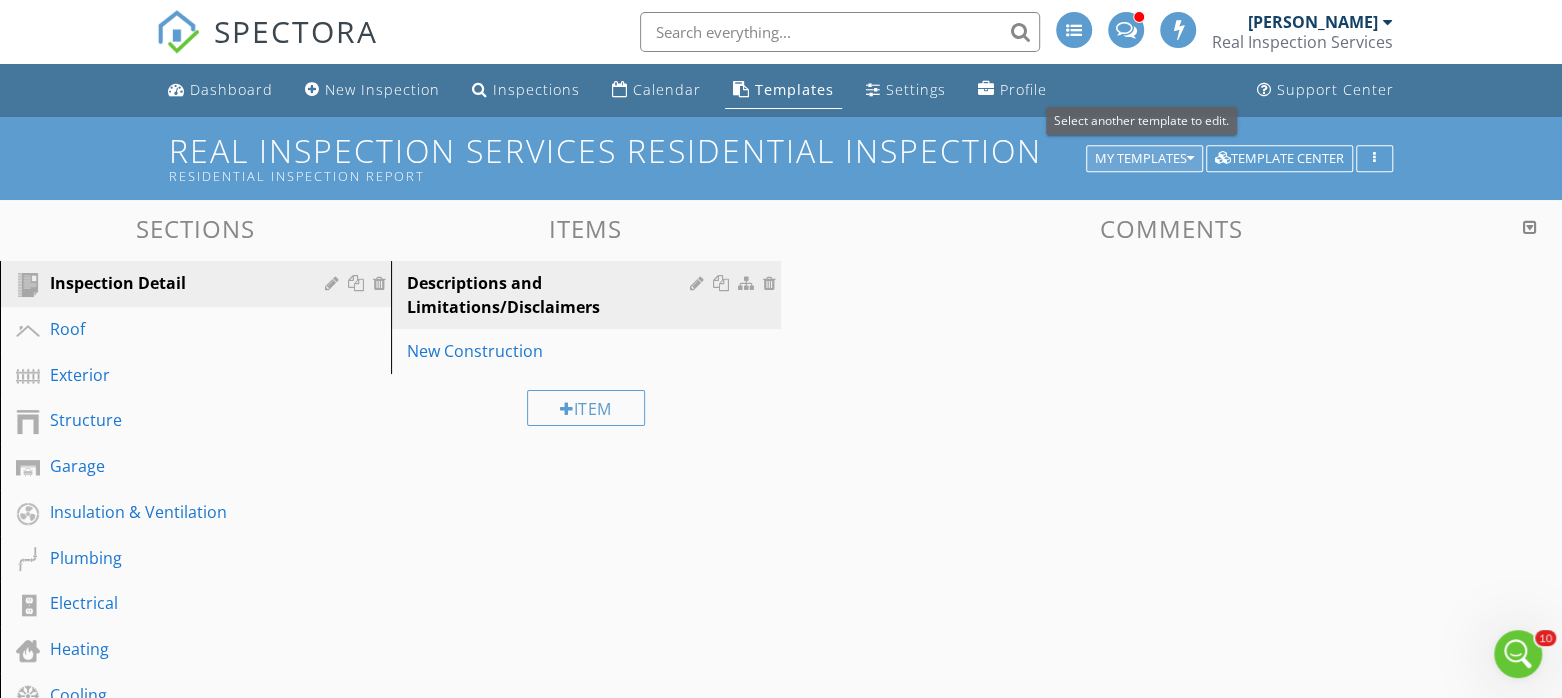 click on "My Templates" at bounding box center (1144, 159) 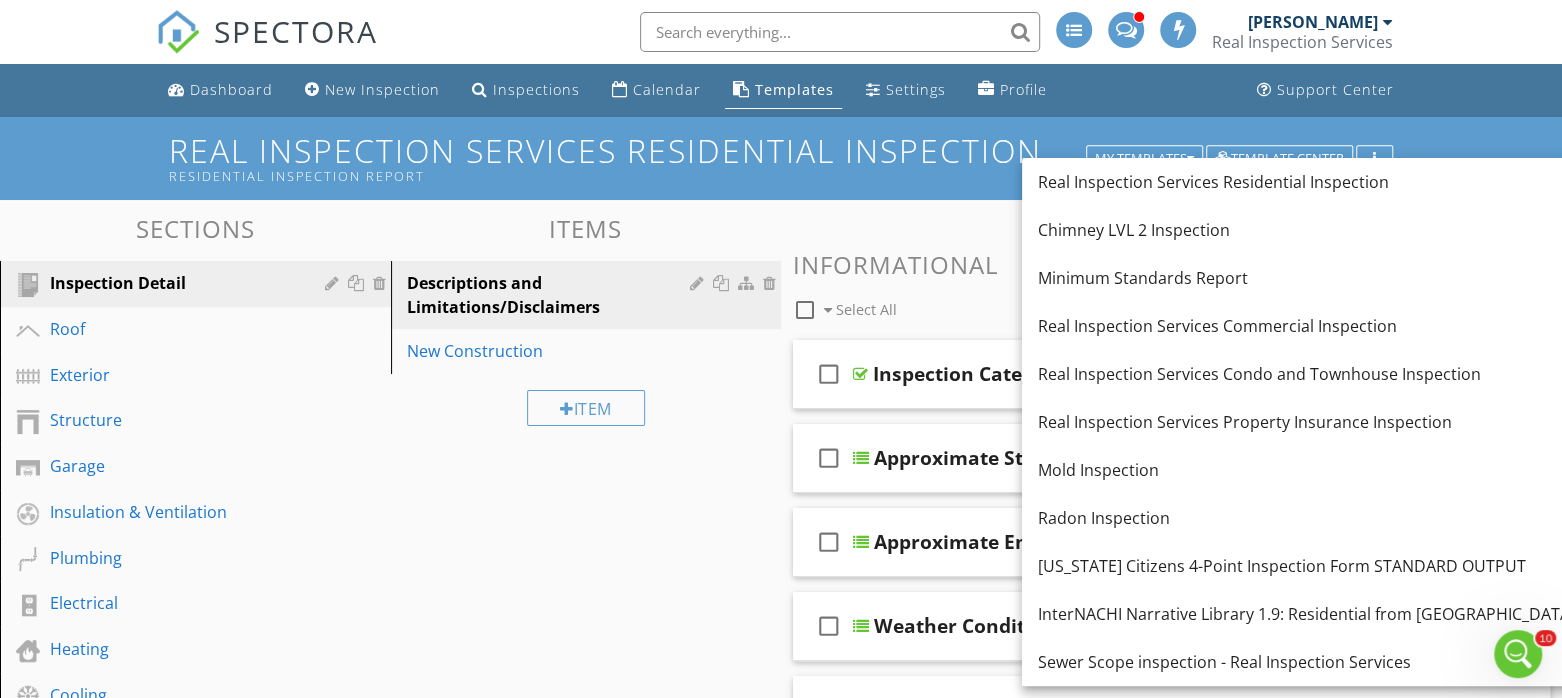 click on "Dashboard
New Inspection
Inspections
Calendar
Templates
Settings
Profile
Support Center" at bounding box center [781, 90] 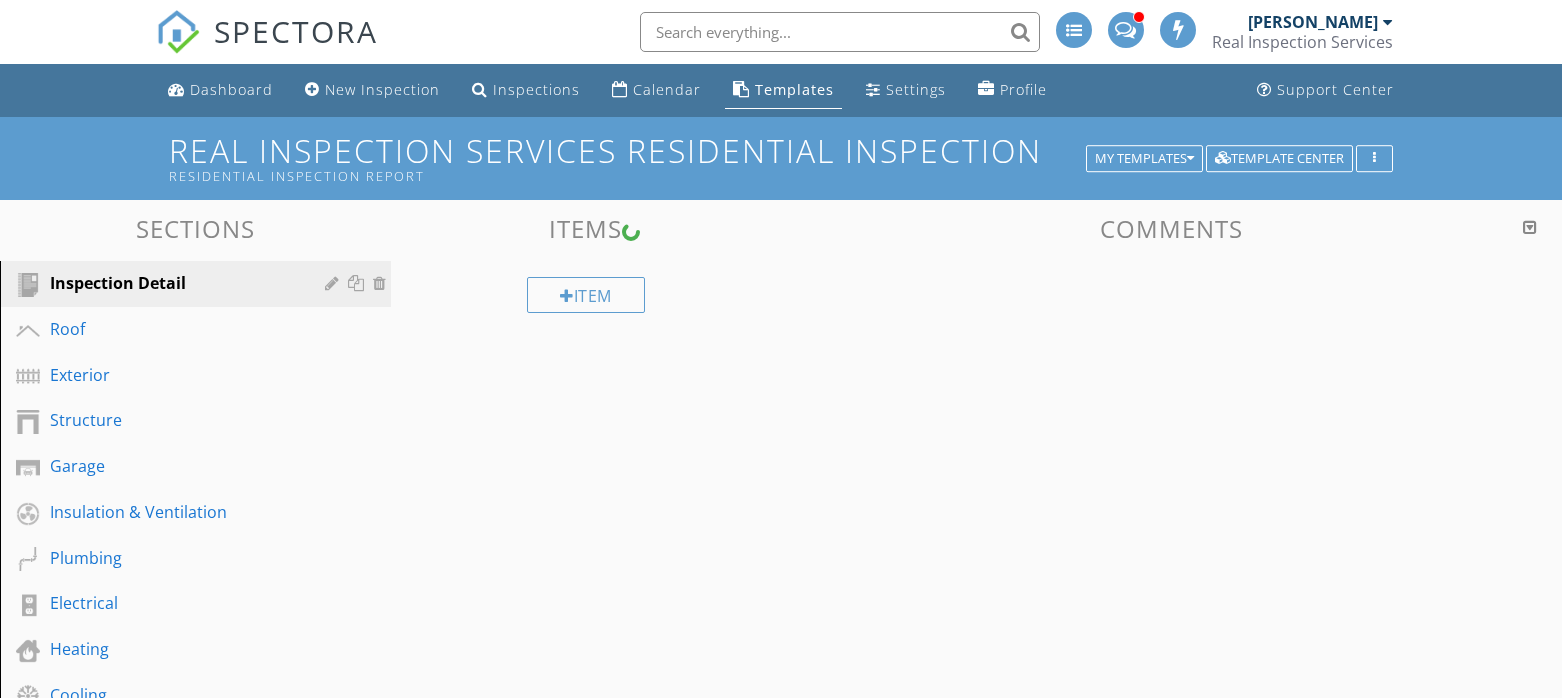 scroll, scrollTop: 0, scrollLeft: 0, axis: both 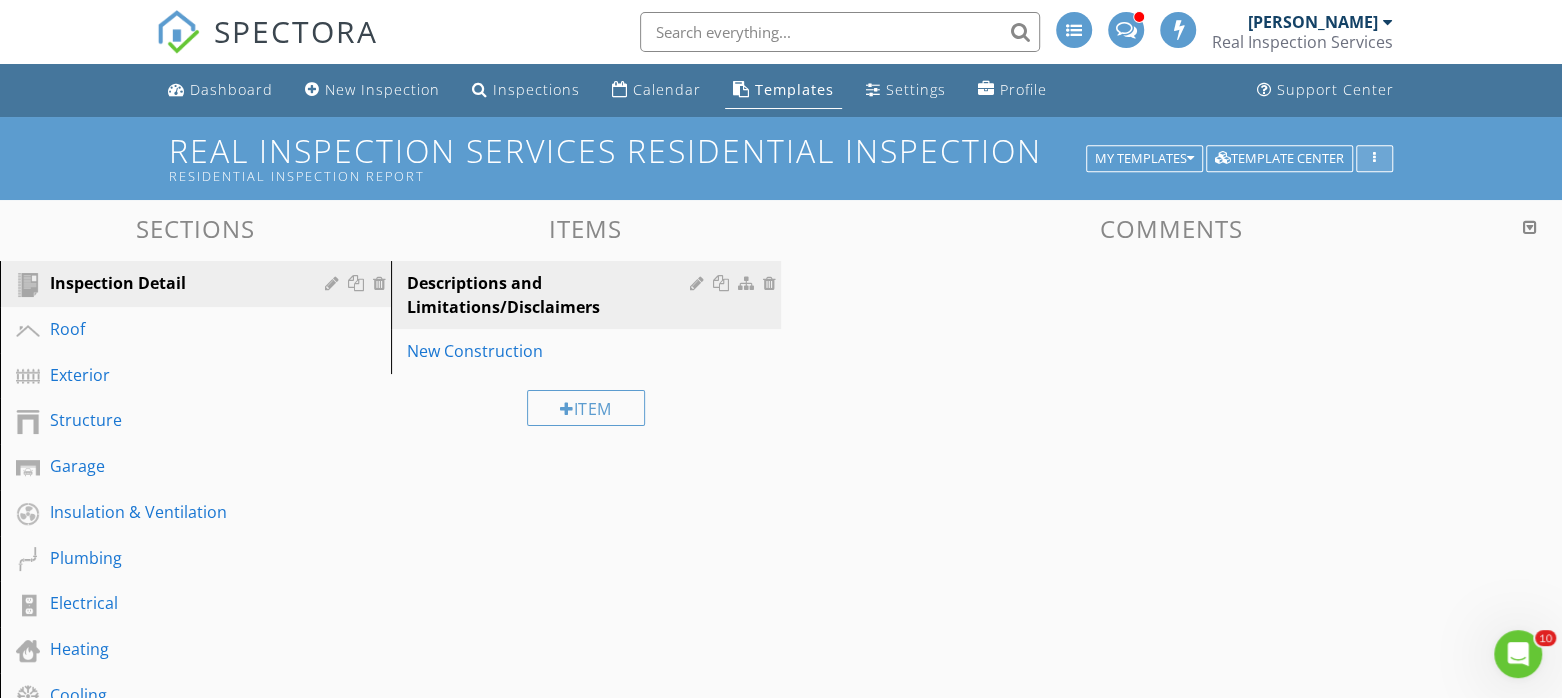 click at bounding box center [1374, 159] 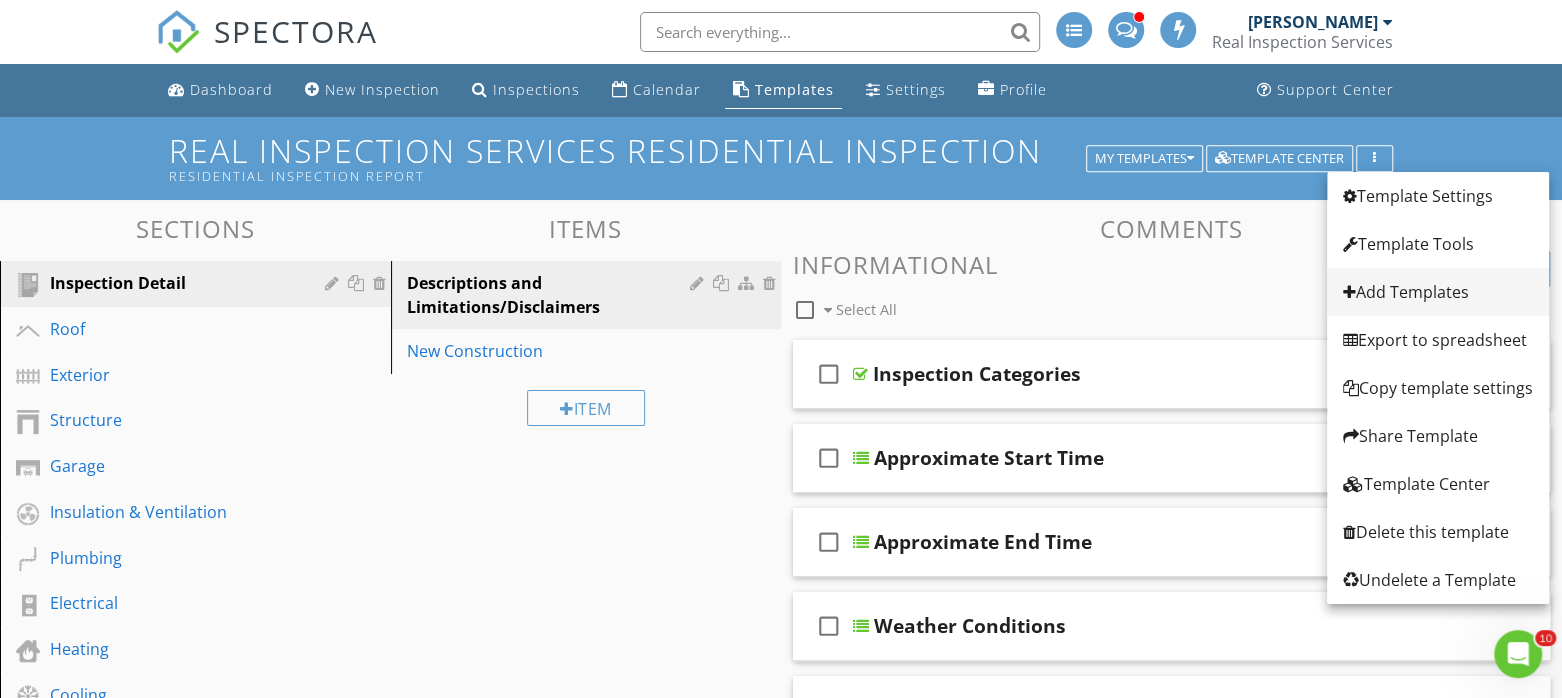 click on "Add Templates" at bounding box center (1438, 292) 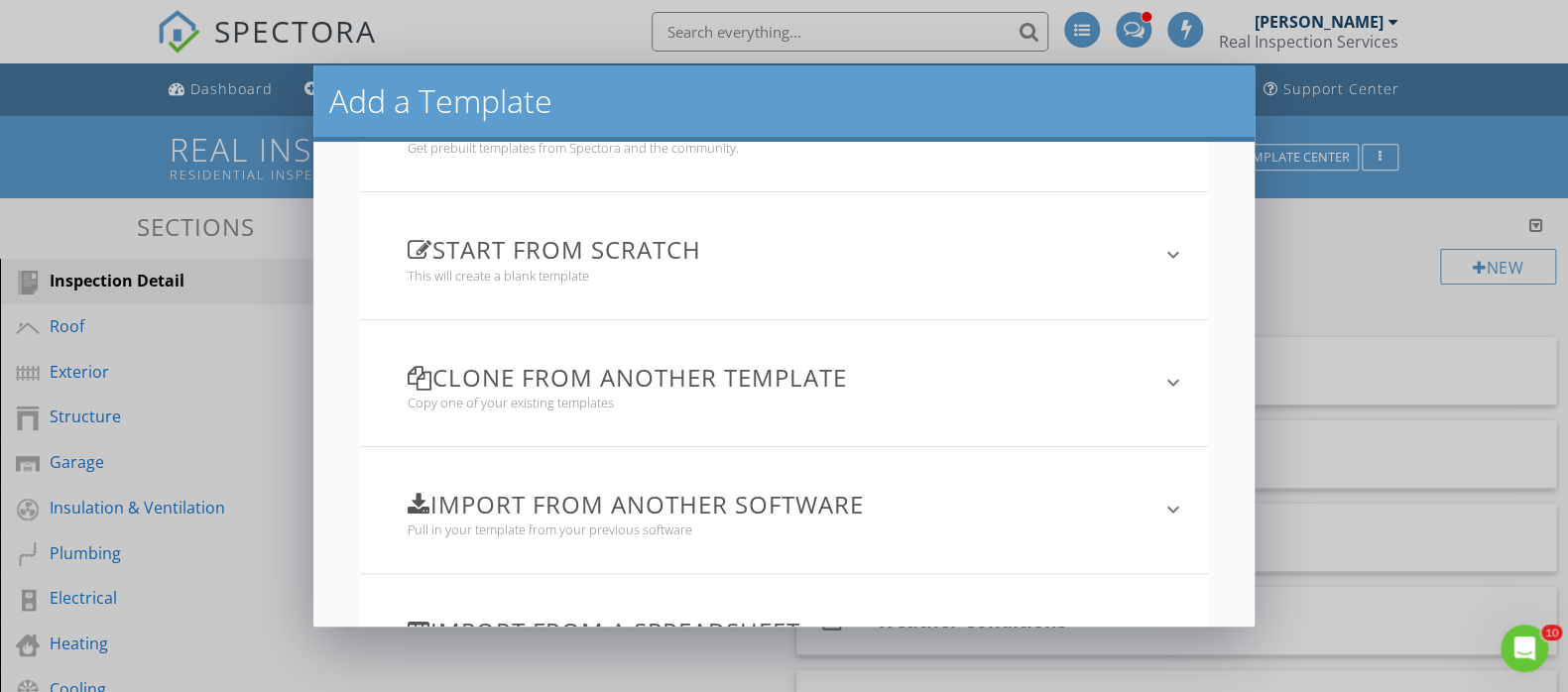 scroll, scrollTop: 196, scrollLeft: 0, axis: vertical 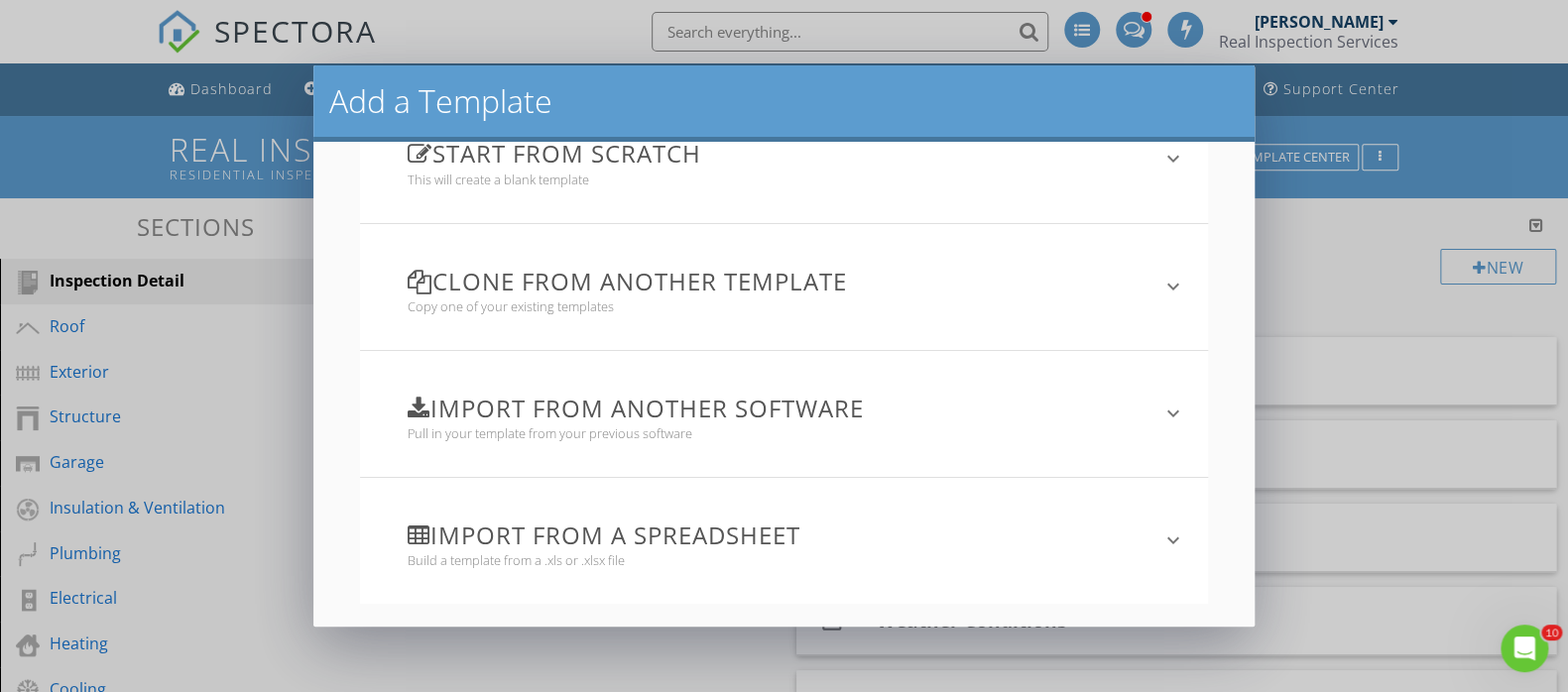 click on "Import from a spreadsheet" at bounding box center (773, 534) 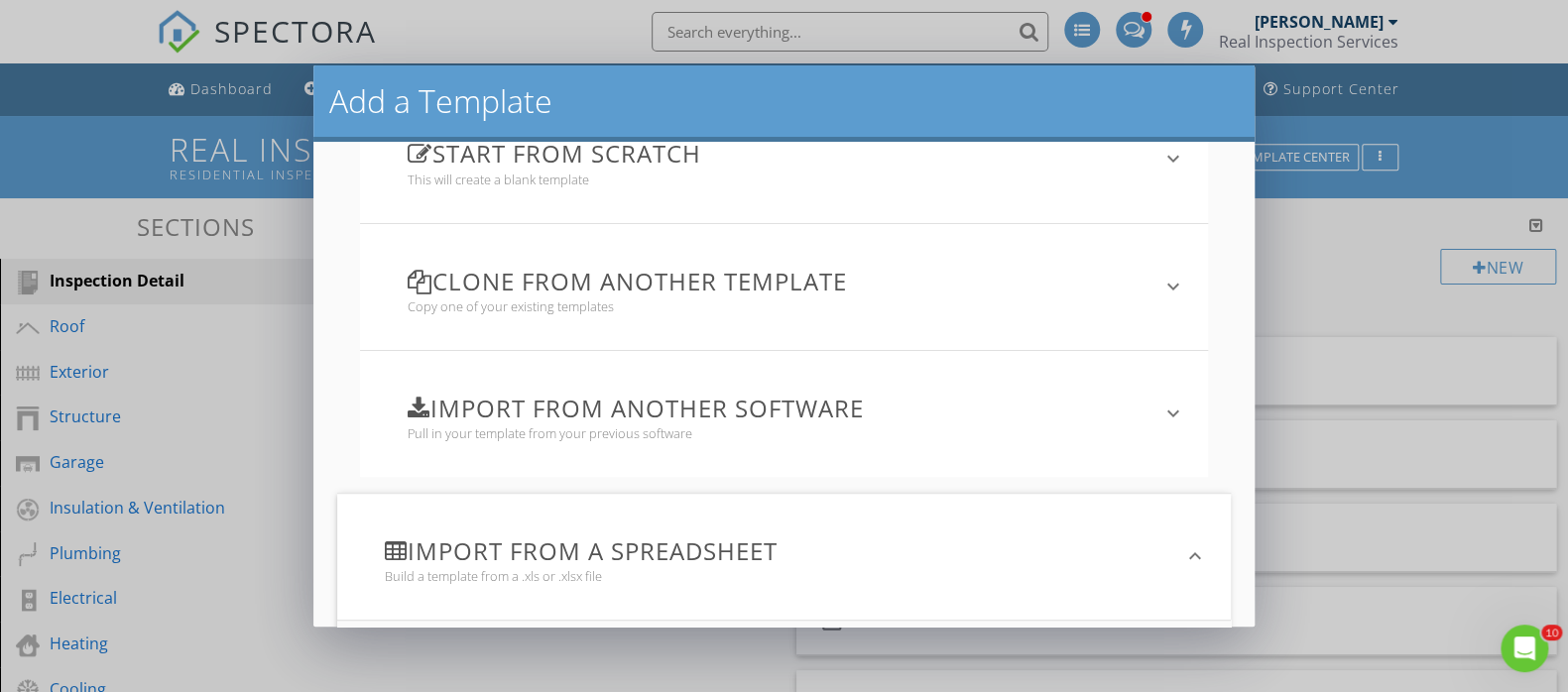 click on "Import from a spreadsheet" at bounding box center [772, 550] 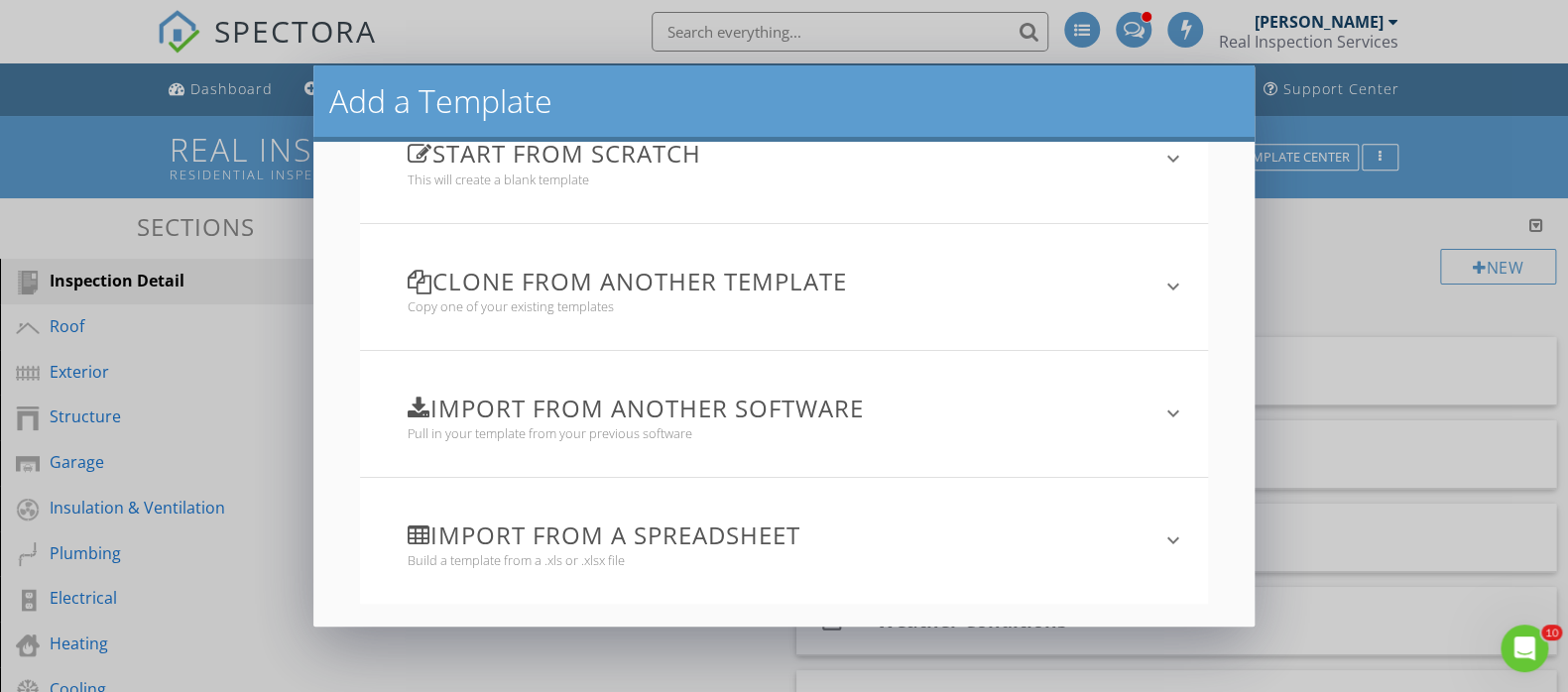 click on "Build a template from a .xls or .xlsx file" at bounding box center (773, 560) 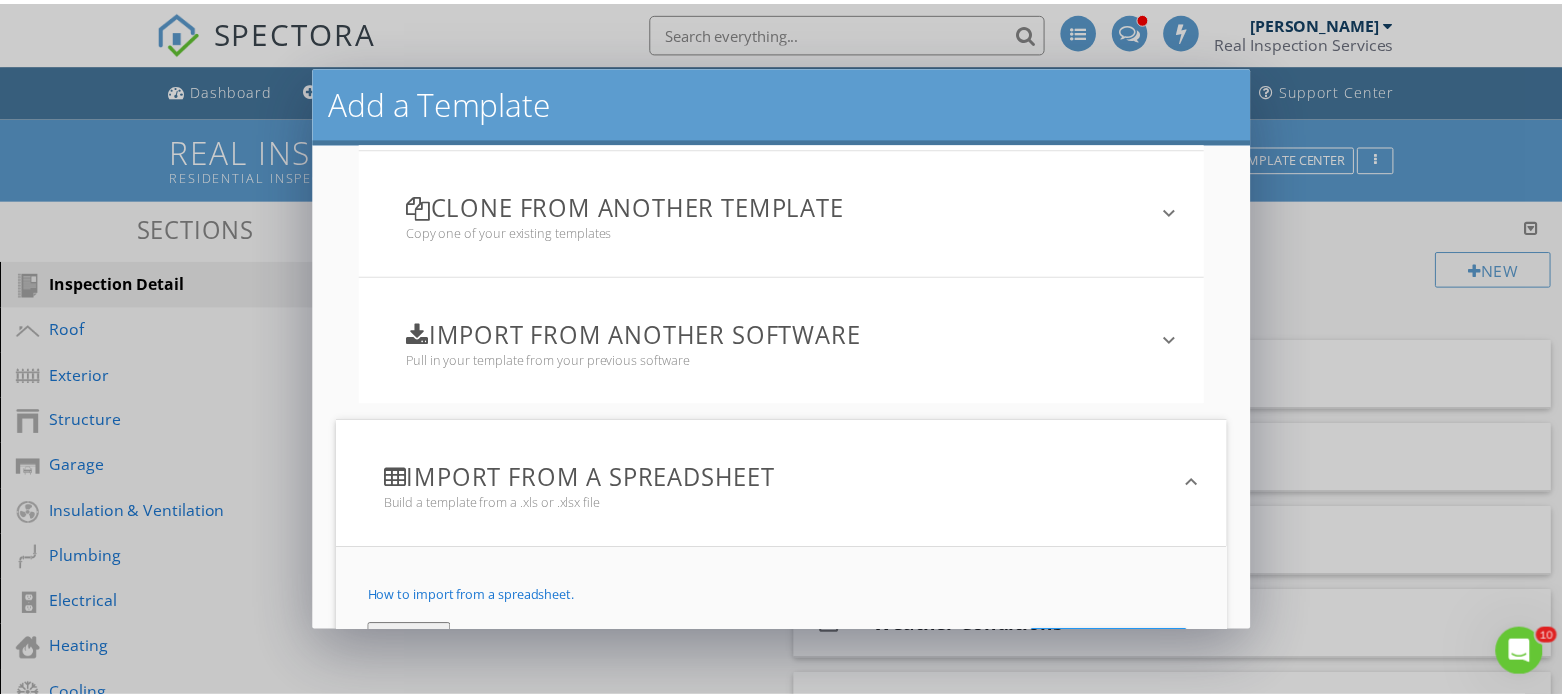 scroll, scrollTop: 391, scrollLeft: 0, axis: vertical 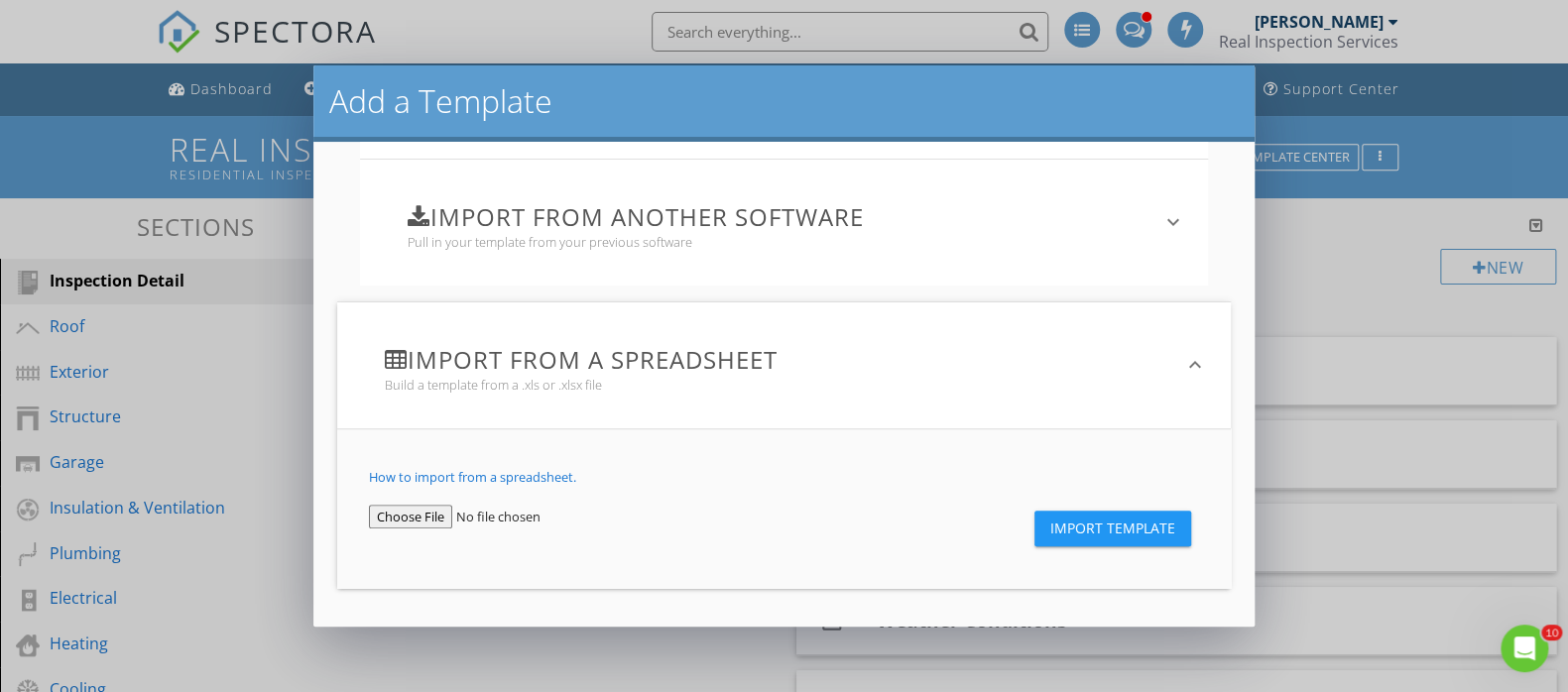 click at bounding box center (487, 517) 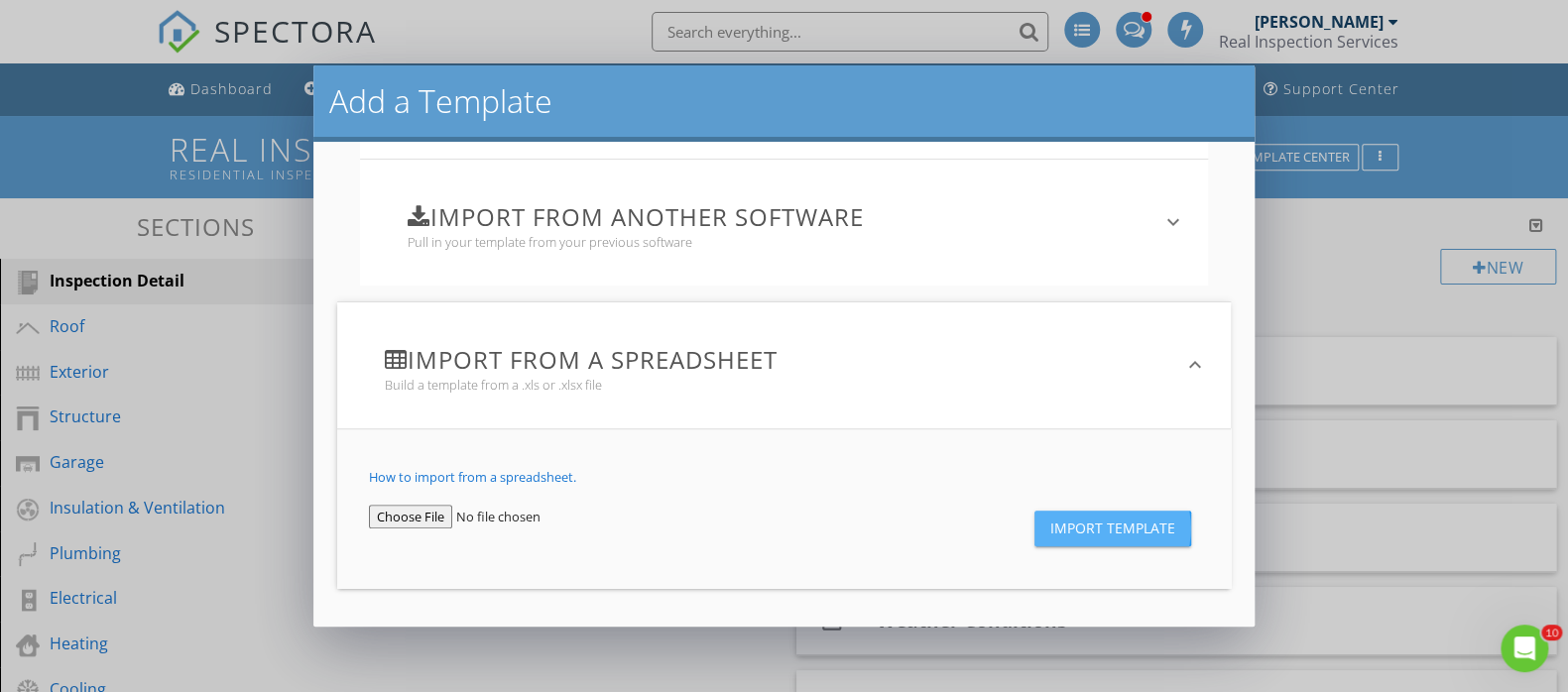 click on "Import Template" at bounding box center [1113, 528] 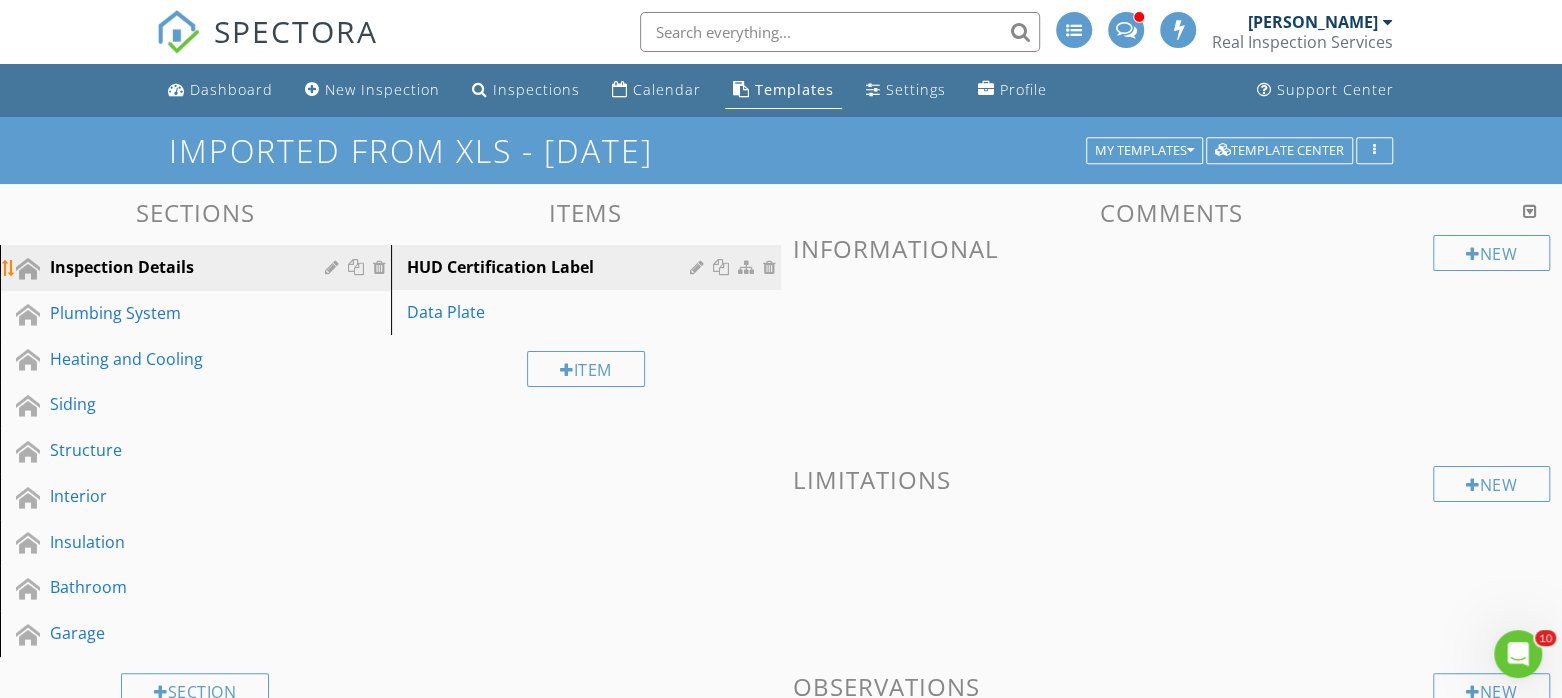 click on "Inspection Details" at bounding box center (173, 267) 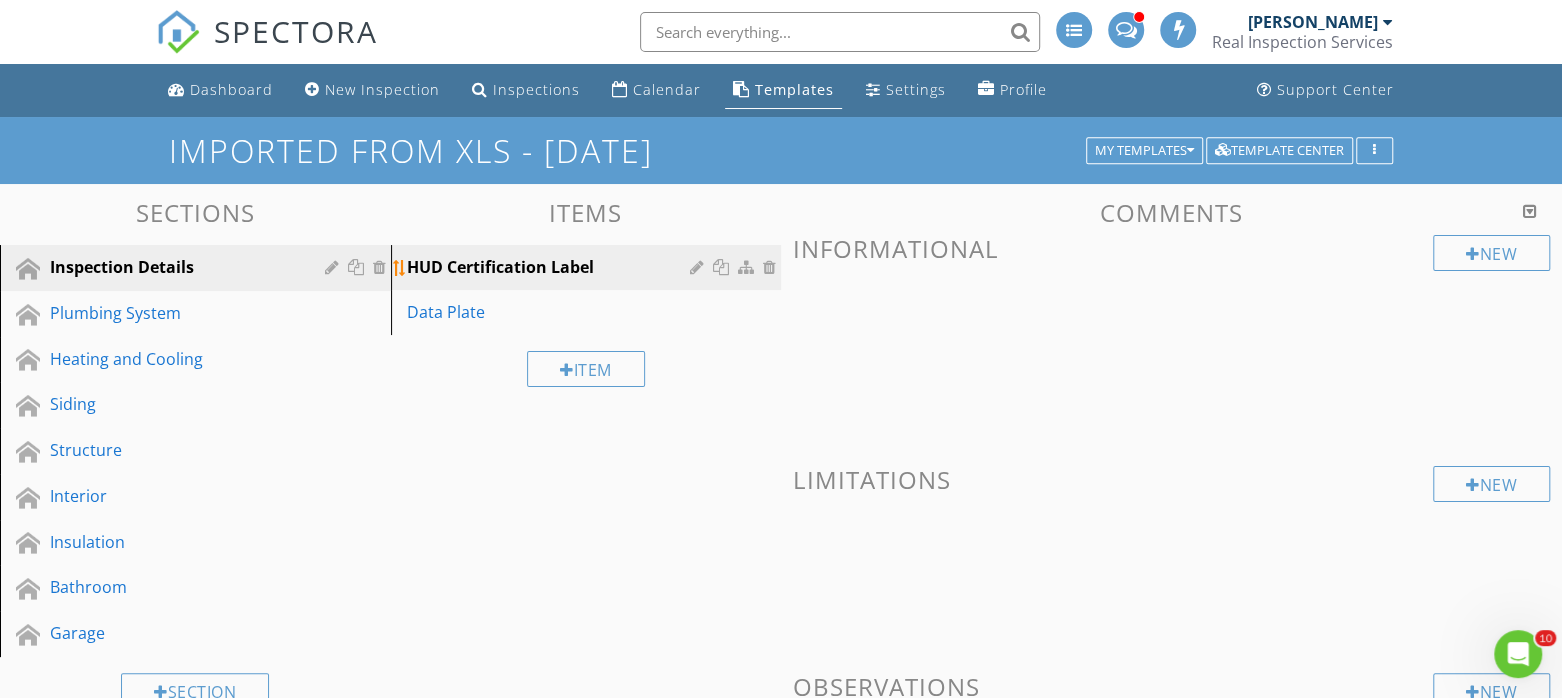 click on "HUD Certification Label" at bounding box center (552, 267) 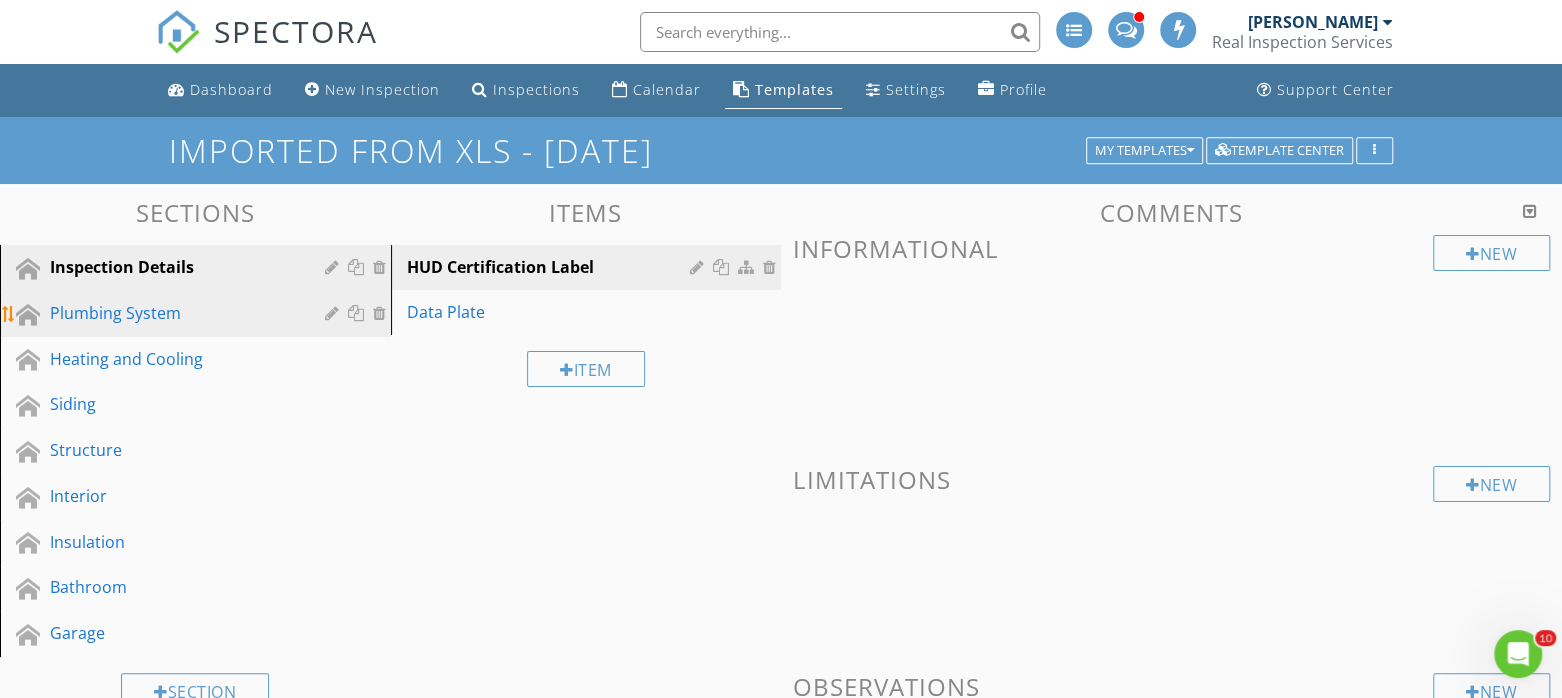 click on "Plumbing System" at bounding box center (173, 313) 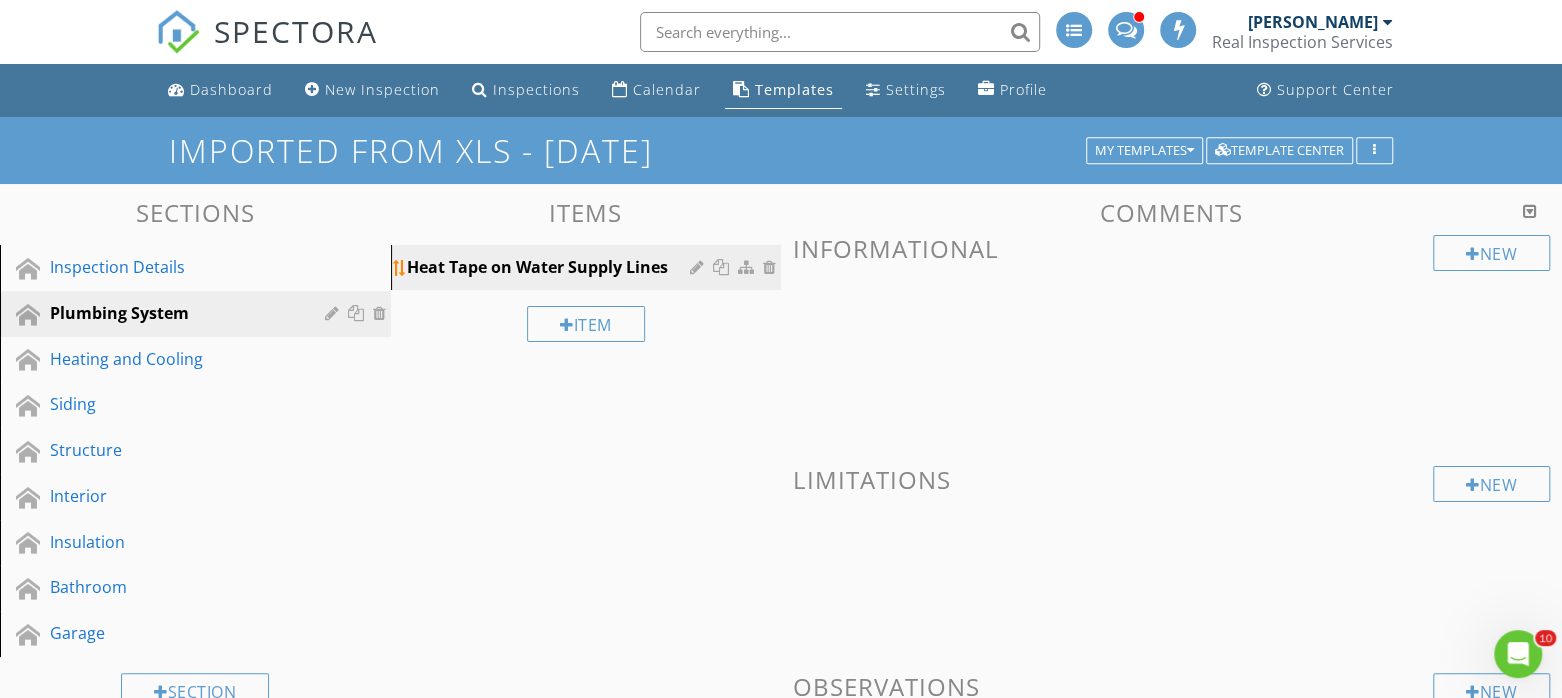 click on "Heat Tape on Water Supply Lines" at bounding box center (552, 267) 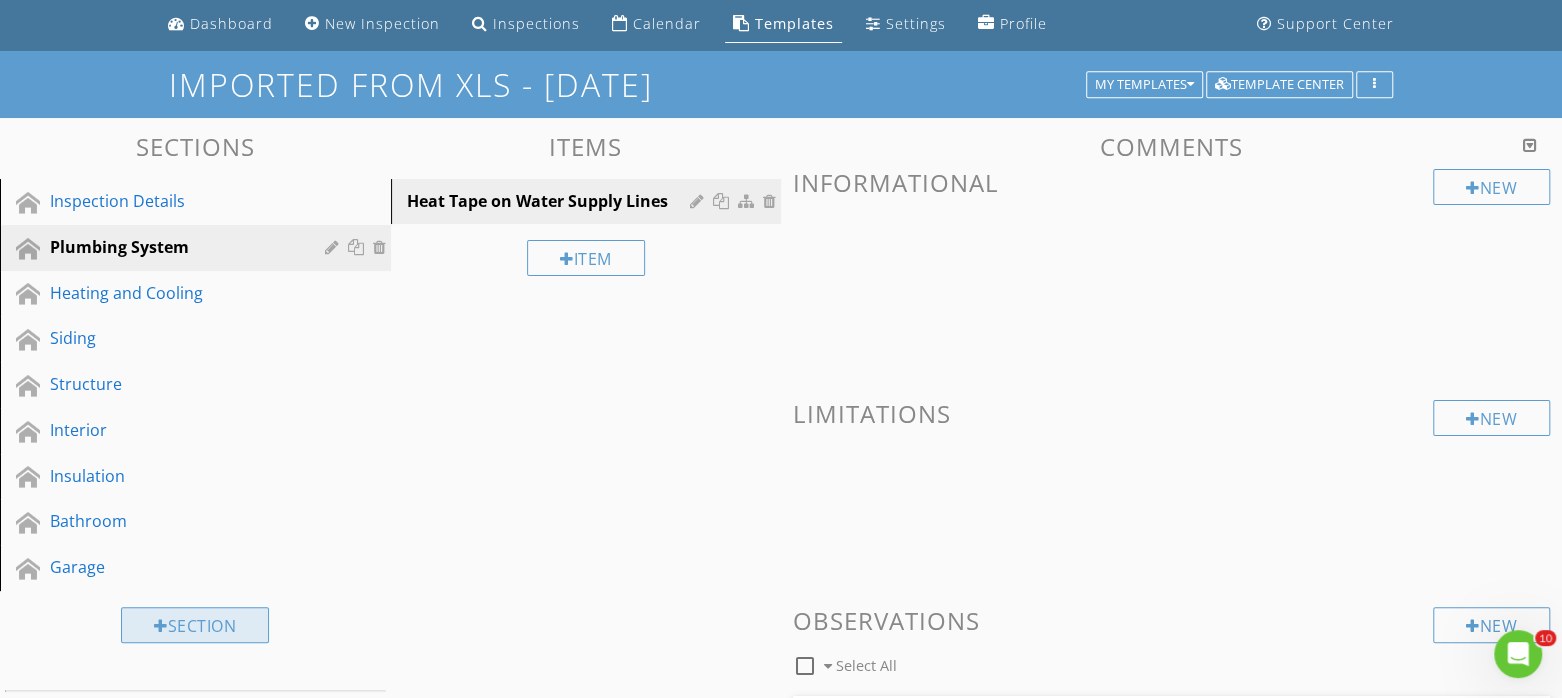 scroll, scrollTop: 0, scrollLeft: 0, axis: both 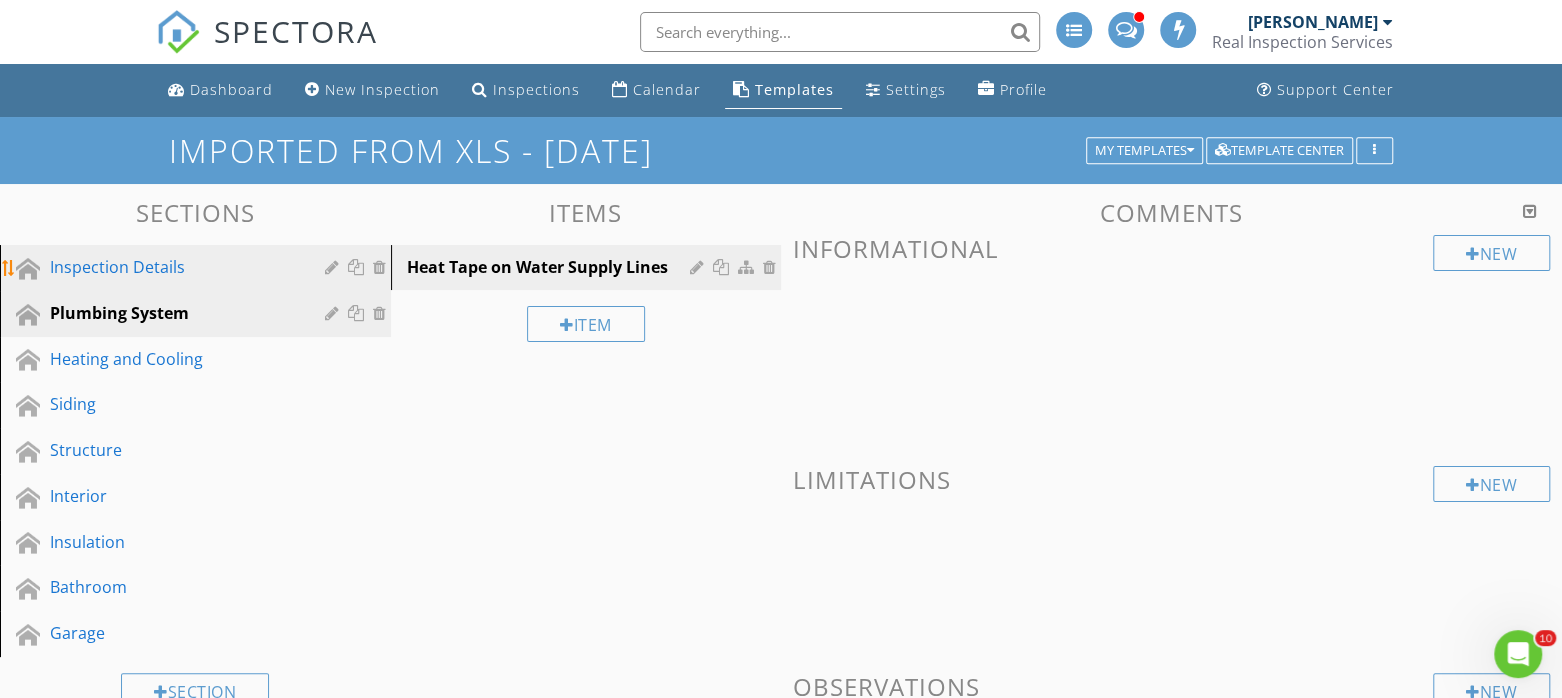 click on "Inspection Details" at bounding box center (173, 267) 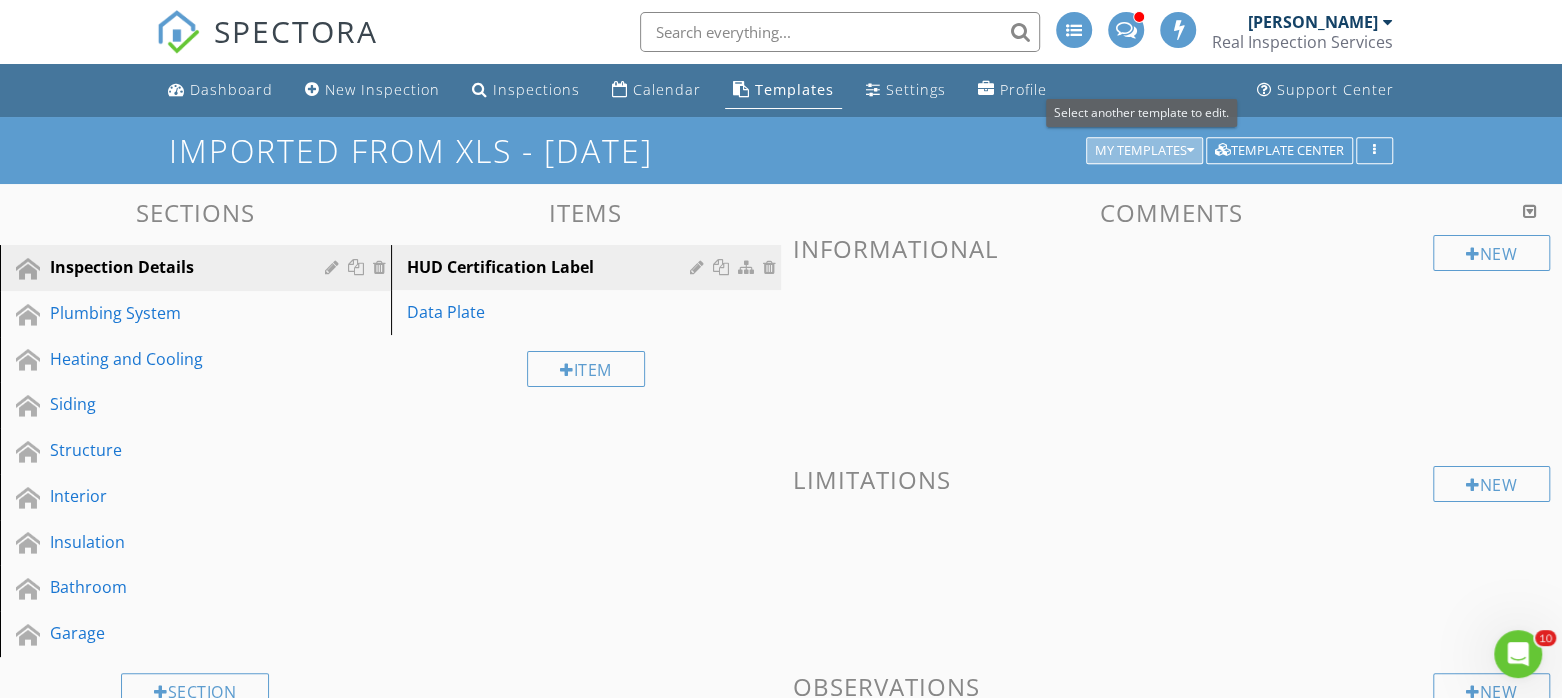 click on "My Templates" at bounding box center (1144, 151) 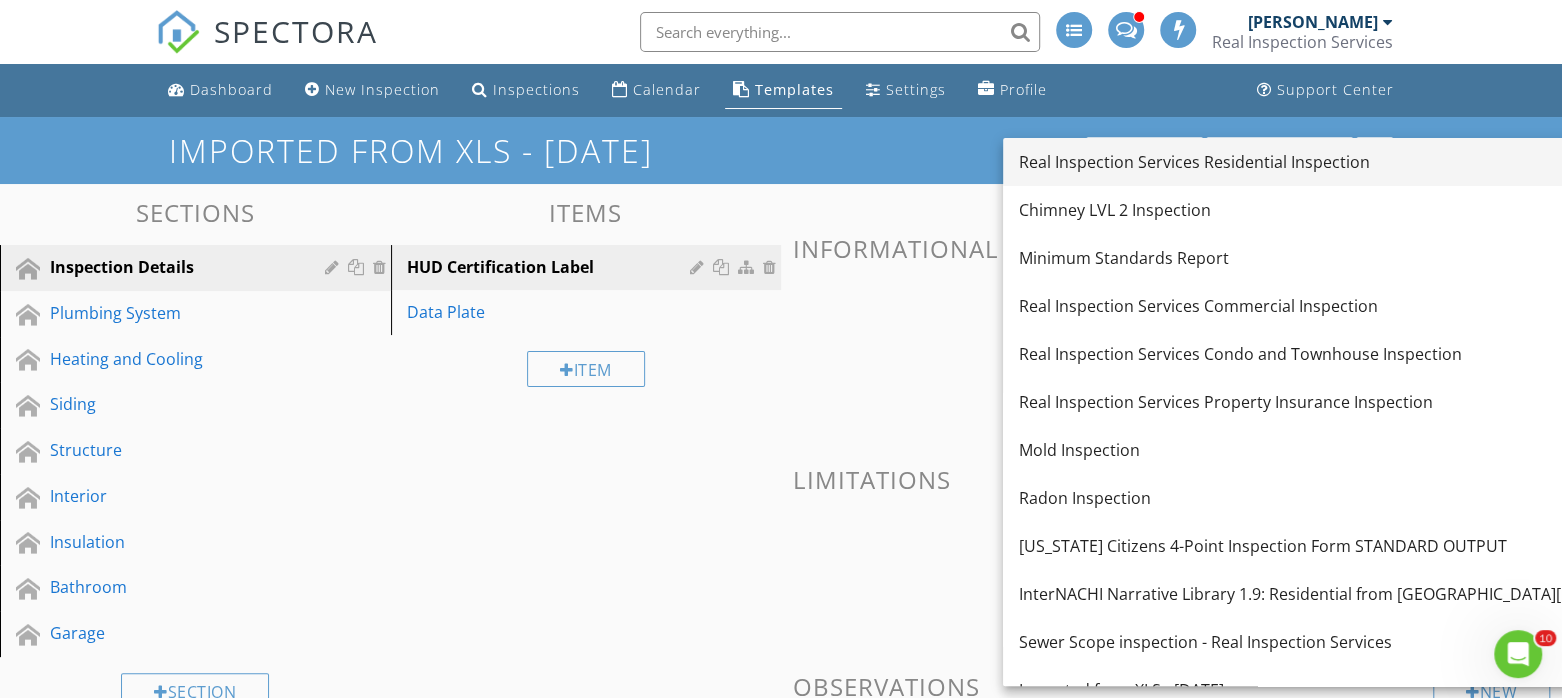click on "Real Inspection Services Residential Inspection" at bounding box center (1349, 162) 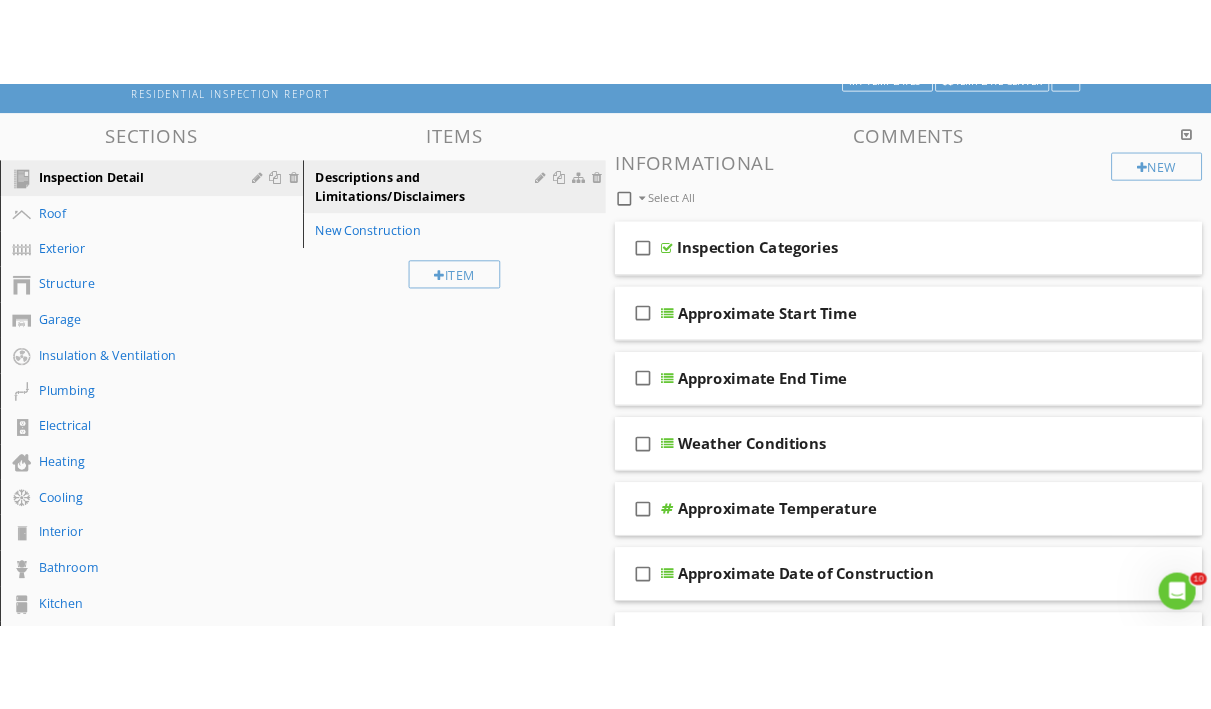 scroll, scrollTop: 125, scrollLeft: 0, axis: vertical 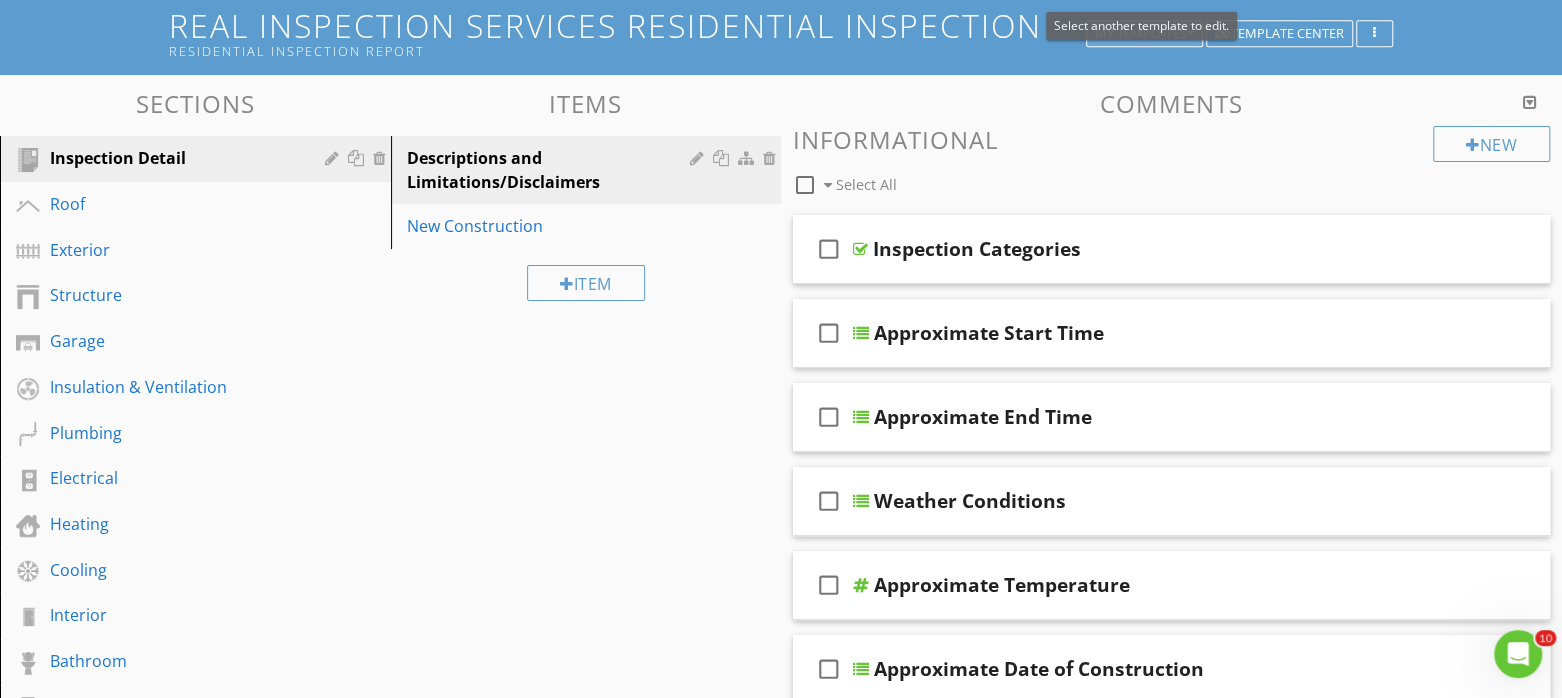 click on "Select another template to edit." at bounding box center (1141, 25) 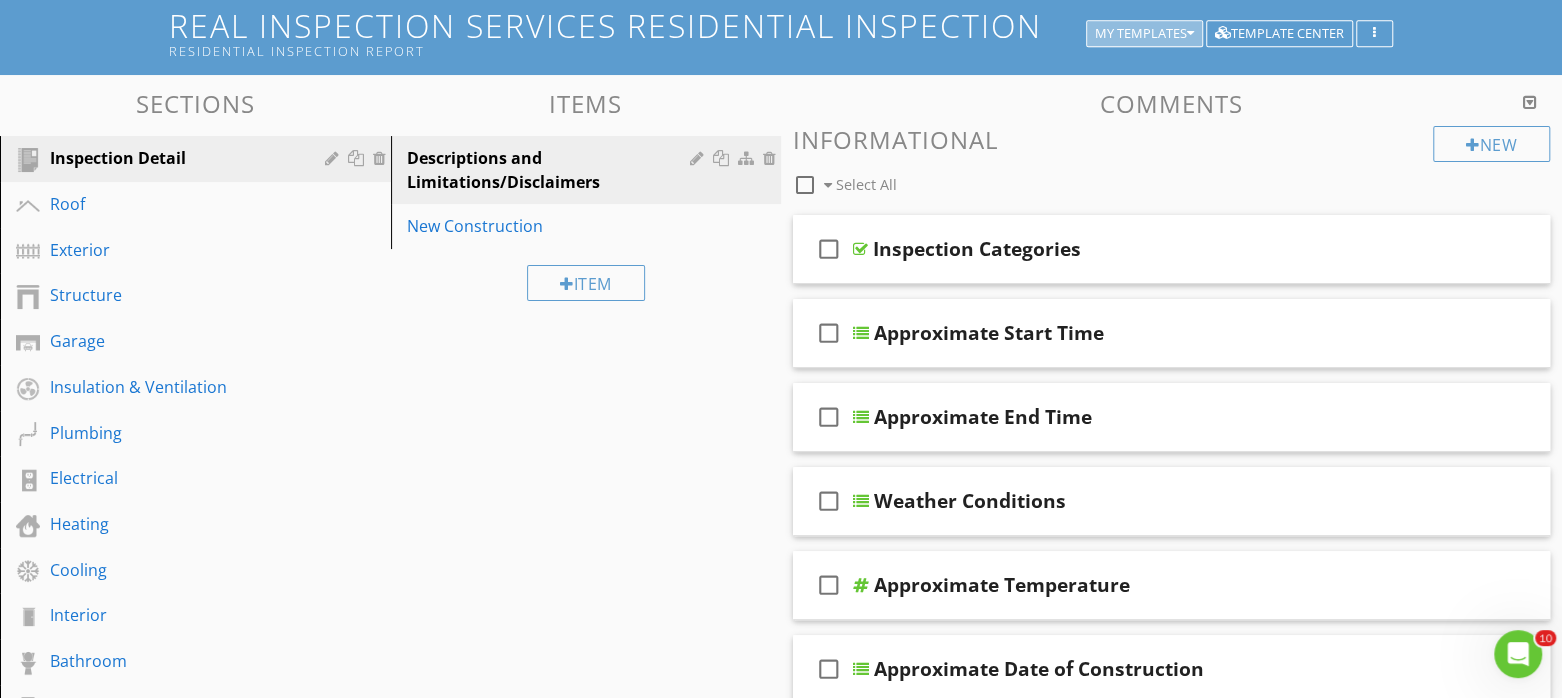 click on "My Templates" at bounding box center [1144, 34] 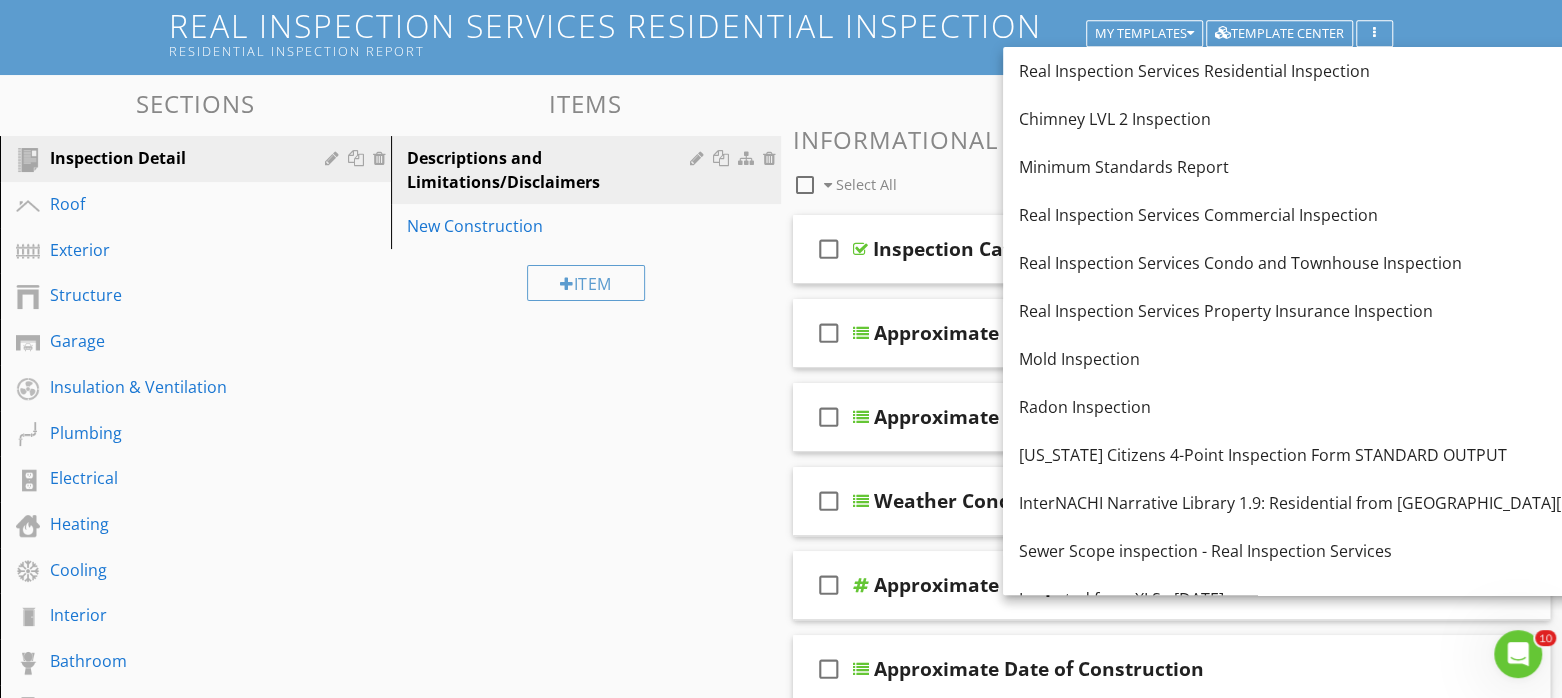 click on "Real Inspection Services Residential Inspection
Residential Inspection Report
My Templates
Template Center" at bounding box center [781, 33] 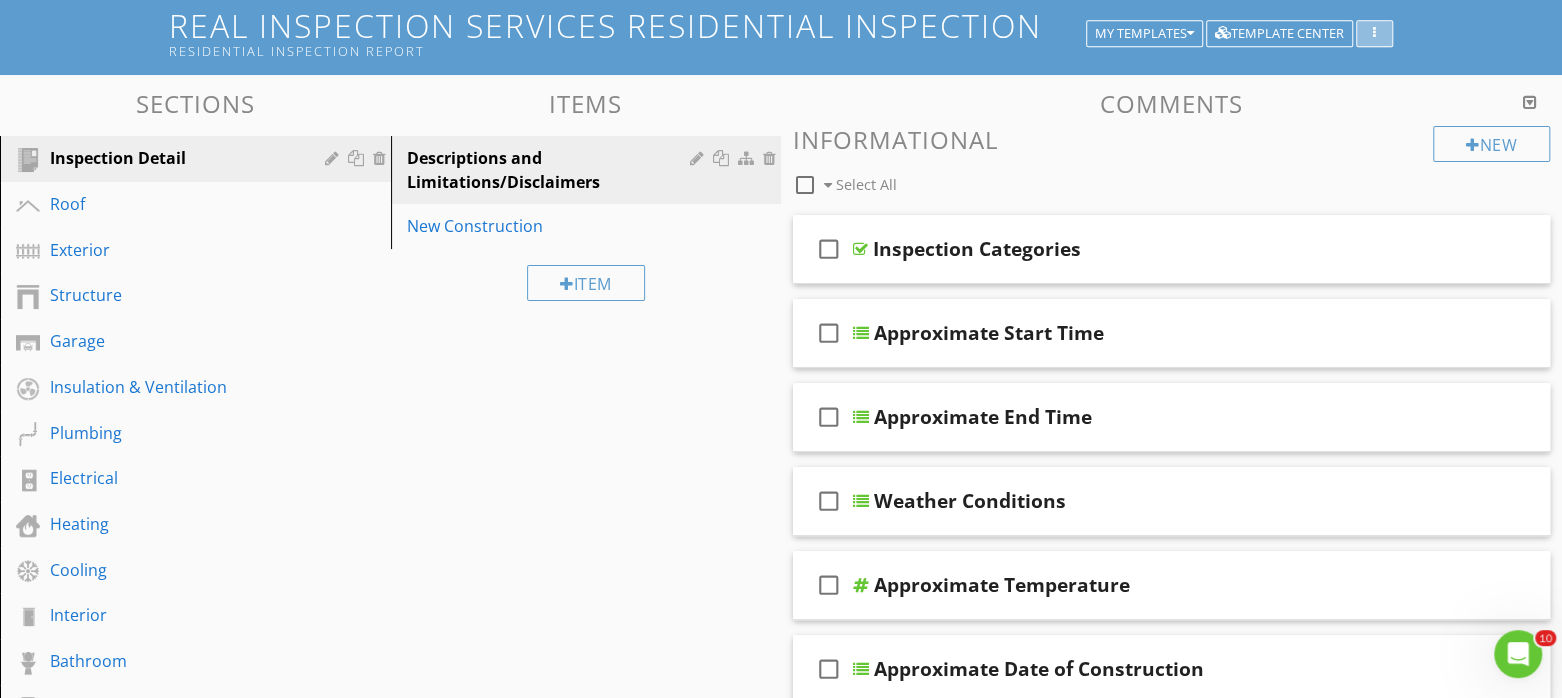 click at bounding box center [1374, 34] 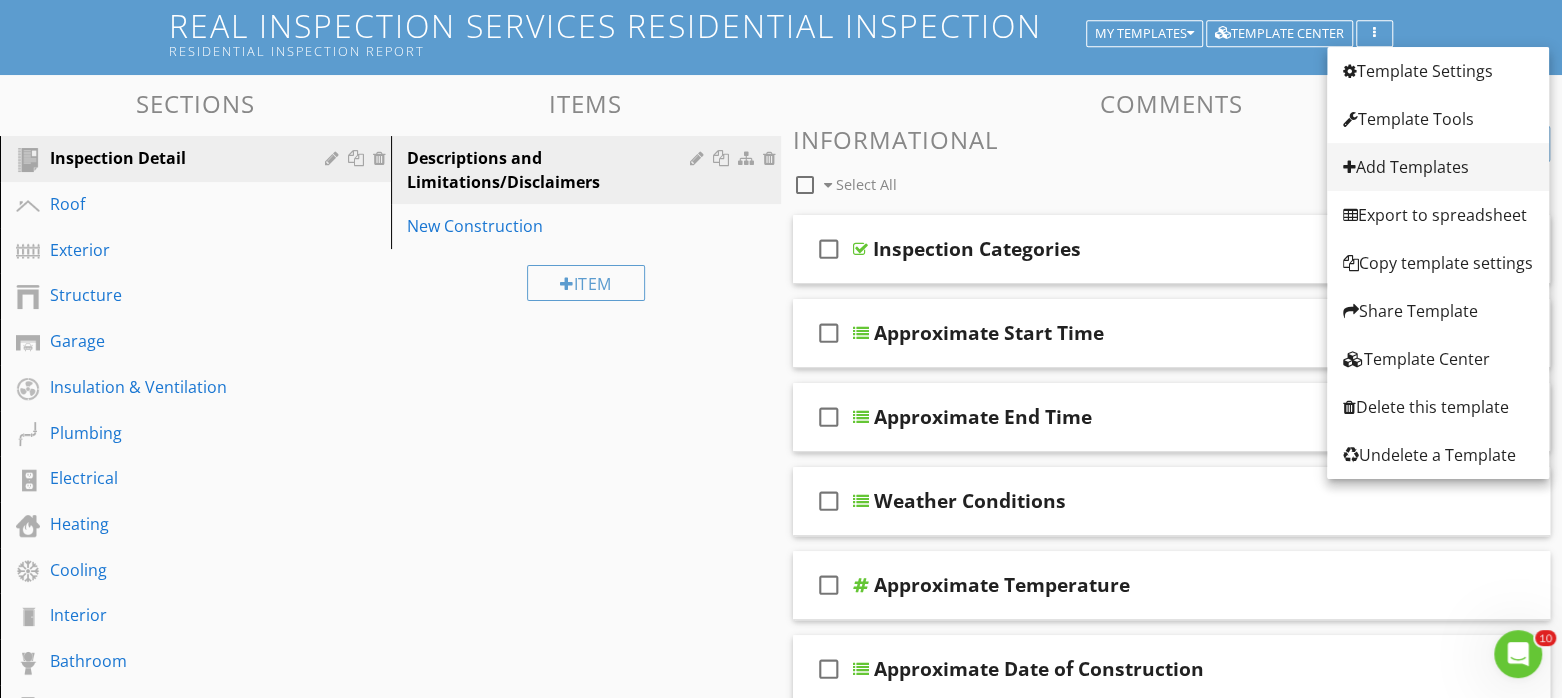 click on "Add Templates" at bounding box center [1438, 167] 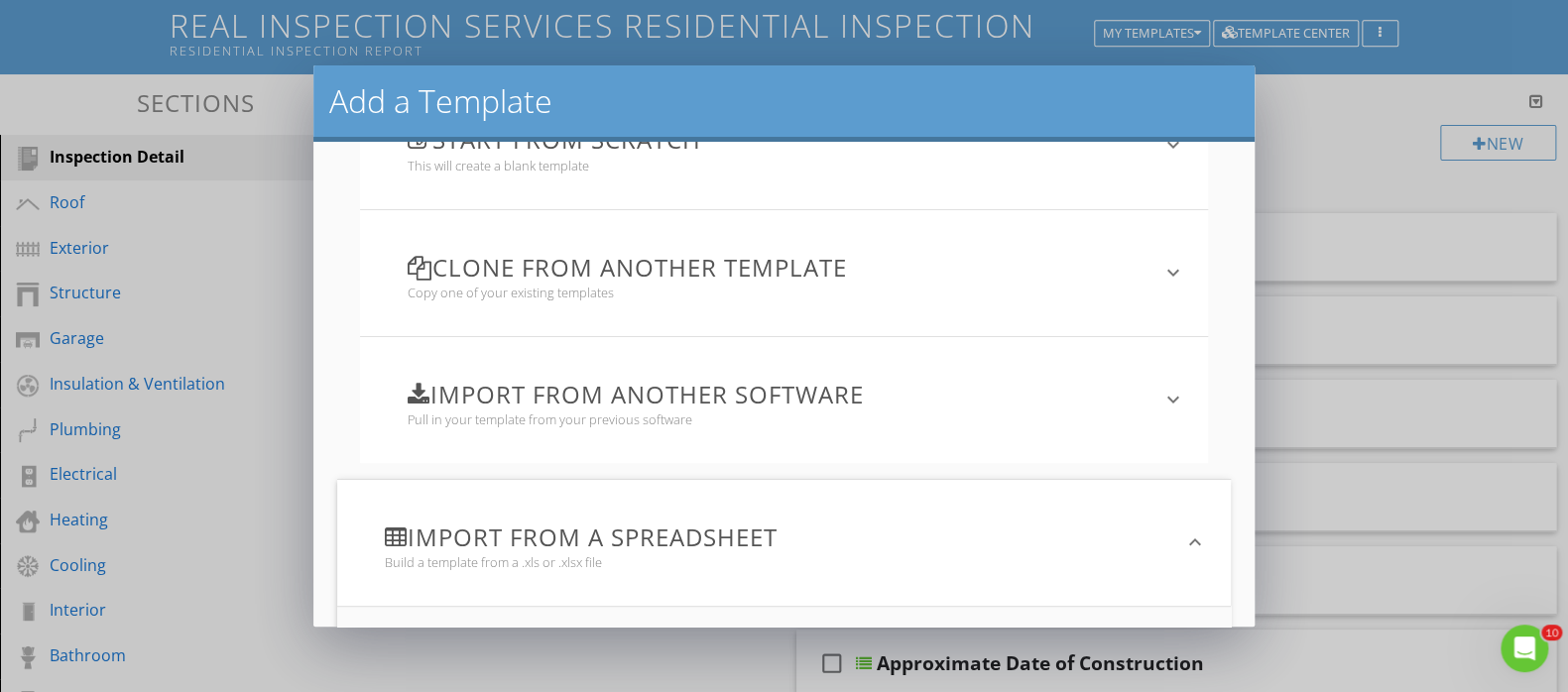 scroll, scrollTop: 388, scrollLeft: 0, axis: vertical 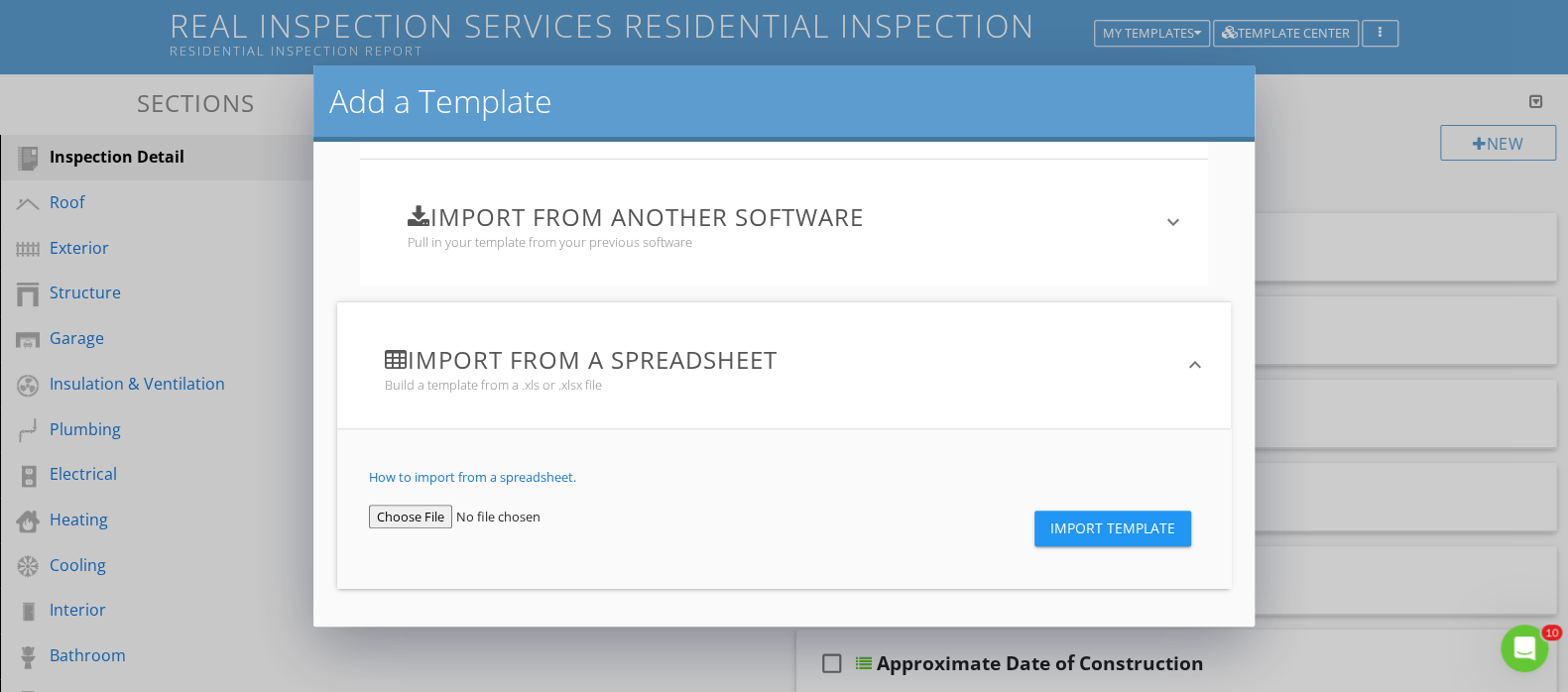 click at bounding box center (487, 517) 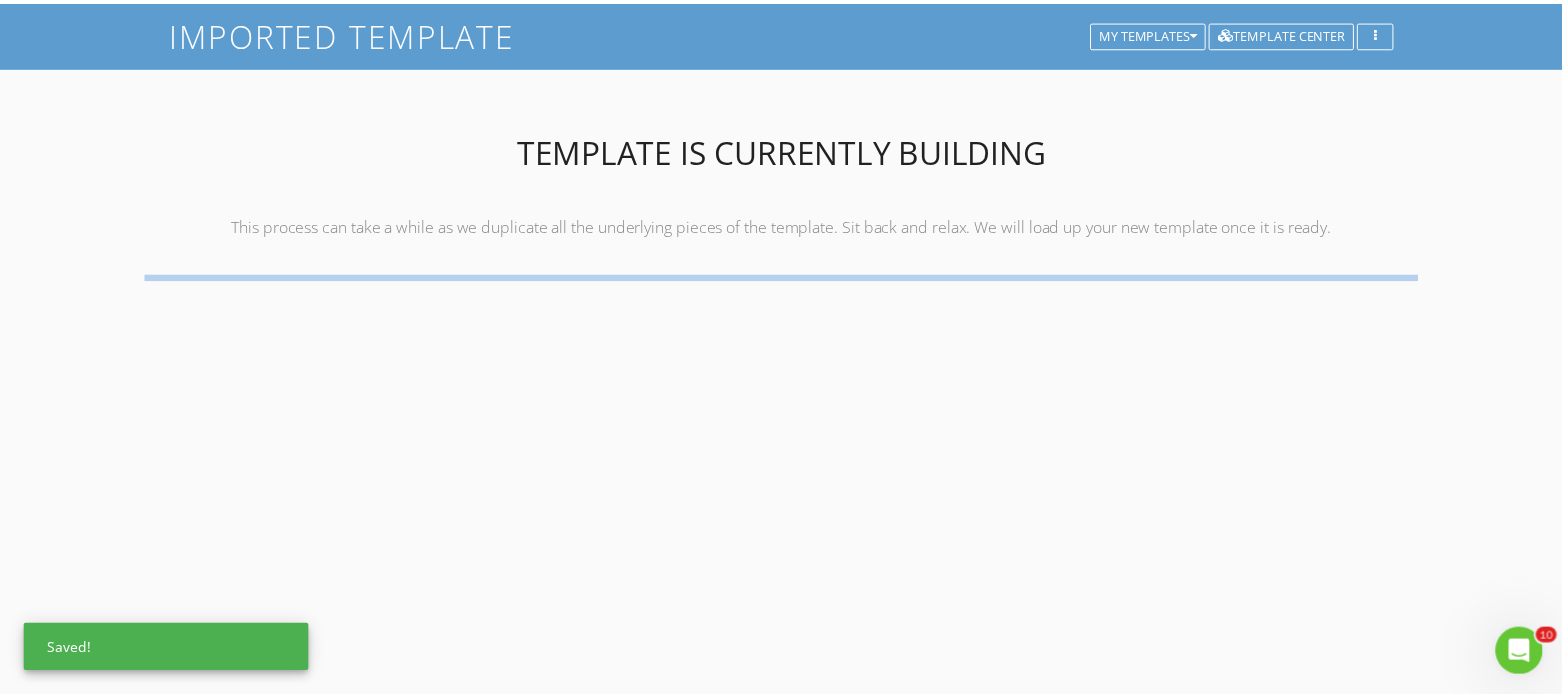 scroll, scrollTop: 116, scrollLeft: 0, axis: vertical 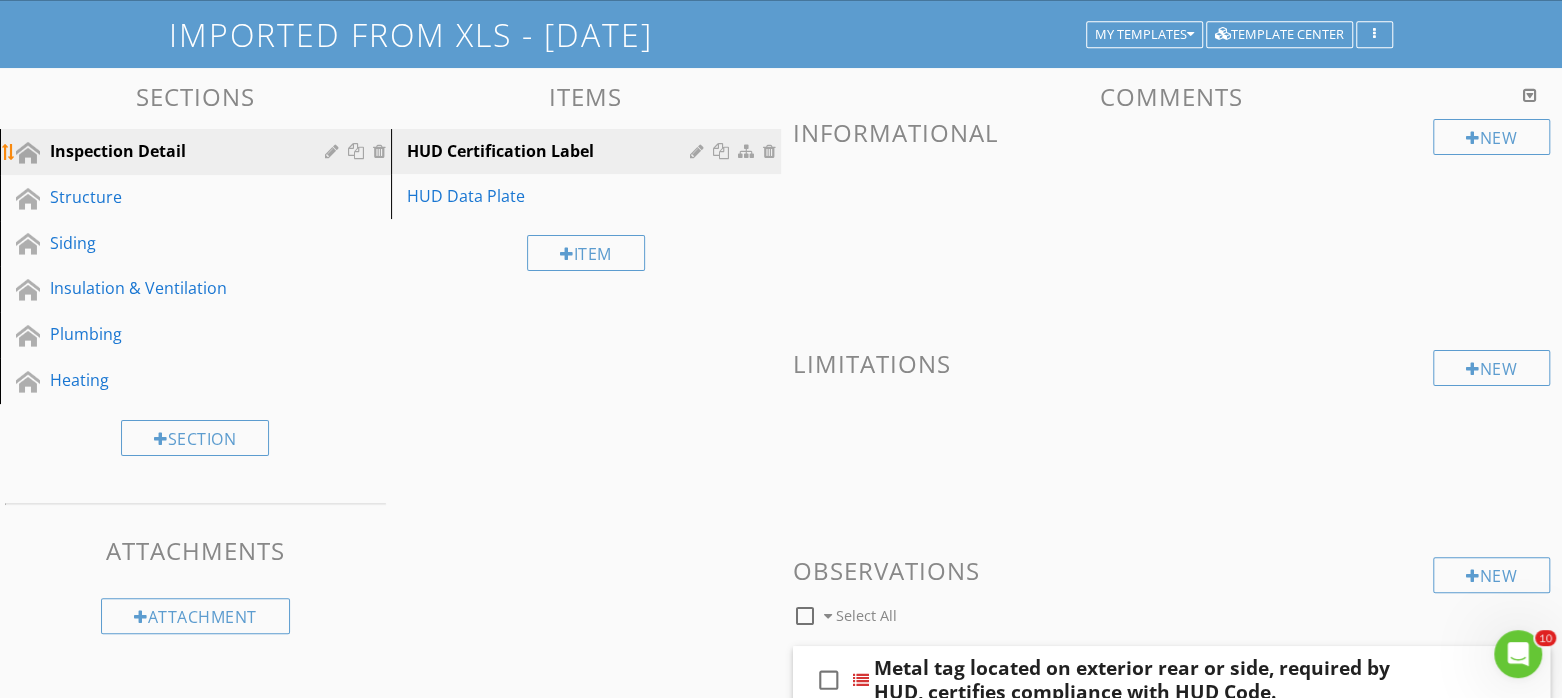 click on "Inspection Detail" at bounding box center [173, 151] 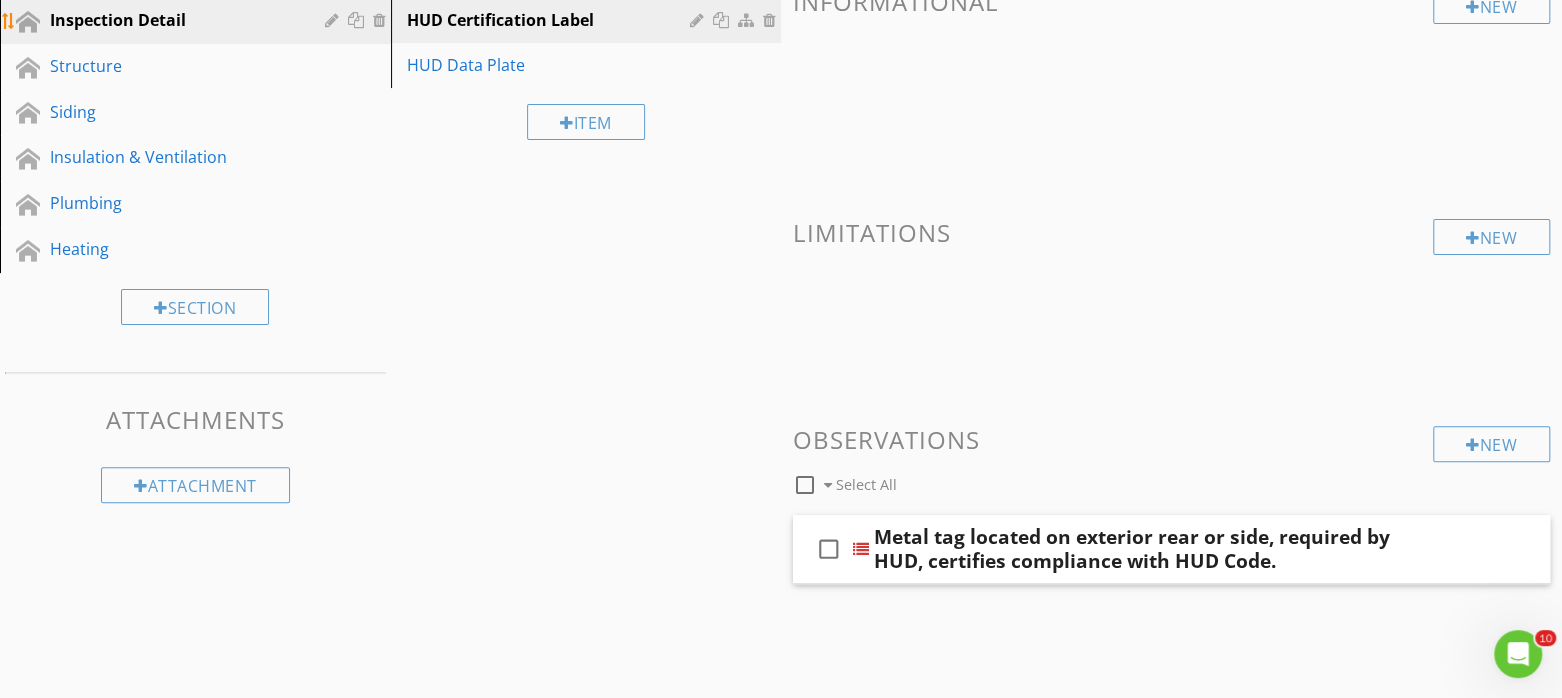 scroll, scrollTop: 122, scrollLeft: 0, axis: vertical 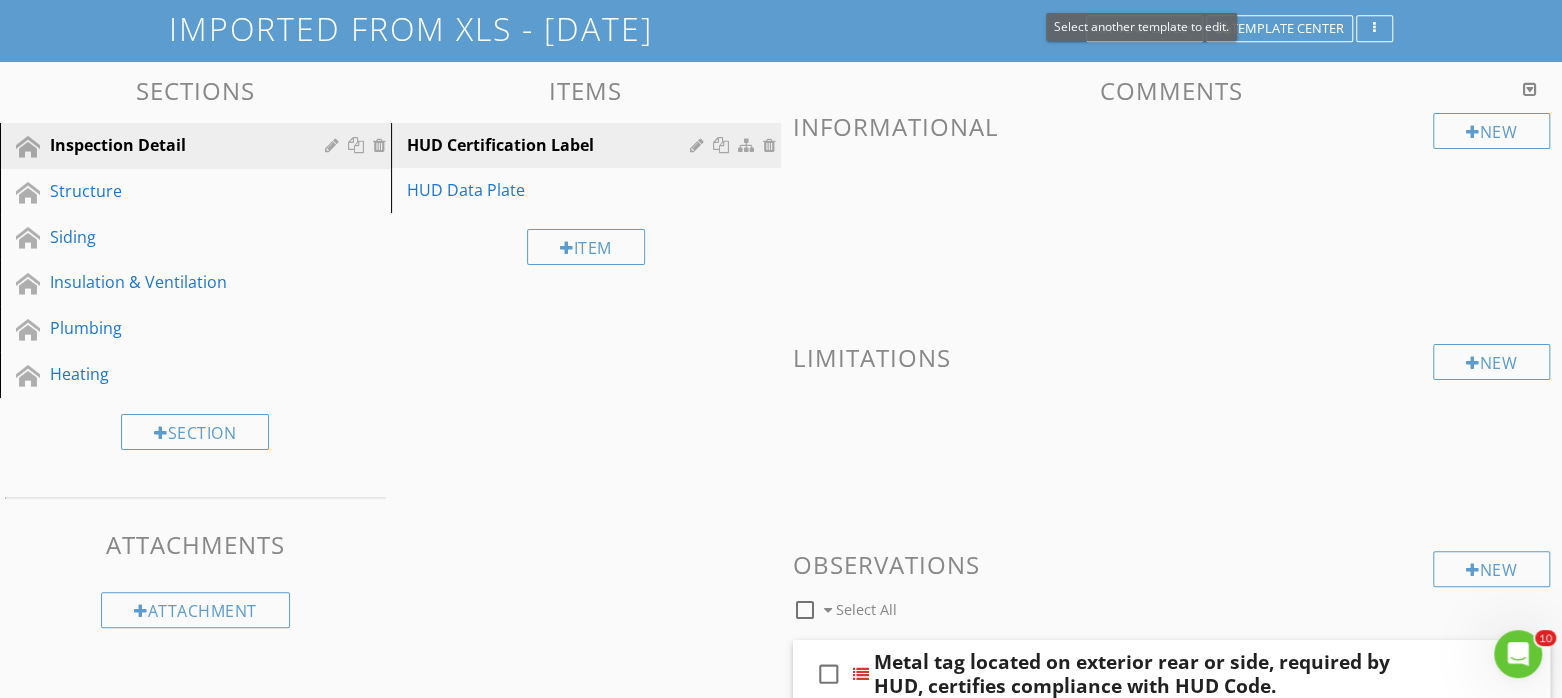 click on "Template Settings
Template Tools
Add Templates
Export to spreadsheet
Copy template settings
Share Template
Template Center
Delete this template
Undelete a Template
Add prebuilt templates to your account from Spectora and from
the community.
Real Inspection Services Residential Inspection
Chimney LVL 2 Inspection
Minimum Standards Report
Real Inspection Services Commercial Inspection
Real Inspection Services Condo and Townhouse Inspection
Mold Inspection
Select another template to edit." at bounding box center [781, 409] 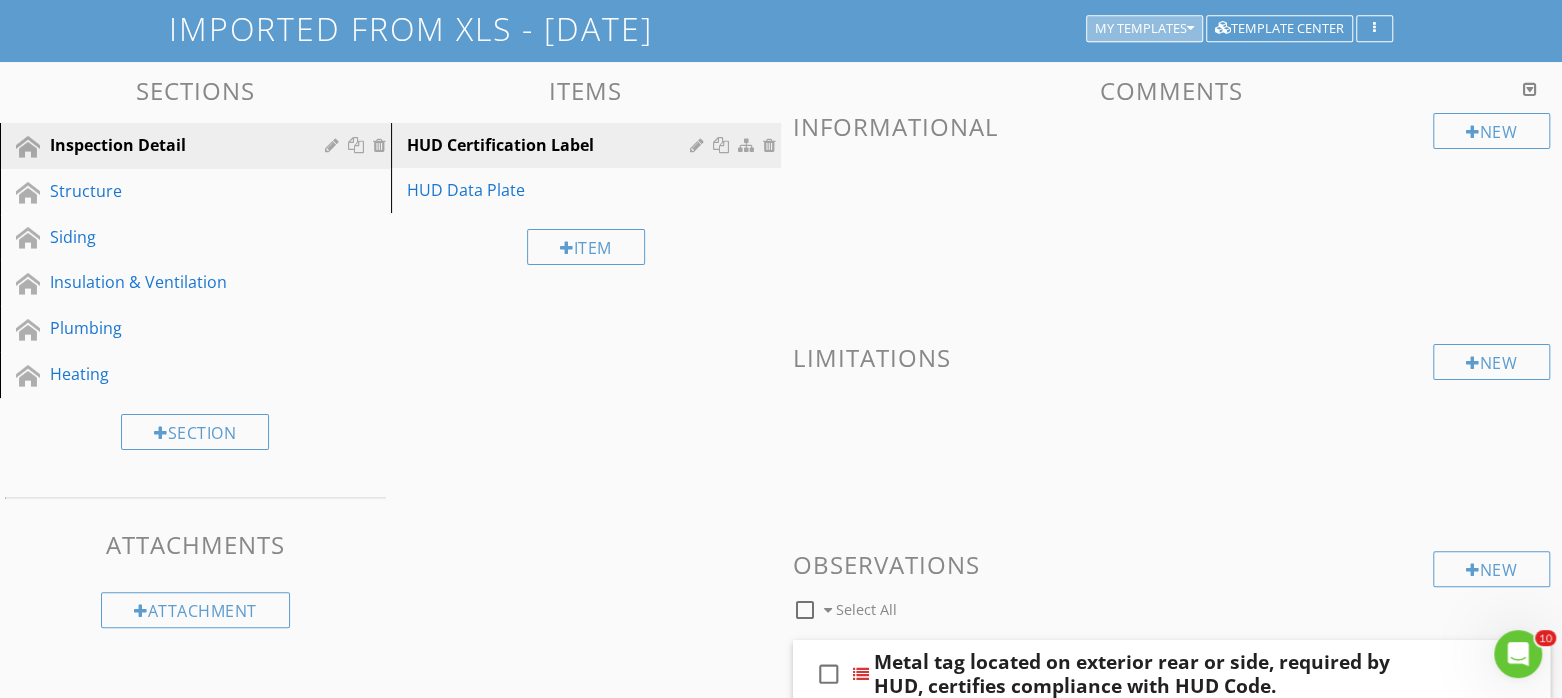 click on "My Templates" at bounding box center [1144, 29] 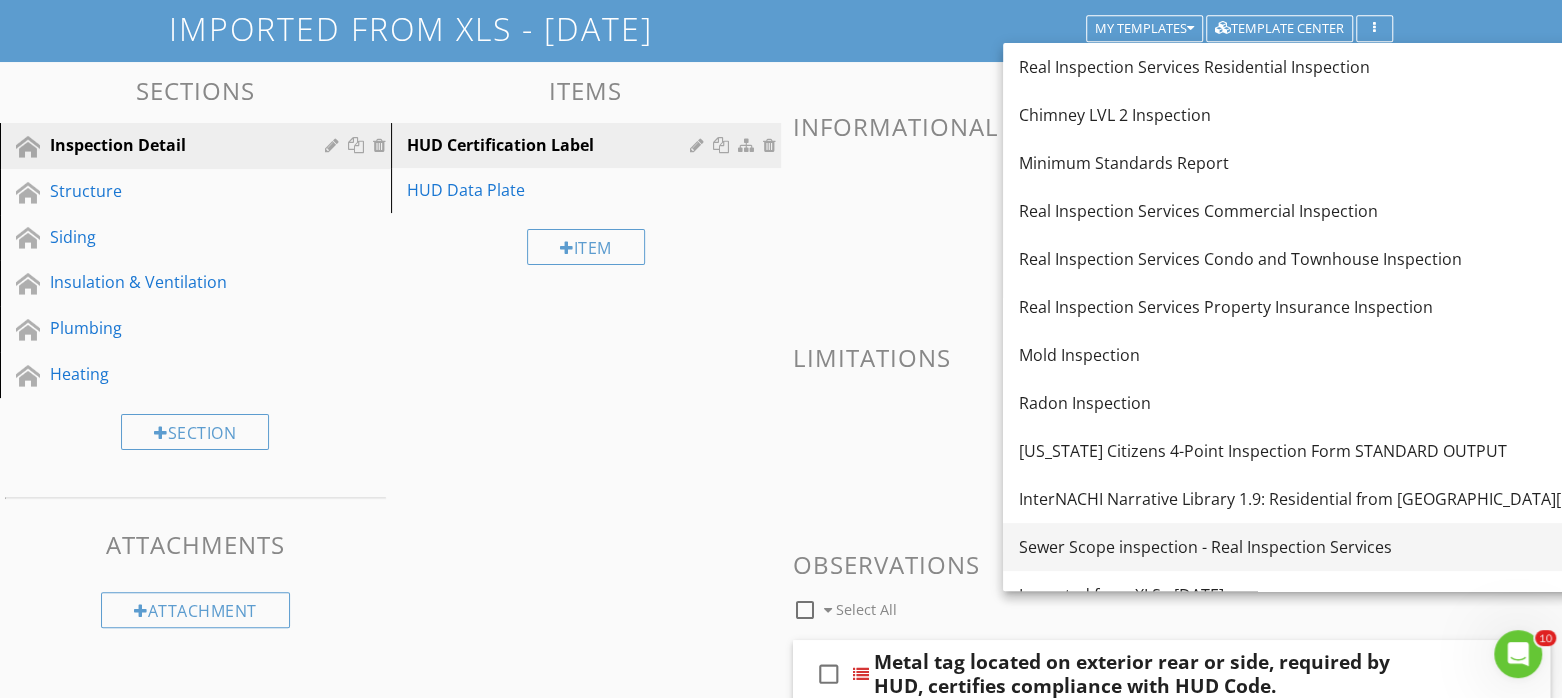 scroll, scrollTop: 75, scrollLeft: 0, axis: vertical 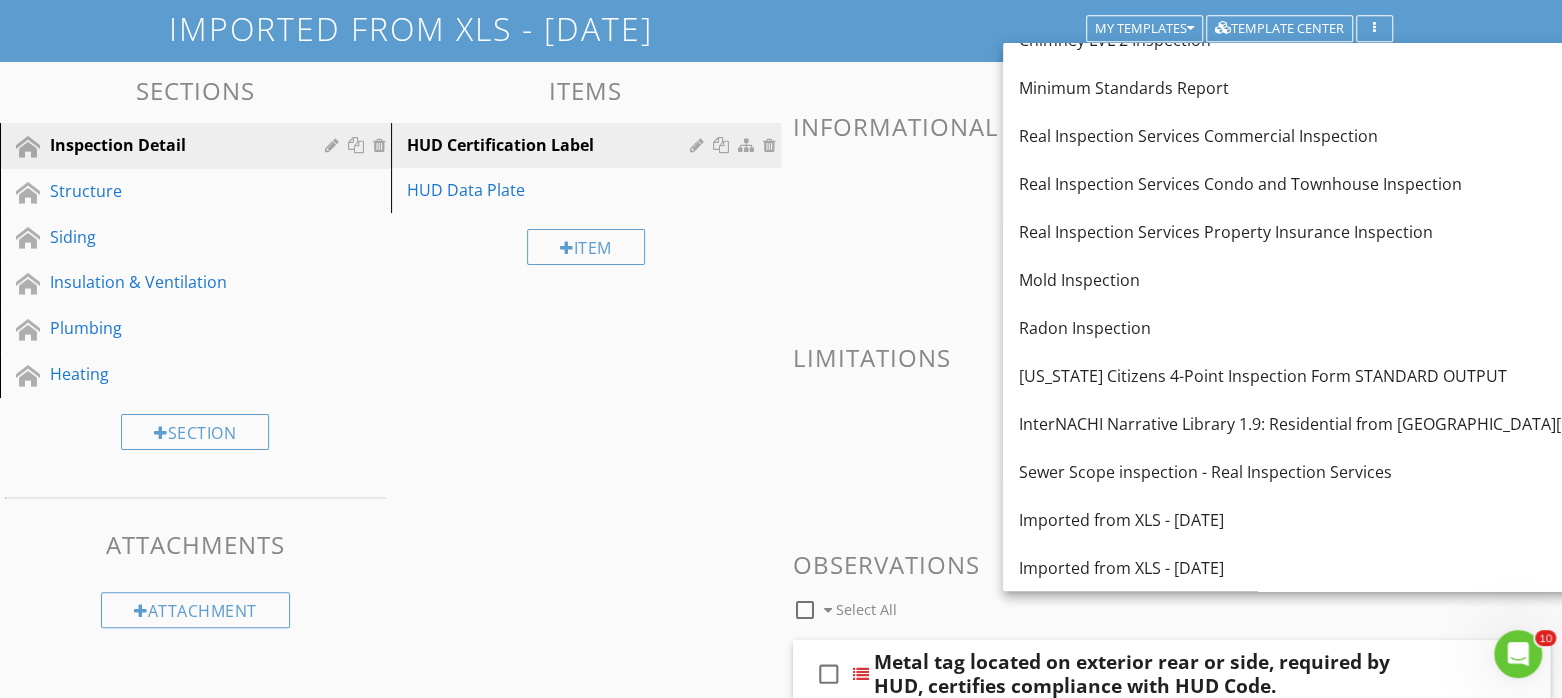 click on "Imported from XLS - [DATE]" at bounding box center [1349, 520] 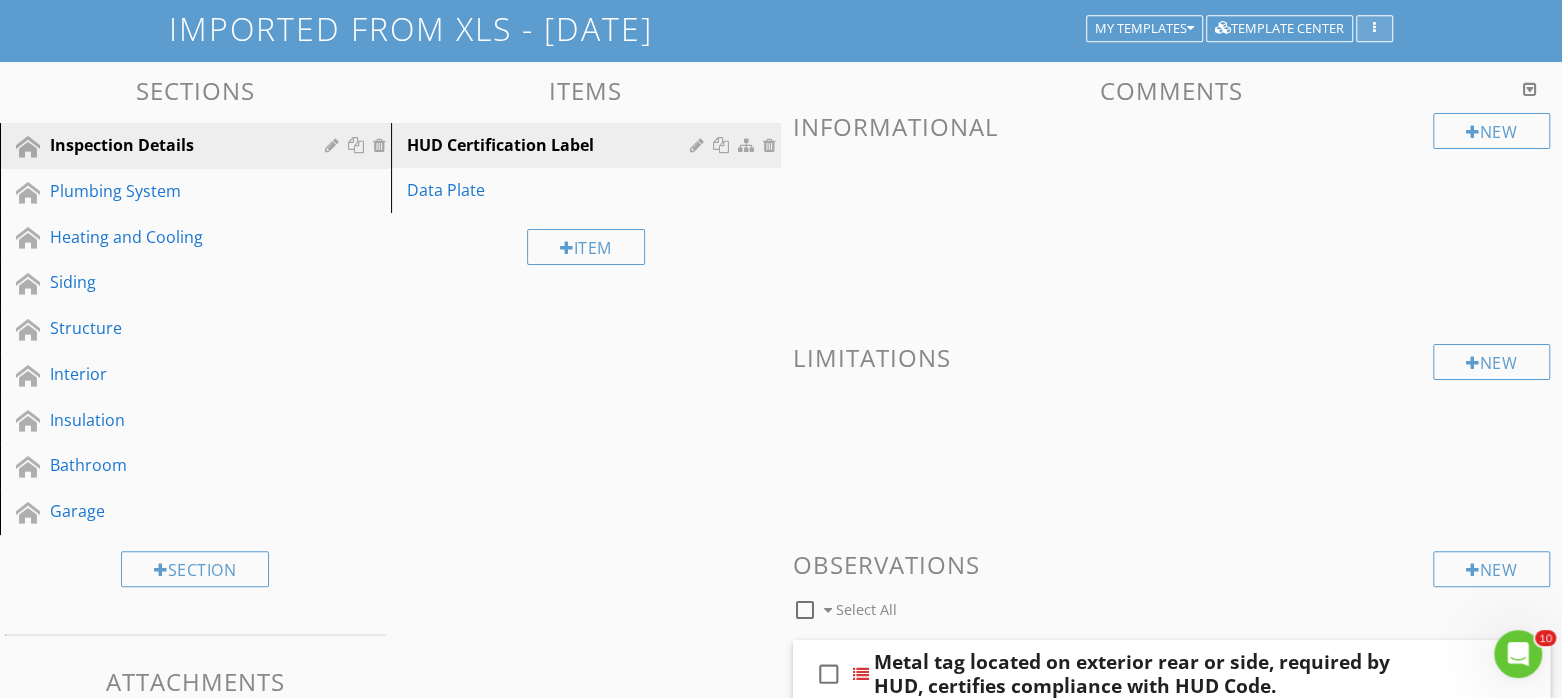 click at bounding box center (1374, 29) 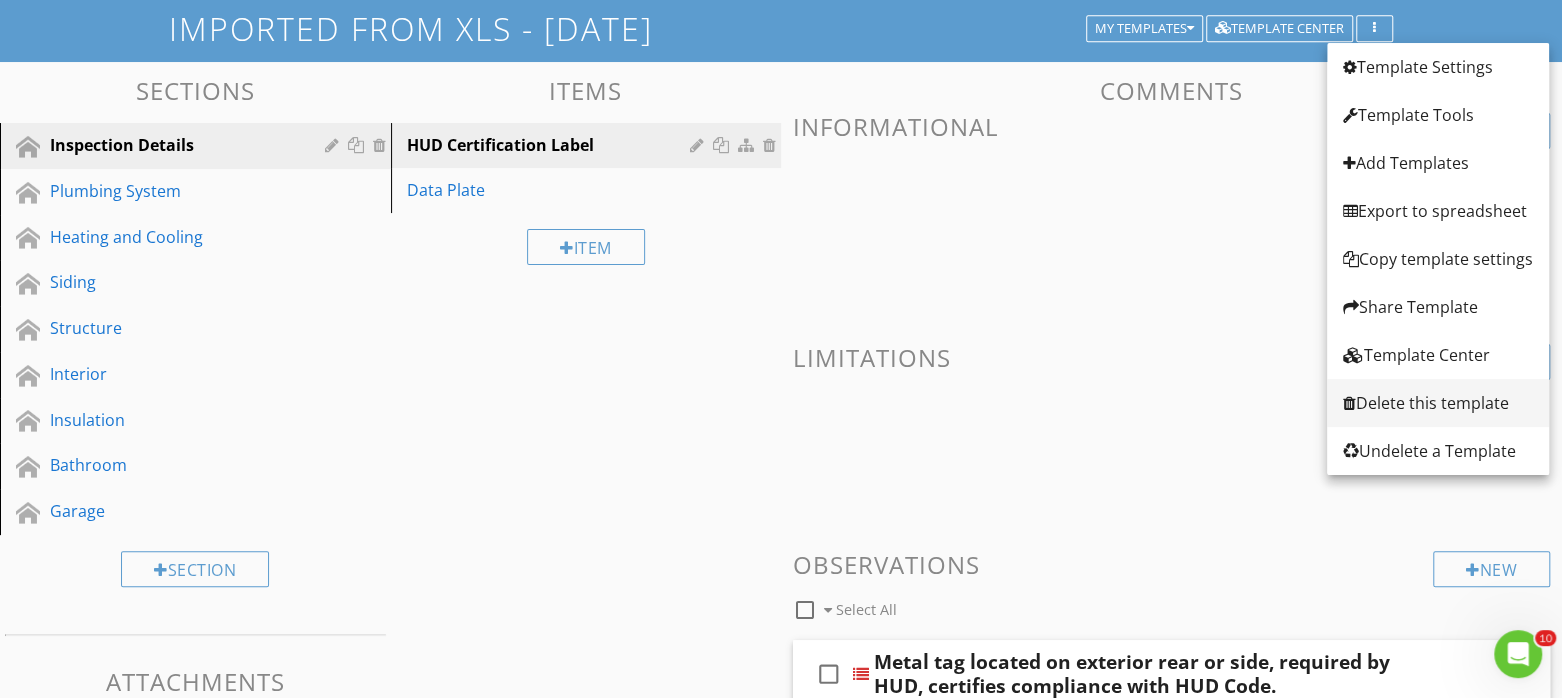 click on "Delete this template" at bounding box center (1438, 403) 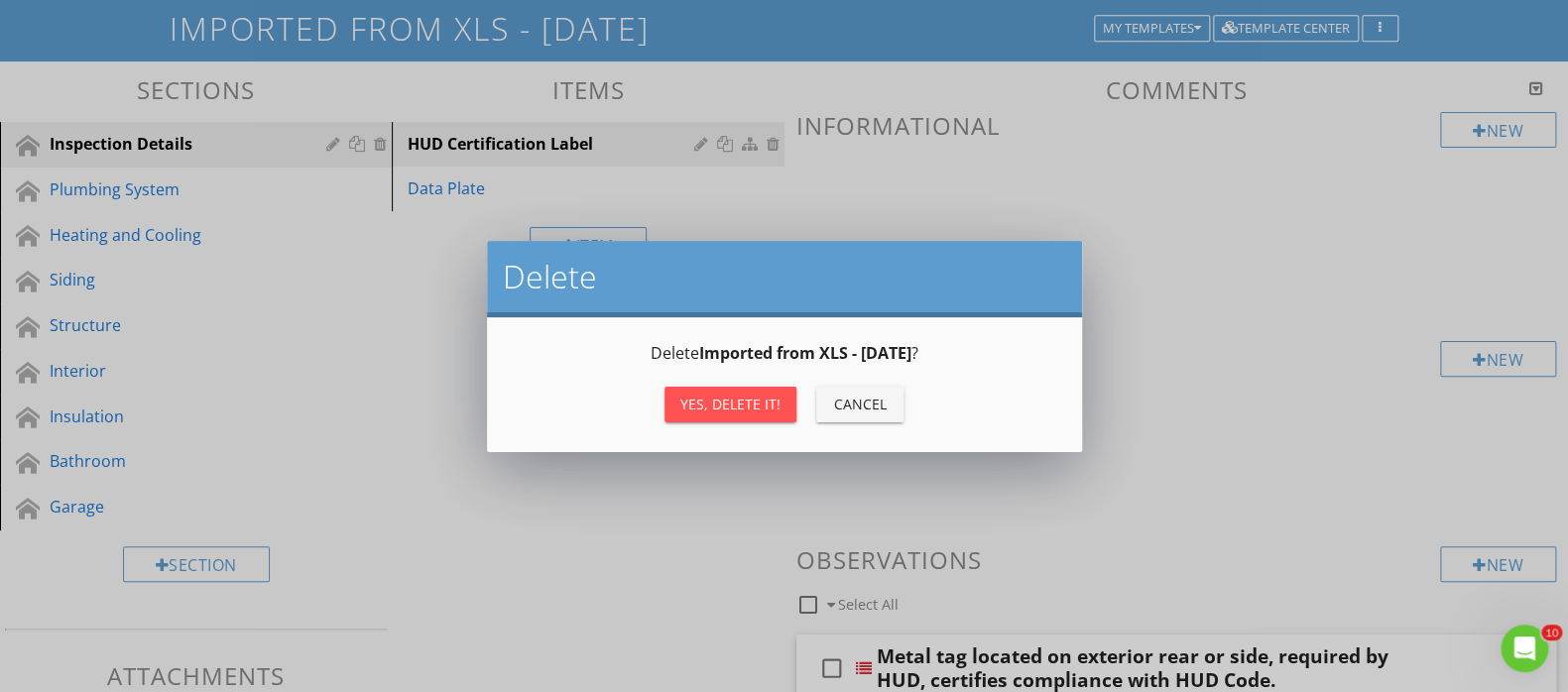 click on "Yes, Delete it!" at bounding box center [730, 404] 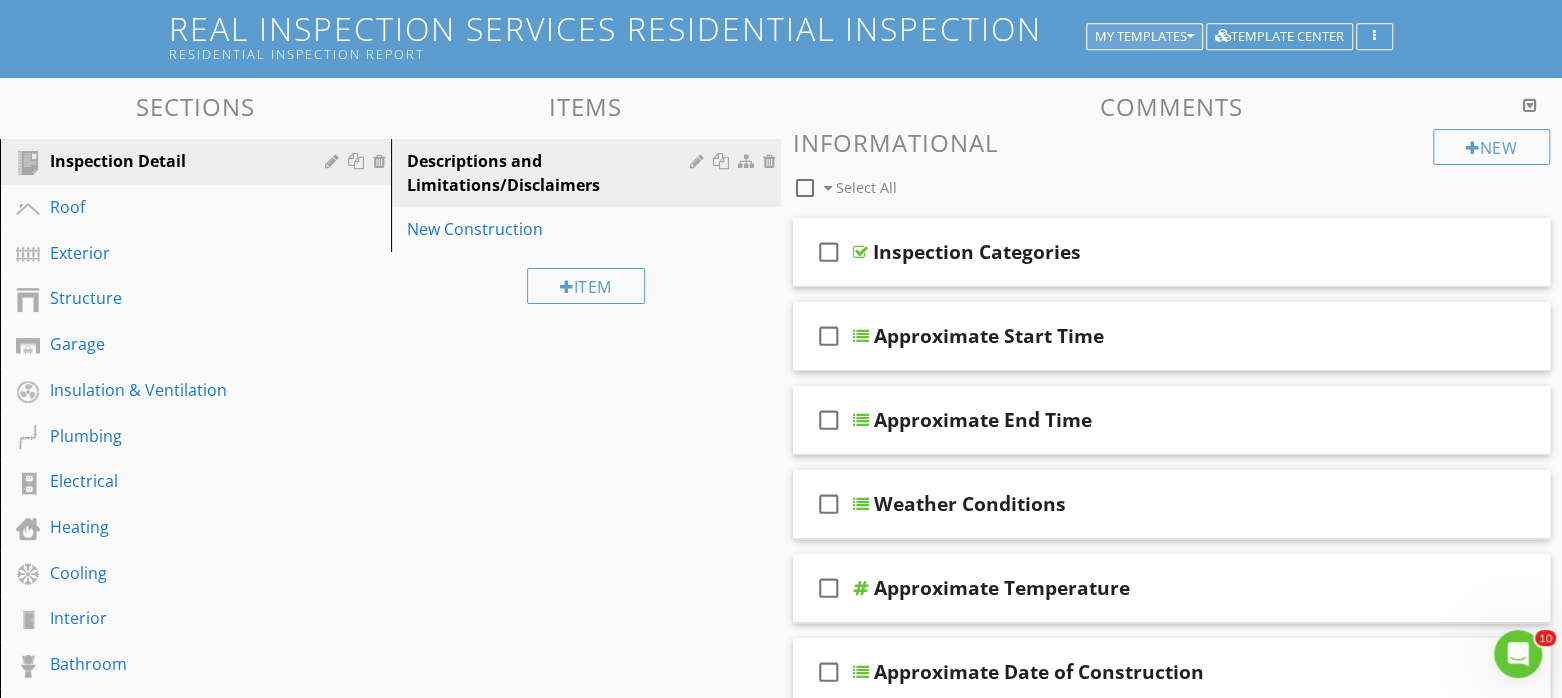 click on "My Templates" at bounding box center (1144, 37) 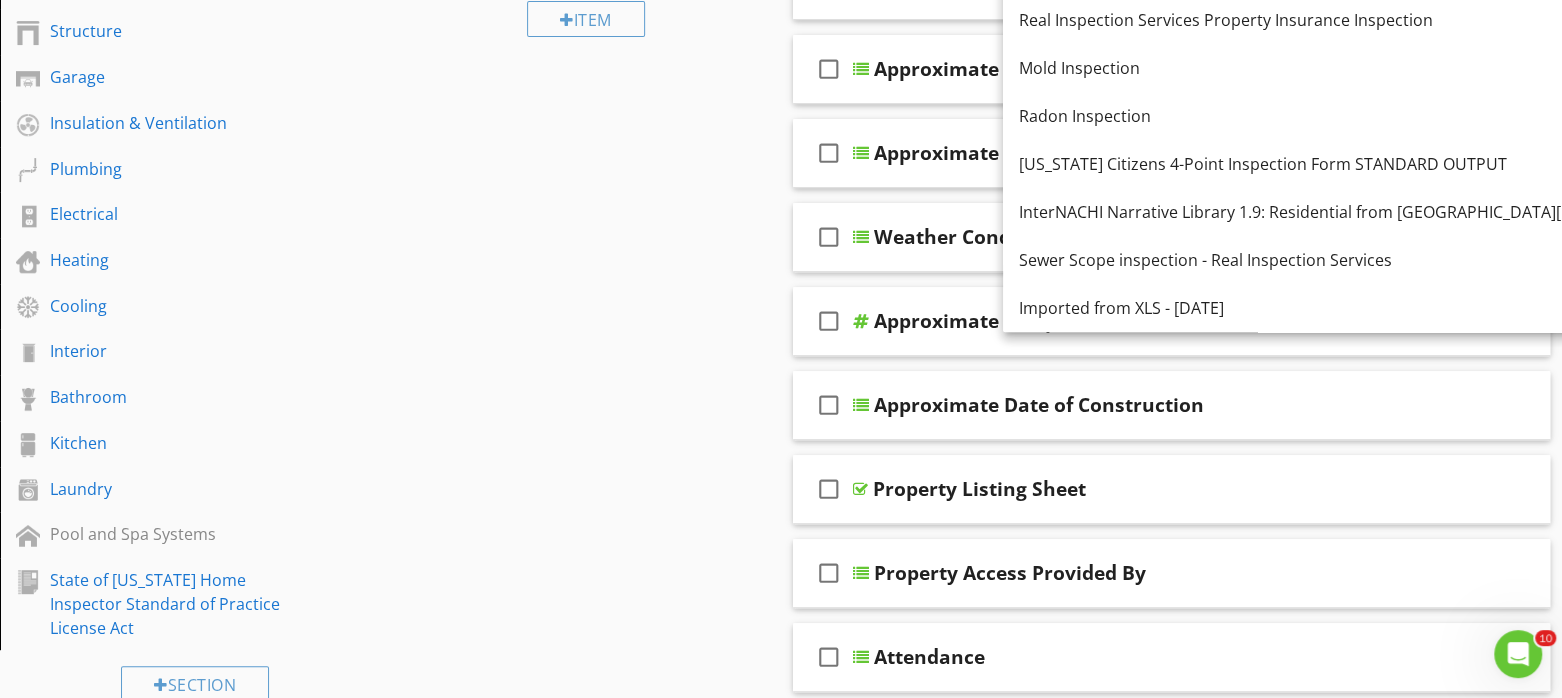 scroll, scrollTop: 372, scrollLeft: 0, axis: vertical 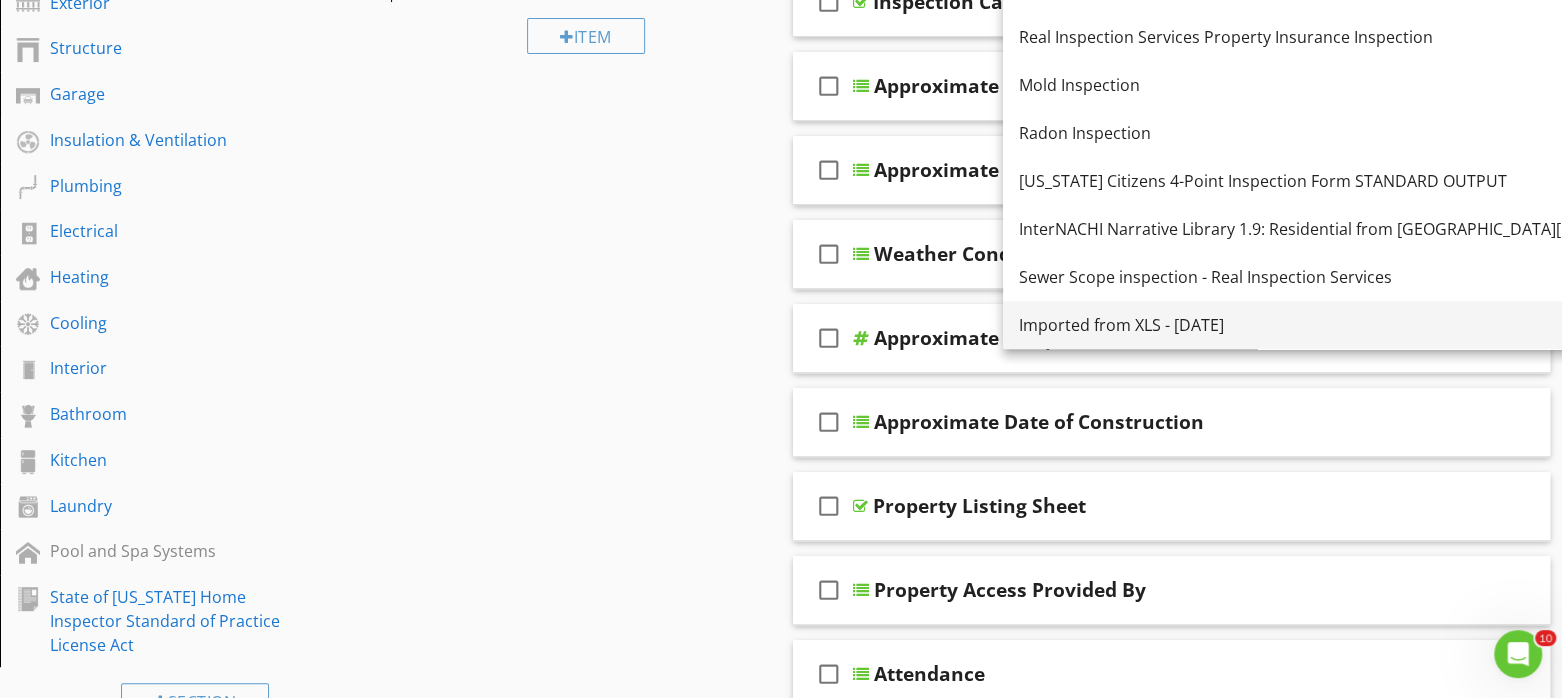 click on "Imported from XLS - [DATE]" at bounding box center (1349, 325) 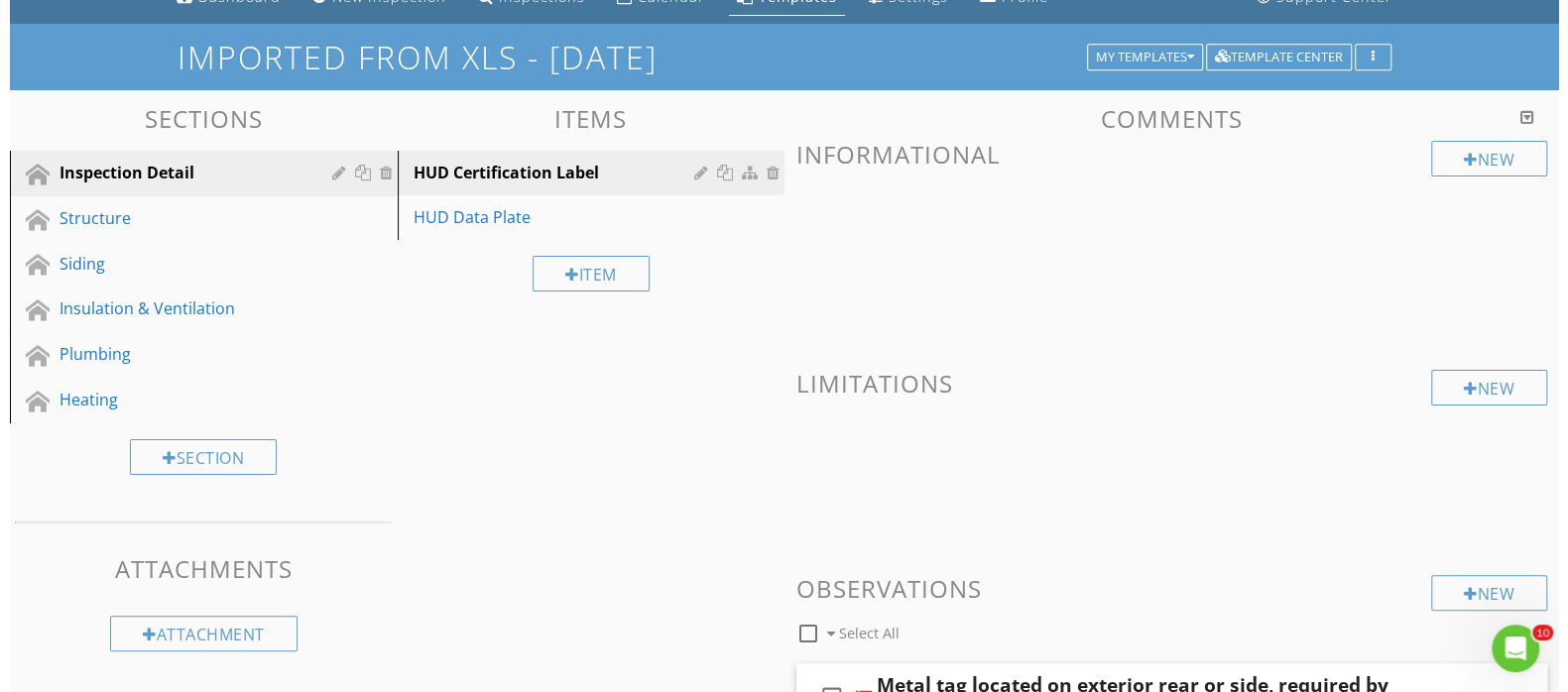 scroll, scrollTop: 0, scrollLeft: 0, axis: both 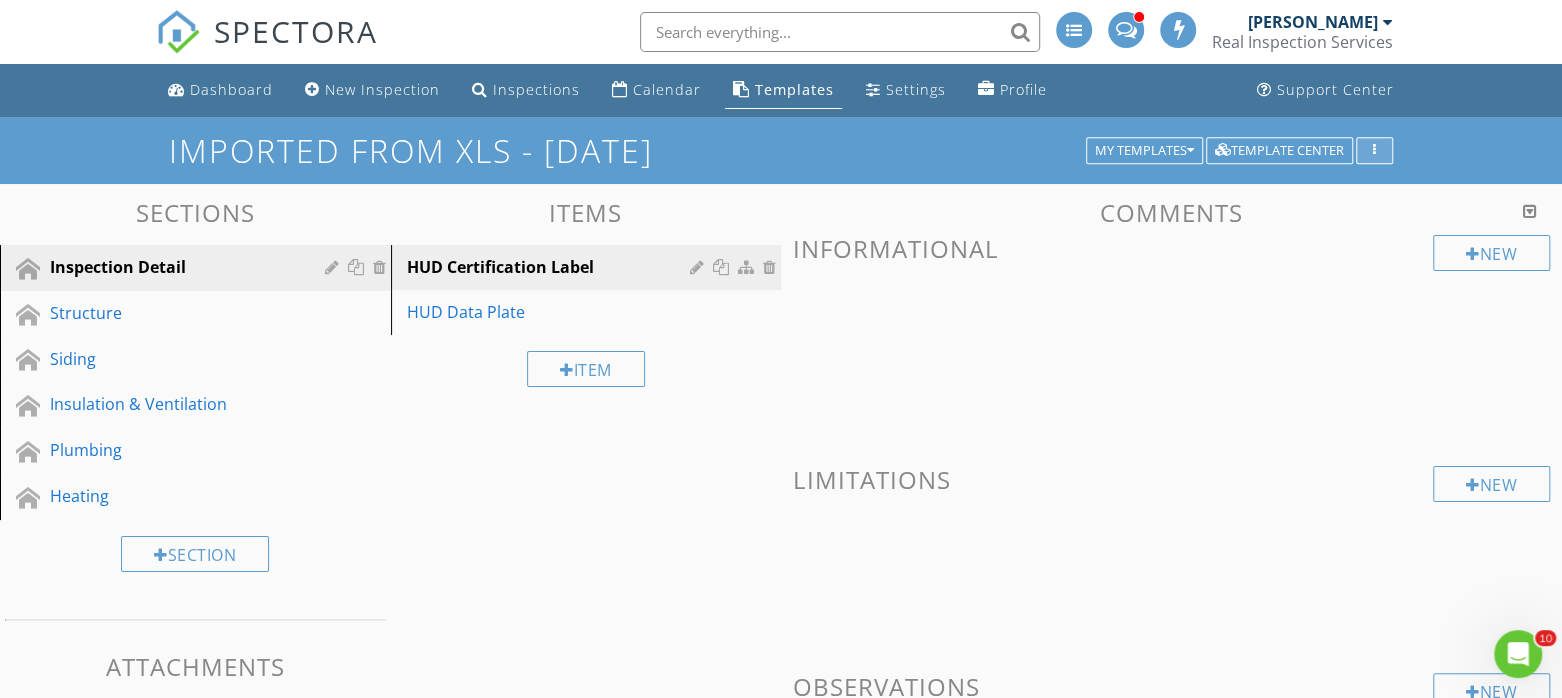 click at bounding box center [1374, 151] 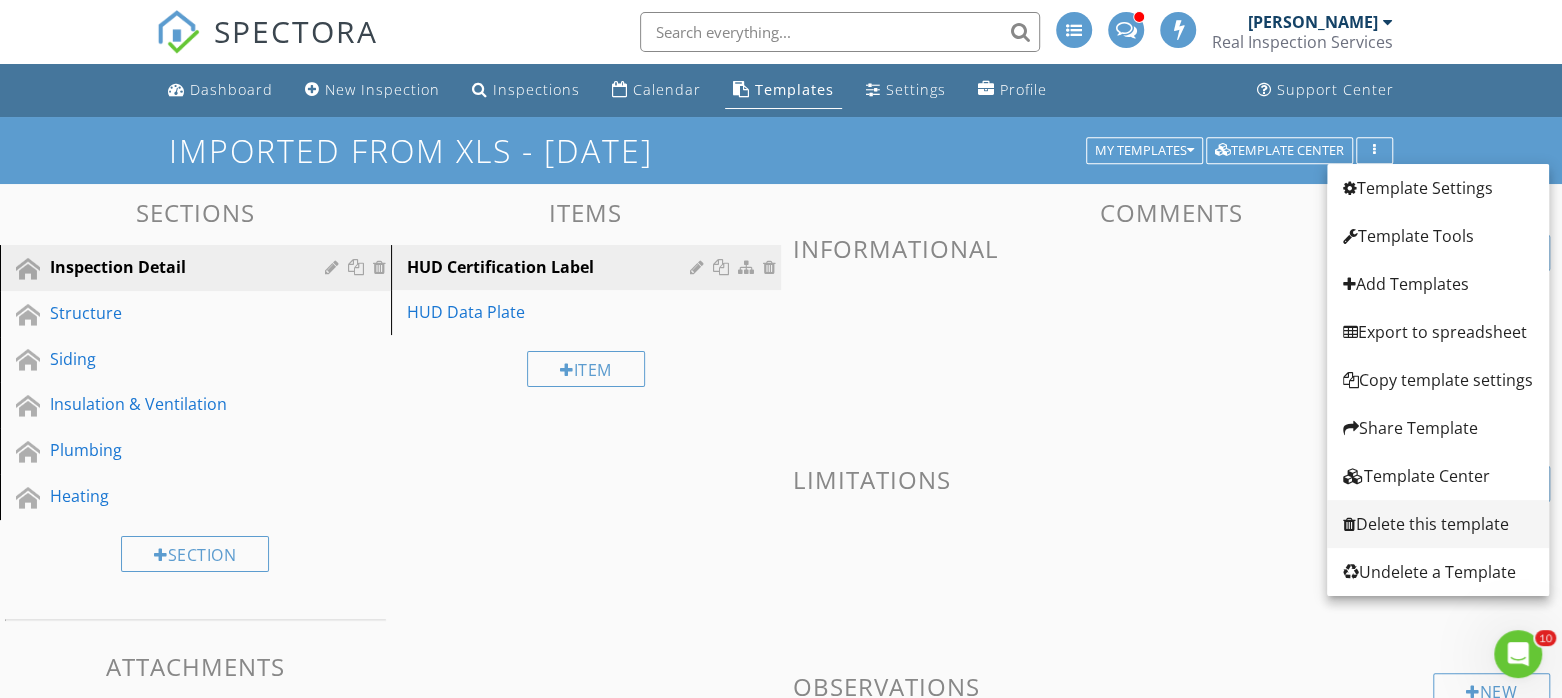 click on "Delete this template" at bounding box center [1438, 524] 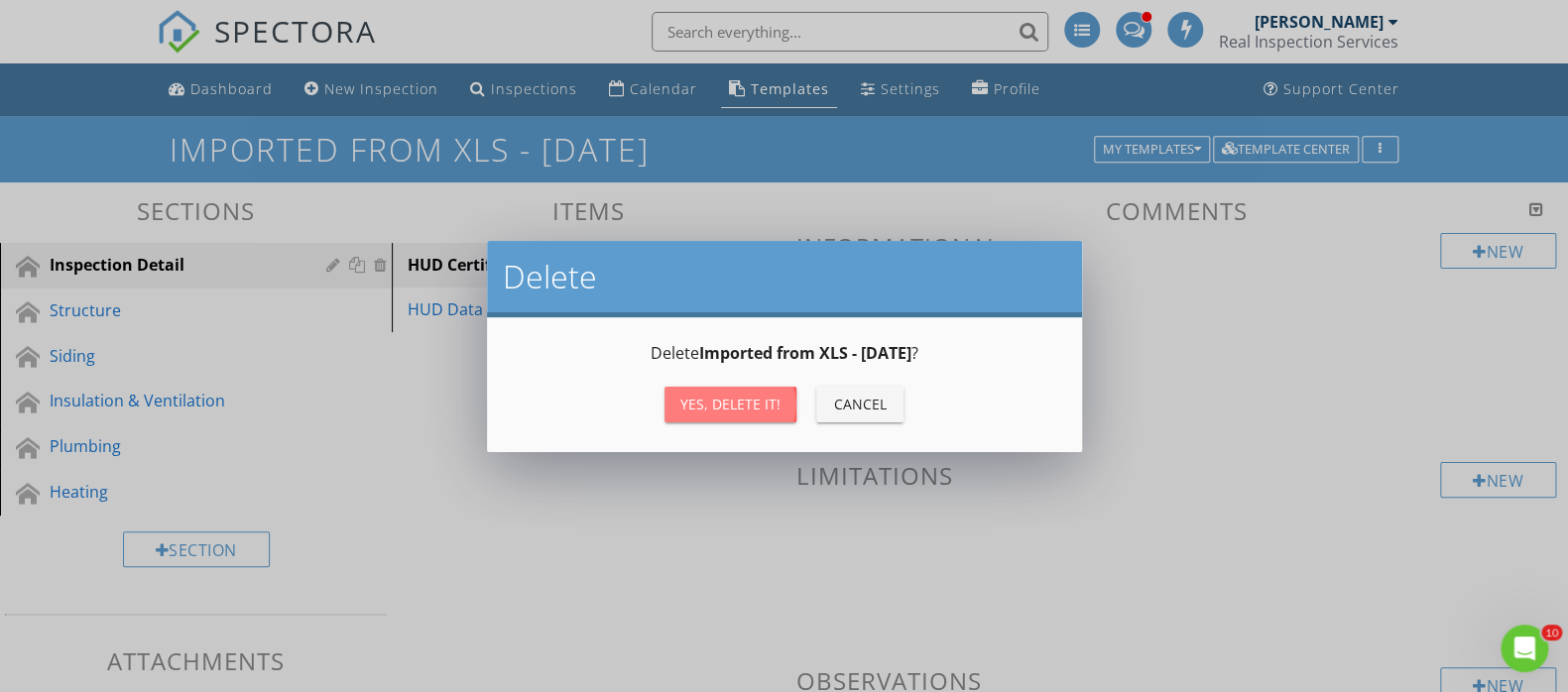 click on "Yes, Delete it!" at bounding box center [730, 404] 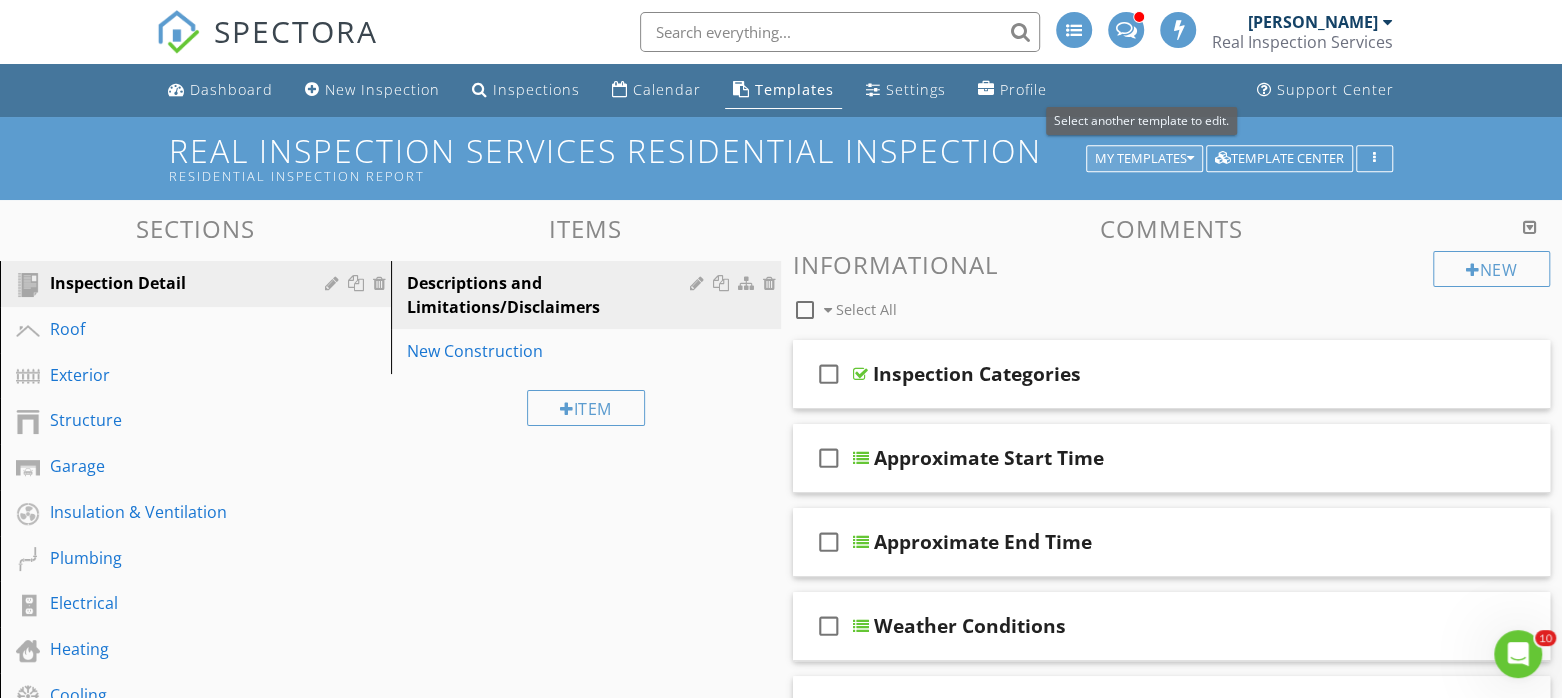click on "My Templates" at bounding box center [1144, 159] 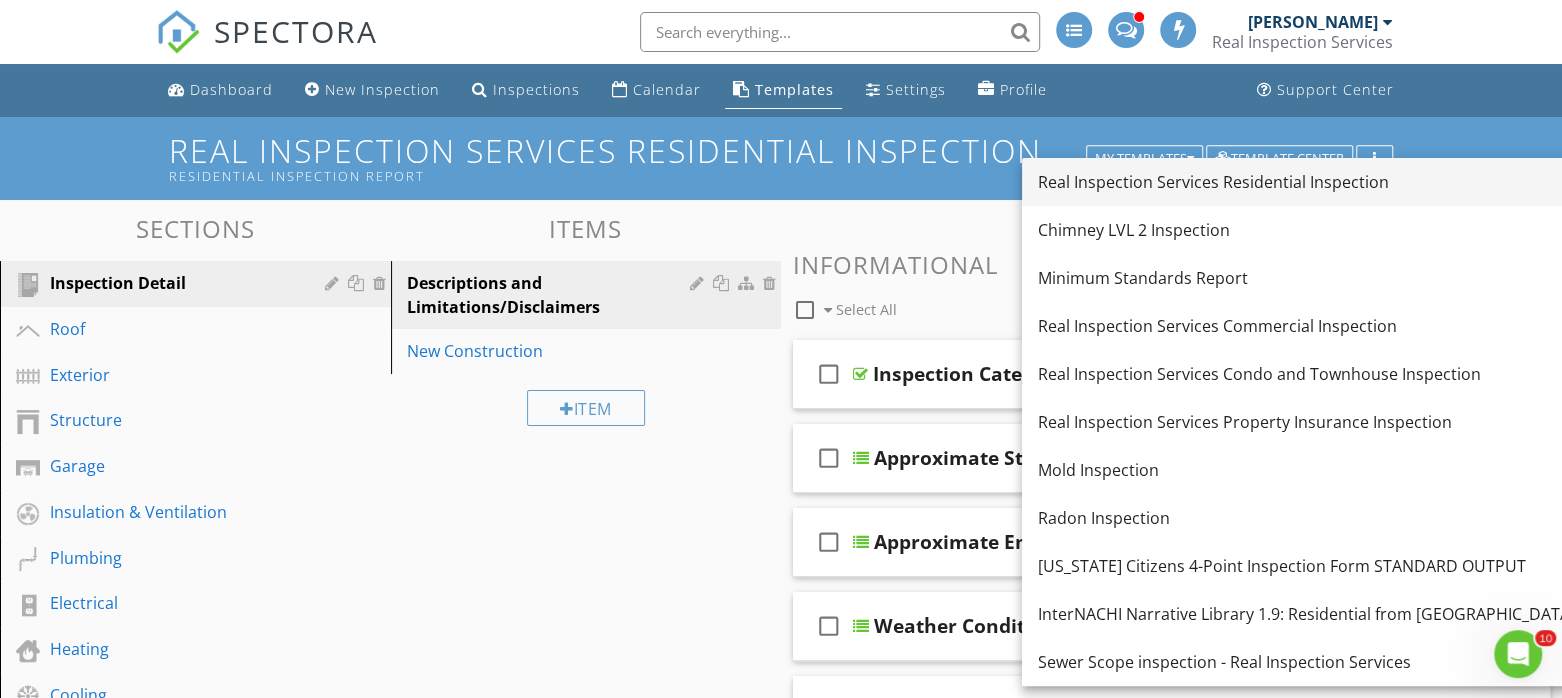 click on "Real Inspection Services Residential Inspection" at bounding box center [1368, 182] 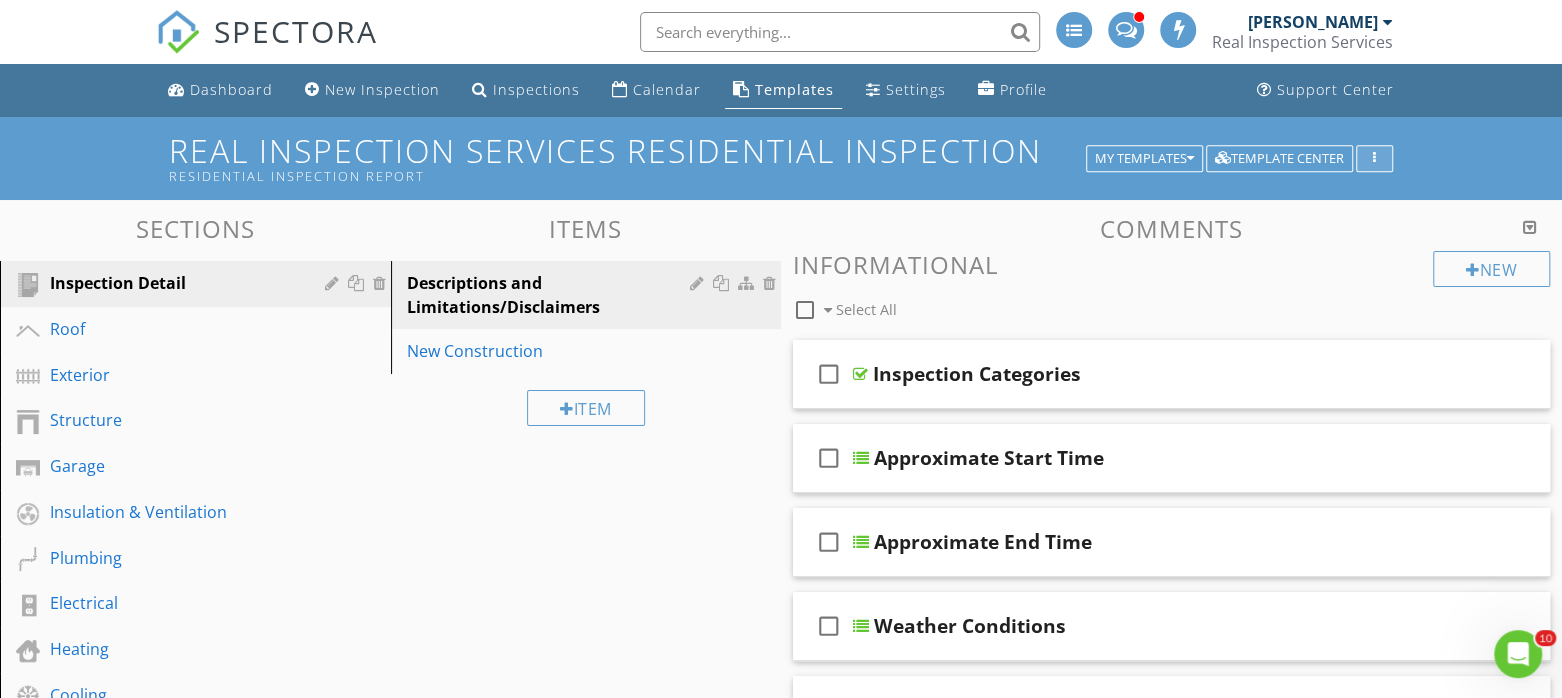 click at bounding box center (1374, 159) 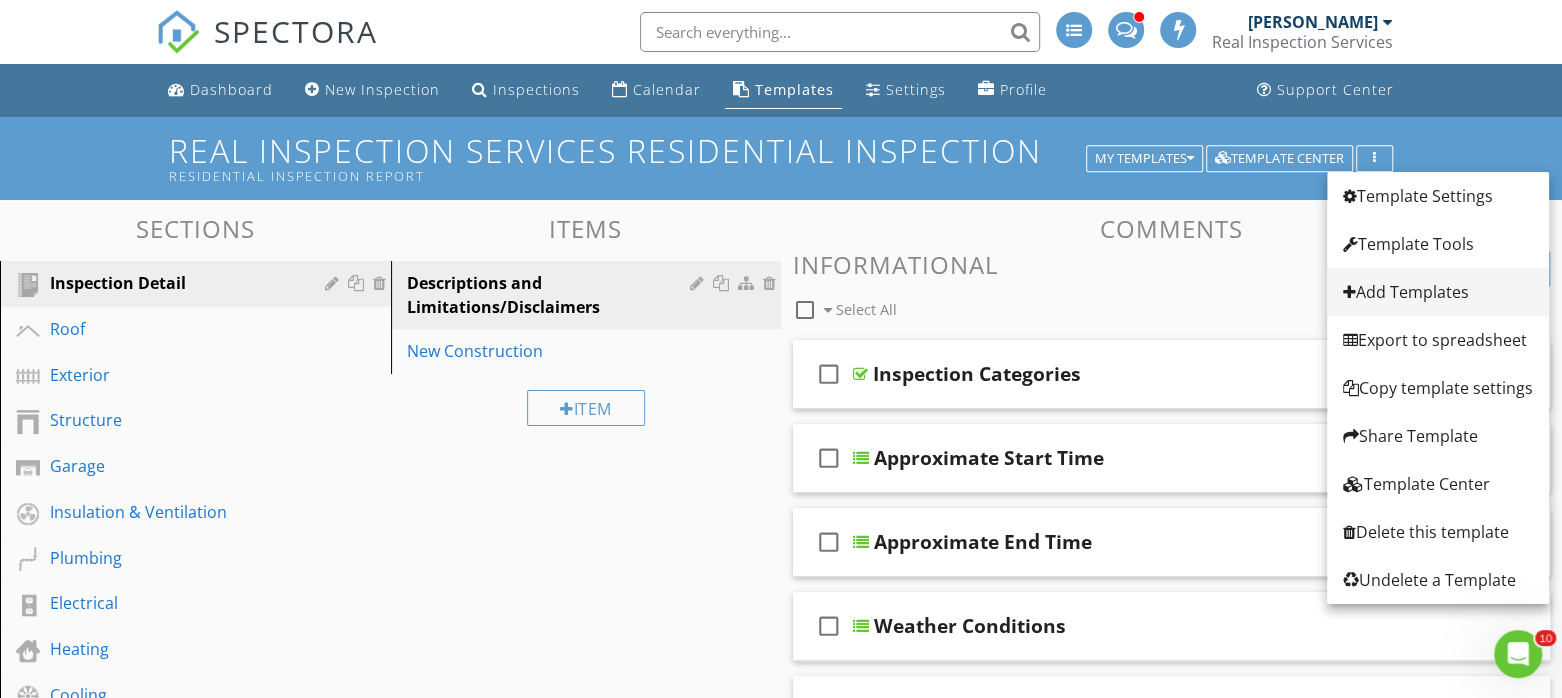 click on "Add Templates" at bounding box center (1438, 292) 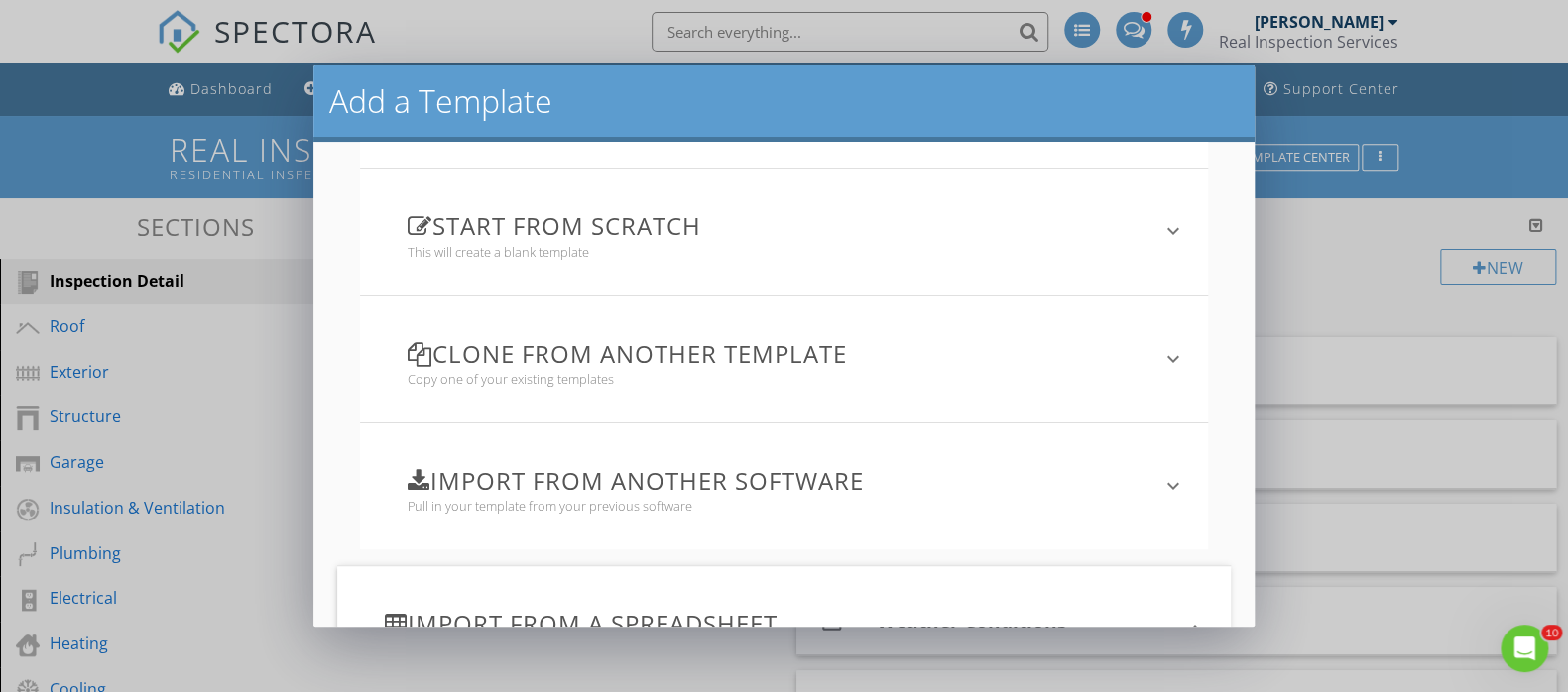 scroll, scrollTop: 248, scrollLeft: 0, axis: vertical 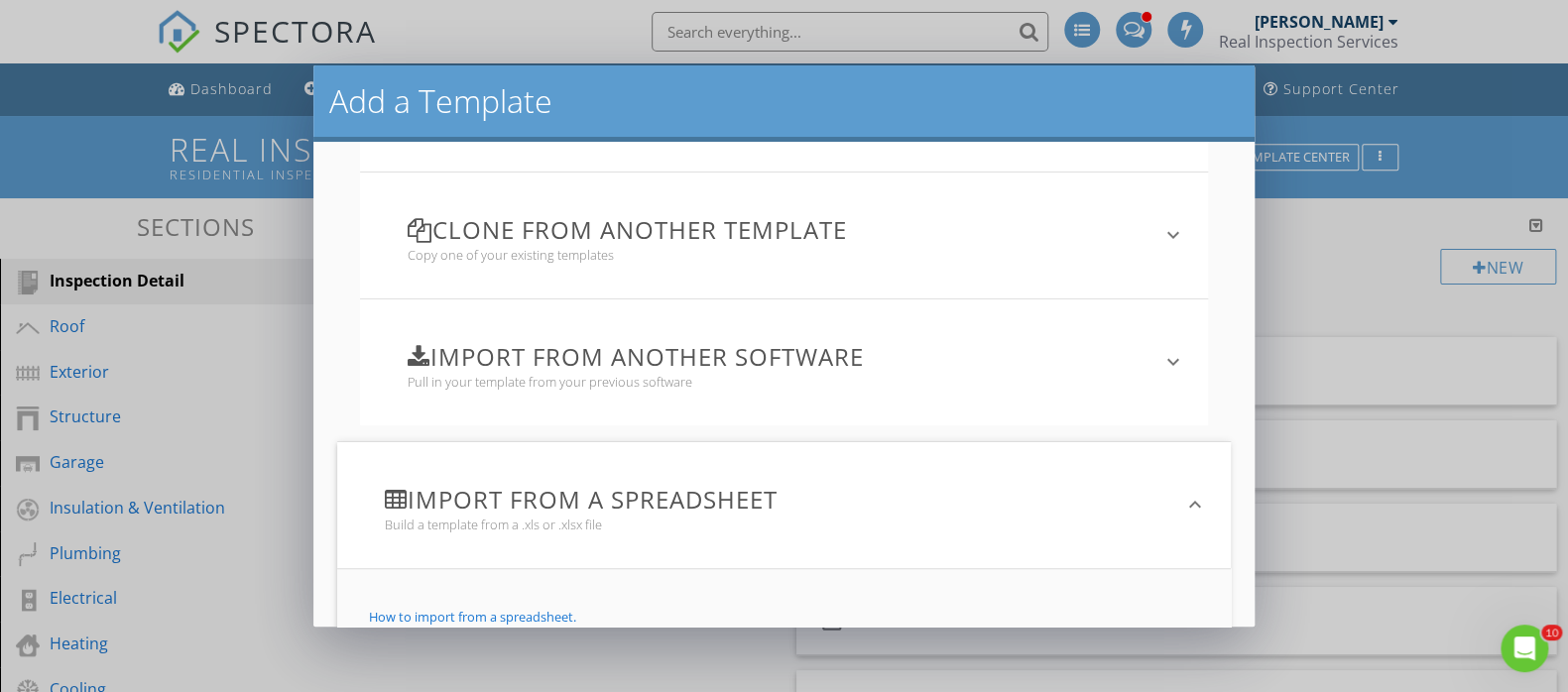 click on "Clone from another template" at bounding box center [773, 229] 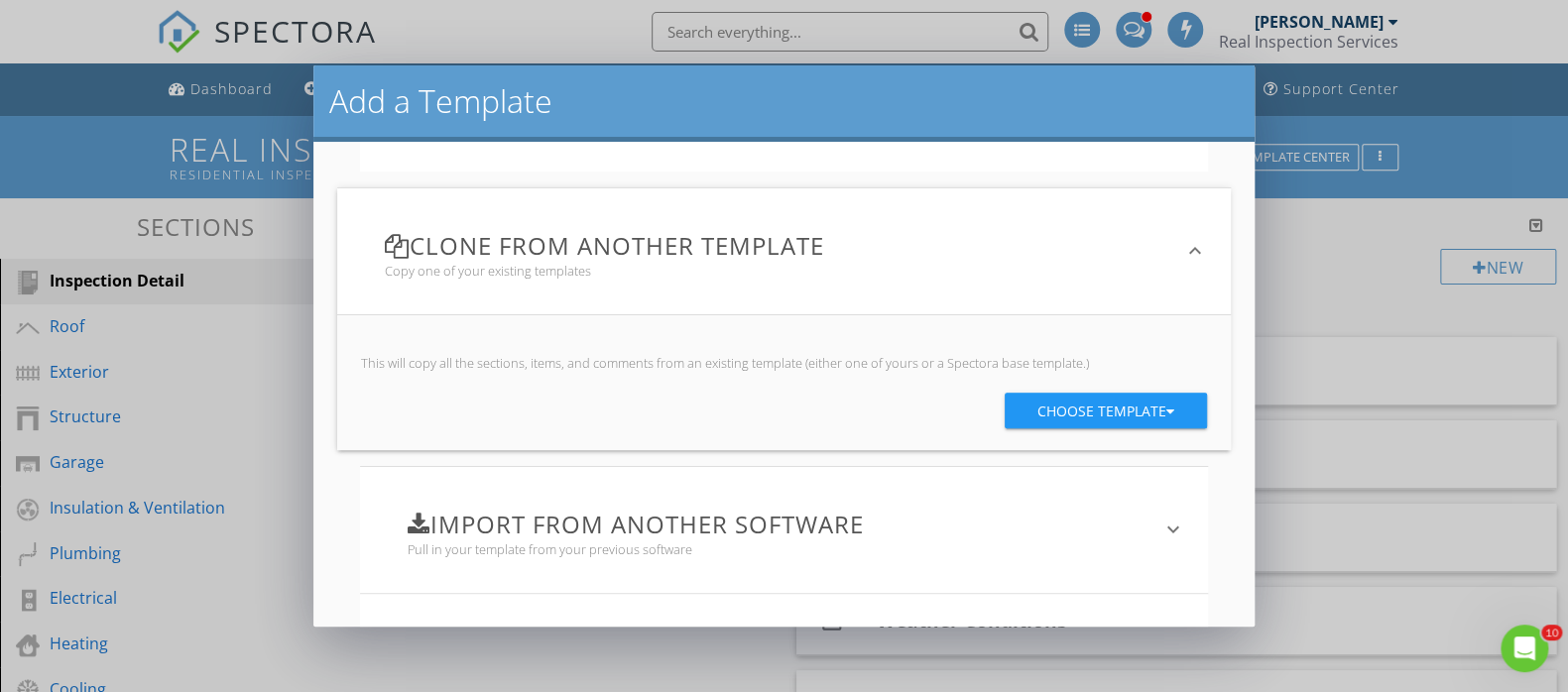 click on "Choose template" at bounding box center (1106, 411) 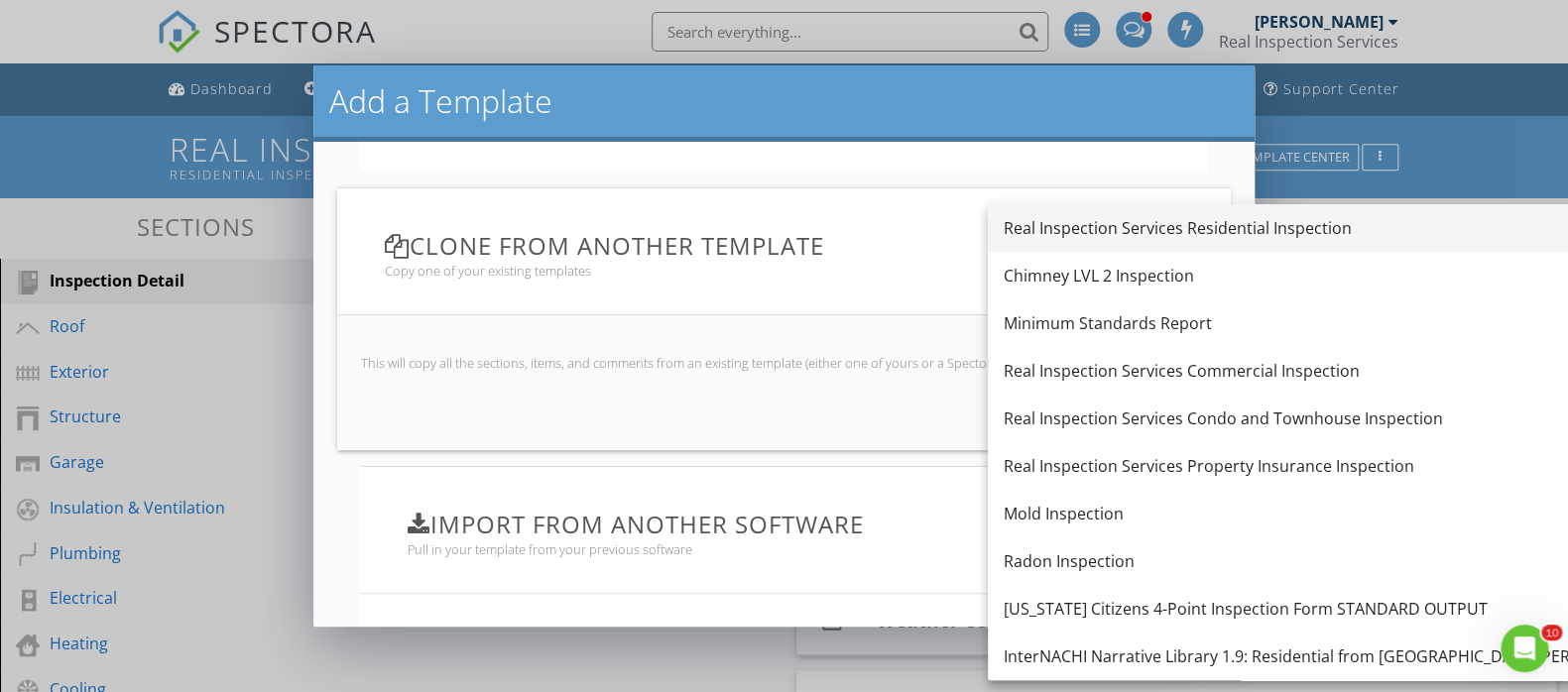 click on "Real Inspection Services Residential Inspection" at bounding box center (1331, 228) 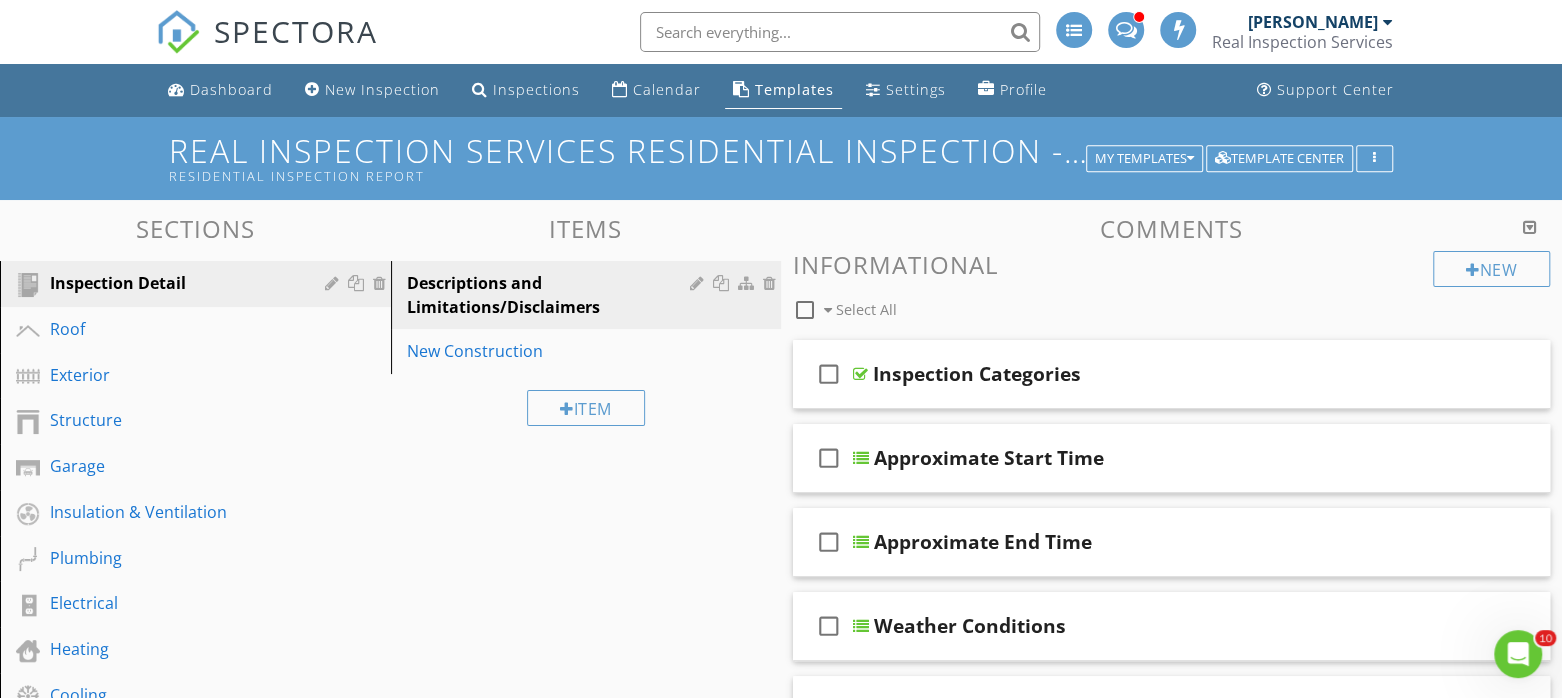 click on "Real Inspection Services Residential Inspection - Copy
Residential Inspection Report" at bounding box center [781, 158] 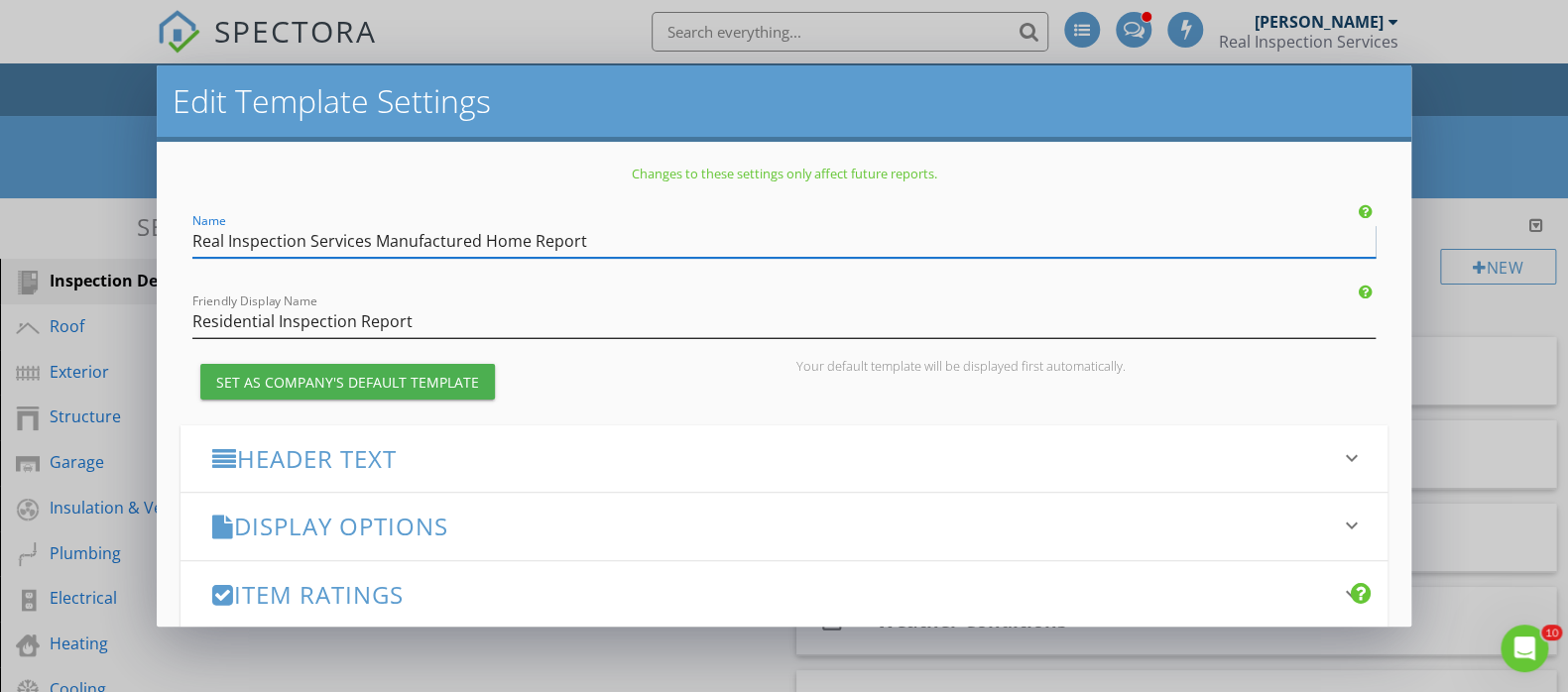 type on "Real Inspection Services Manufactured Home Report" 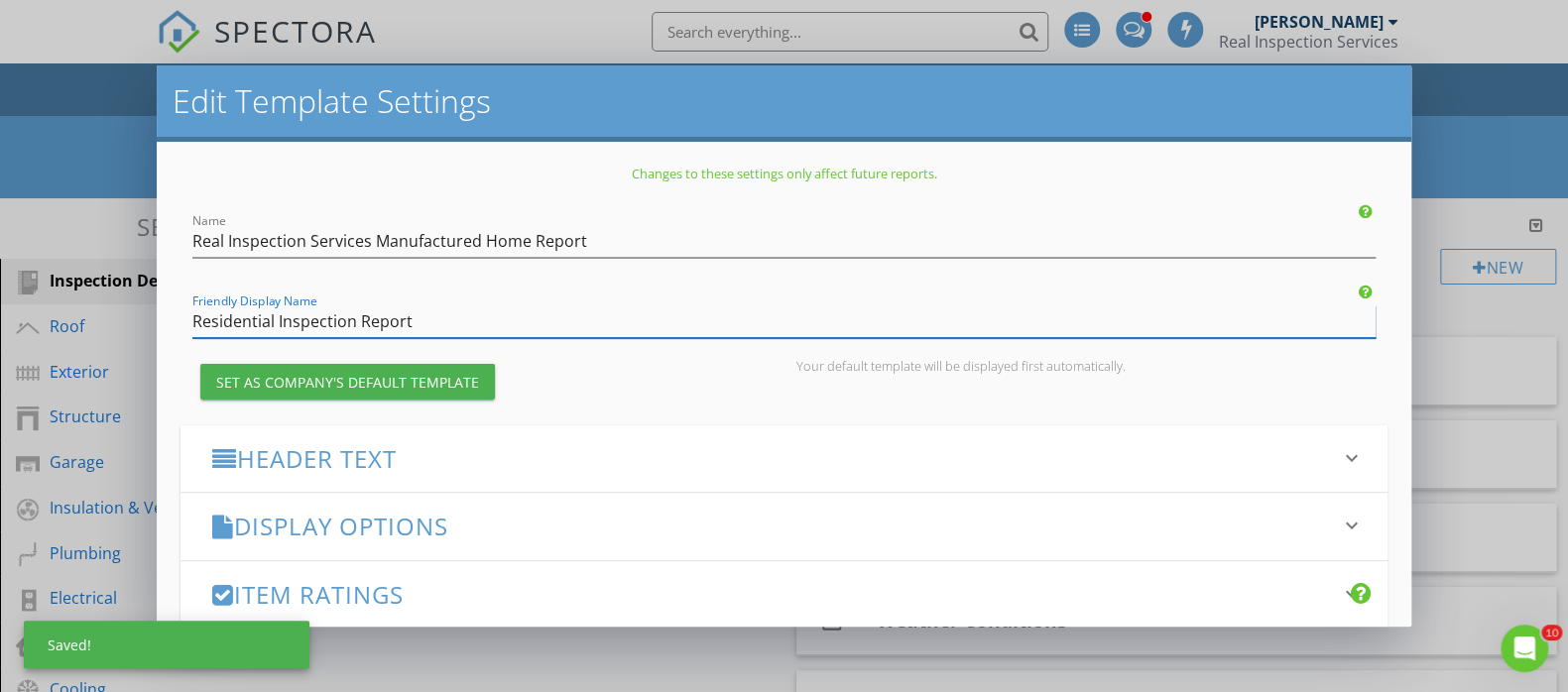 drag, startPoint x: 275, startPoint y: 321, endPoint x: 167, endPoint y: 324, distance: 108.041659 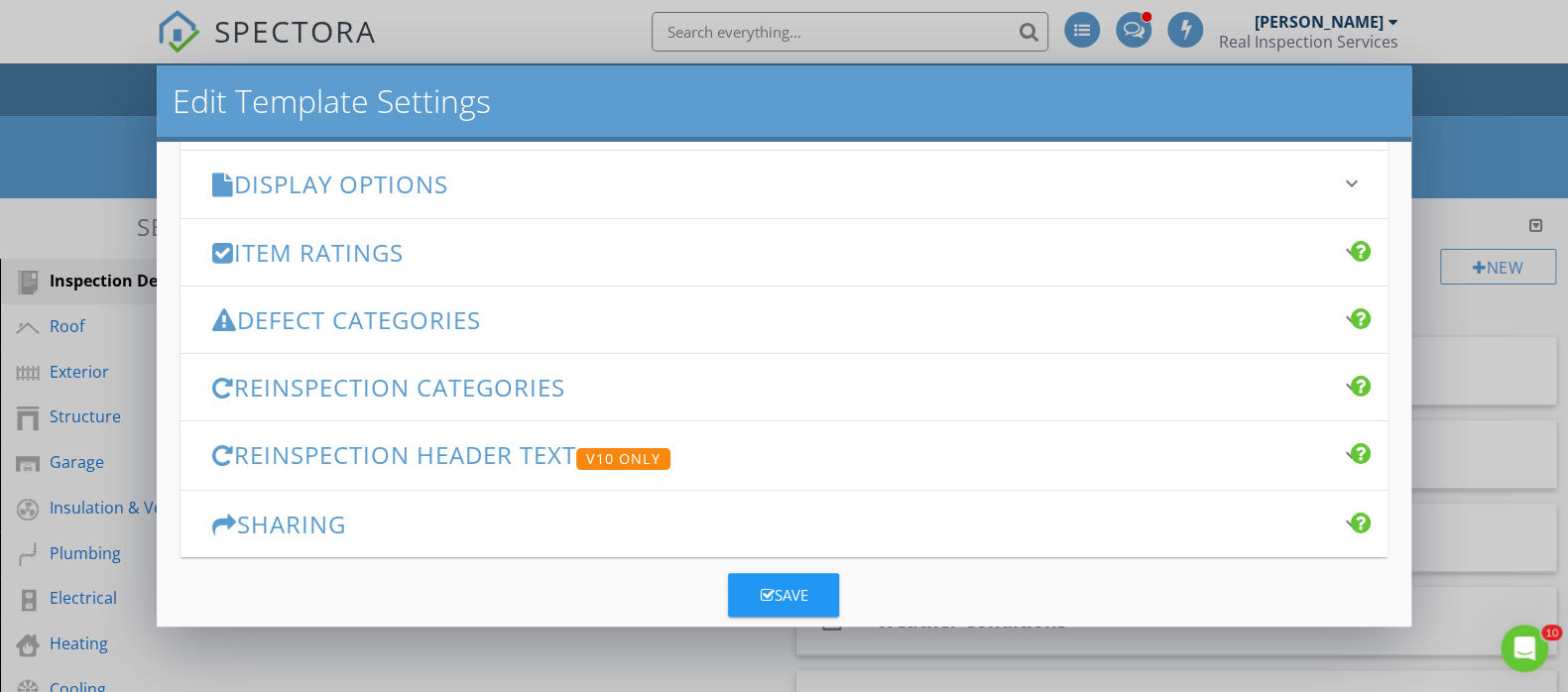 scroll, scrollTop: 373, scrollLeft: 0, axis: vertical 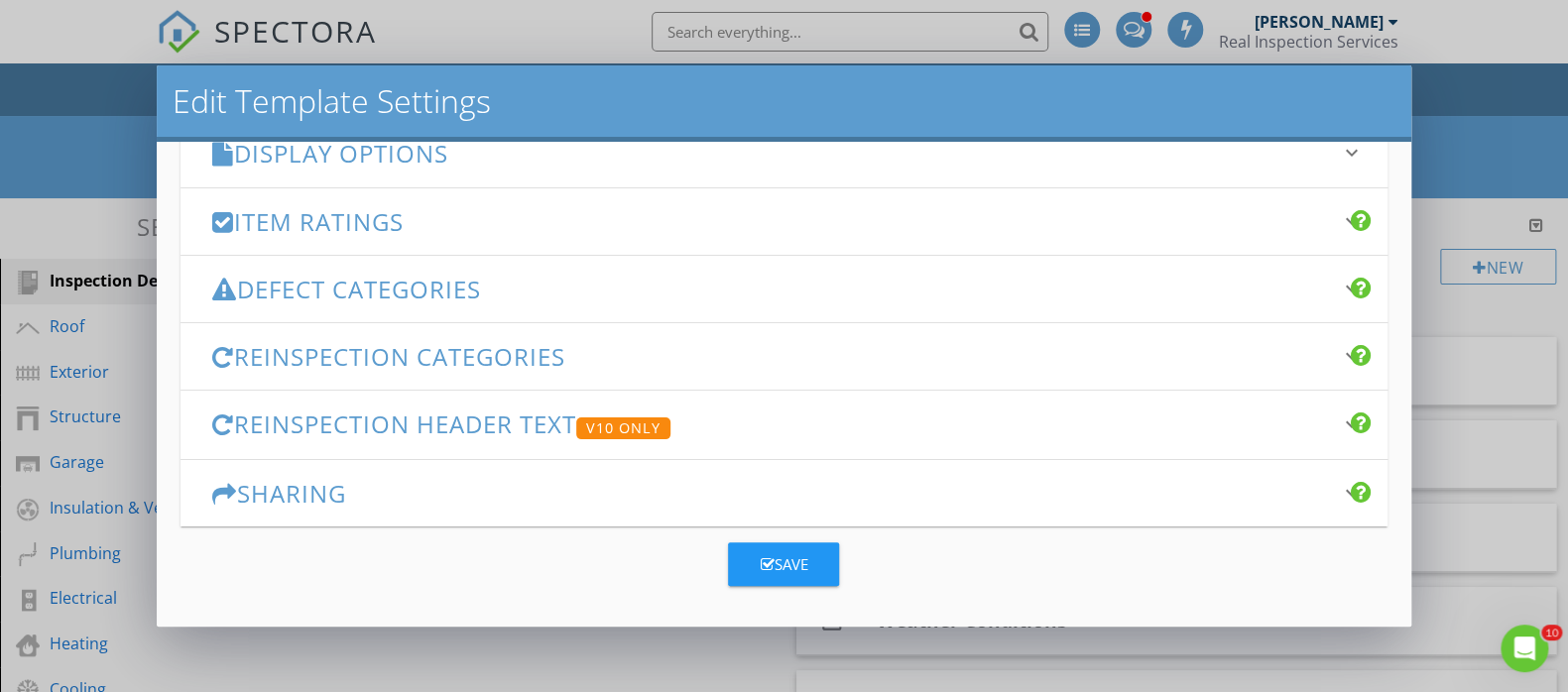 type on "Manufactured Home  Inspection Report" 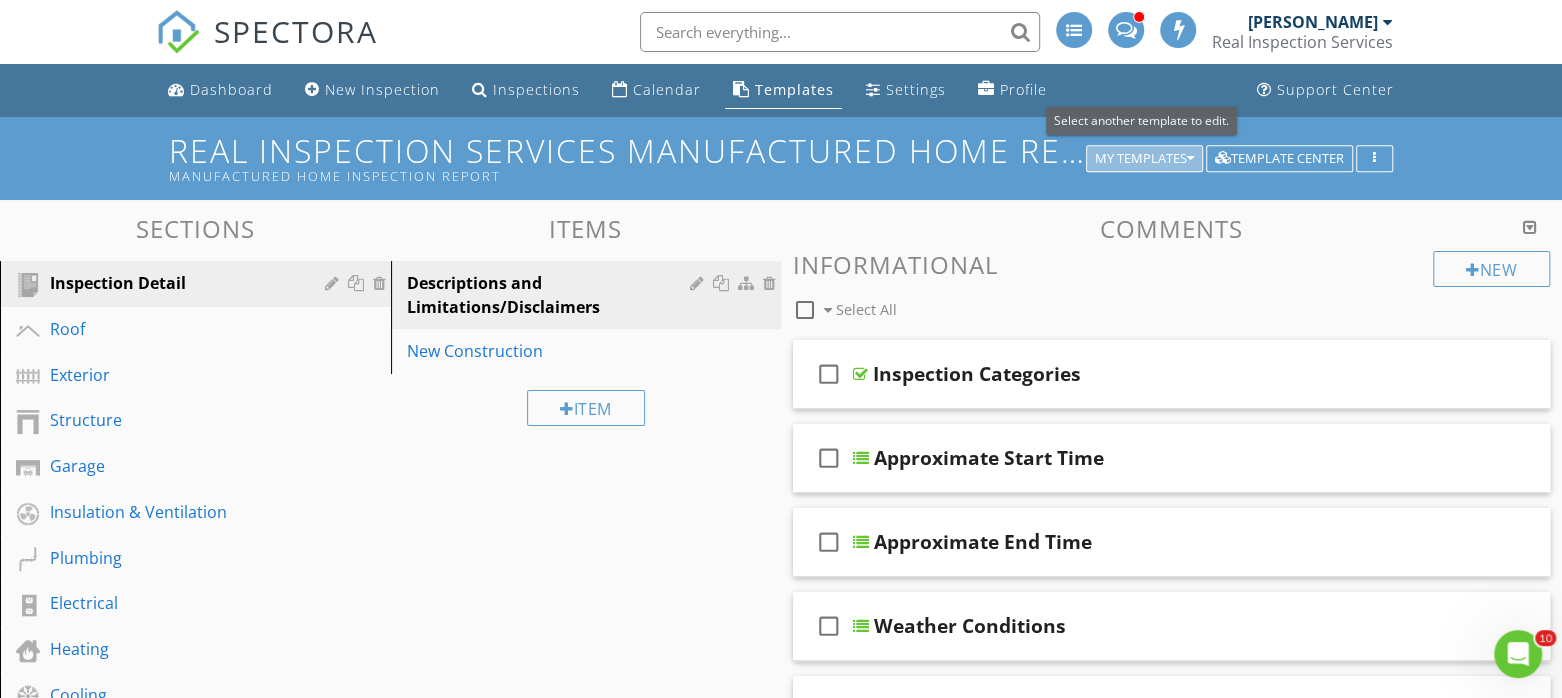 click on "My Templates" at bounding box center [1144, 159] 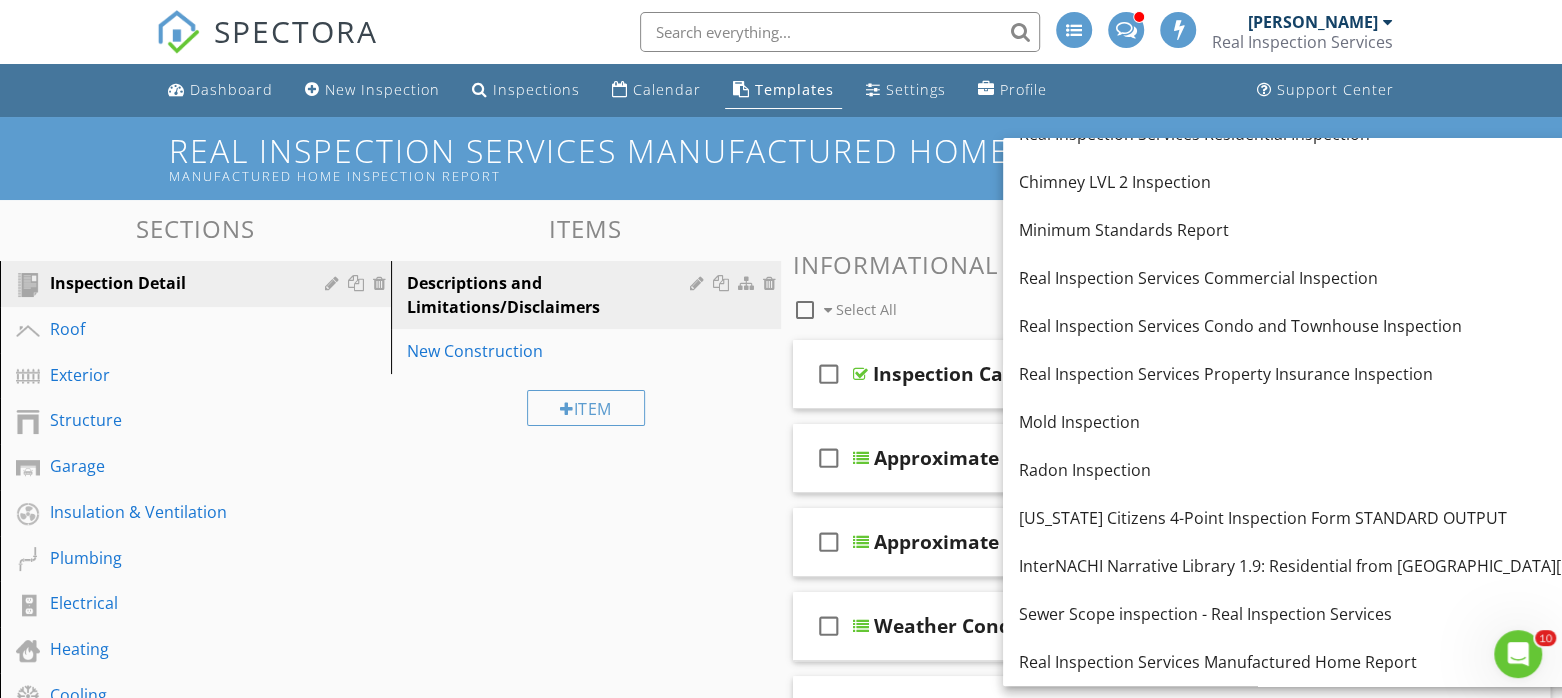 click on "Real Inspection Services Manufactured Home Report
Manufactured Home  Inspection Report" at bounding box center (781, 158) 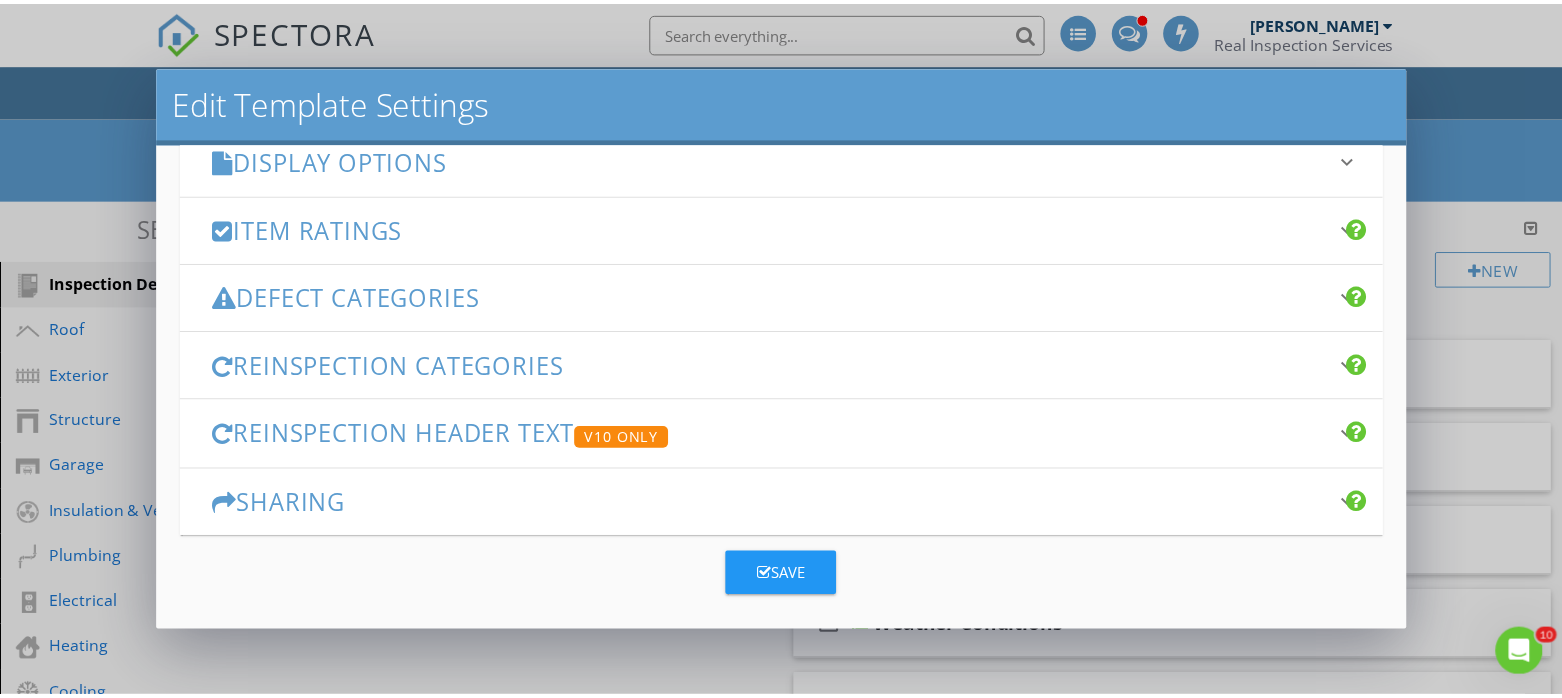 scroll, scrollTop: 376, scrollLeft: 0, axis: vertical 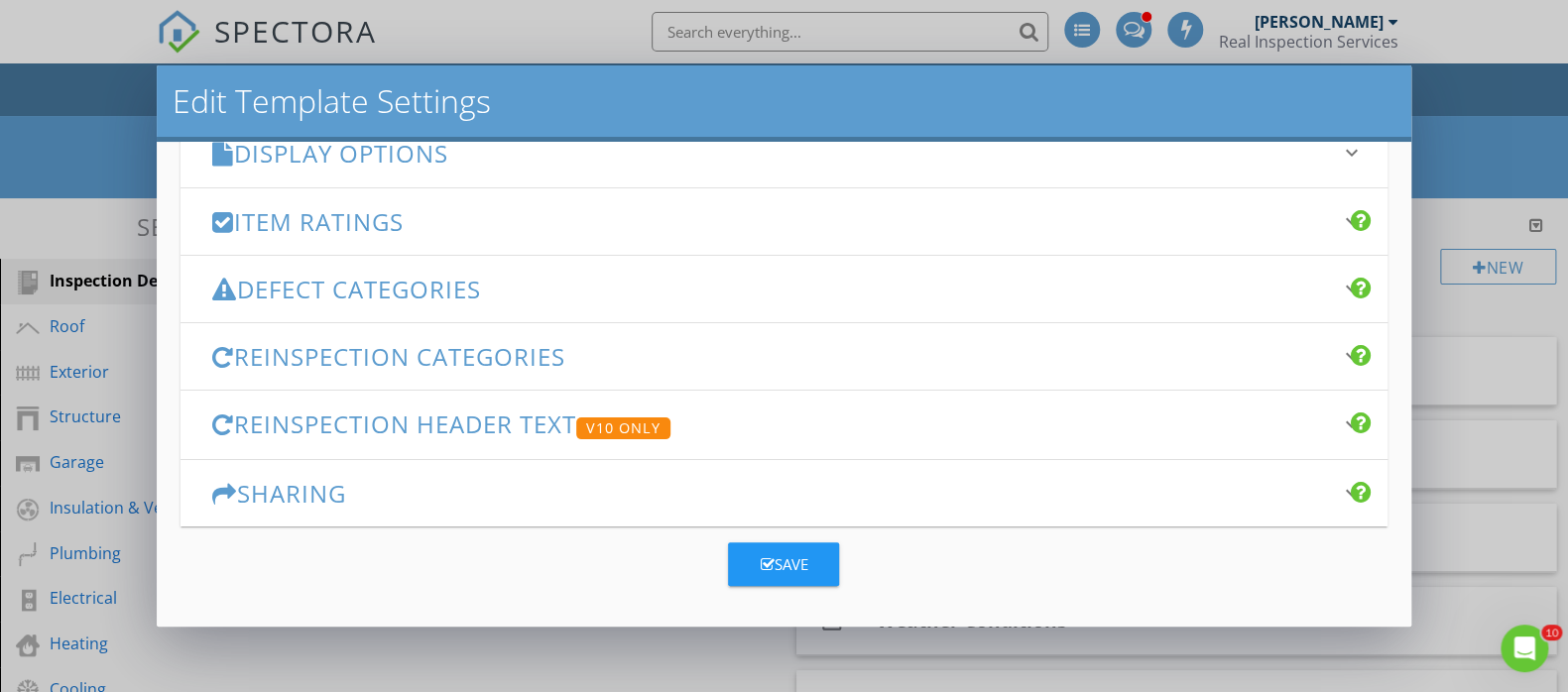 type on "Real Inspection Services Manufactured Home Inspection" 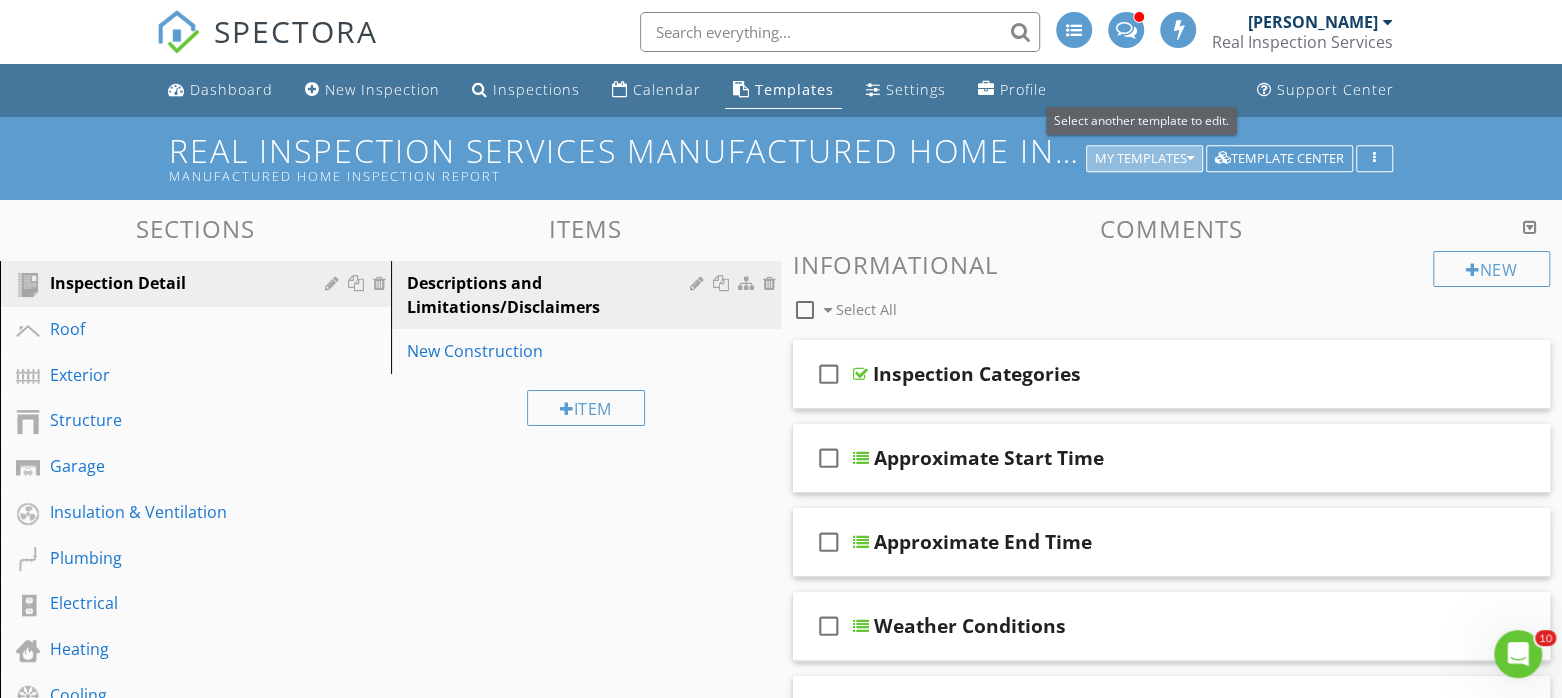 click on "My Templates" at bounding box center [1144, 159] 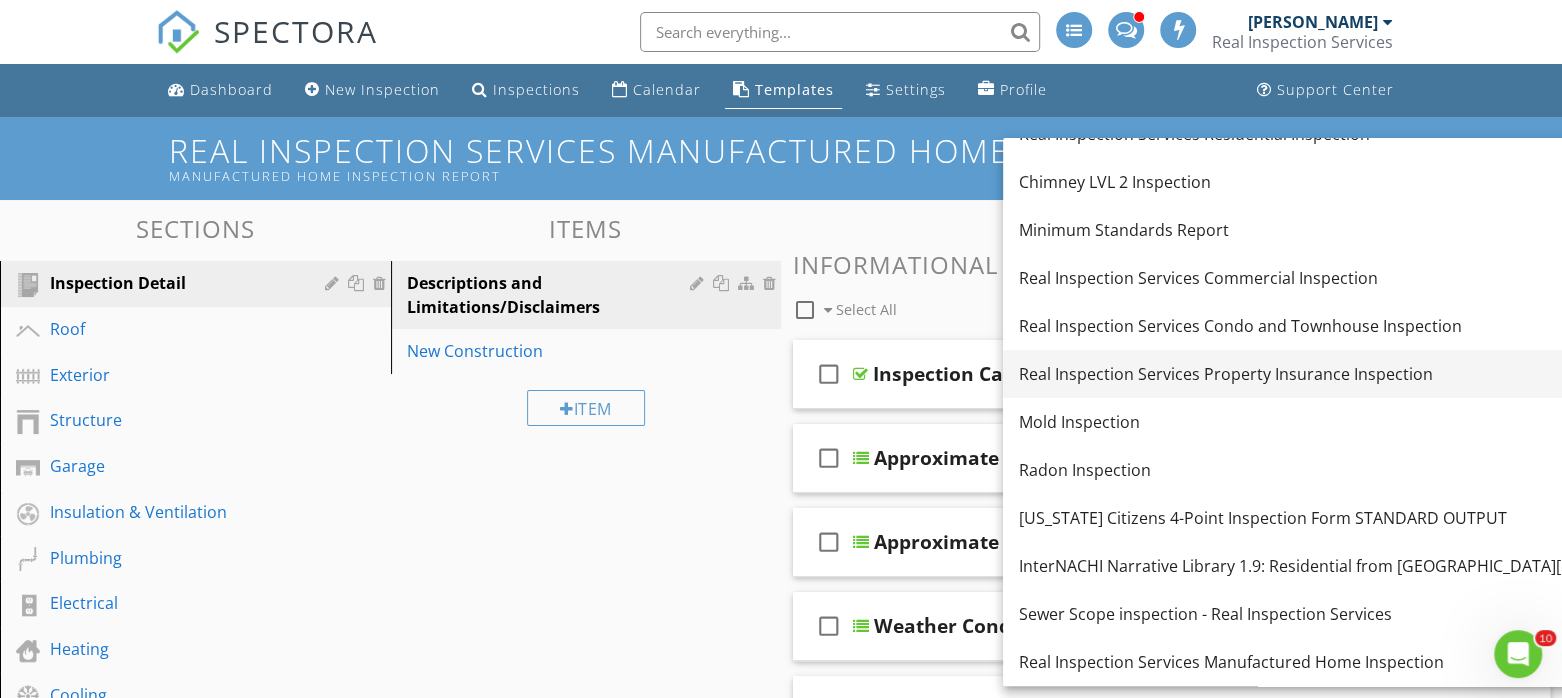 click on "Real Inspection Services Property Insurance Inspection" at bounding box center [1349, 374] 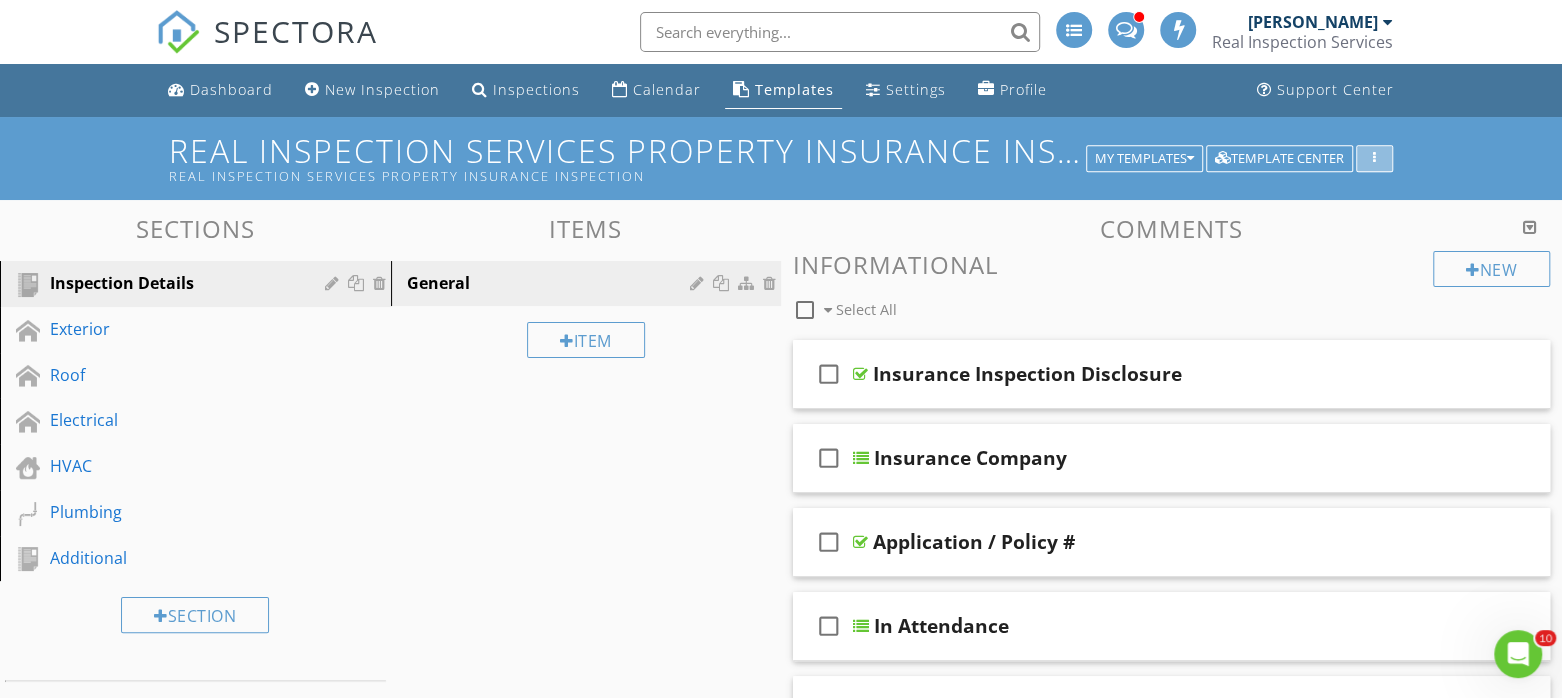 click at bounding box center [1374, 159] 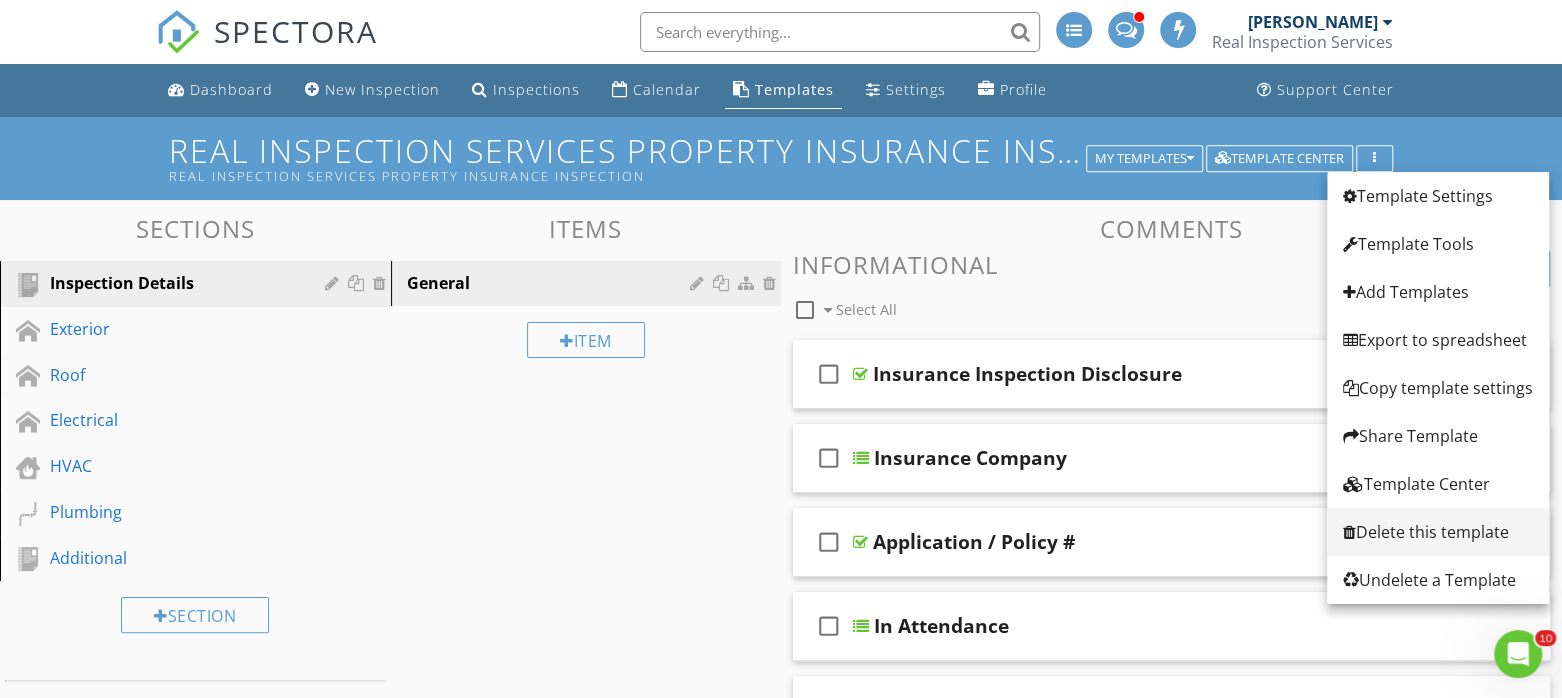 click on "Delete this template" at bounding box center [1438, 532] 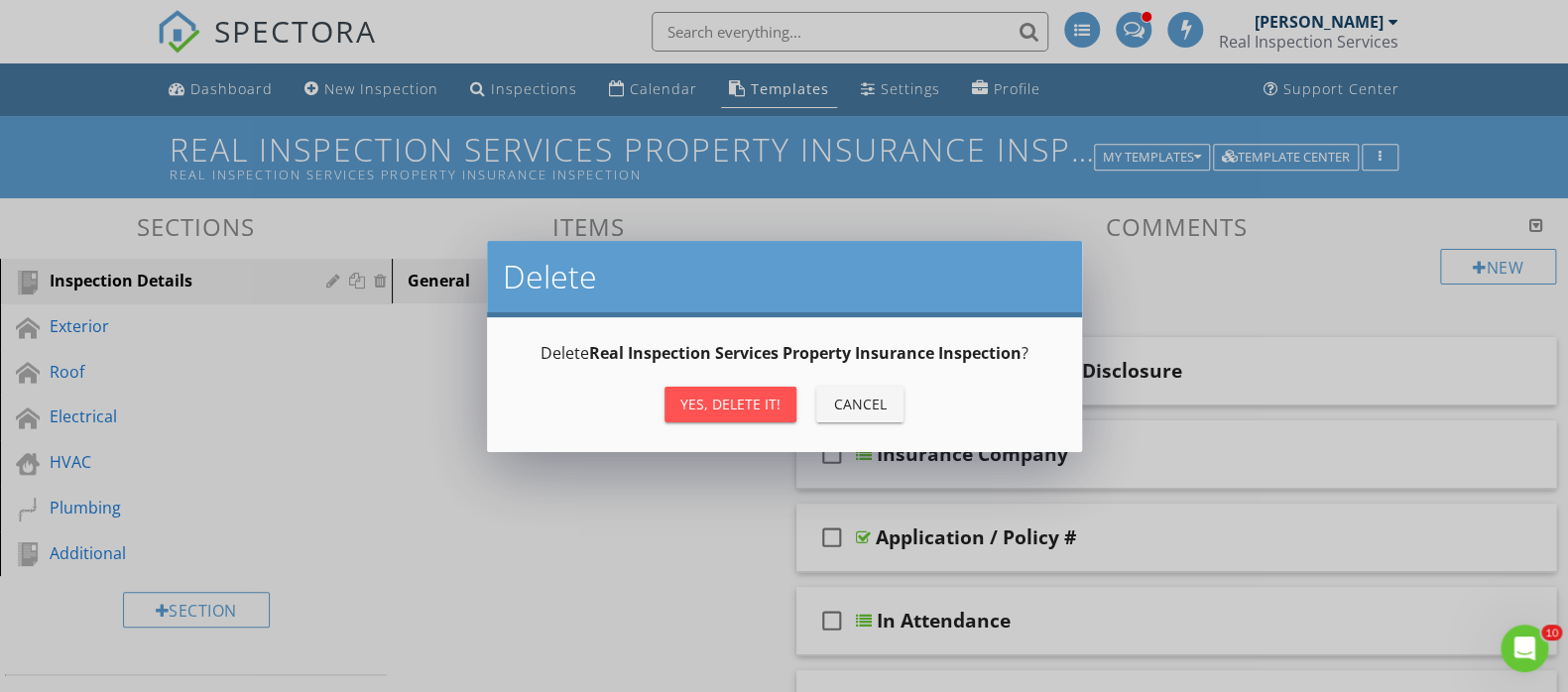 click on "Yes, Delete it!" at bounding box center (730, 404) 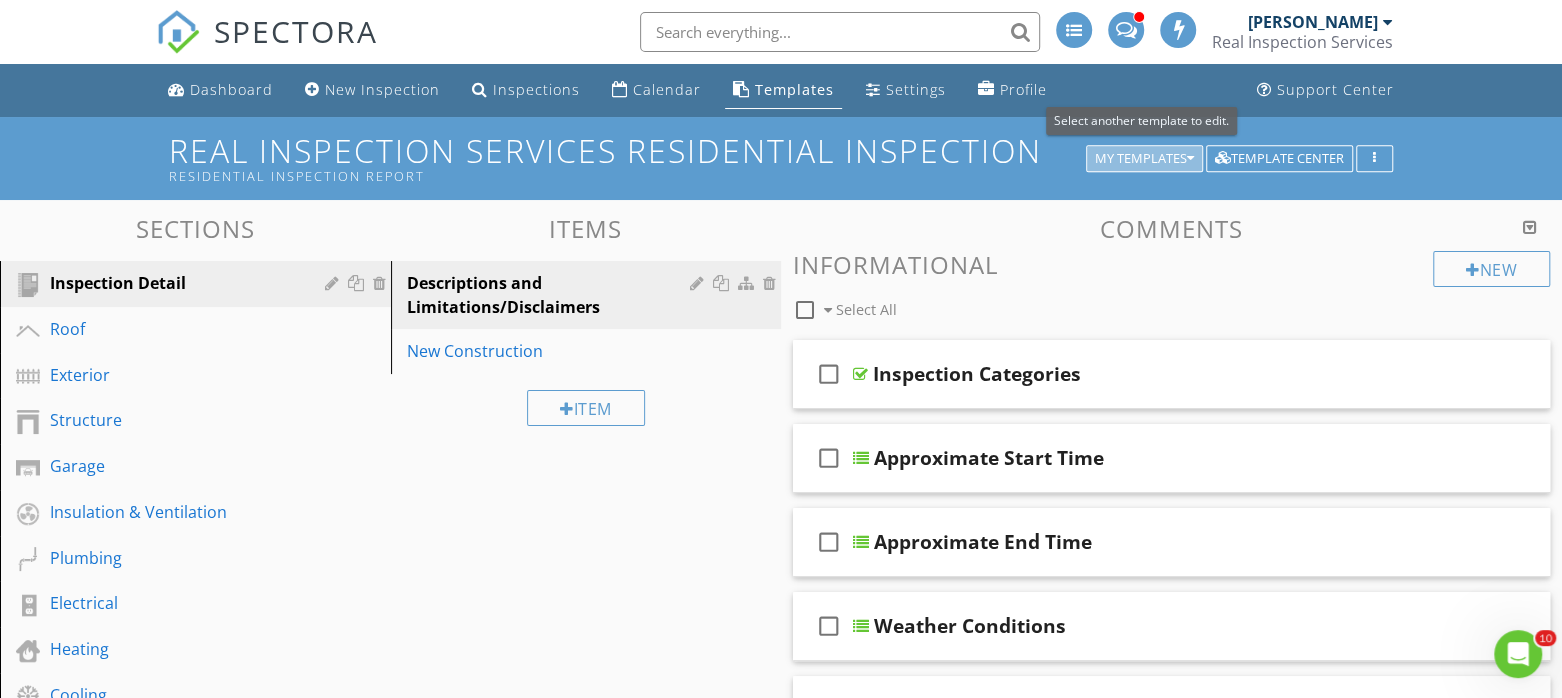 click on "My Templates" at bounding box center (1144, 159) 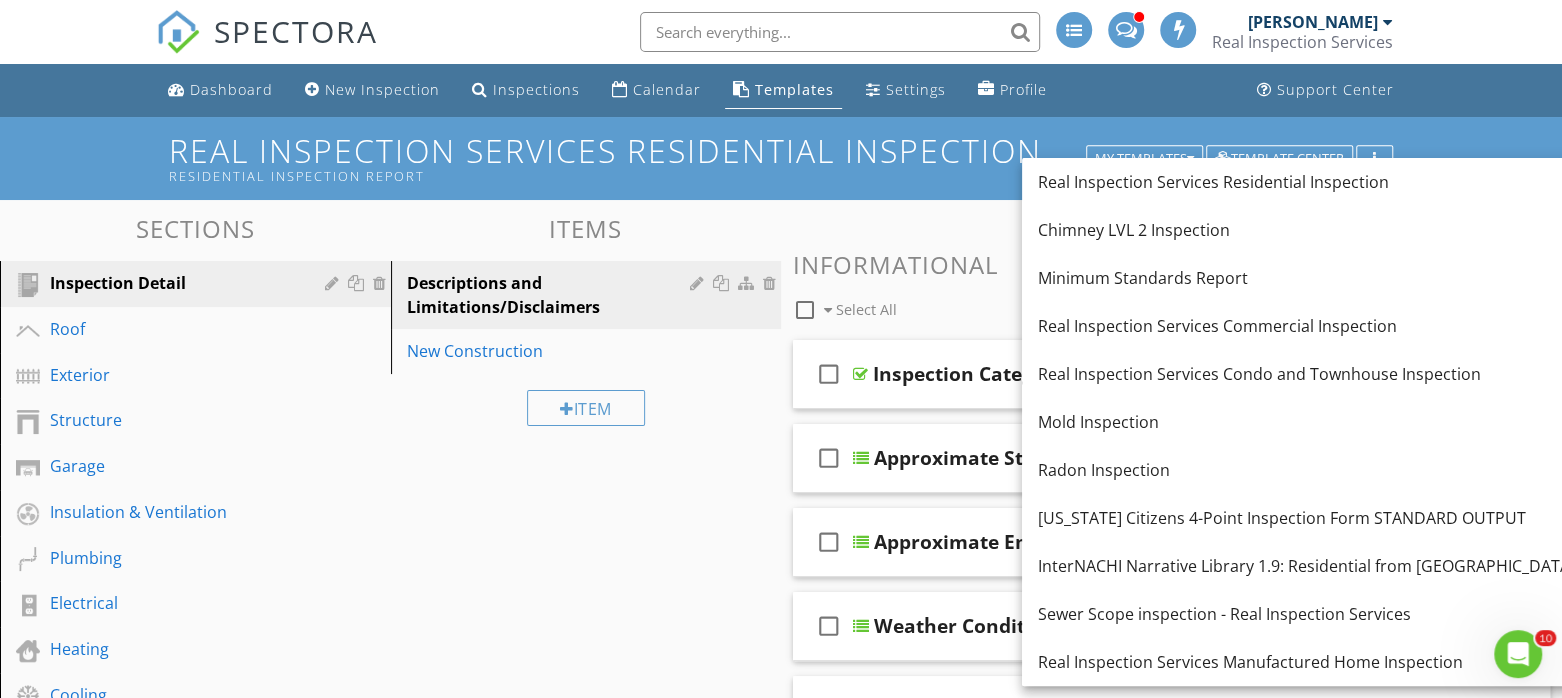 click on "Sections
Inspection Detail           Roof           Exterior           Structure           Garage           Insulation & Ventilation           Plumbing           Electrical           Heating           Cooling           Interior           Bathroom           Kitchen           Laundry           Pool and Spa Systems           State of [US_STATE] Home Inspector Standard of Practice License Act
Section
Attachments
Attachment
Items
Descriptions and Limitations/Disclaimers           New Construction
Item
Comments
New
Informational   check_box_outline_blank     Select All       check_box_outline_blank
Inspection Categories
check_box_outline_blank
Approximate Start Time
check_box_outline_blank" at bounding box center (781, 1177) 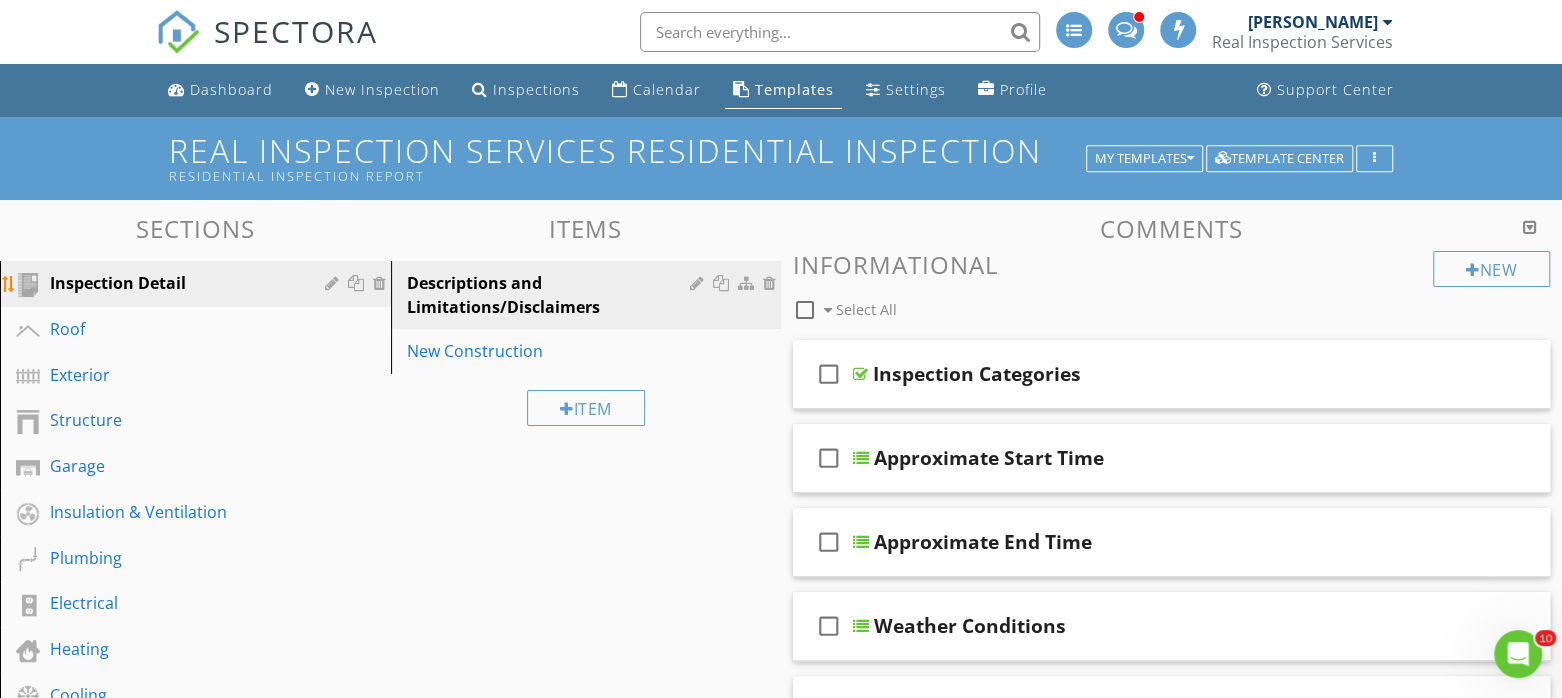 click on "Inspection Detail" at bounding box center (173, 283) 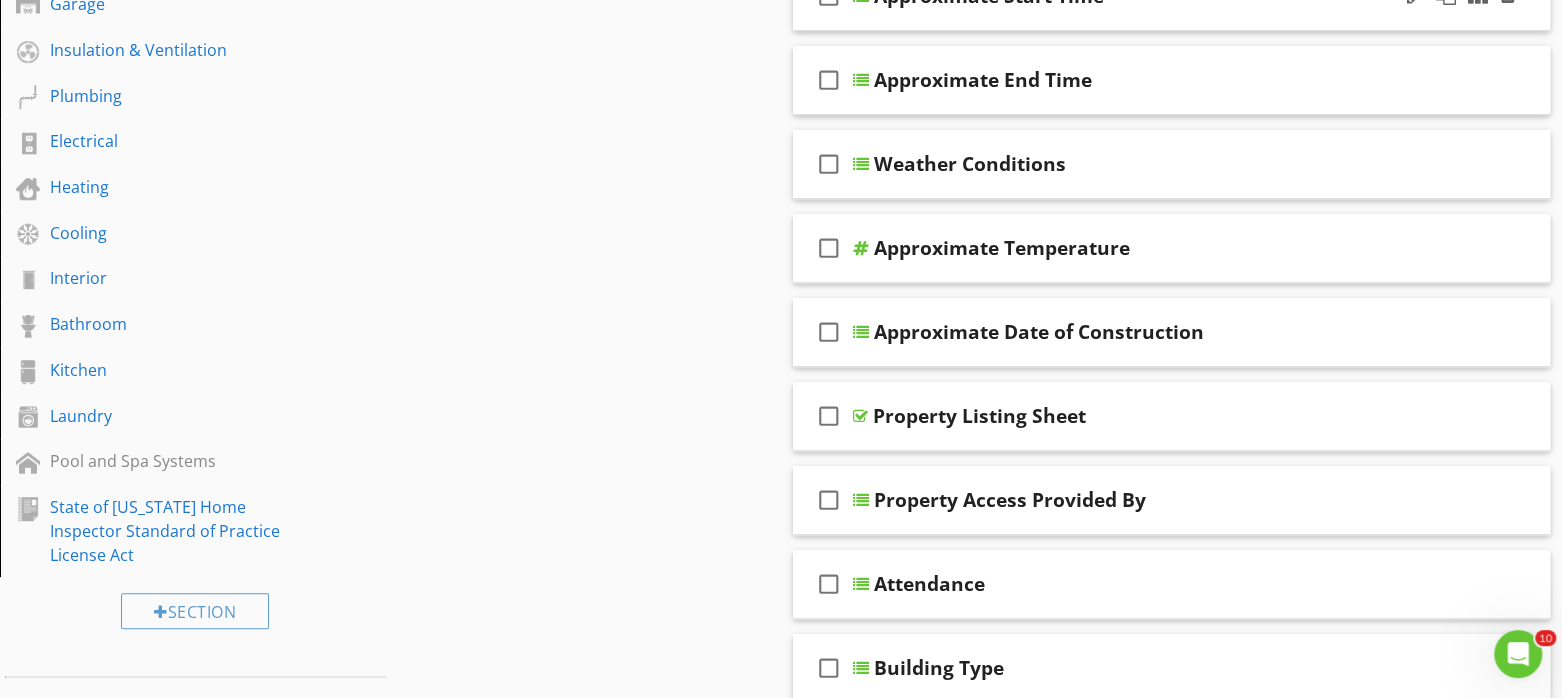 scroll, scrollTop: 500, scrollLeft: 0, axis: vertical 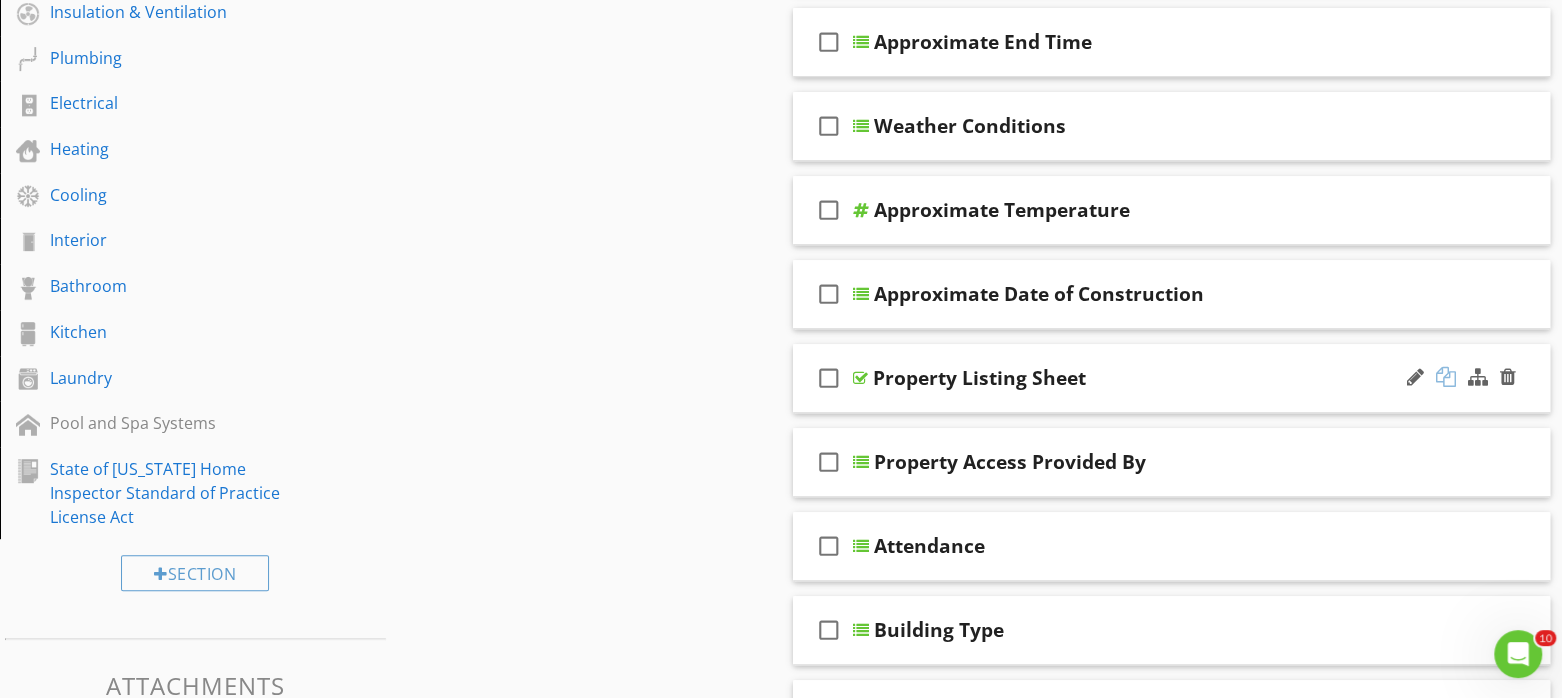 click at bounding box center [1446, 377] 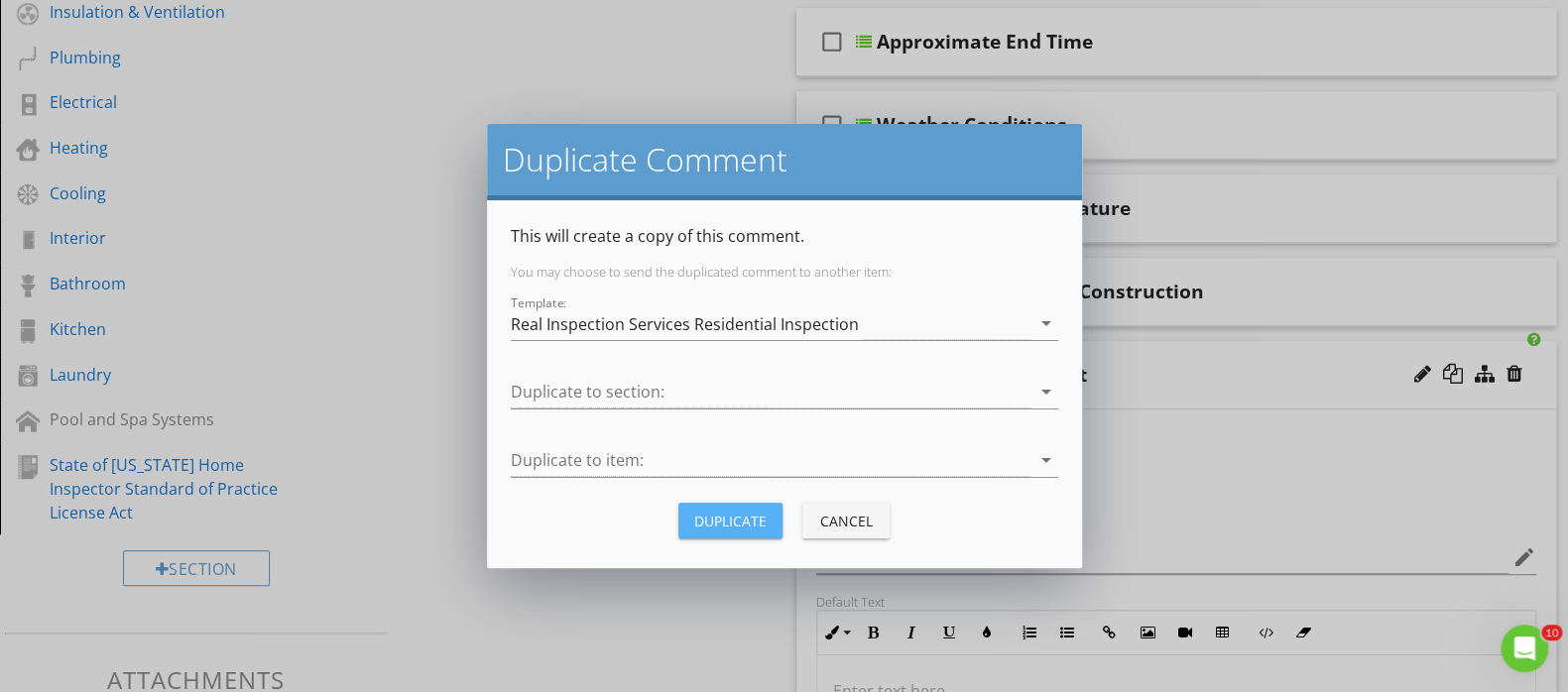 click on "Duplicate" at bounding box center (730, 520) 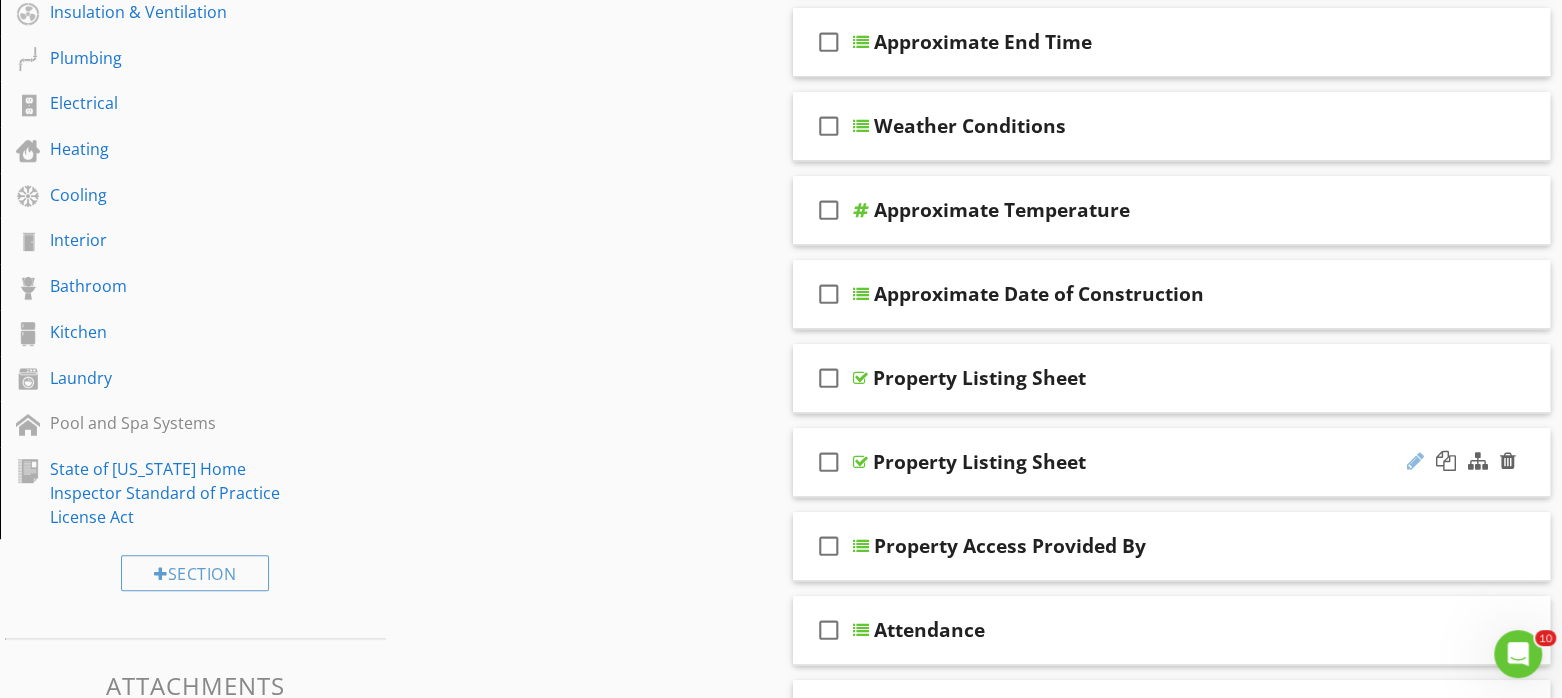 click at bounding box center [1415, 461] 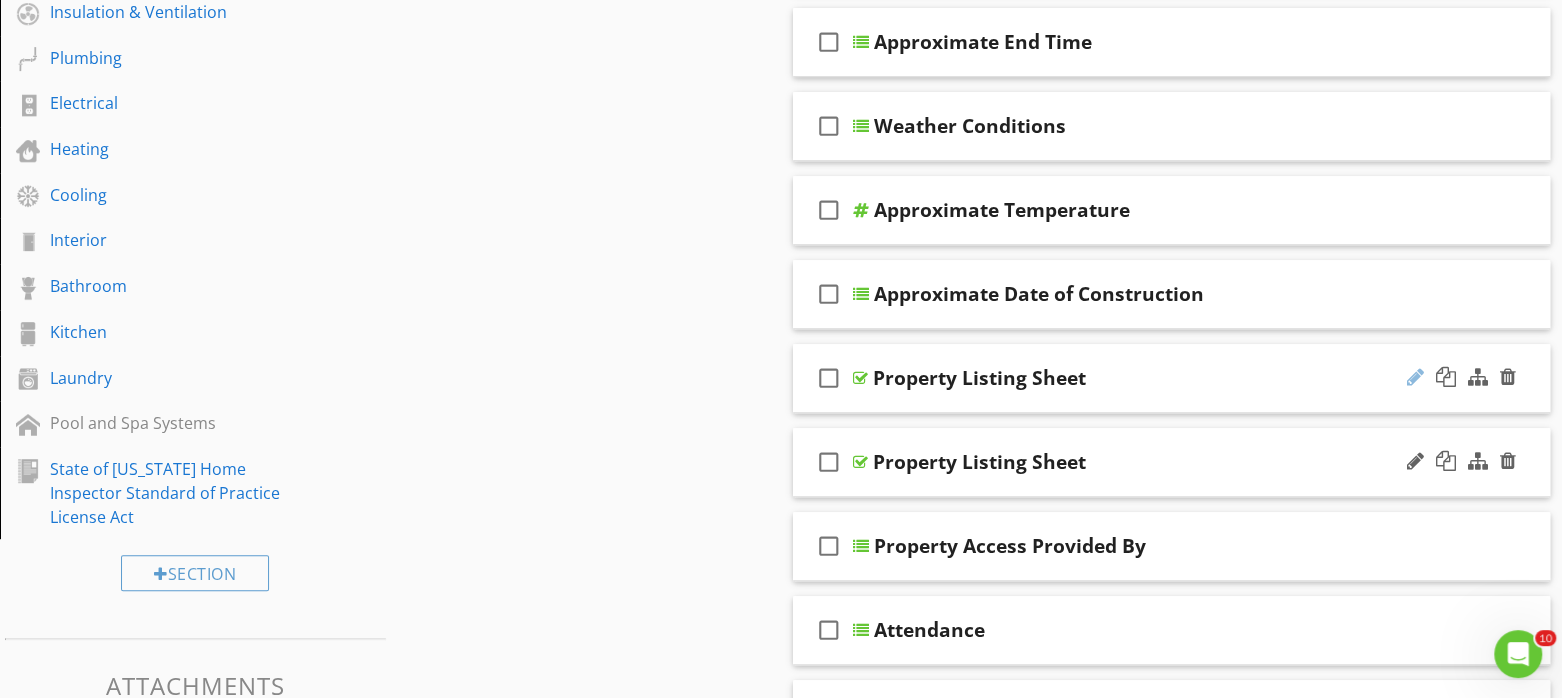 click at bounding box center [1415, 377] 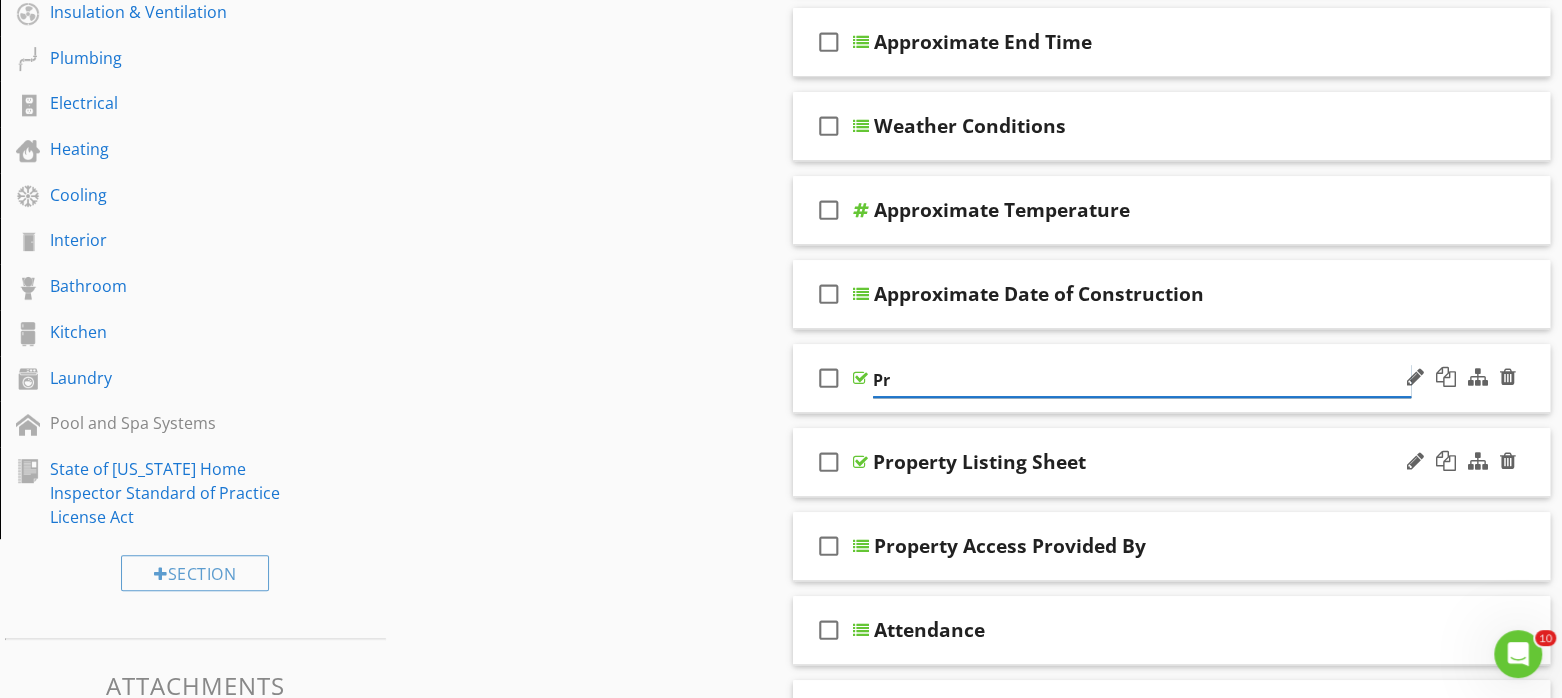 type on "P" 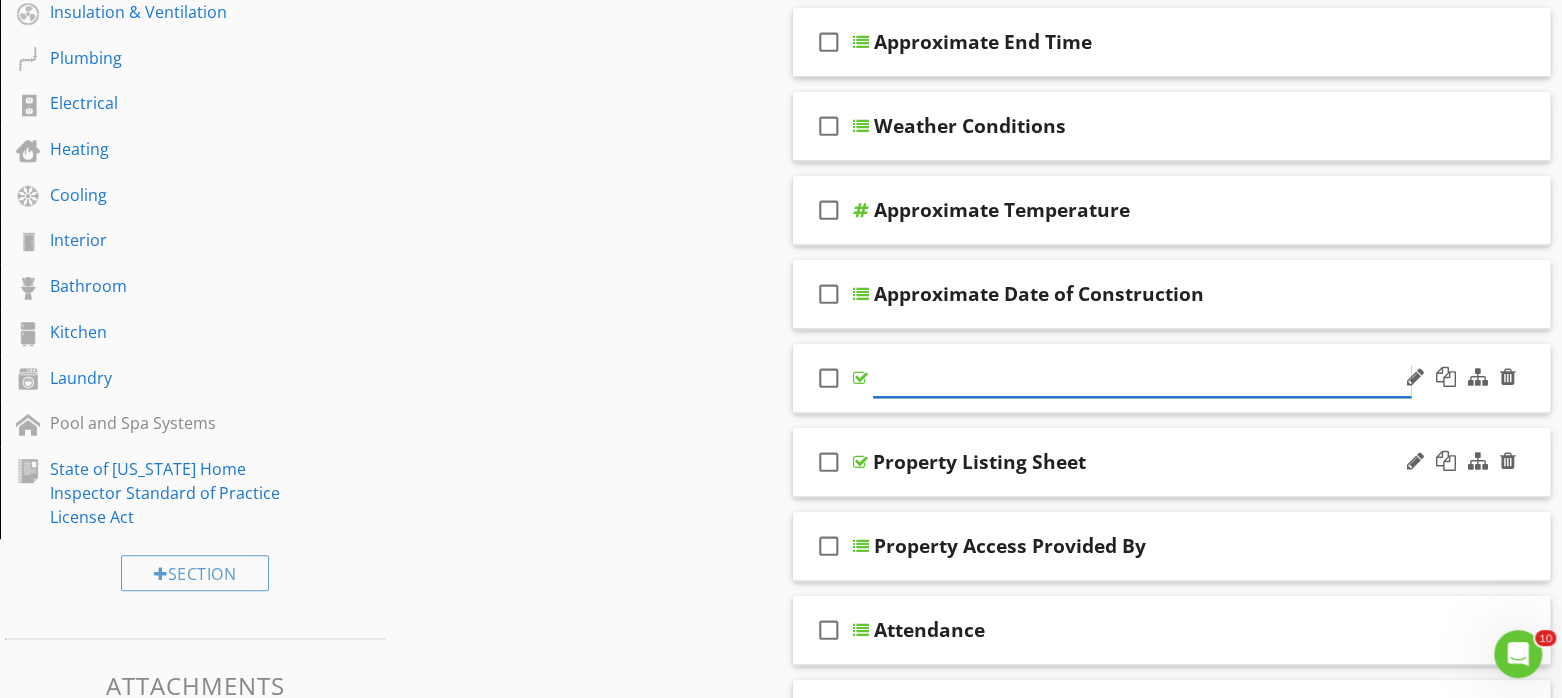 paste on "HUD Certification Label(s)" 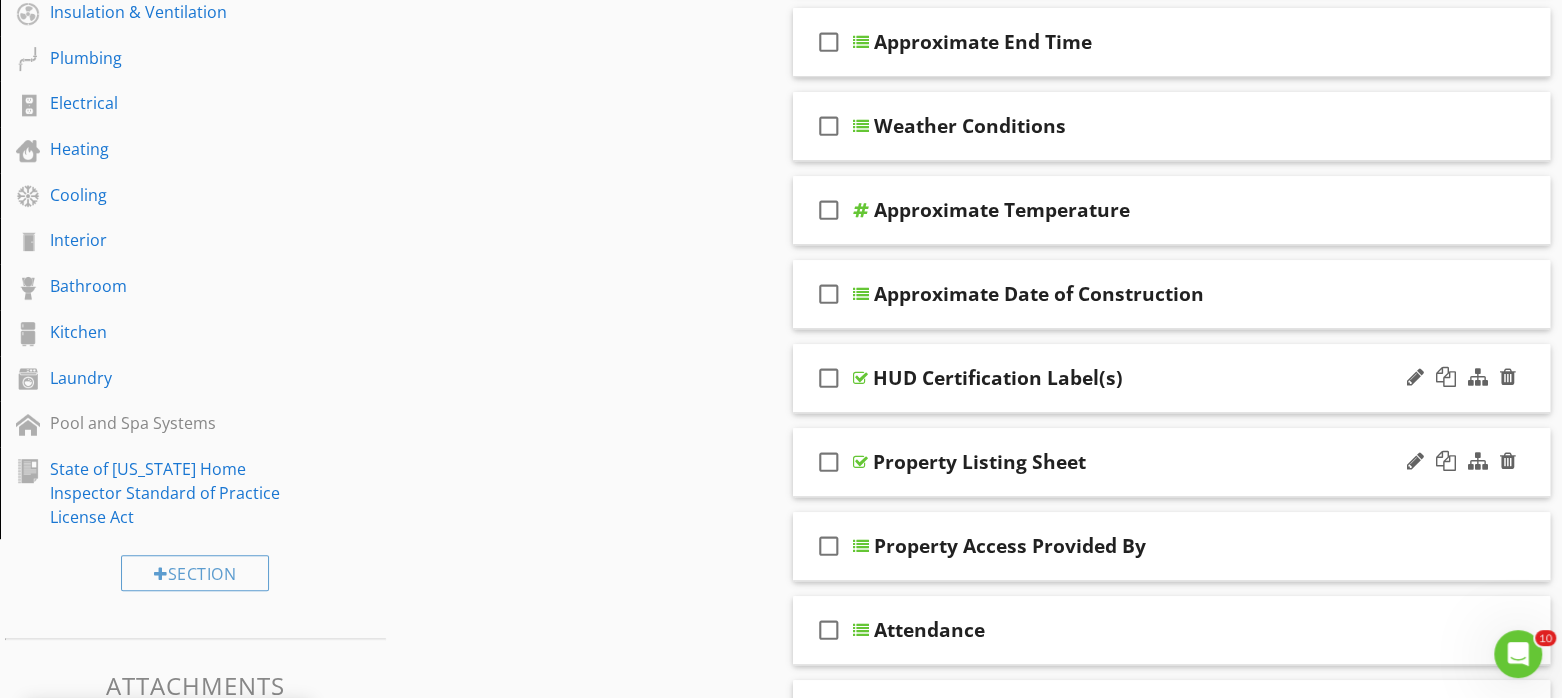 click on "check_box_outline_blank
HUD Certification Label(s)" at bounding box center [1171, 378] 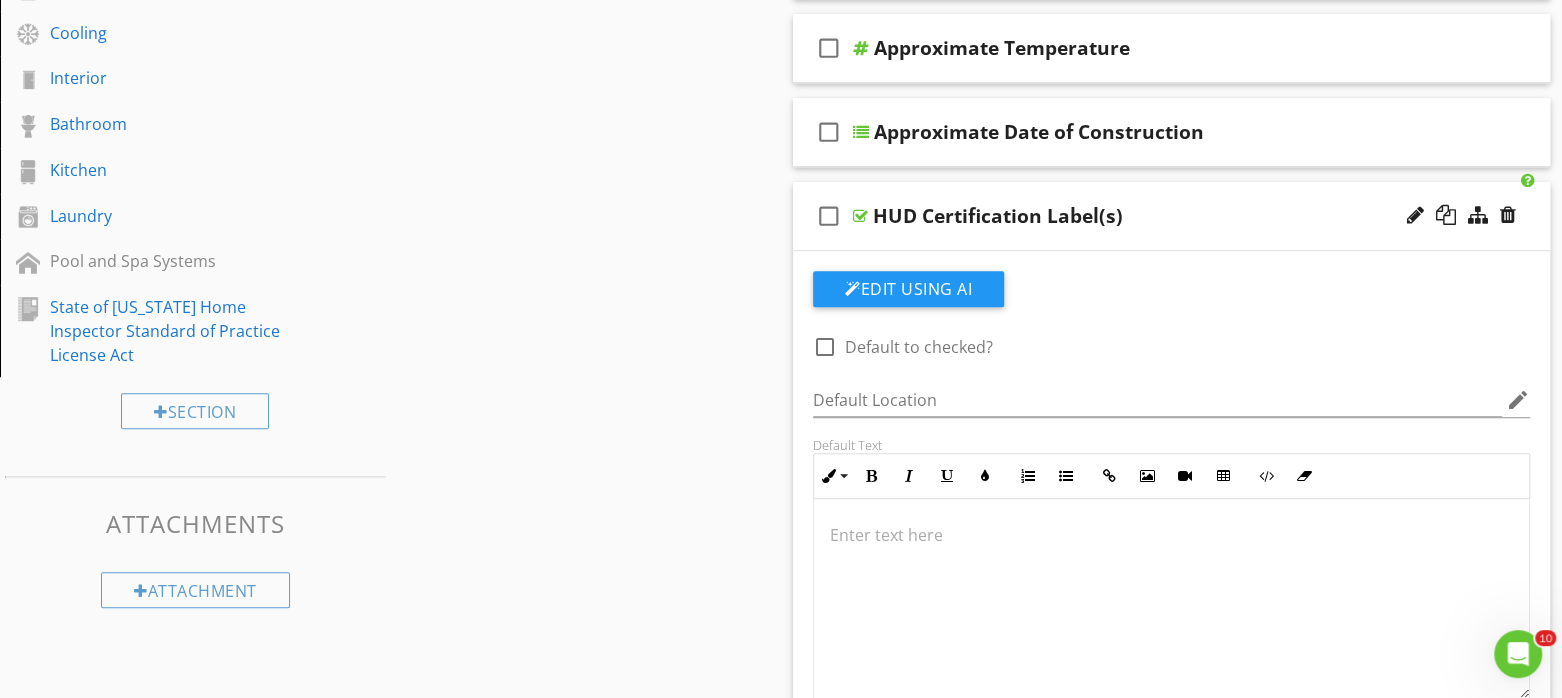 scroll, scrollTop: 625, scrollLeft: 0, axis: vertical 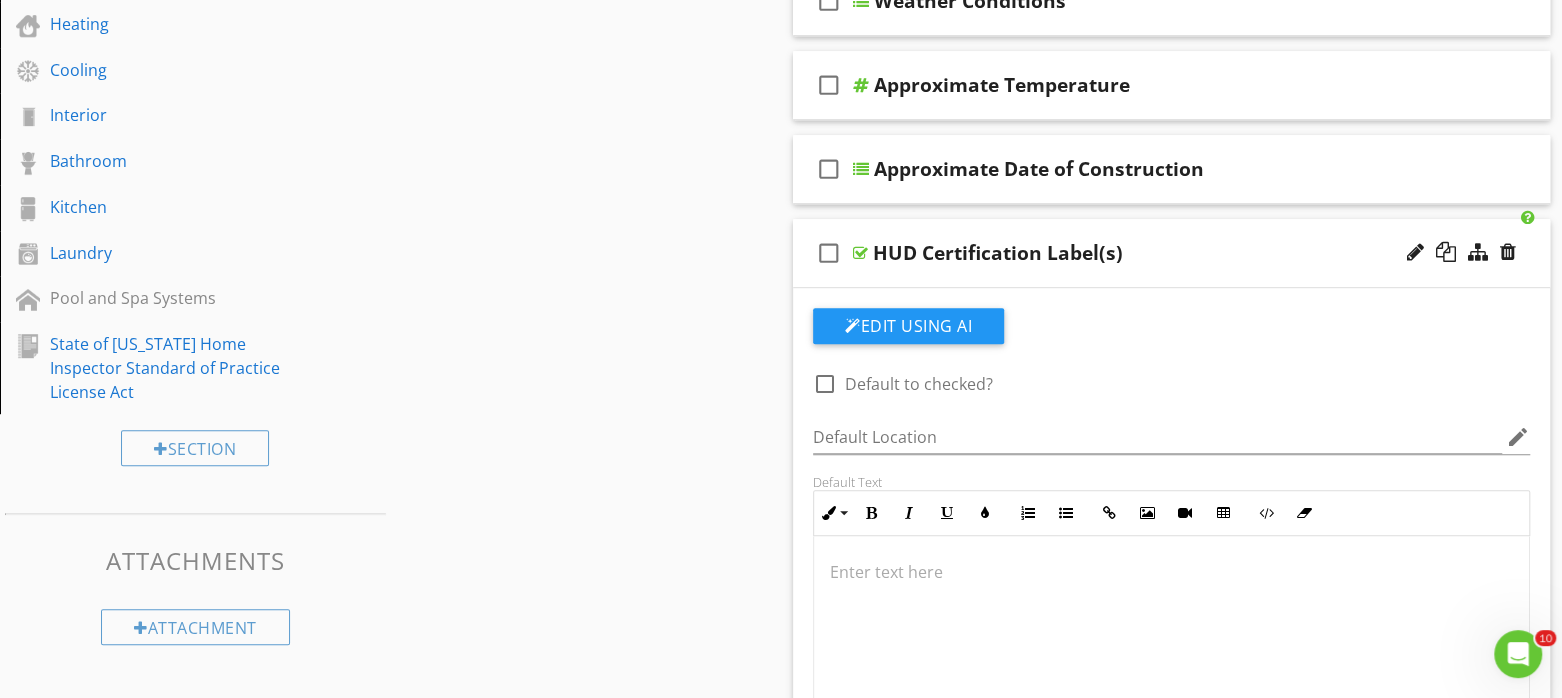 click on "Default to checked?" at bounding box center (919, 384) 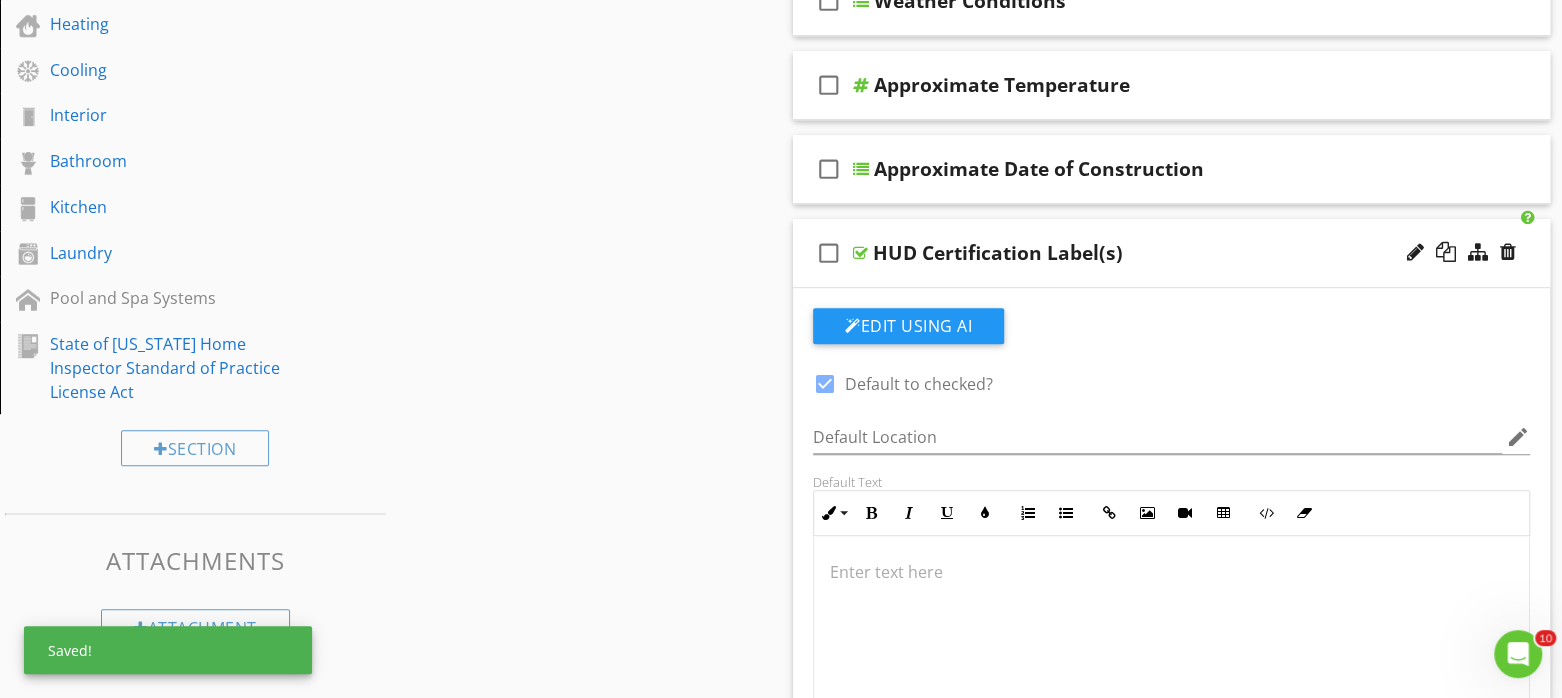 click on "Default to checked?" at bounding box center (919, 384) 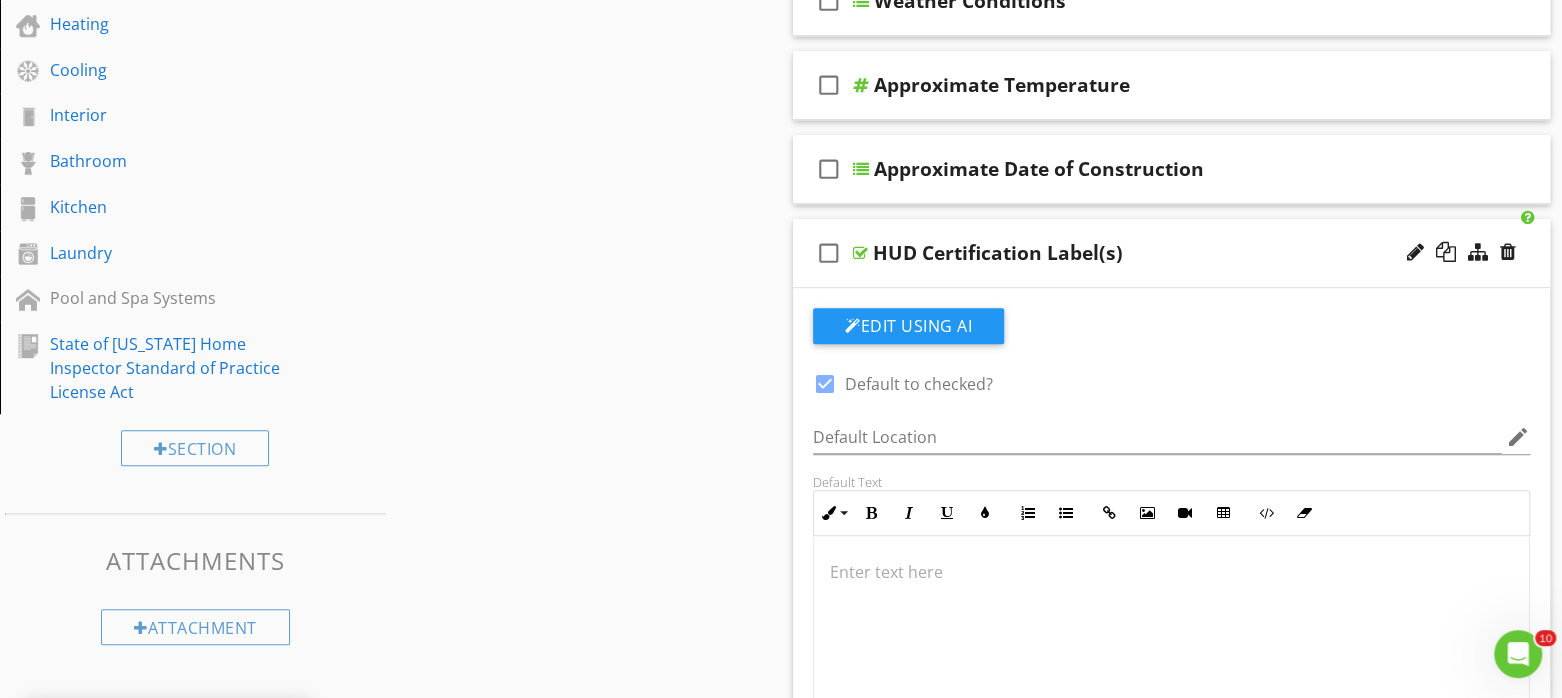 scroll, scrollTop: 500, scrollLeft: 0, axis: vertical 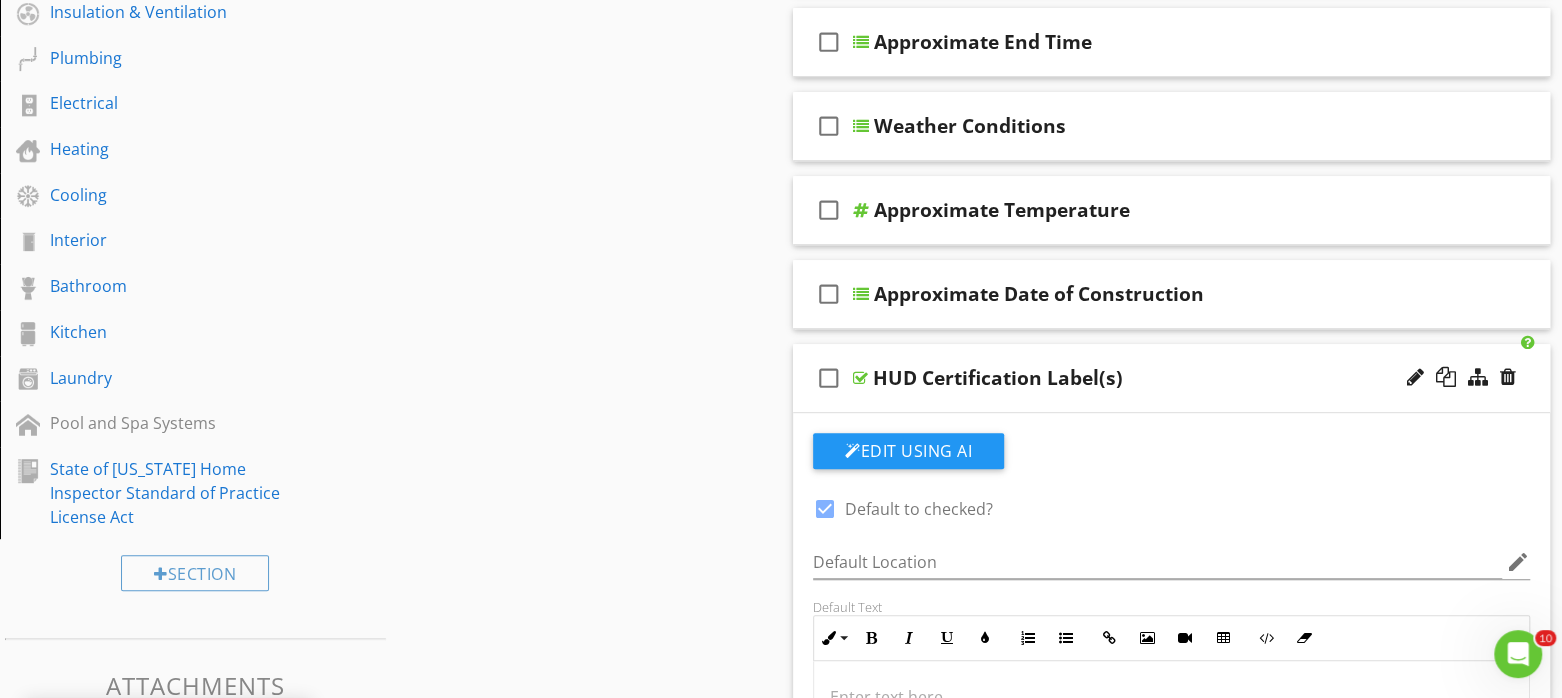 checkbox on "false" 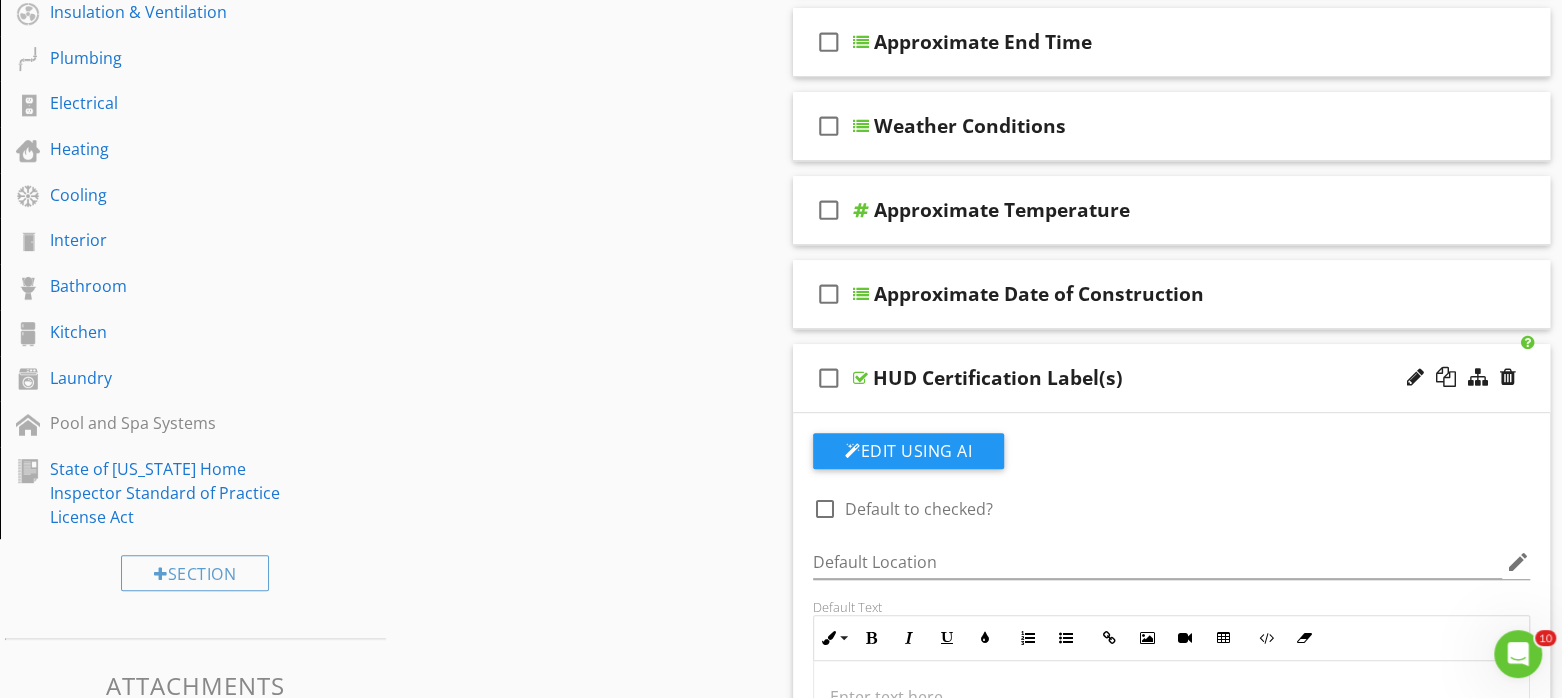 click on "HUD Certification Label(s)" at bounding box center [1142, 378] 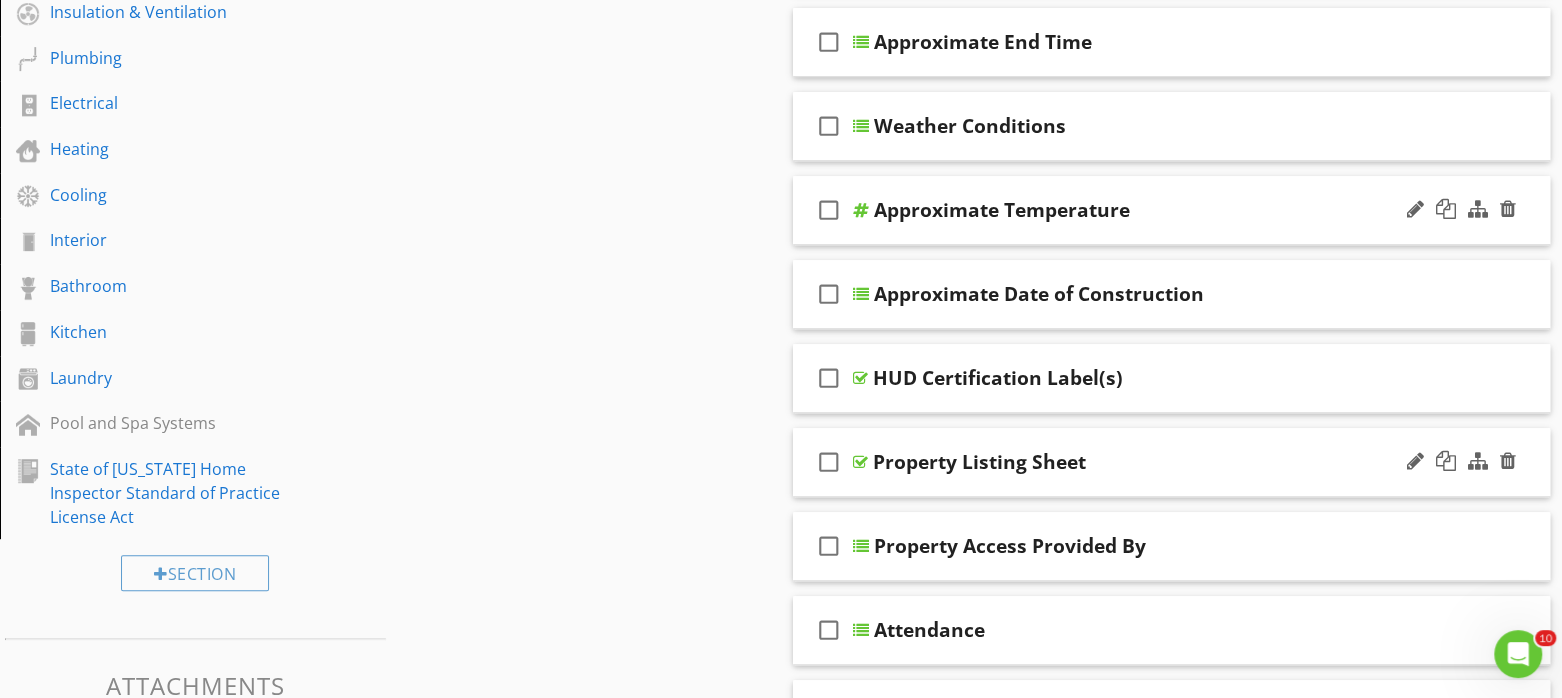 click on "check_box_outline_blank
Approximate Temperature" at bounding box center (1171, 210) 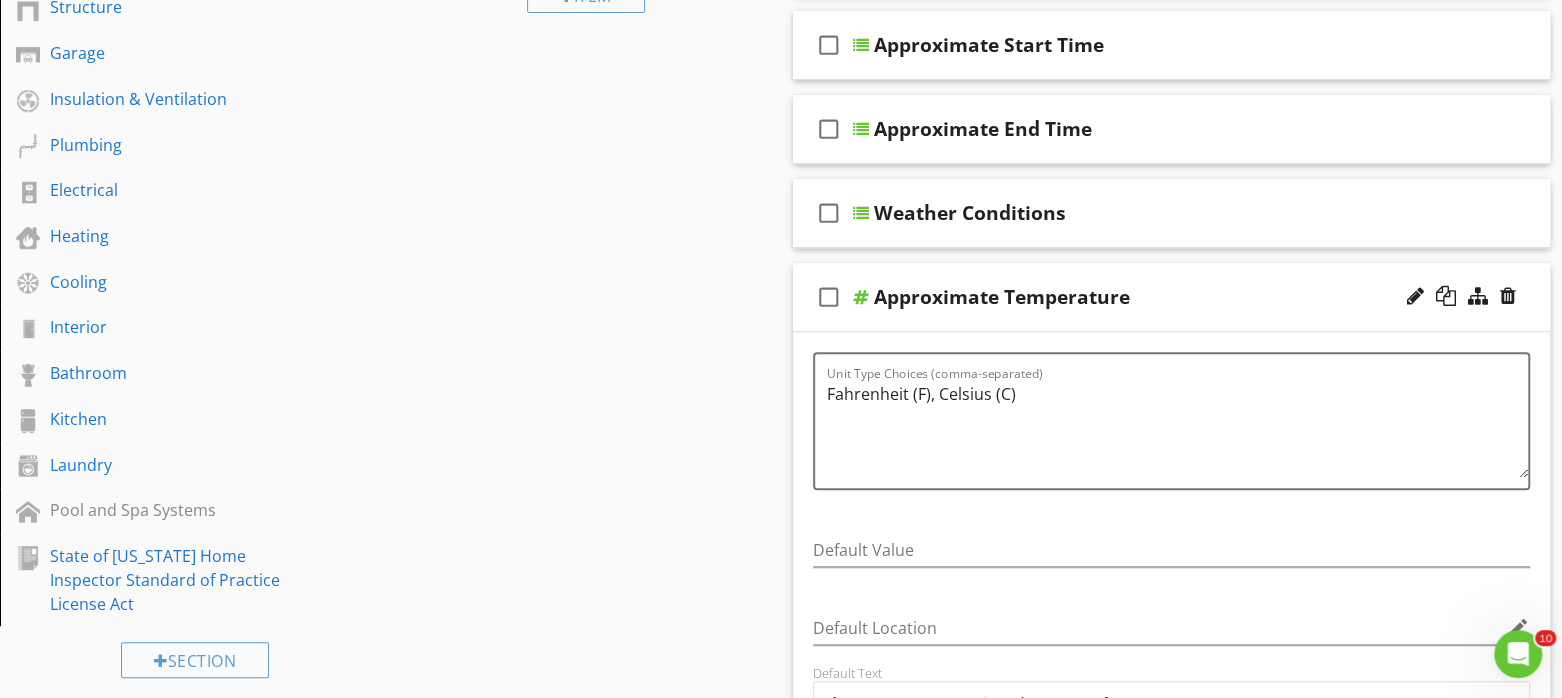 scroll, scrollTop: 375, scrollLeft: 0, axis: vertical 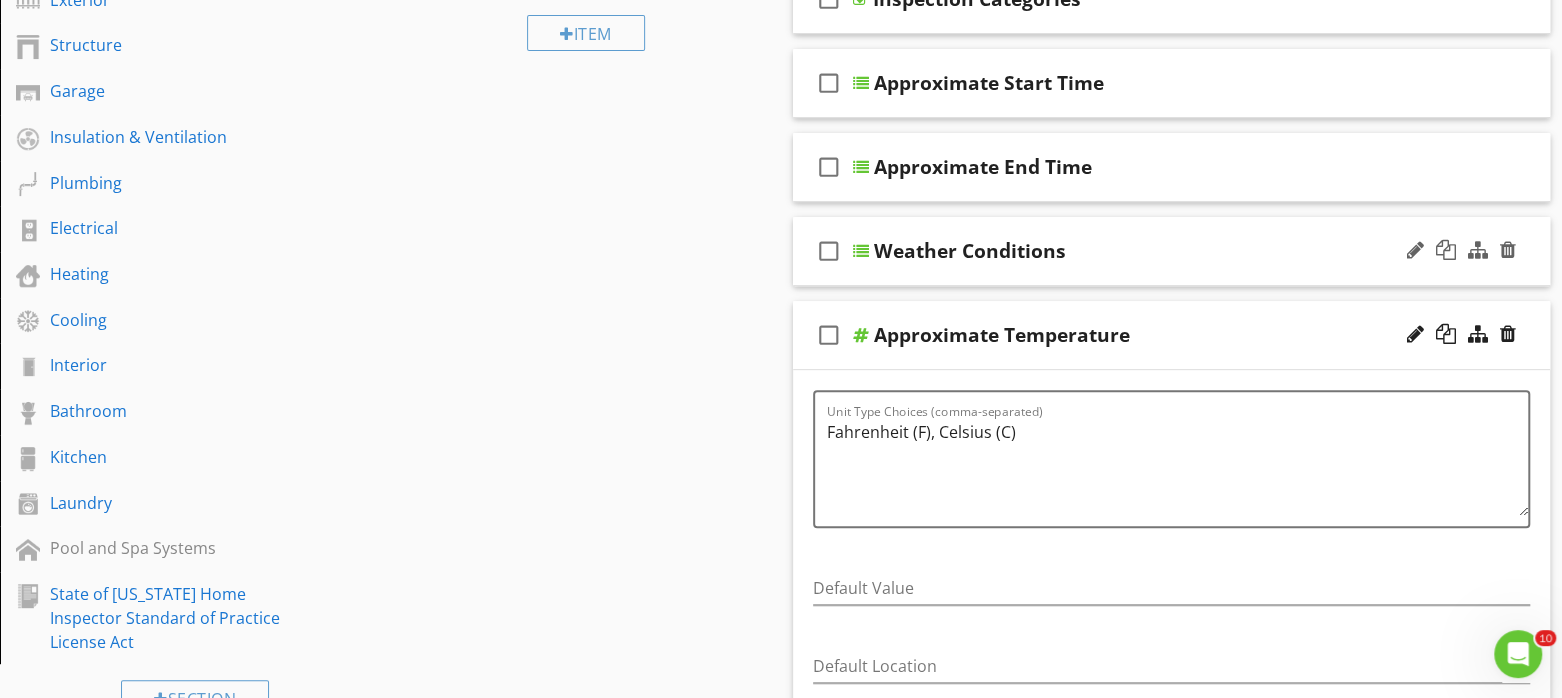 click on "Weather Conditions" at bounding box center (1143, 251) 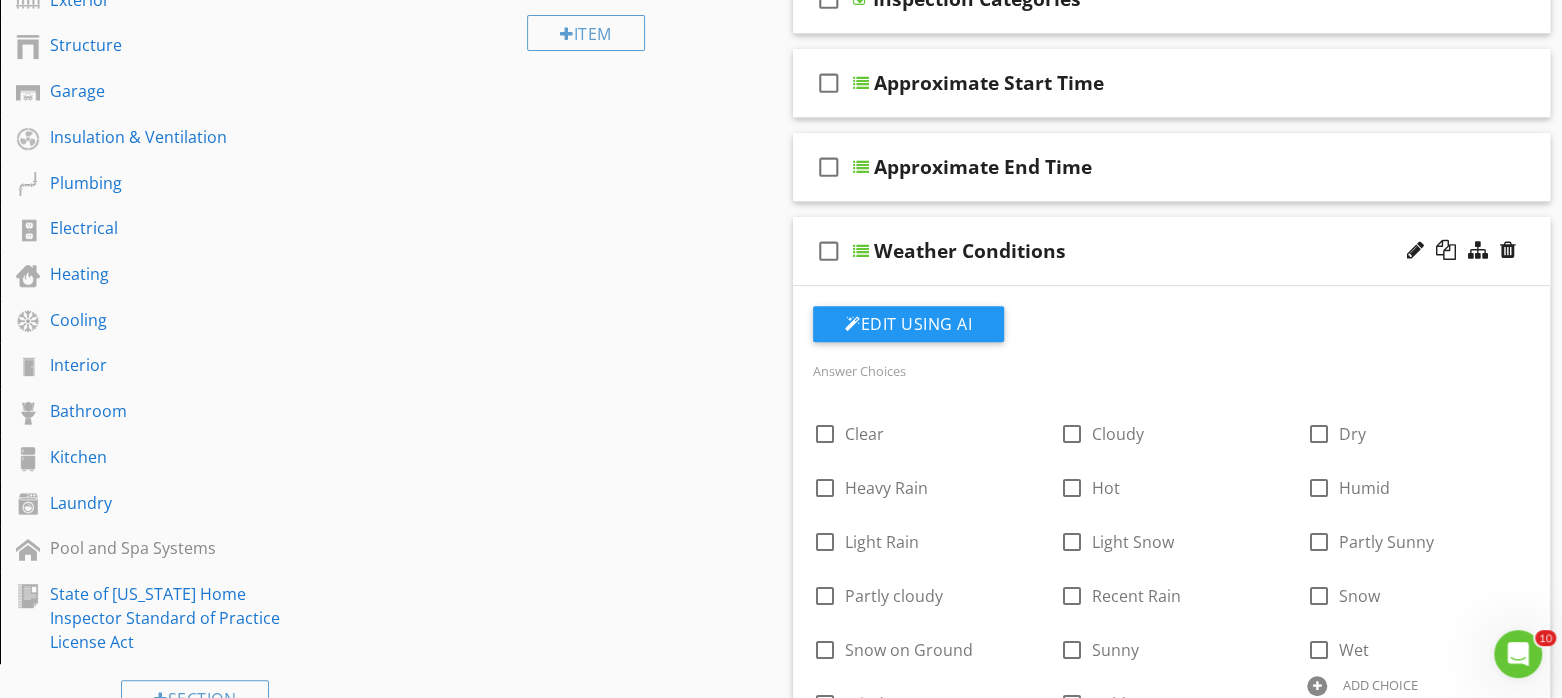 click on "Weather Conditions" at bounding box center [1143, 251] 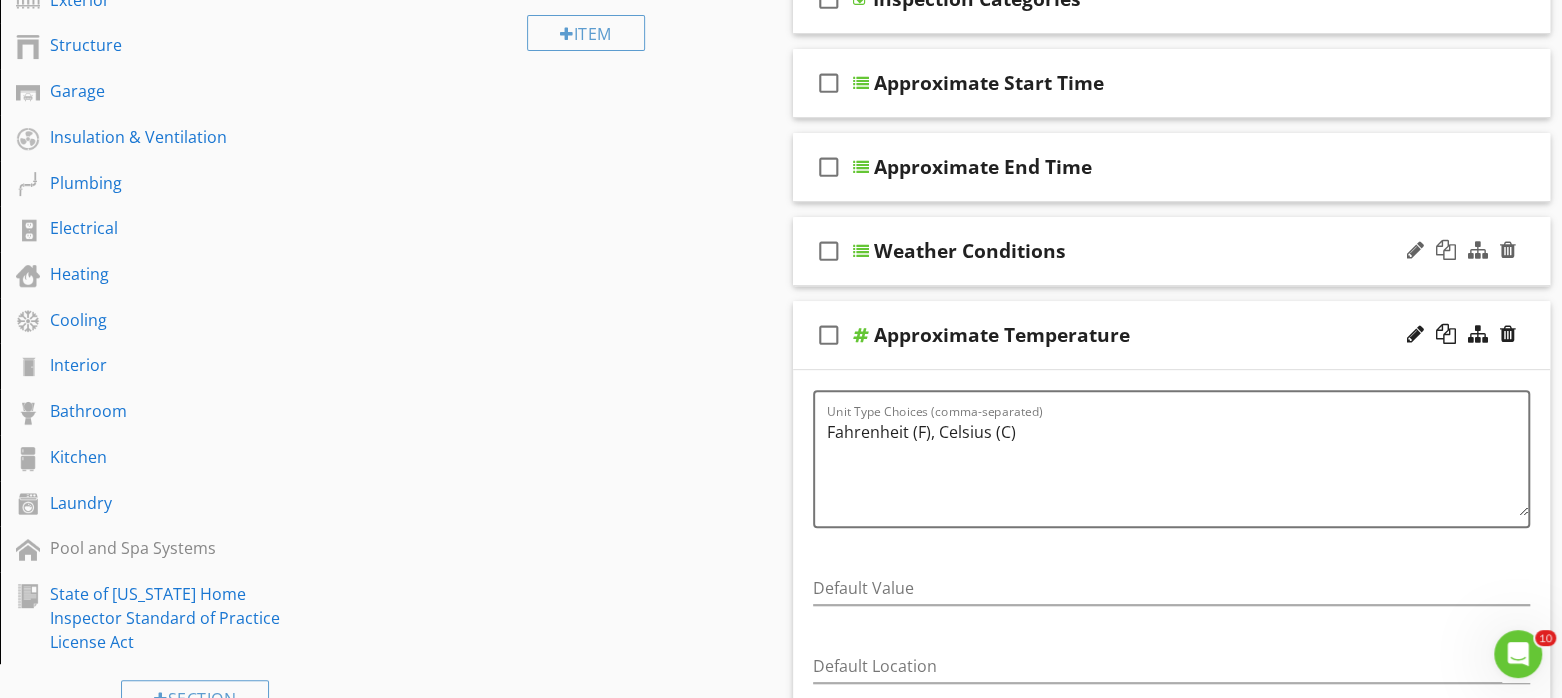 click on "Weather Conditions" at bounding box center [1143, 251] 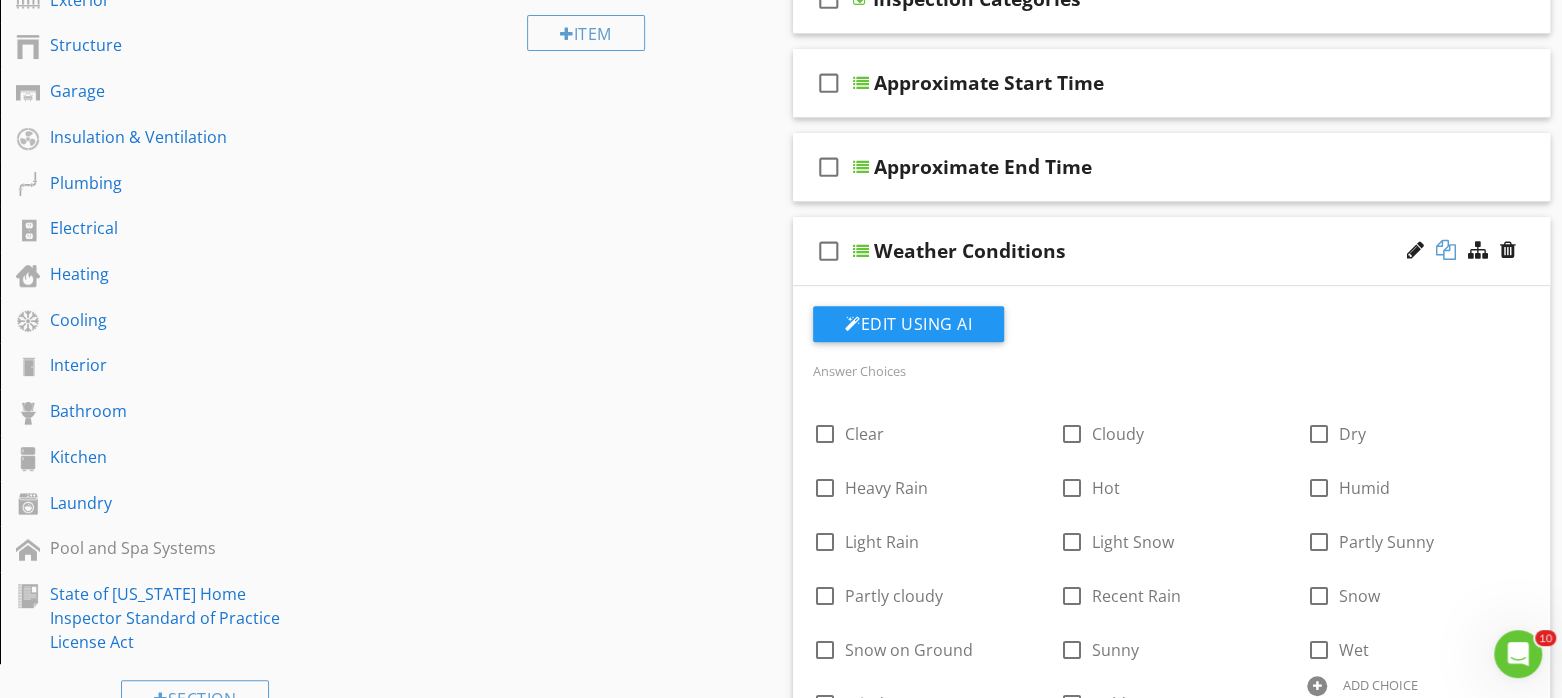 click at bounding box center [1446, 250] 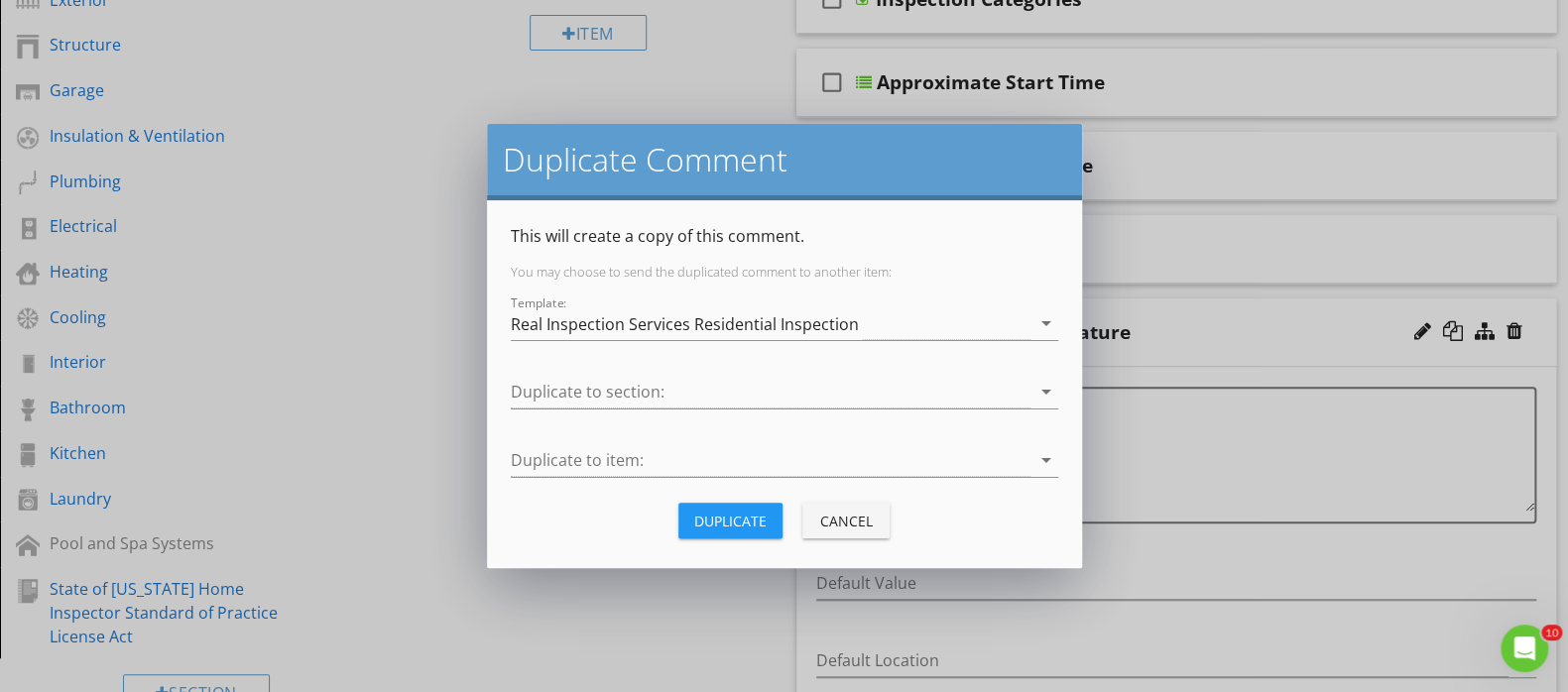 click on "Duplicate" at bounding box center [730, 520] 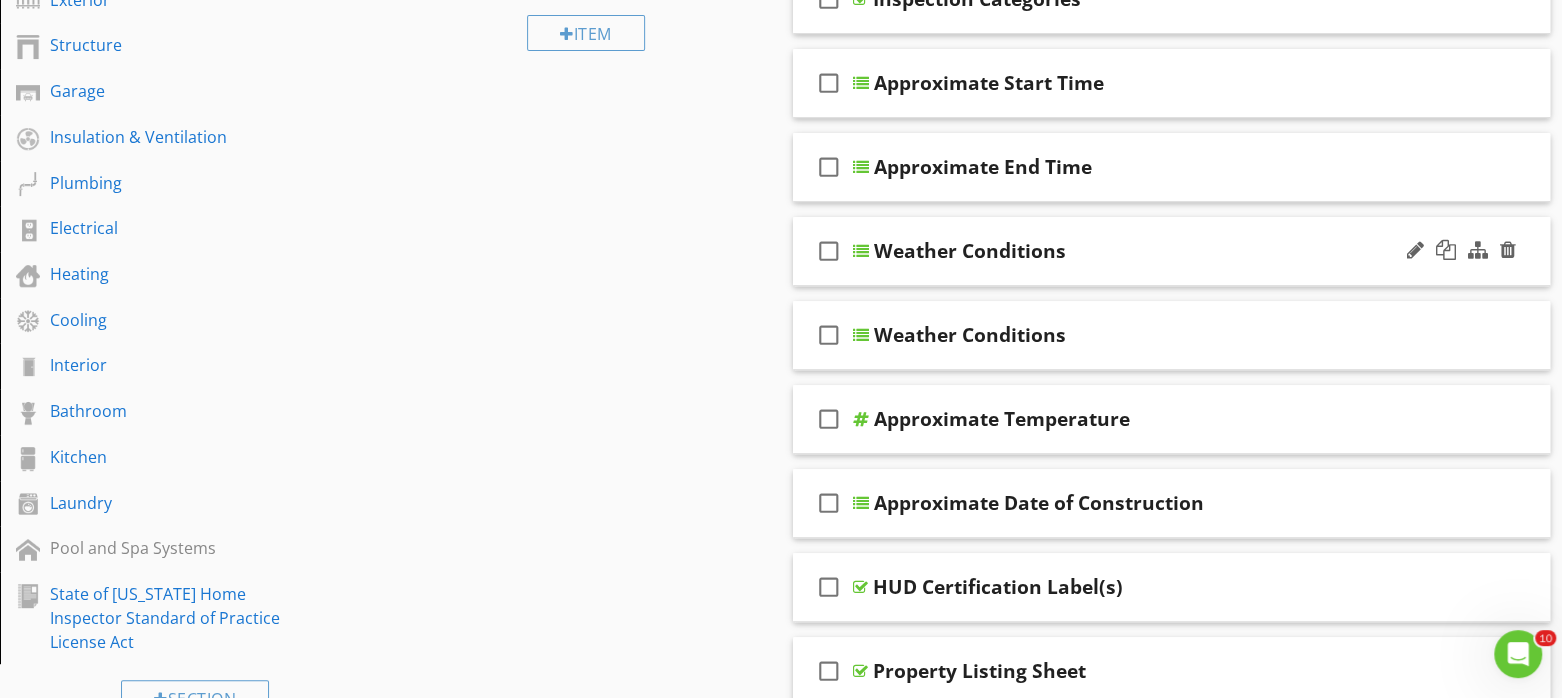 click on "Weather Conditions" at bounding box center (1143, 251) 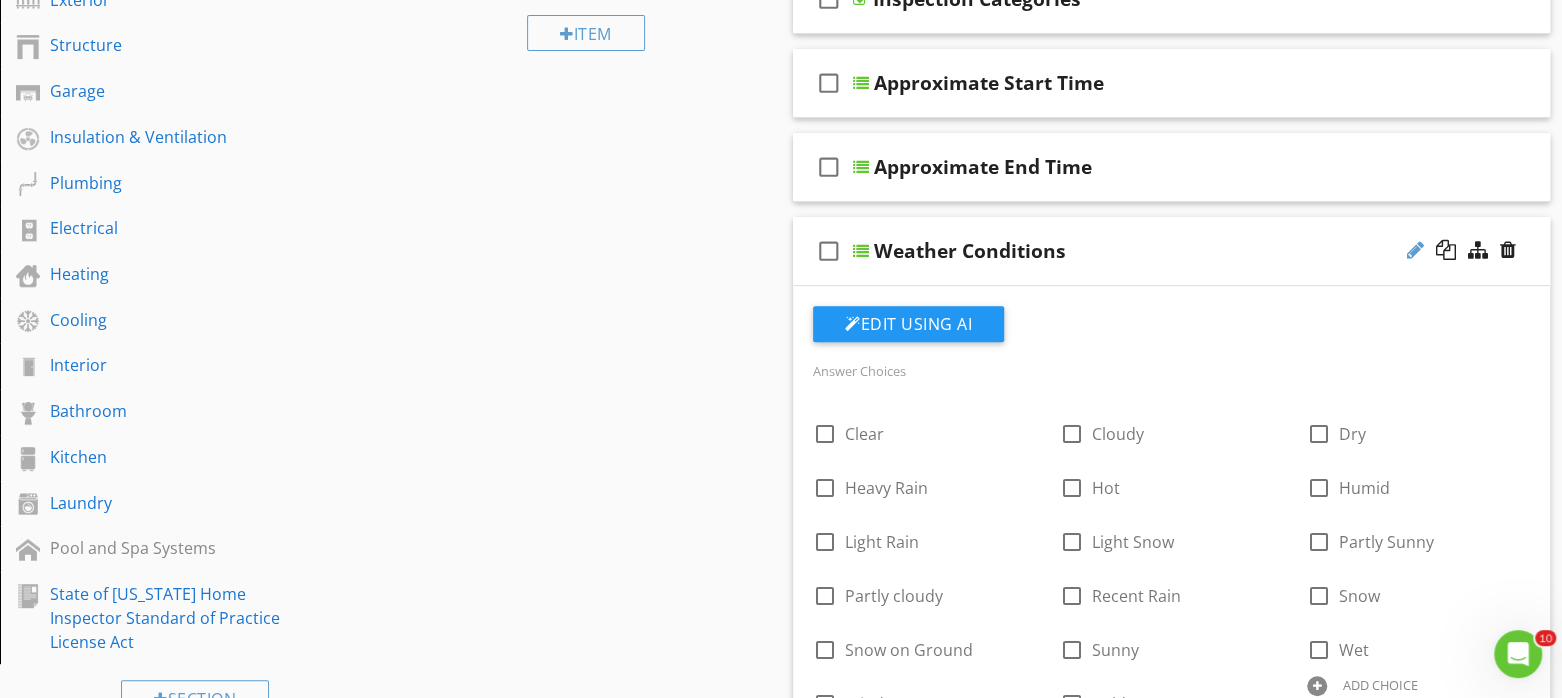 click at bounding box center (1415, 250) 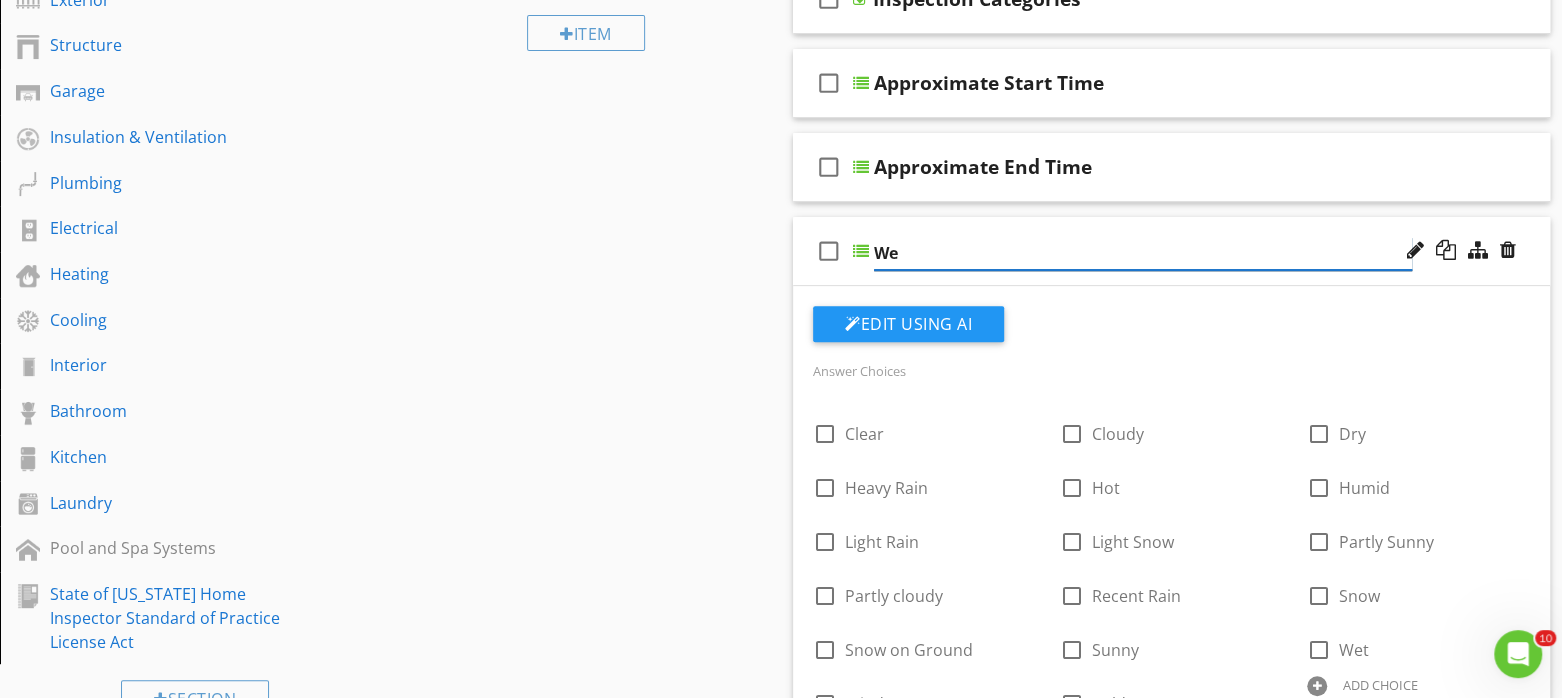 type on "W" 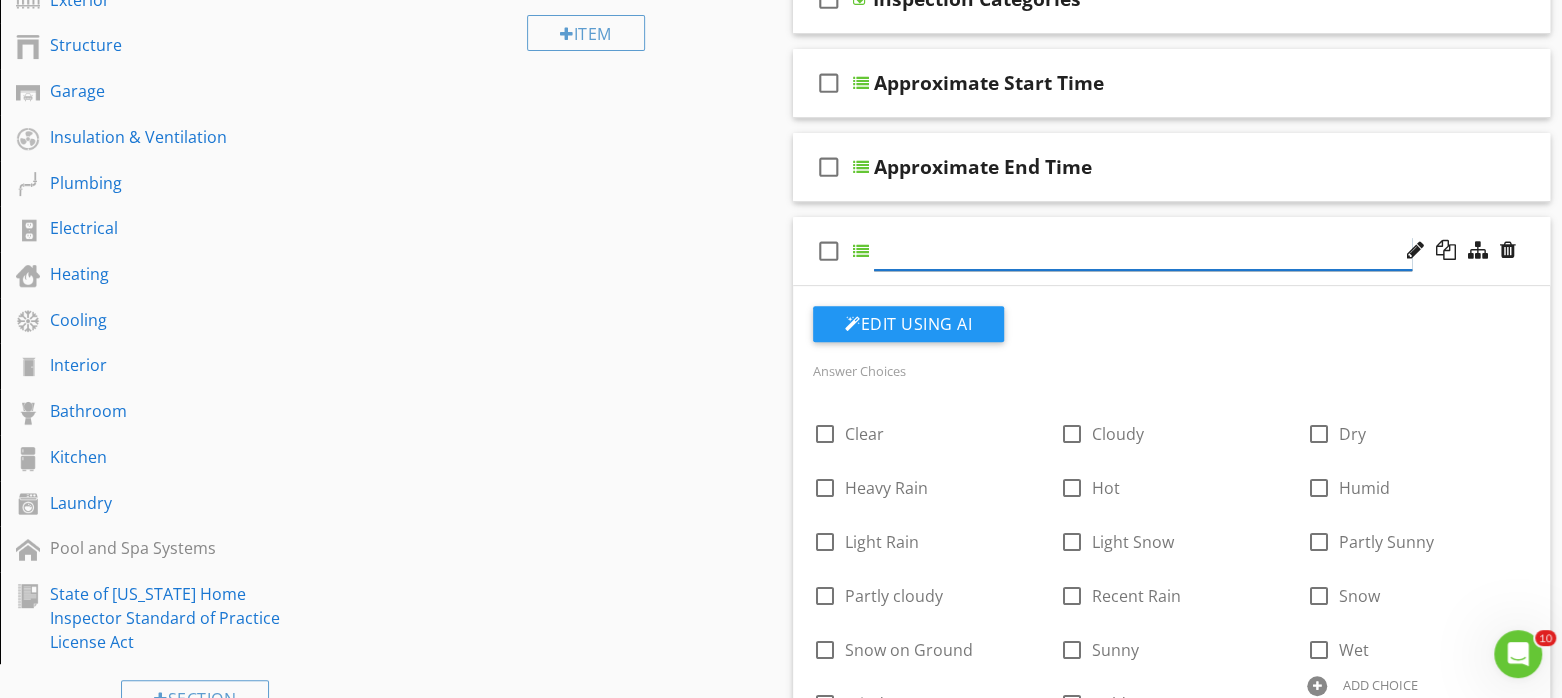 paste on "HUD Certification Label(s)" 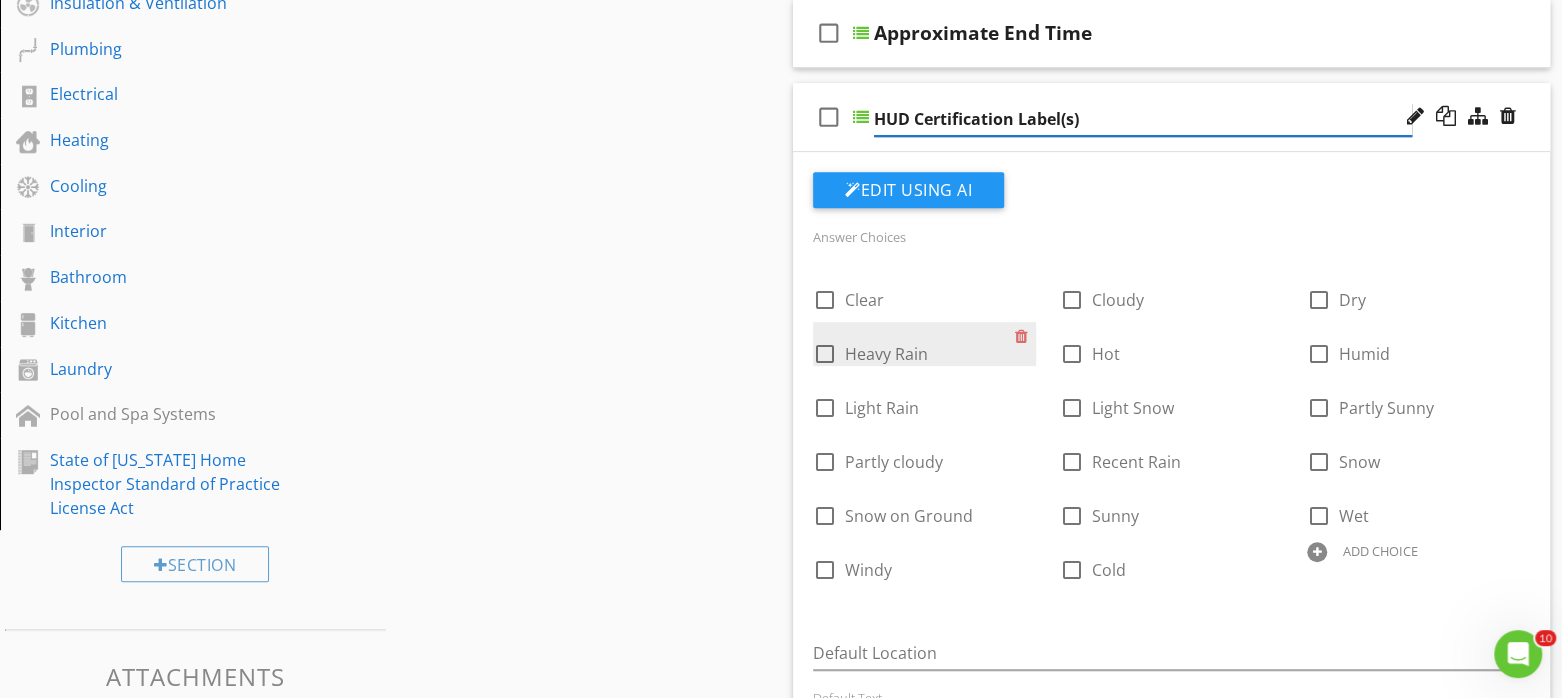 scroll, scrollTop: 625, scrollLeft: 0, axis: vertical 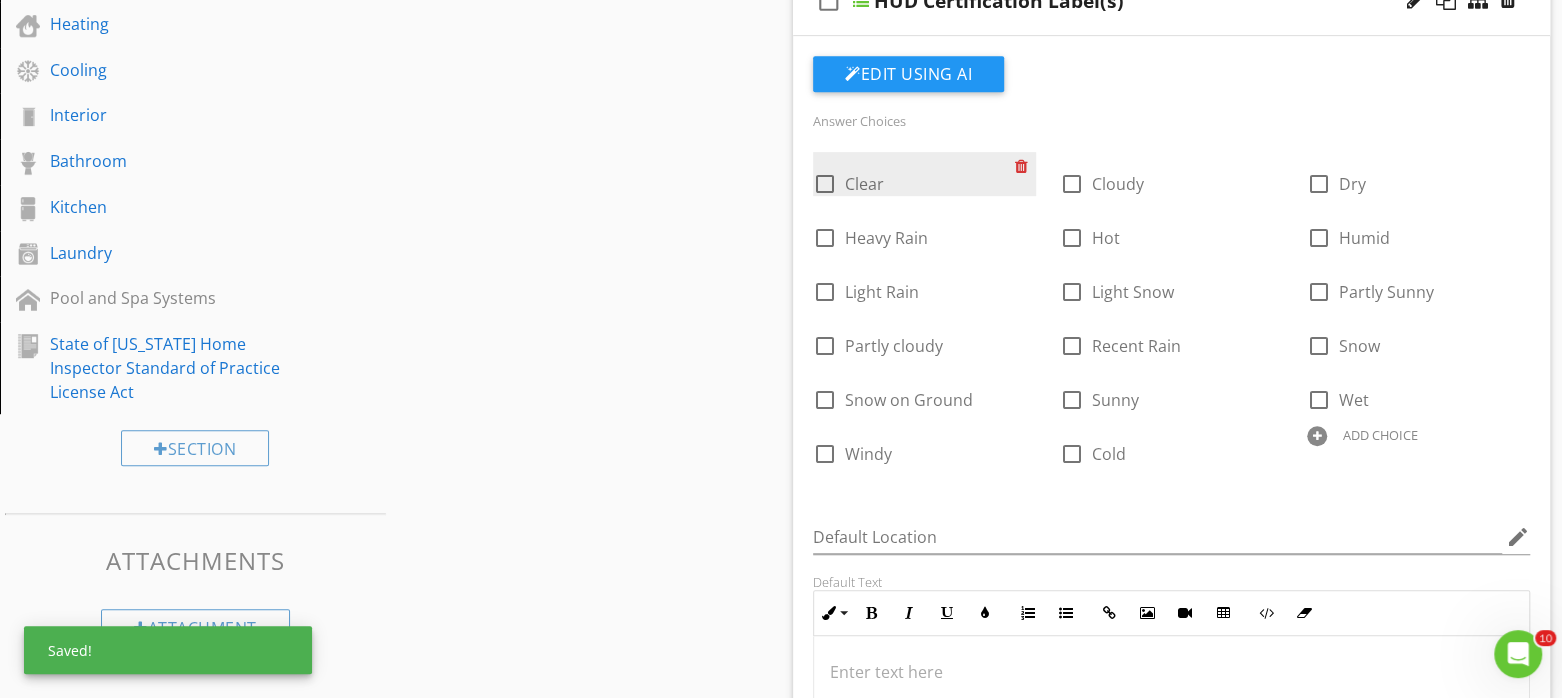 click at bounding box center (1025, 166) 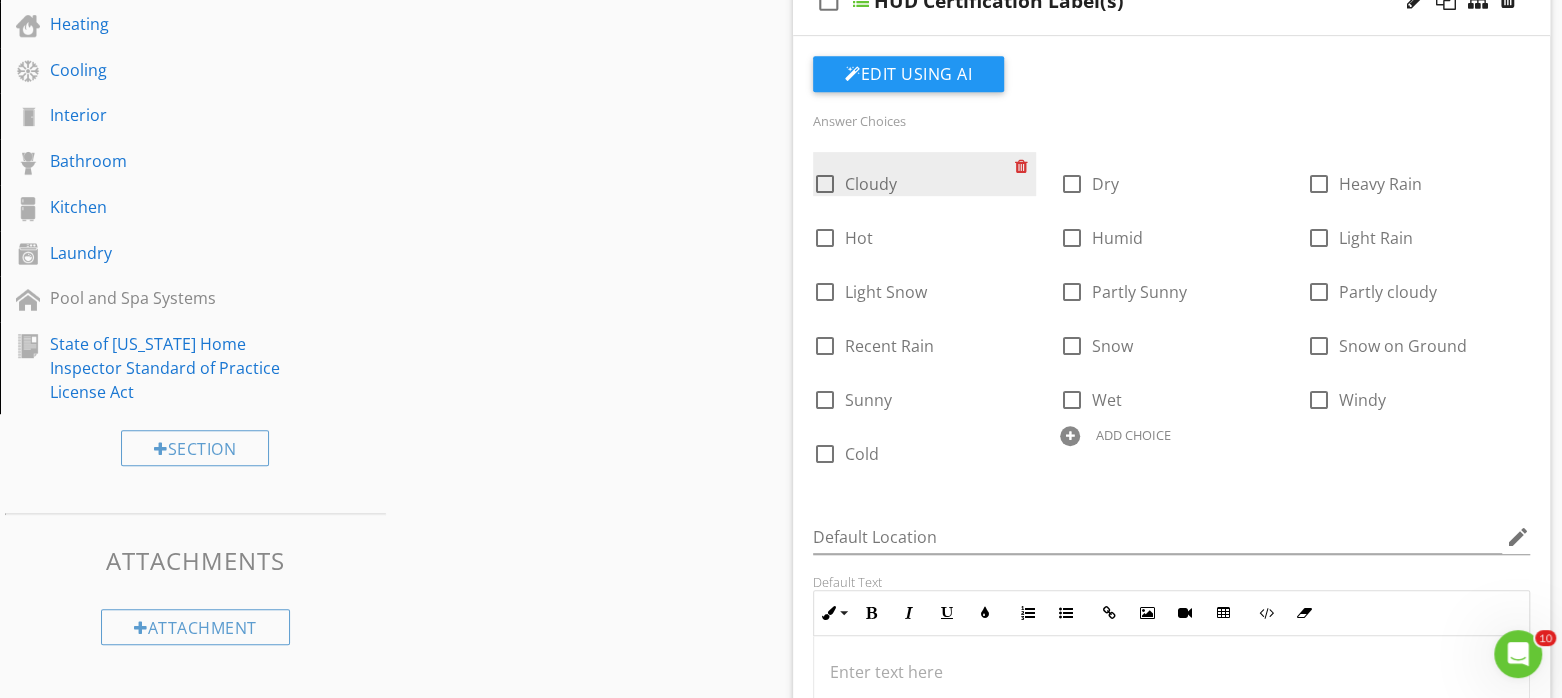 click at bounding box center [1025, 166] 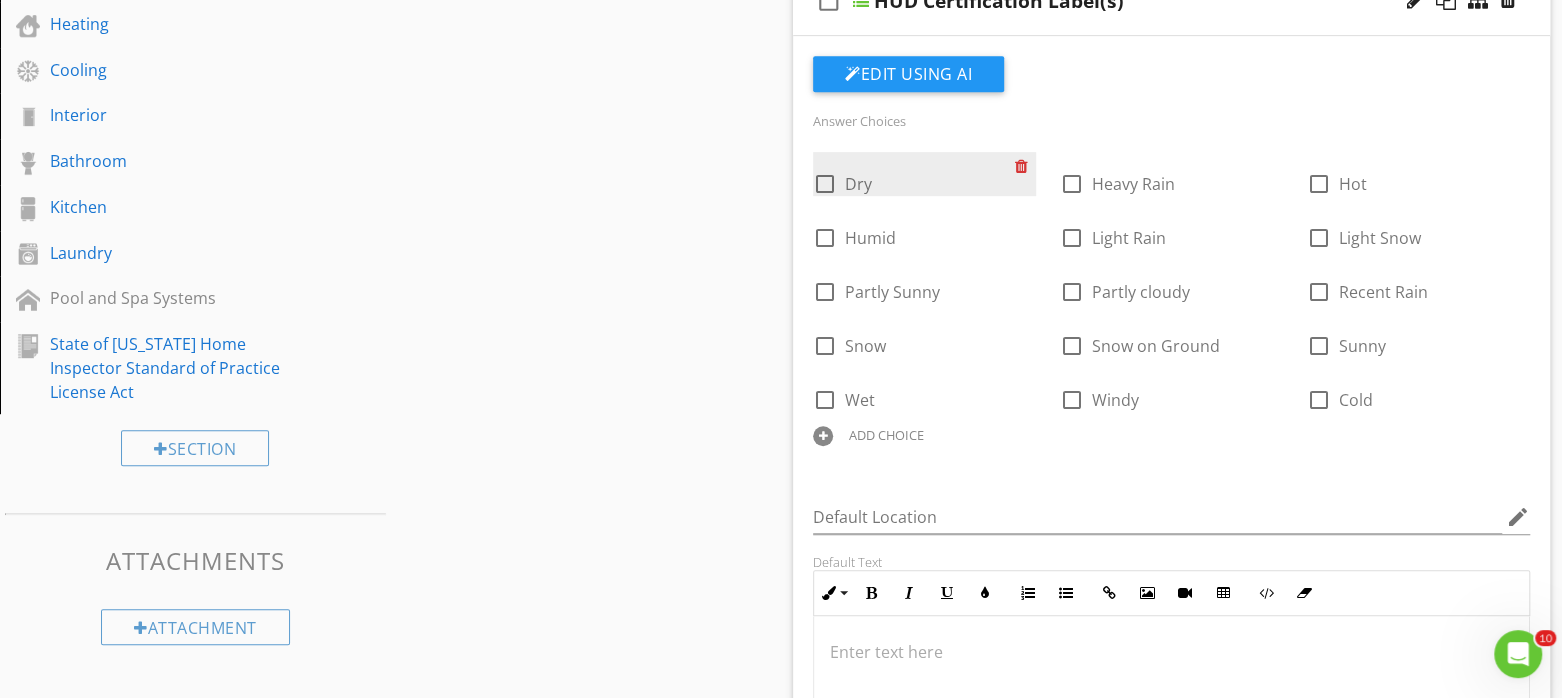 click at bounding box center [1025, 166] 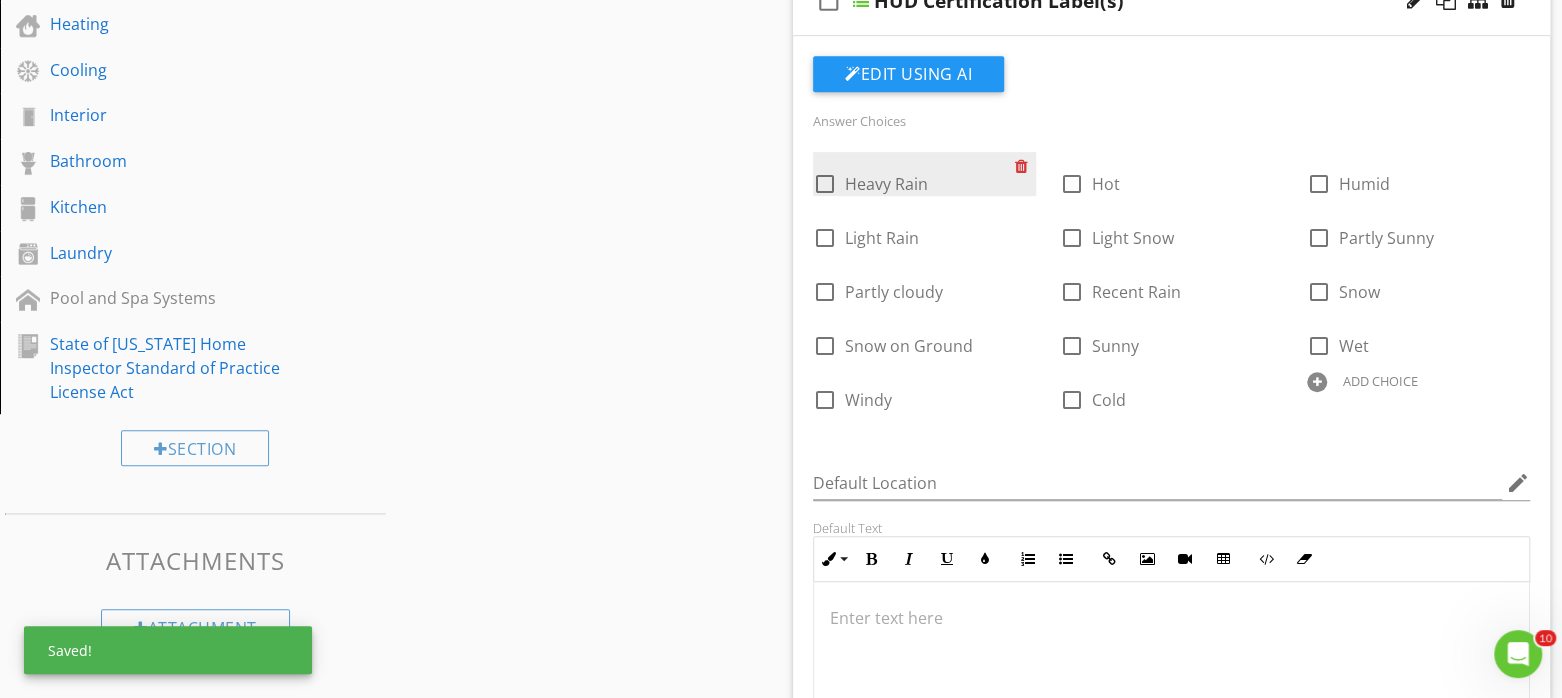 click at bounding box center (1025, 166) 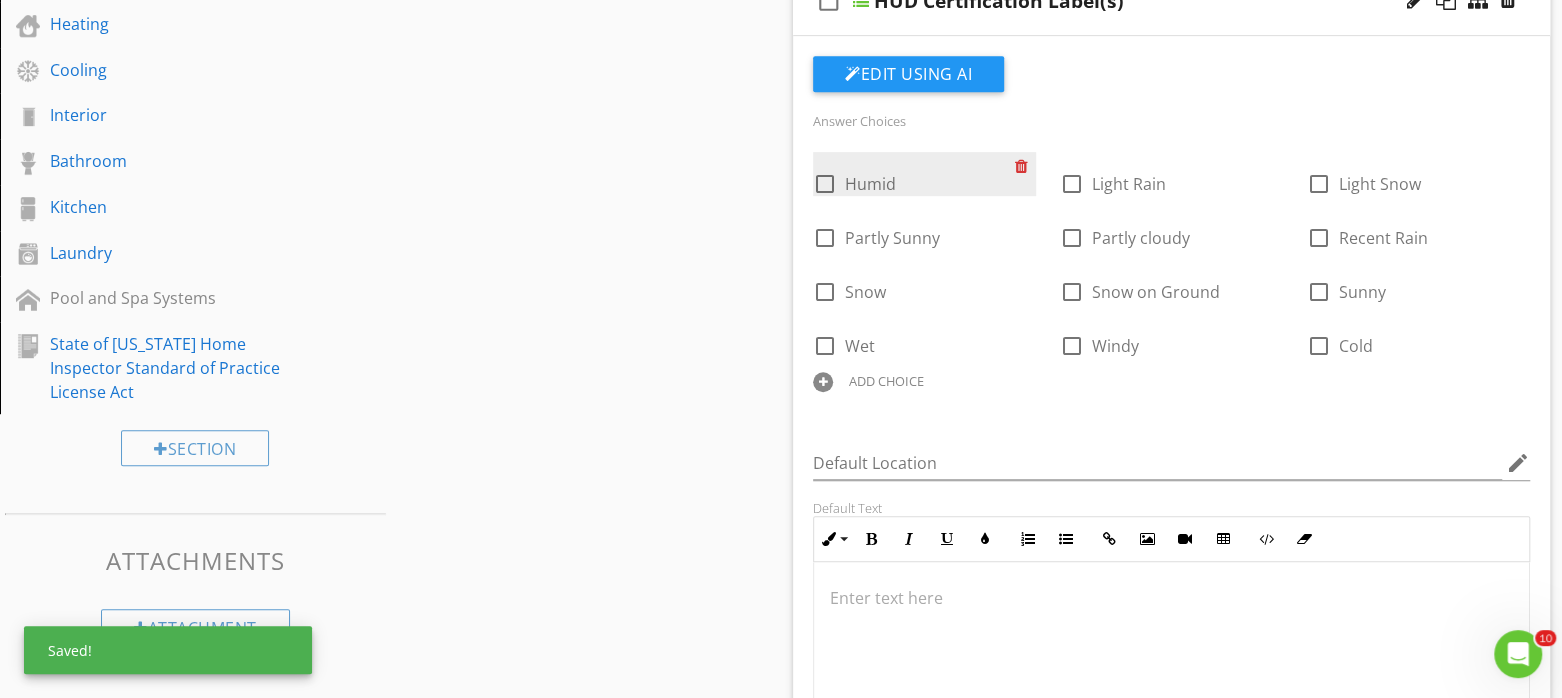 click at bounding box center (1025, 166) 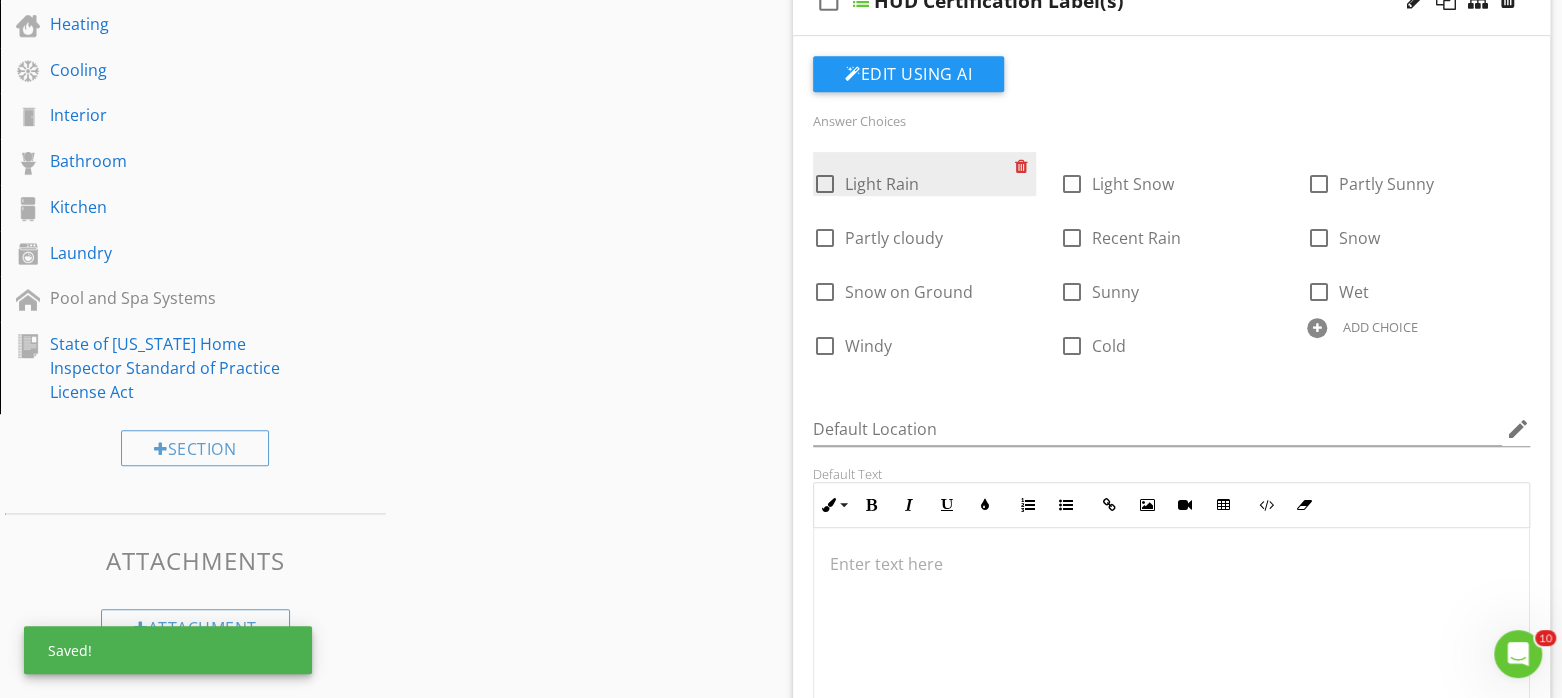 click at bounding box center [1025, 166] 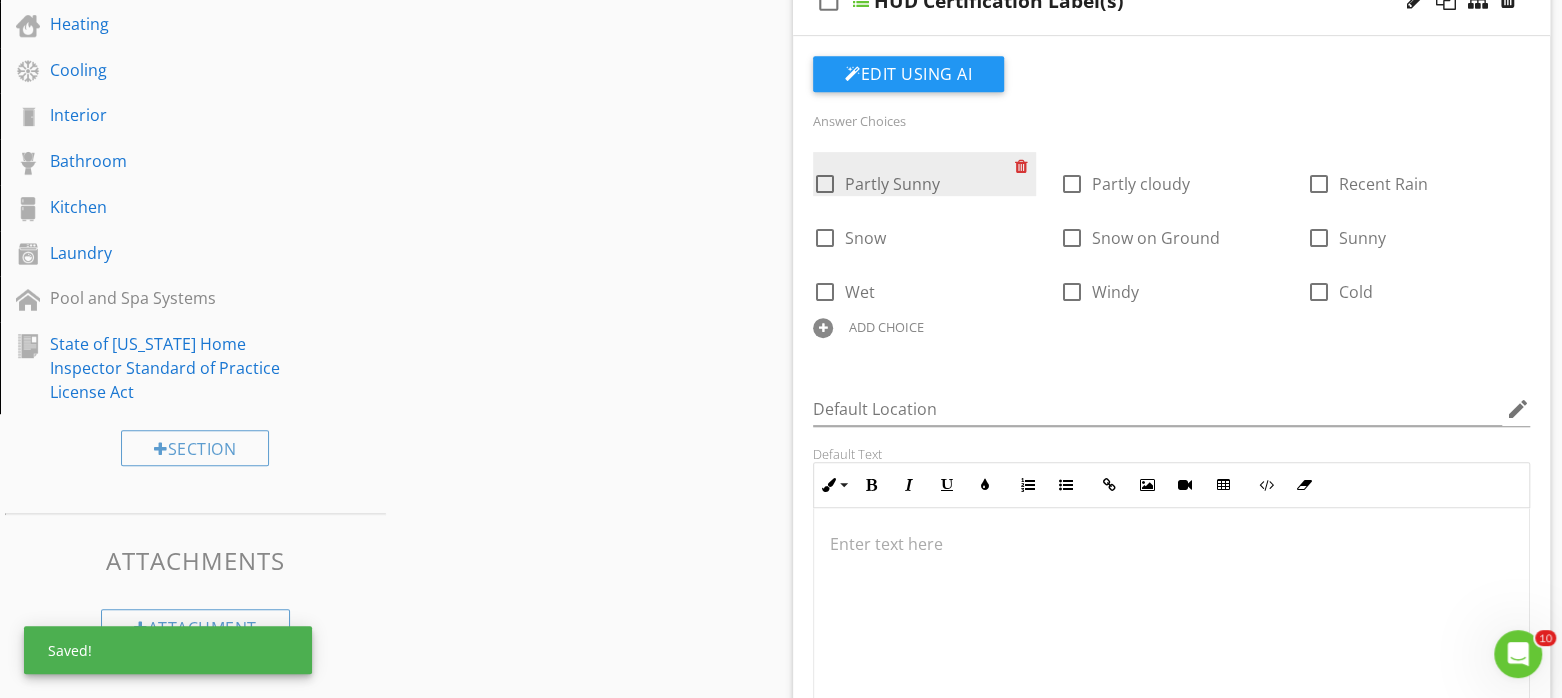 click at bounding box center [1025, 166] 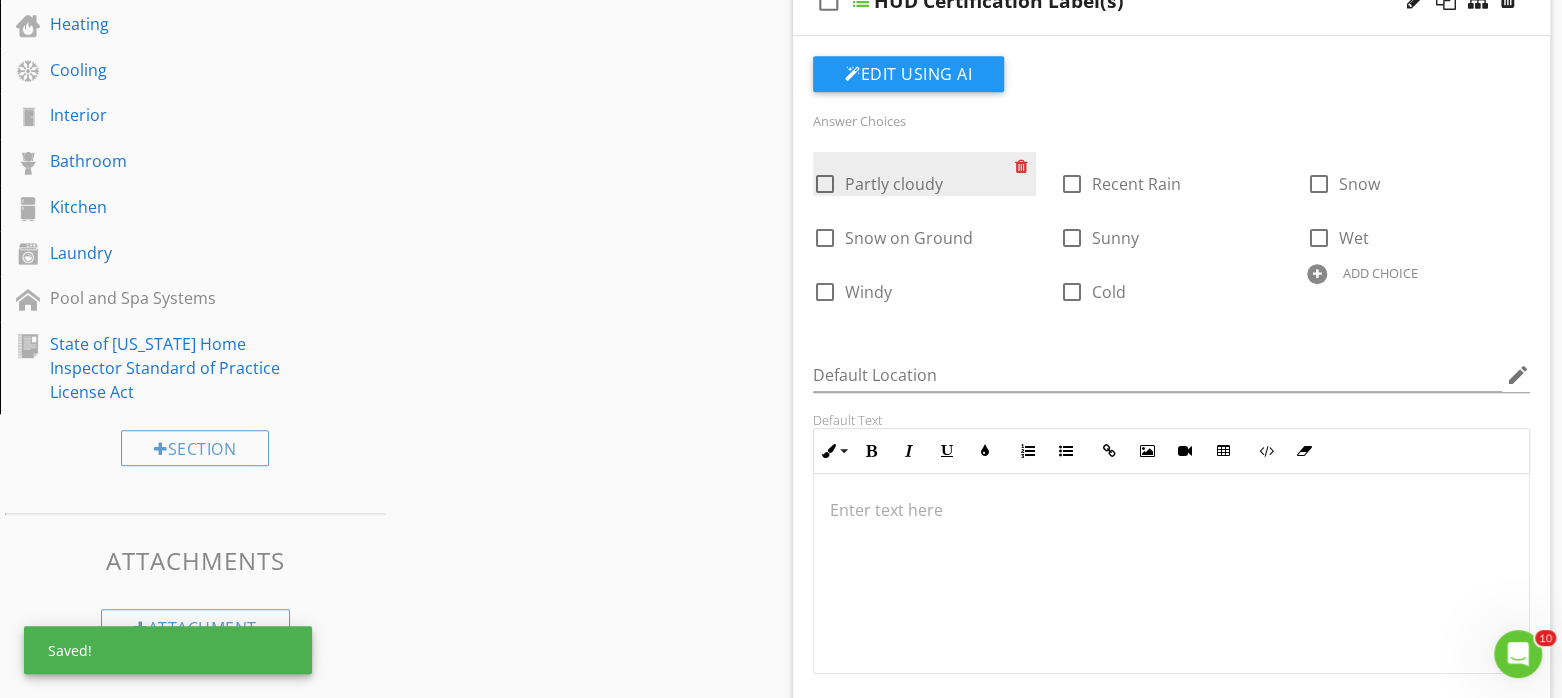 click at bounding box center (1025, 166) 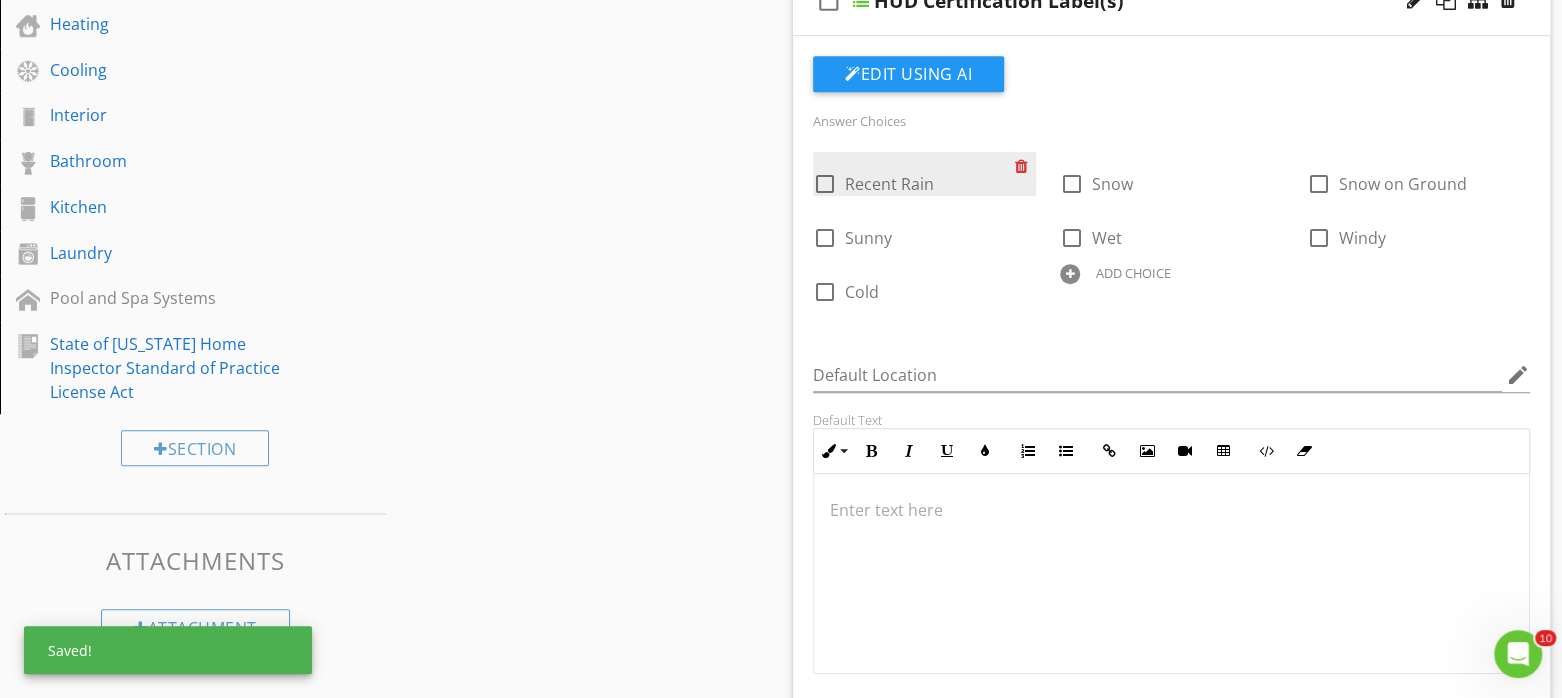 click at bounding box center (1025, 166) 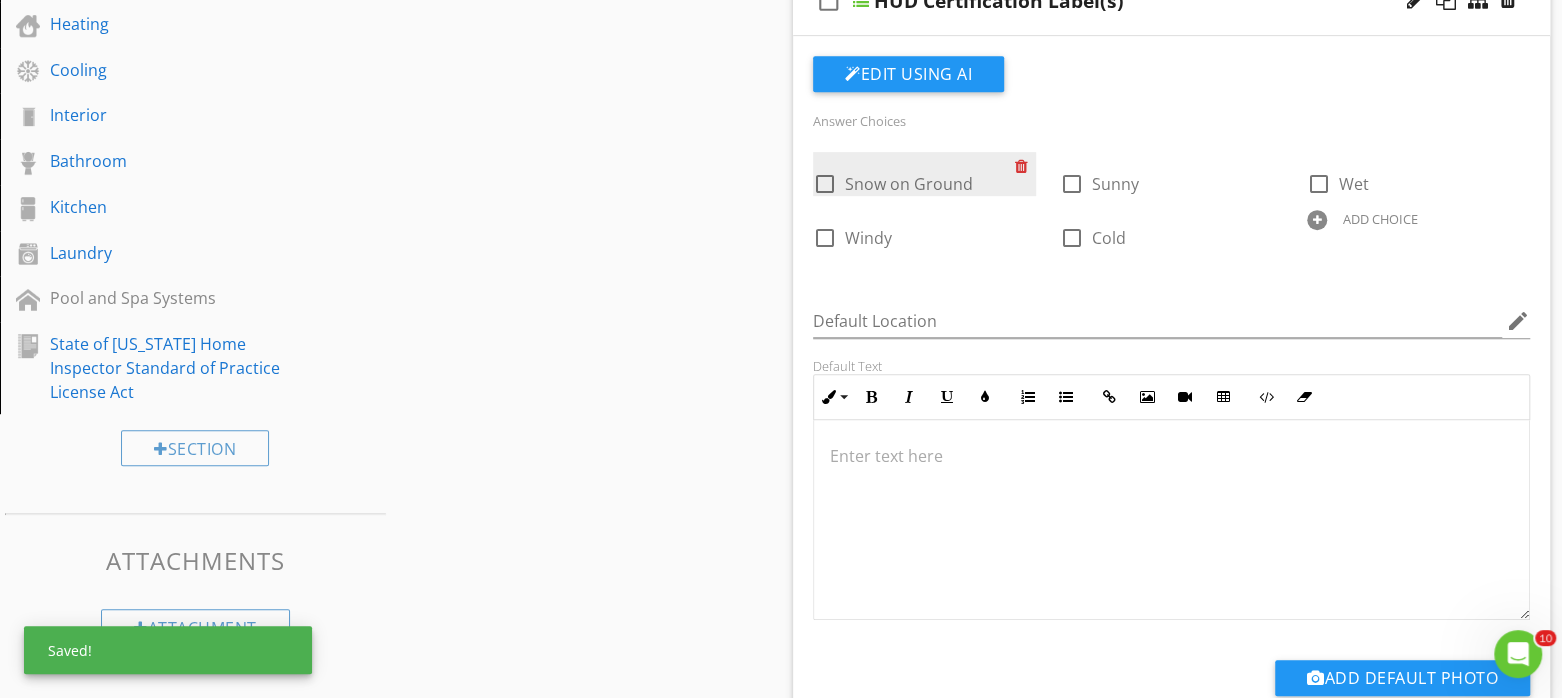 click at bounding box center (1025, 166) 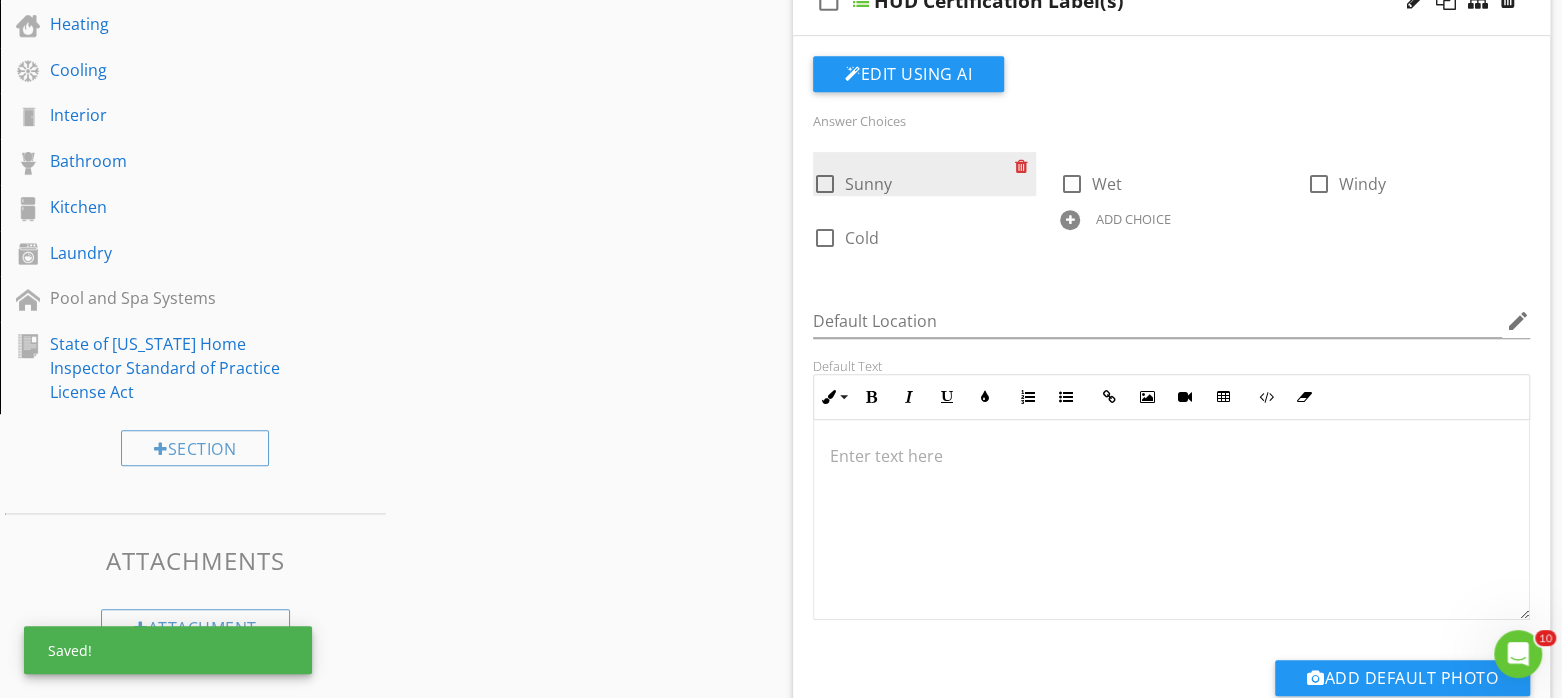 click at bounding box center (1025, 166) 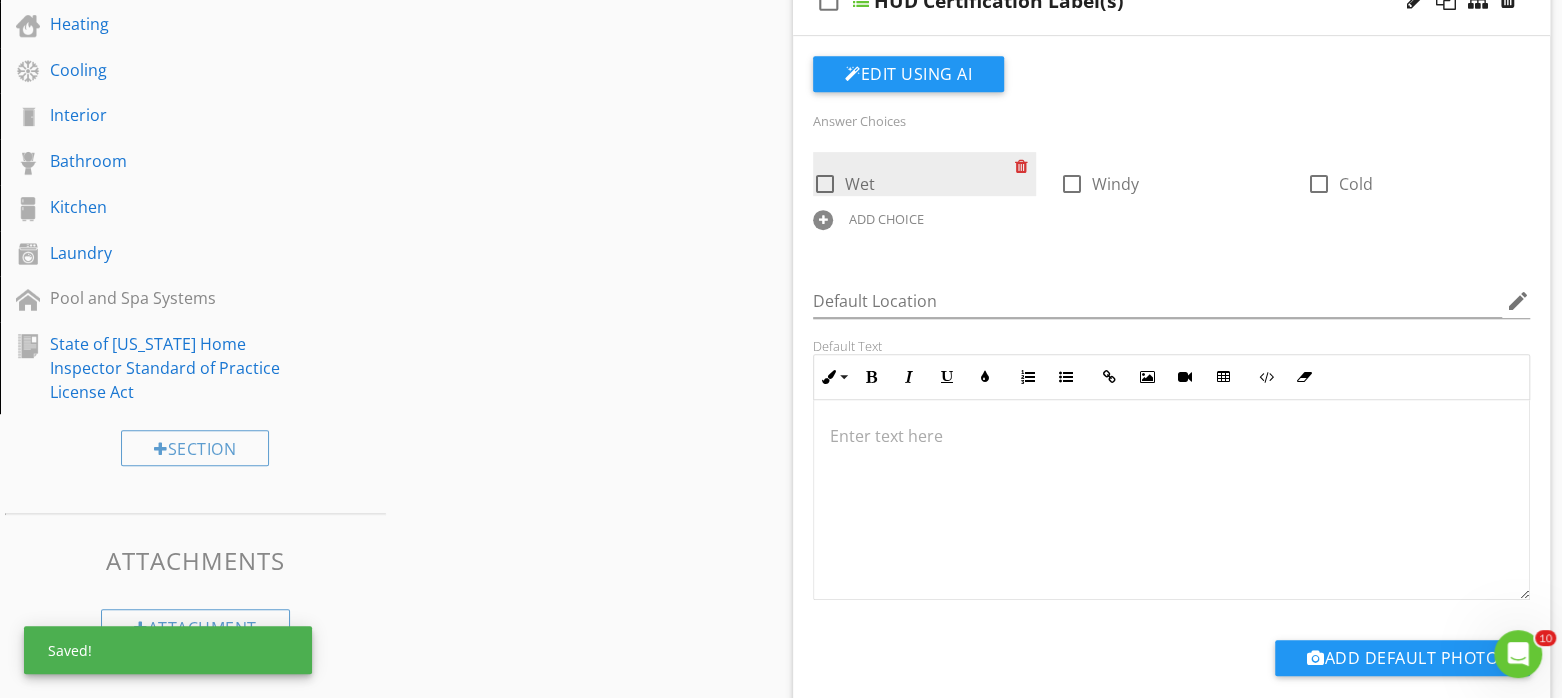 click at bounding box center (1025, 166) 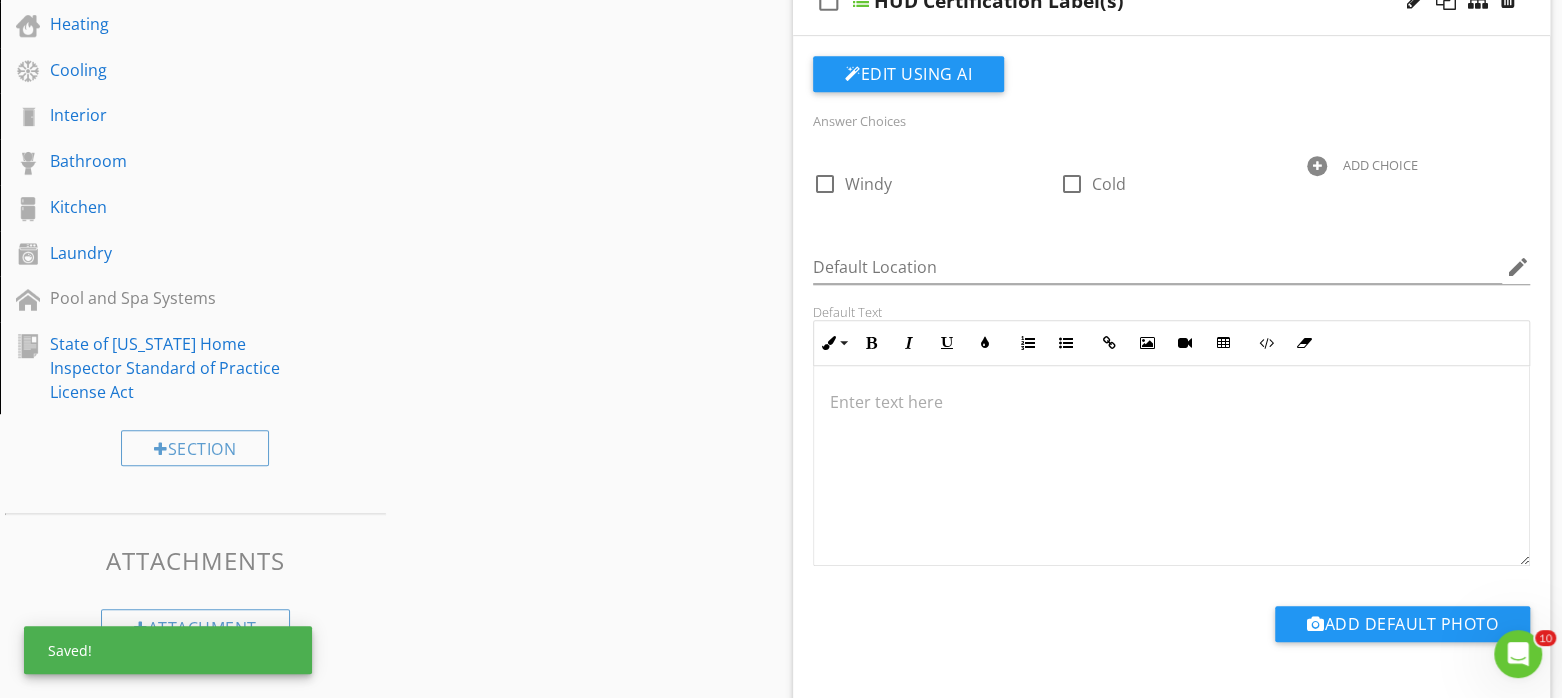 click at bounding box center [1317, 166] 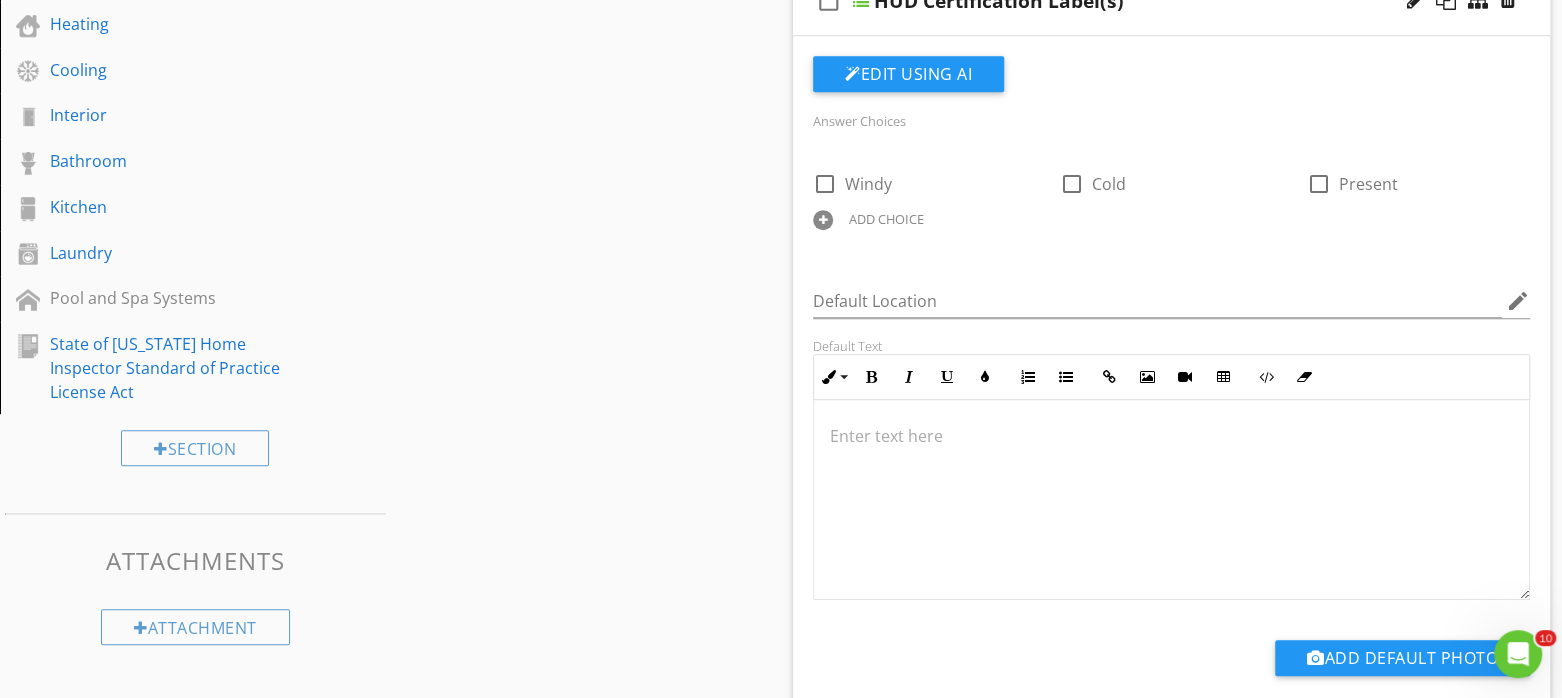 click on "ADD CHOICE" at bounding box center (886, 219) 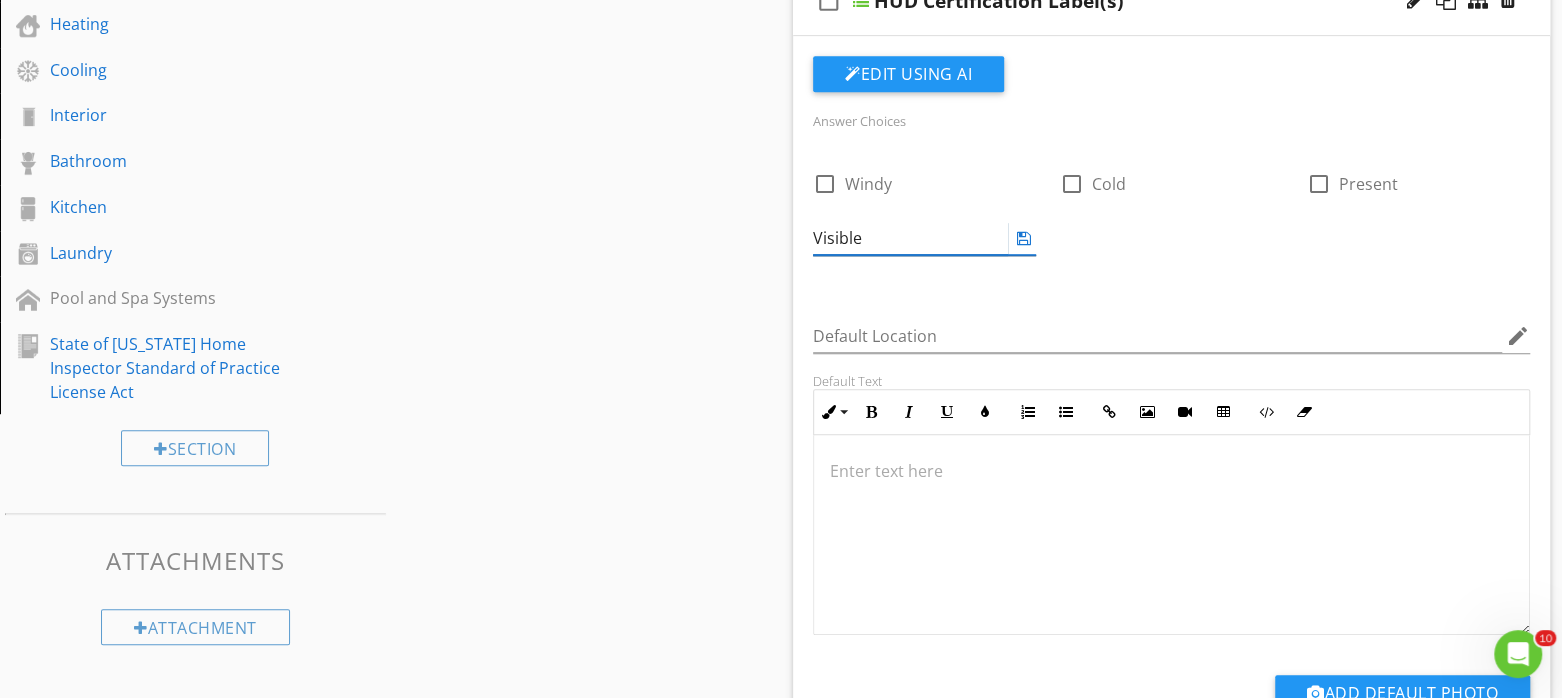 type on "Visible" 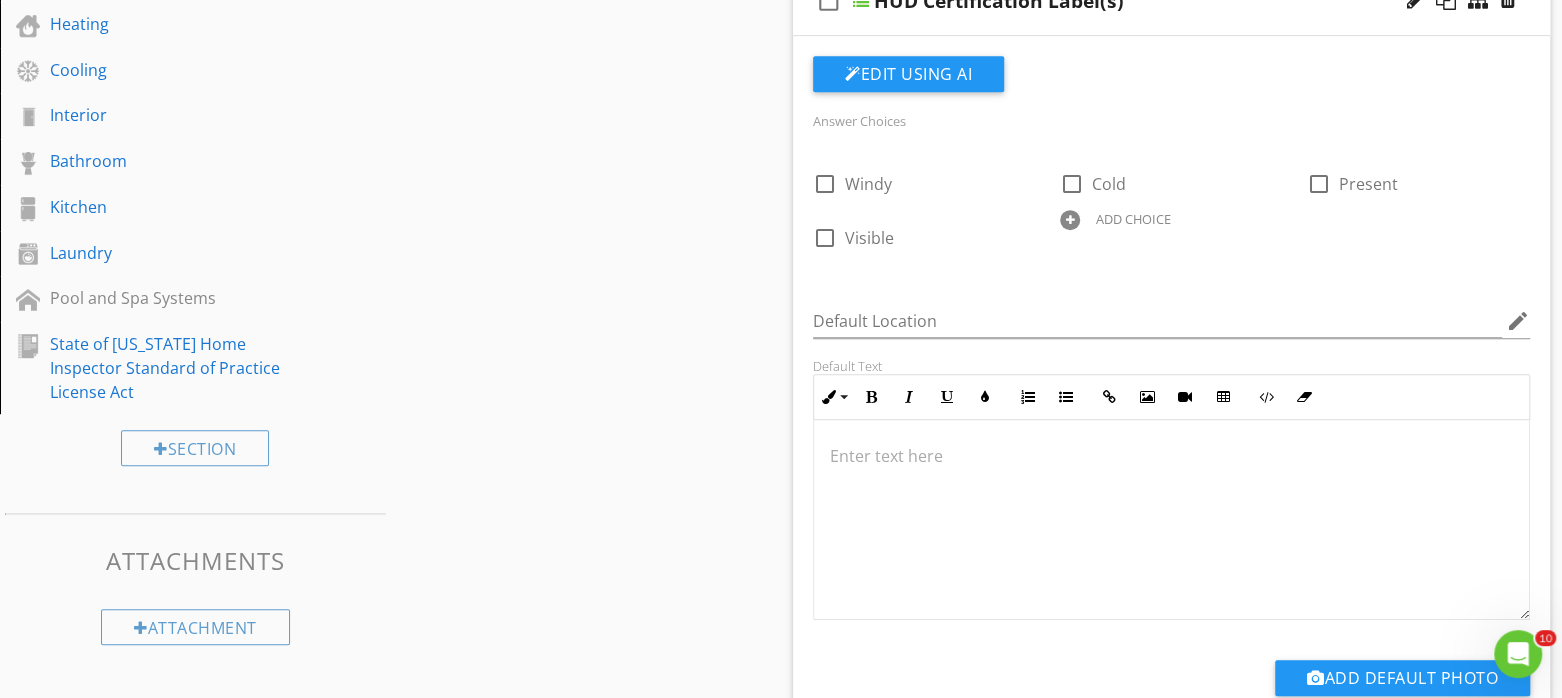 click on "ADD CHOICE" at bounding box center (1171, 218) 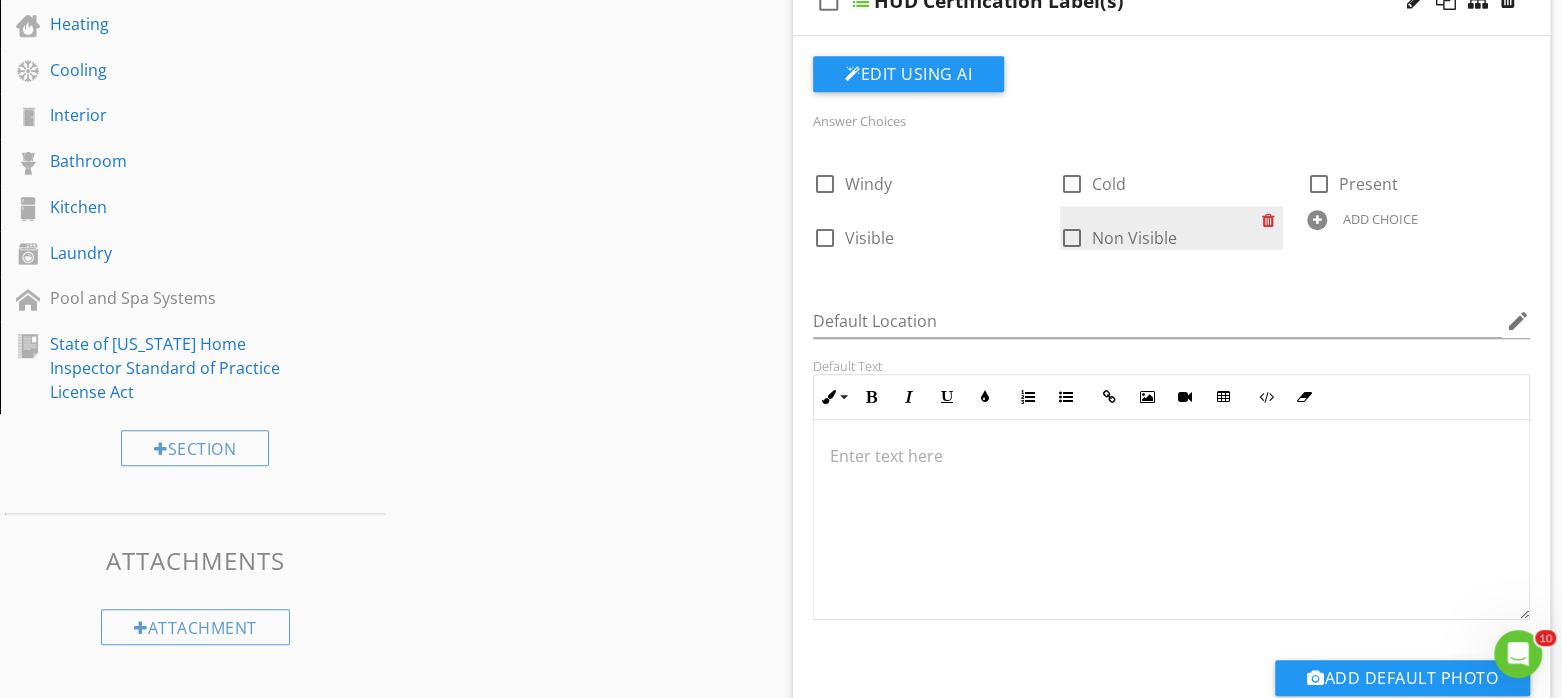 click at bounding box center [1272, 220] 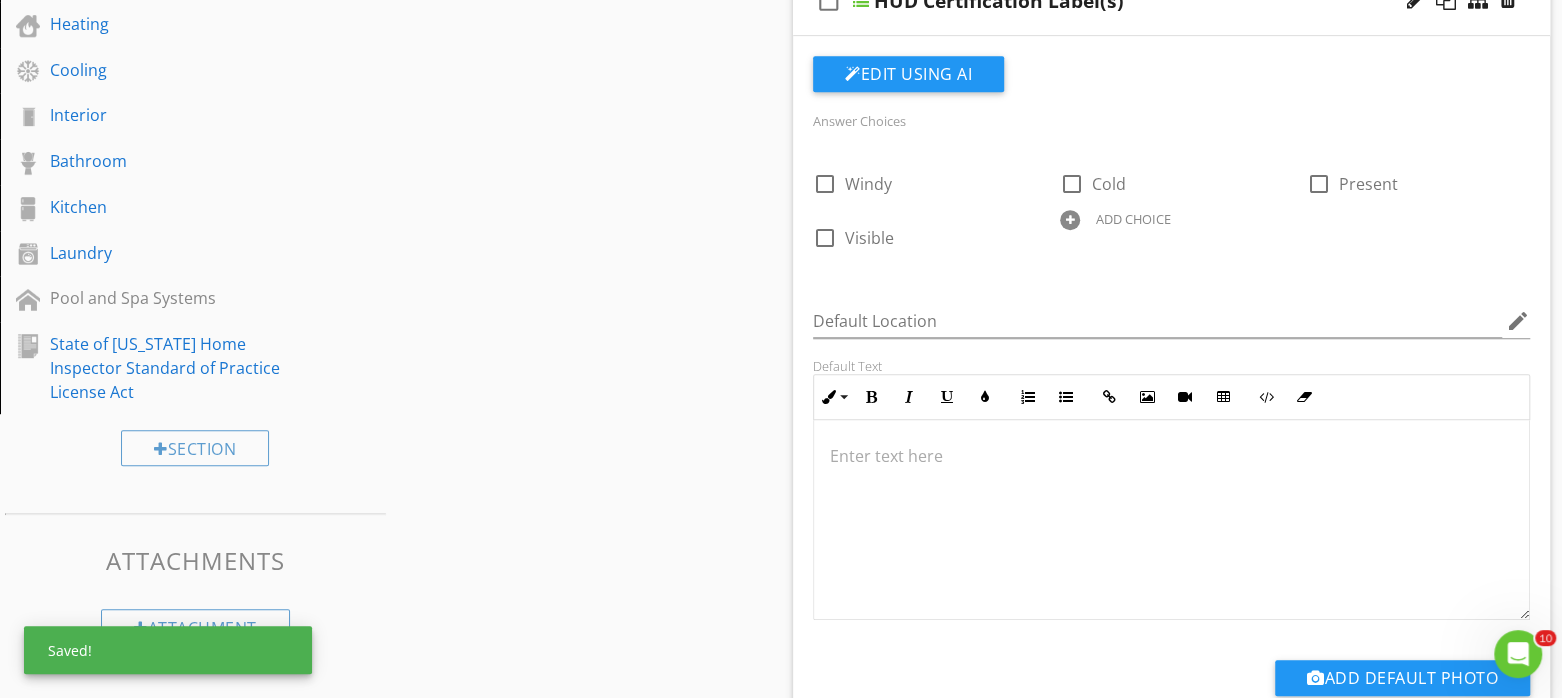 click at bounding box center (1070, 220) 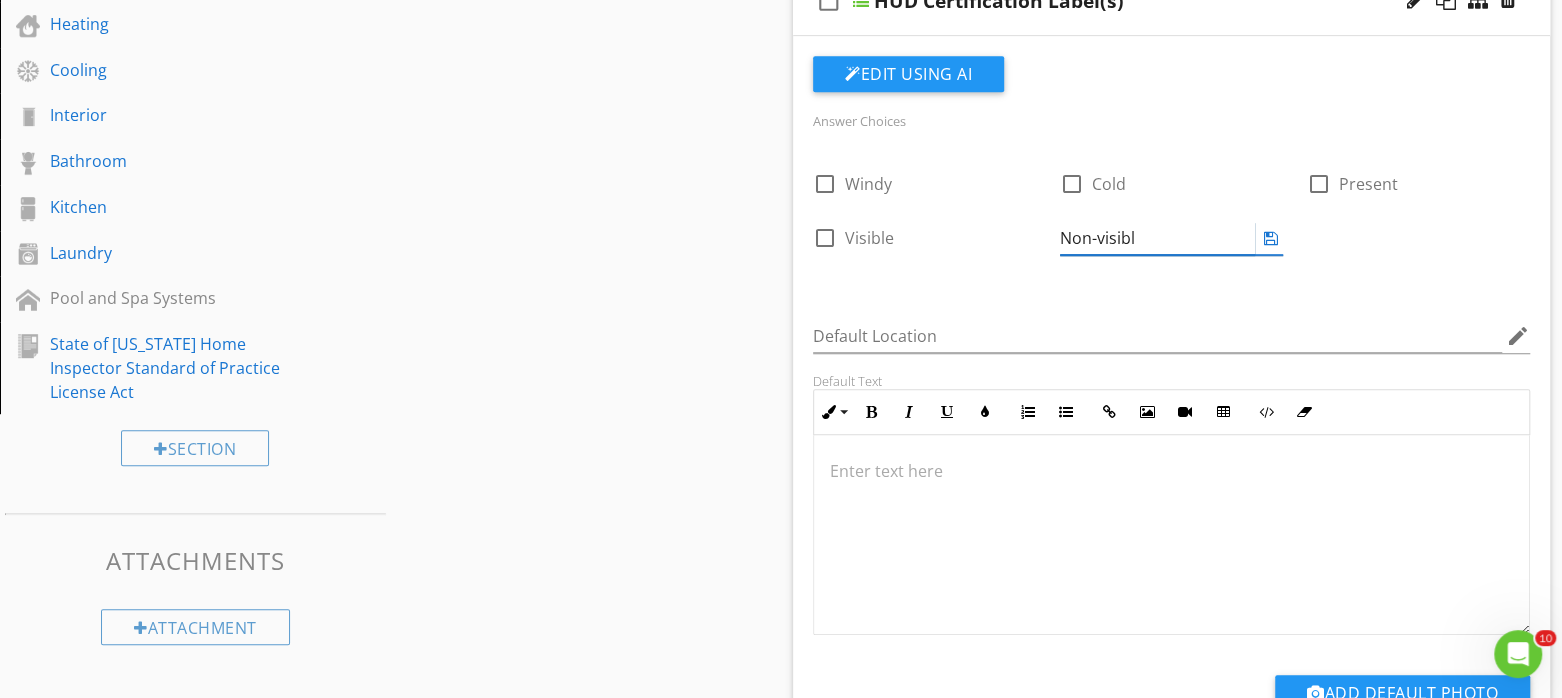 type on "Non-visible" 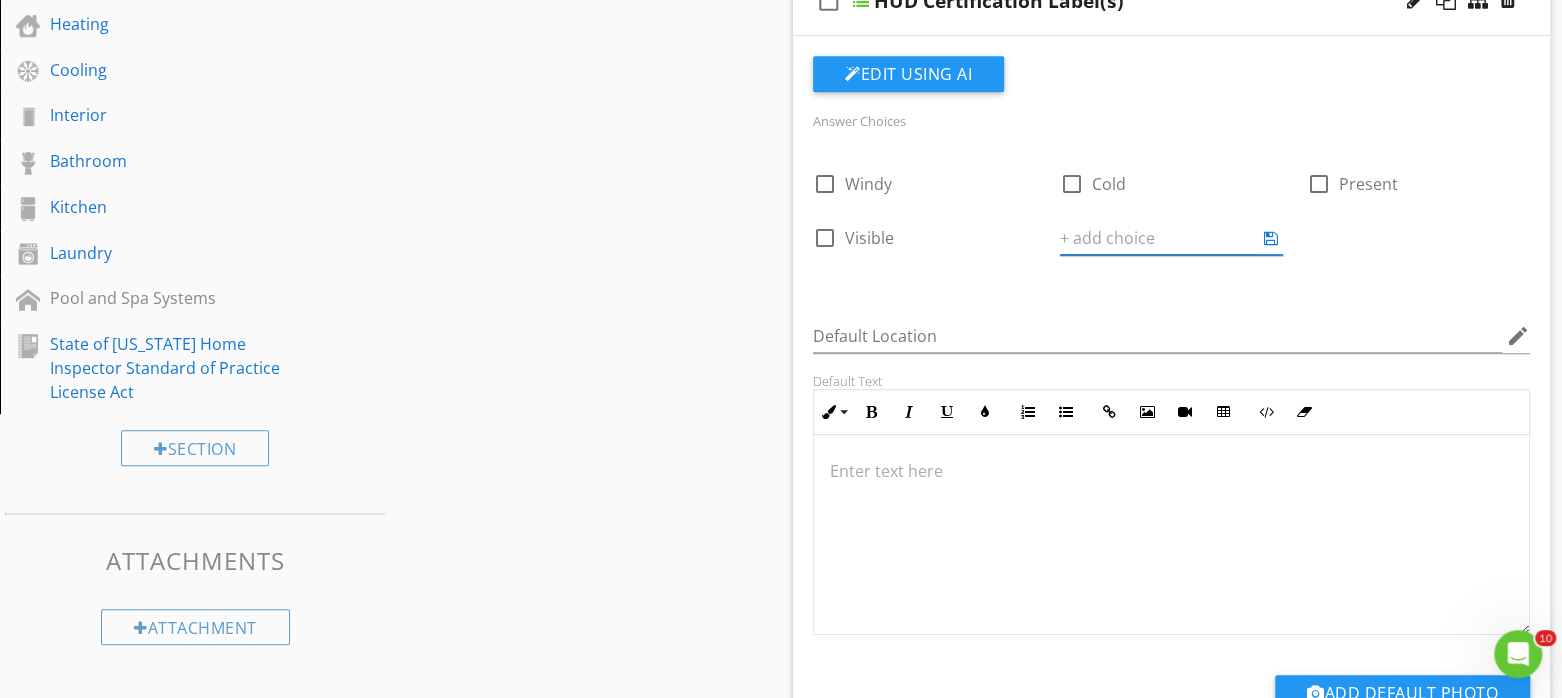 click on "Answer Choices   check_box_outline_blank Windy   check_box_outline_blank Cold   check_box_outline_blank Present   check_box_outline_blank Visible         ADD CHOICE     Default Location edit       Default Text   Inline Style XLarge Large Normal Small Light Small/Light Bold Italic Underline Colors Ordered List Unordered List Insert Link Insert Image Insert Video Insert Table Code View Clear Formatting Enter text here
Add Default Photo" at bounding box center (1171, 401) 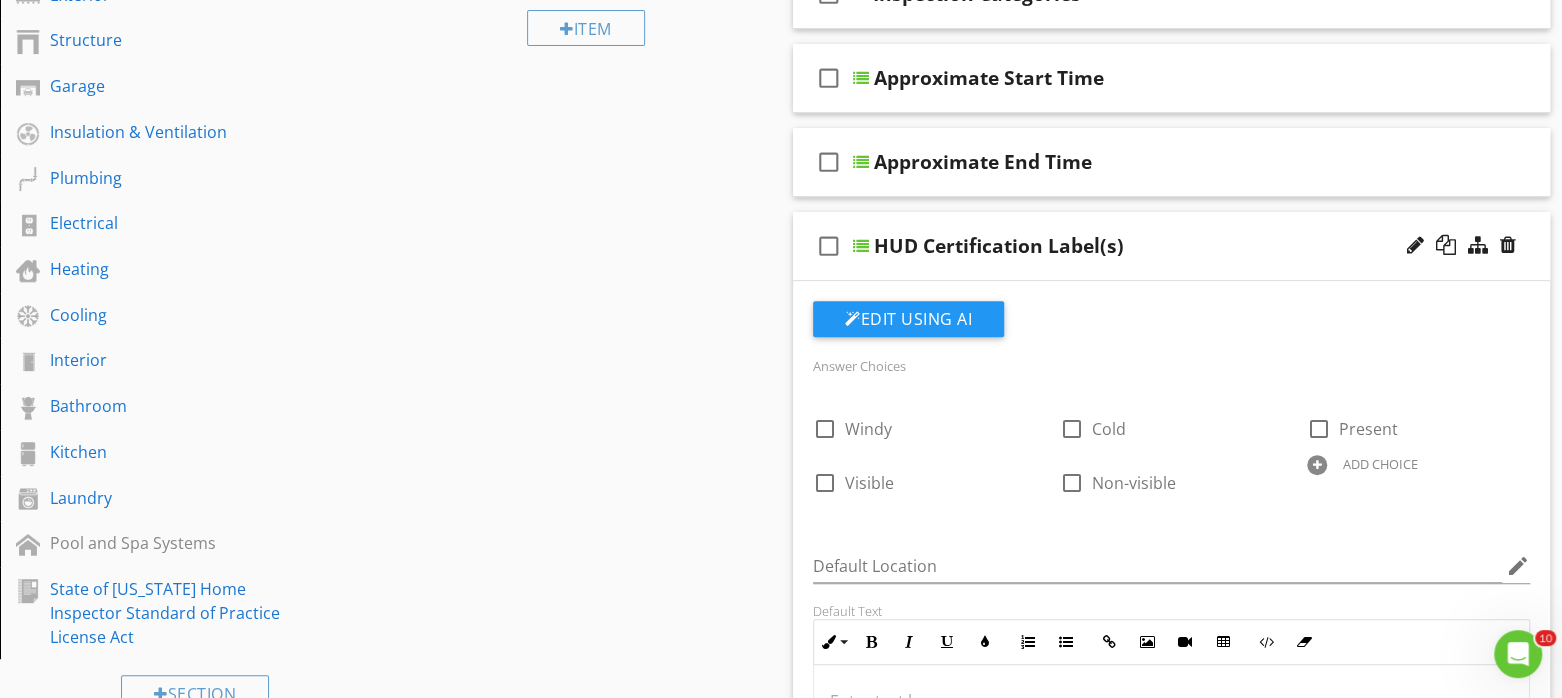 scroll, scrollTop: 375, scrollLeft: 0, axis: vertical 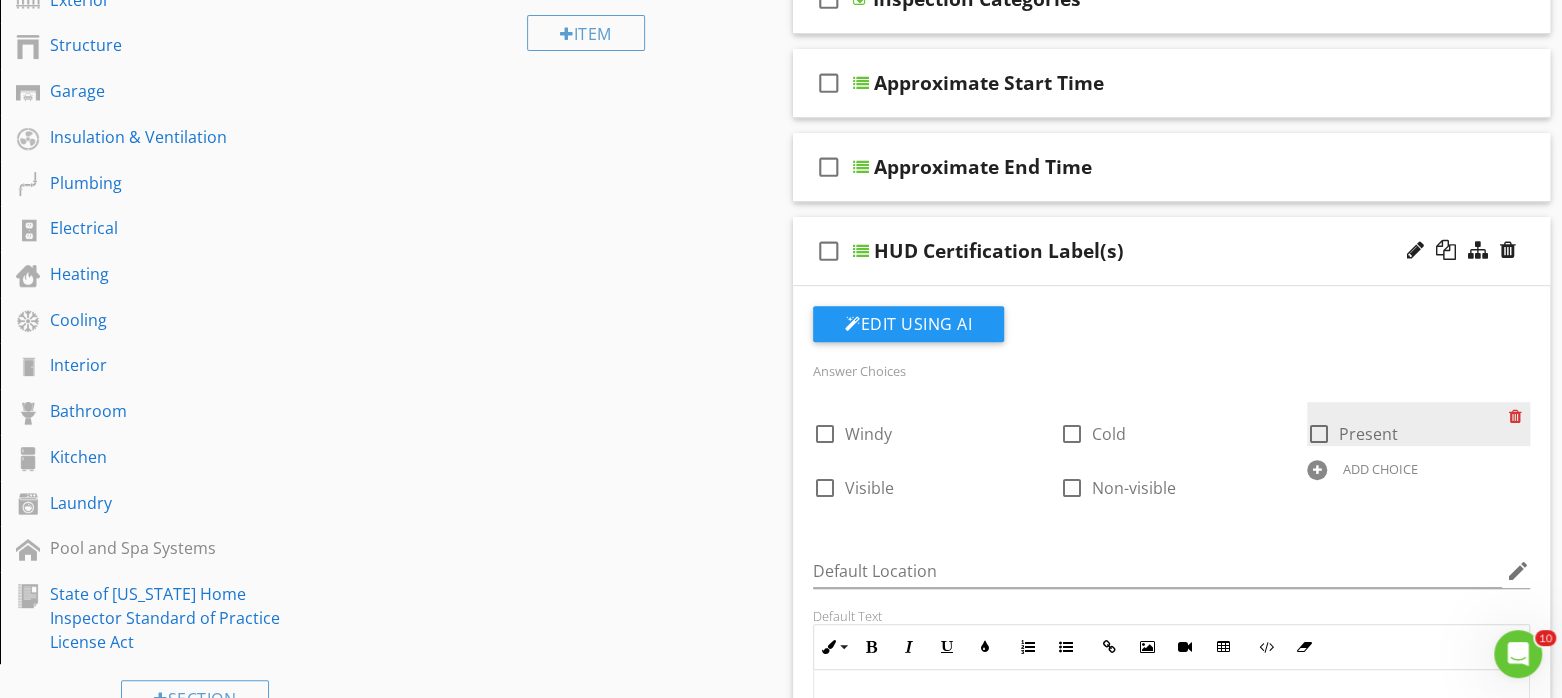 click at bounding box center (1519, 416) 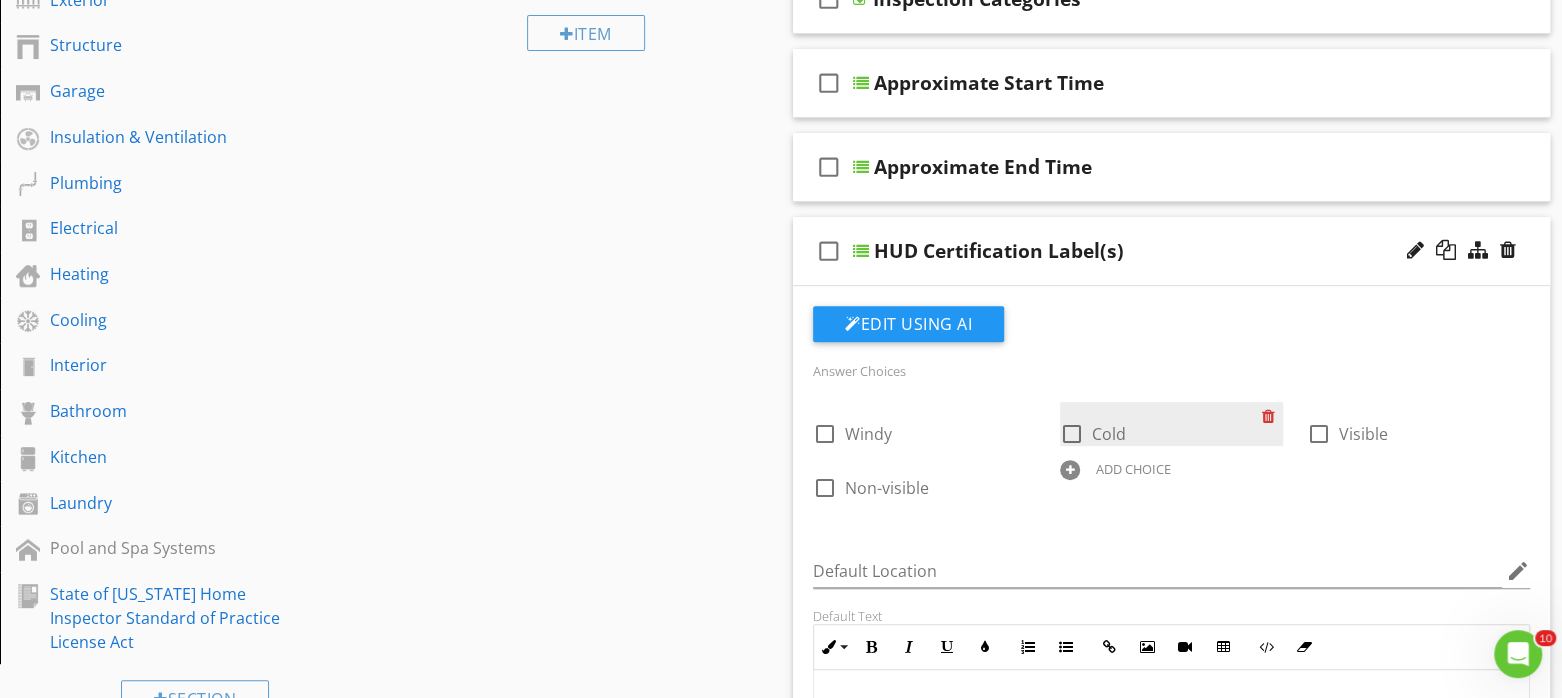 click at bounding box center [1272, 416] 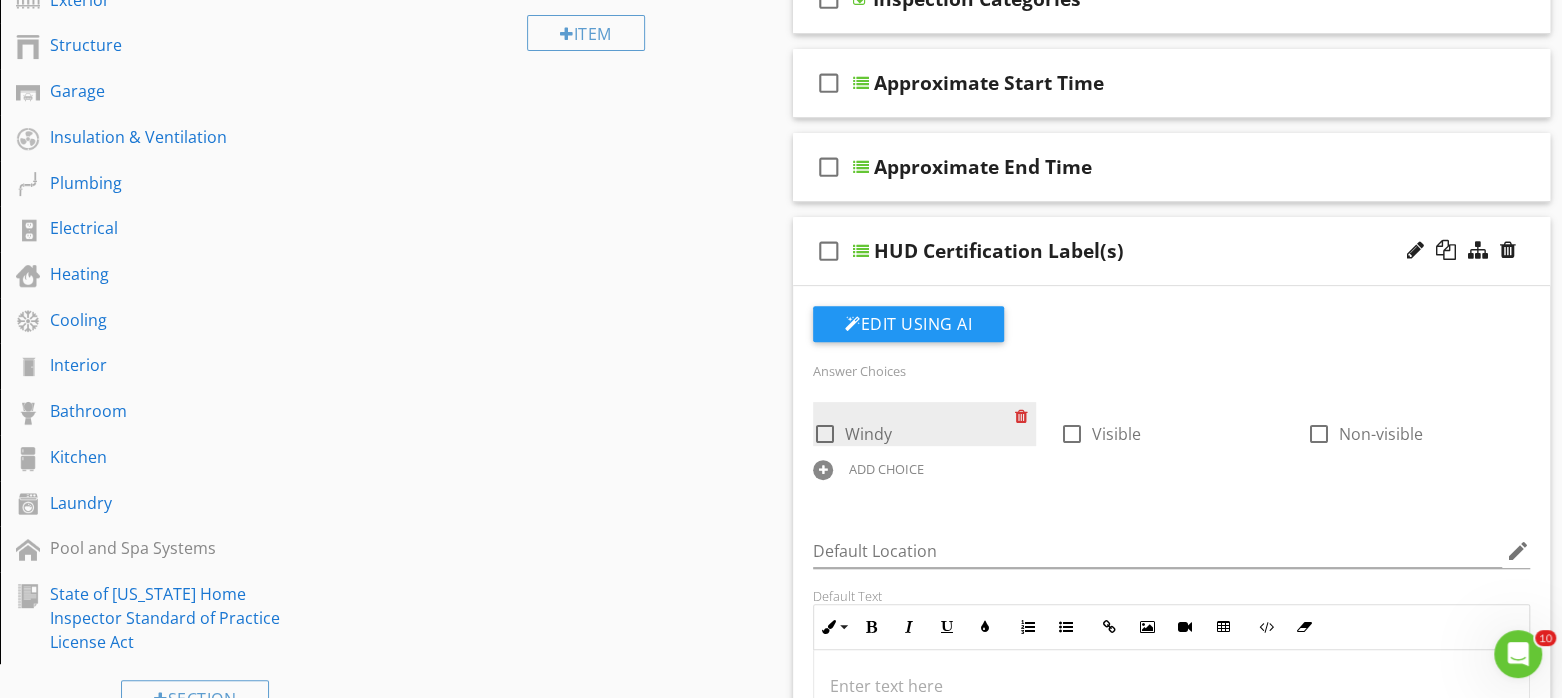 click at bounding box center [1025, 416] 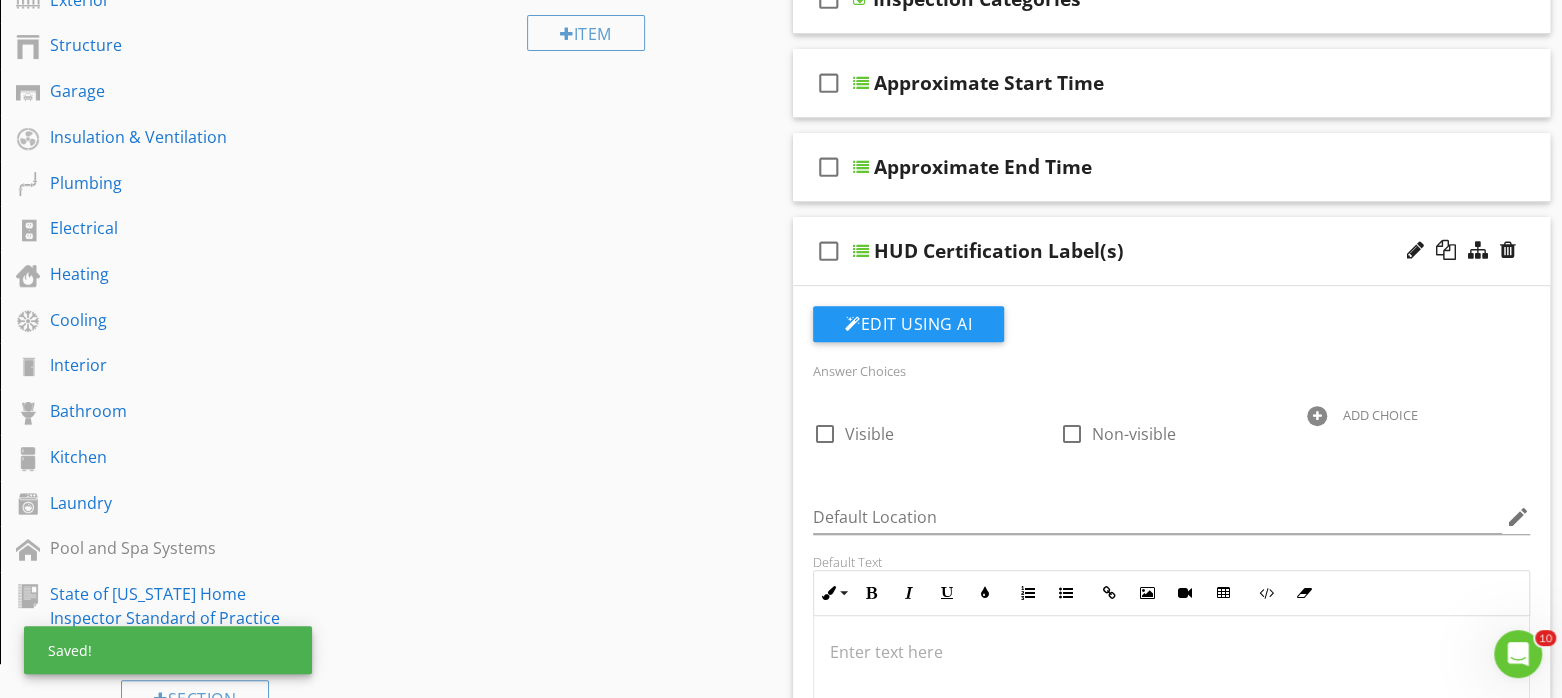 click on "ADD CHOICE" at bounding box center [1380, 415] 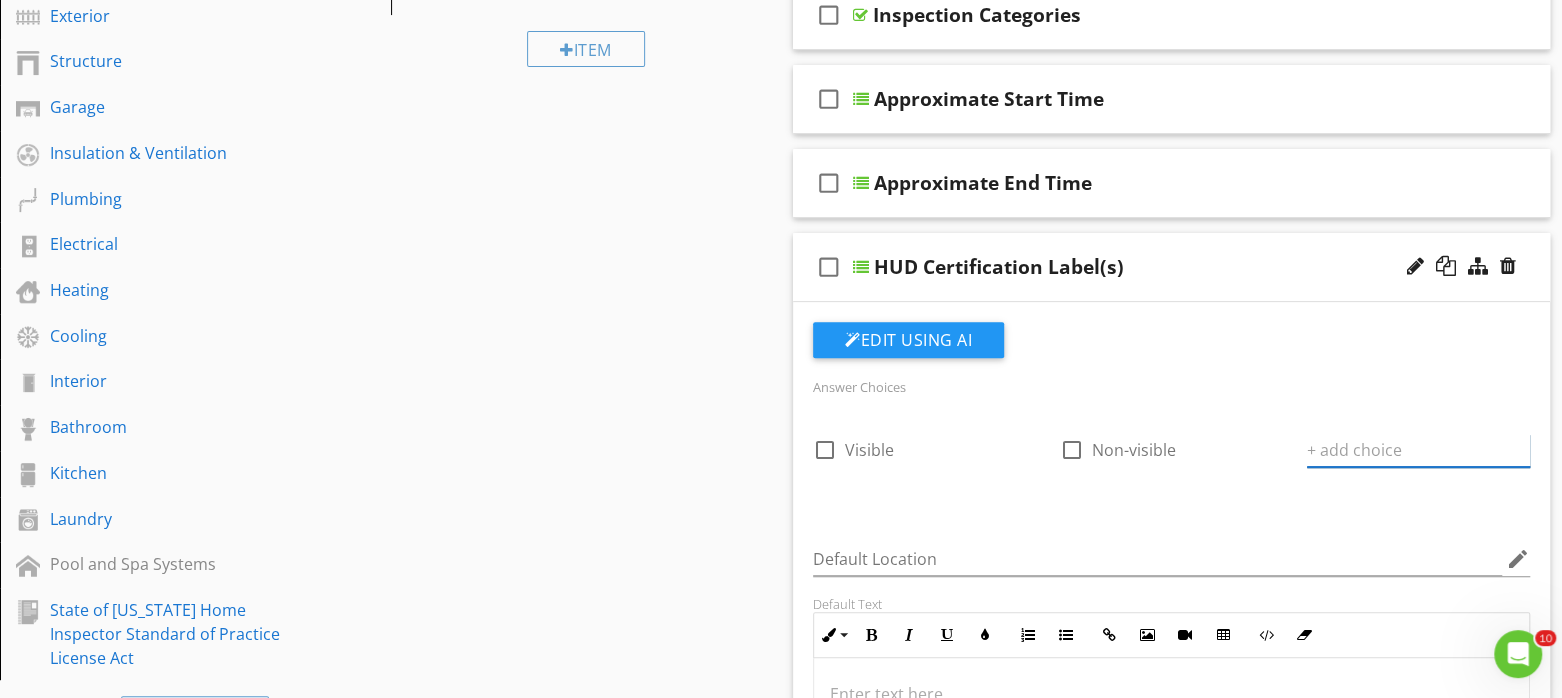 scroll, scrollTop: 500, scrollLeft: 0, axis: vertical 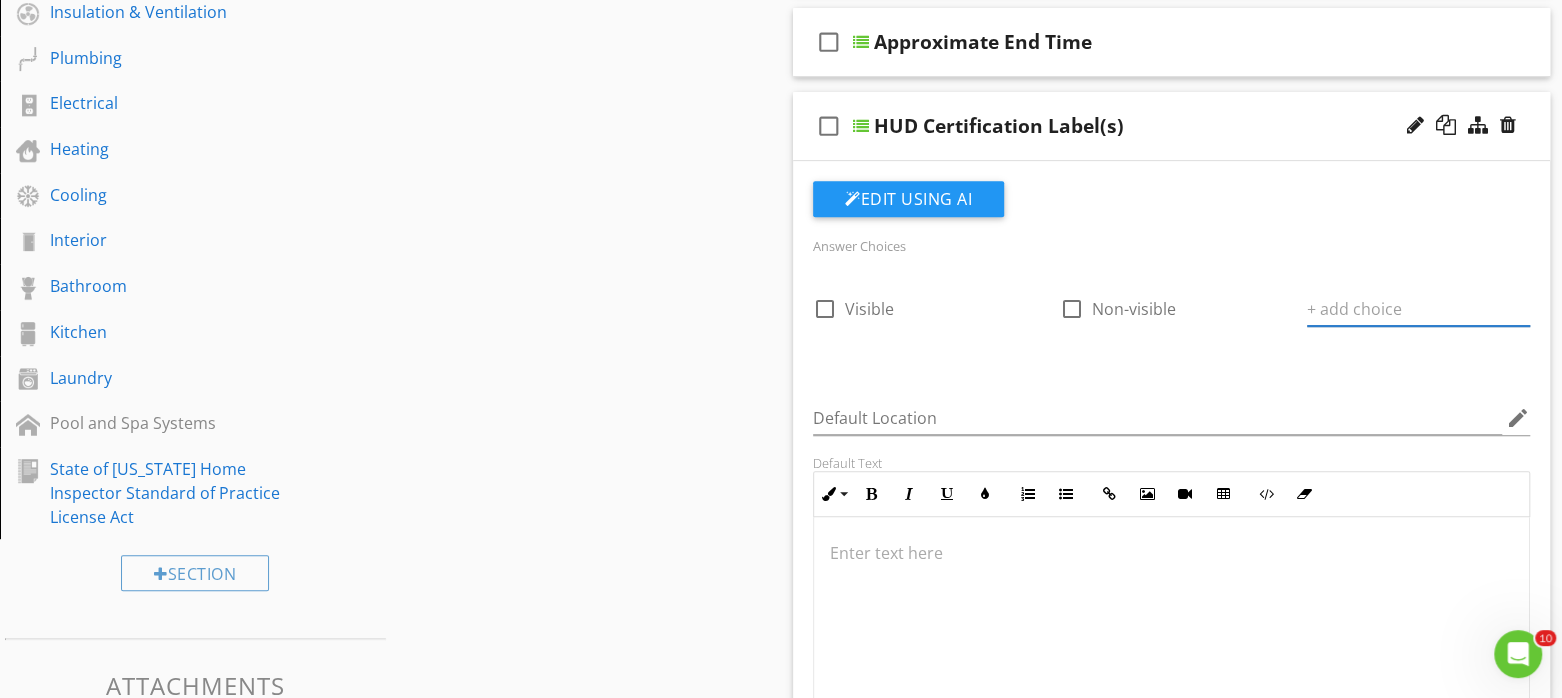 click on "check_box_outline_blank
HUD Certification Label(s)" at bounding box center (1171, 126) 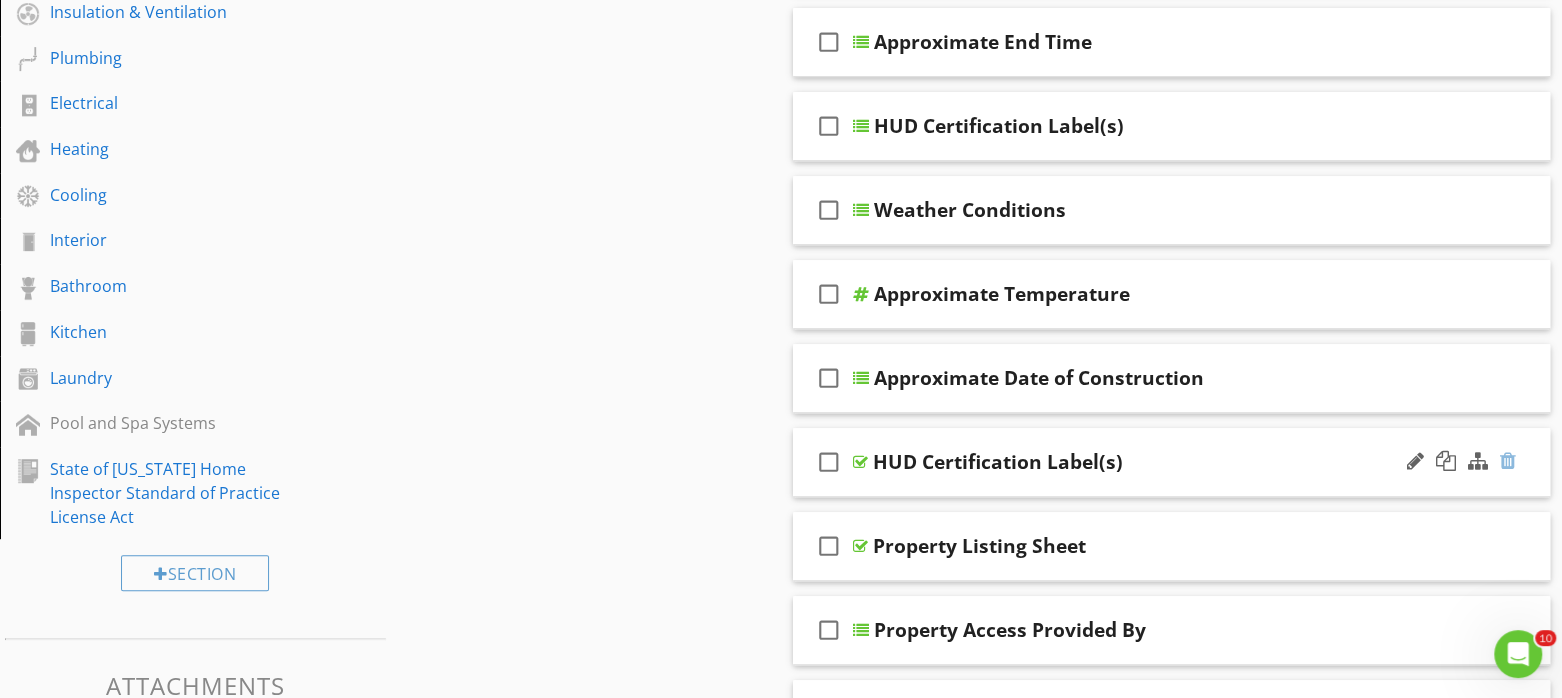 click at bounding box center (1508, 461) 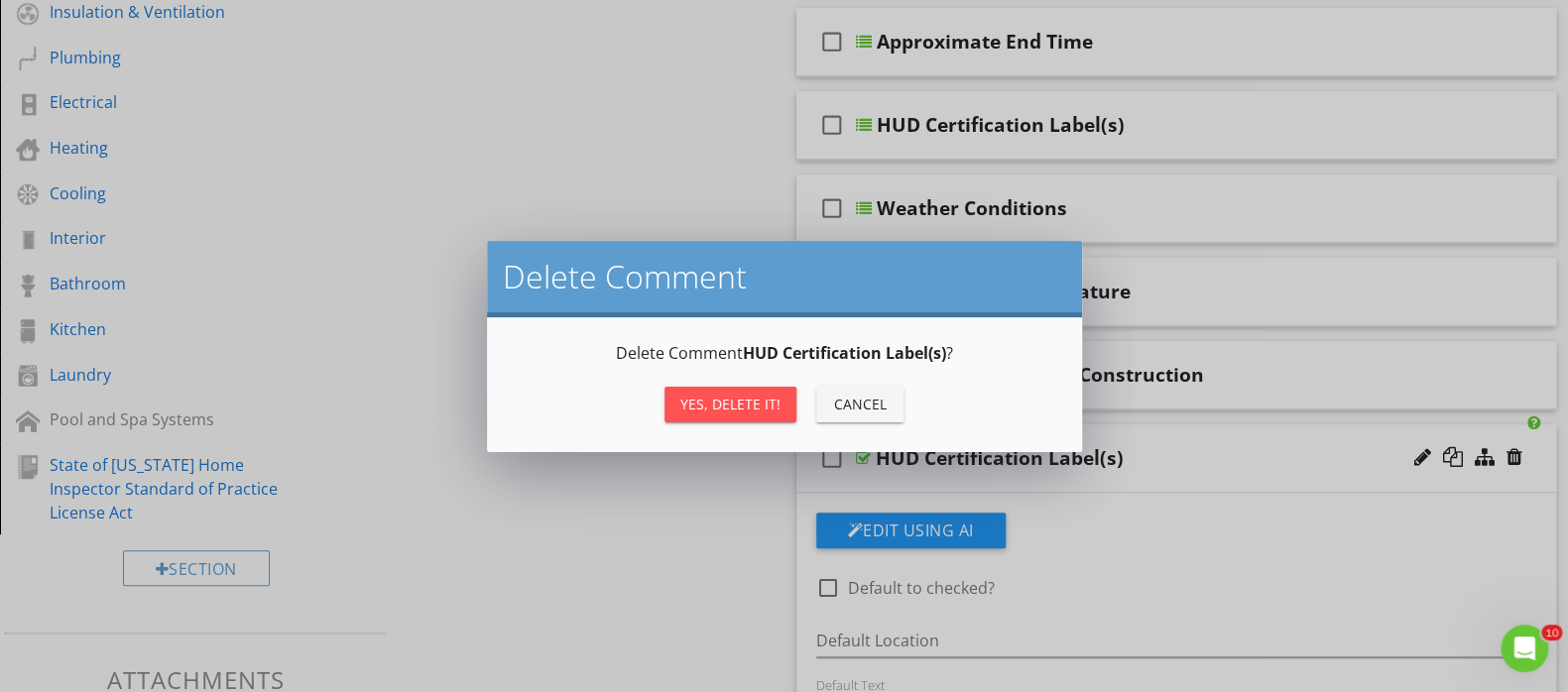click on "Yes, Delete it!" at bounding box center (730, 404) 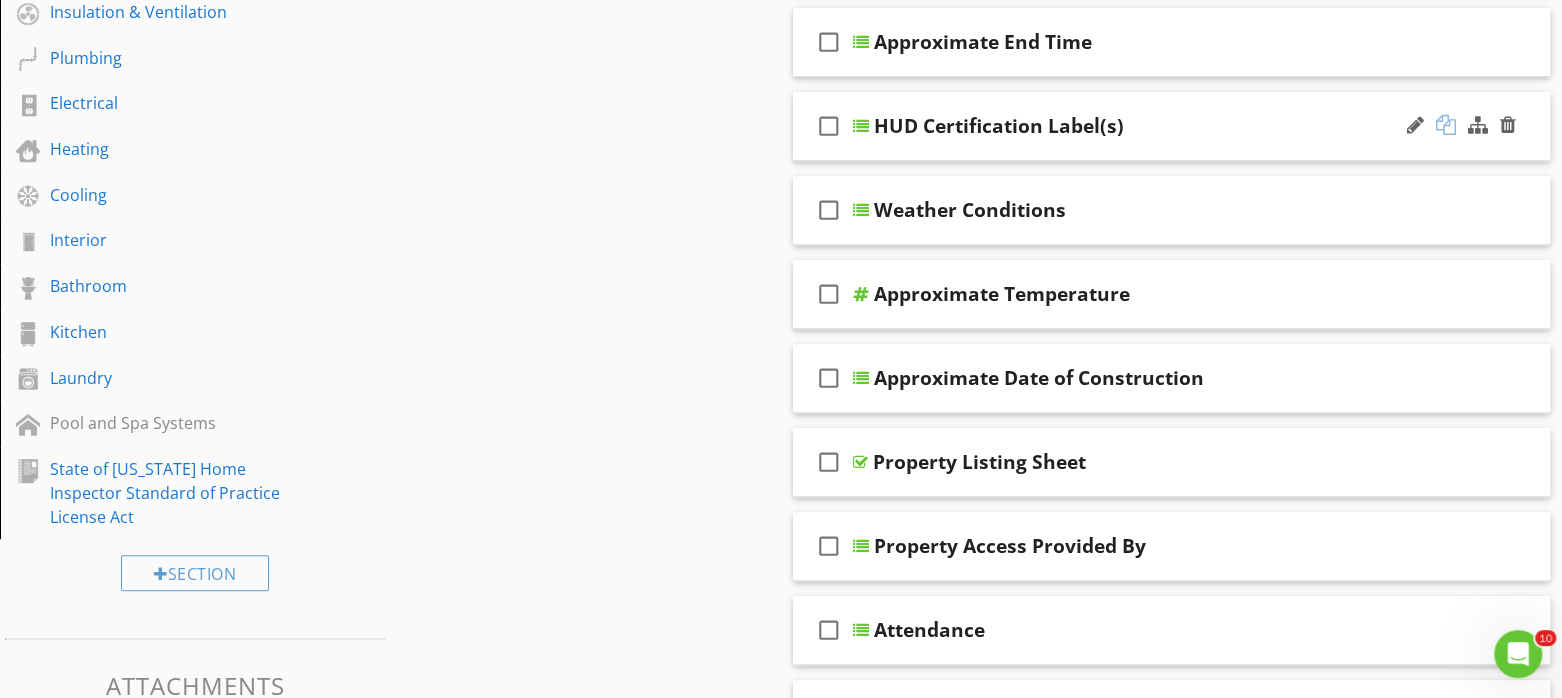 click at bounding box center [1446, 125] 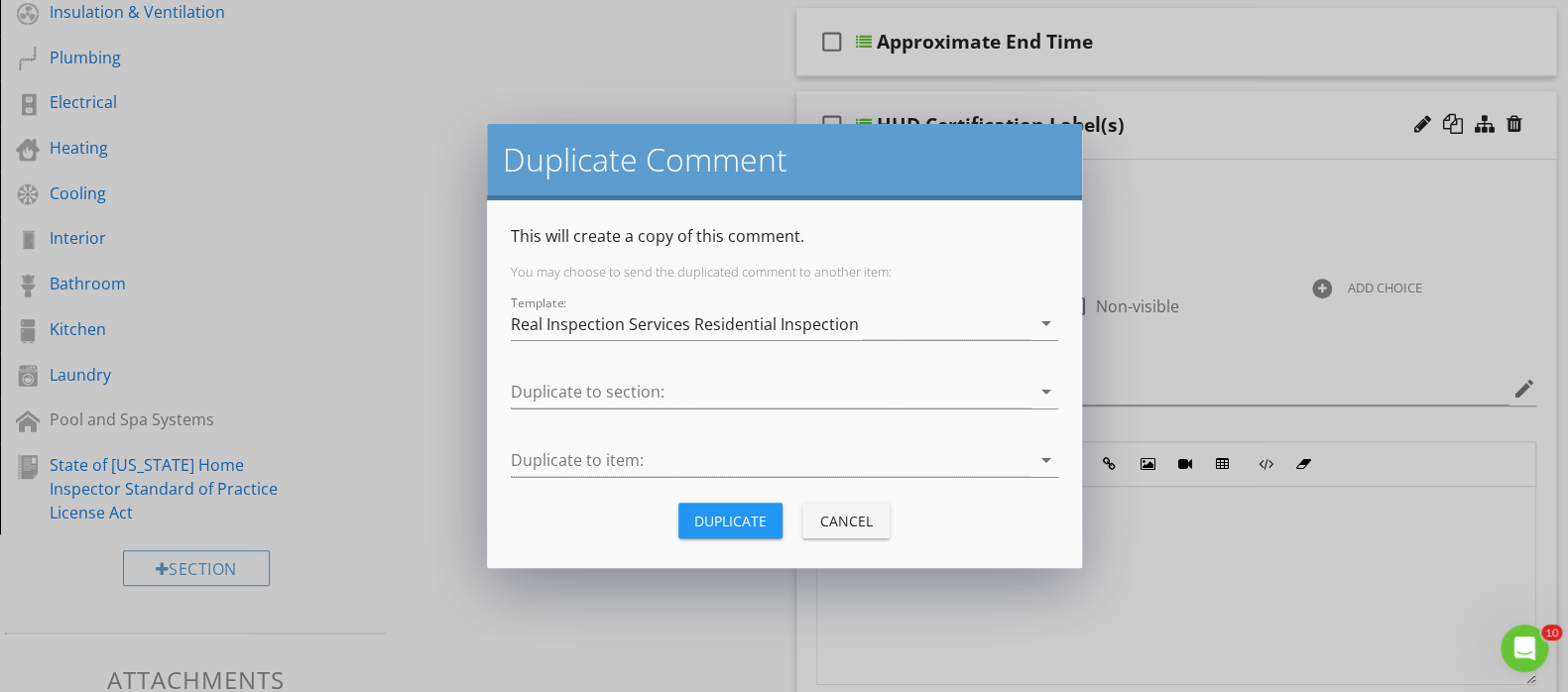 click on "Duplicate" at bounding box center [730, 520] 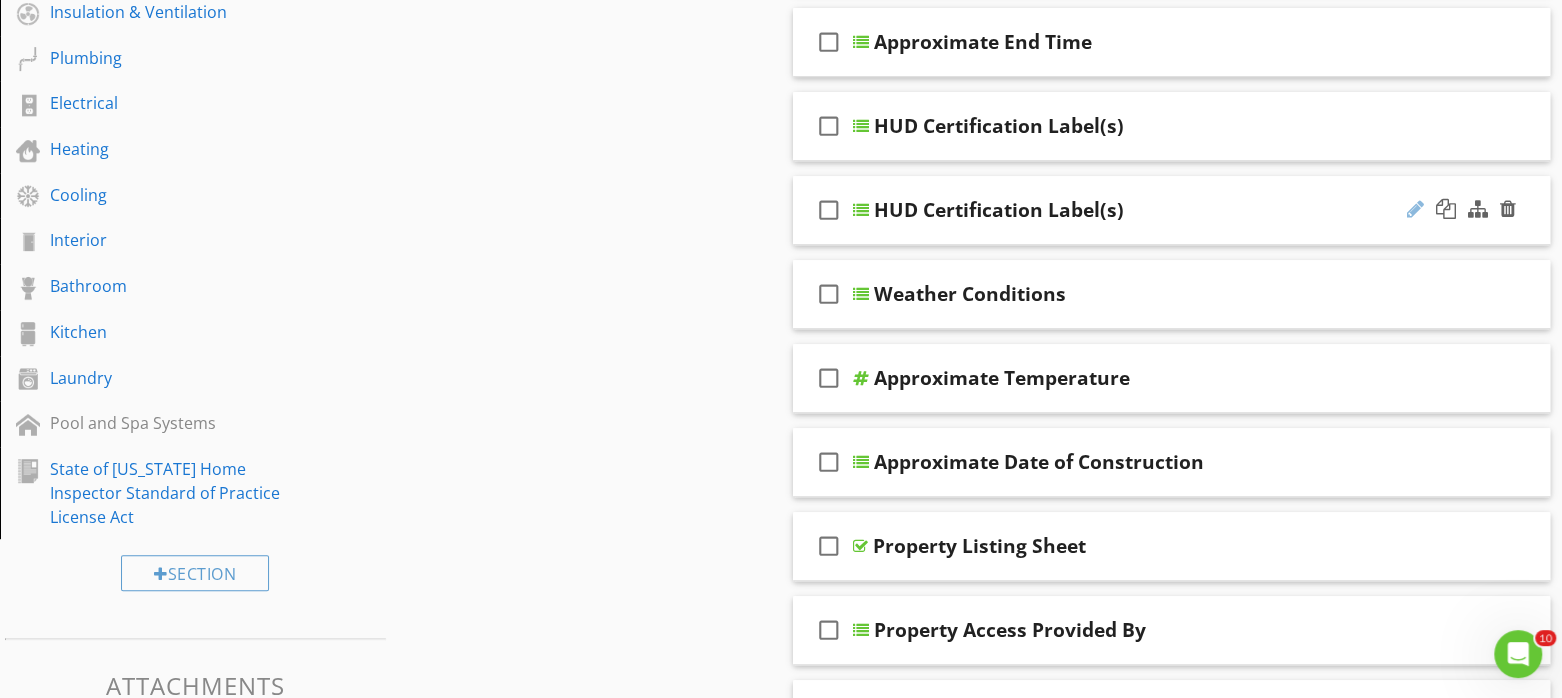 click at bounding box center [1415, 209] 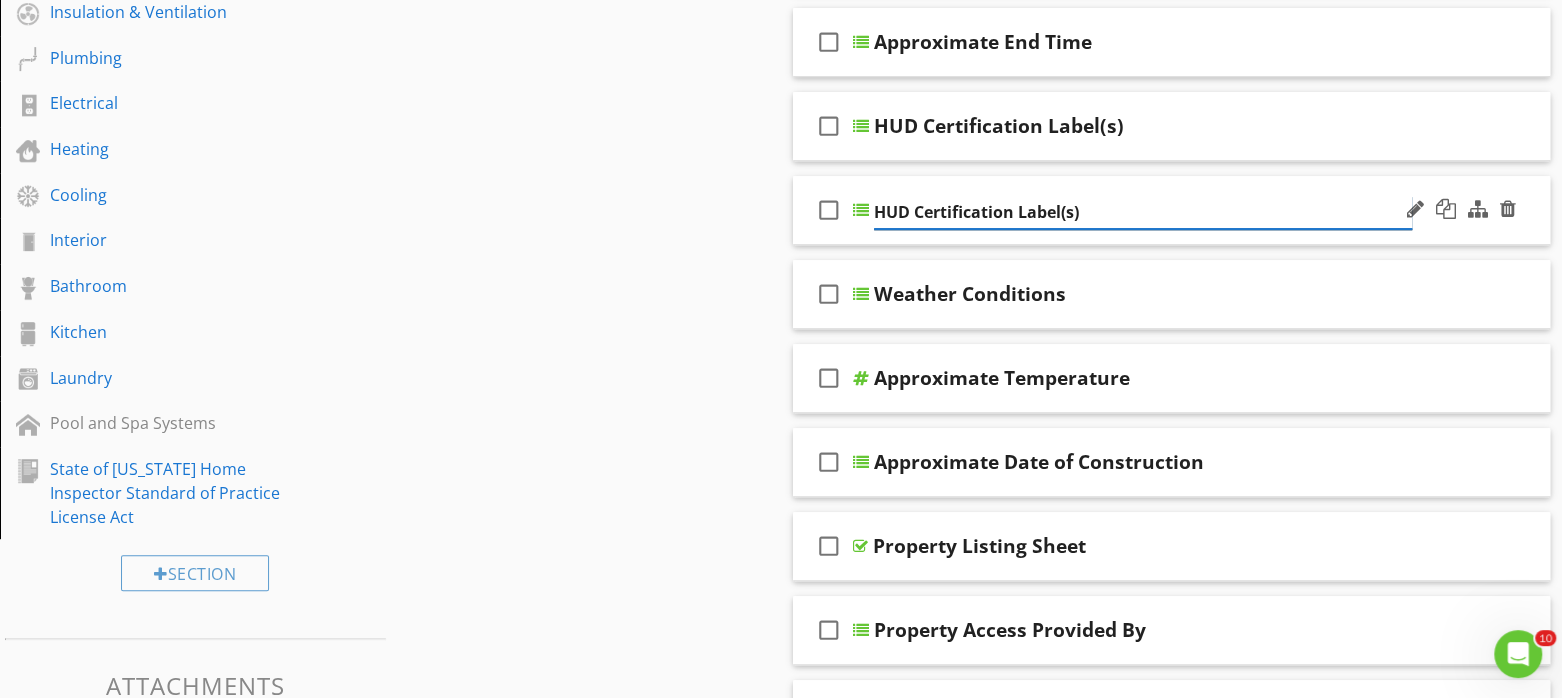 click on "HUD Certification Label(s)" at bounding box center (1143, 212) 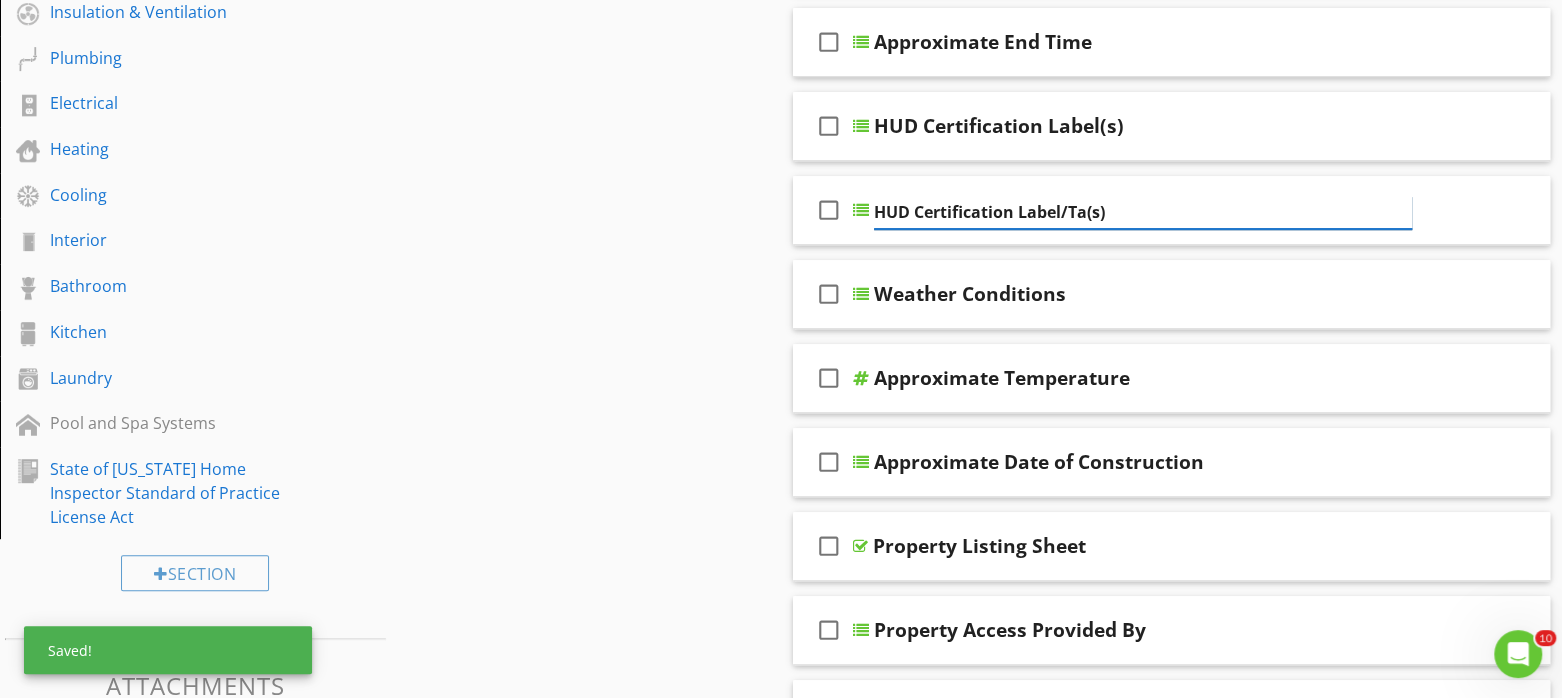 type on "HUD Certification Label/Tag(s)" 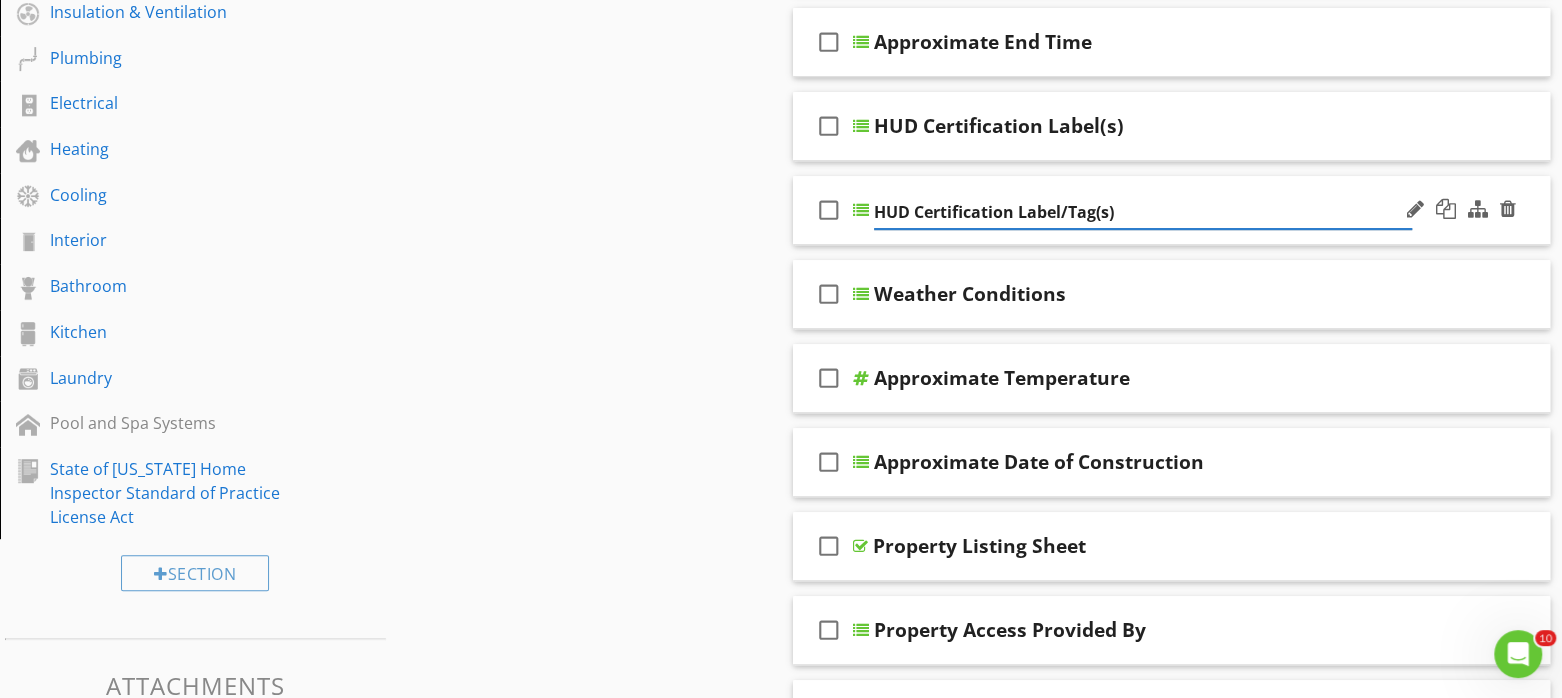 click on "check_box_outline_blank         HUD Certification Label/Tag(s)" at bounding box center [1171, 210] 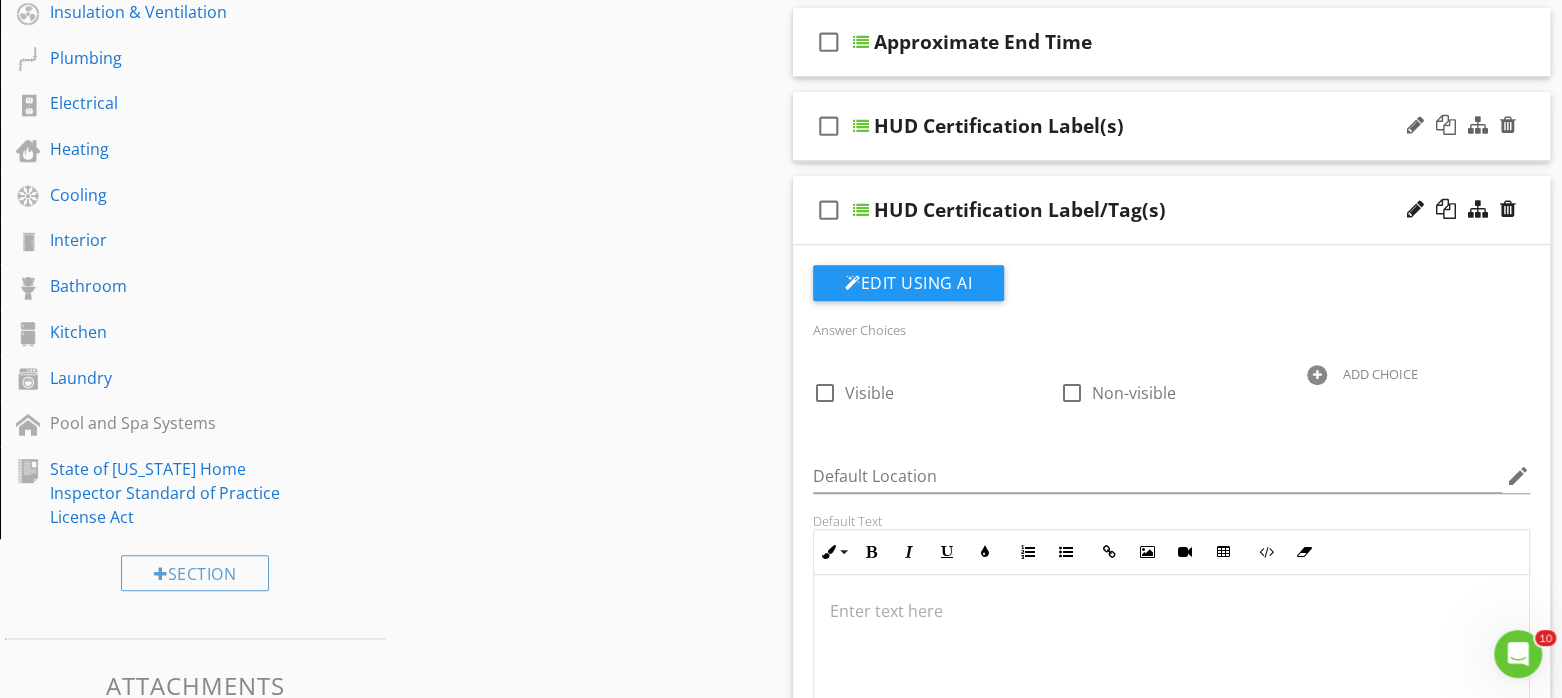 click on "HUD Certification Label(s)" at bounding box center (1143, 126) 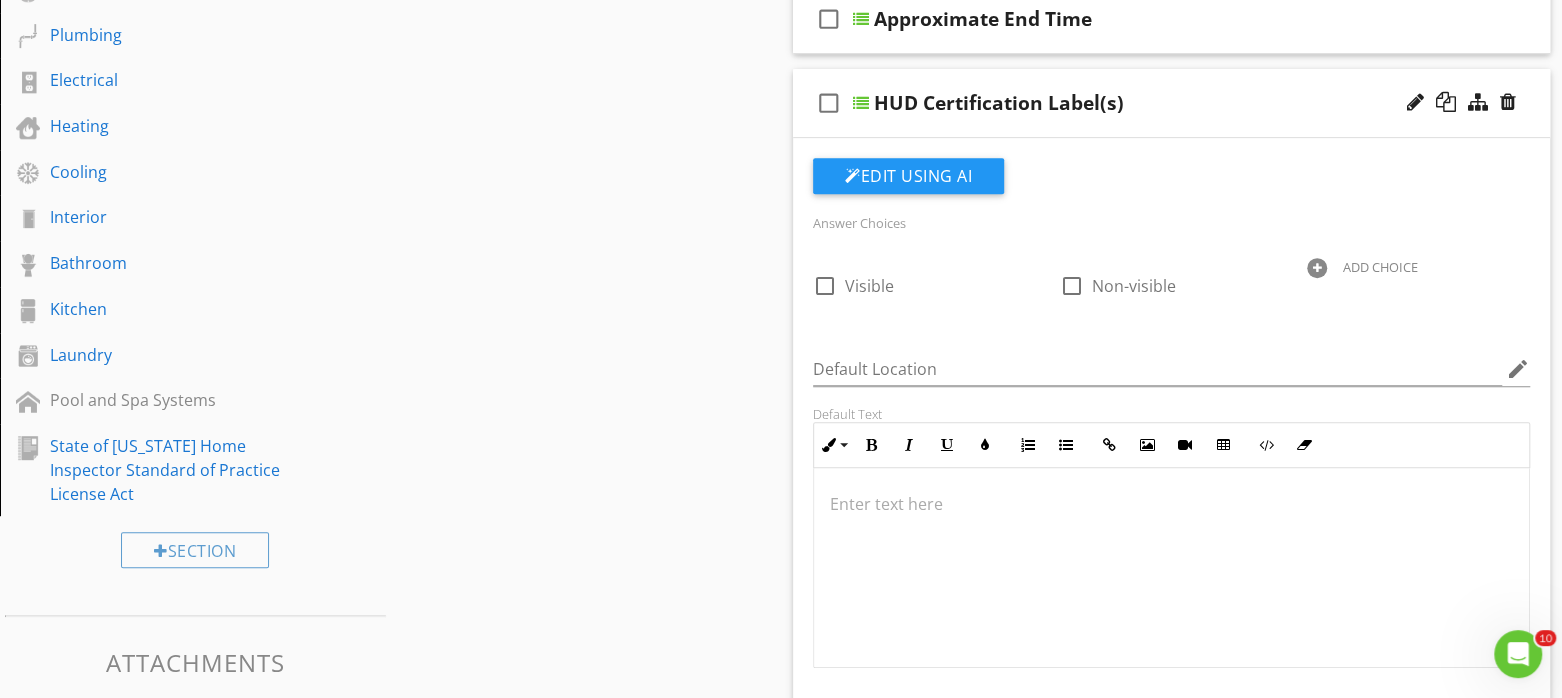 scroll, scrollTop: 500, scrollLeft: 0, axis: vertical 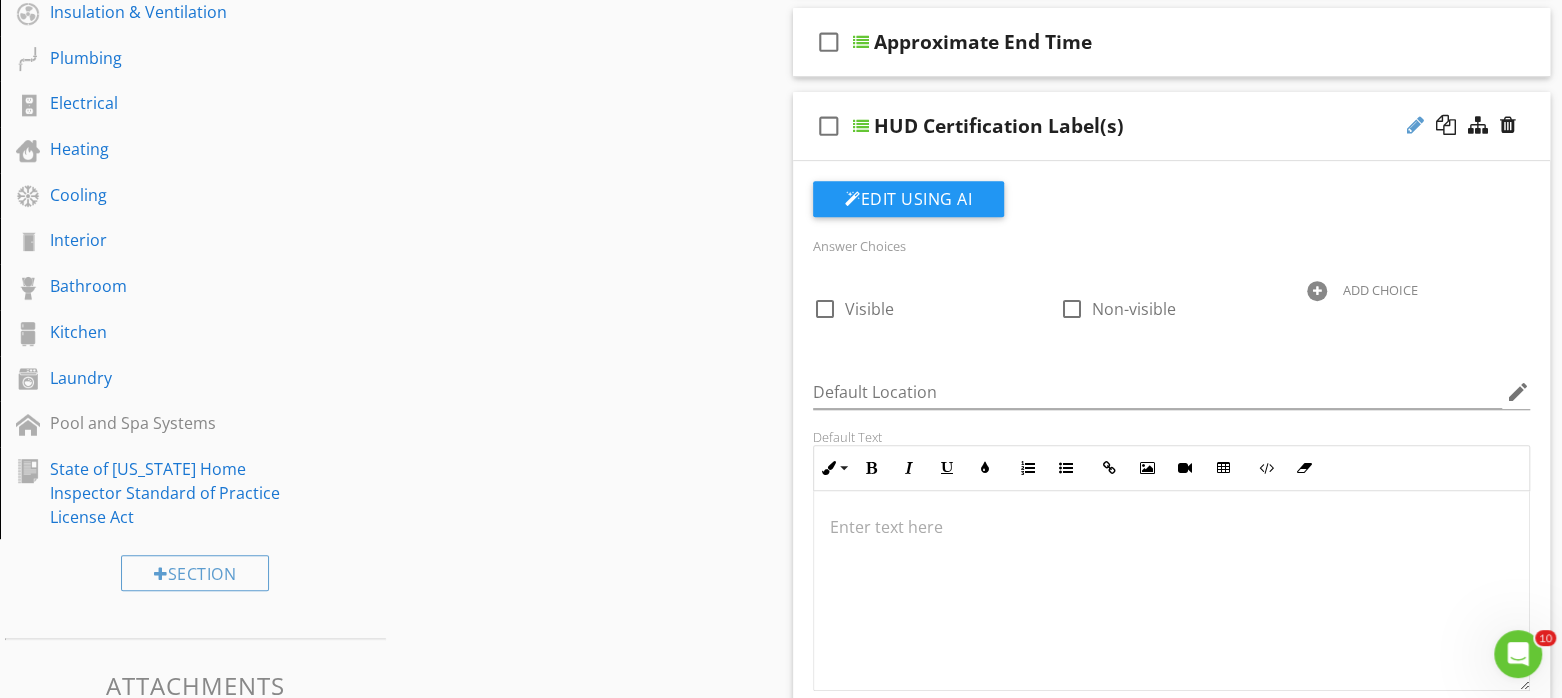 click at bounding box center [1415, 125] 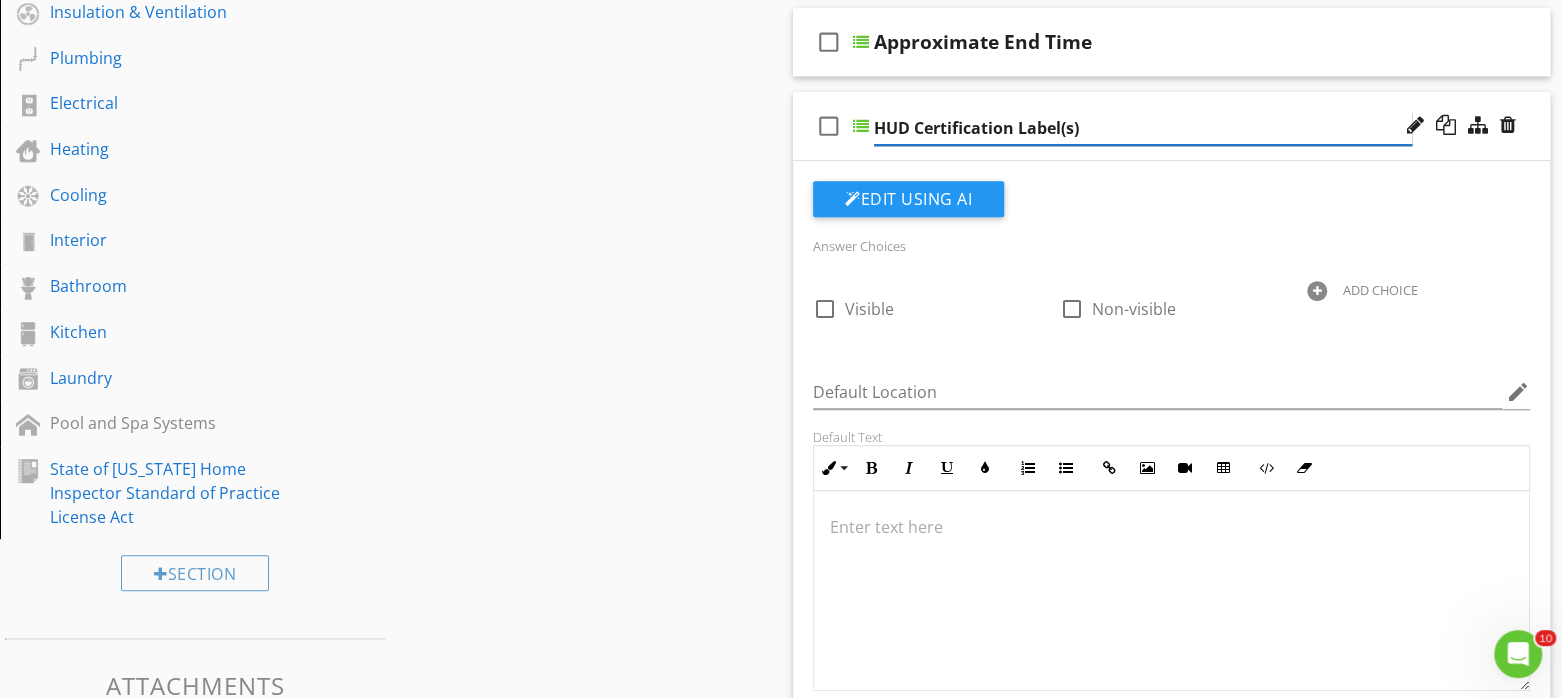 click on "HUD Certification Label(s)" at bounding box center [1143, 128] 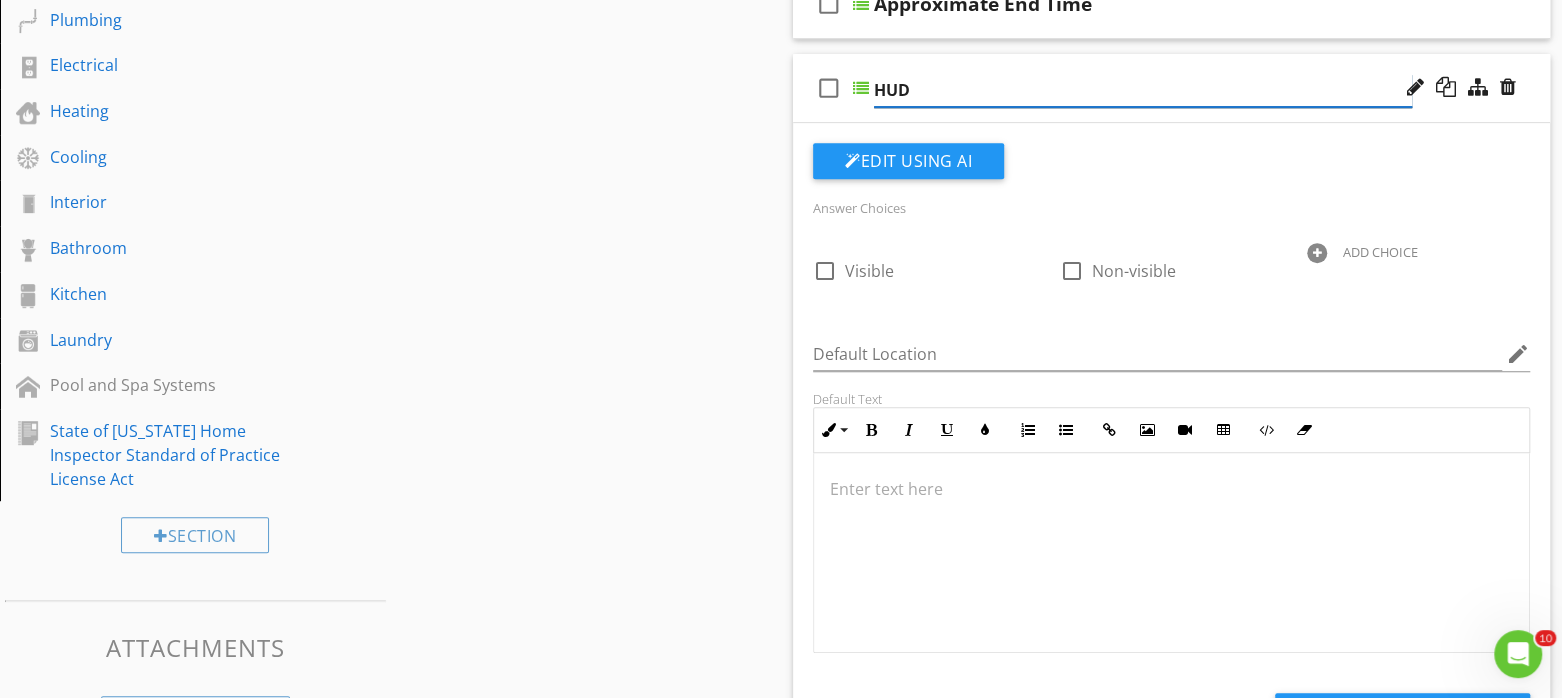 scroll, scrollTop: 500, scrollLeft: 0, axis: vertical 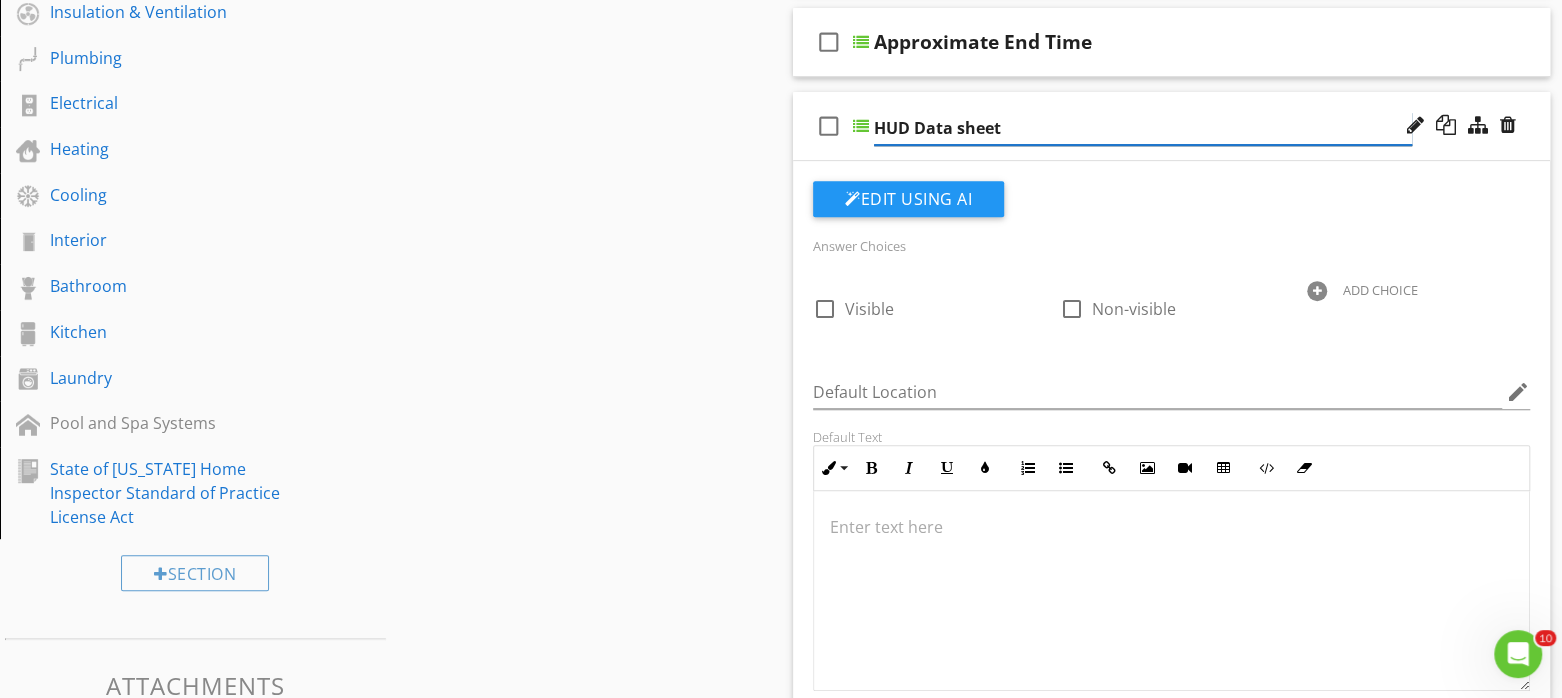 click on "HUD Data sheet" at bounding box center (1143, 128) 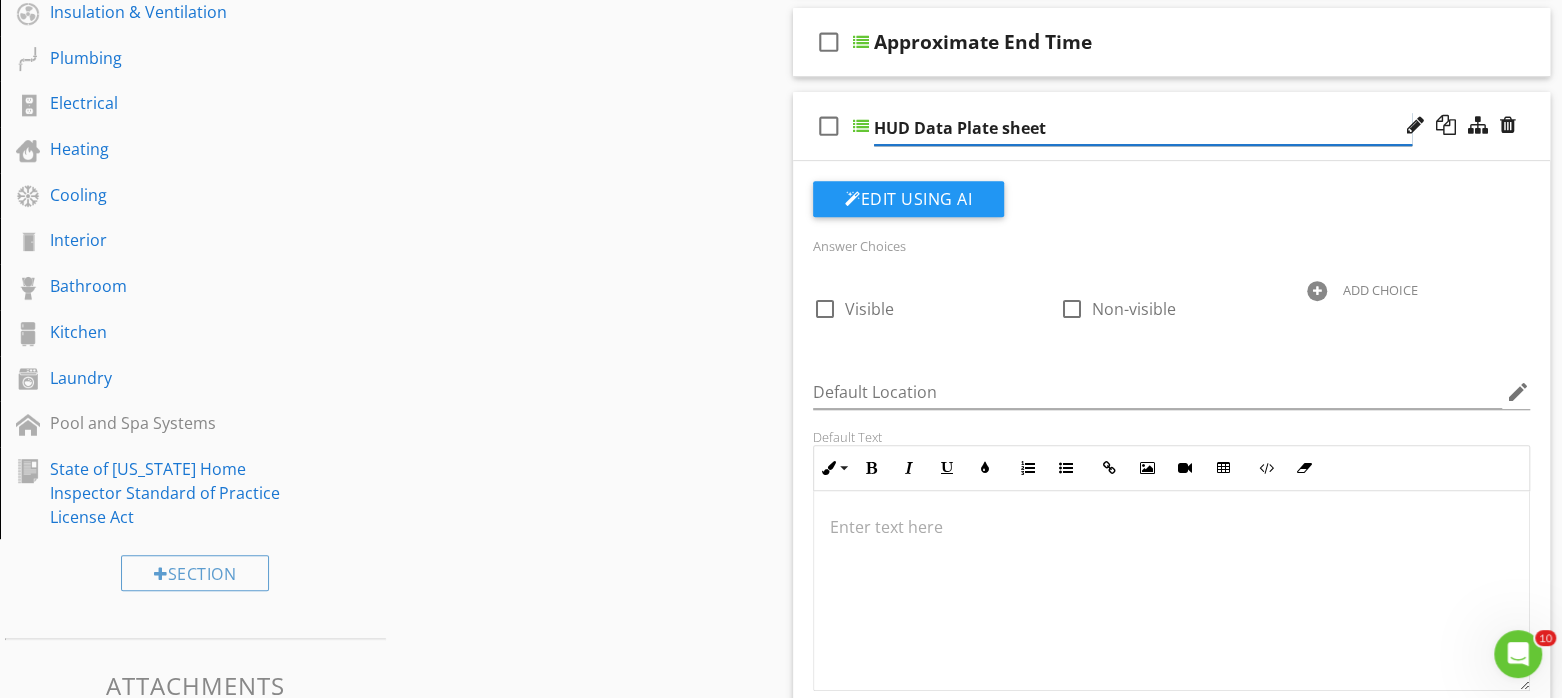 click on "HUD Data Plate sheet" at bounding box center [1143, 128] 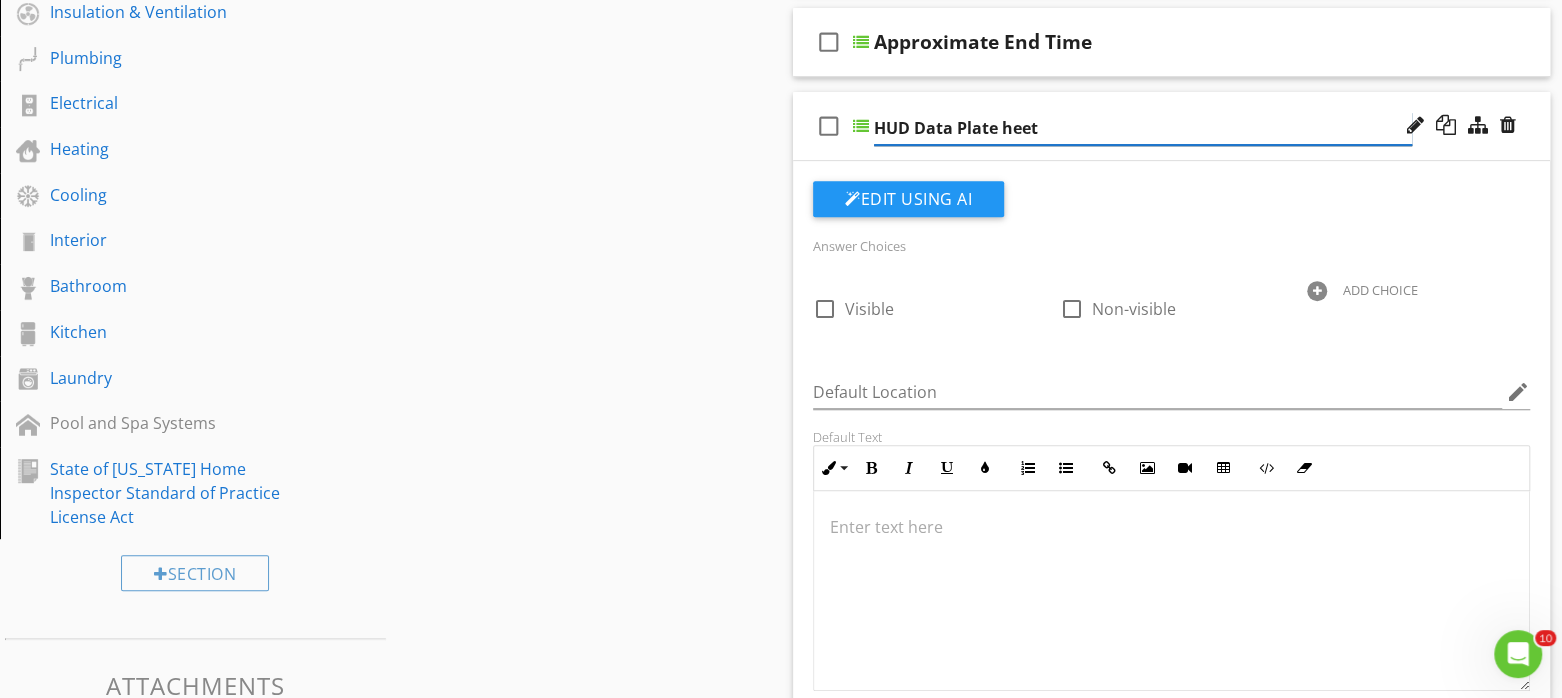 type on "HUD Data Plate Sheet" 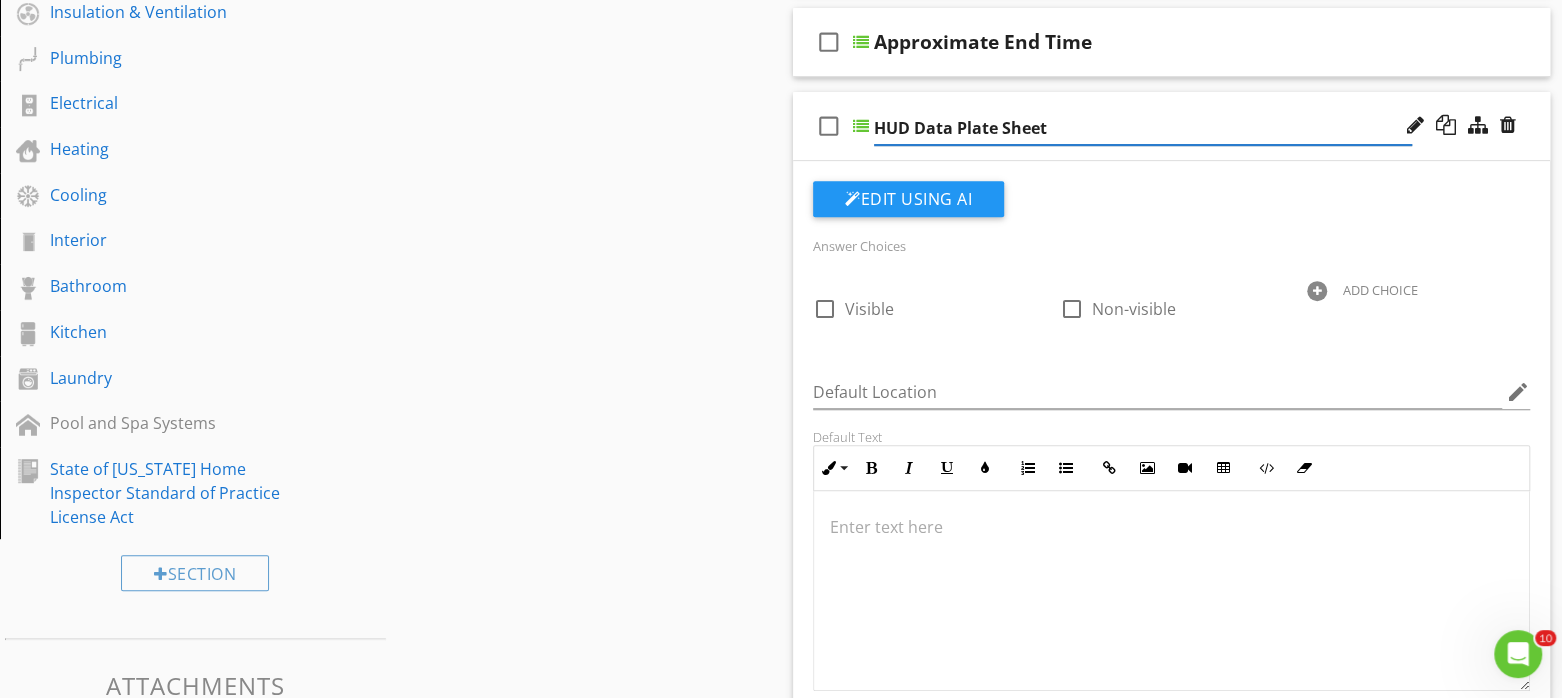 click on "check_box_outline_blank         HUD Data Plate Sheet" at bounding box center (1171, 126) 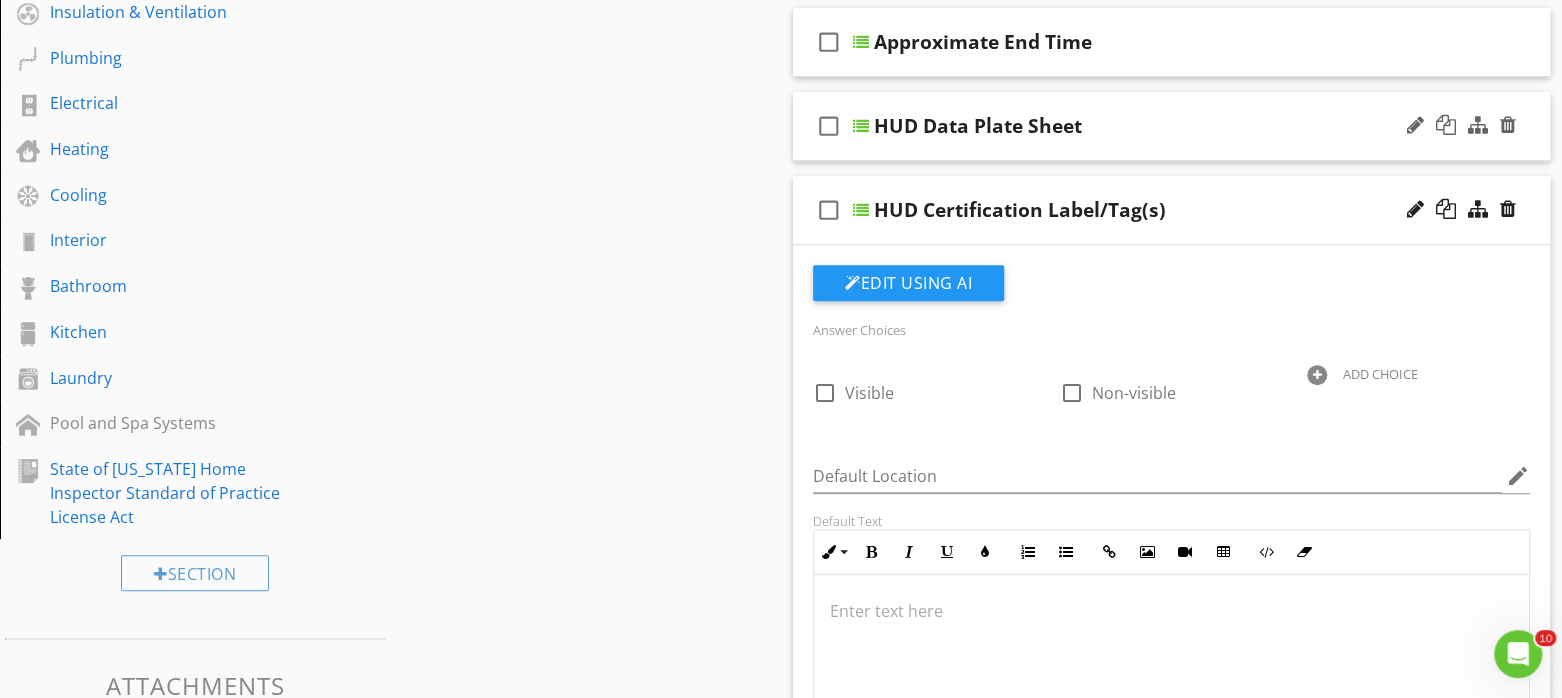 click on "check_box_outline_blank
HUD Data Plate Sheet" at bounding box center [1171, 126] 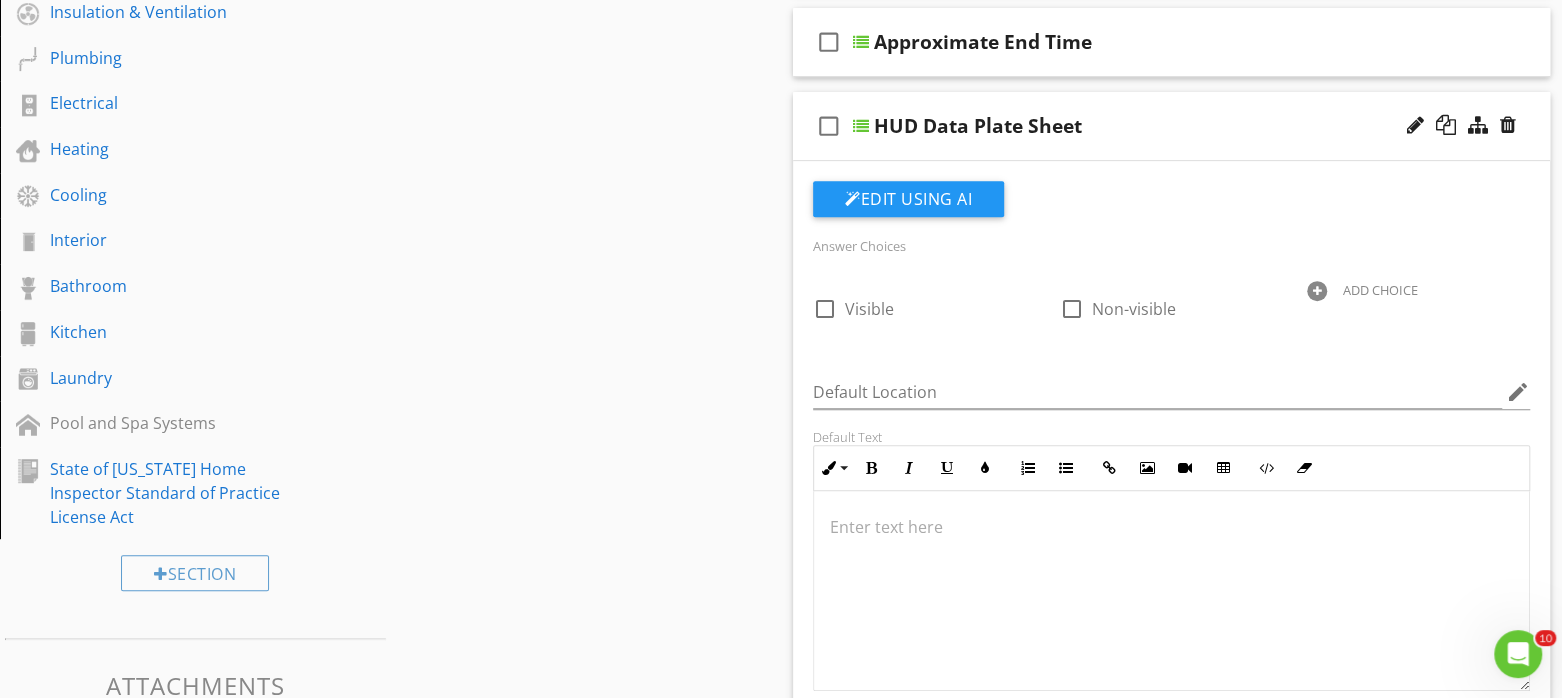 click on "check_box_outline_blank
HUD Data Plate Sheet" at bounding box center [1171, 126] 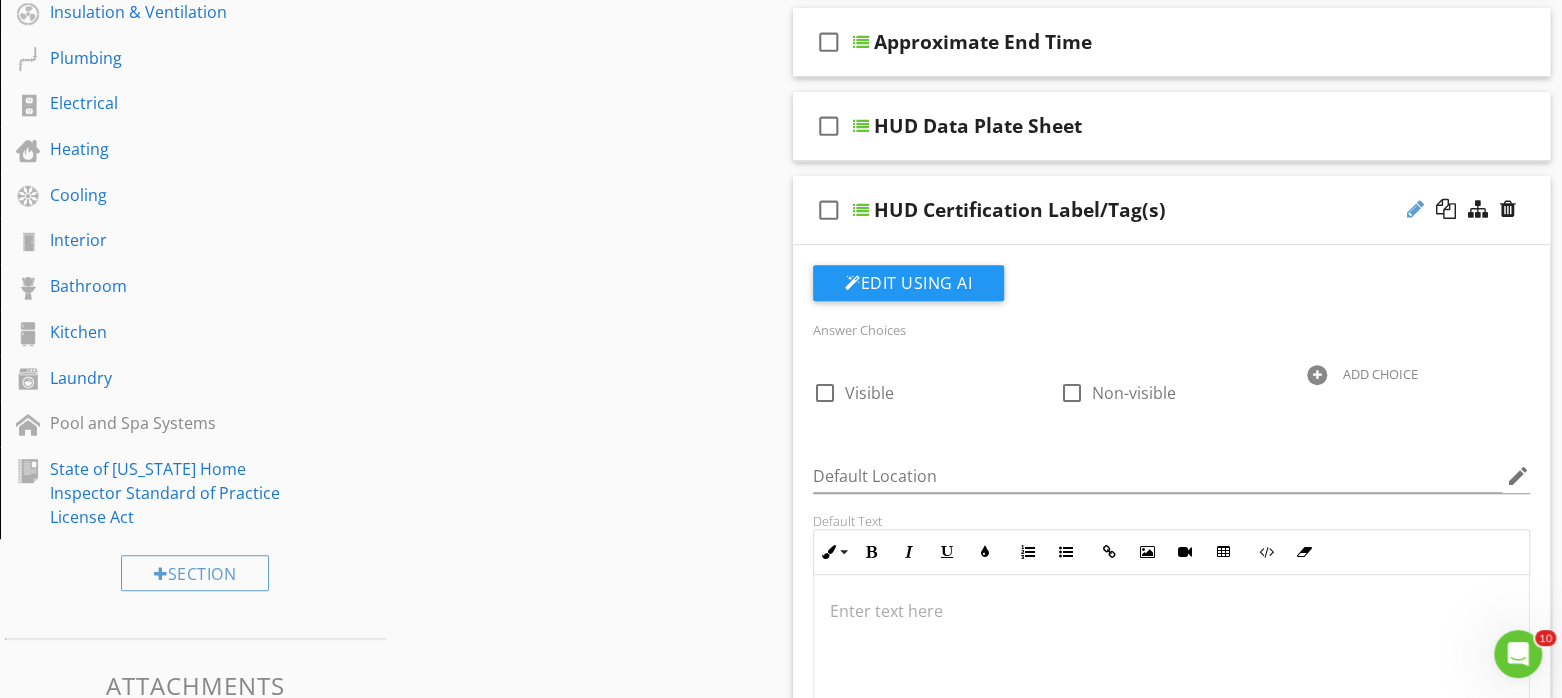 click at bounding box center [1415, 209] 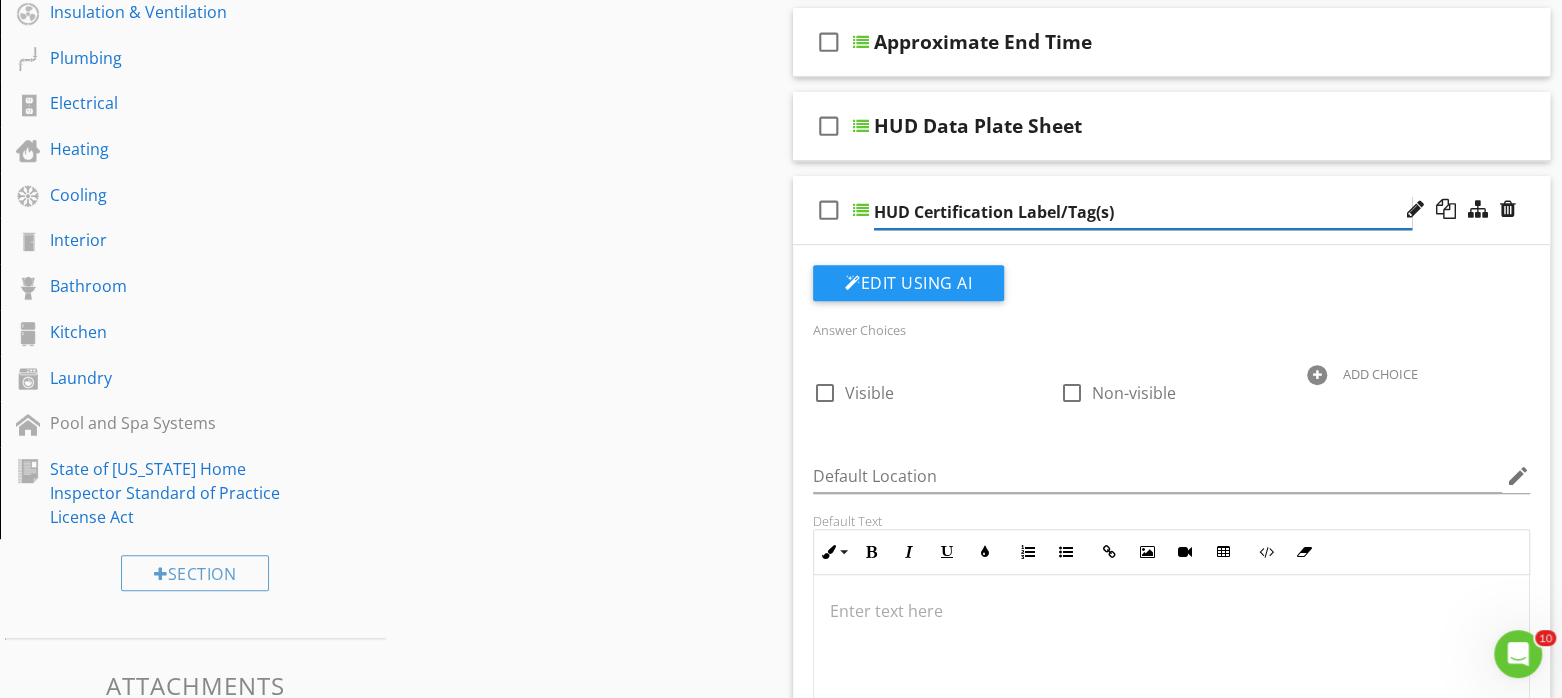 click on "HUD Certification Label/Tag(s)" at bounding box center (1143, 212) 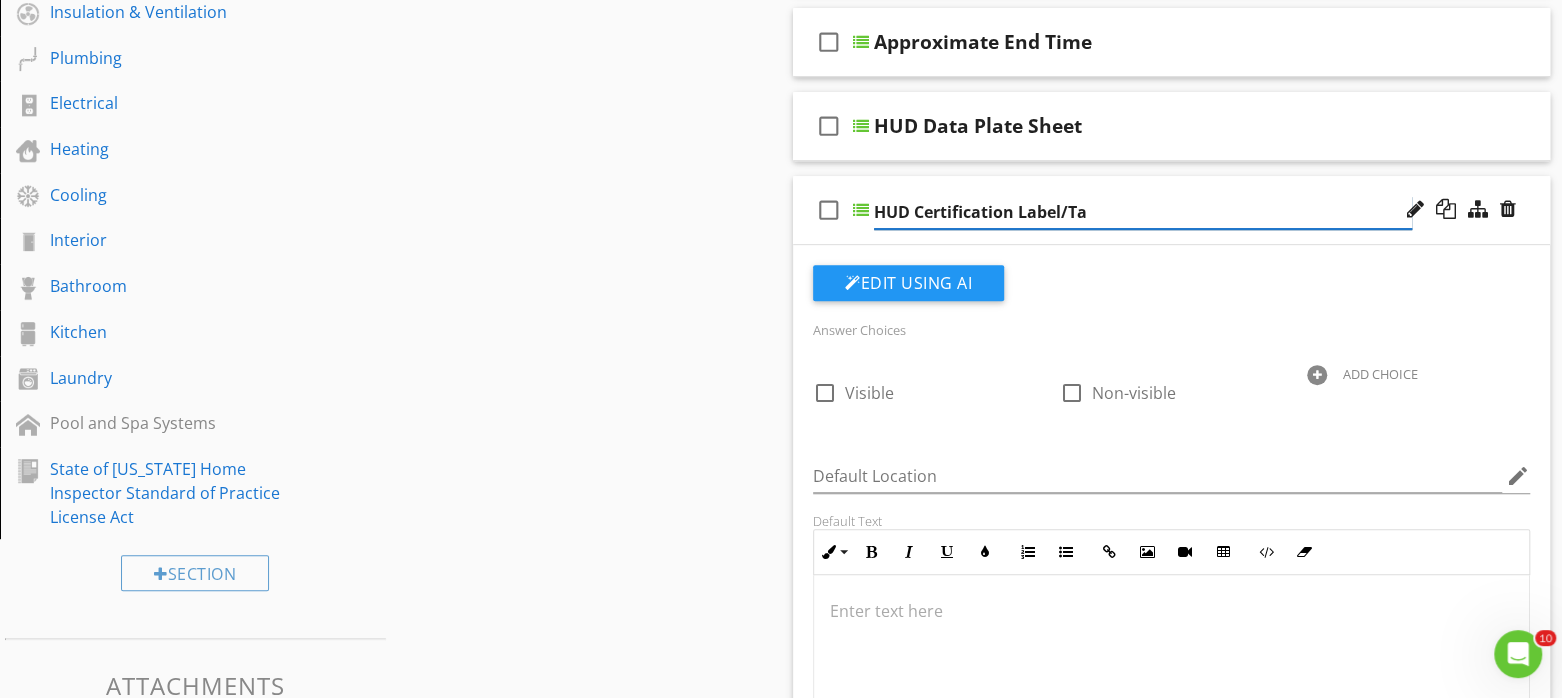 type on "HUD Certification Label/Tag" 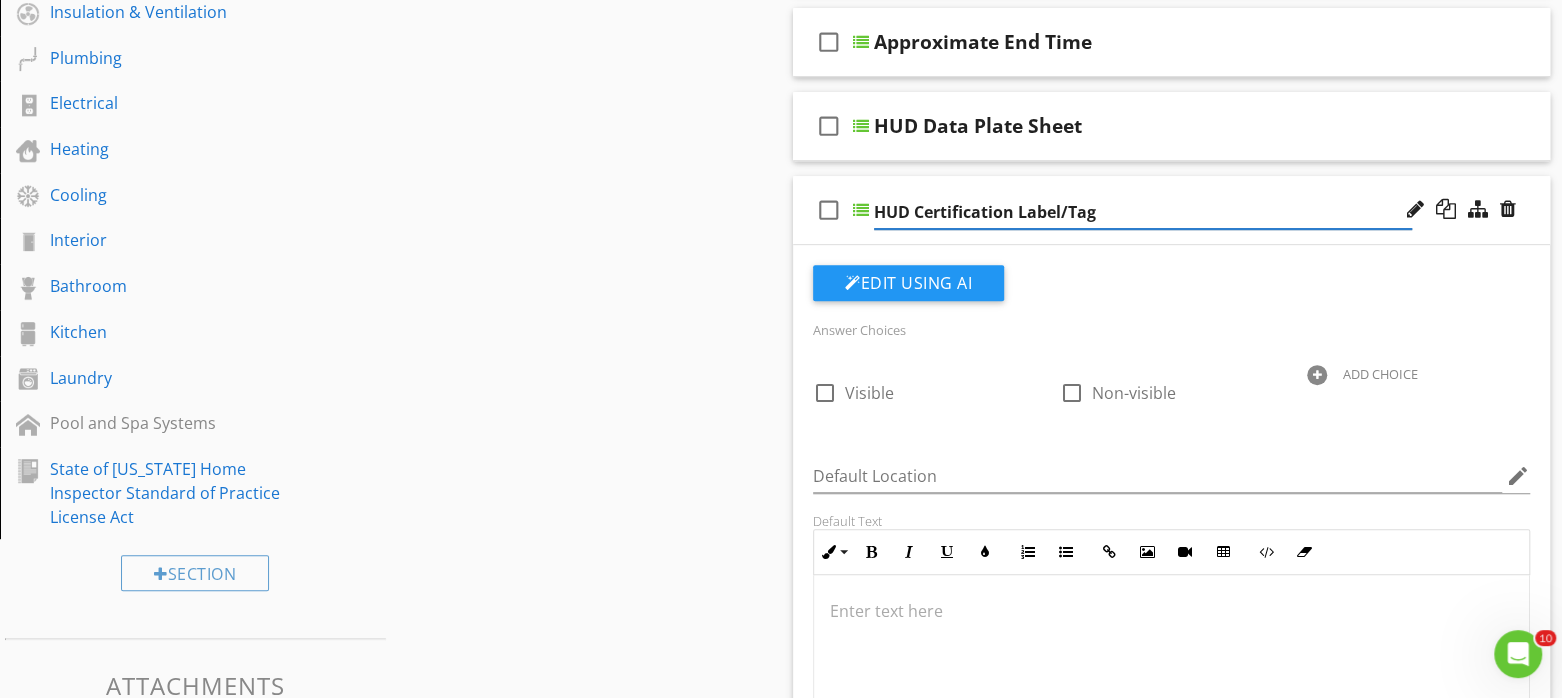 click on "check_box_outline_blank
Inspection Categories
check_box_outline_blank
Approximate Start Time
check_box_outline_blank
Approximate End Time
check_box_outline_blank
HUD Data Plate Sheet
check_box_outline_blank         HUD Certification Label/Tag
Edit Using AI
Answer Choices   check_box_outline_blank Visible   check_box_outline_blank Non-visible         ADD CHOICE     Default Location edit       Default Text   Inline Style XLarge Large Normal Small Light Small/Light Bold Italic Underline Colors Ordered List Unordered List Insert Link Insert Image Insert Video Insert Table Code View Clear Formatting Enter text here
Add Default Photo
check_box_outline_blank
Weather Conditions
check_box_outline_blank" at bounding box center (1171, 1013) 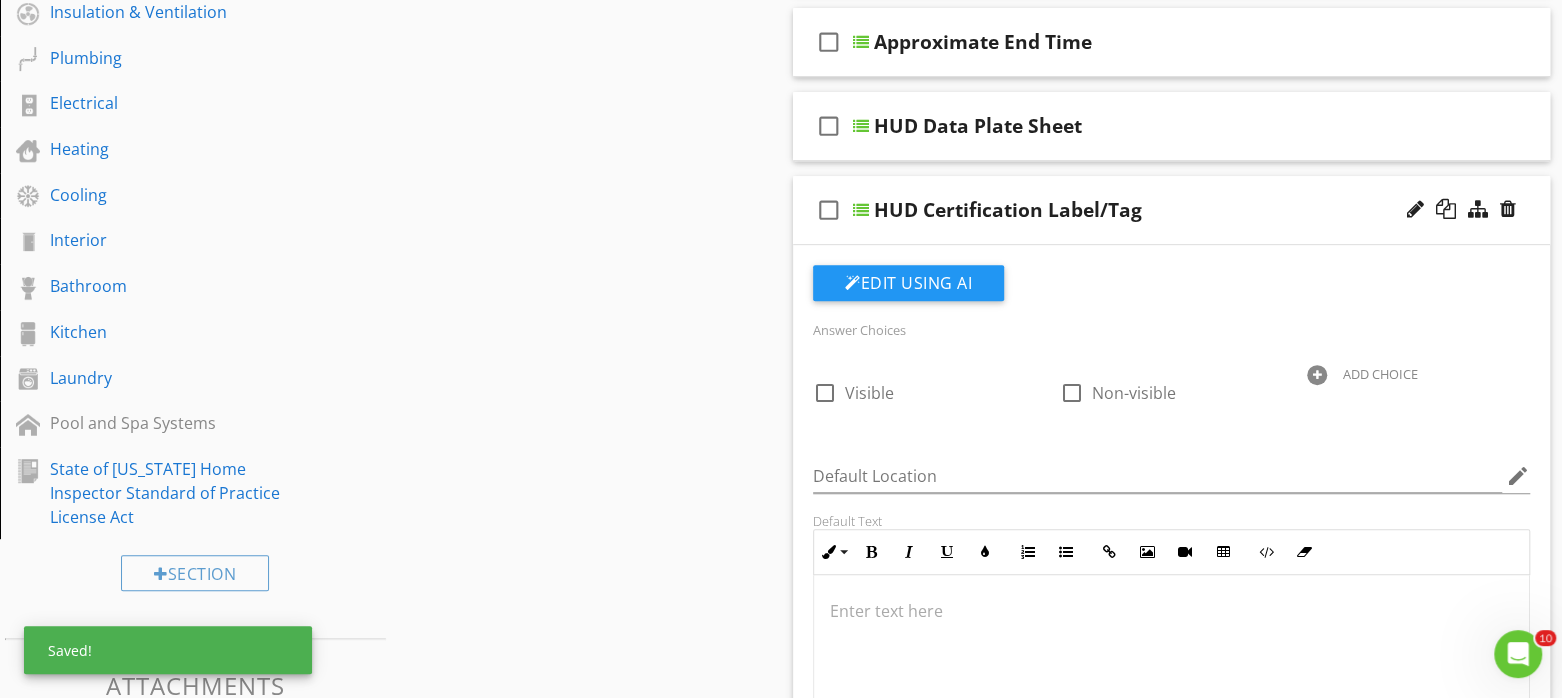 click on "check_box_outline_blank
HUD Certification Label/Tag" at bounding box center (1171, 210) 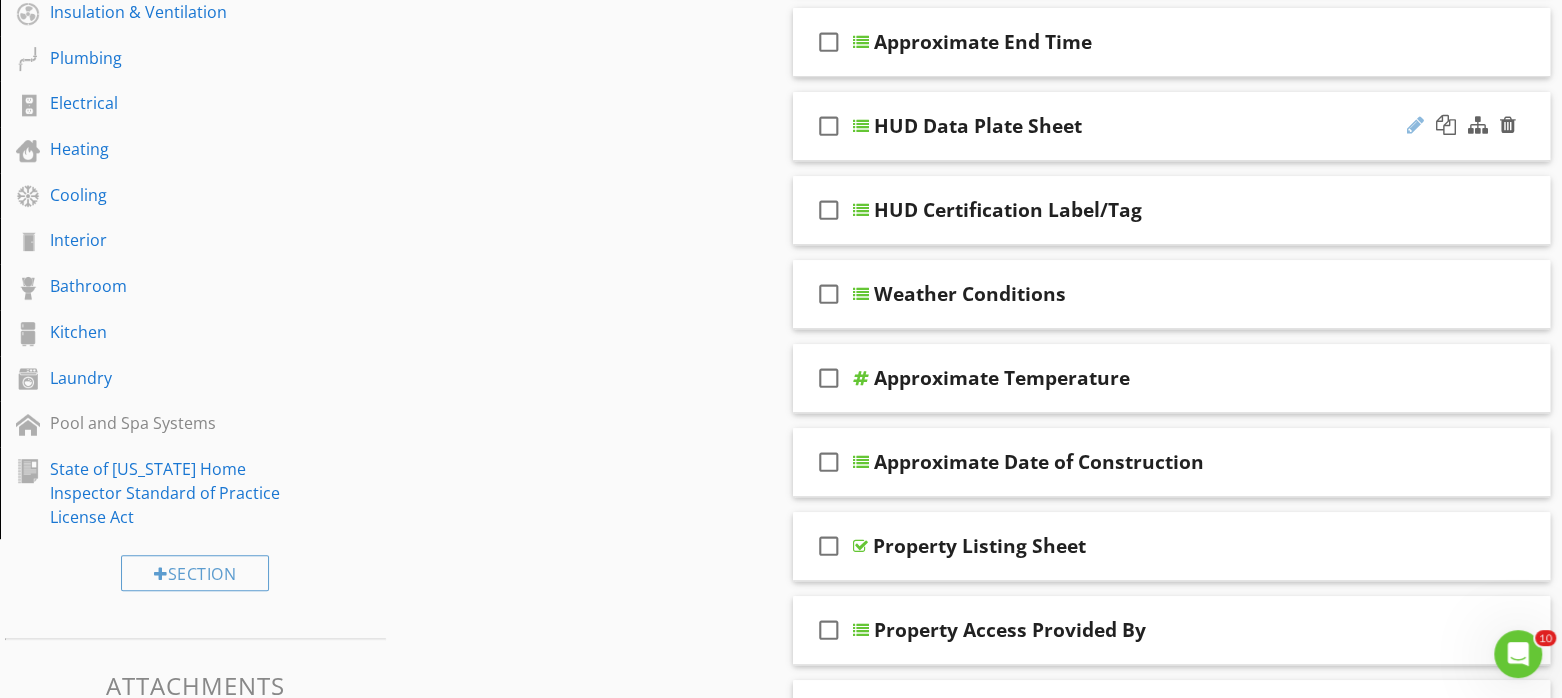 click at bounding box center [1415, 125] 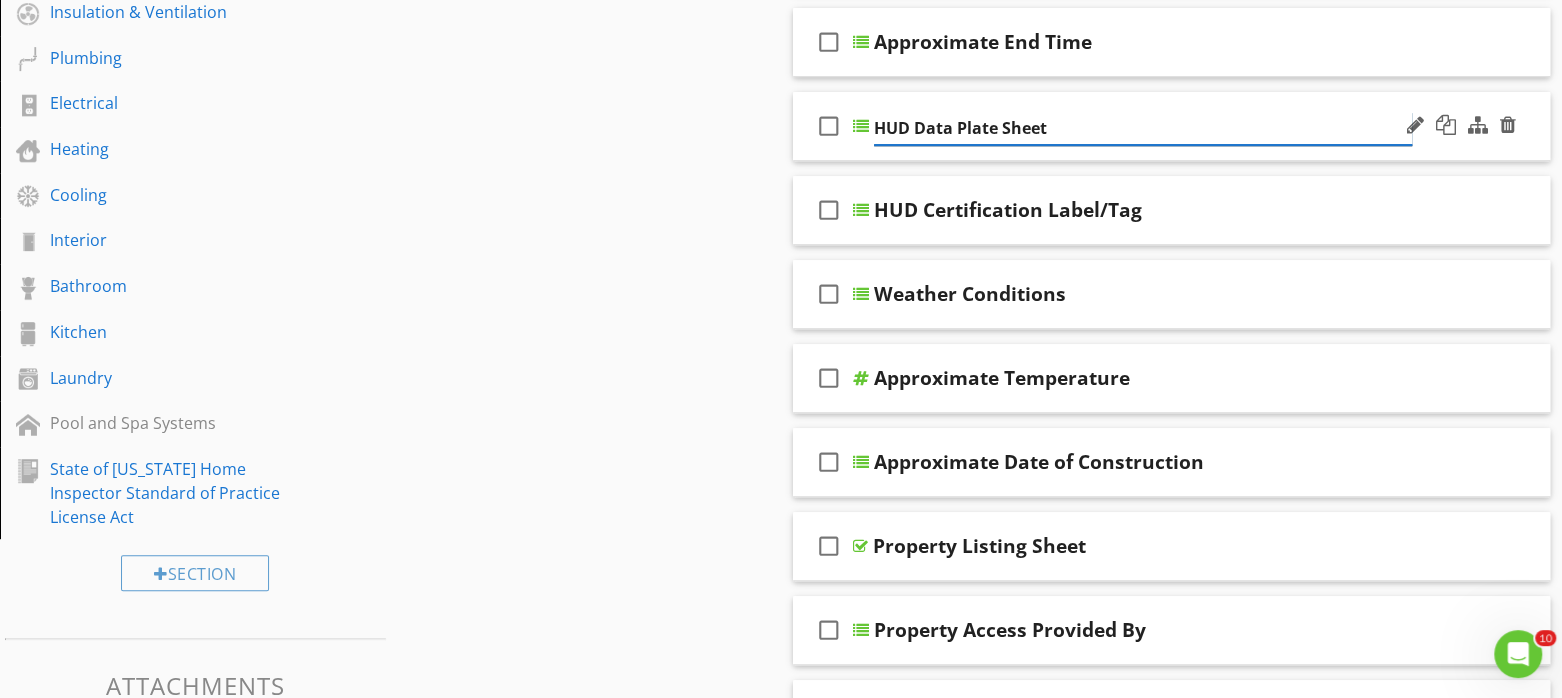 click on "HUD Data Plate Sheet" at bounding box center (1143, 128) 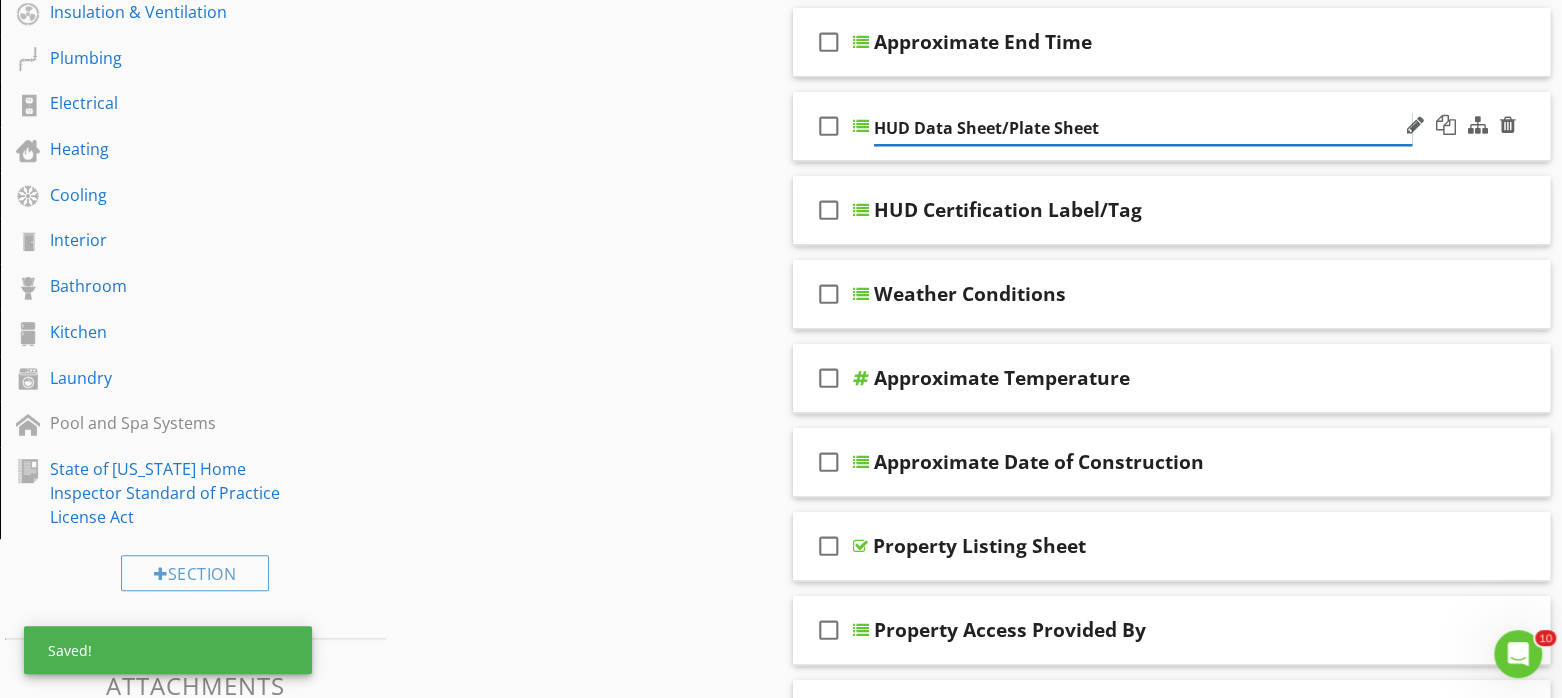 click on "HUD Data Sheet/Plate Sheet" at bounding box center (1143, 128) 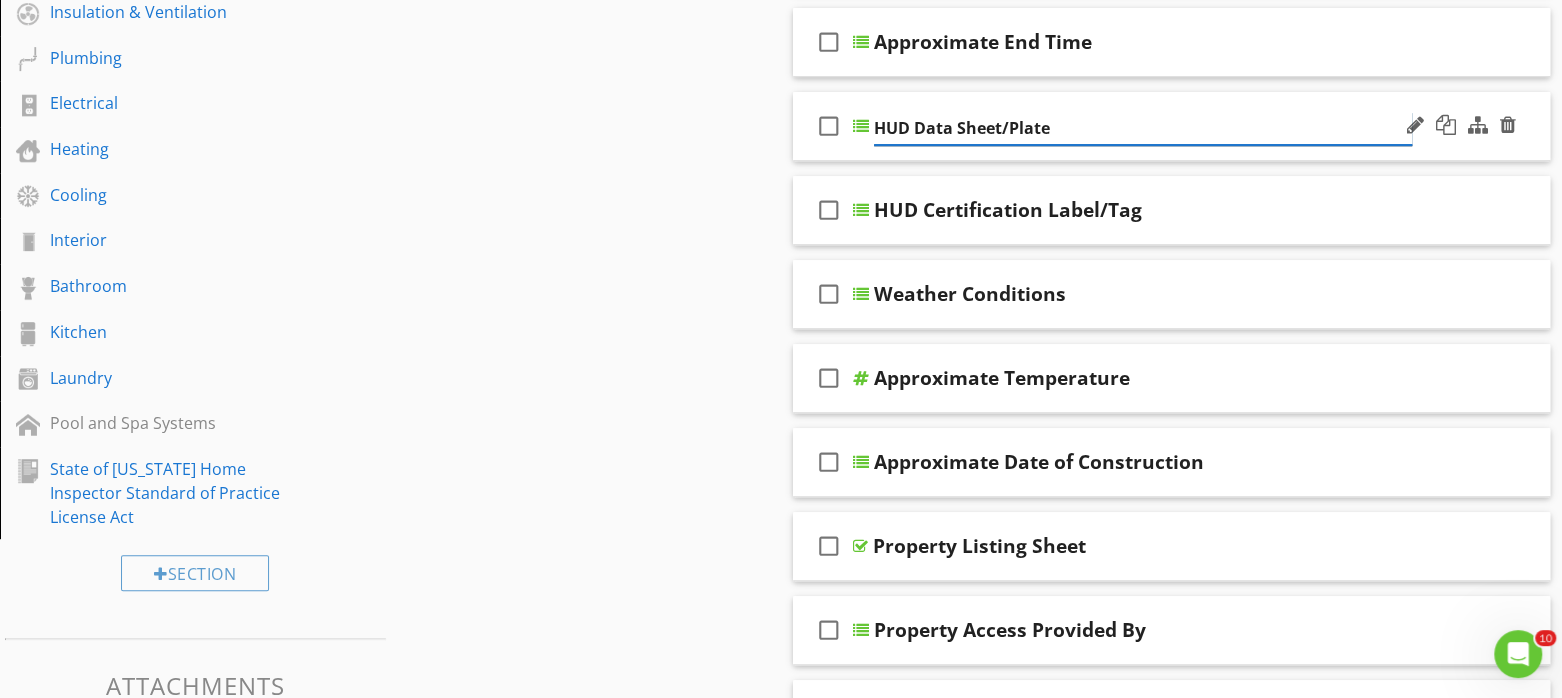 type on "HUD Data Sheet/Plate" 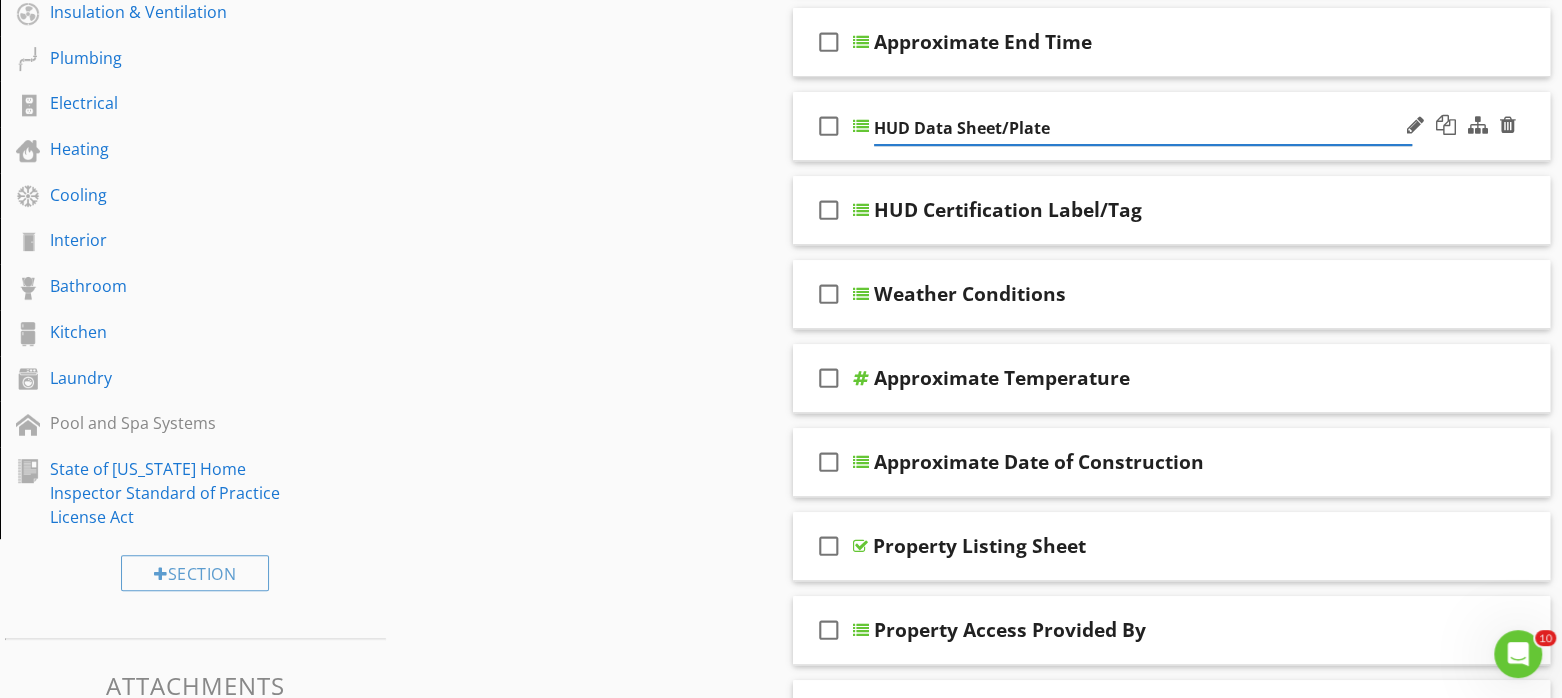 click on "check_box_outline_blank         HUD Data Sheet/Plate" at bounding box center [1171, 126] 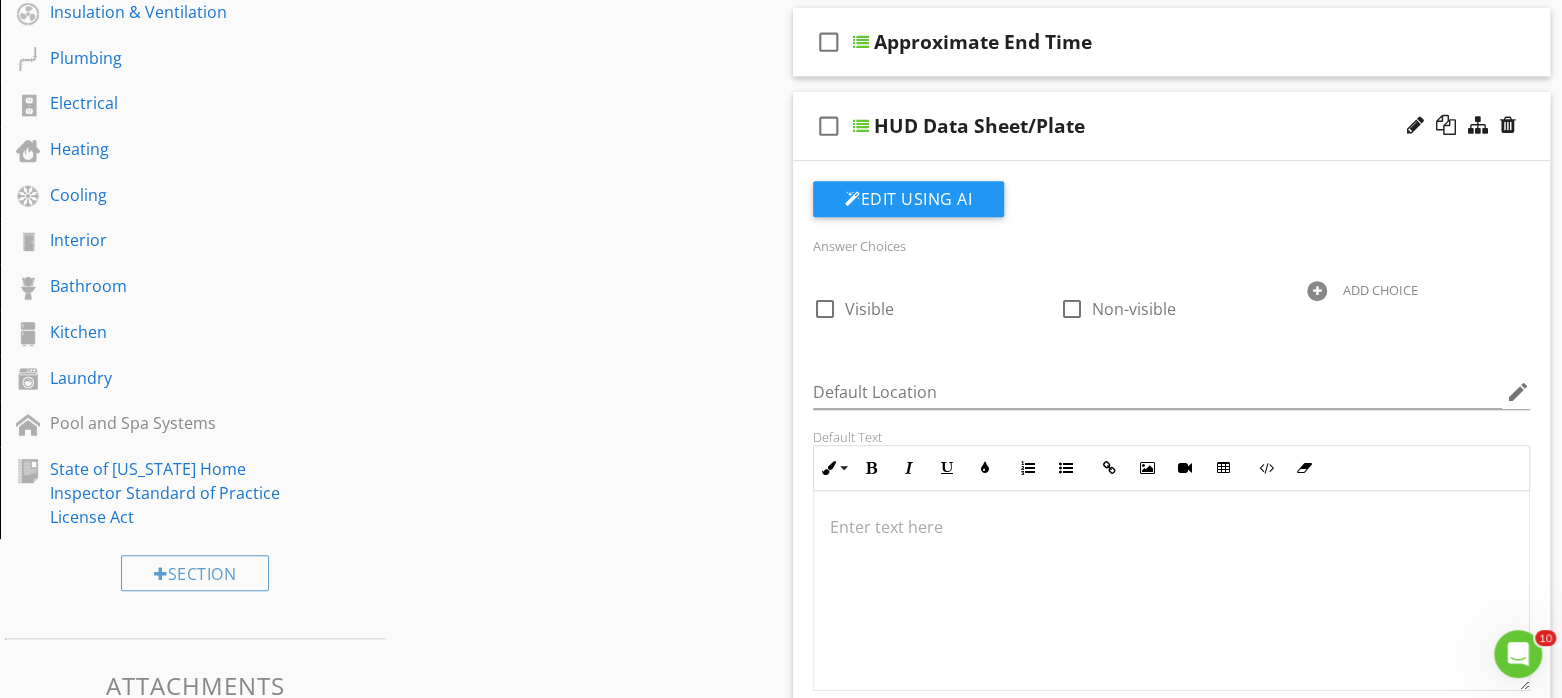 click at bounding box center (1317, 291) 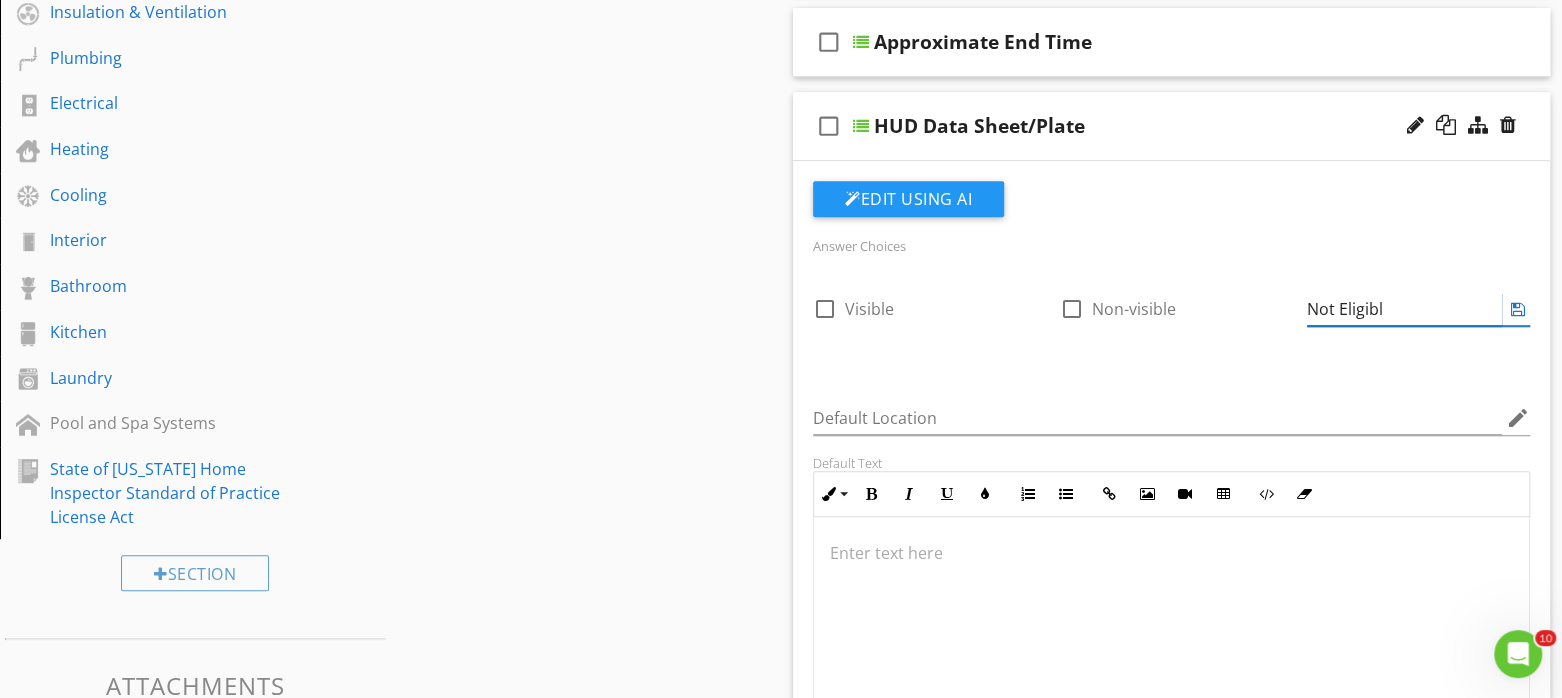 type on "Not Eligible" 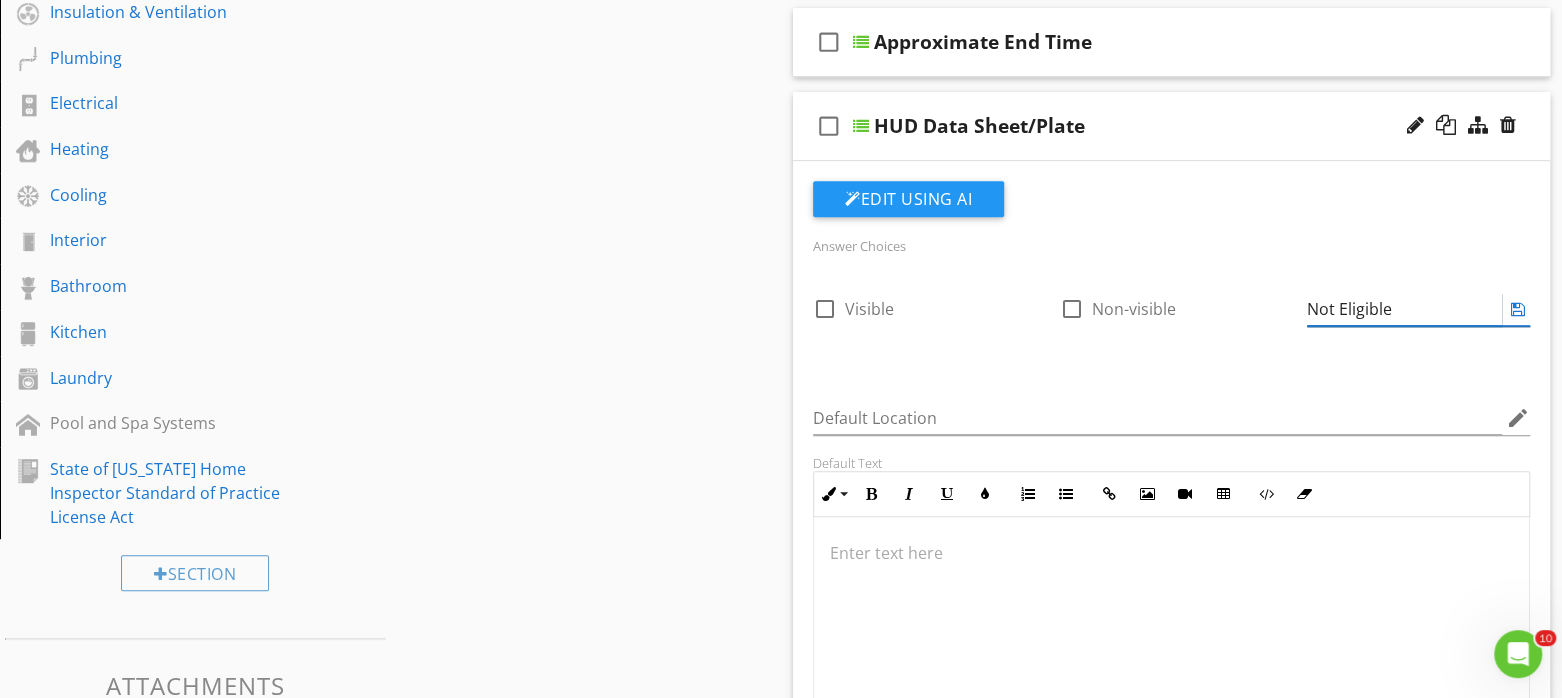 drag, startPoint x: 1431, startPoint y: 301, endPoint x: 1305, endPoint y: 313, distance: 126.57014 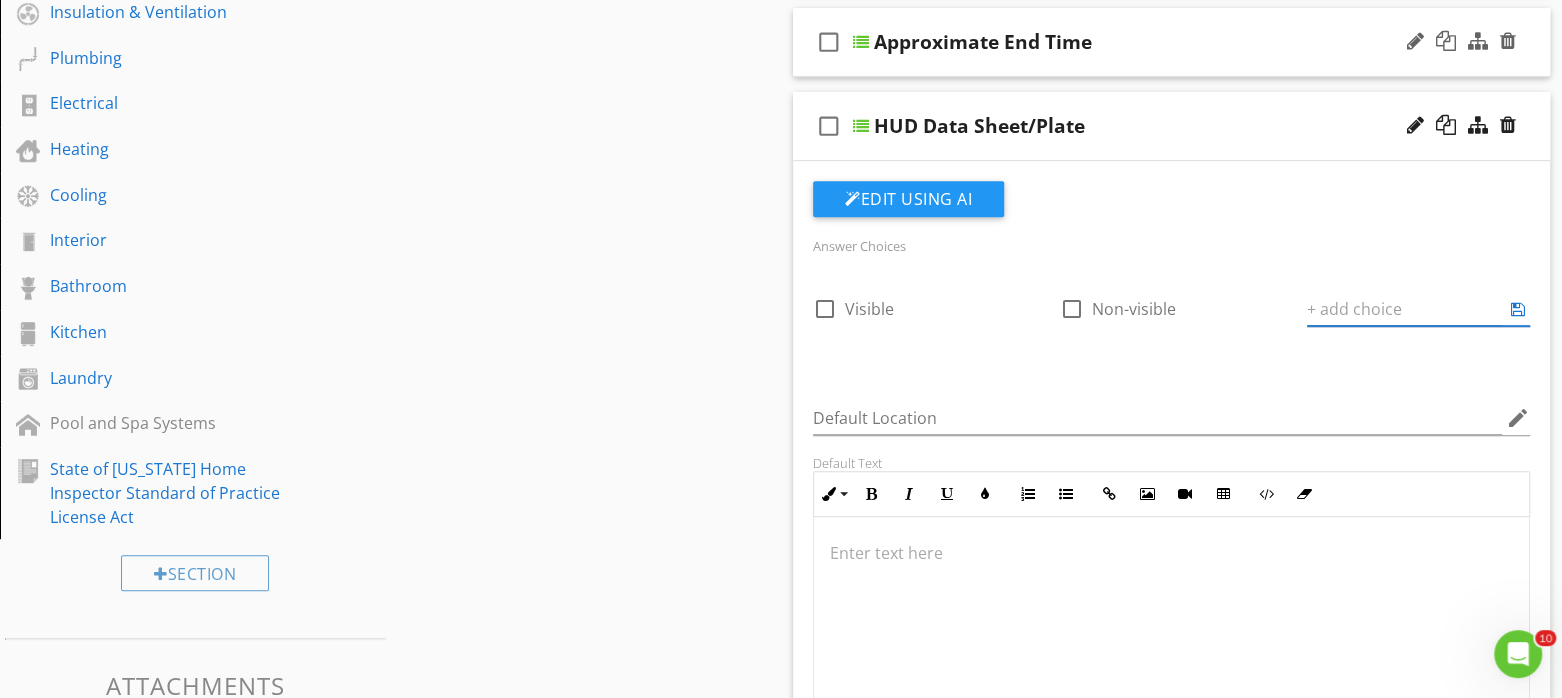 click on "check_box_outline_blank
Approximate End Time" at bounding box center (1171, 42) 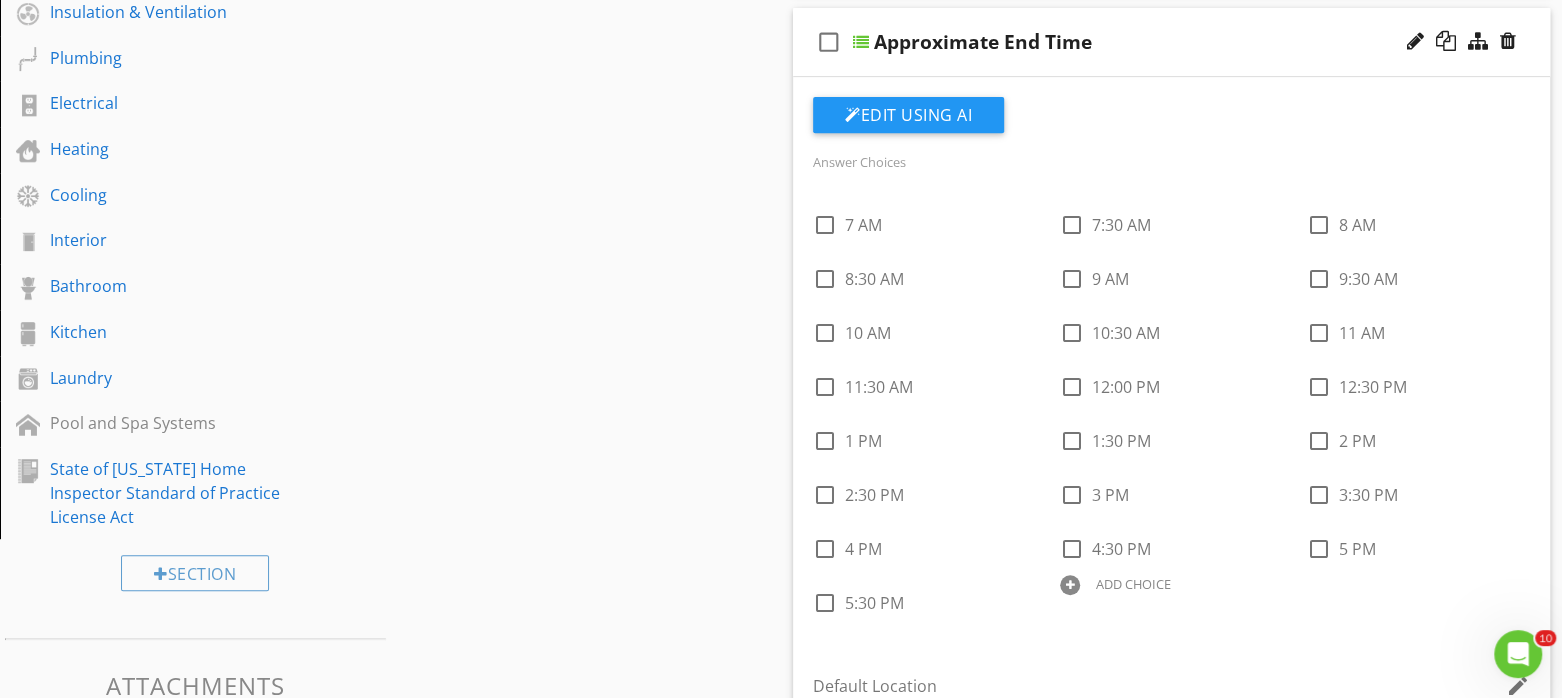 click on "Approximate End Time" at bounding box center [1143, 42] 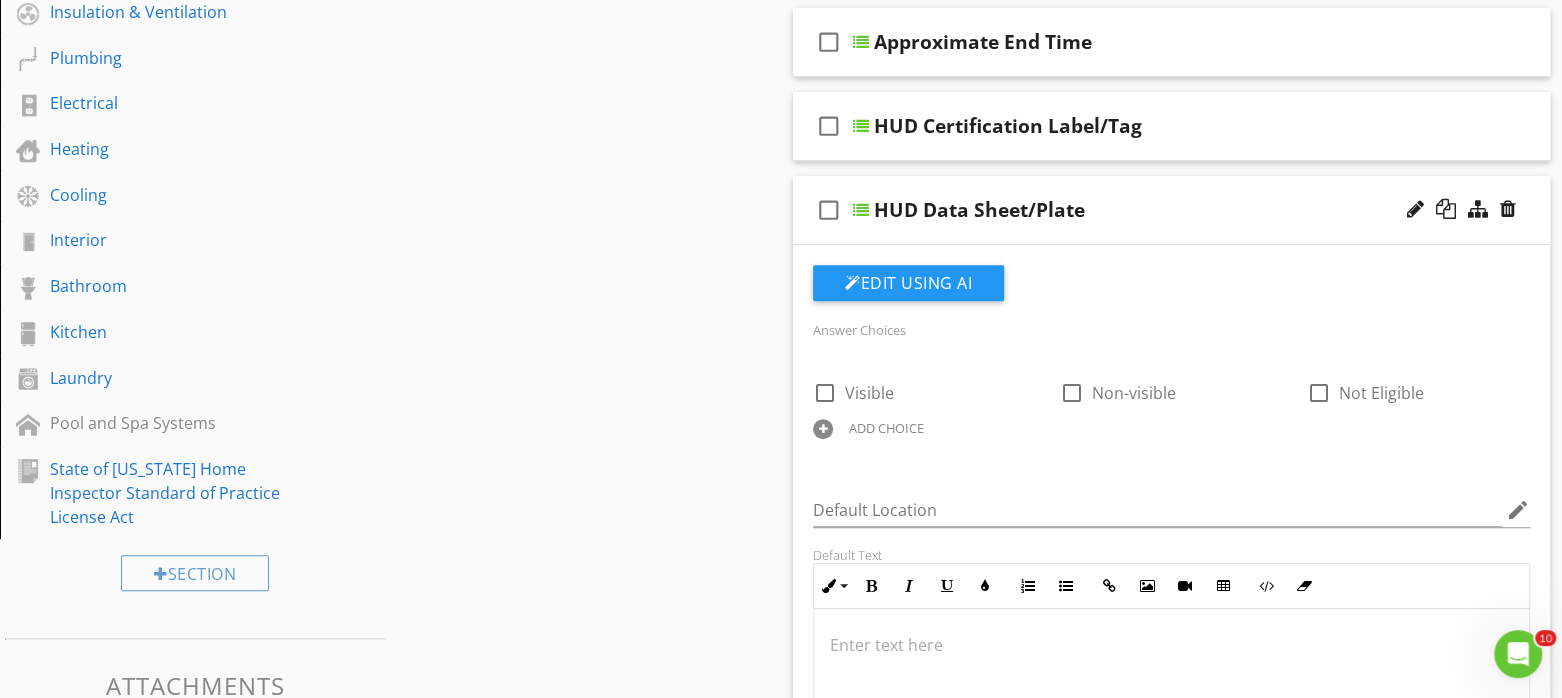 click on "HUD Data Sheet/Plate" at bounding box center (1143, 210) 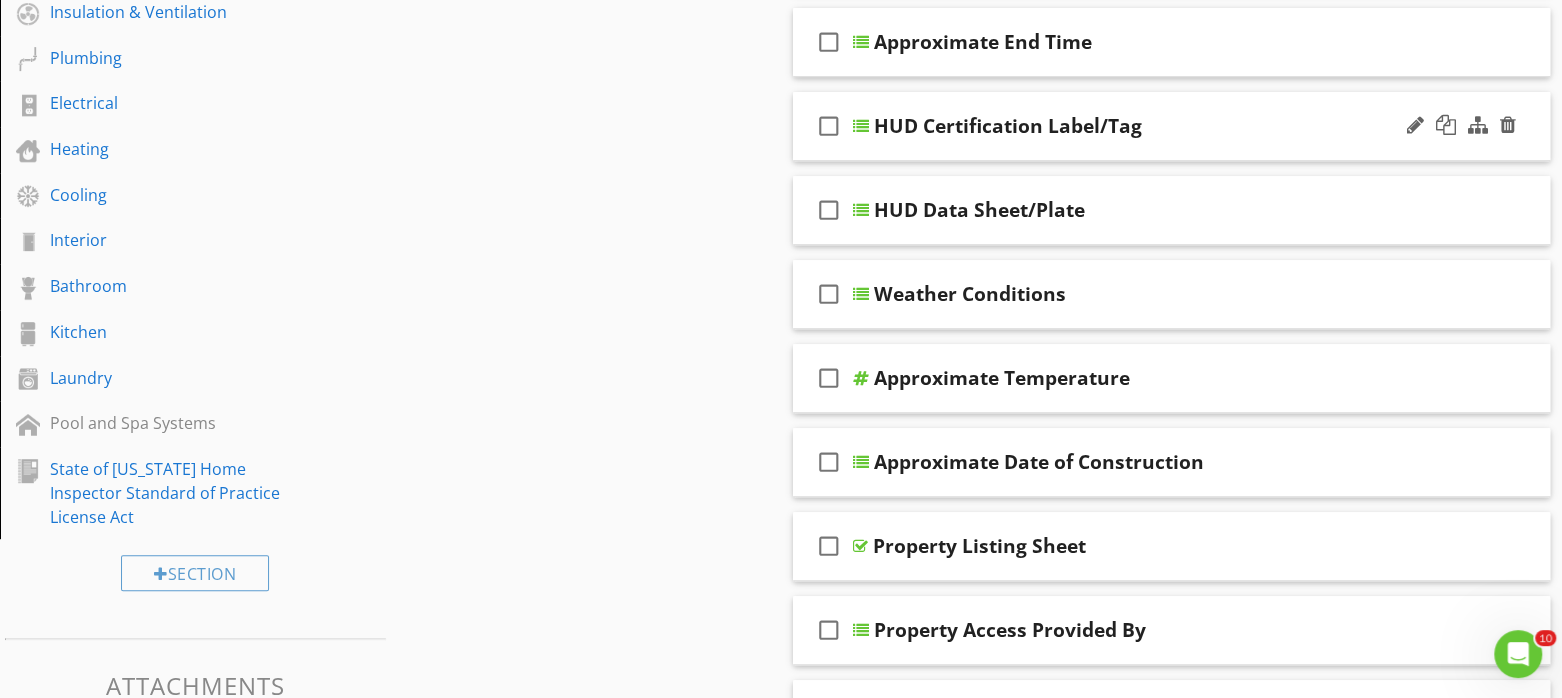 click on "HUD Certification Label/Tag" at bounding box center [1143, 126] 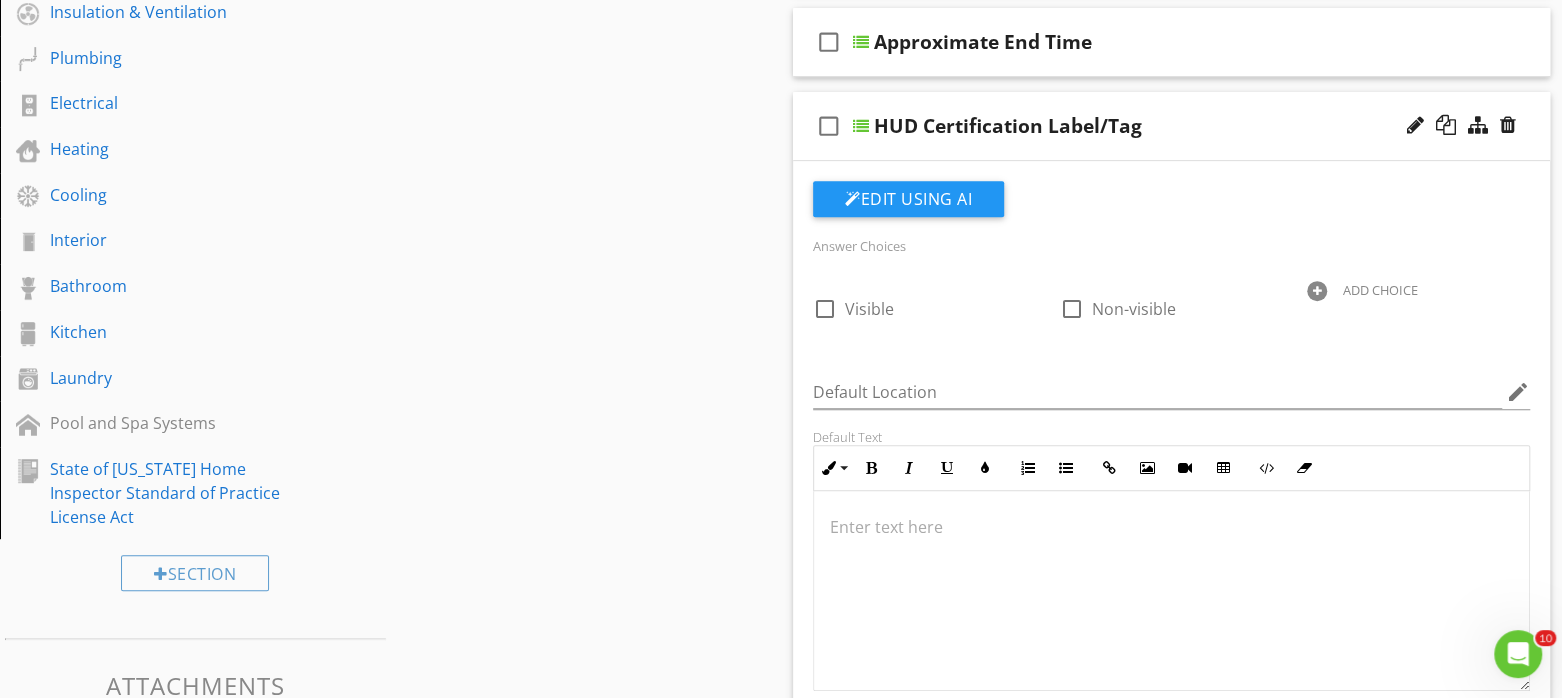 click at bounding box center [1317, 291] 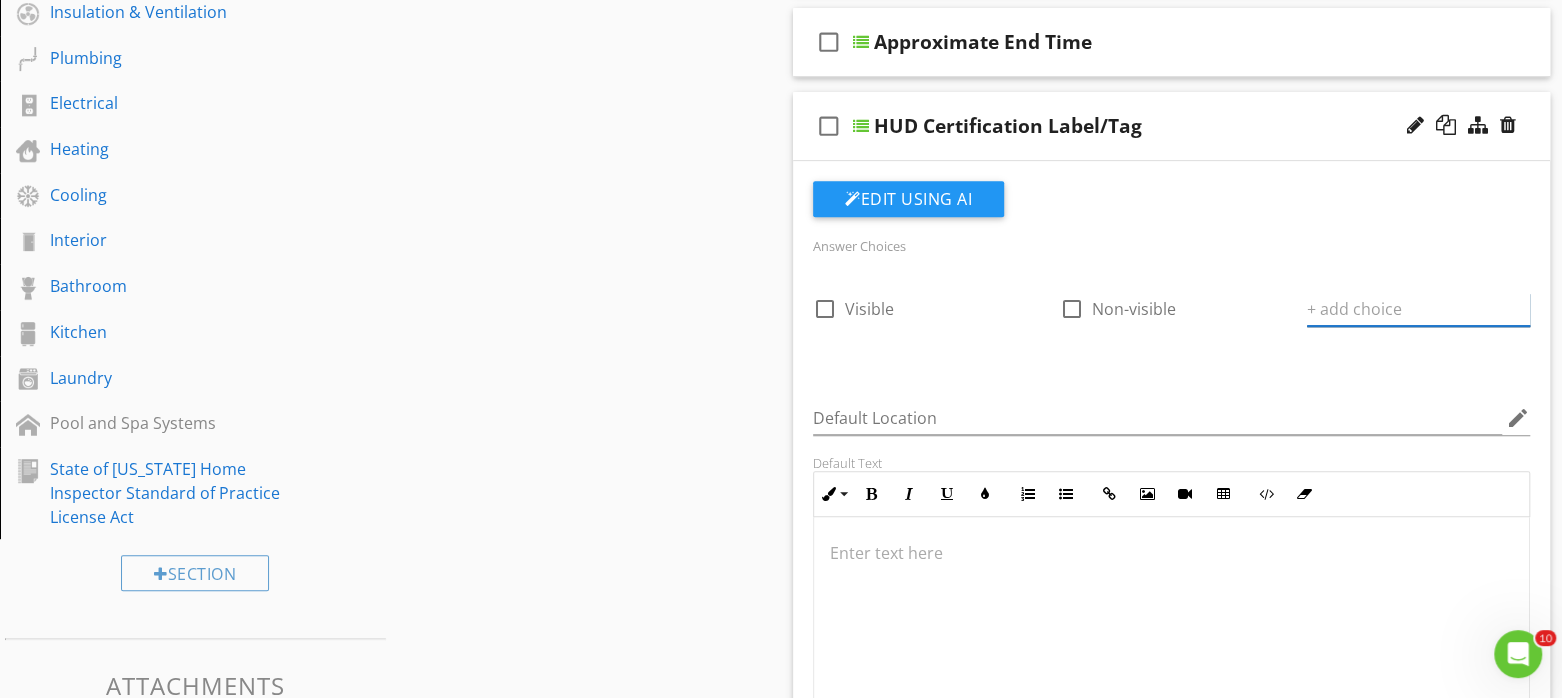 click at bounding box center [1418, 309] 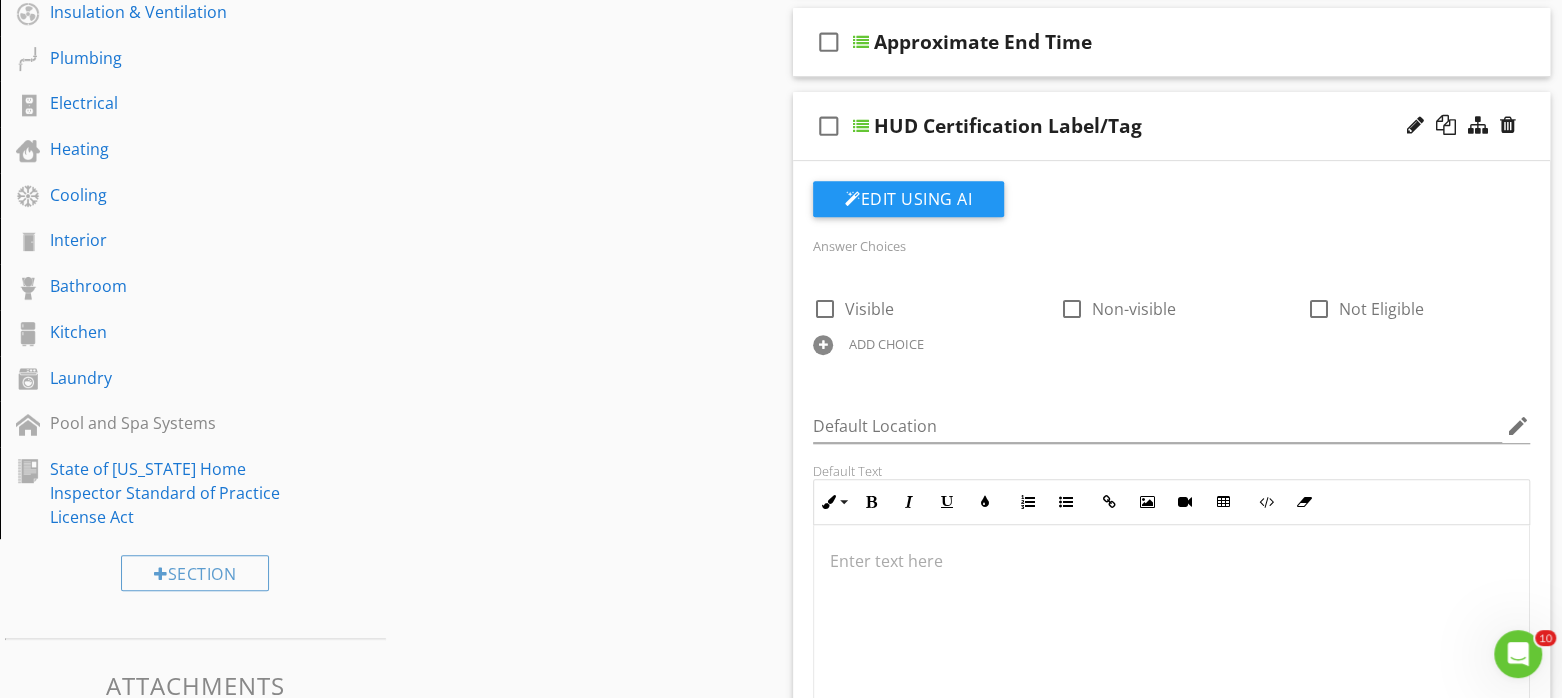 click on "check_box_outline_blank Visible   check_box_outline_blank Non-visible   check_box_outline_blank Not Eligible         ADD CHOICE" at bounding box center (1171, 321) 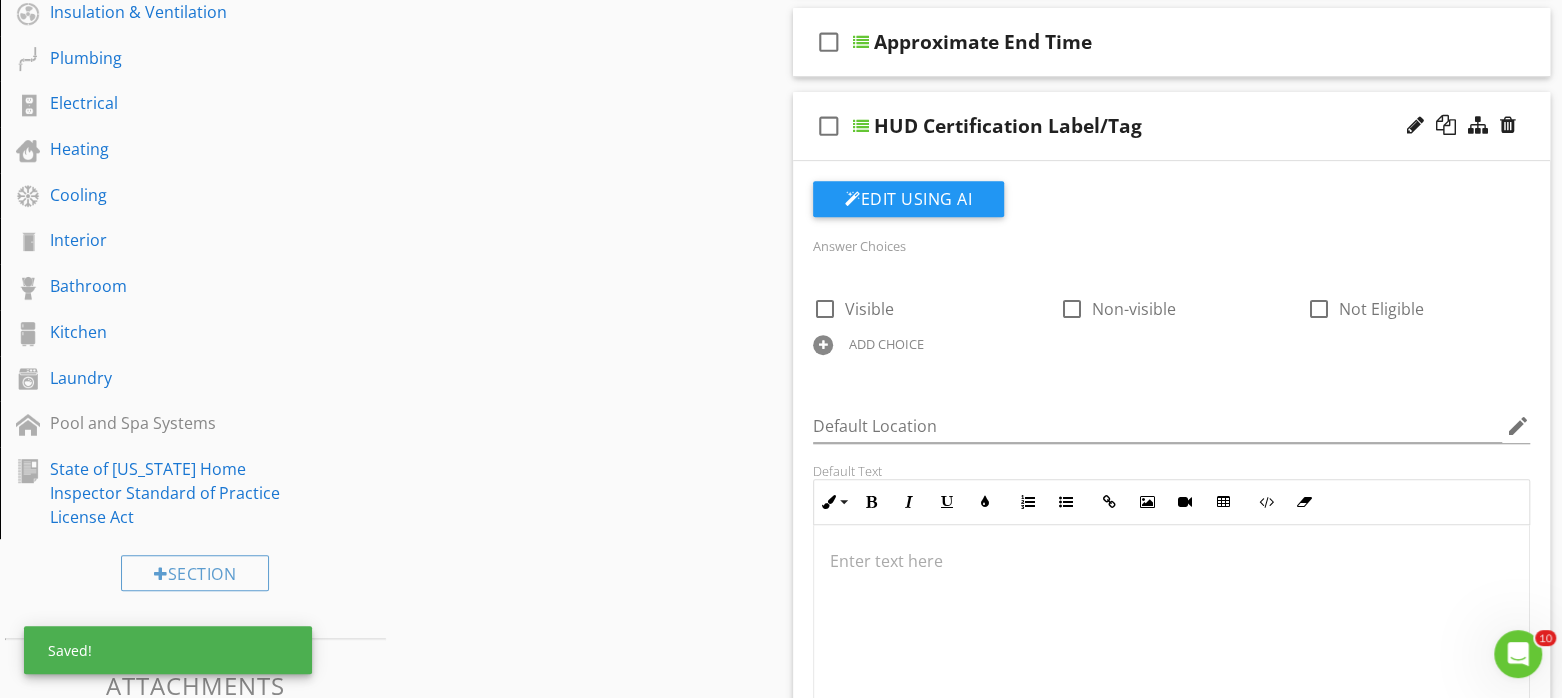 click on "check_box_outline_blank
HUD Certification Label/Tag" at bounding box center (1171, 126) 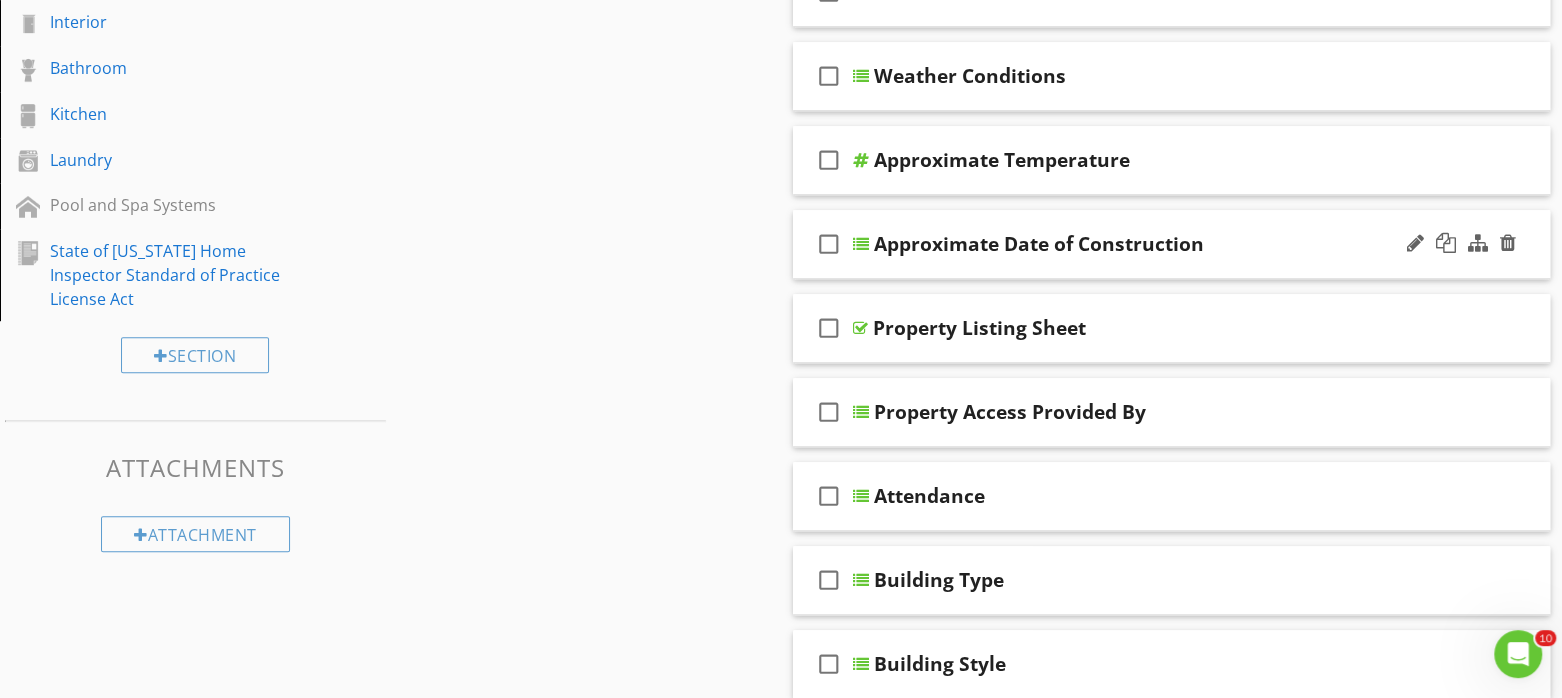scroll, scrollTop: 625, scrollLeft: 0, axis: vertical 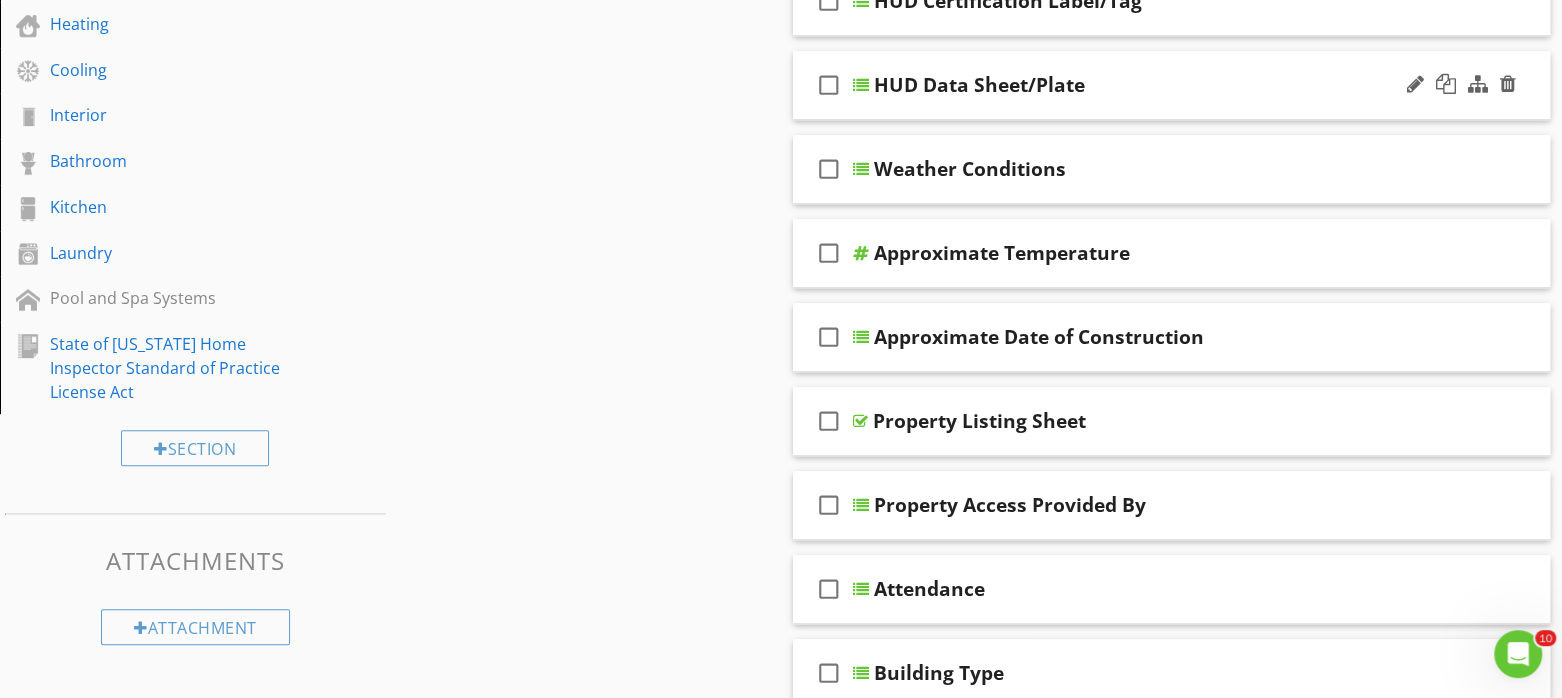 type 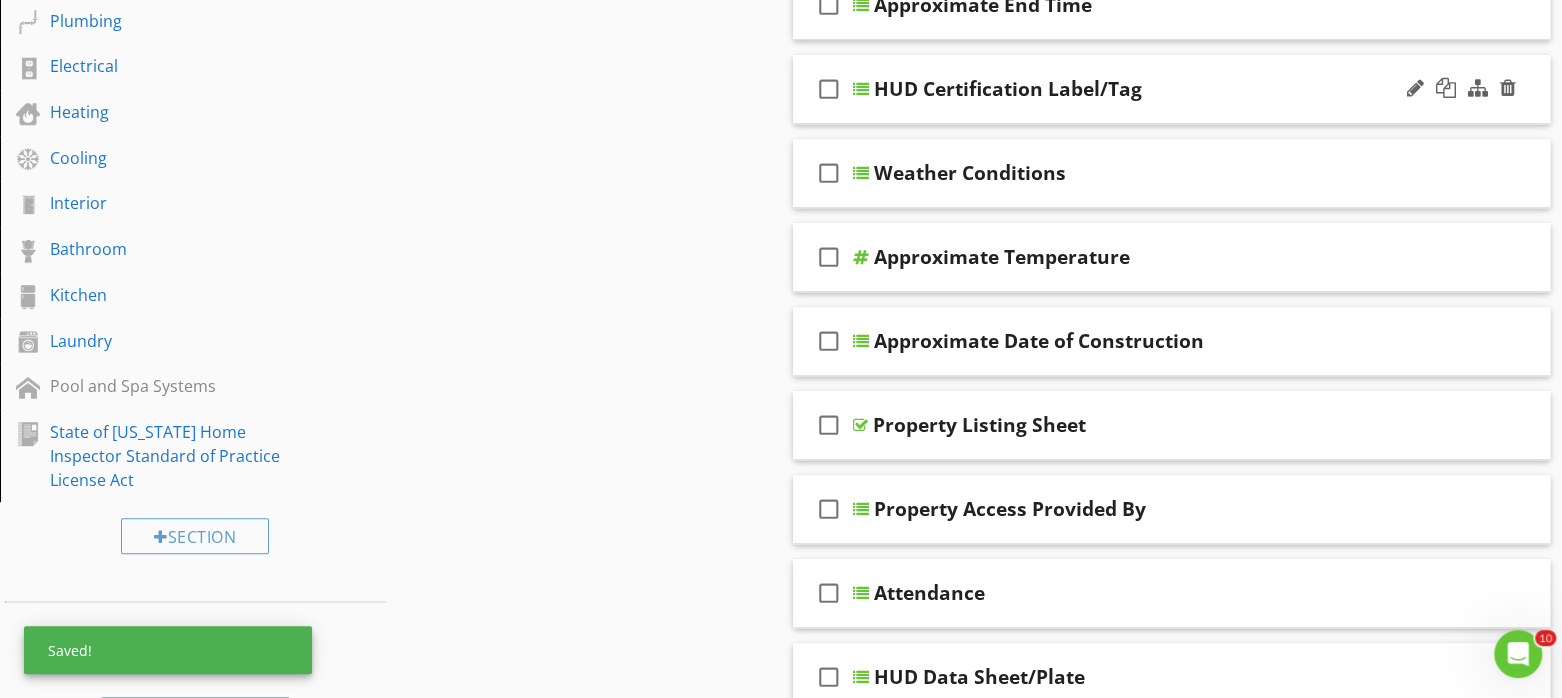 scroll, scrollTop: 500, scrollLeft: 0, axis: vertical 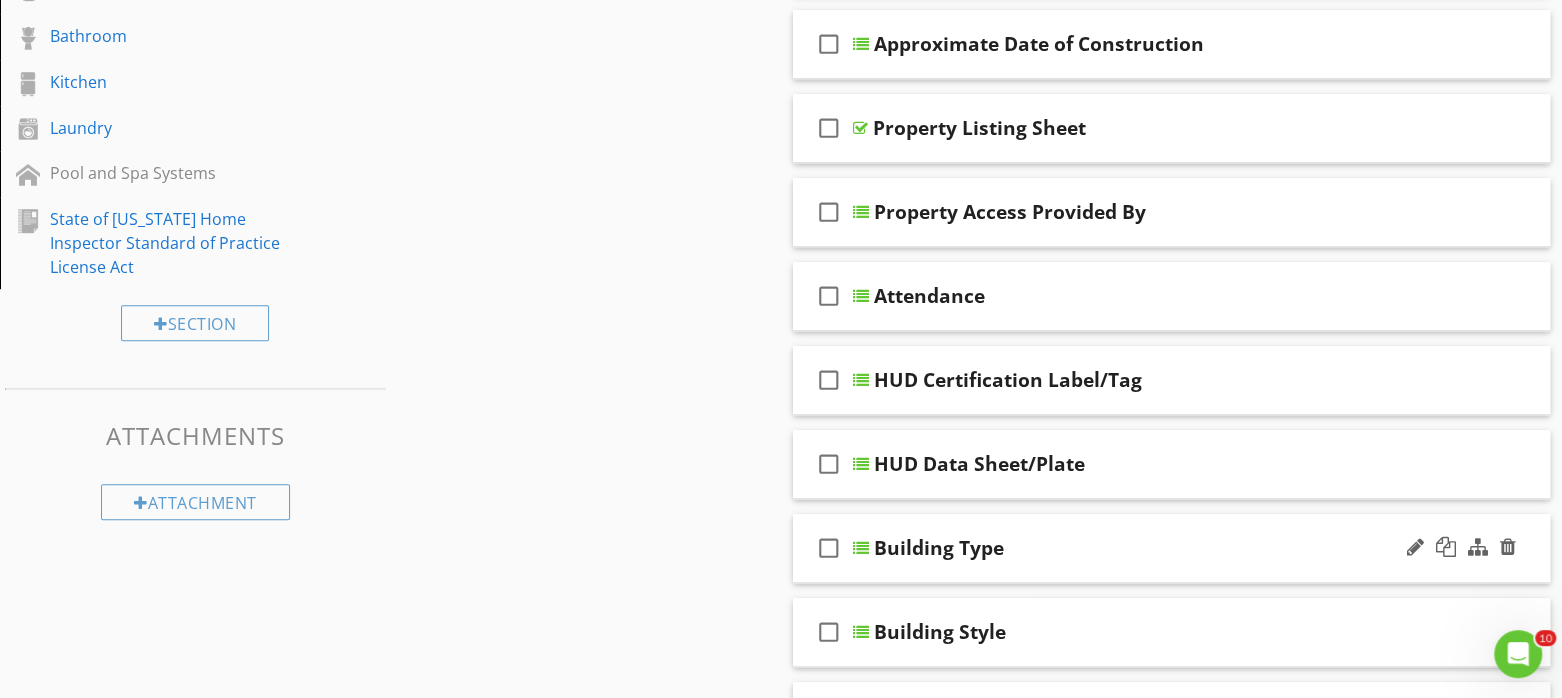 click on "Building Type" at bounding box center (1143, 548) 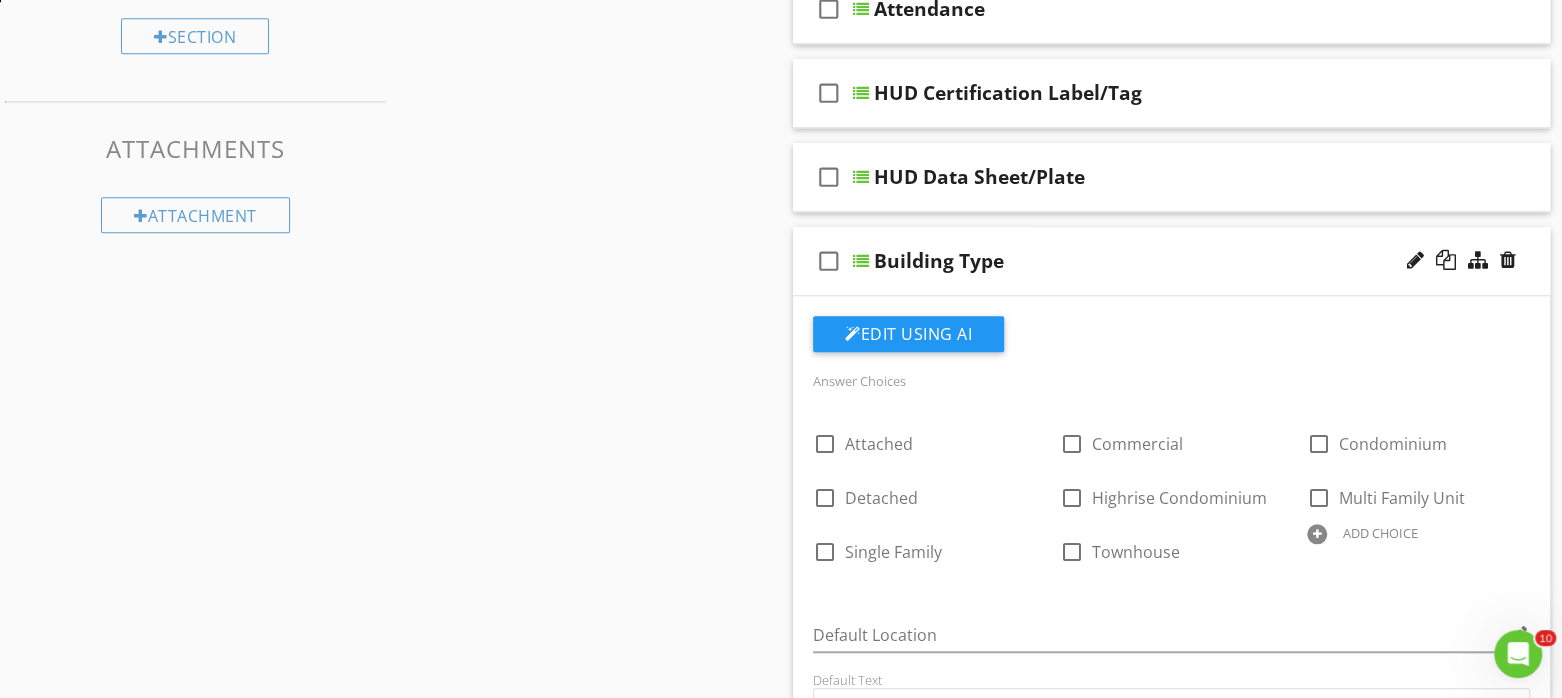 scroll, scrollTop: 1250, scrollLeft: 0, axis: vertical 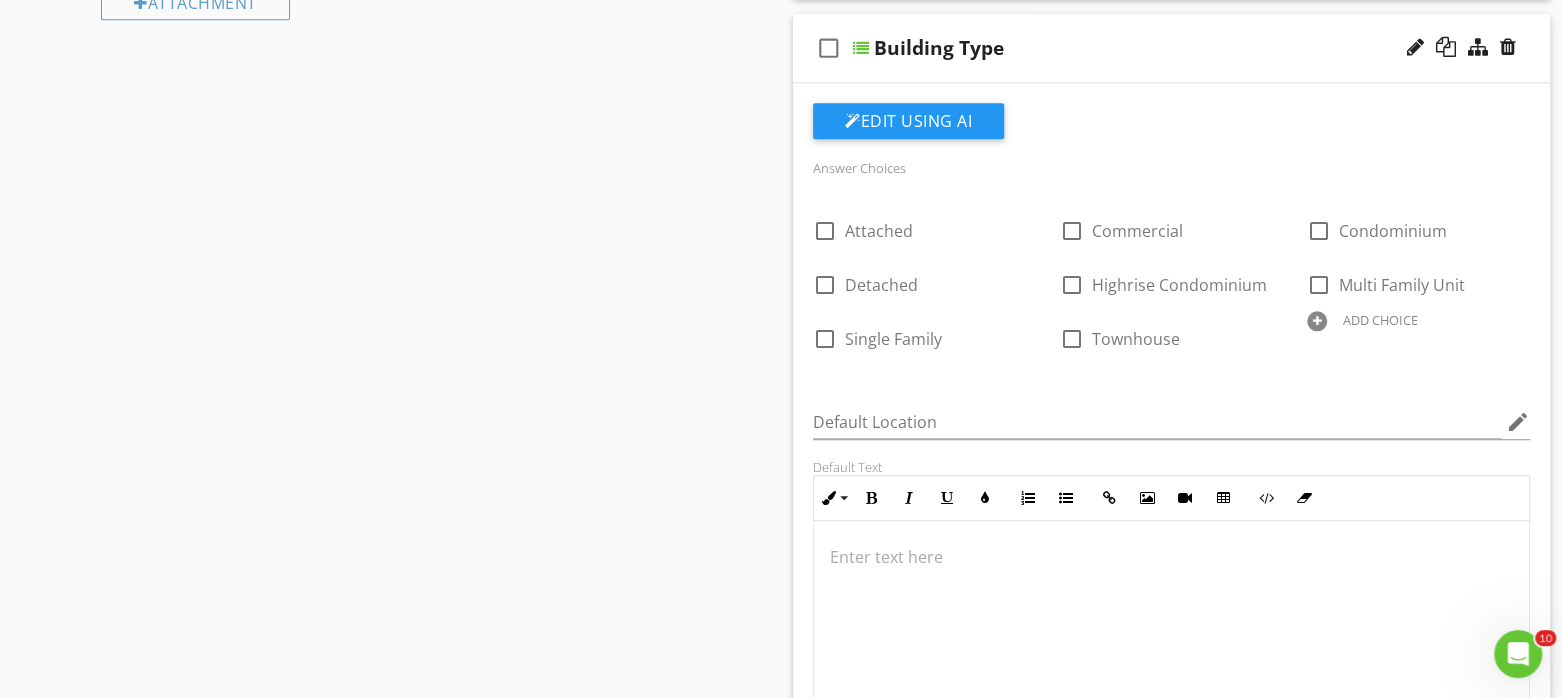 click at bounding box center (1317, 321) 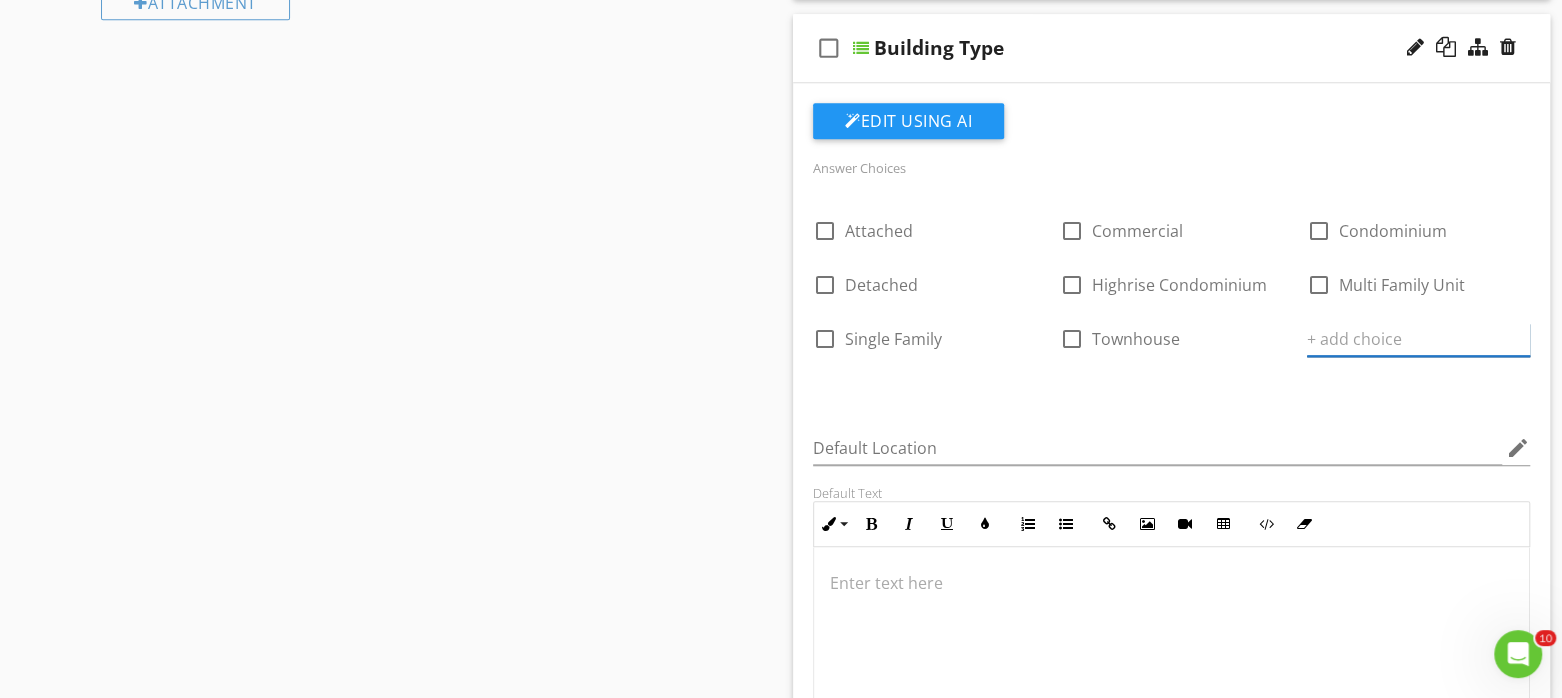 click at bounding box center [1418, 339] 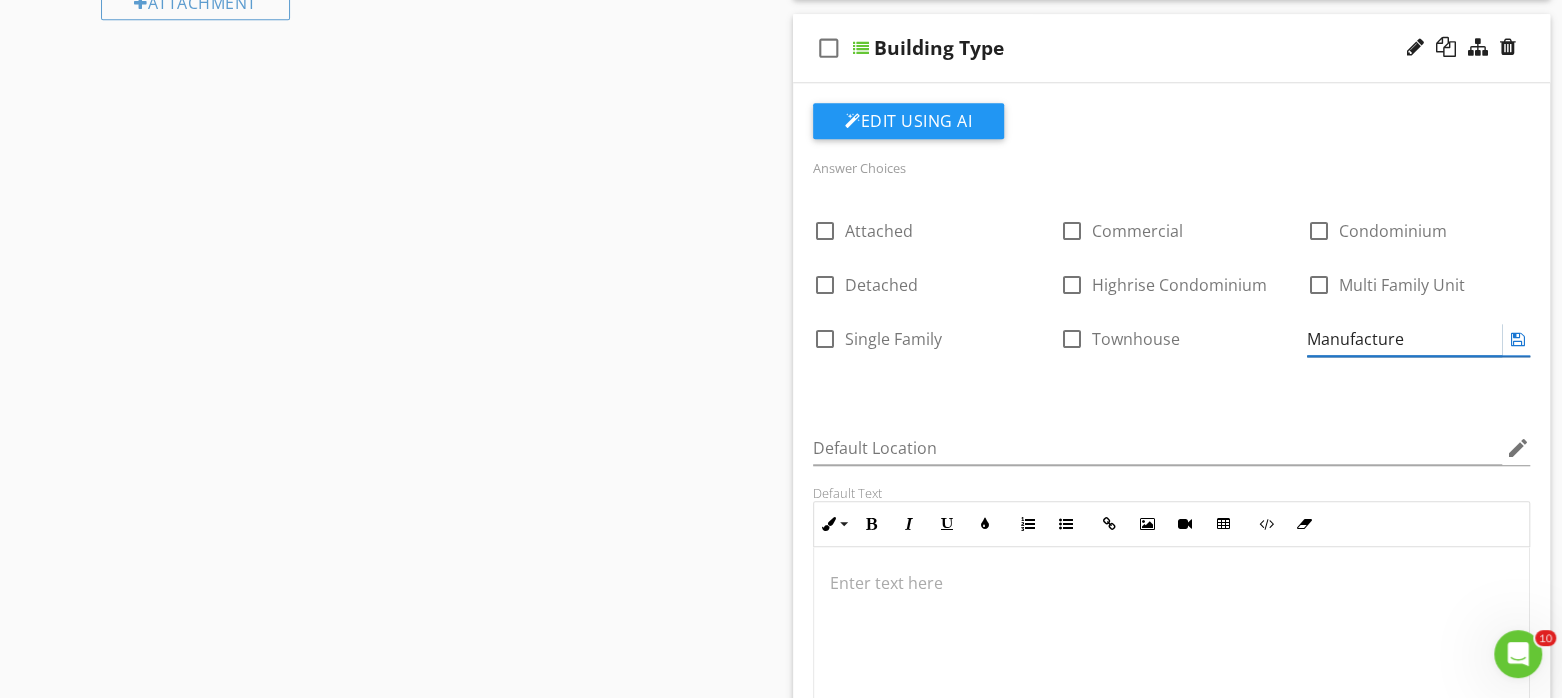 type on "Manufactured" 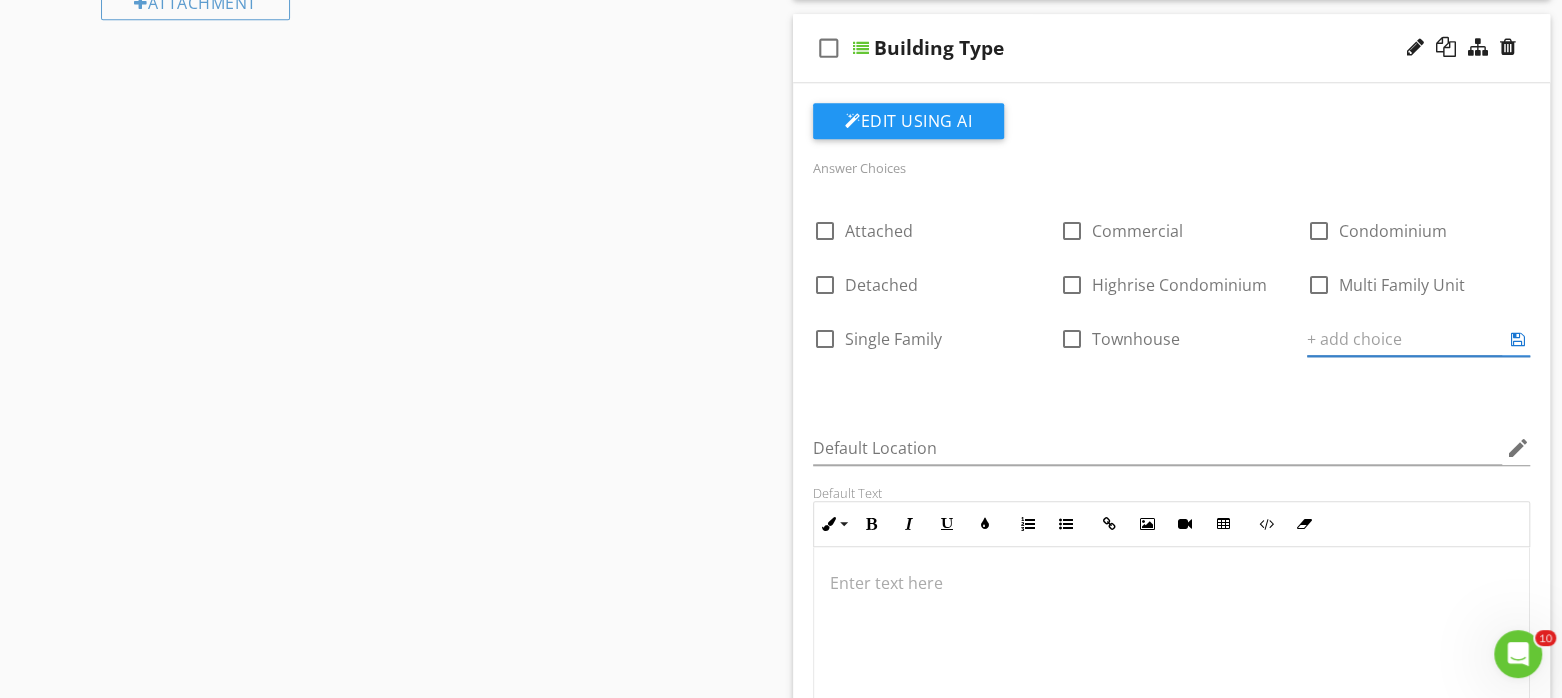 click on "check_box_outline_blank Attached   check_box_outline_blank Commercial   check_box_outline_blank Condominium   check_box_outline_blank Detached   check_box_outline_blank Highrise Condominium   check_box_outline_blank Multi Family Unit   check_box_outline_blank Single Family   check_box_outline_blank Townhouse         ADD CHOICE" at bounding box center [1171, 293] 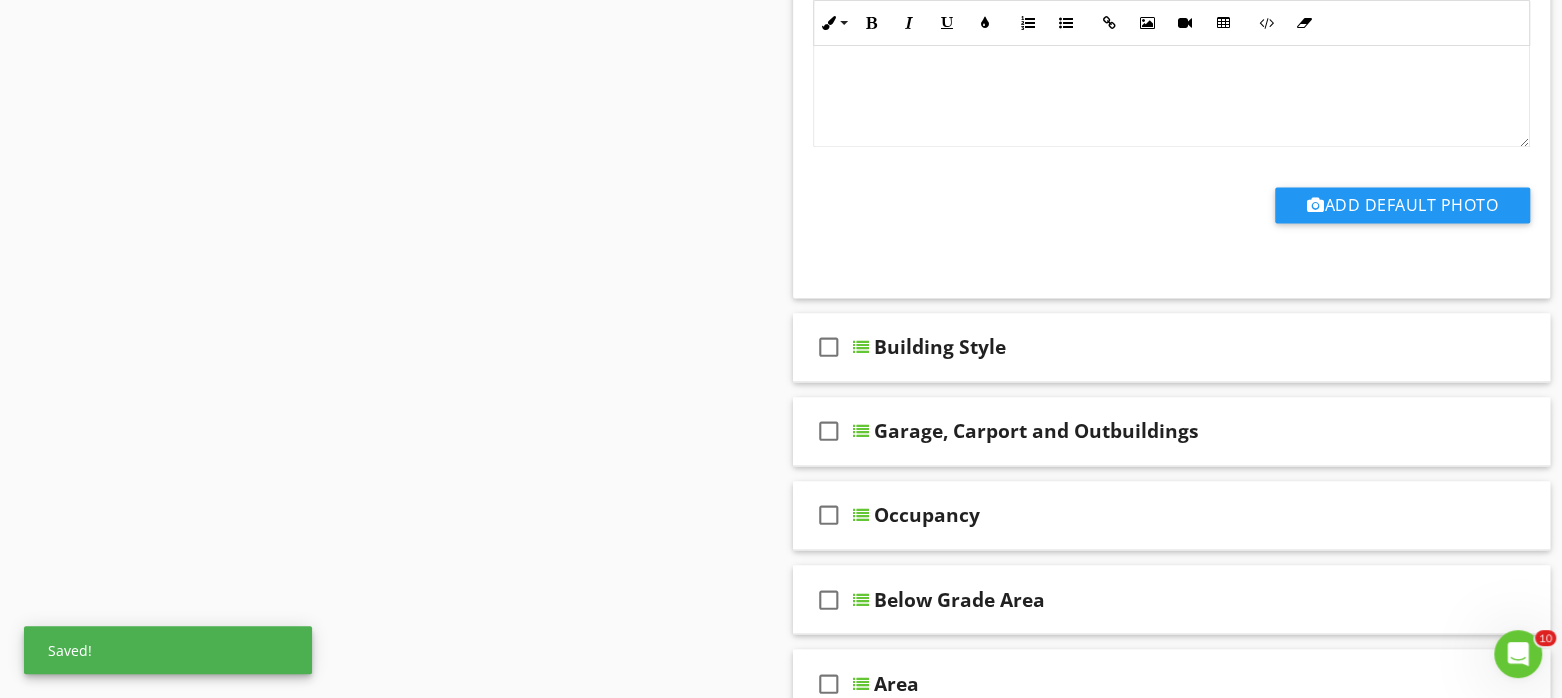 scroll, scrollTop: 1875, scrollLeft: 0, axis: vertical 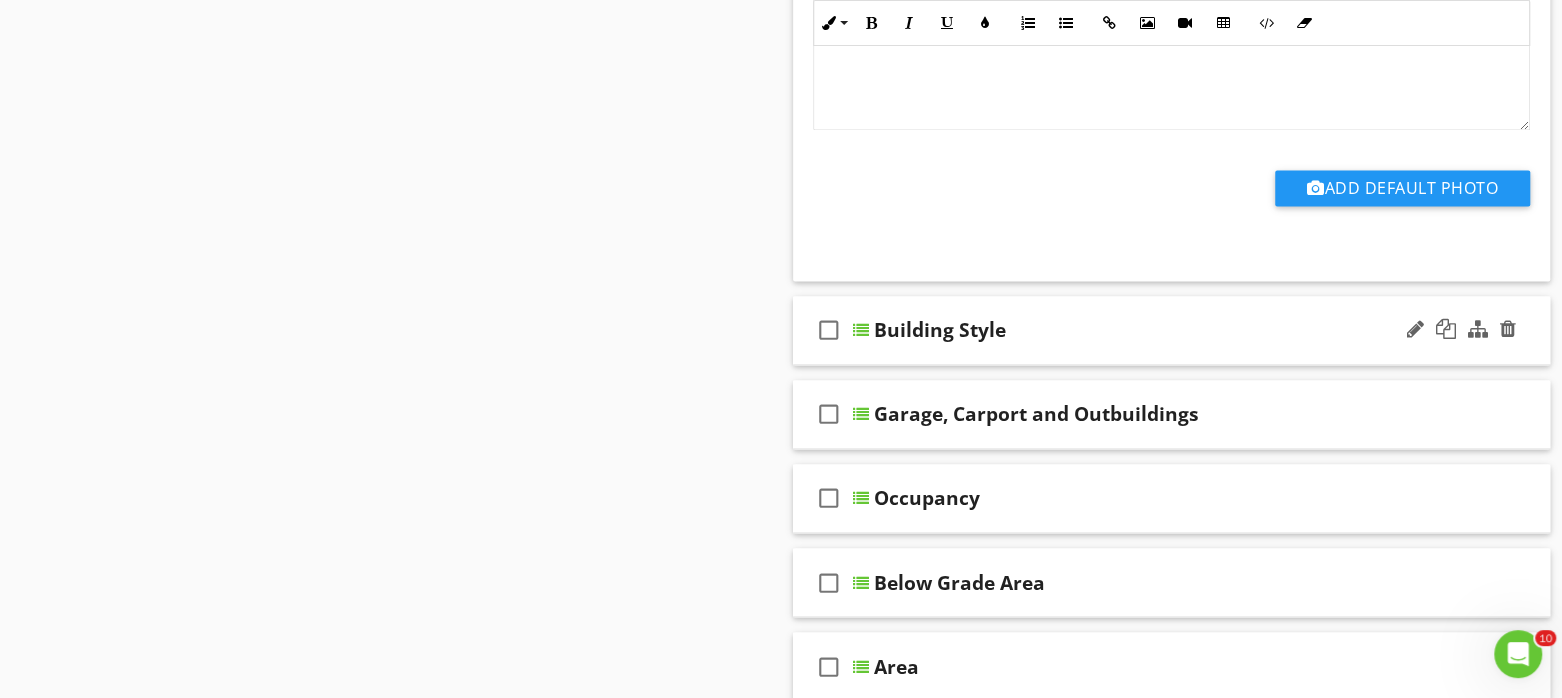 click on "check_box_outline_blank
Building Style" at bounding box center (1171, 330) 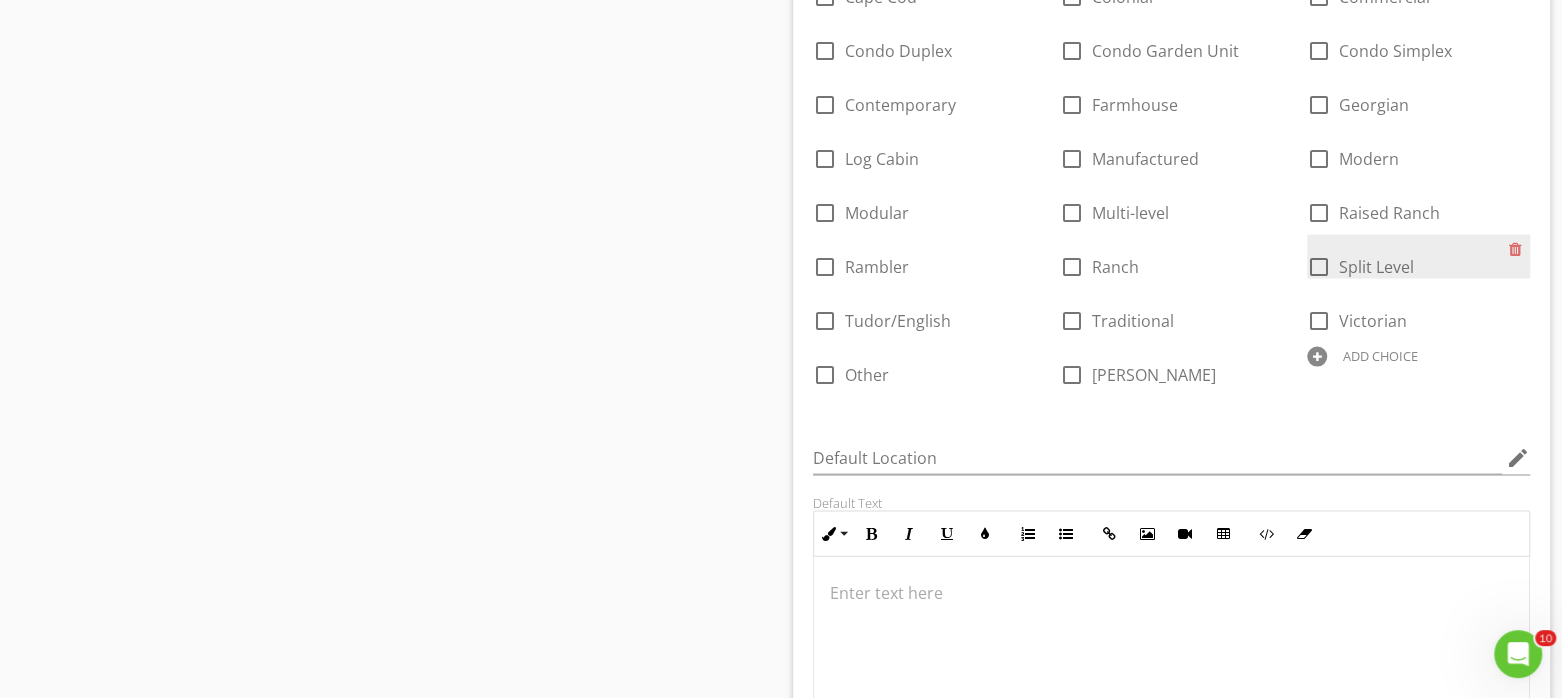 scroll, scrollTop: 2500, scrollLeft: 0, axis: vertical 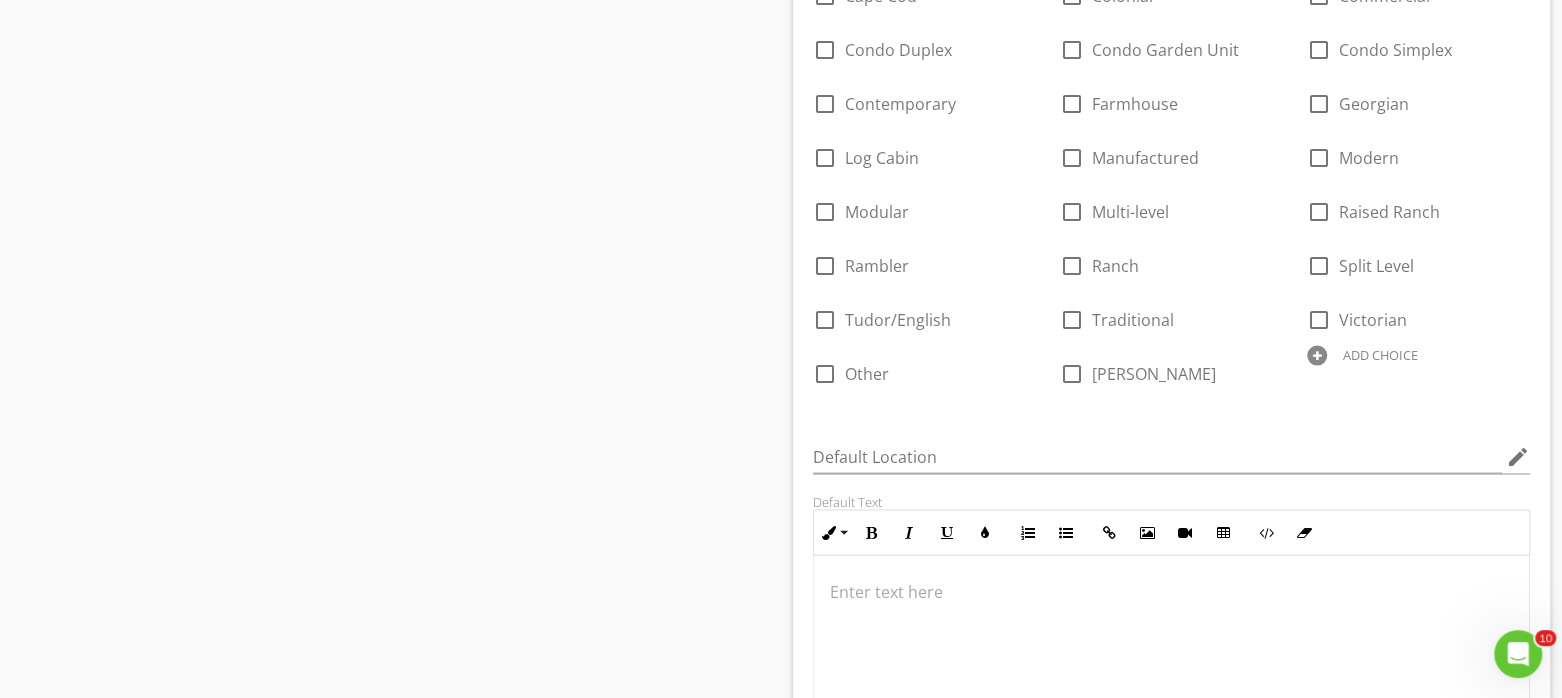 click at bounding box center (1317, 356) 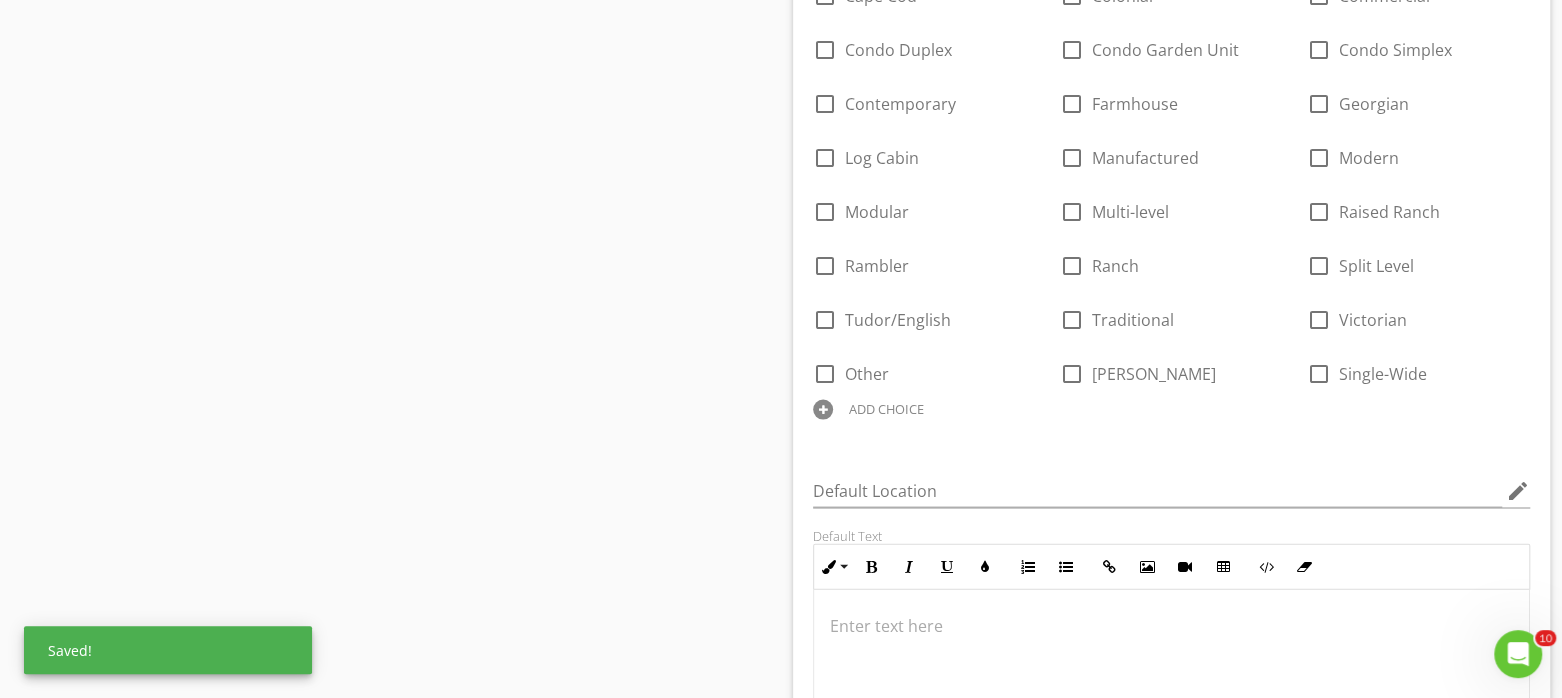 click on "ADD CHOICE" at bounding box center [886, 409] 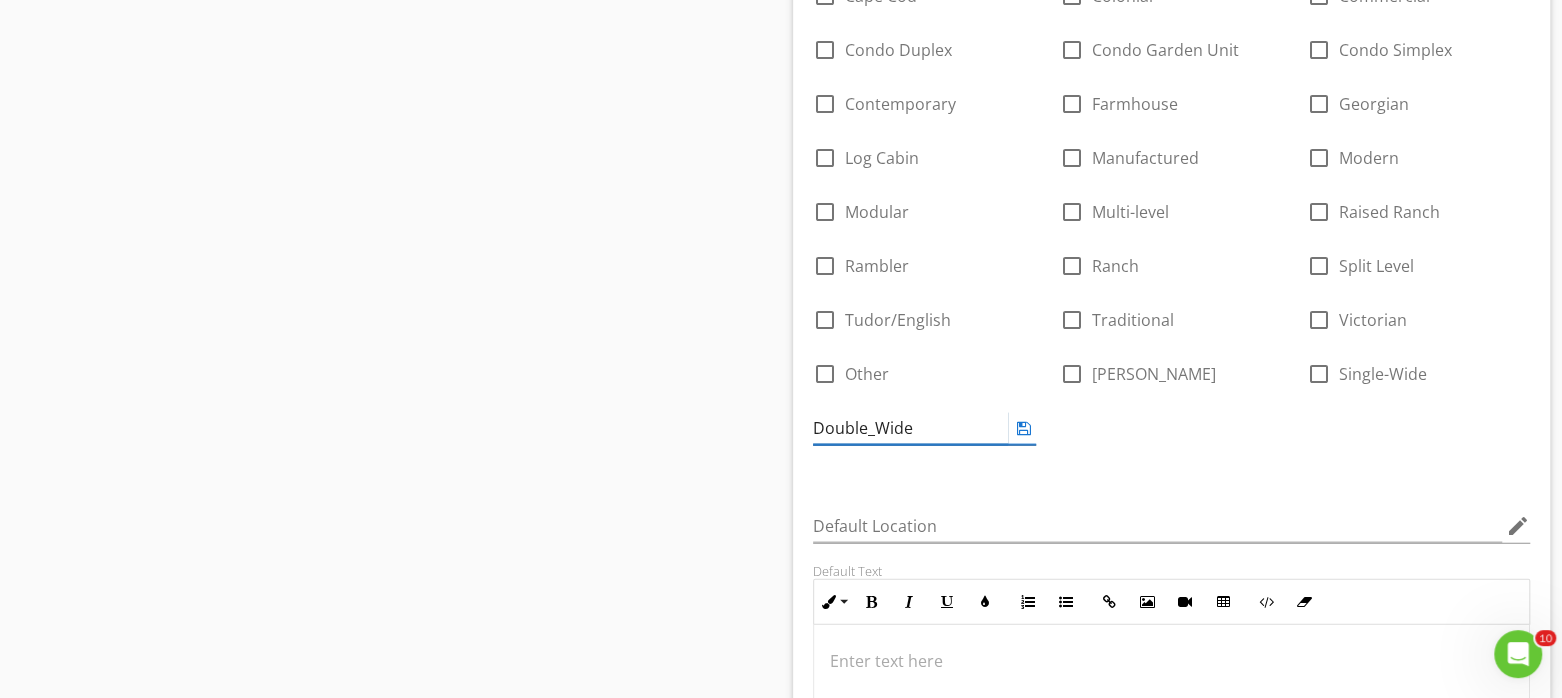 click on "Double_Wide" at bounding box center [910, 428] 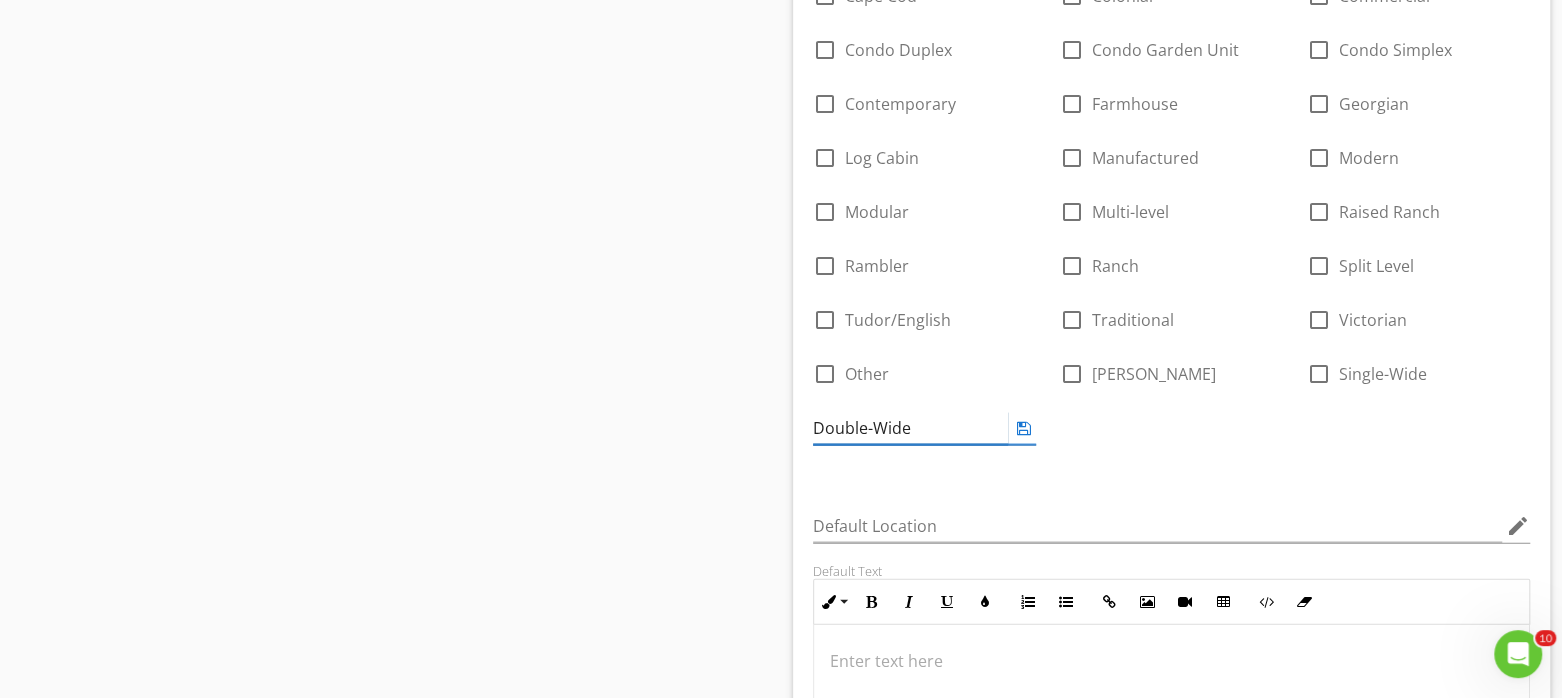 type on "Double-Wide" 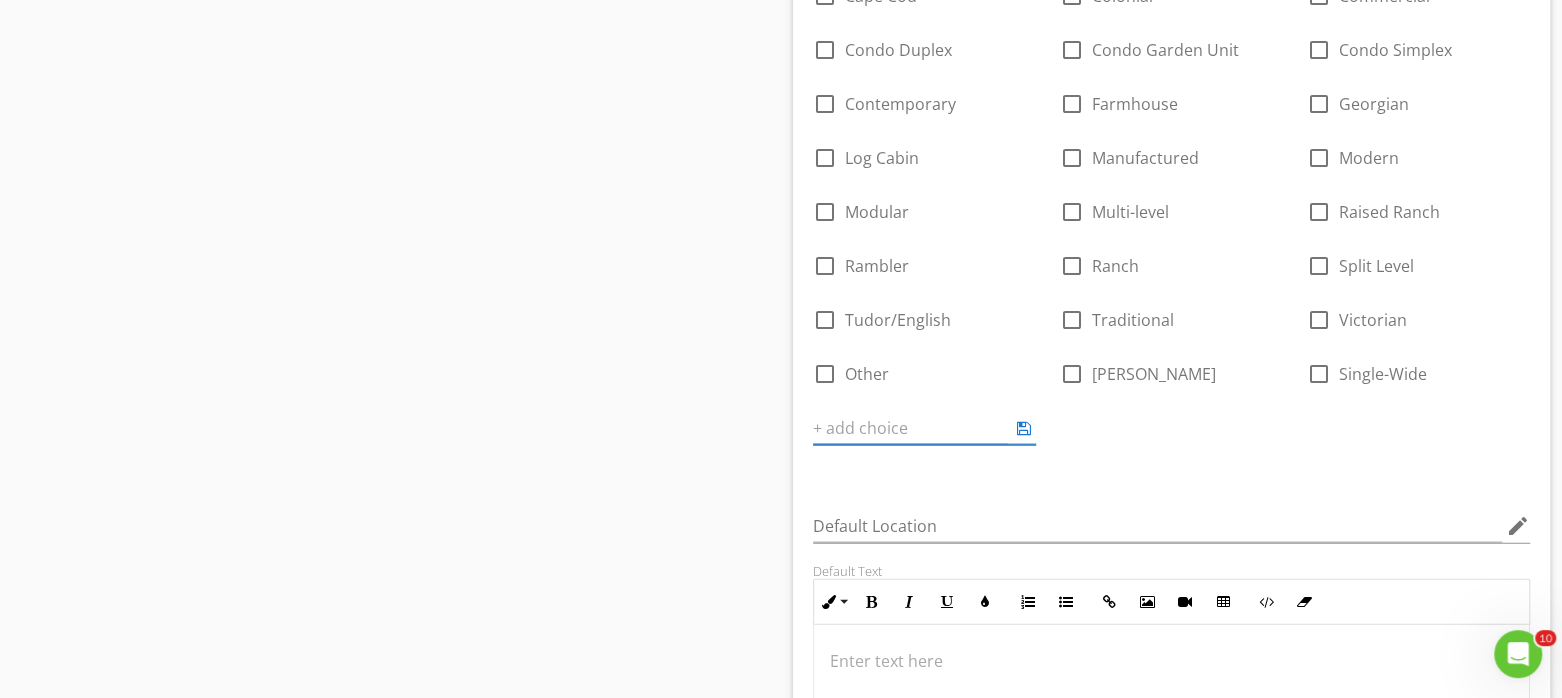 click on "Answer Choices   check_box_outline_blank 1 Story   check_box_outline_blank 2 Story   check_box_outline_blank 3 Story   check_box_outline_blank 2 Flat   check_box_outline_blank 3 Flat   check_box_outline_blank Bungalow   check_box_outline_blank Cape Cod   check_box_outline_blank Colonial   check_box_outline_blank Commercial   check_box_outline_blank Condo Duplex   check_box_outline_blank Condo Garden Unit   check_box_outline_blank Condo Simplex   check_box_outline_blank Contemporary   check_box_outline_blank Farmhouse   check_box_outline_blank Georgian   check_box_outline_blank Log Cabin   check_box_outline_blank Manufactured   check_box_outline_blank Modern   check_box_outline_blank Modular   check_box_outline_blank Multi-level   check_box_outline_blank Raised Ranch   check_box_outline_blank Rambler   check_box_outline_blank Ranch   check_box_outline_blank Split Level   check_box_outline_blank Tudor/English   check_box_outline_blank Traditional   check_box_outline_blank Victorian   check_box_outline_blank" at bounding box center (1171, 148) 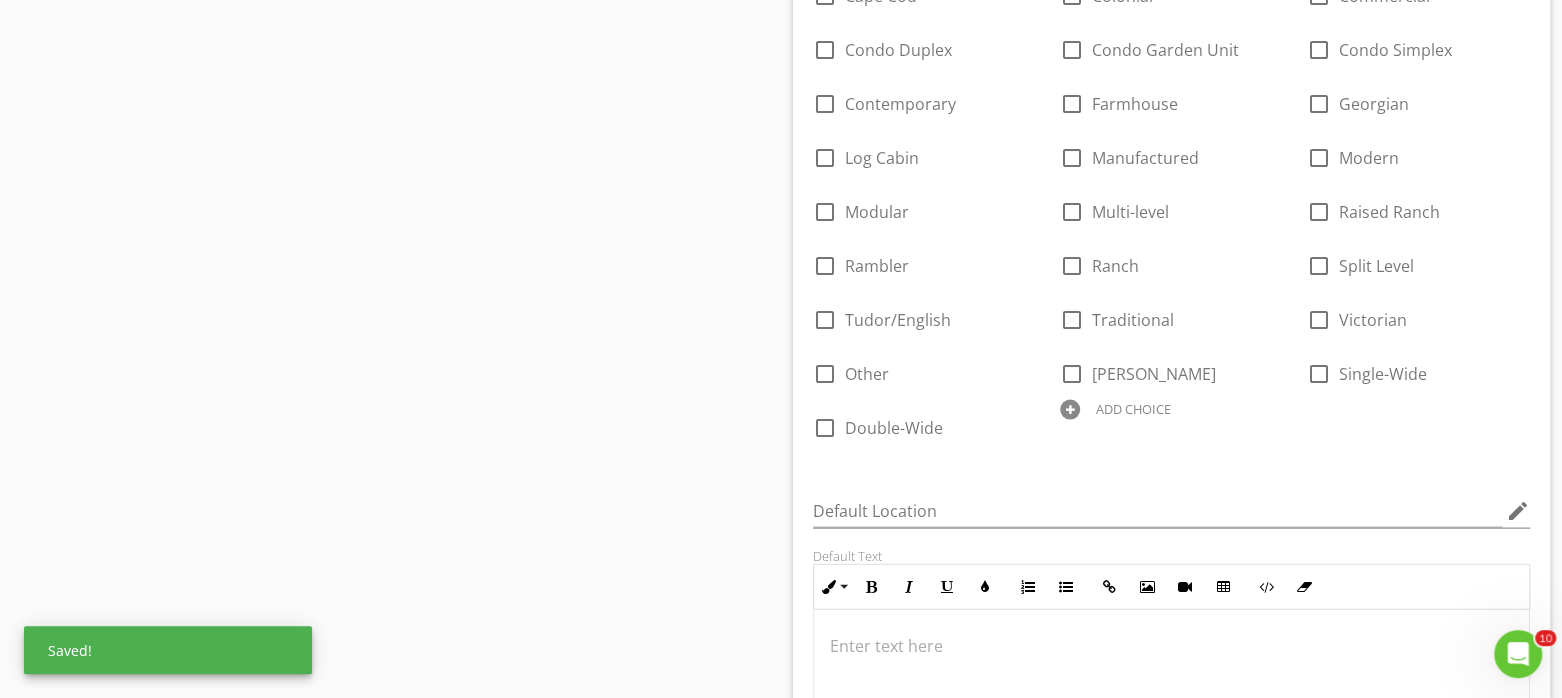 click on "ADD CHOICE" at bounding box center (1133, 409) 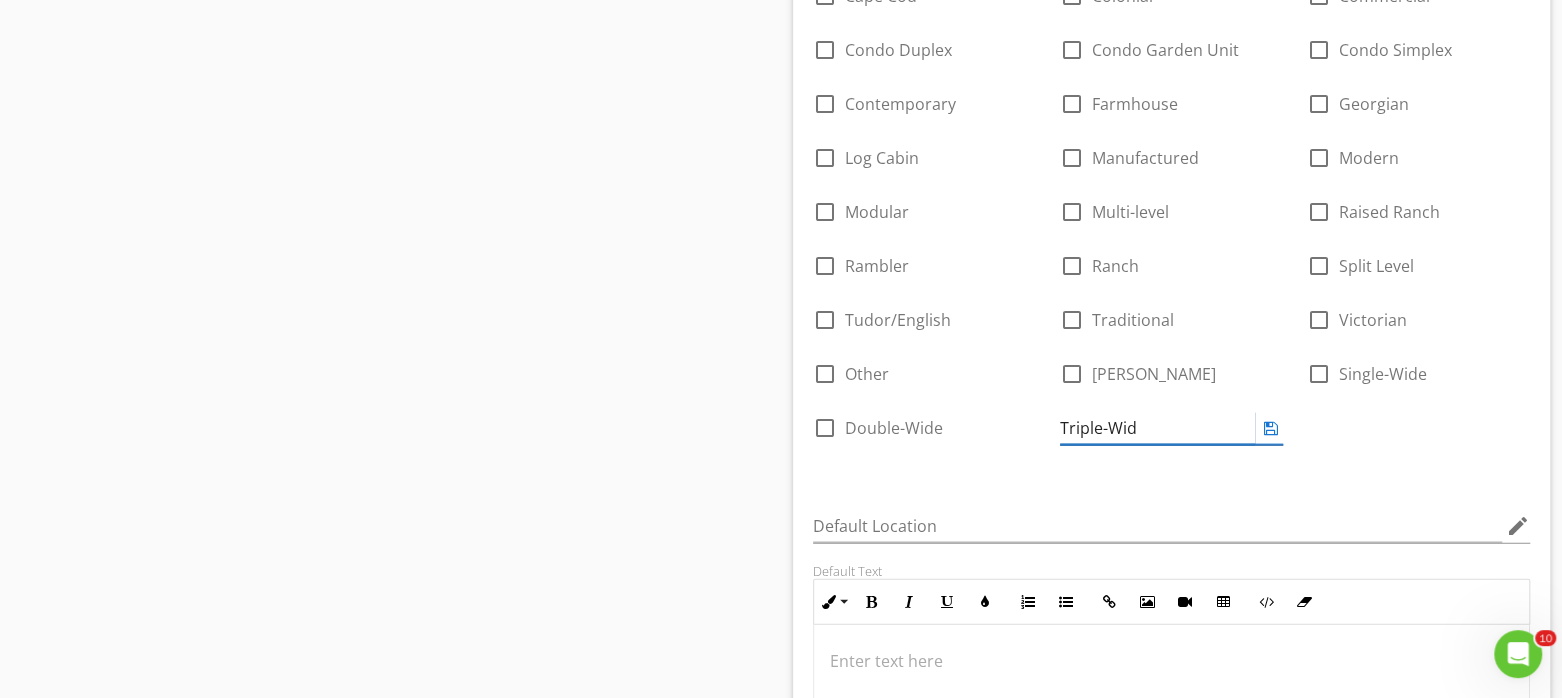 type on "Triple-Wide" 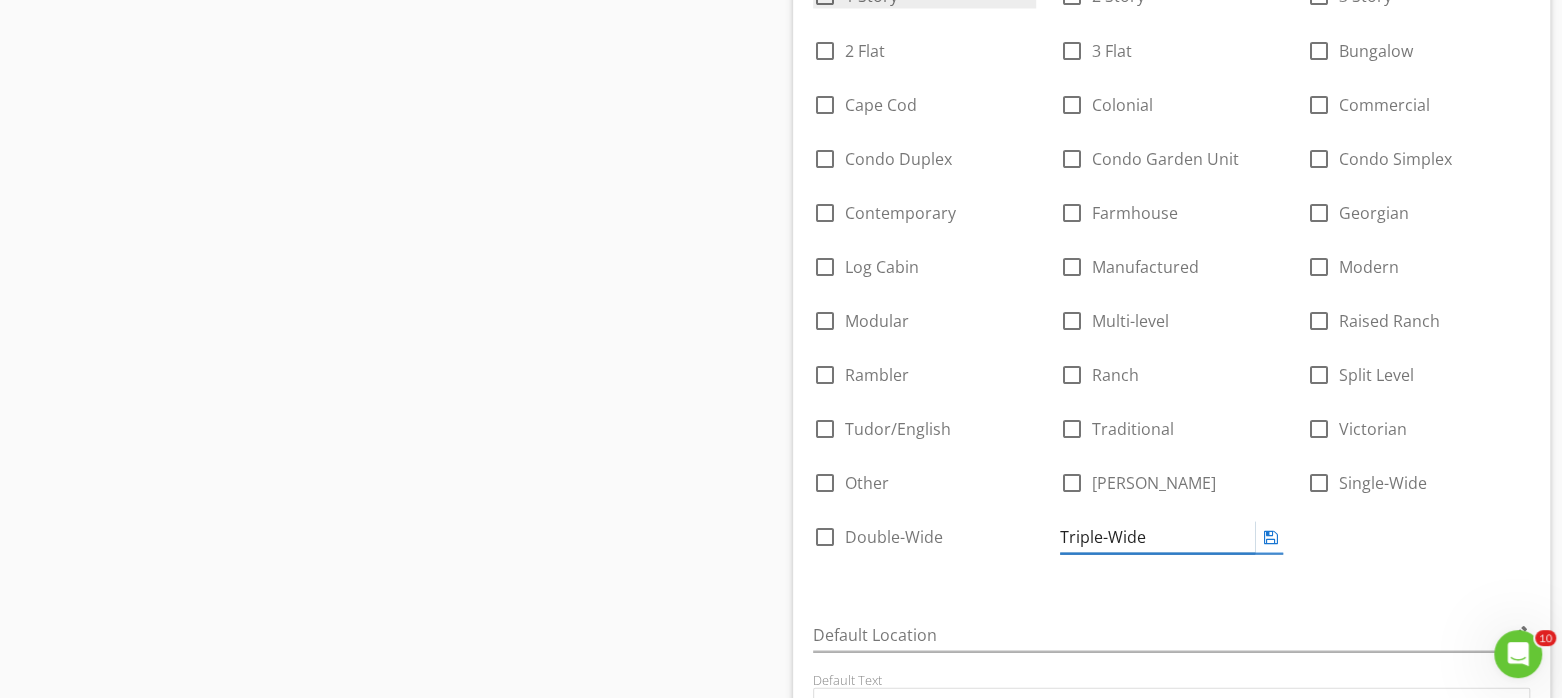 scroll, scrollTop: 2250, scrollLeft: 0, axis: vertical 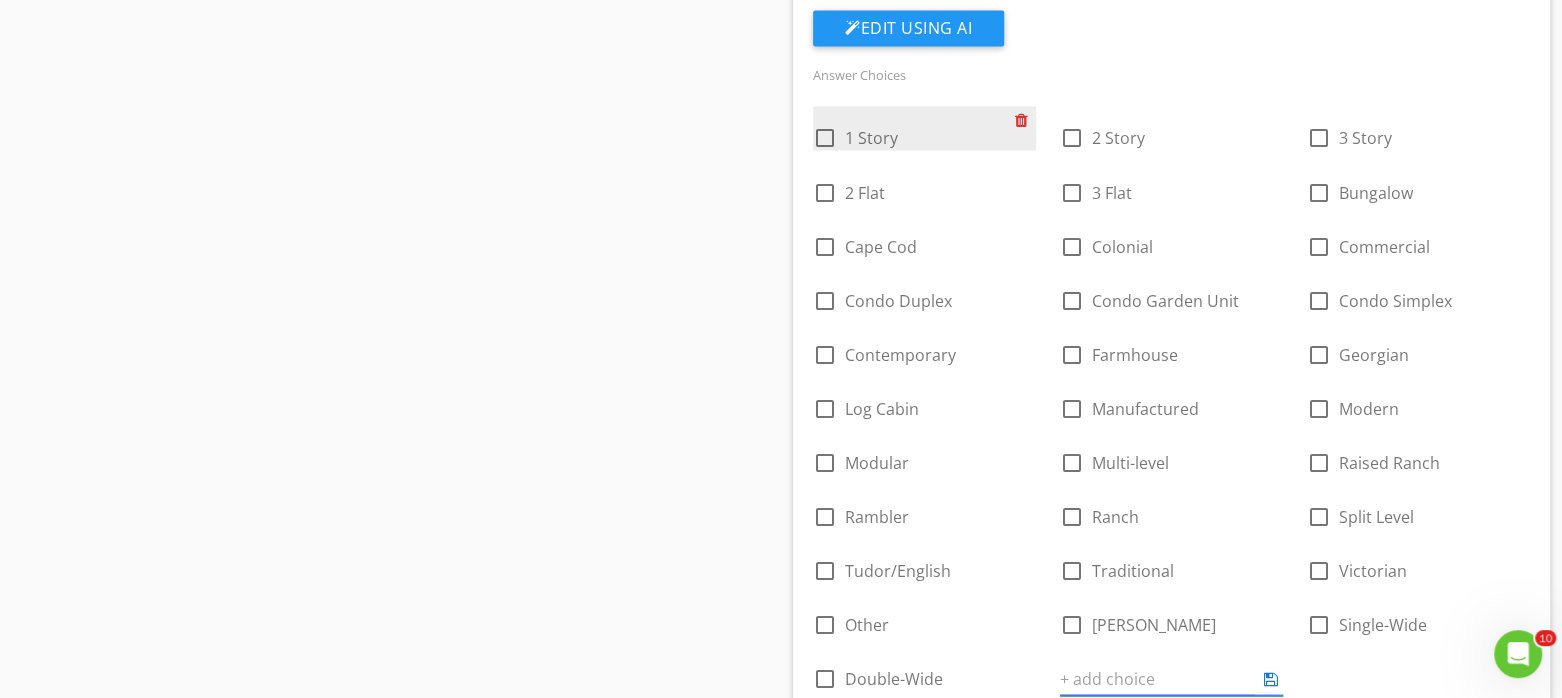 click at bounding box center [1025, 120] 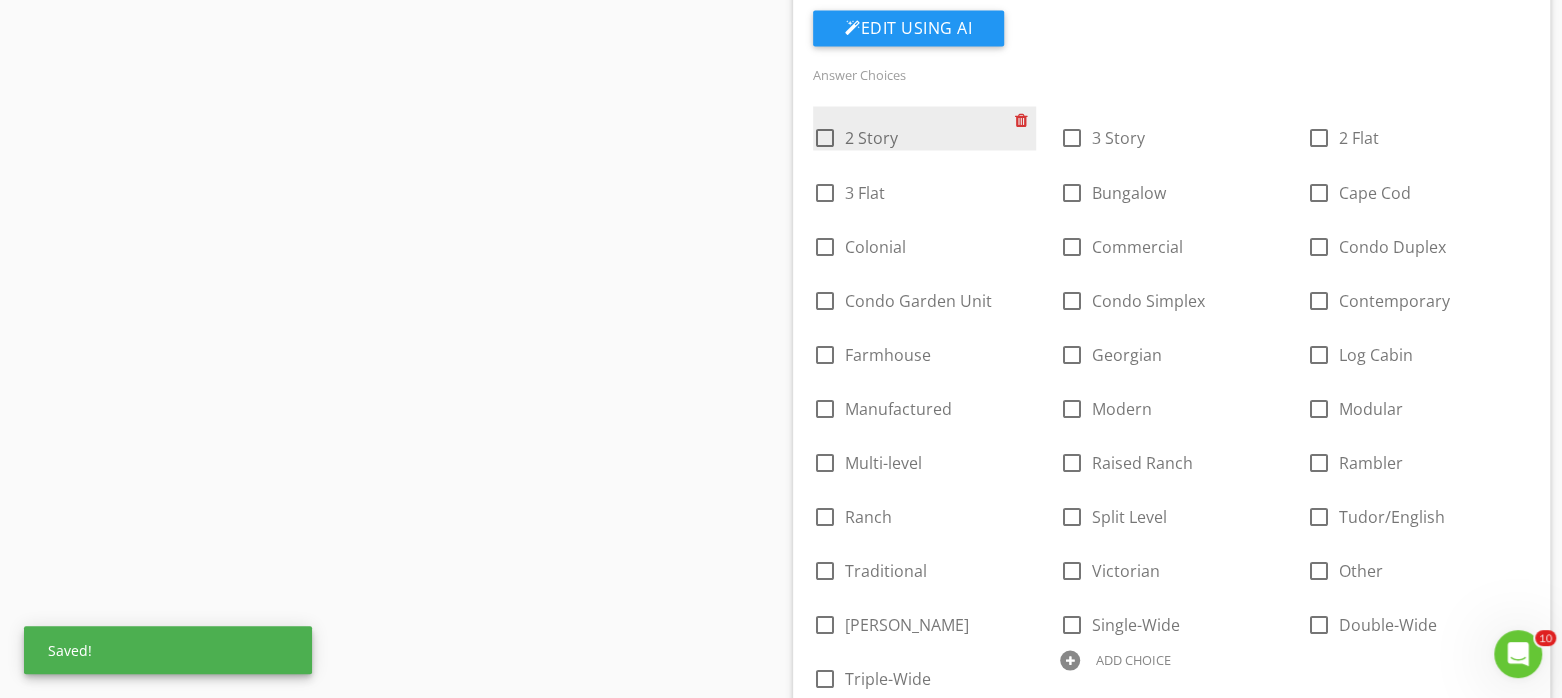 click at bounding box center [1025, 120] 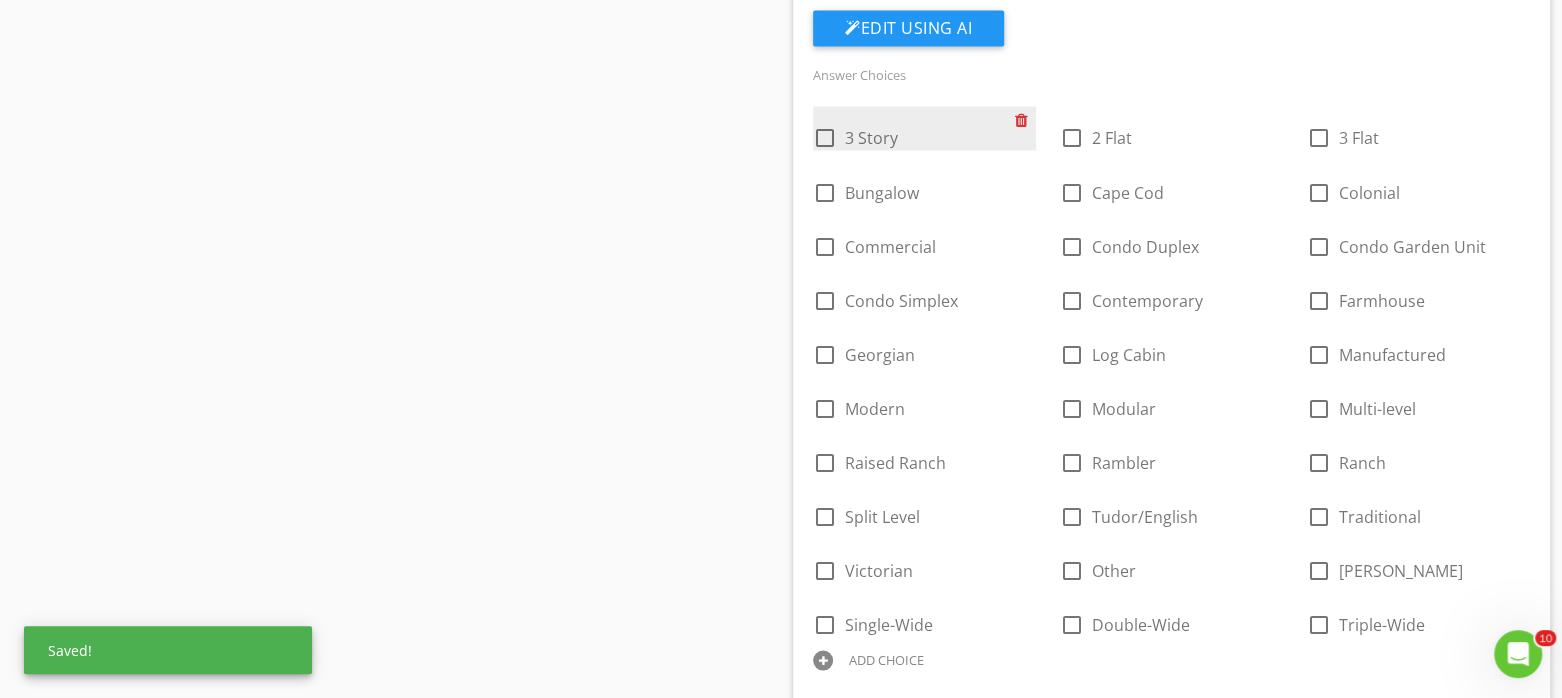 click at bounding box center [1025, 120] 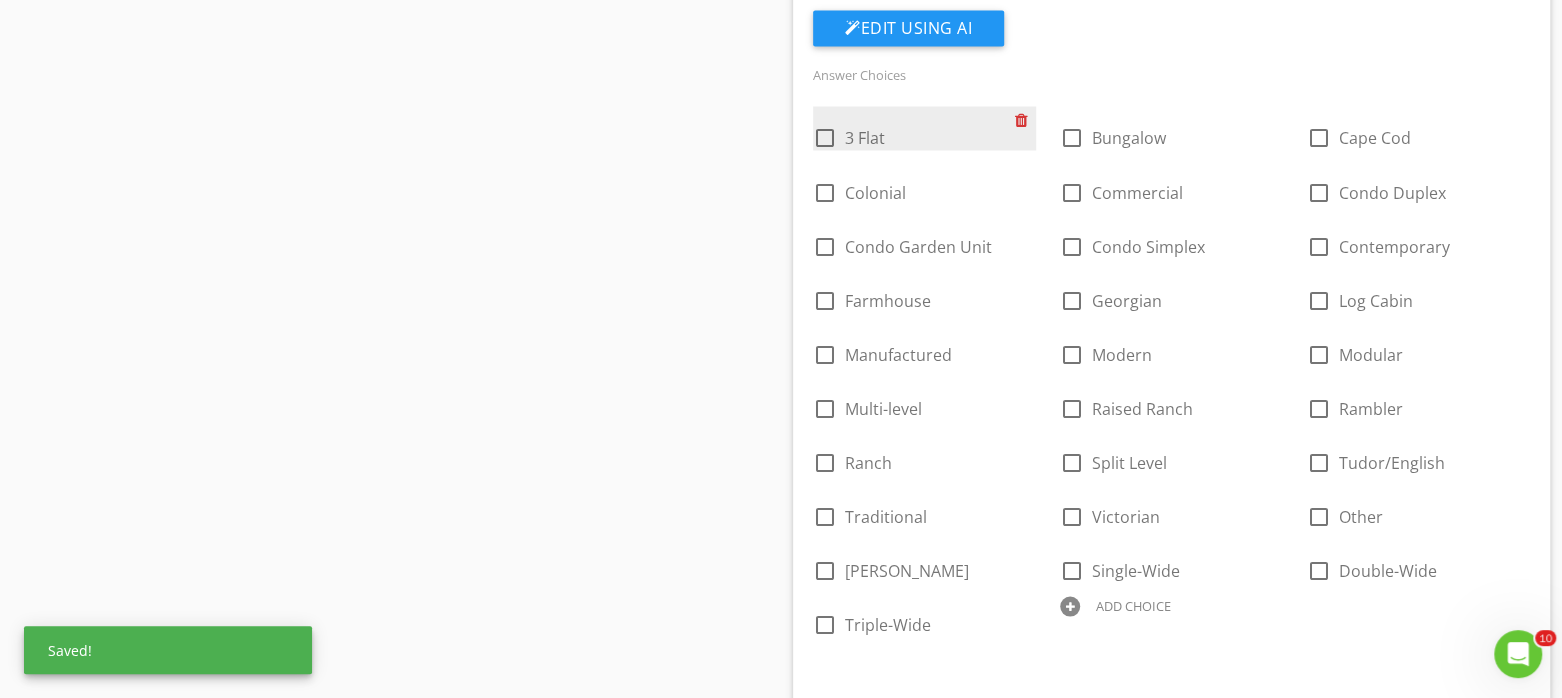 click at bounding box center (1025, 120) 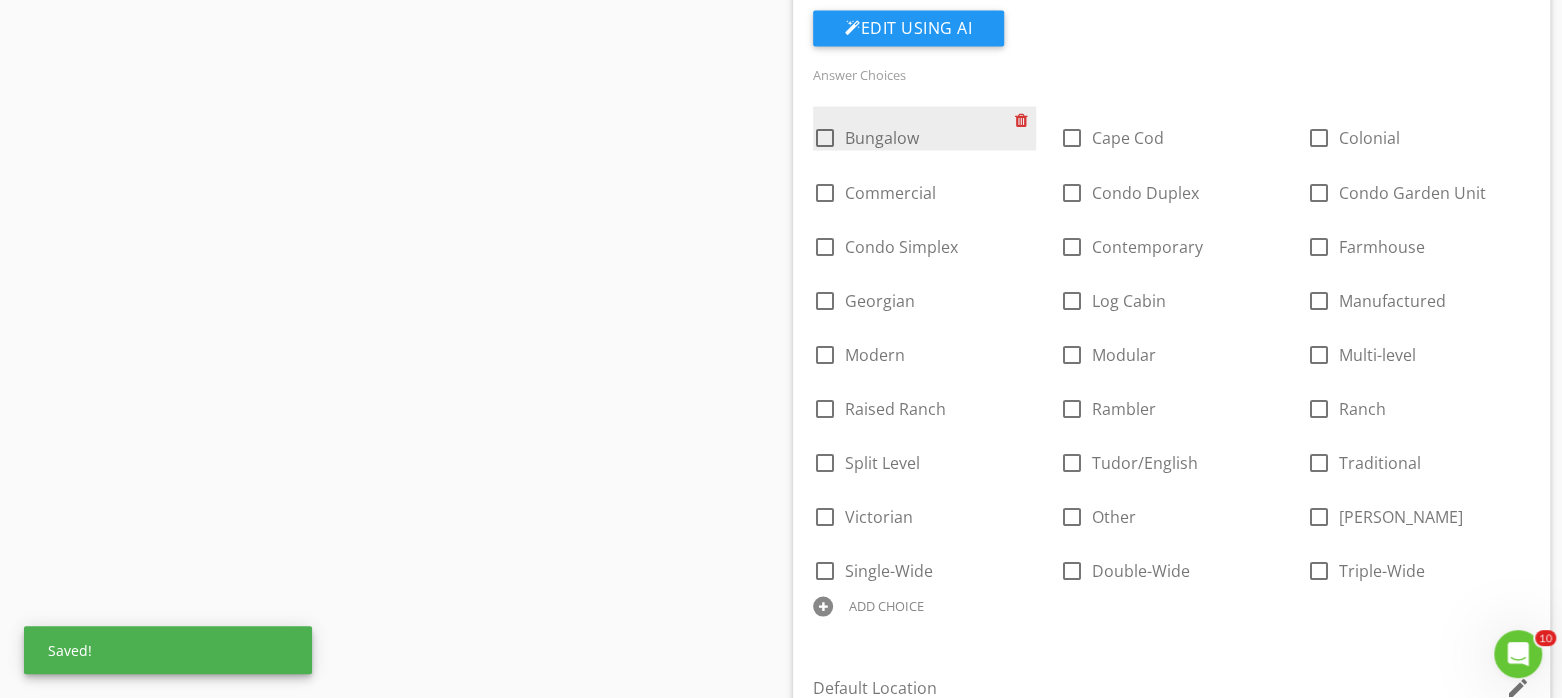 click at bounding box center (1025, 120) 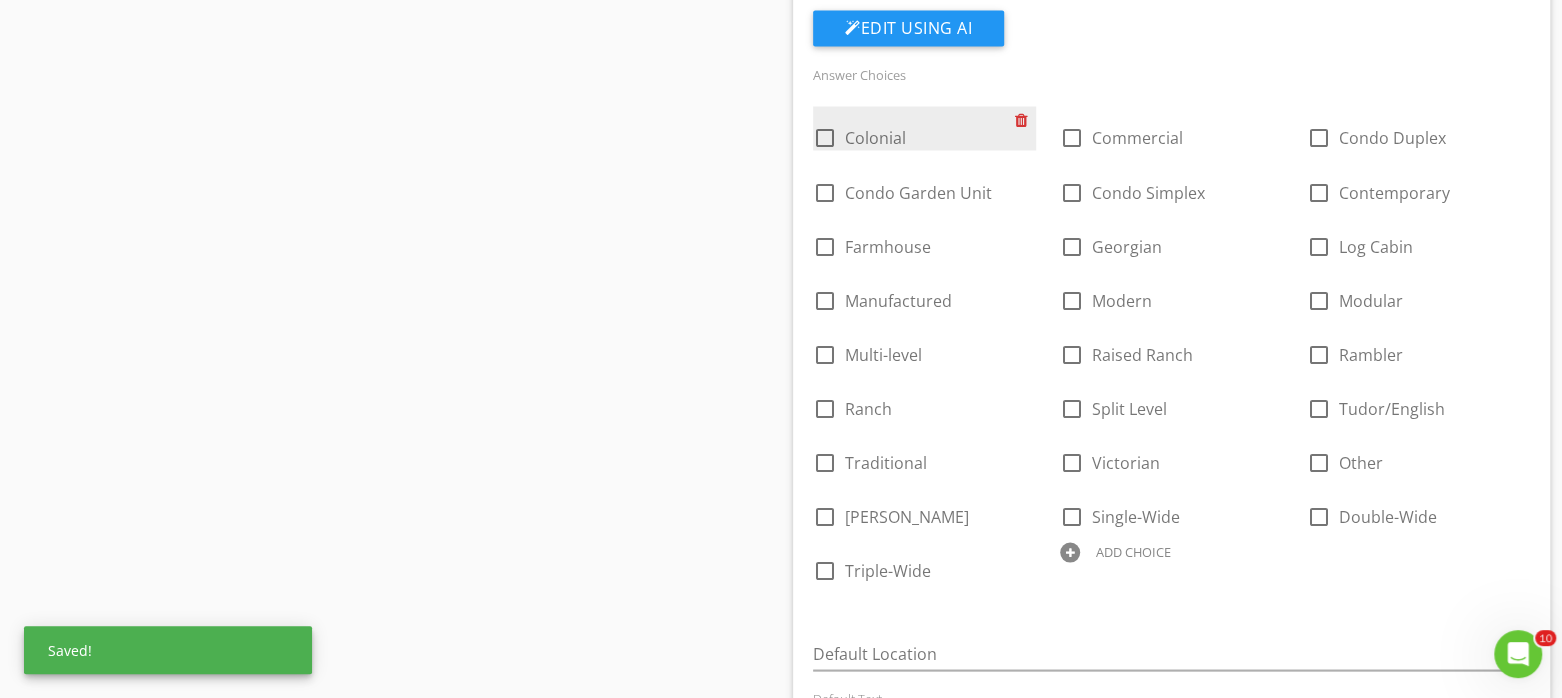 click at bounding box center (1025, 120) 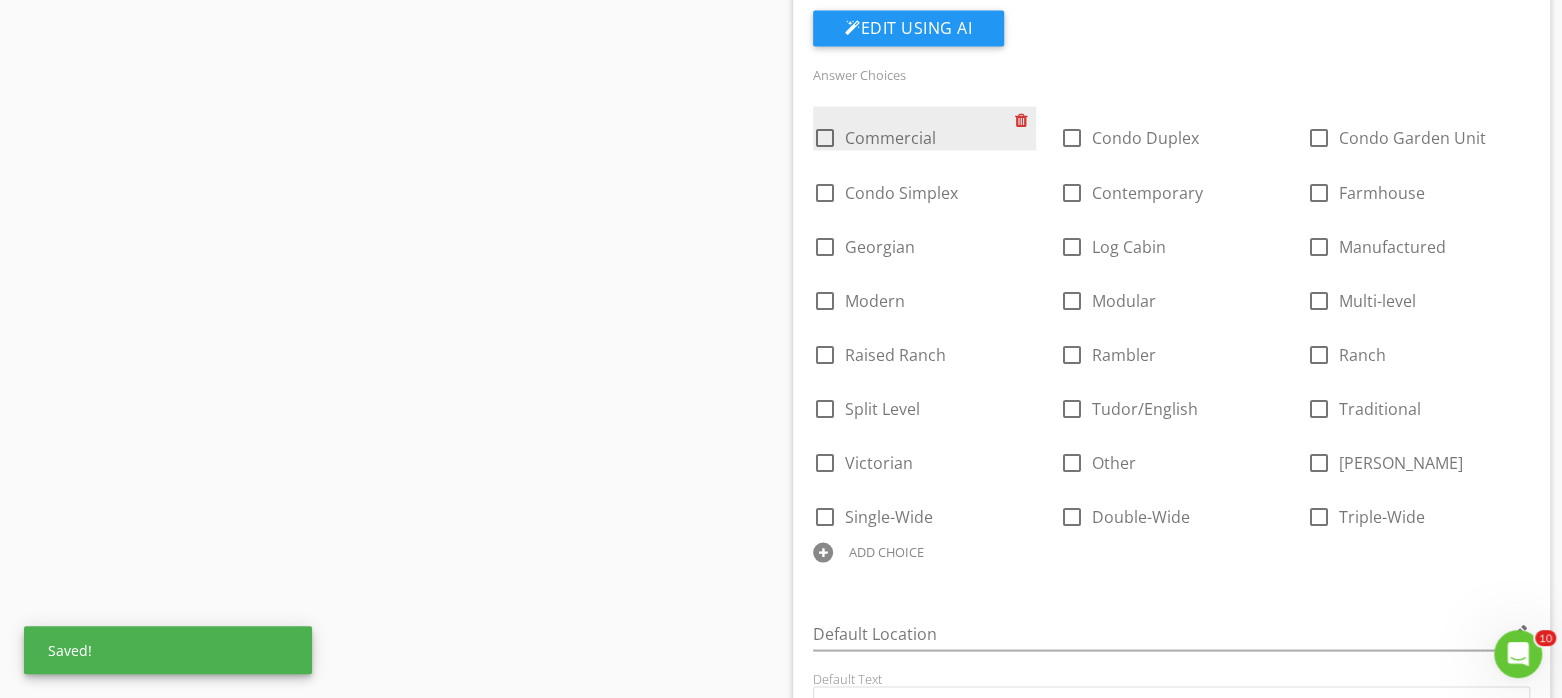 click at bounding box center (1025, 120) 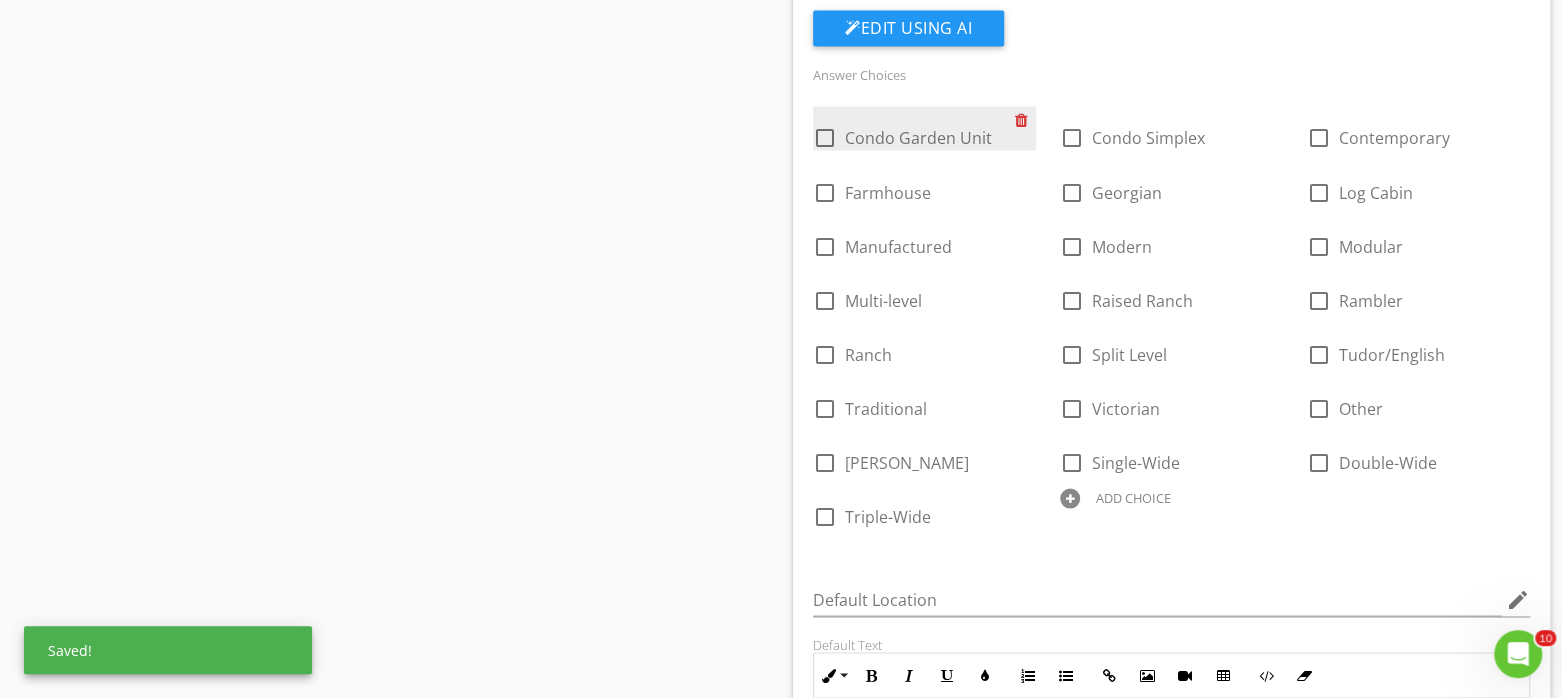 click at bounding box center (1025, 120) 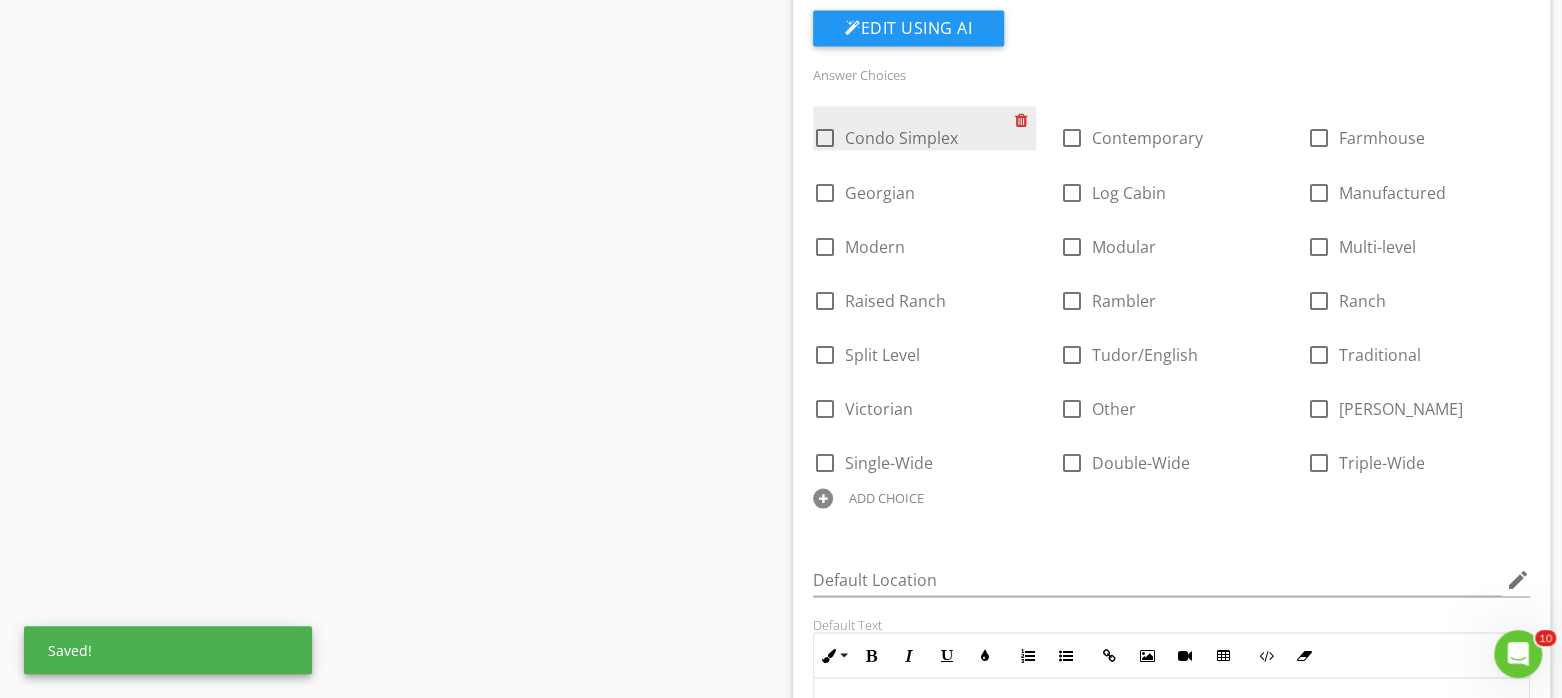 click at bounding box center (1025, 120) 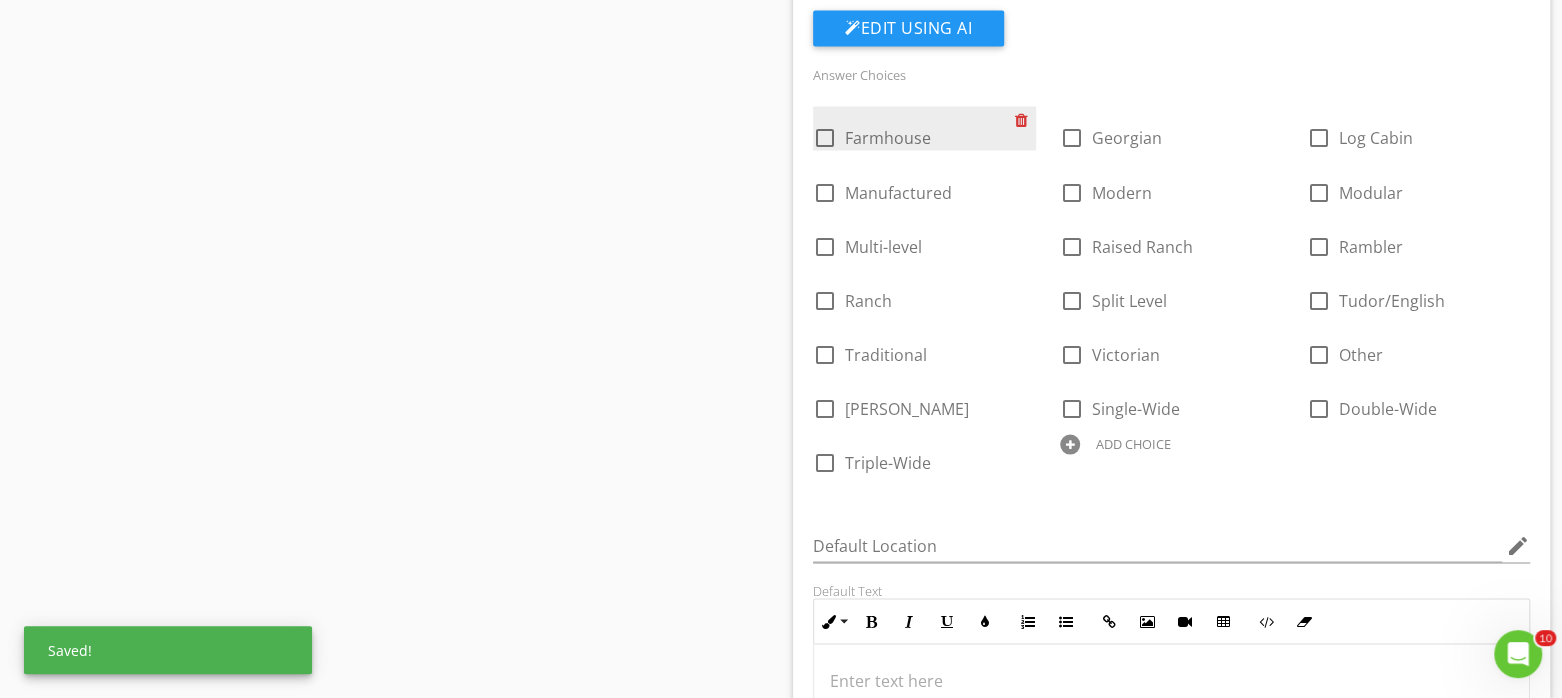 click at bounding box center (1025, 120) 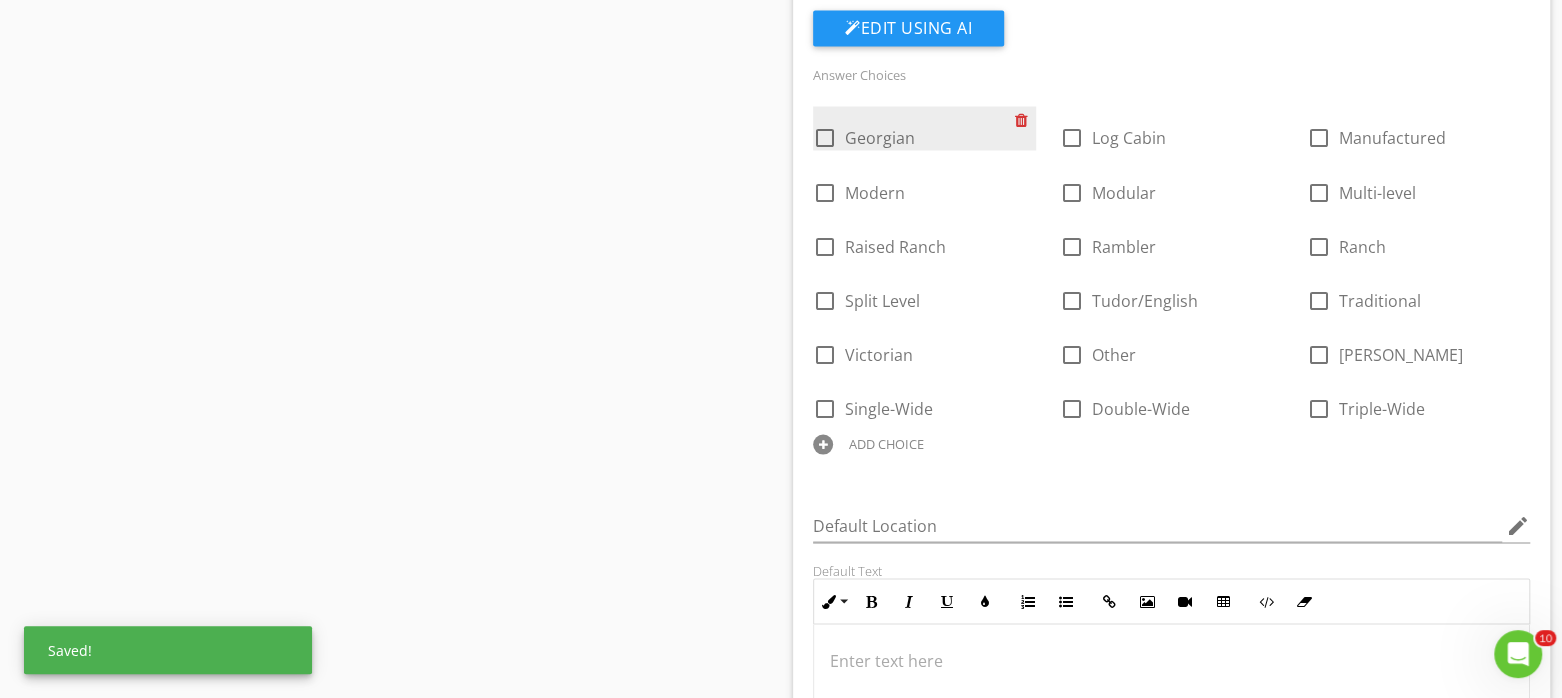 click at bounding box center [1025, 120] 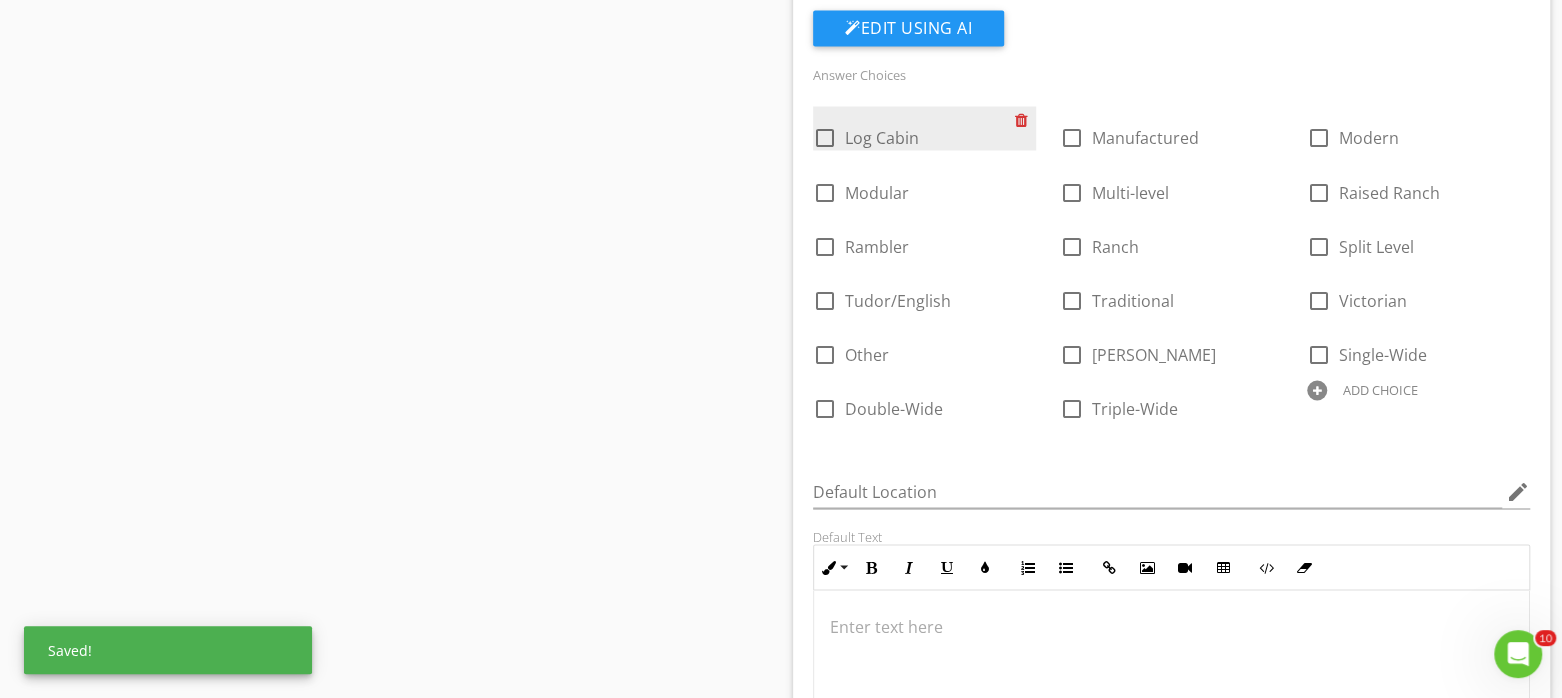 click at bounding box center (1025, 120) 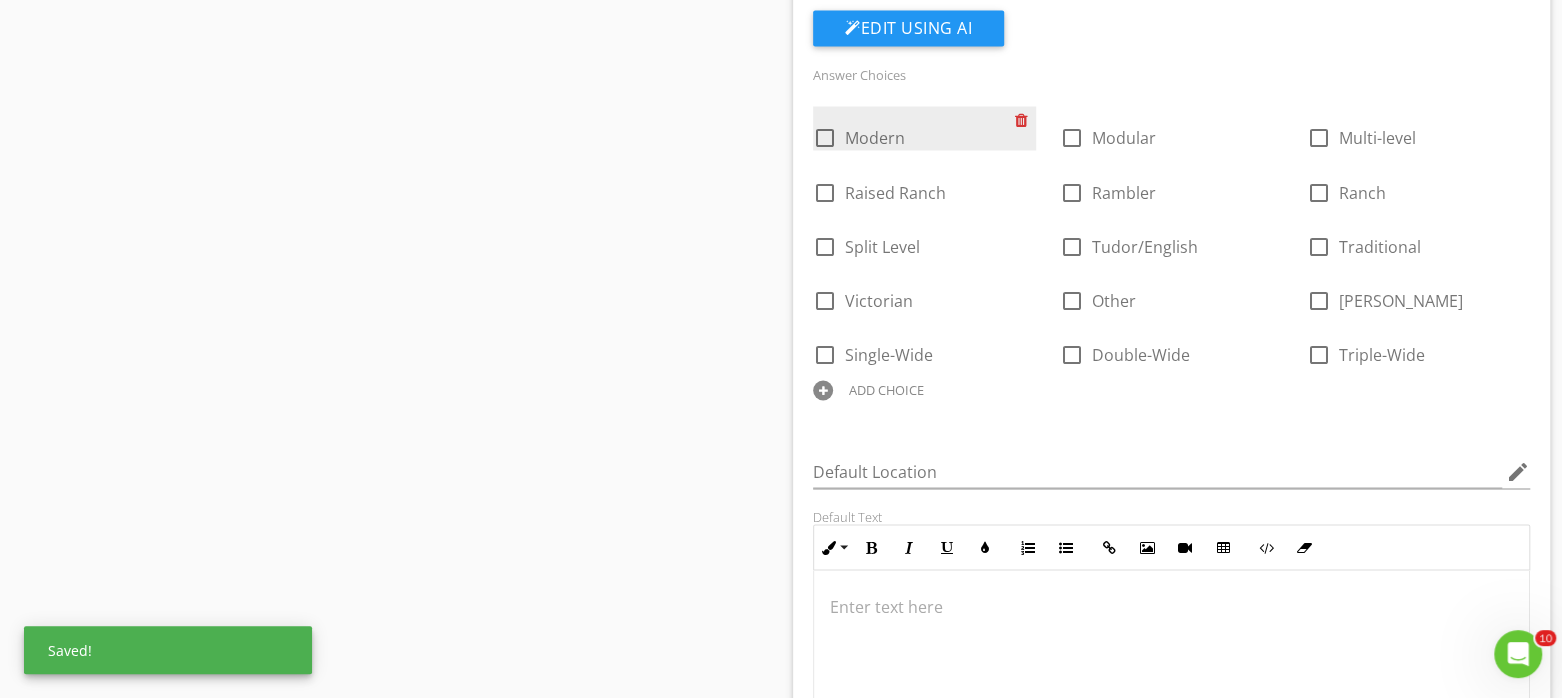 click at bounding box center (1025, 120) 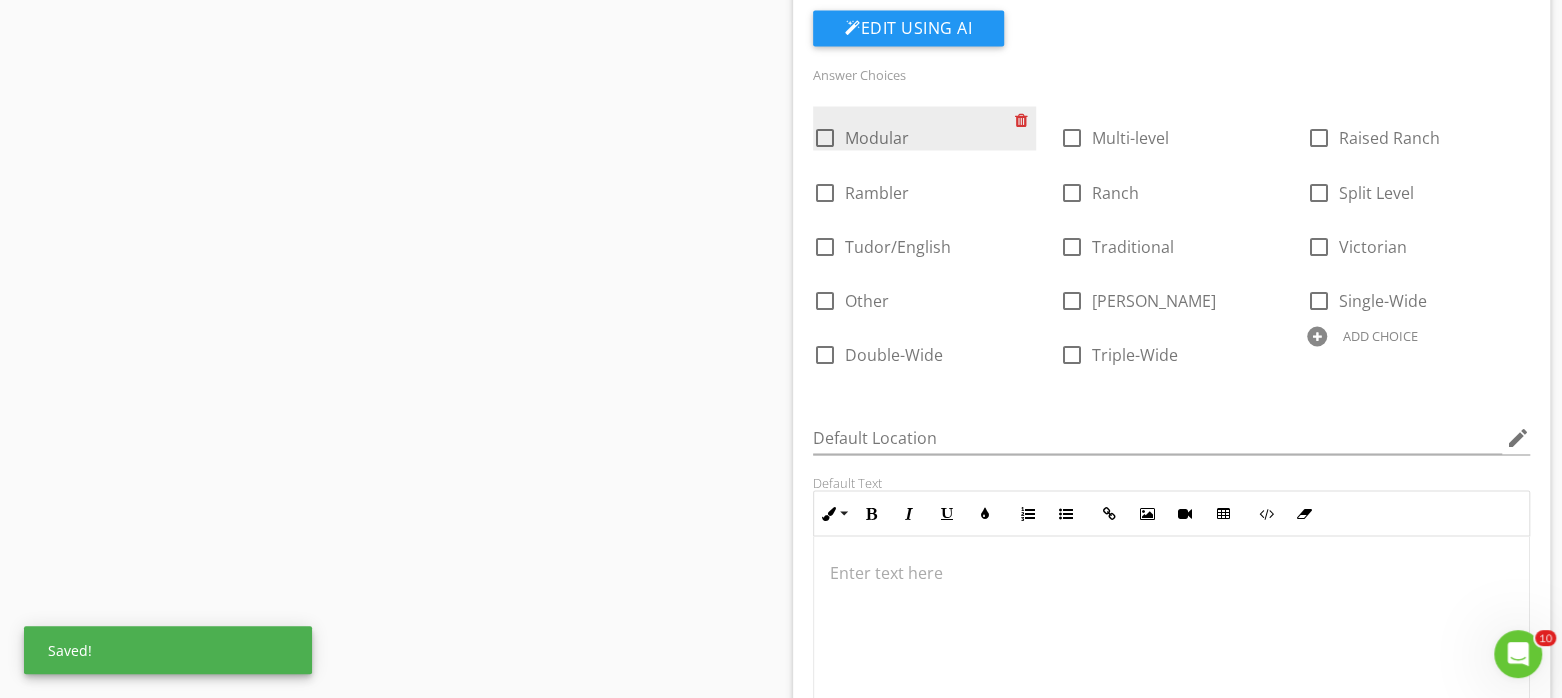 click at bounding box center [1025, 120] 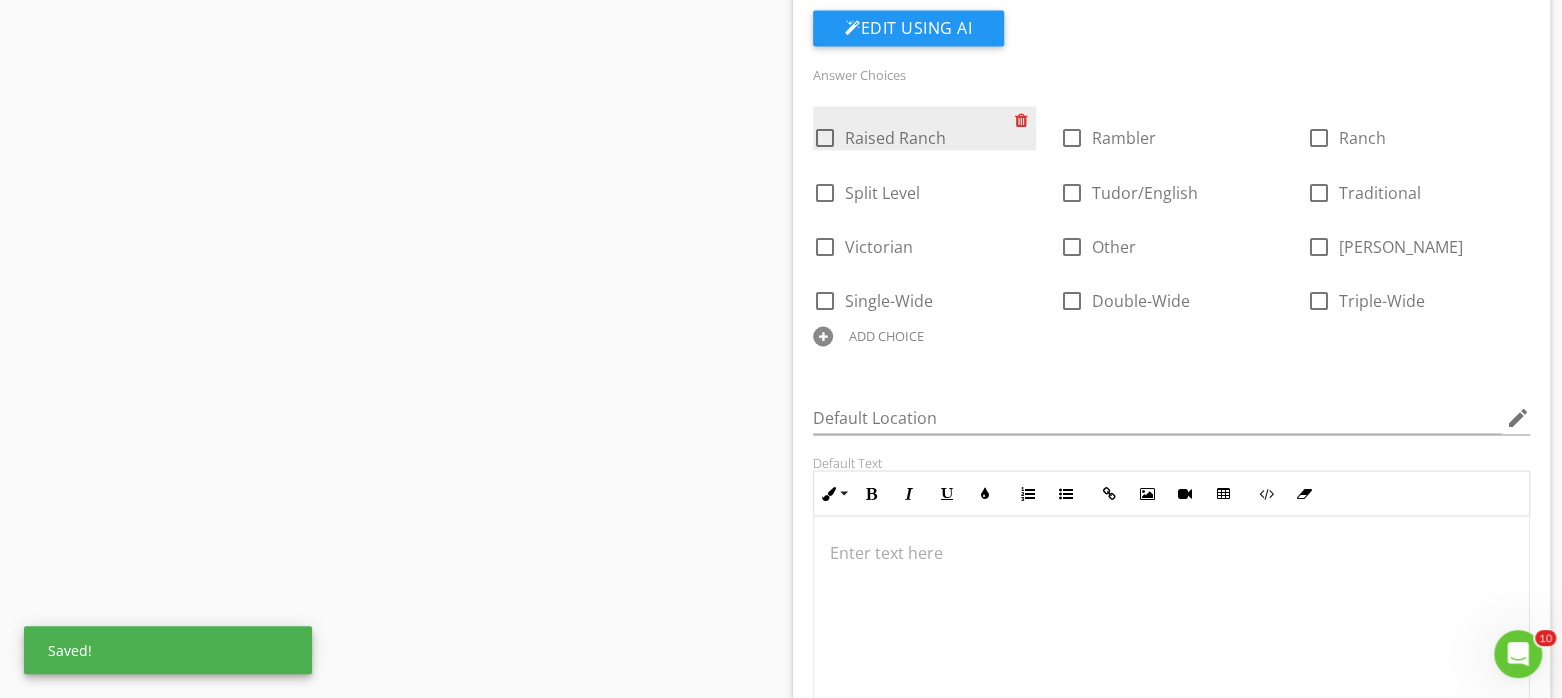 click at bounding box center (1025, 120) 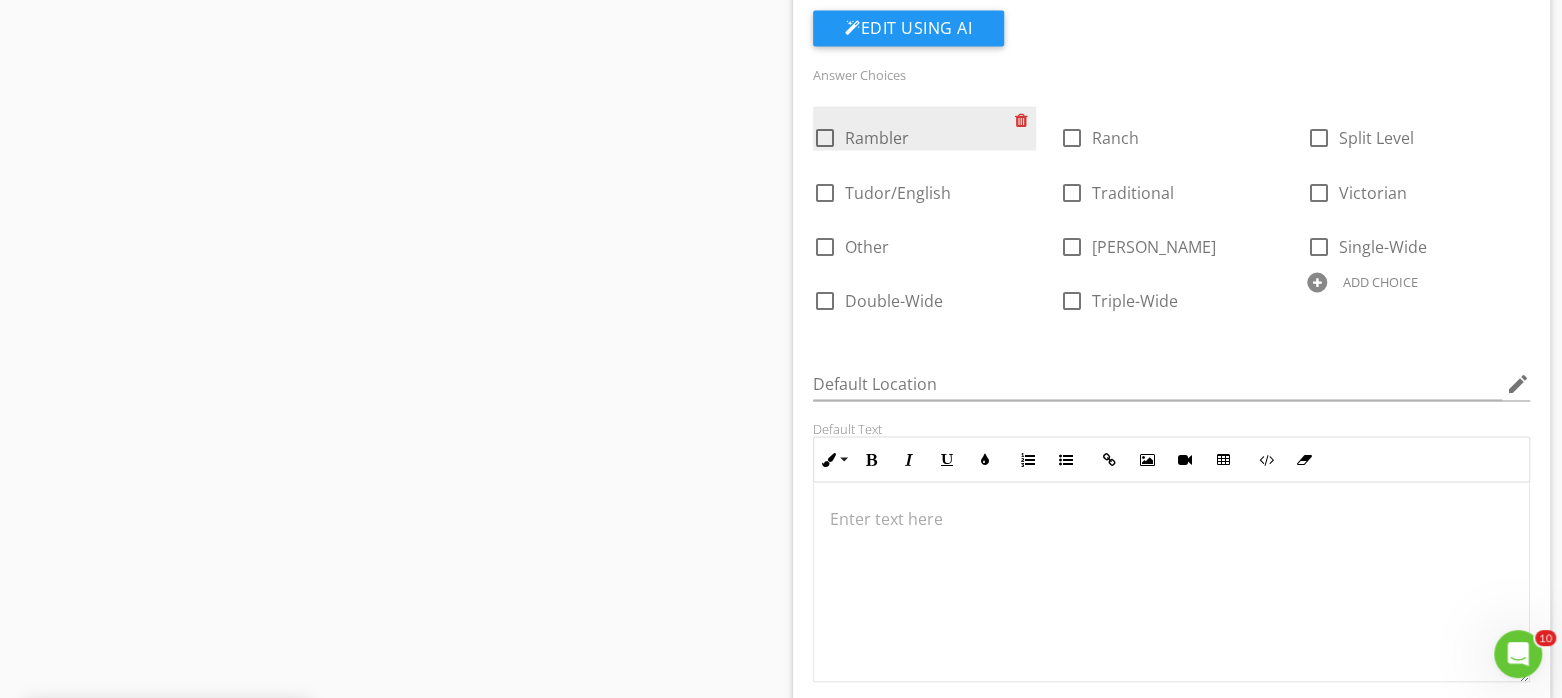 click at bounding box center [1025, 120] 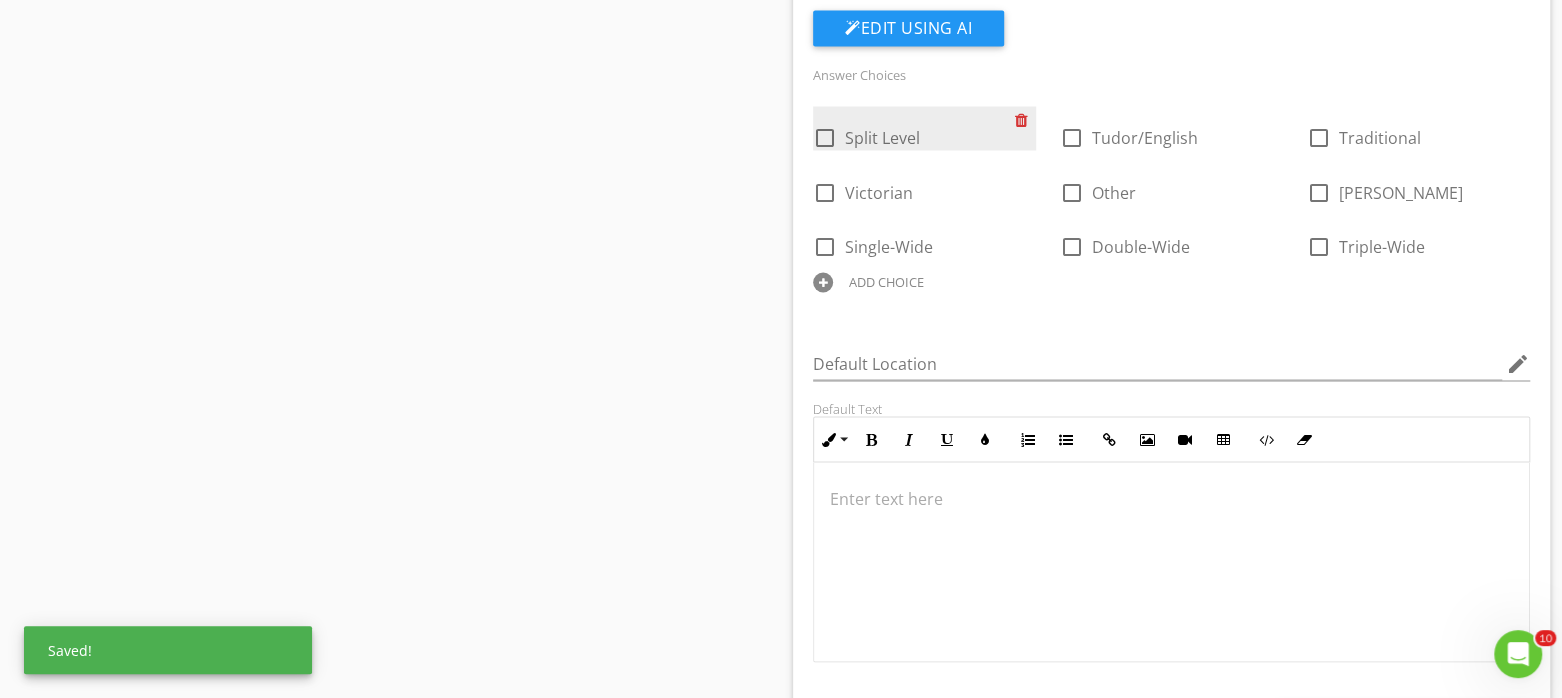 click at bounding box center (1025, 120) 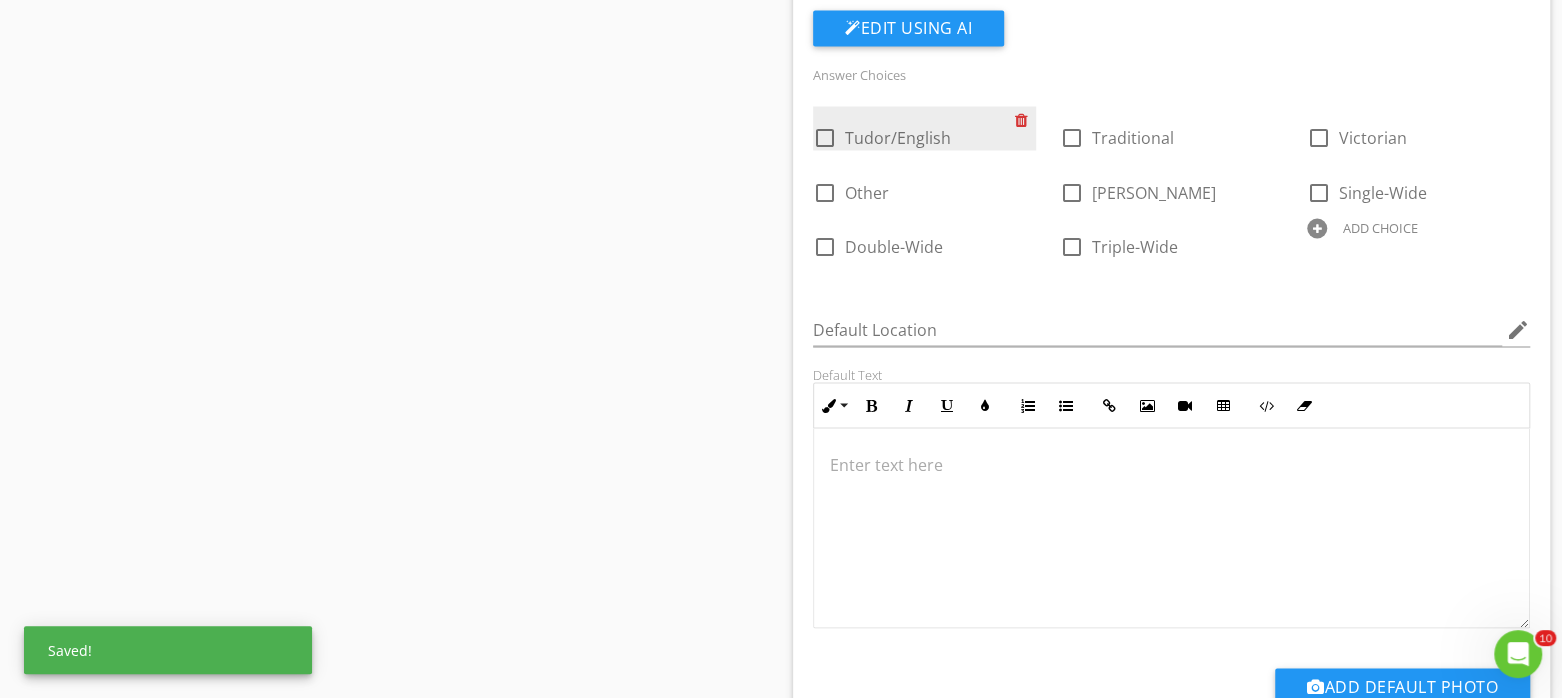 click at bounding box center [1025, 120] 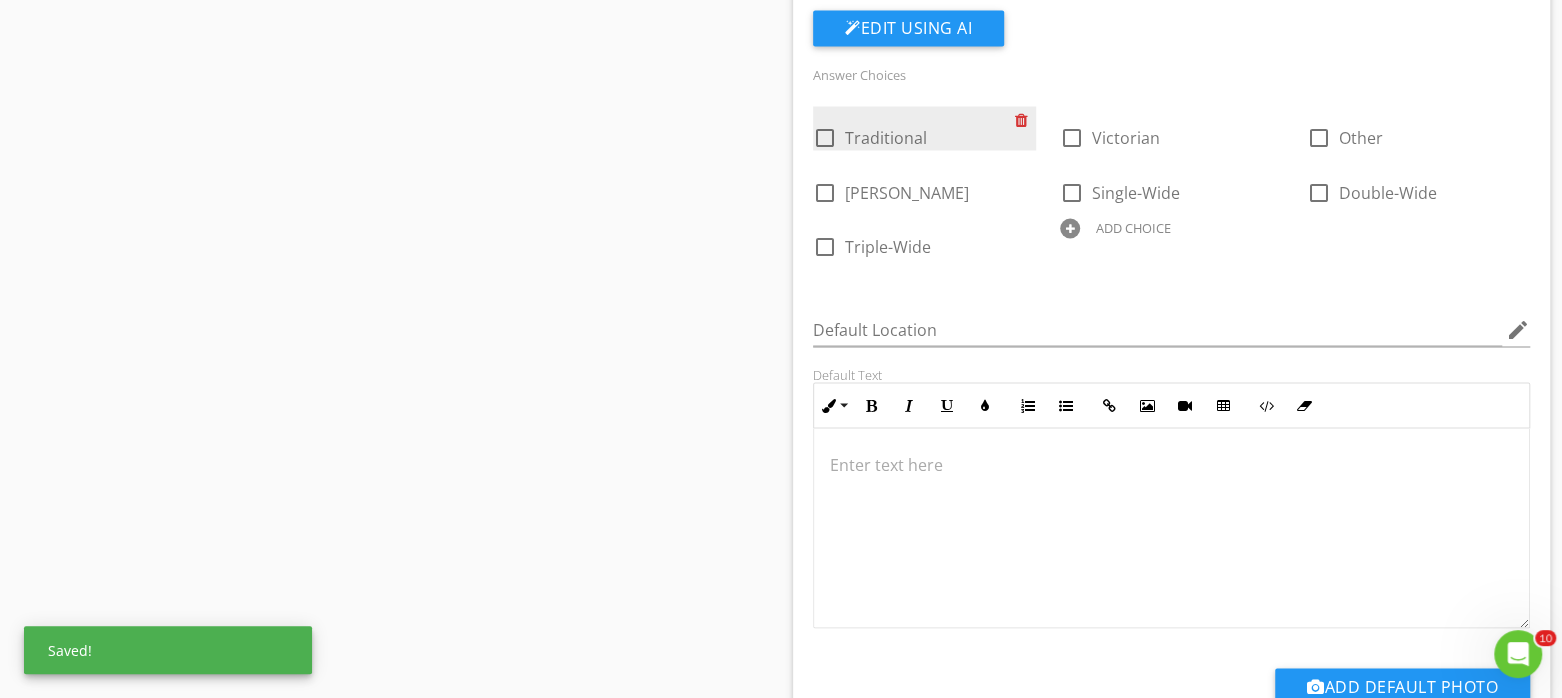 click at bounding box center (1025, 120) 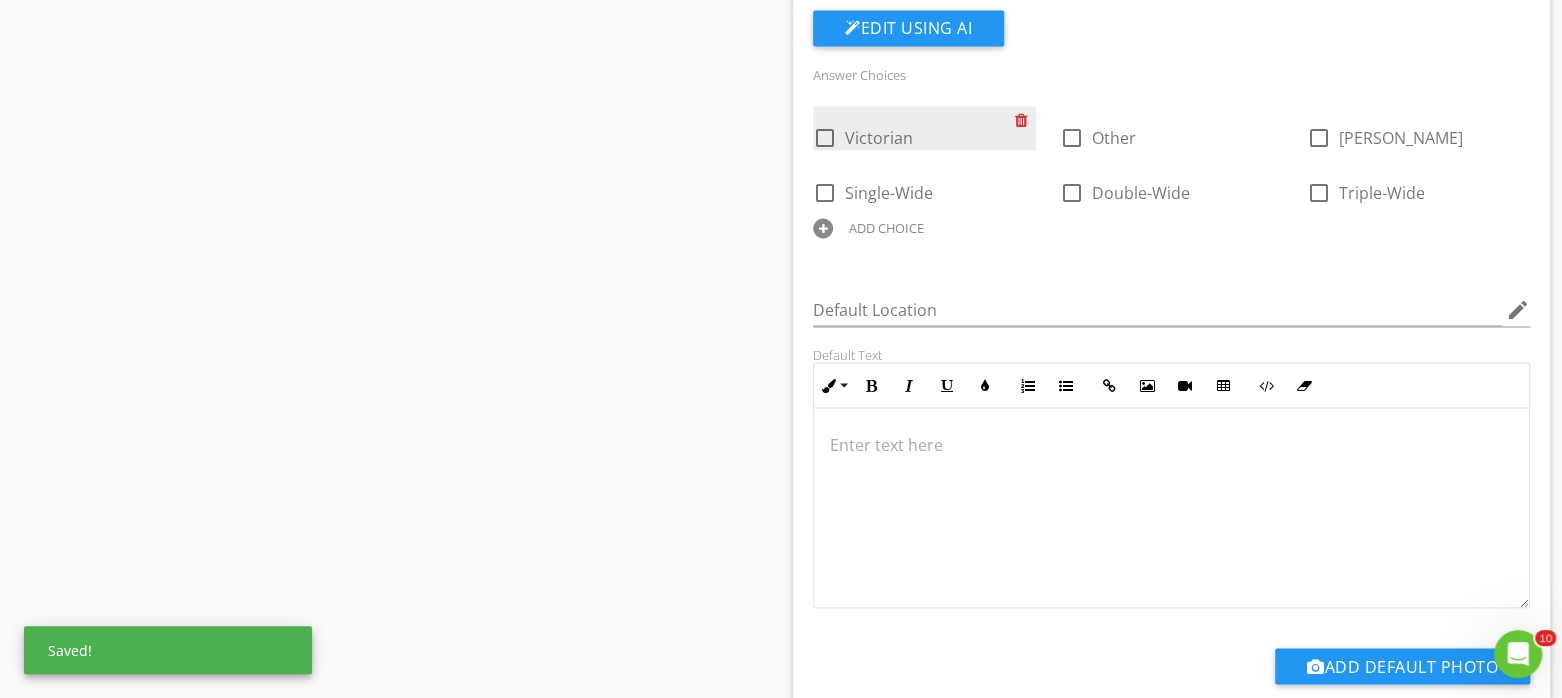 click at bounding box center (1025, 120) 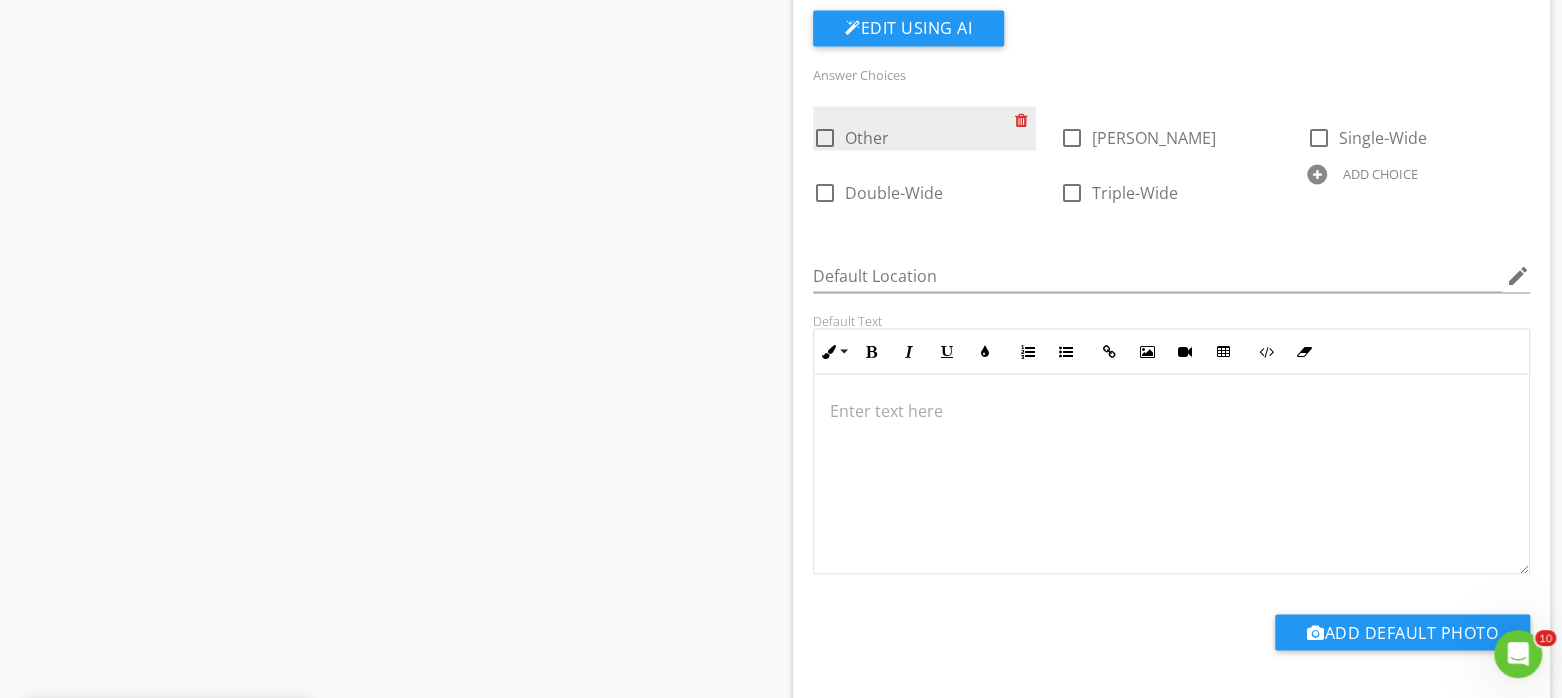 click at bounding box center (1025, 120) 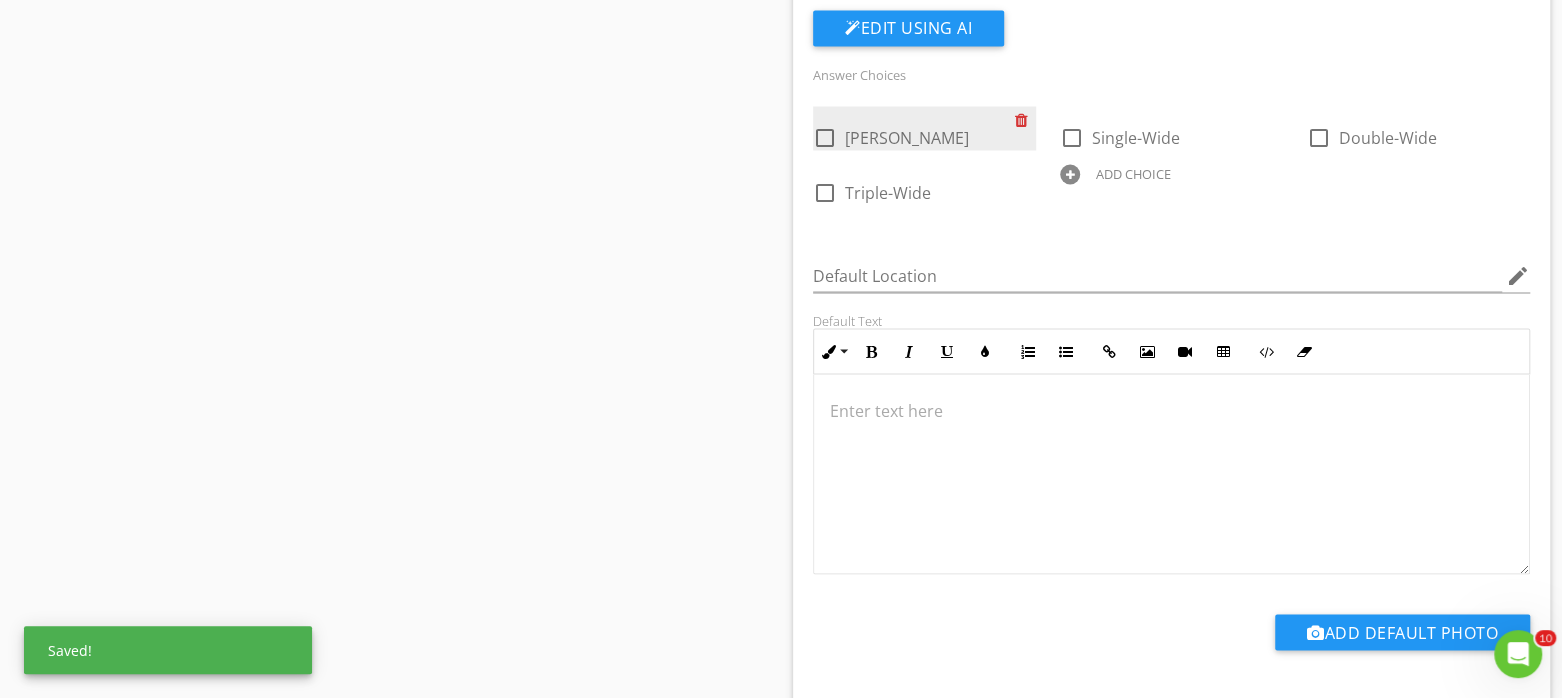 click at bounding box center (1025, 120) 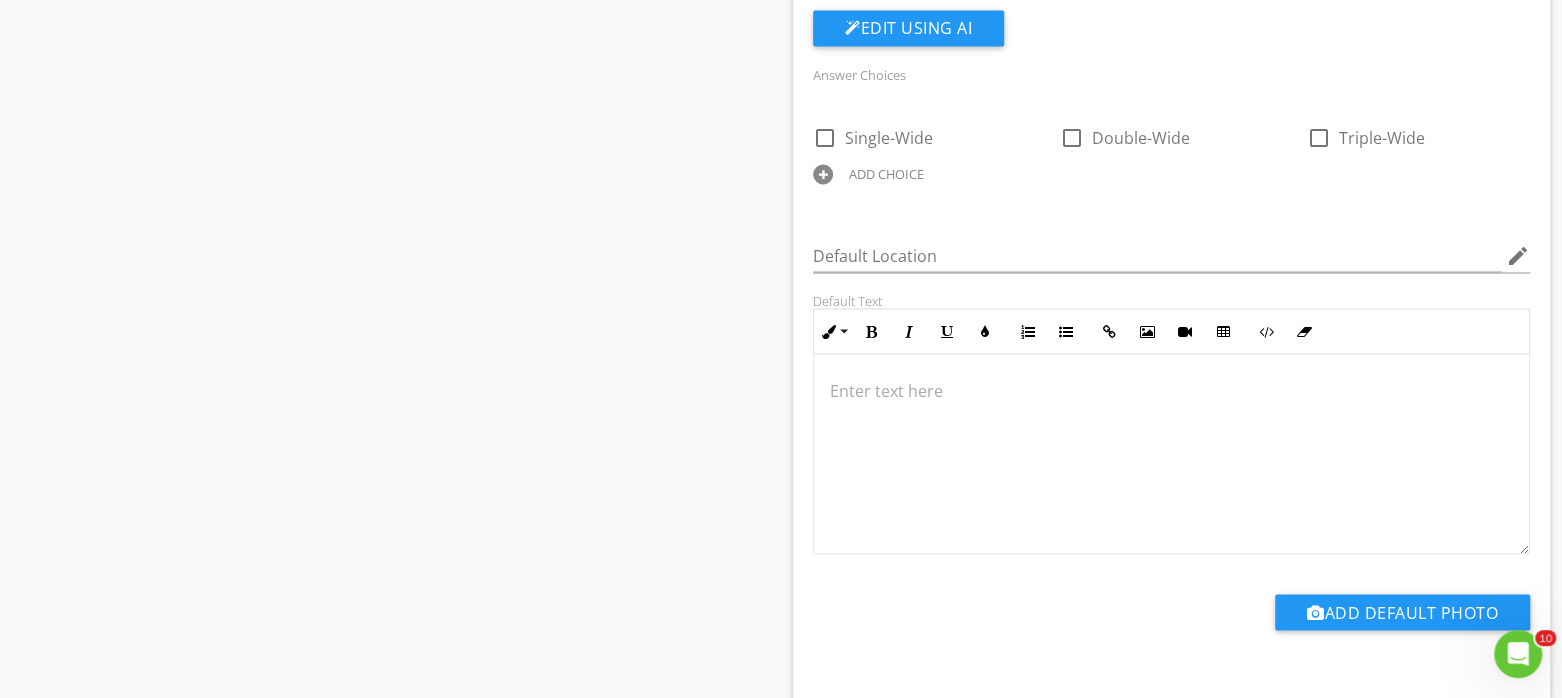 click on "Default Location edit" at bounding box center [1171, 259] 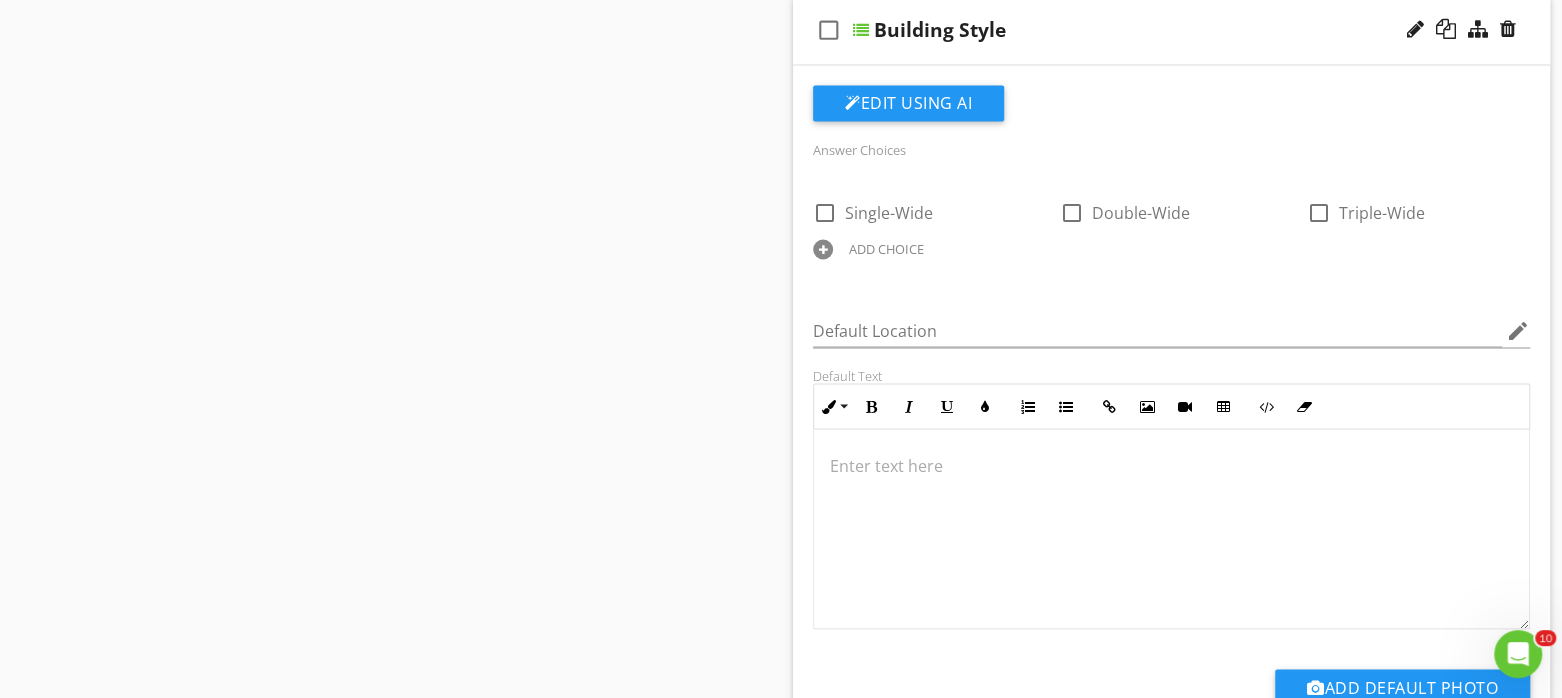 scroll, scrollTop: 2125, scrollLeft: 0, axis: vertical 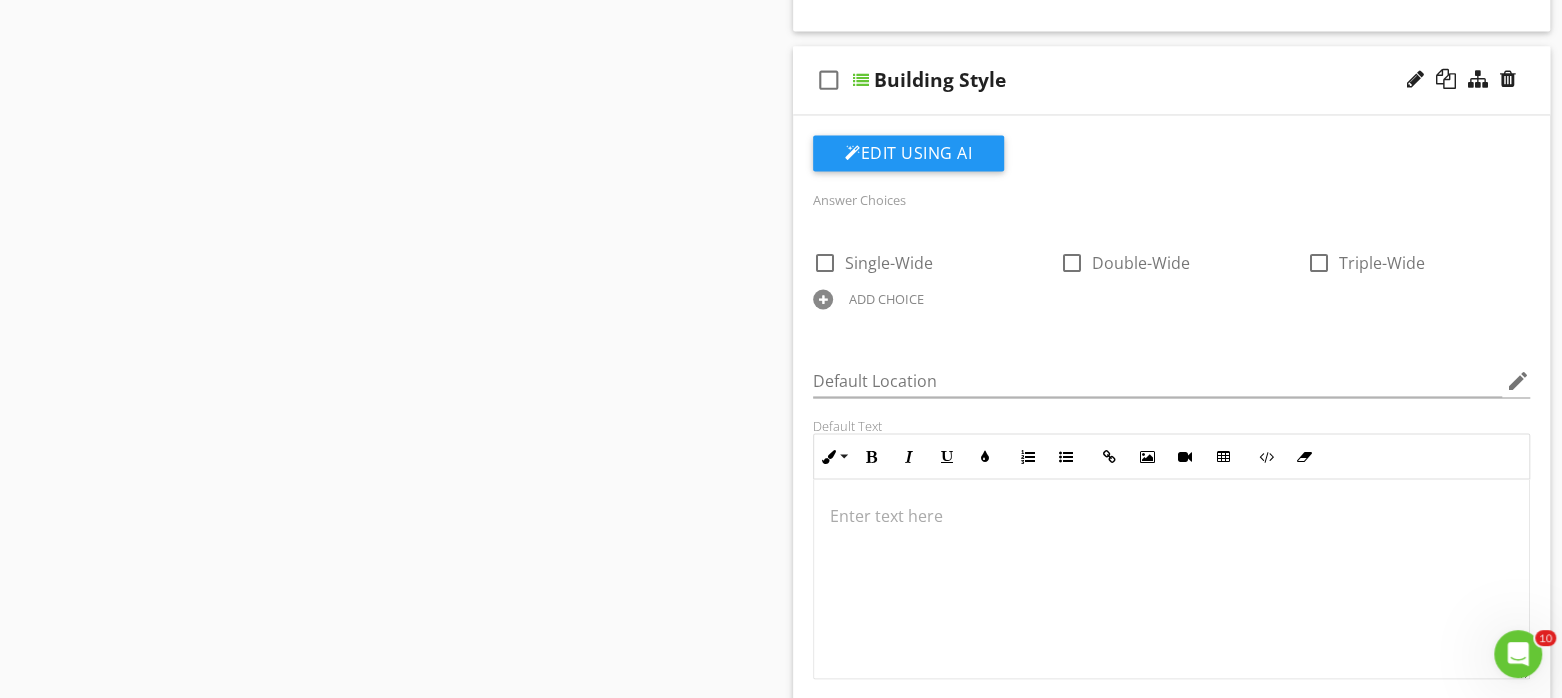 click on "check_box_outline_blank
Building Style" at bounding box center [1171, 80] 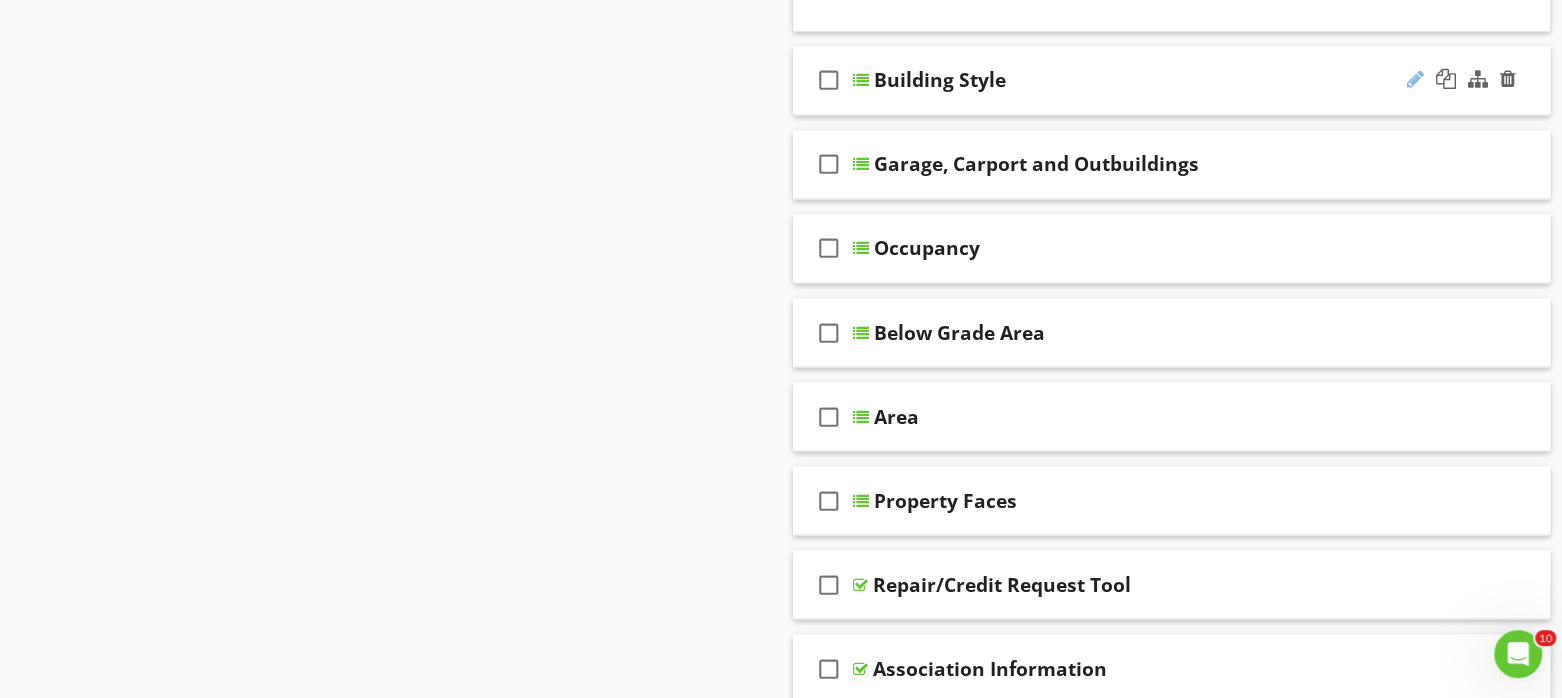 click at bounding box center [1415, 79] 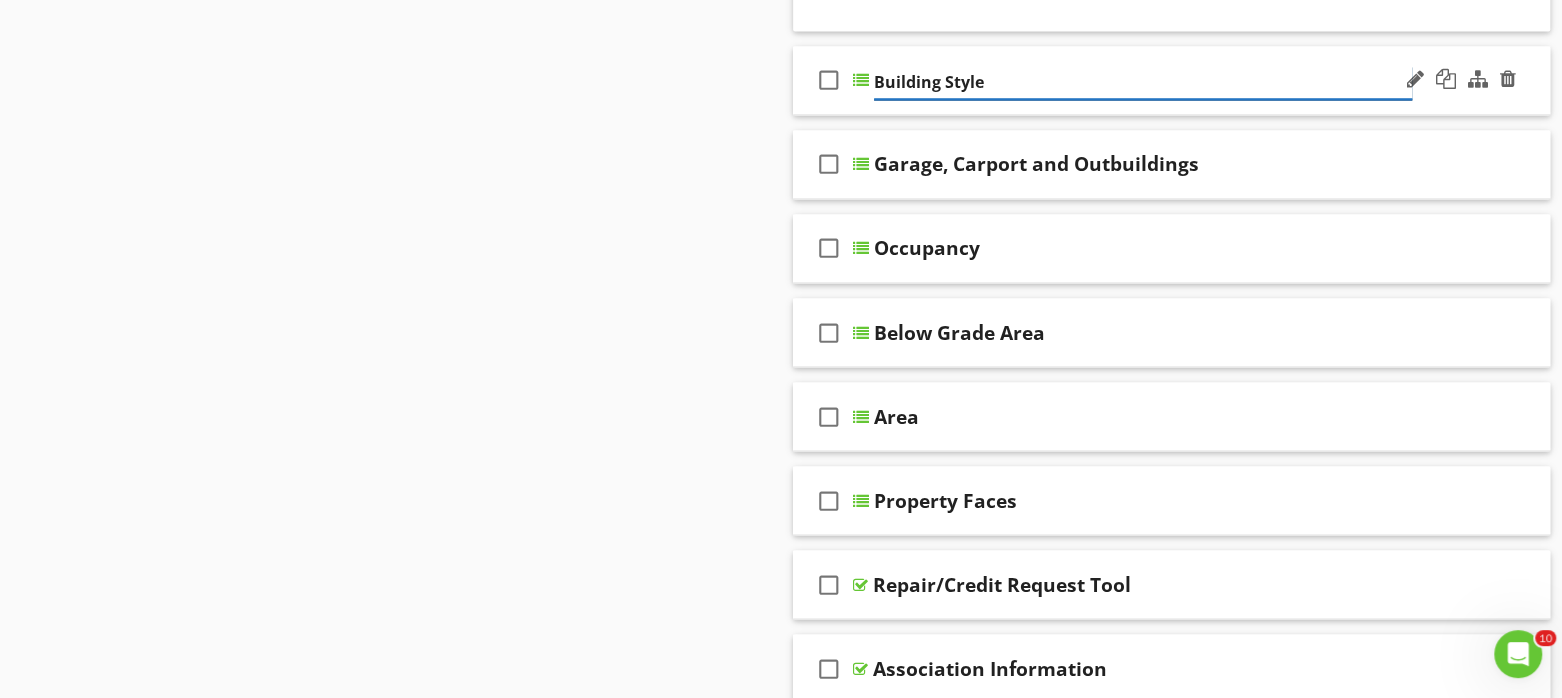 click on "Building Style" at bounding box center (1143, 82) 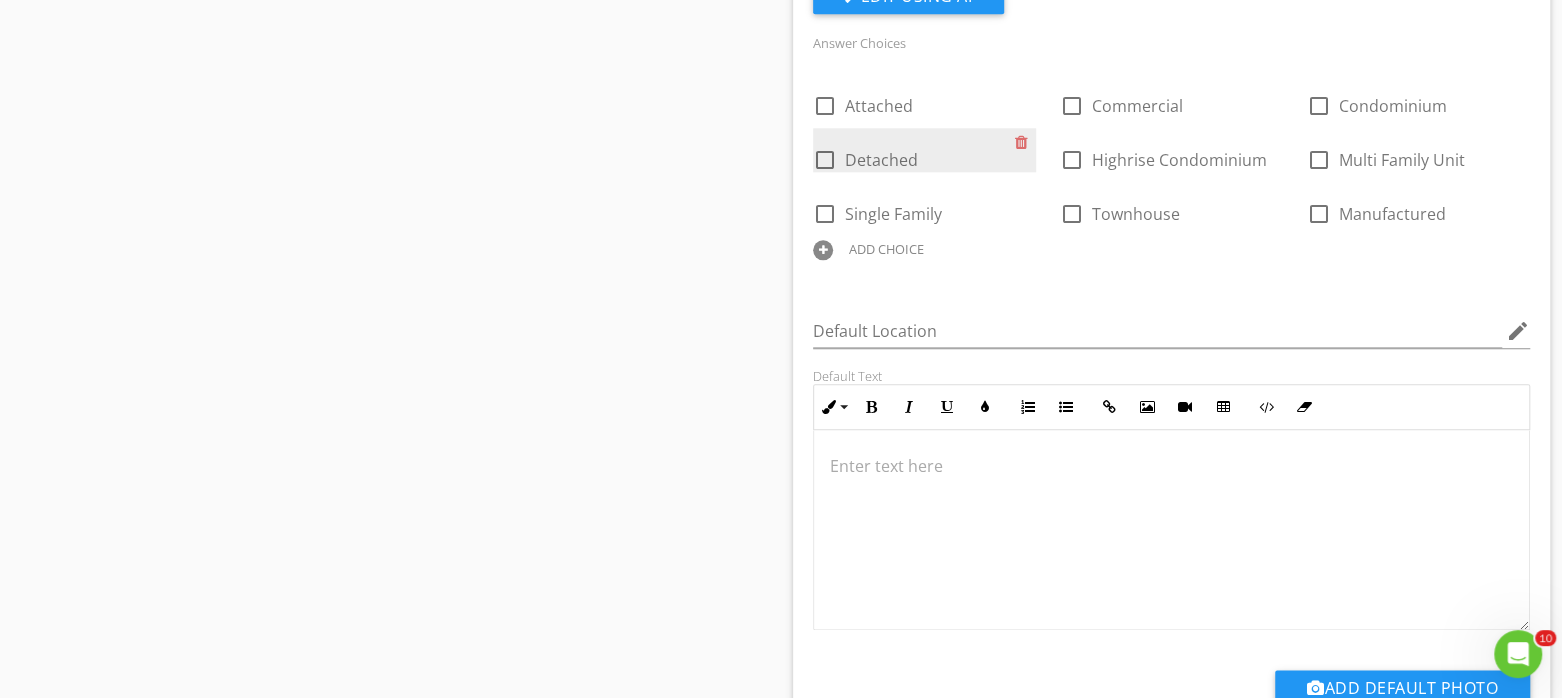 scroll, scrollTop: 1125, scrollLeft: 0, axis: vertical 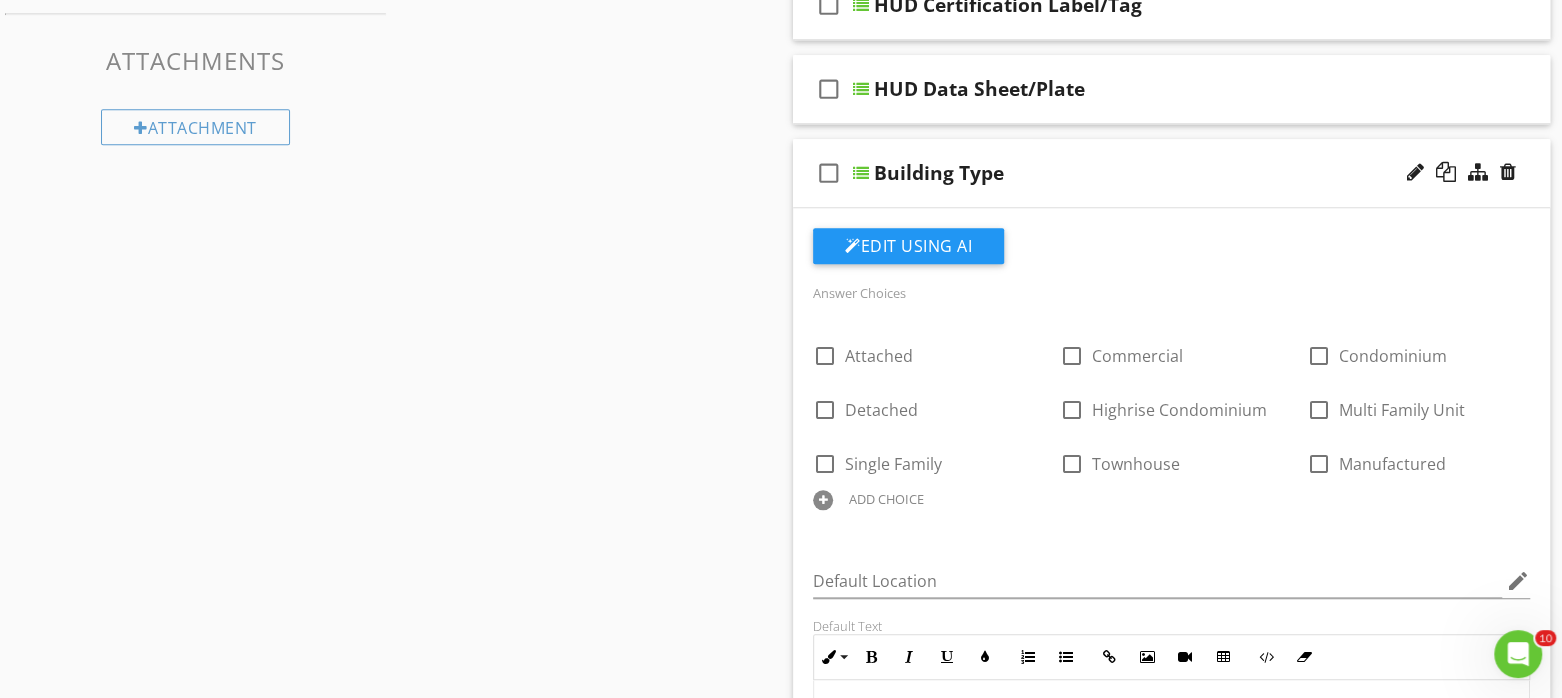 click at bounding box center (823, 500) 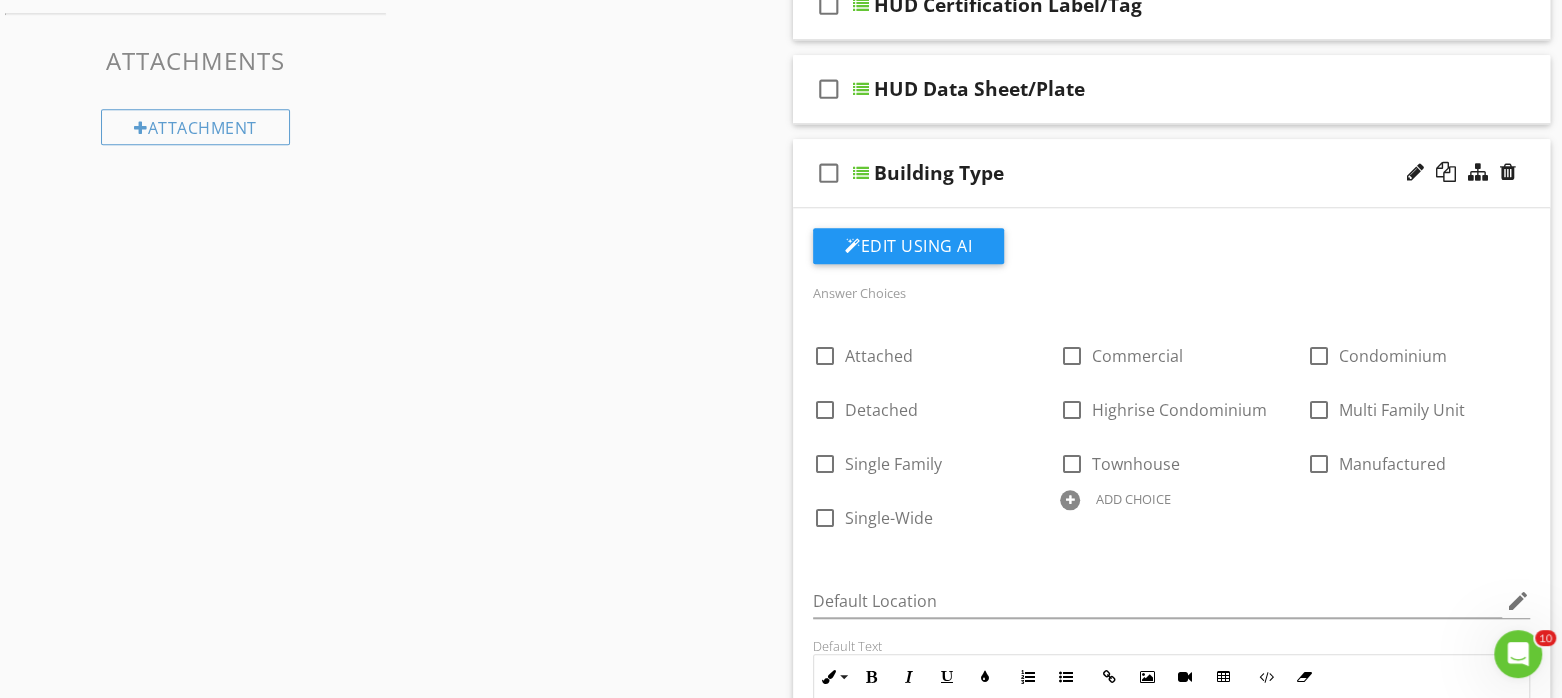 click on "ADD CHOICE" at bounding box center (1133, 499) 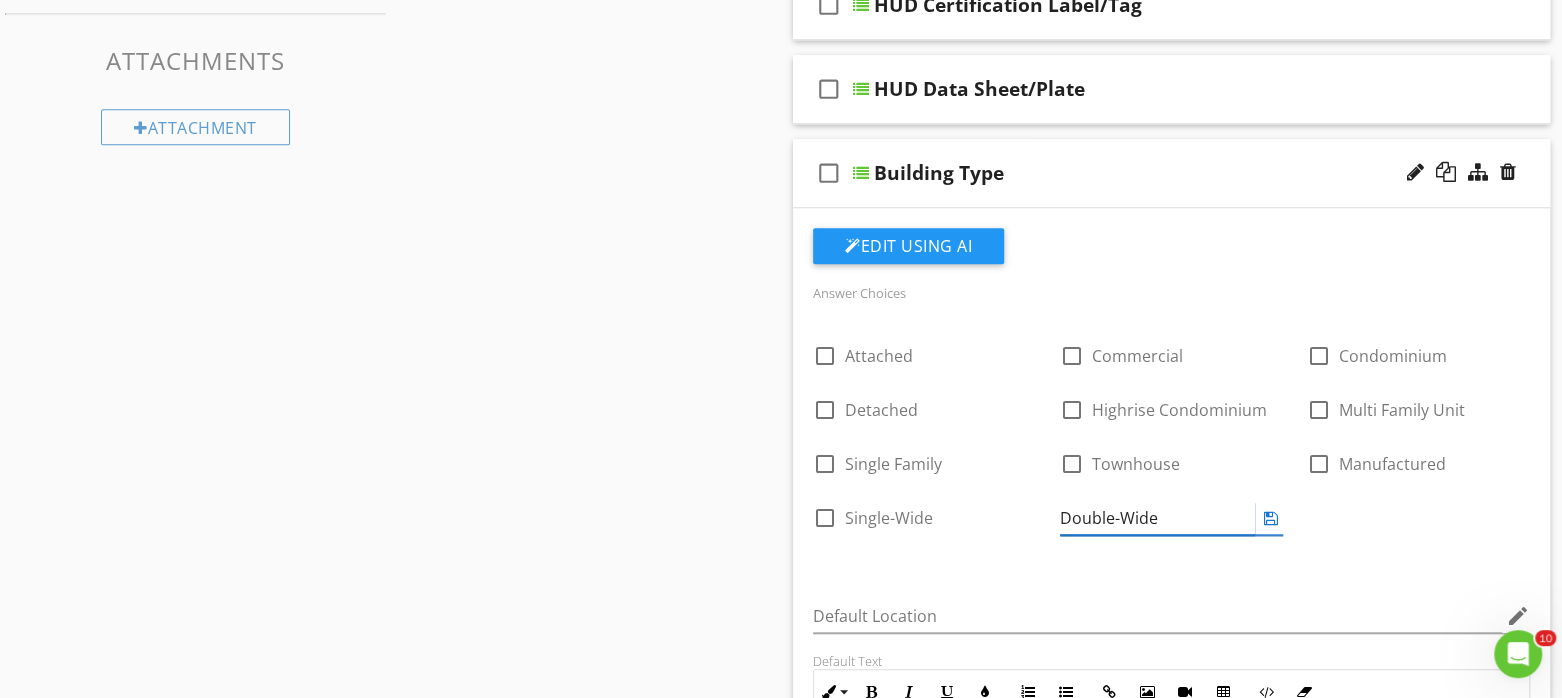 type on "Double-Wide" 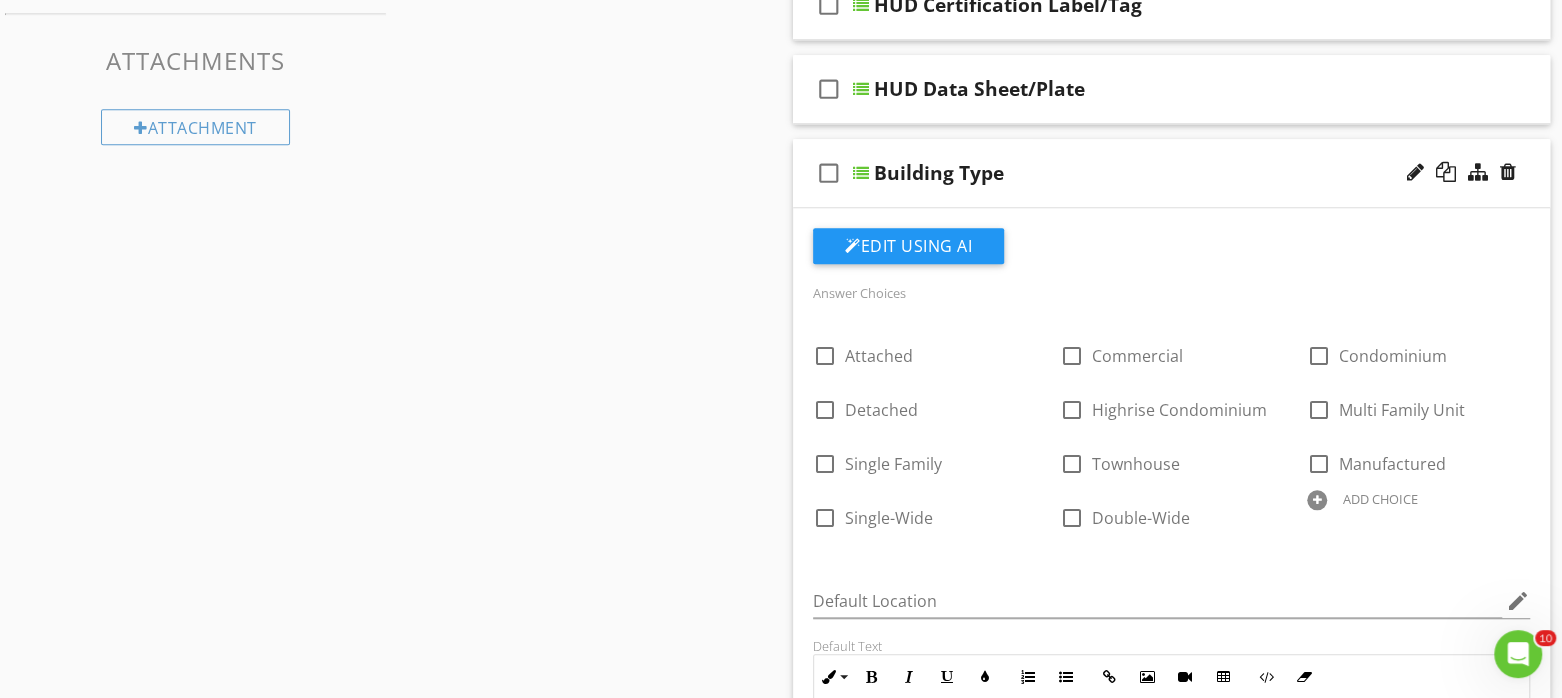 click on "check_box_outline_blank Attached   check_box_outline_blank Commercial   check_box_outline_blank Condominium   check_box_outline_blank Detached   check_box_outline_blank Highrise Condominium   check_box_outline_blank Multi Family Unit   check_box_outline_blank Single Family   check_box_outline_blank Townhouse   check_box_outline_blank Manufactured   check_box_outline_blank Single-Wide   check_box_outline_blank Double-Wide         ADD CHOICE" at bounding box center (1171, 432) 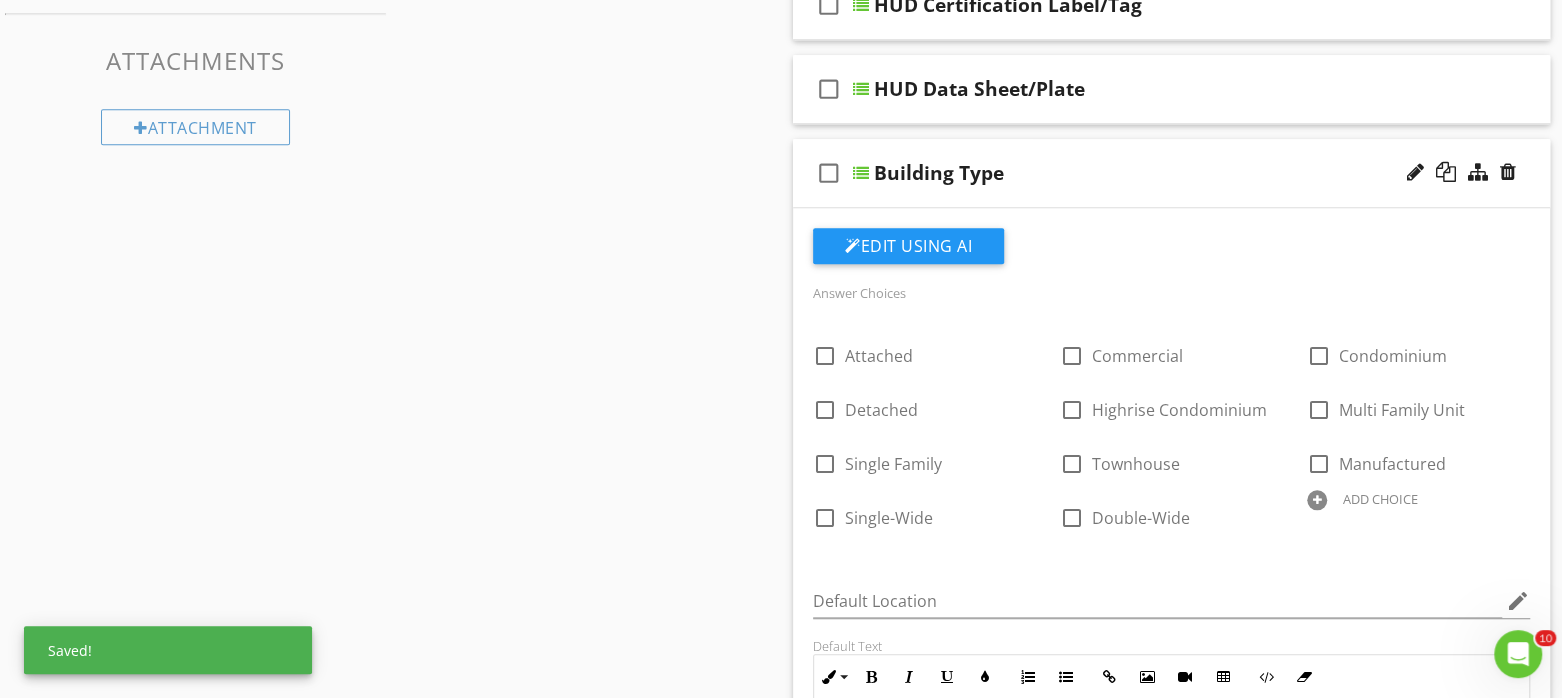 click on "ADD CHOICE" at bounding box center (1418, 498) 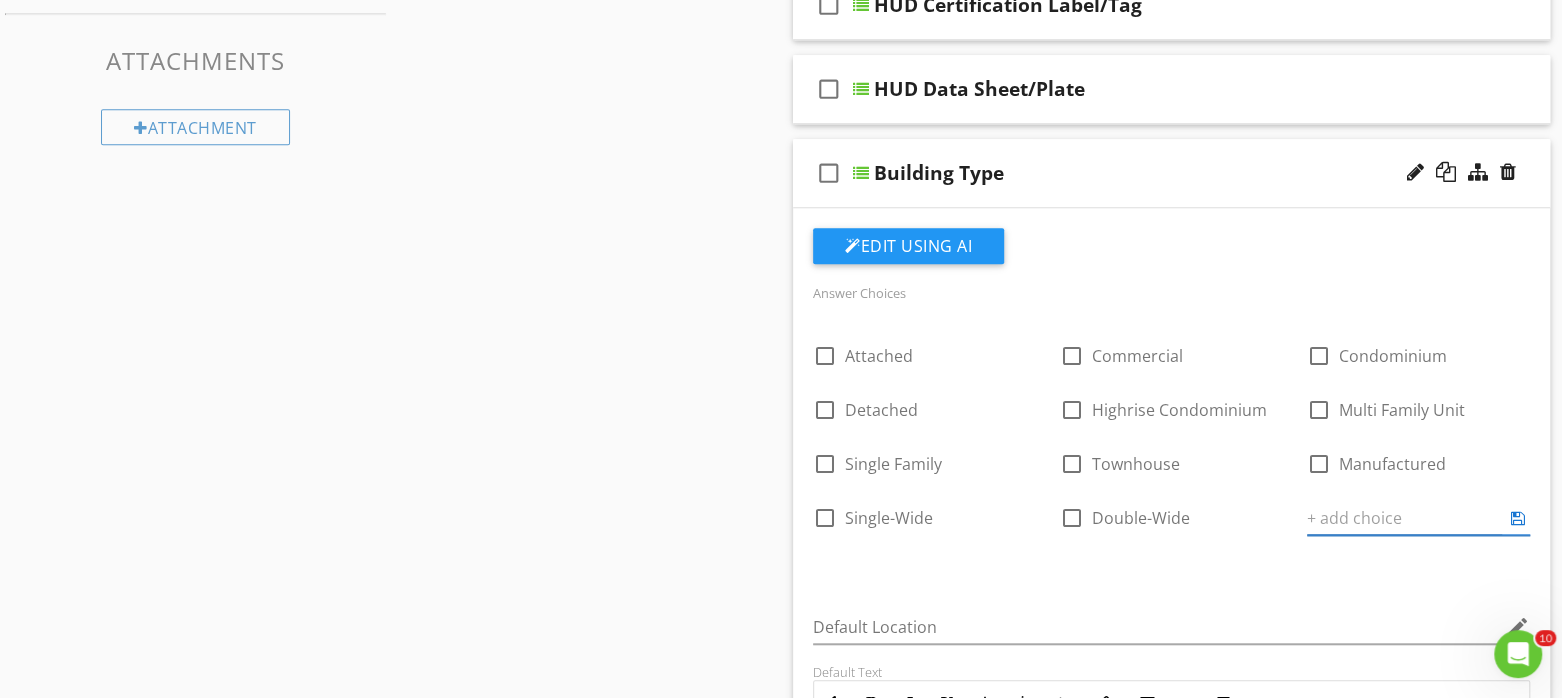 click on "check_box_outline_blank Attached   check_box_outline_blank Commercial   check_box_outline_blank Condominium   check_box_outline_blank Detached   check_box_outline_blank Highrise Condominium   check_box_outline_blank Multi Family Unit   check_box_outline_blank Single Family   check_box_outline_blank Townhouse   check_box_outline_blank Manufactured   check_box_outline_blank Single-Wide   check_box_outline_blank Double-Wide         ADD CHOICE" at bounding box center (1171, 445) 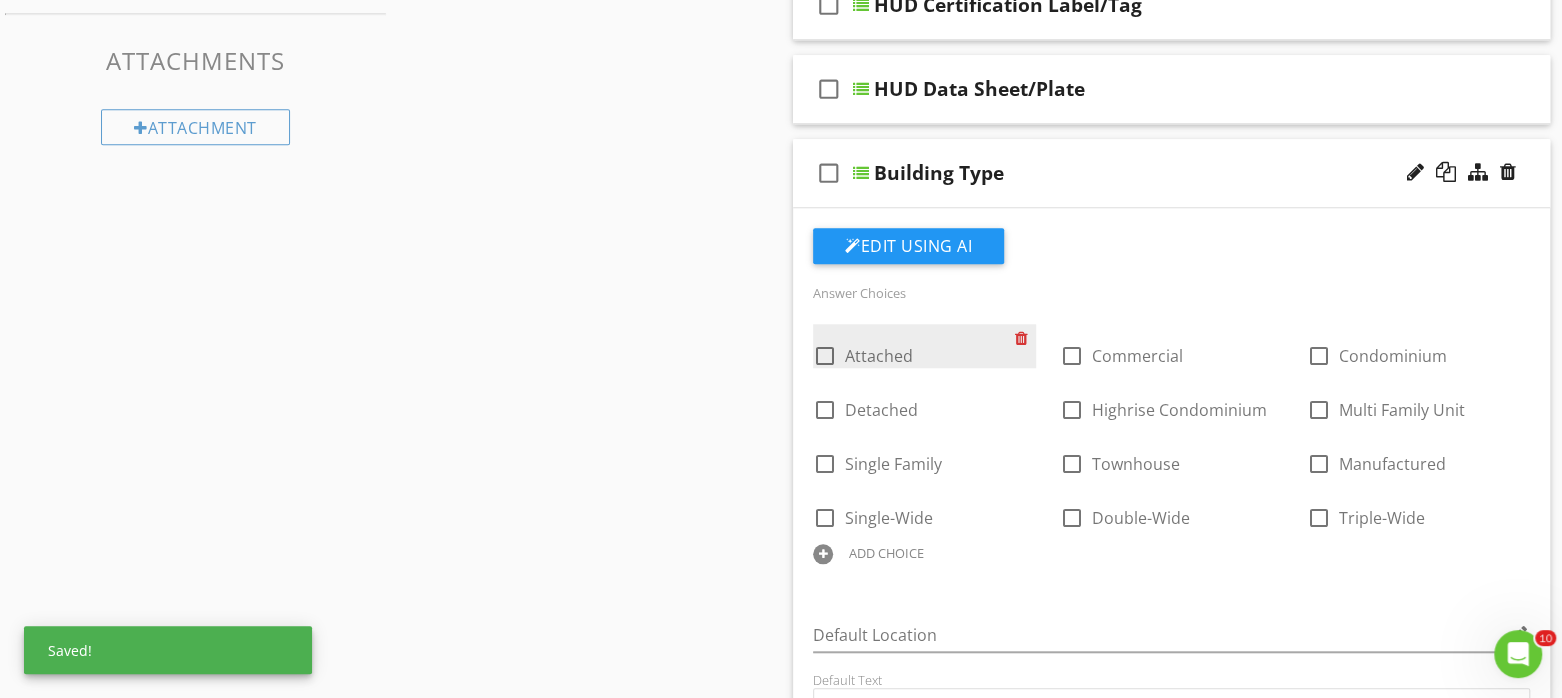 click at bounding box center [1025, 338] 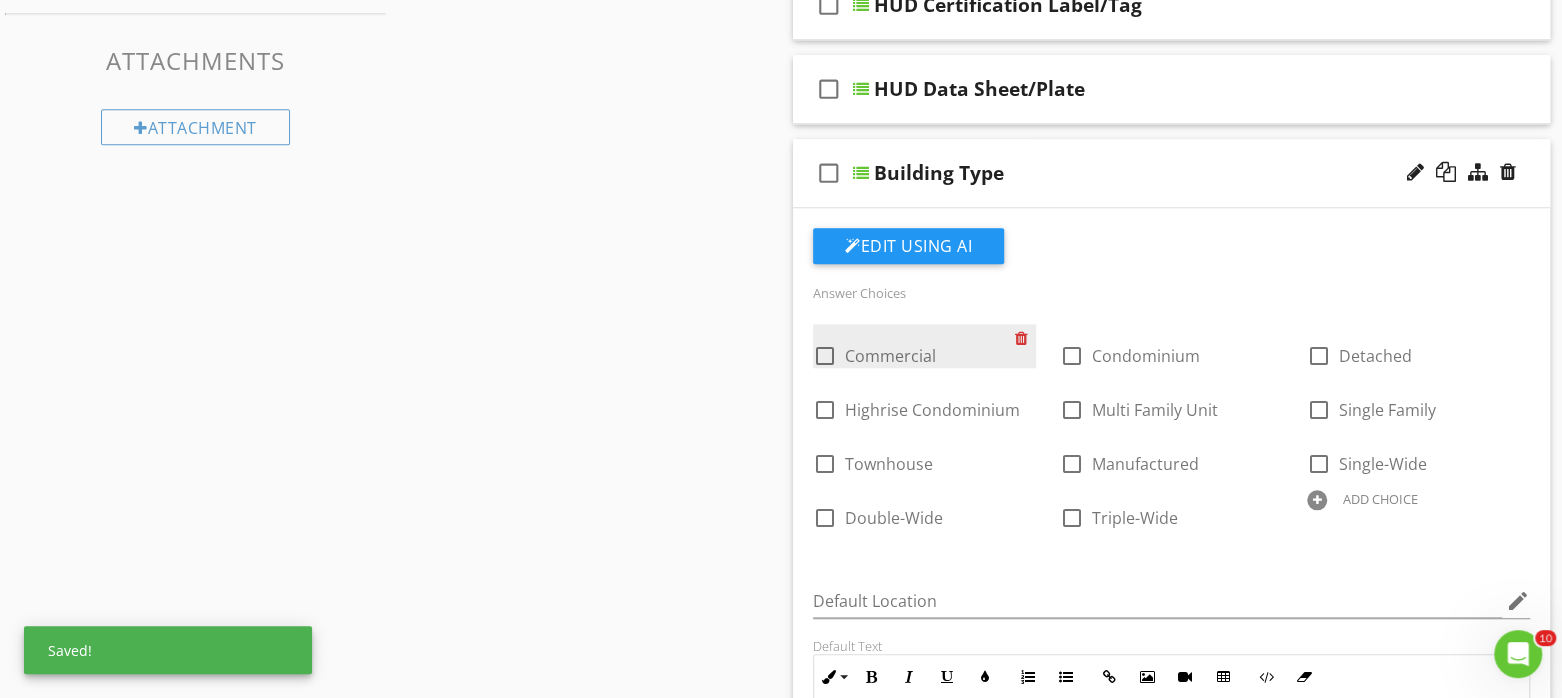 click at bounding box center (1025, 338) 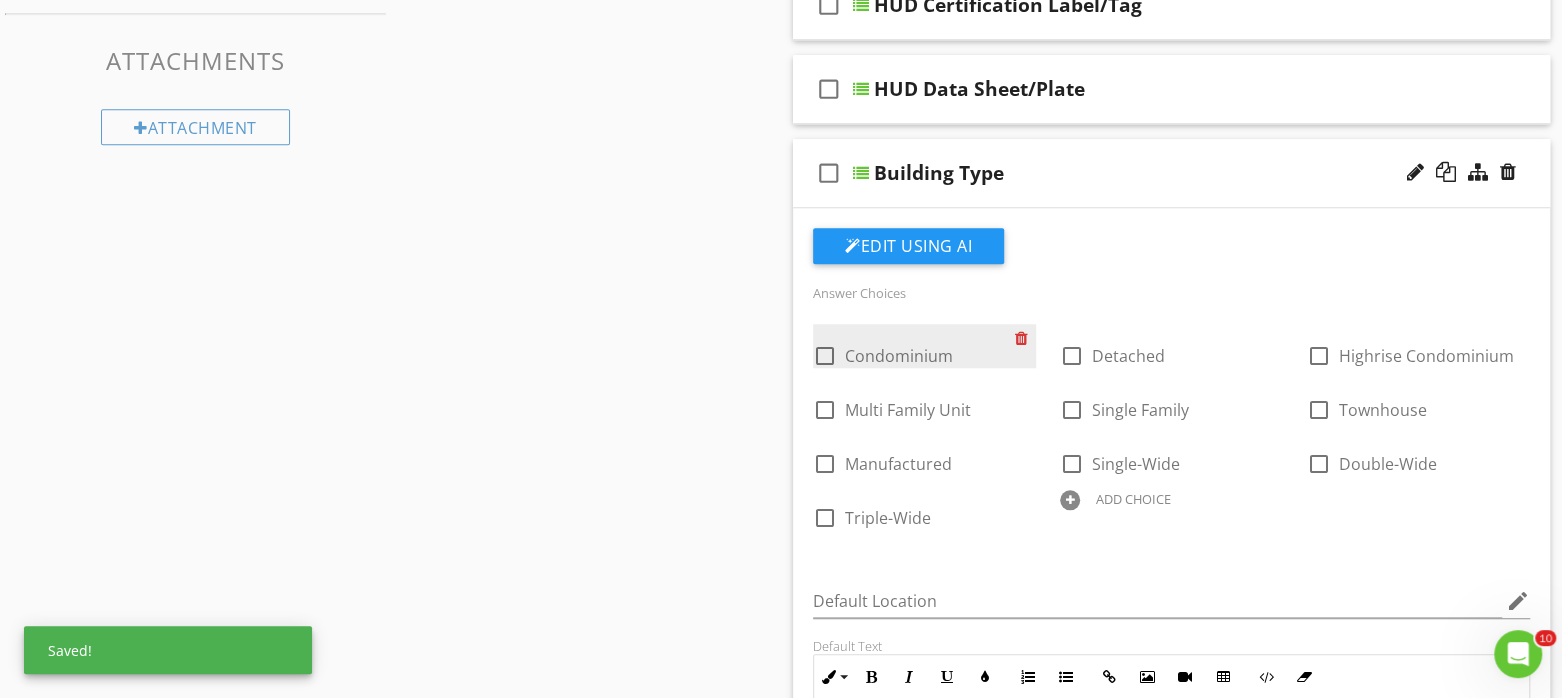 click at bounding box center [1025, 338] 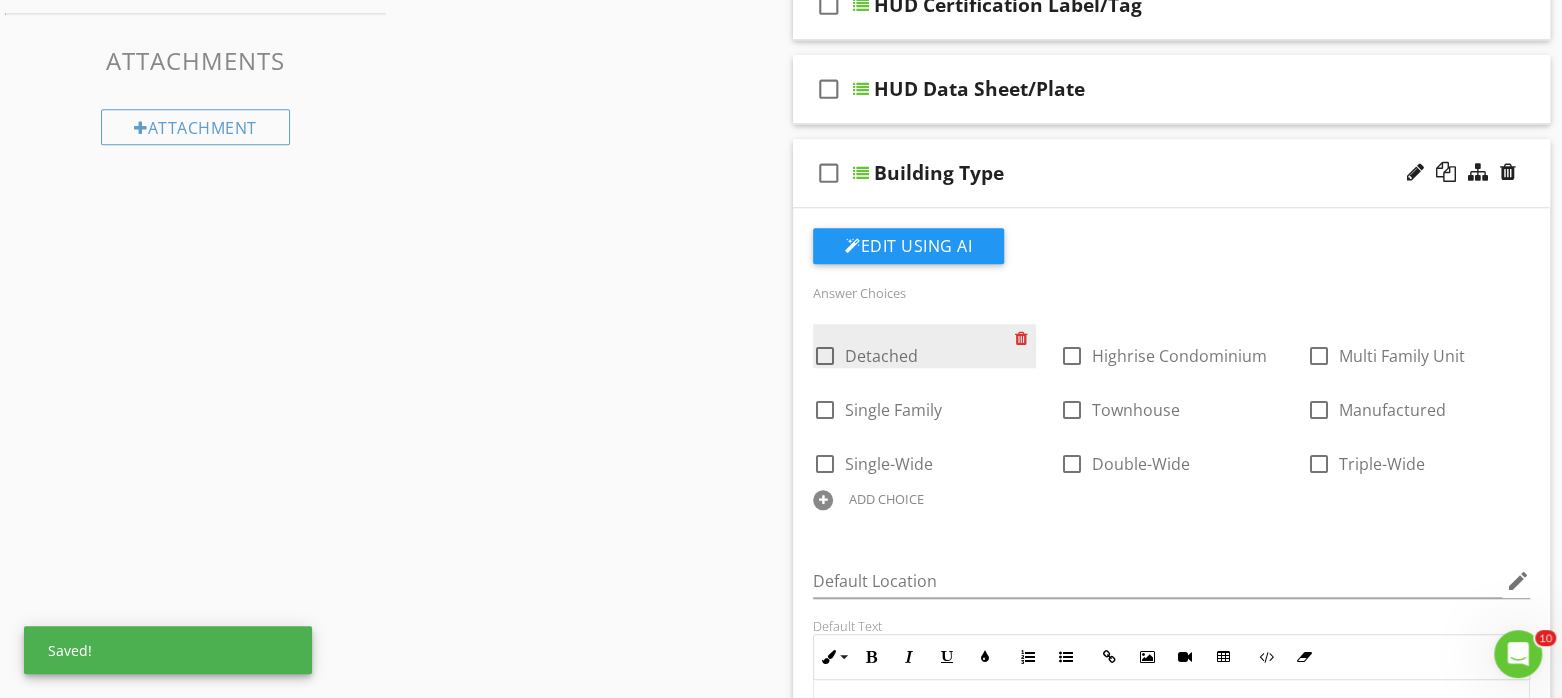 click at bounding box center [1025, 338] 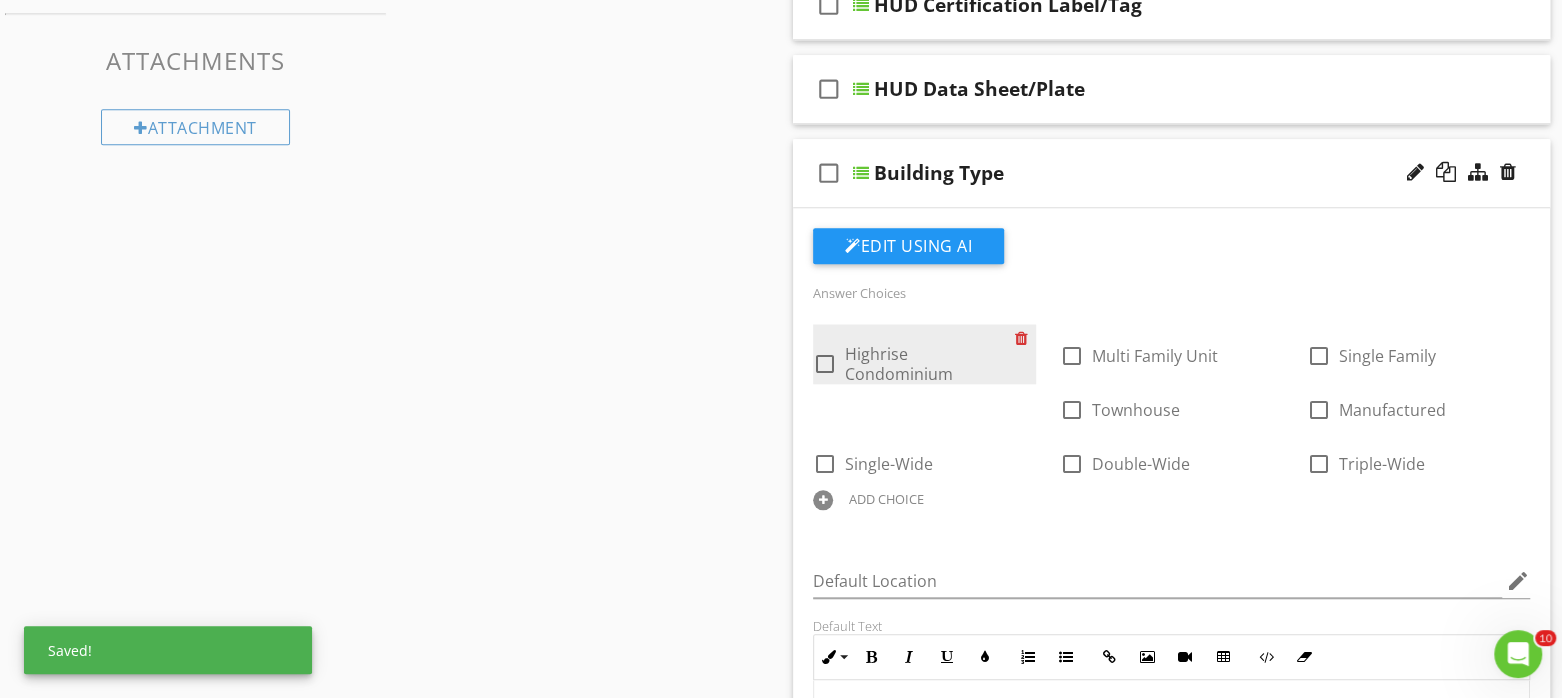 click at bounding box center (1025, 338) 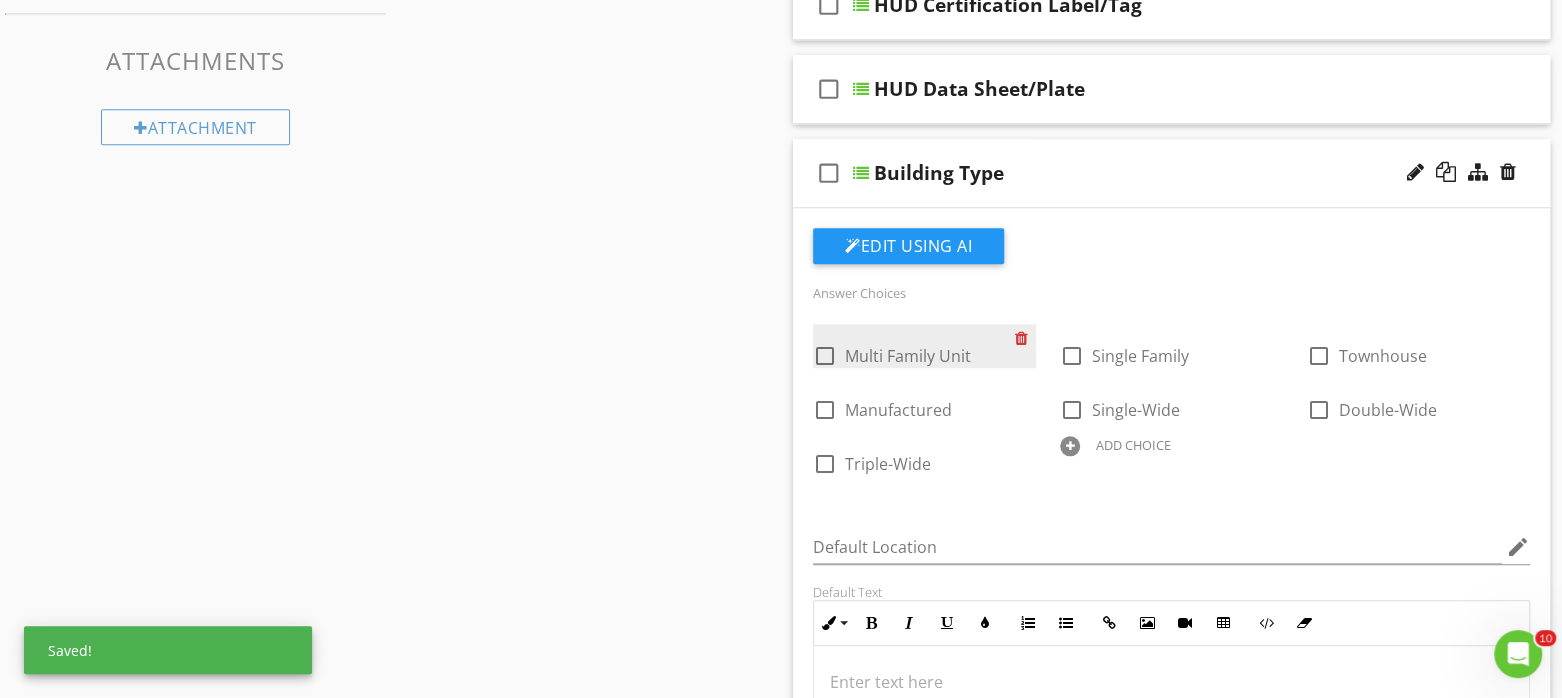 click at bounding box center [1025, 338] 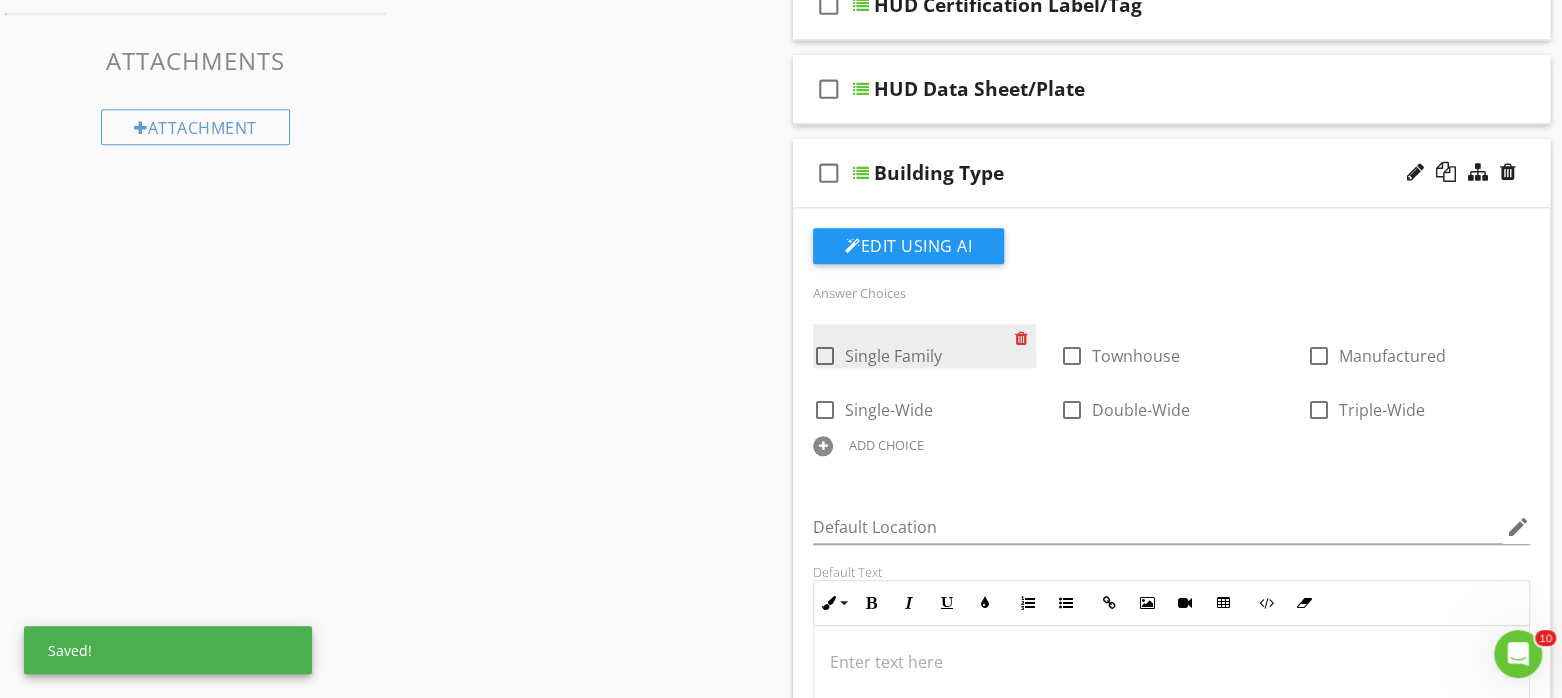 click at bounding box center [1025, 338] 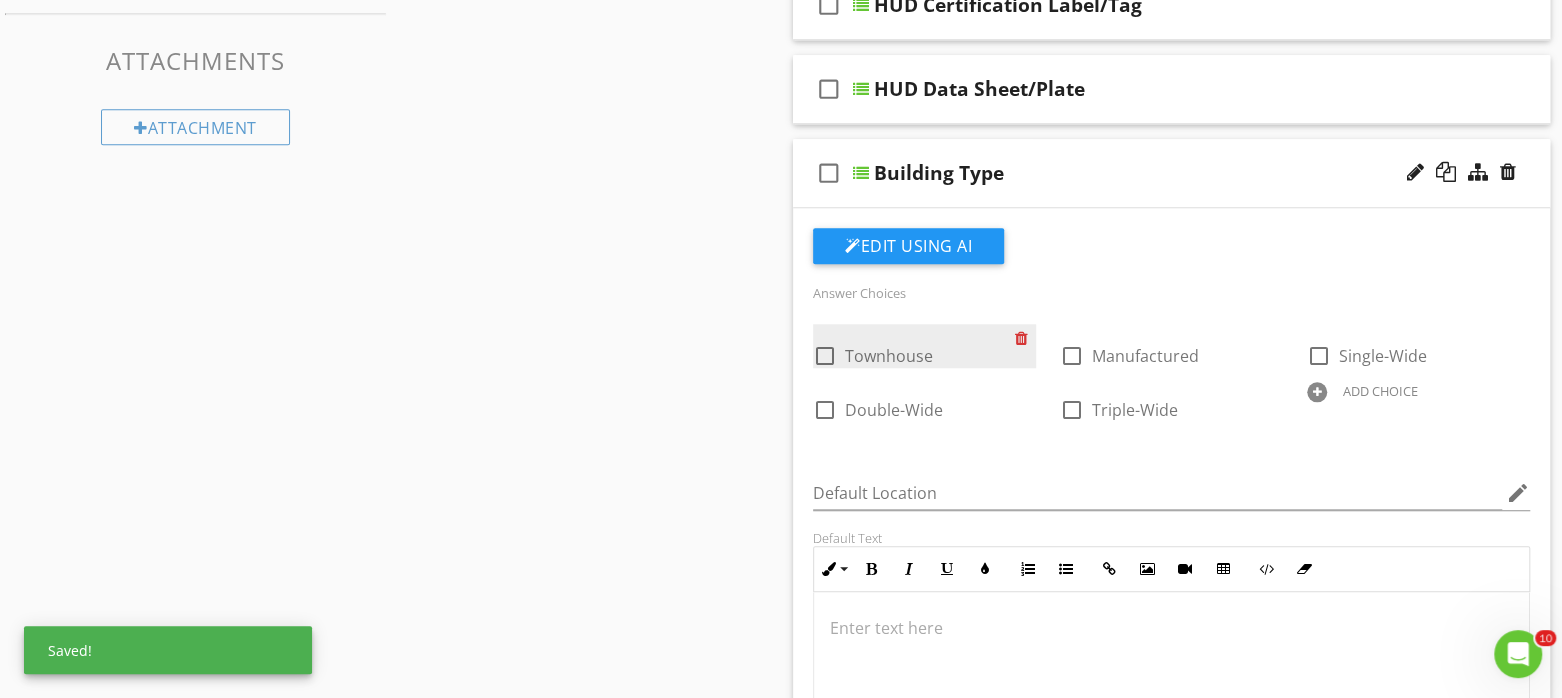 click at bounding box center [1025, 338] 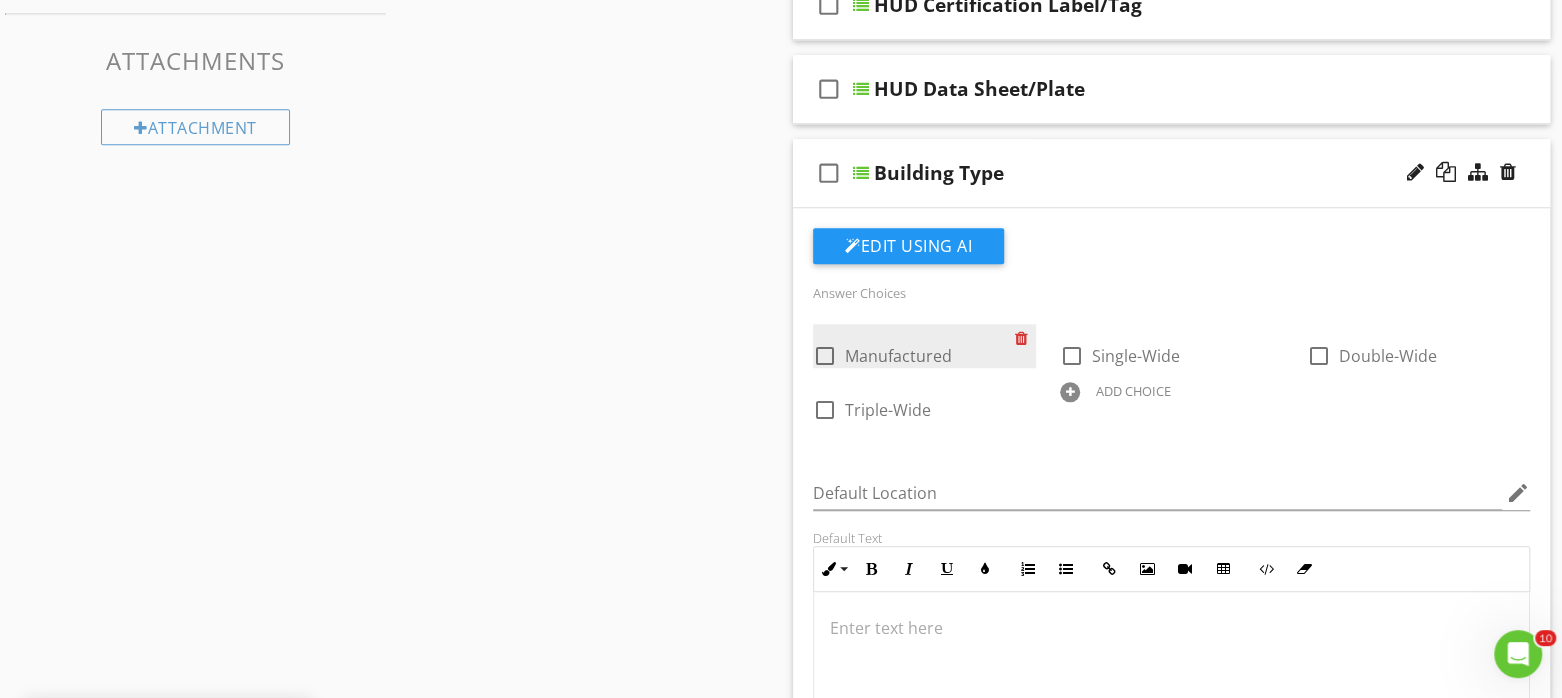 click at bounding box center (1025, 338) 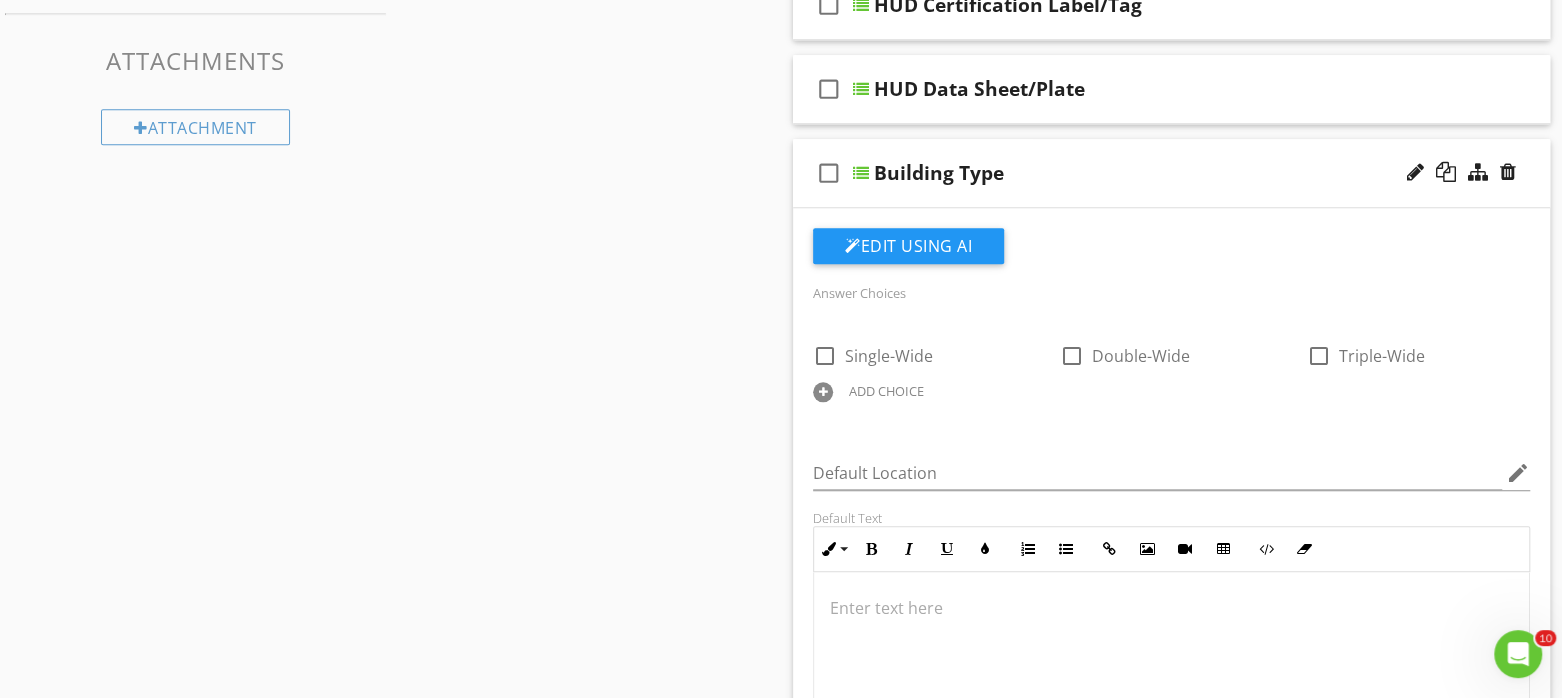 click on "ADD CHOICE" at bounding box center (924, 390) 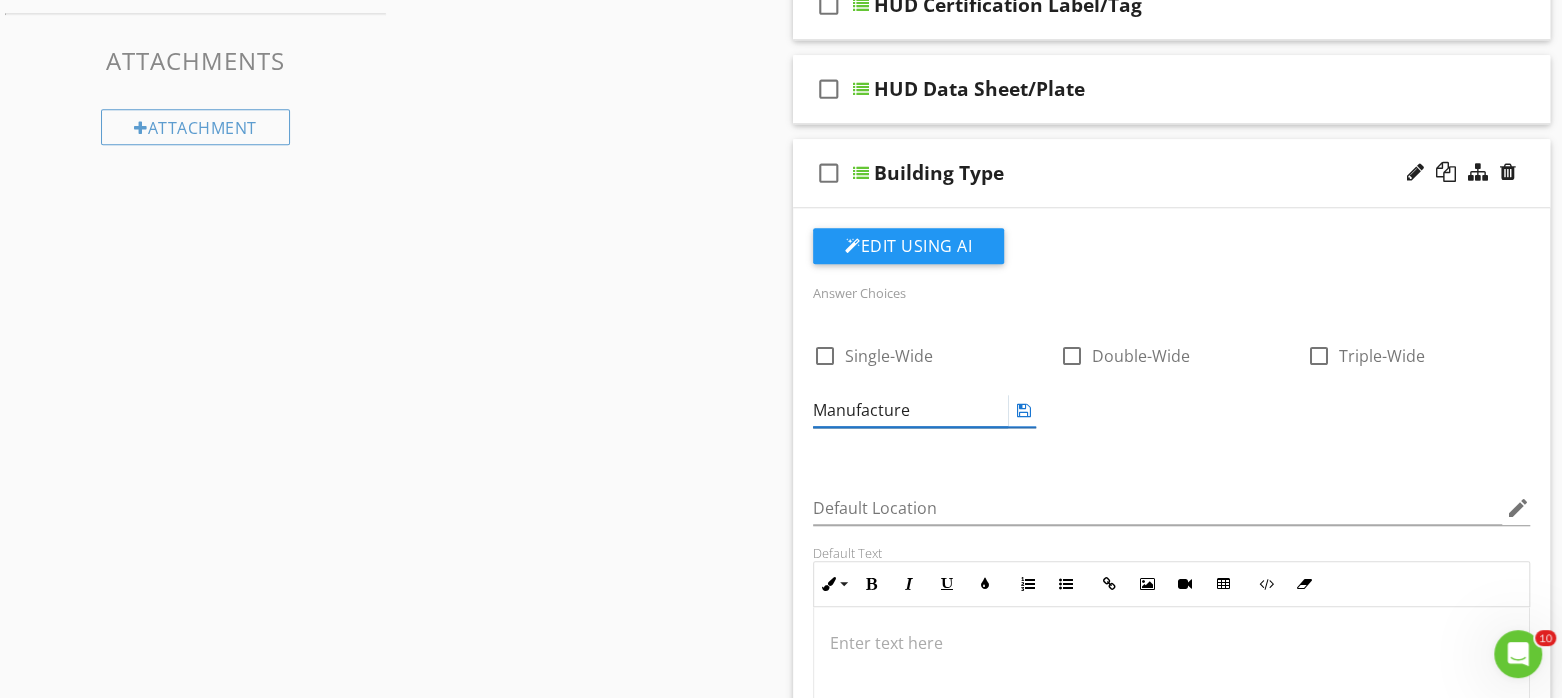 type on "Manufactured" 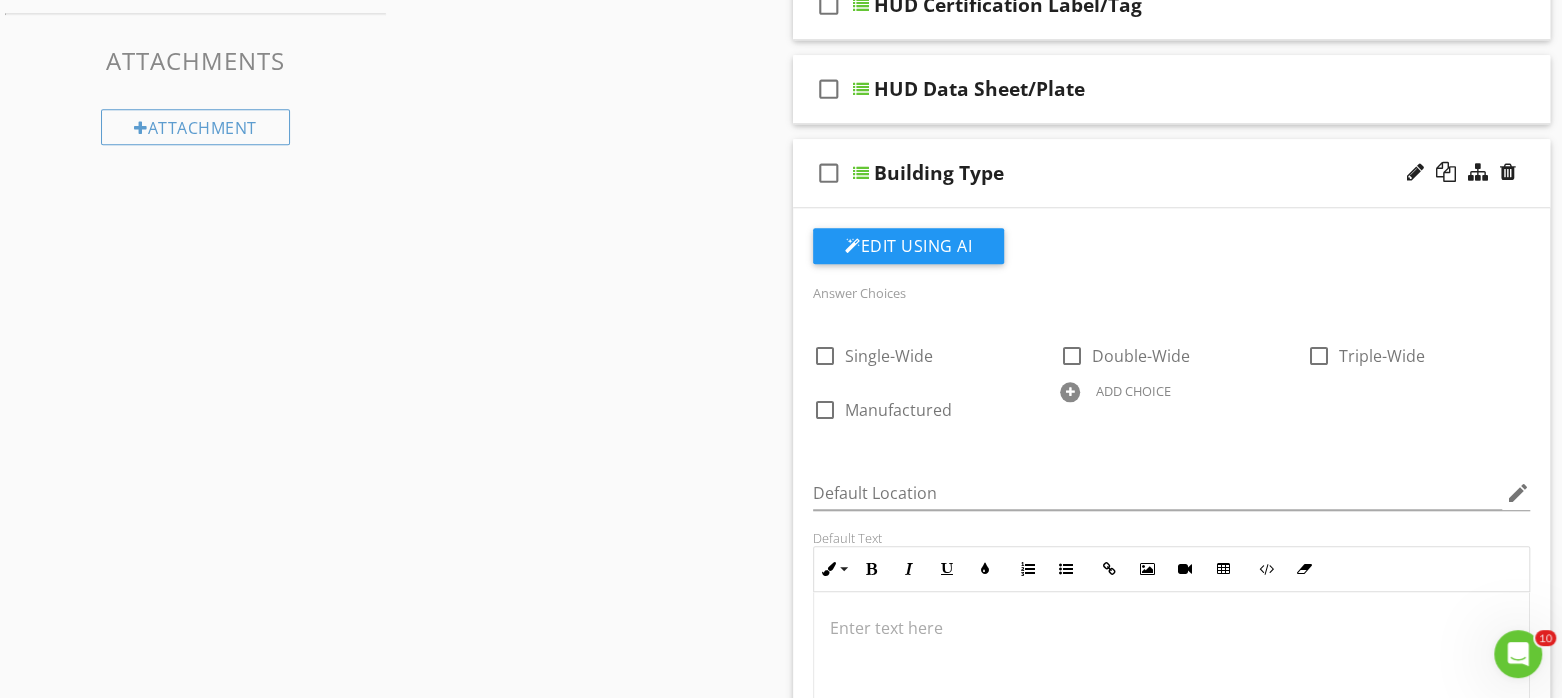 click on "Answer Choices   check_box_outline_blank Single-Wide   check_box_outline_blank Double-Wide   check_box_outline_blank Triple-Wide   check_box_outline_blank Manufactured         ADD CHOICE" at bounding box center [1171, 366] 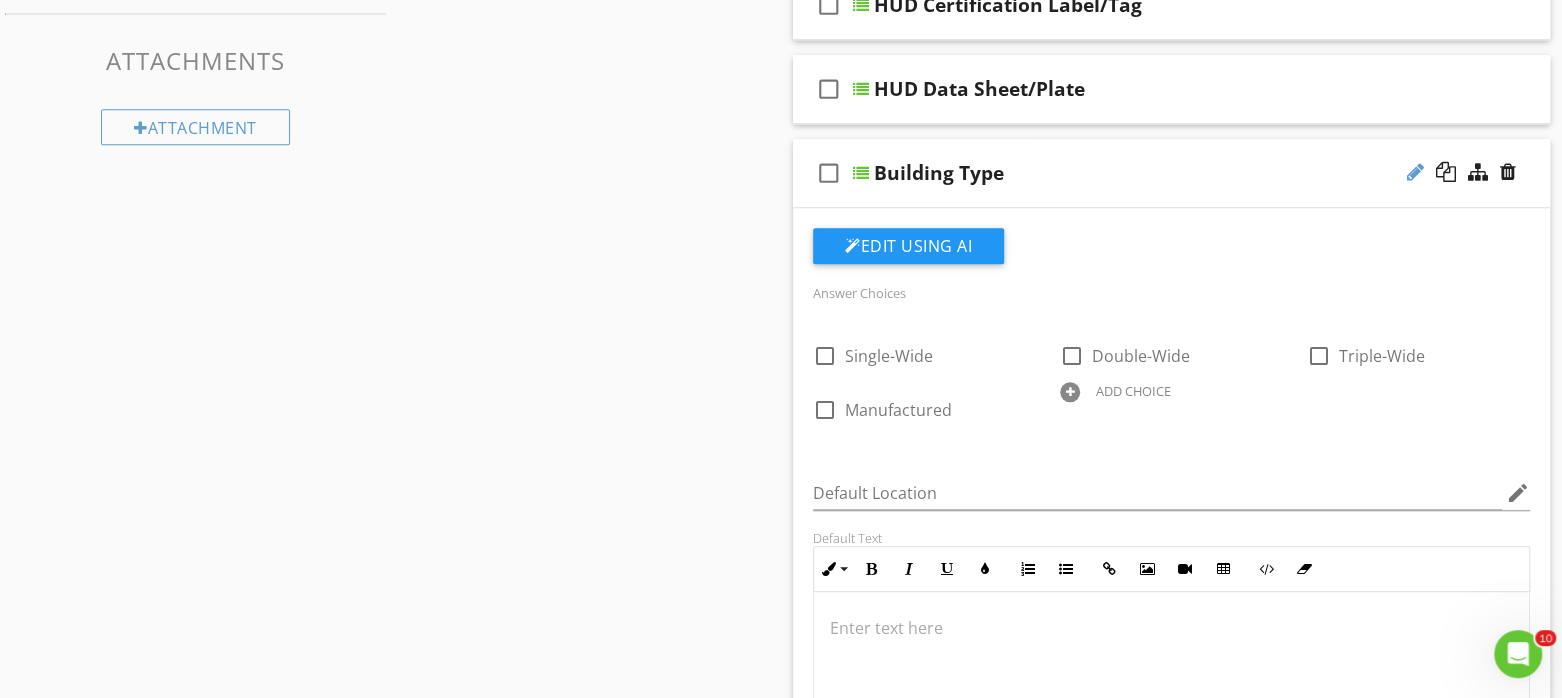 click at bounding box center [1415, 172] 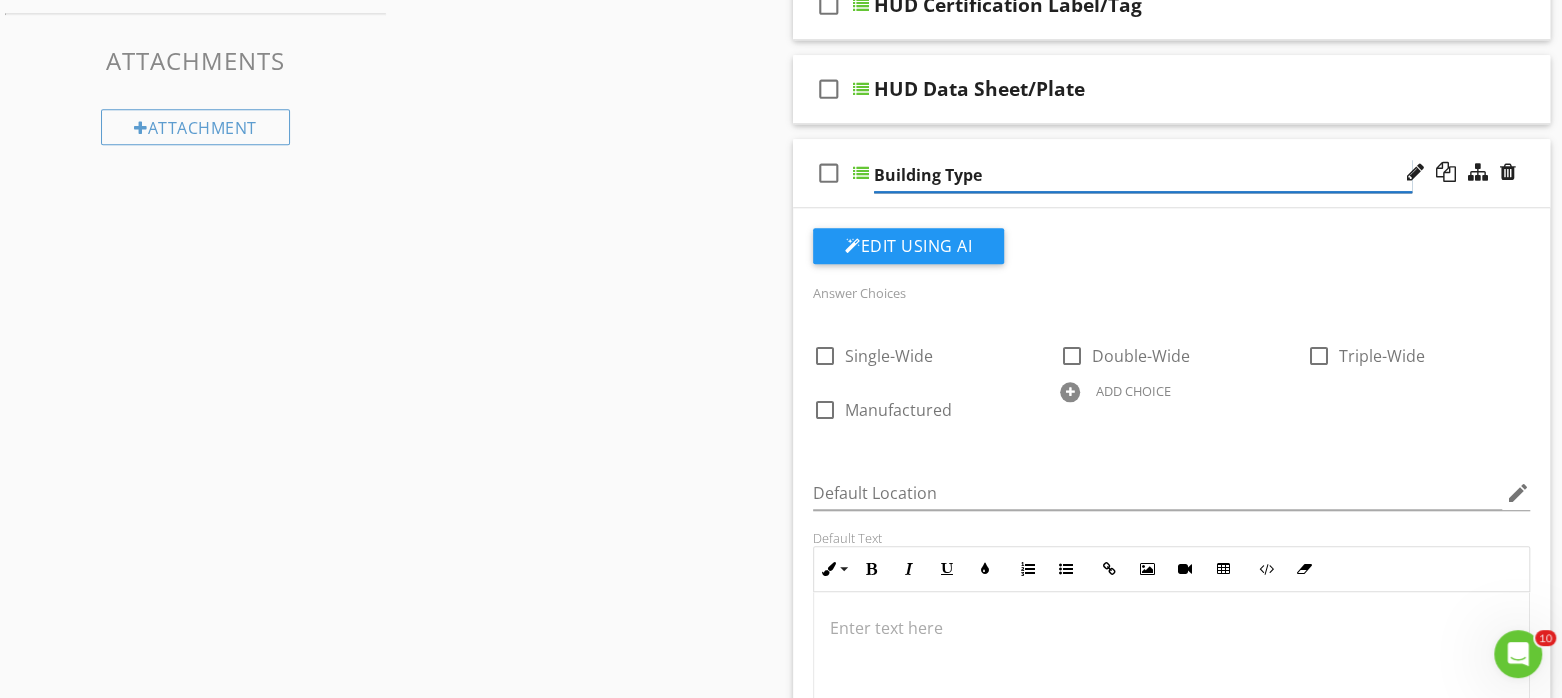 click on "Building Type" at bounding box center (1143, 175) 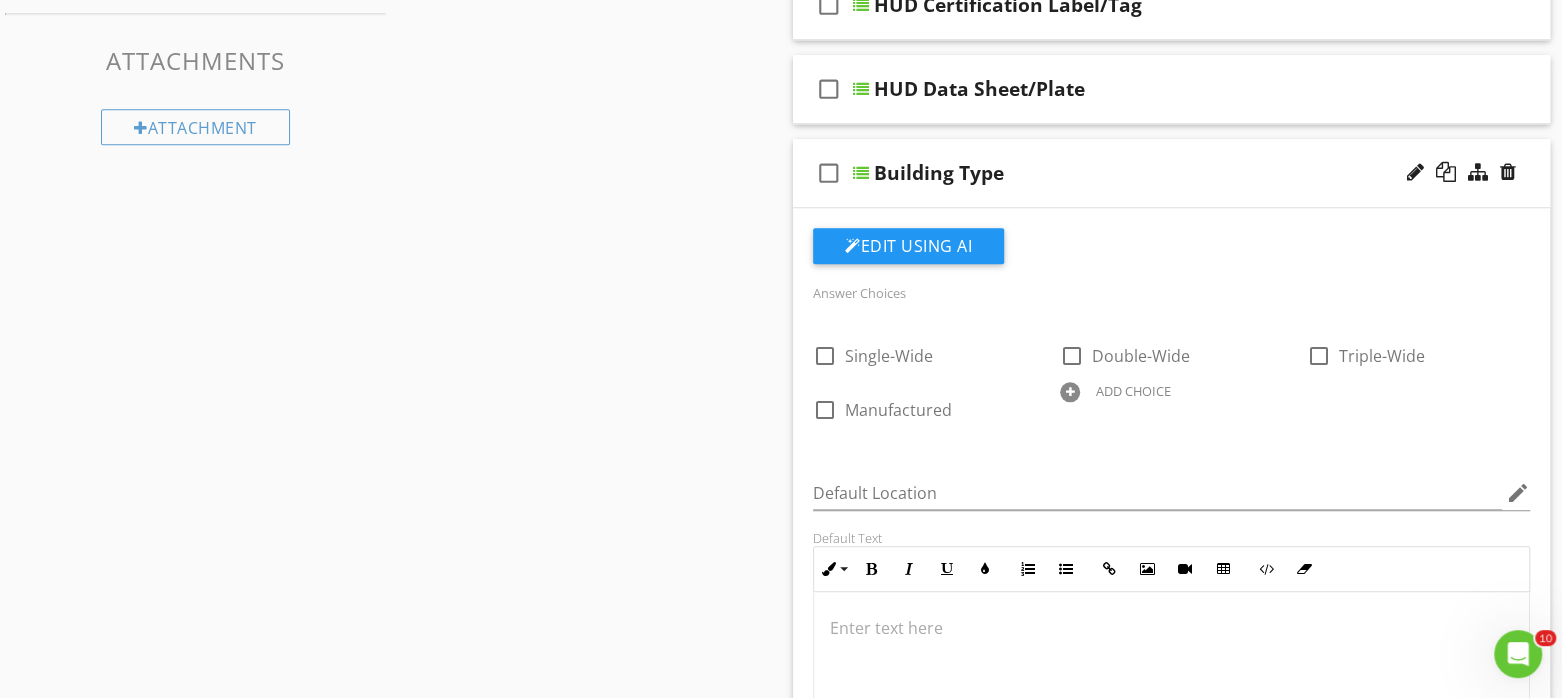 click on "Building Type" at bounding box center [939, 173] 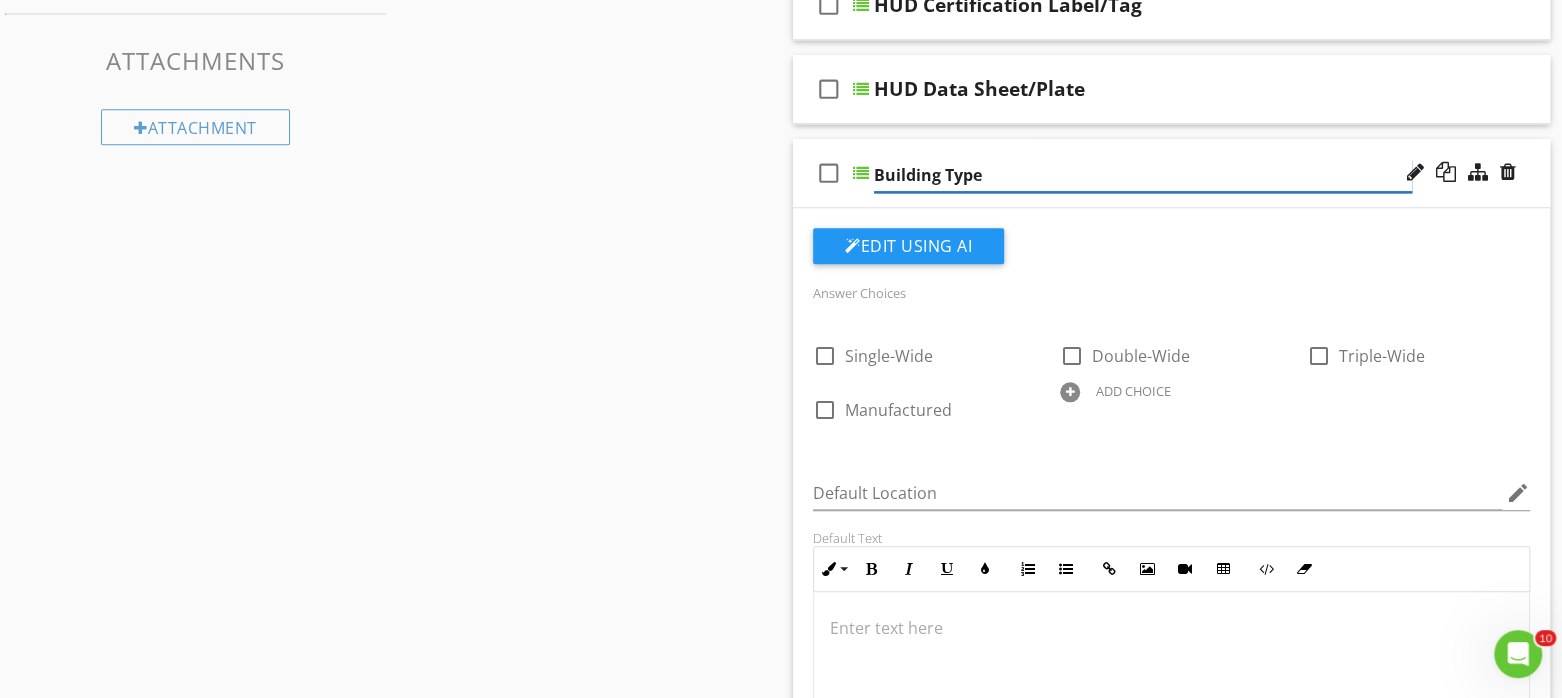 click on "Building Type" at bounding box center [1143, 175] 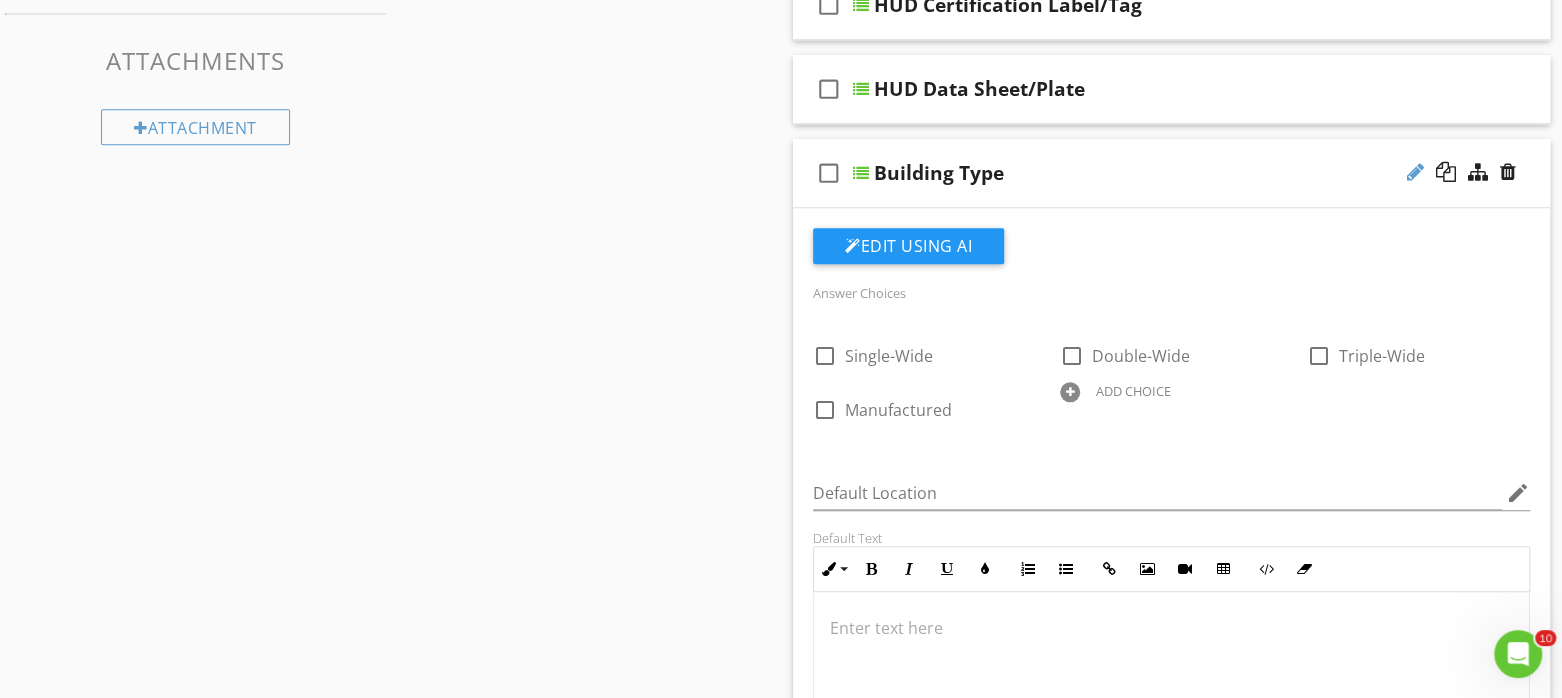 click at bounding box center [1415, 172] 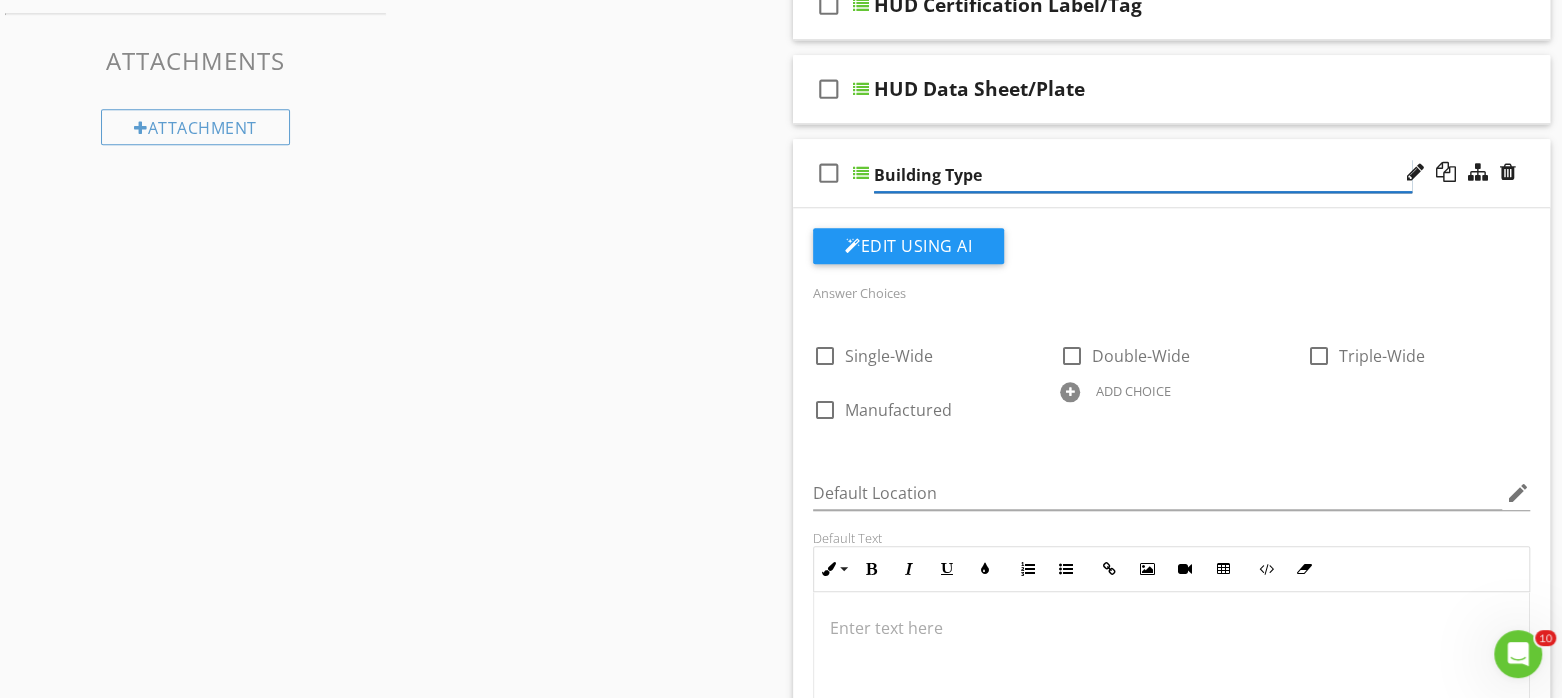 click on "Building Type" at bounding box center [1143, 175] 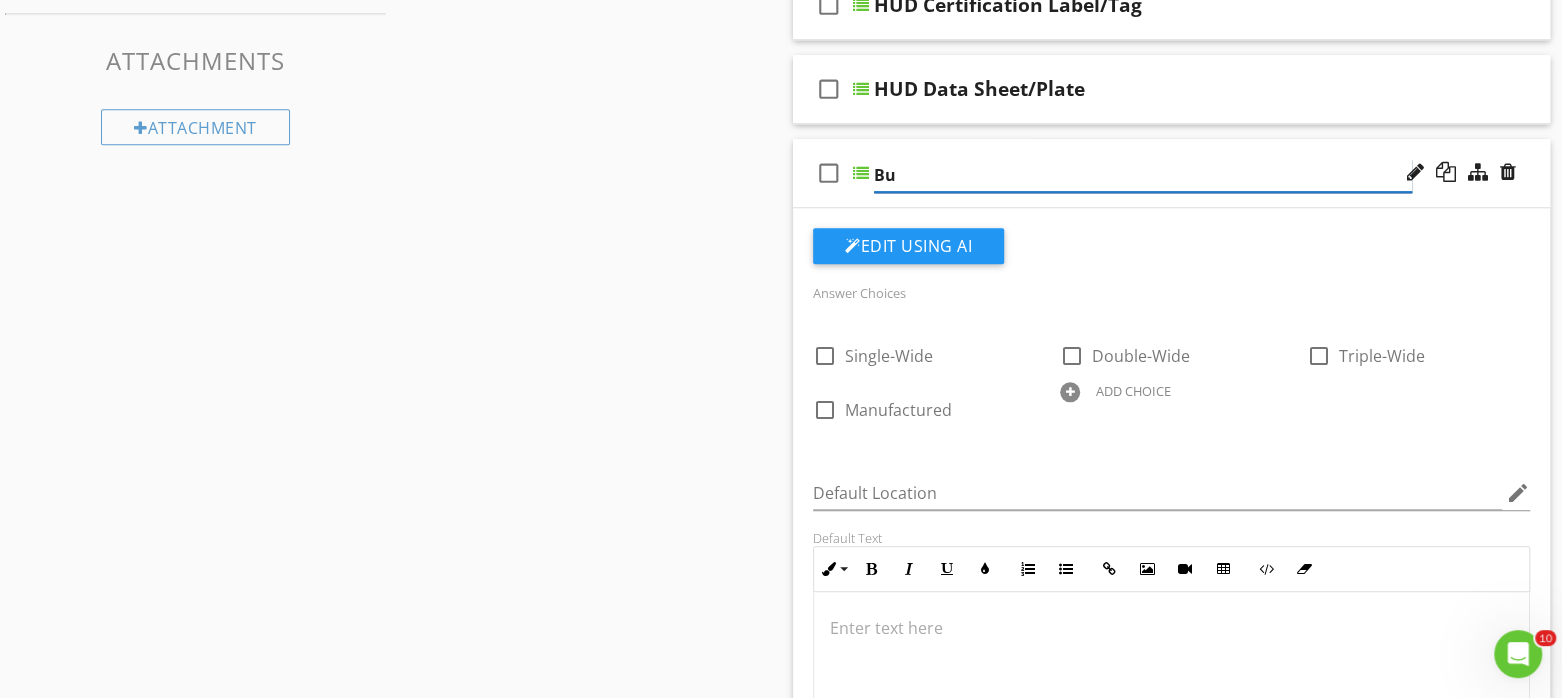 type on "B" 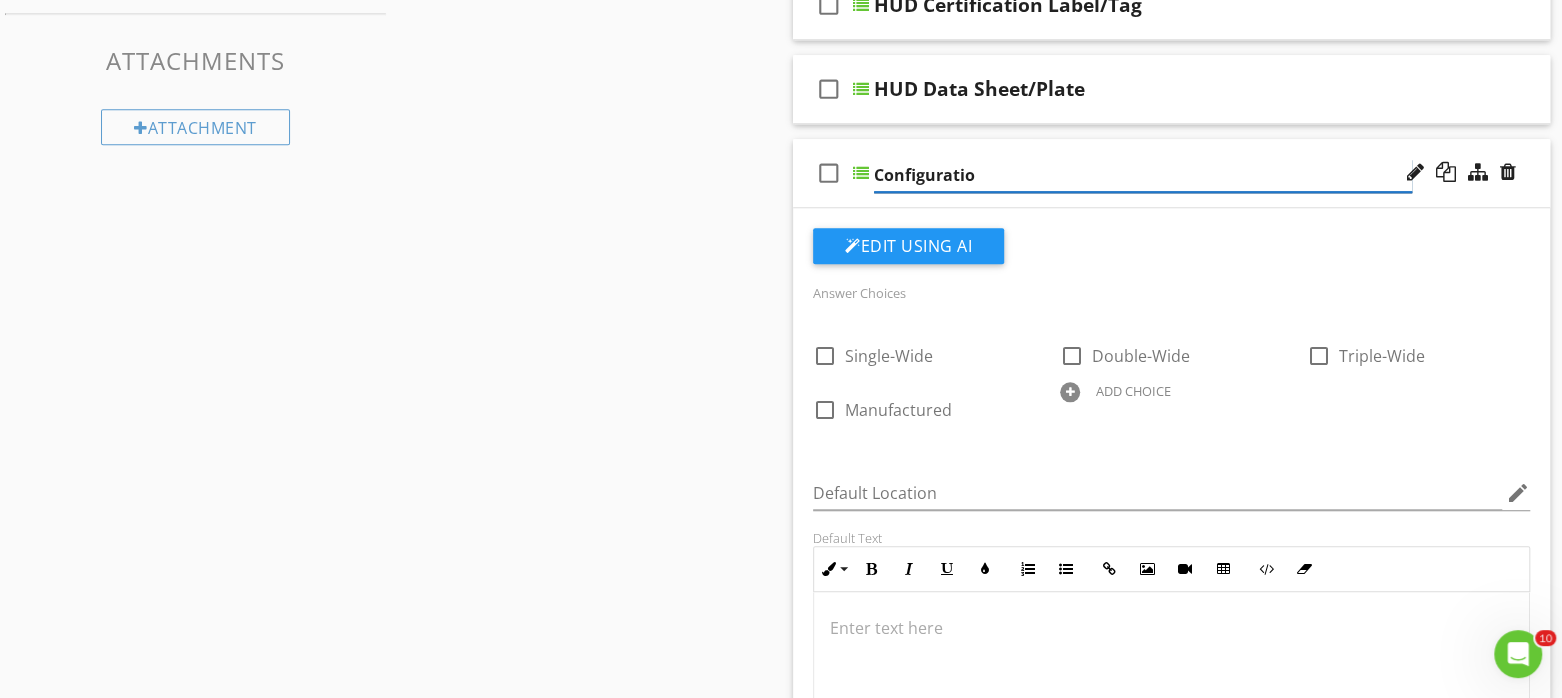 type on "Configuration" 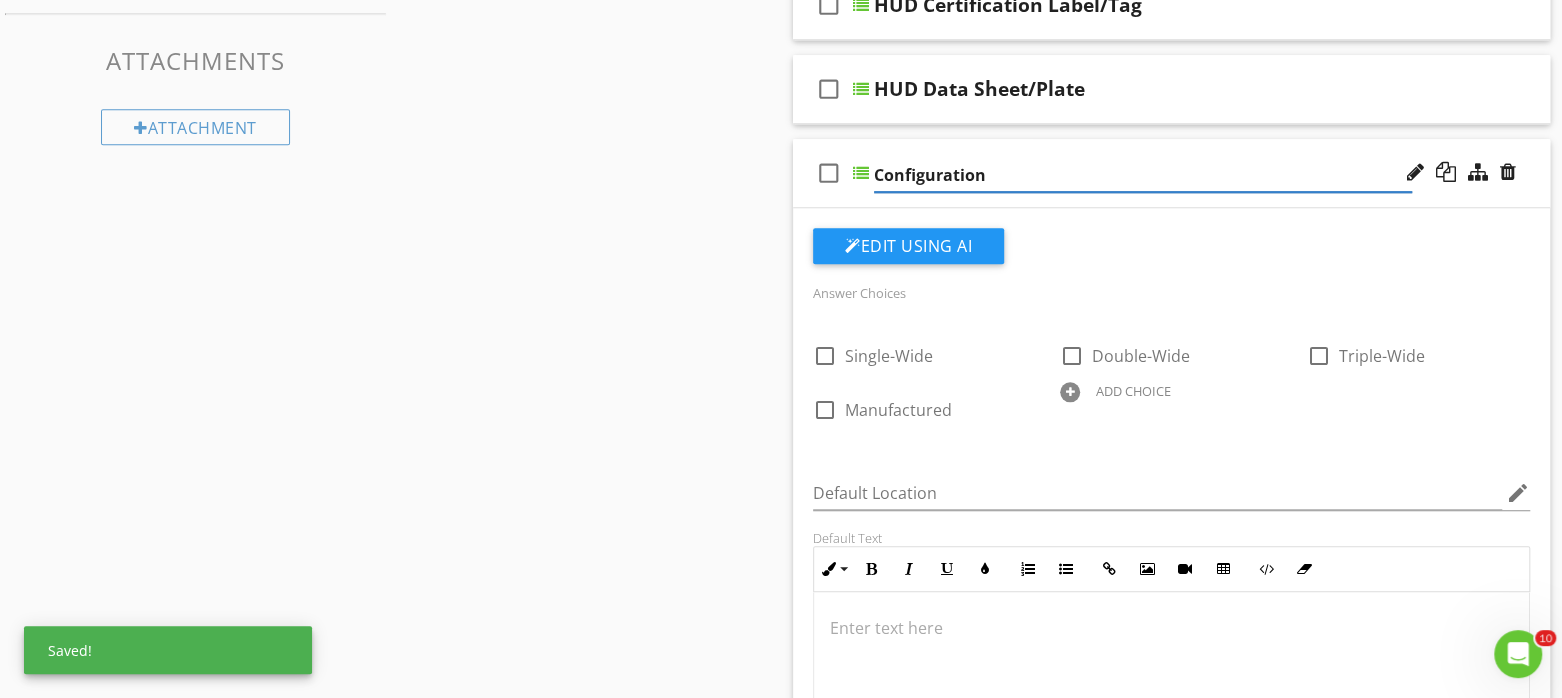 click on "check_box_outline_blank         Configuration" at bounding box center (1171, 173) 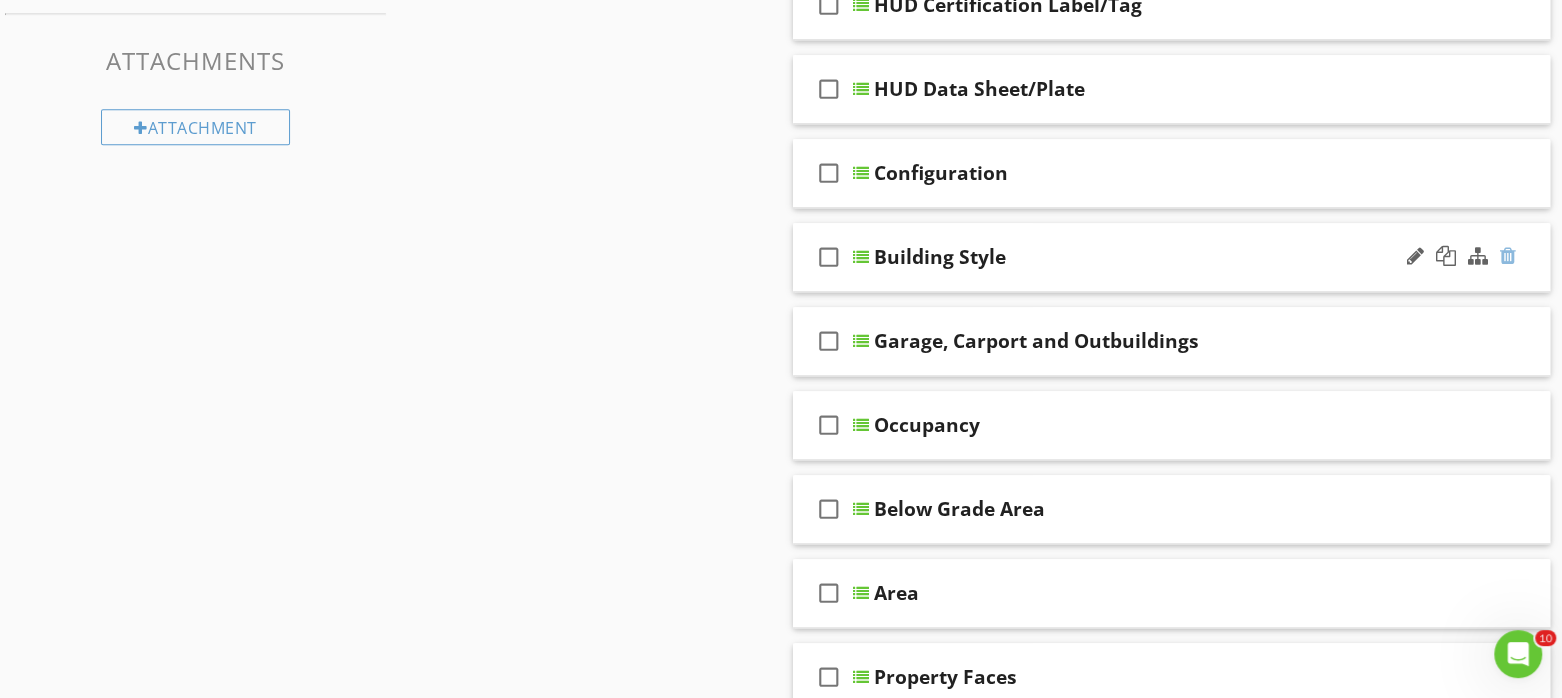 click at bounding box center [1508, 256] 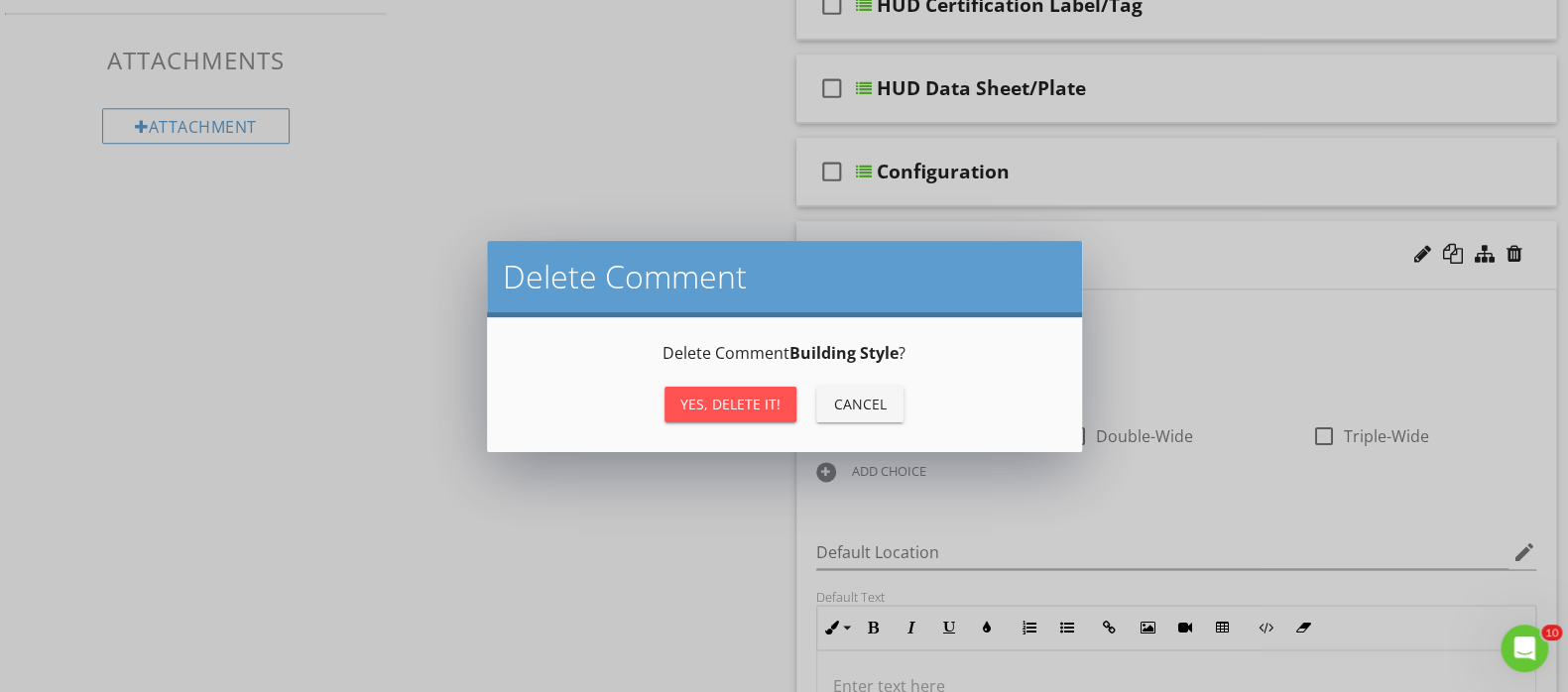 click on "Yes, Delete it!" at bounding box center [730, 404] 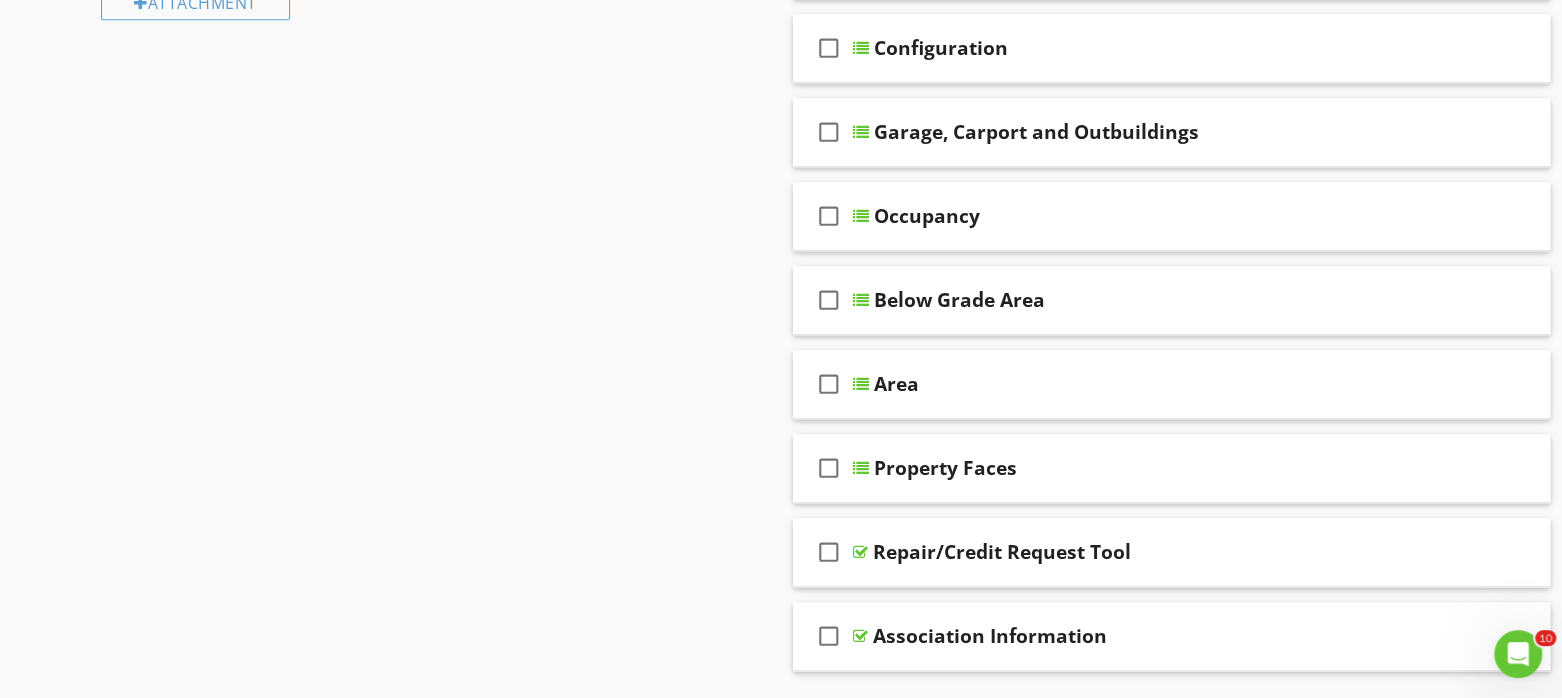 scroll, scrollTop: 1125, scrollLeft: 0, axis: vertical 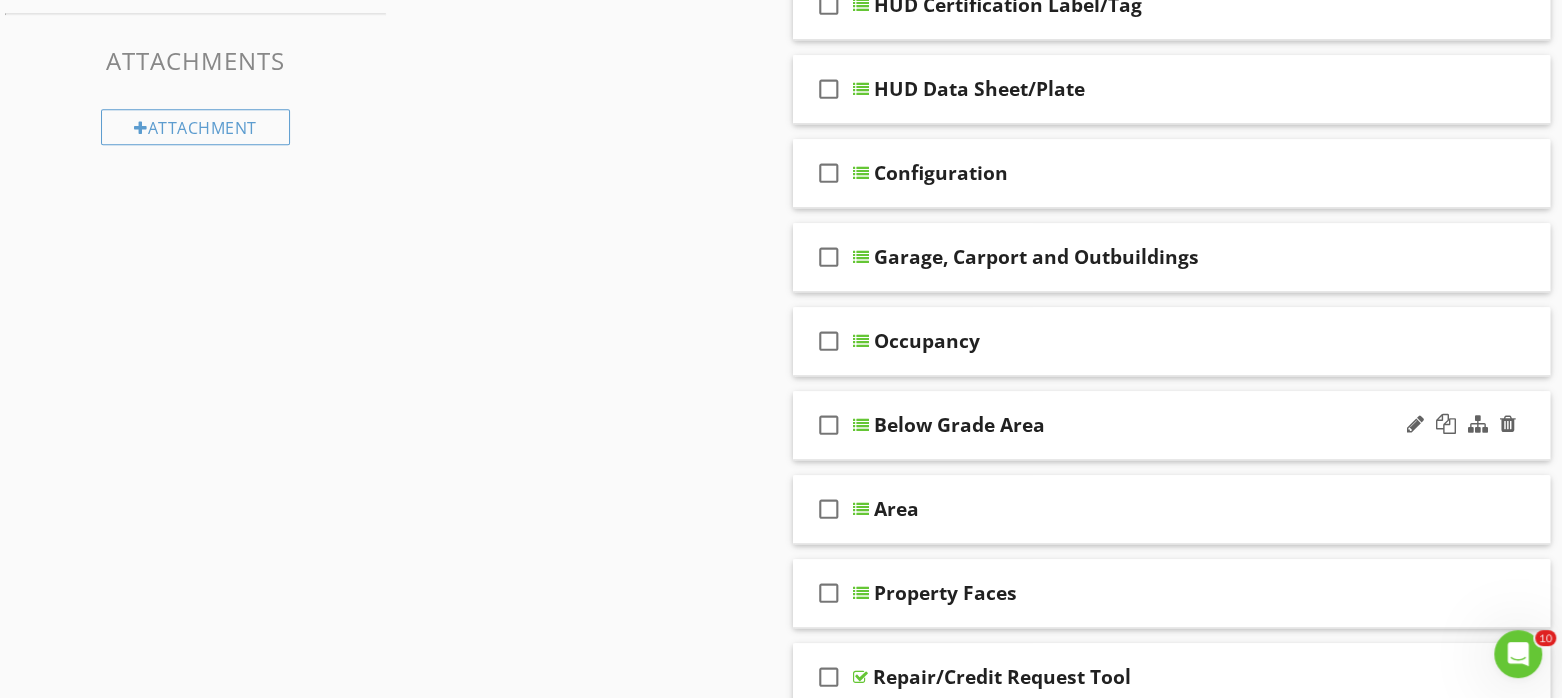 click on "check_box_outline_blank
Below Grade Area" at bounding box center [1171, 425] 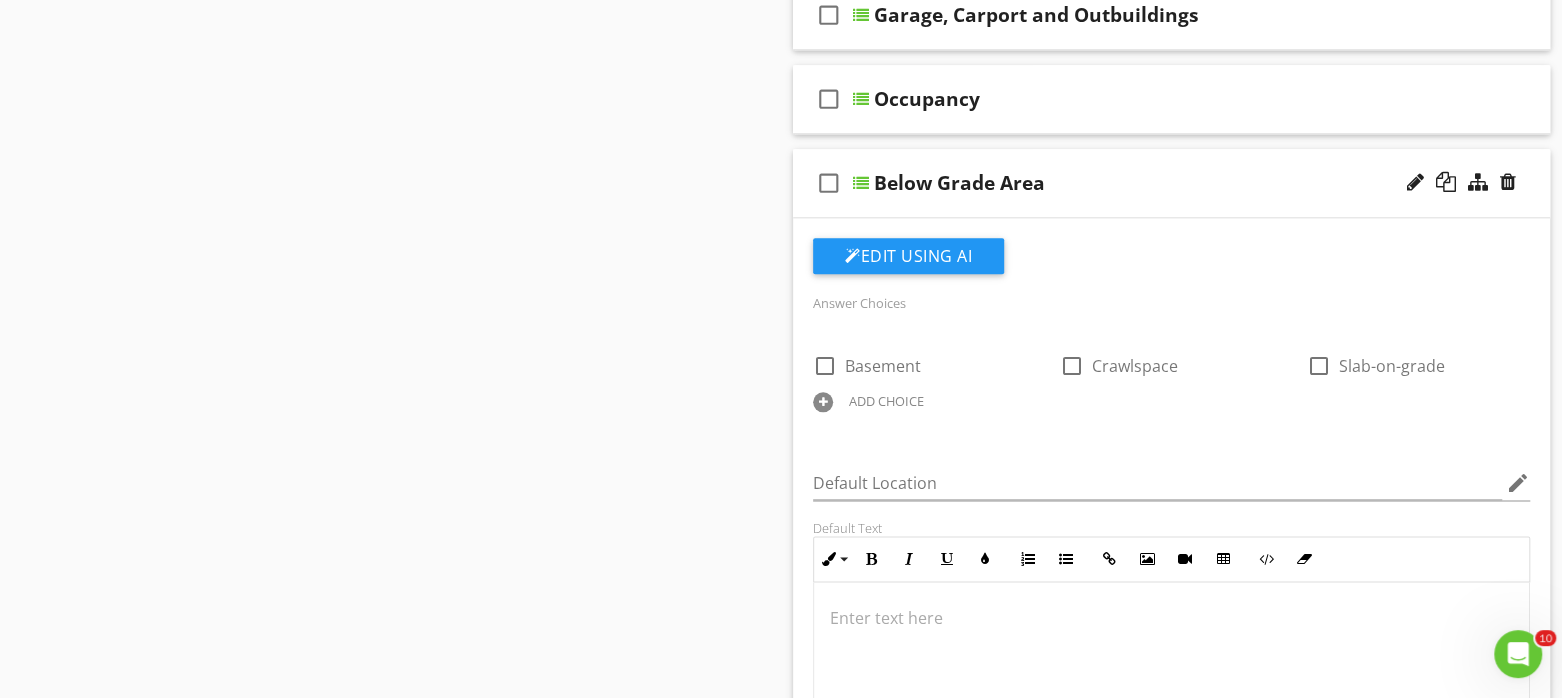 scroll, scrollTop: 1375, scrollLeft: 0, axis: vertical 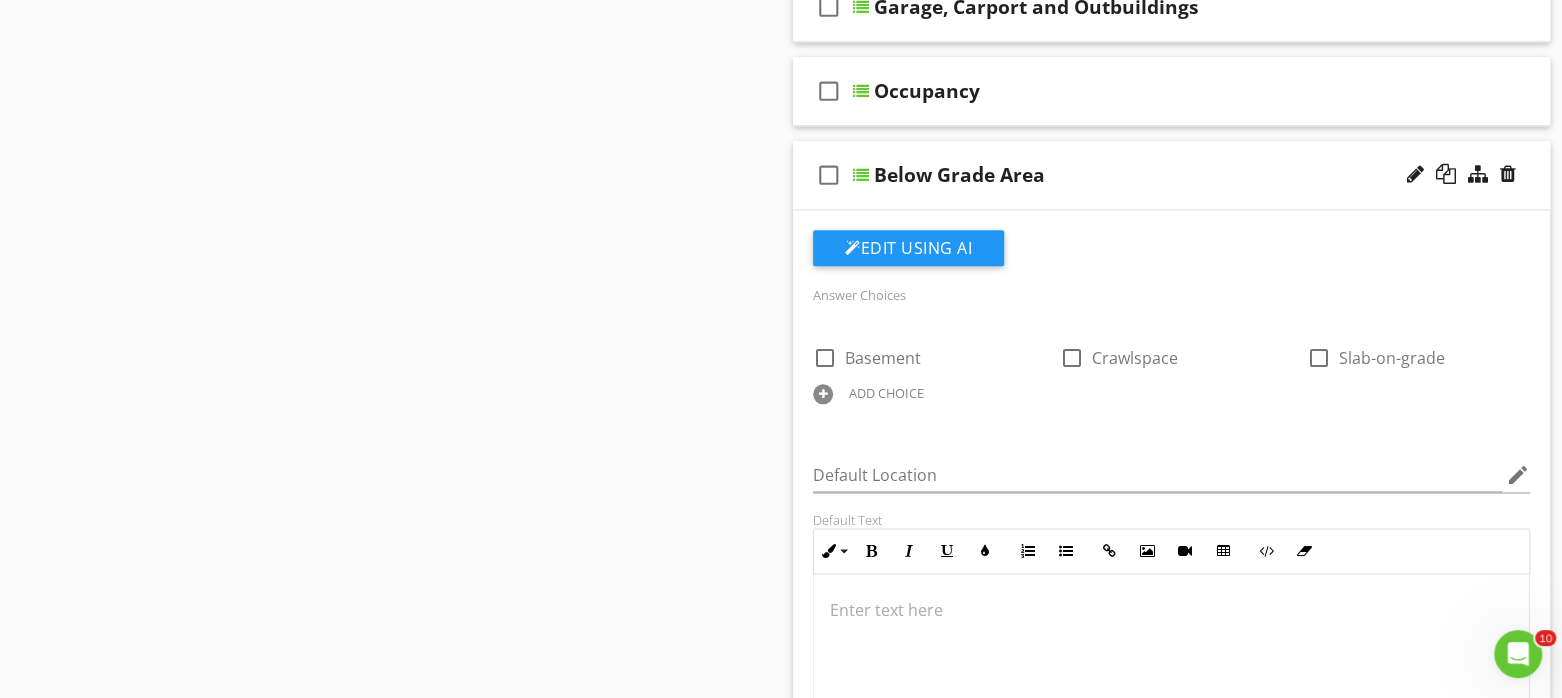 click on "check_box_outline_blank
Below Grade Area" at bounding box center (1171, 175) 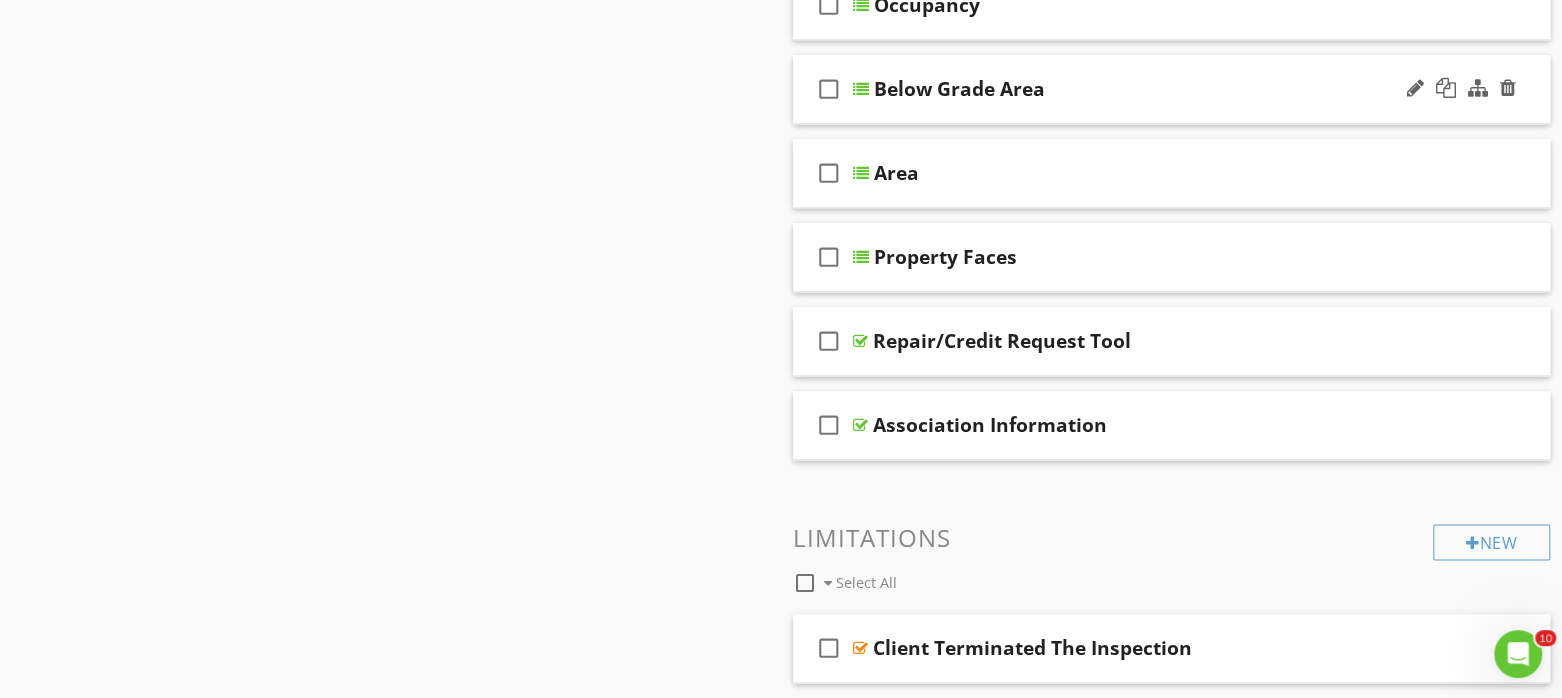 scroll, scrollTop: 1500, scrollLeft: 0, axis: vertical 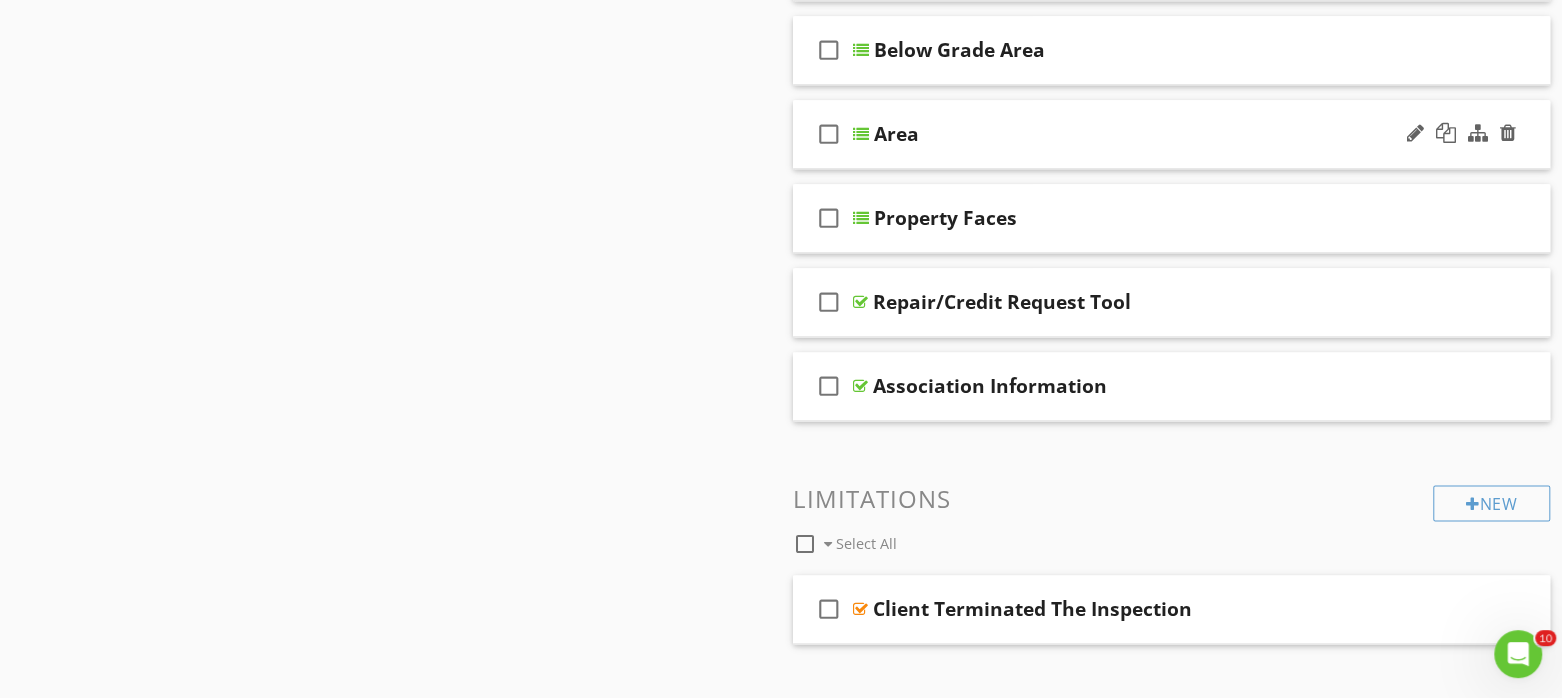 click on "check_box_outline_blank
Area" at bounding box center [1171, 134] 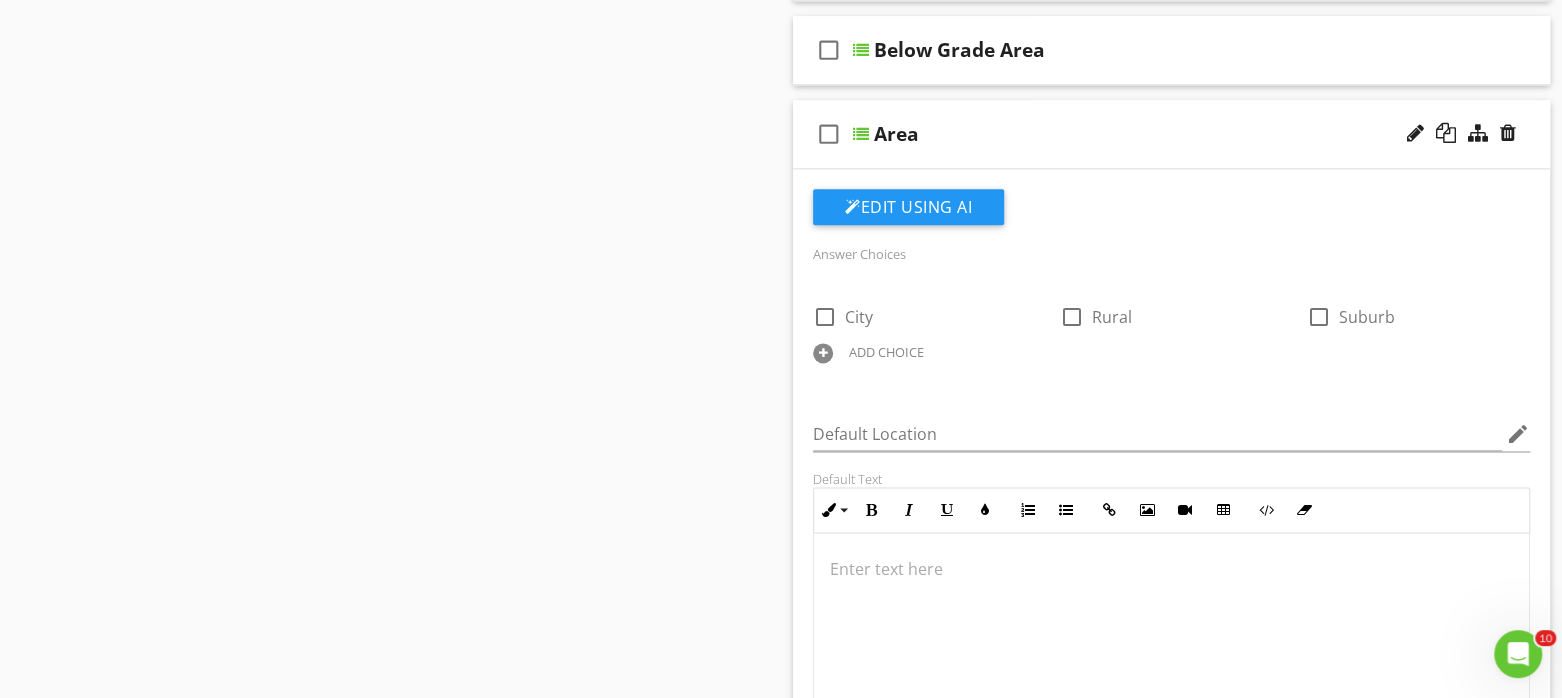 click on "check_box_outline_blank
Area" at bounding box center [1171, 134] 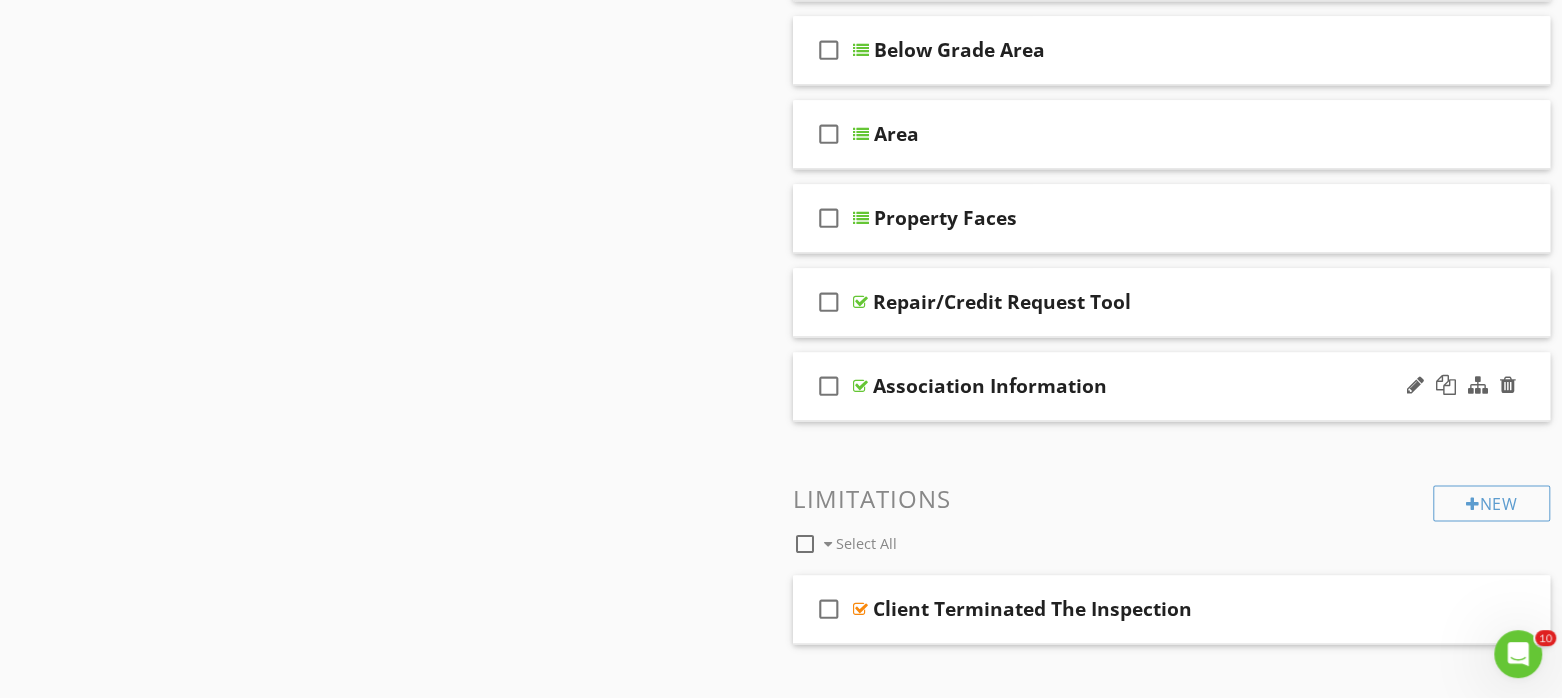 click on "check_box_outline_blank
Association Information" at bounding box center (1171, 386) 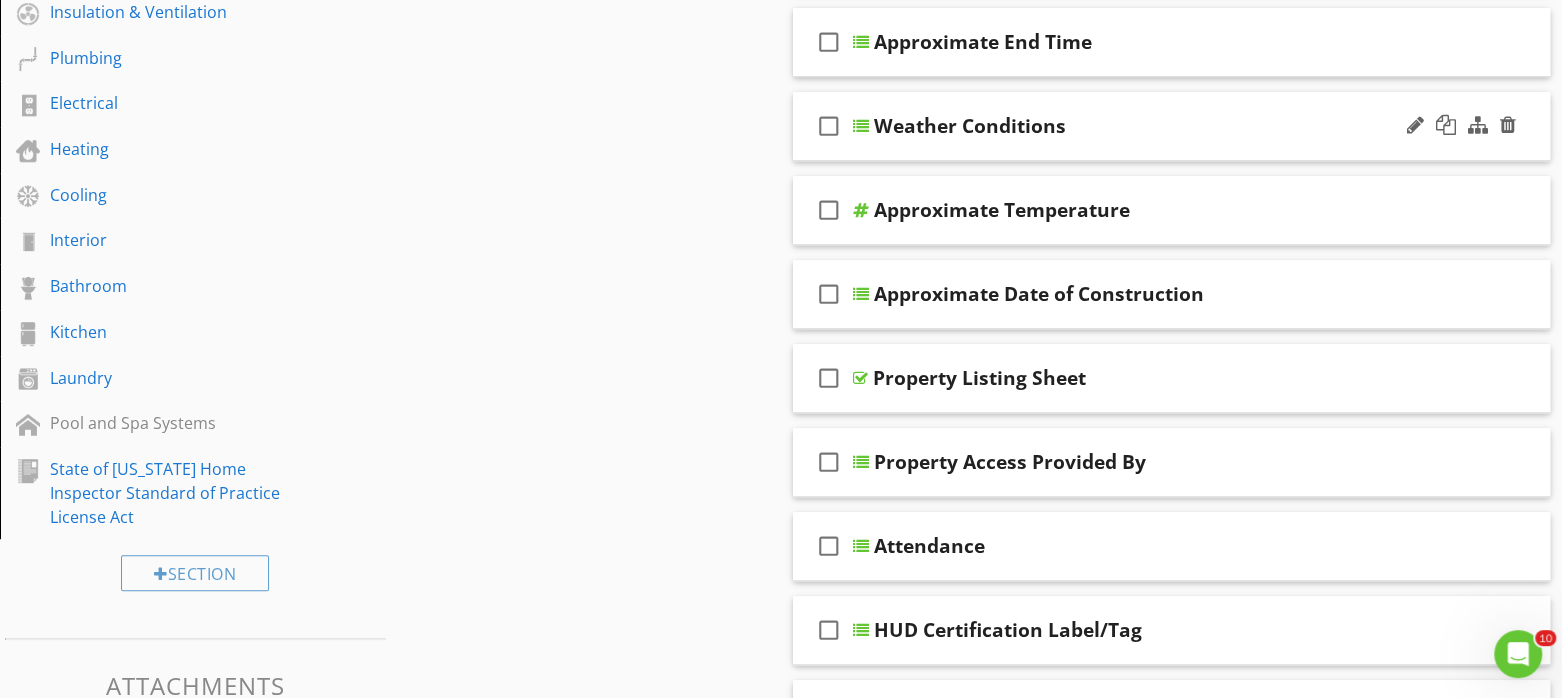 scroll, scrollTop: 0, scrollLeft: 0, axis: both 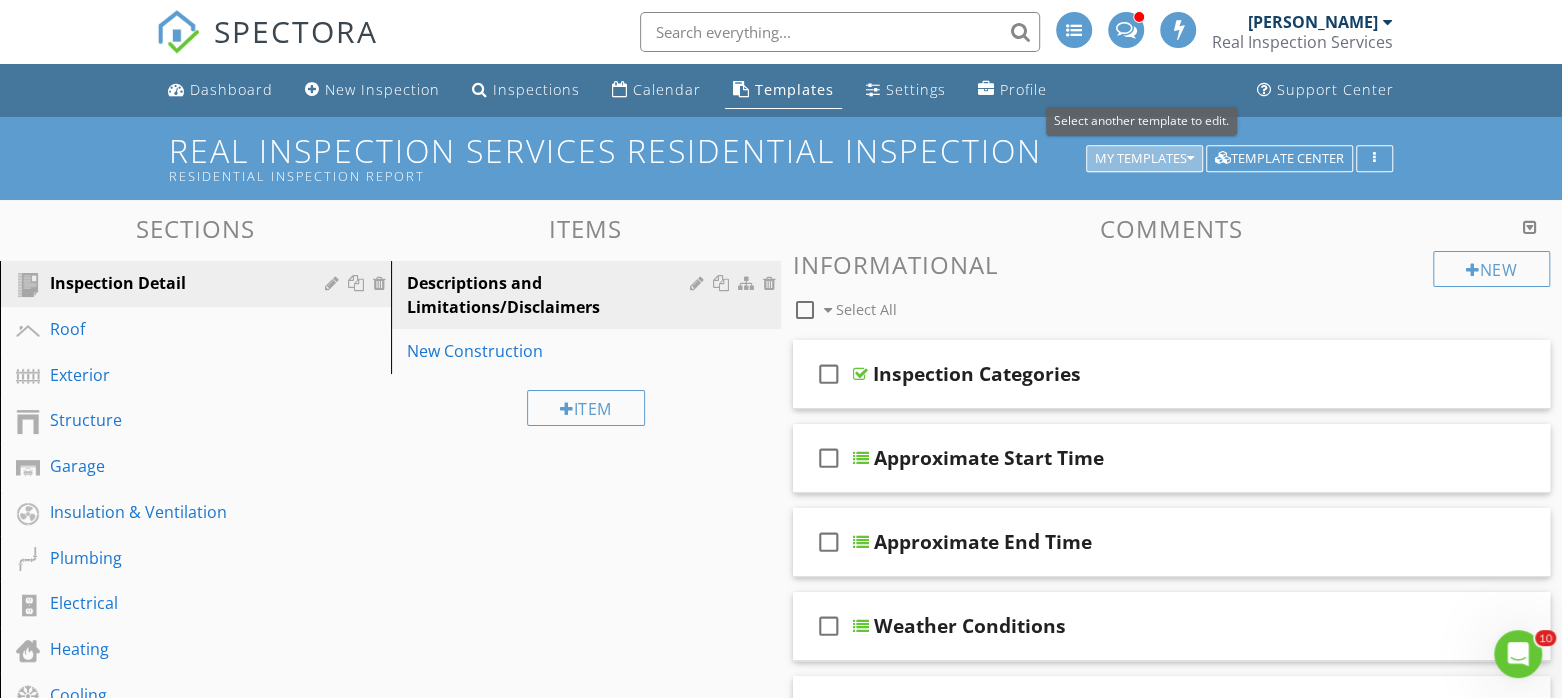 click on "My Templates" at bounding box center (1144, 159) 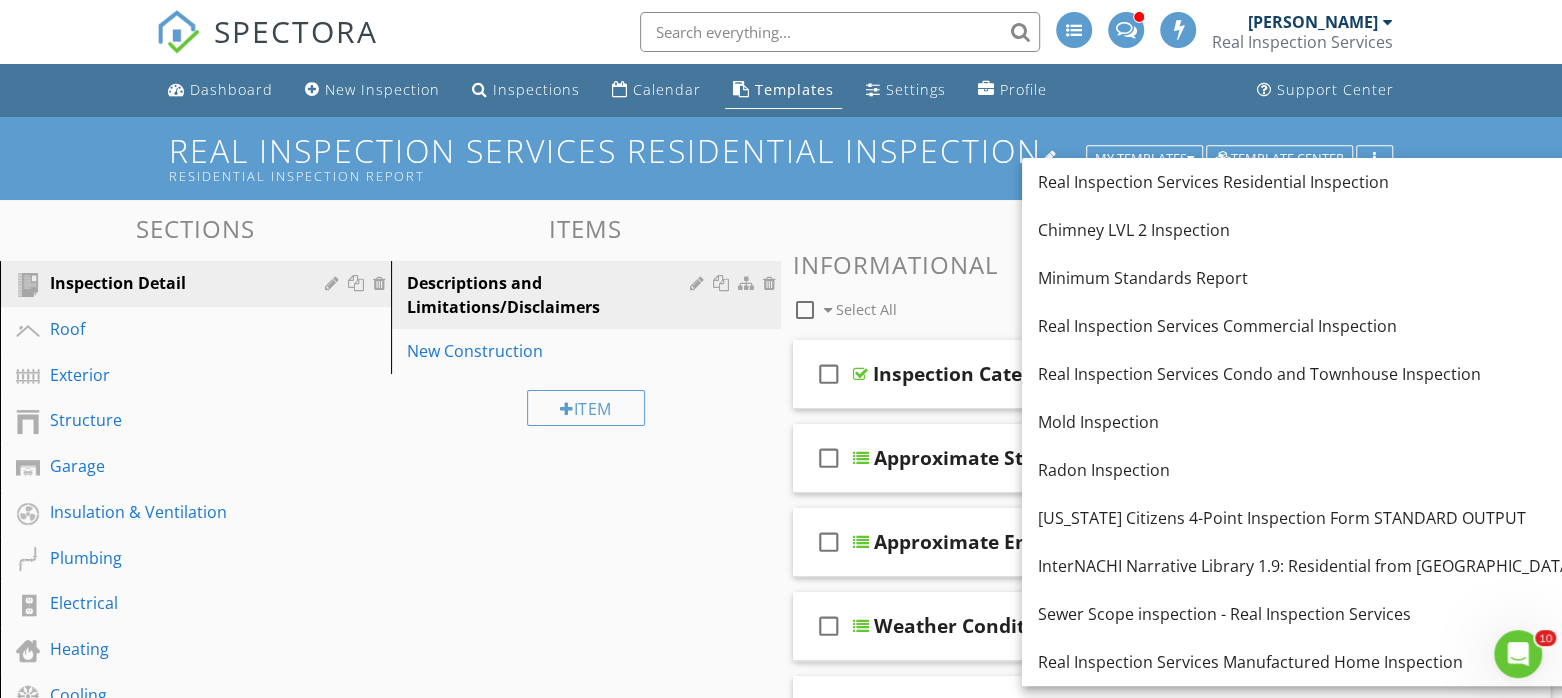 click on "Residential Inspection Report" at bounding box center [631, 176] 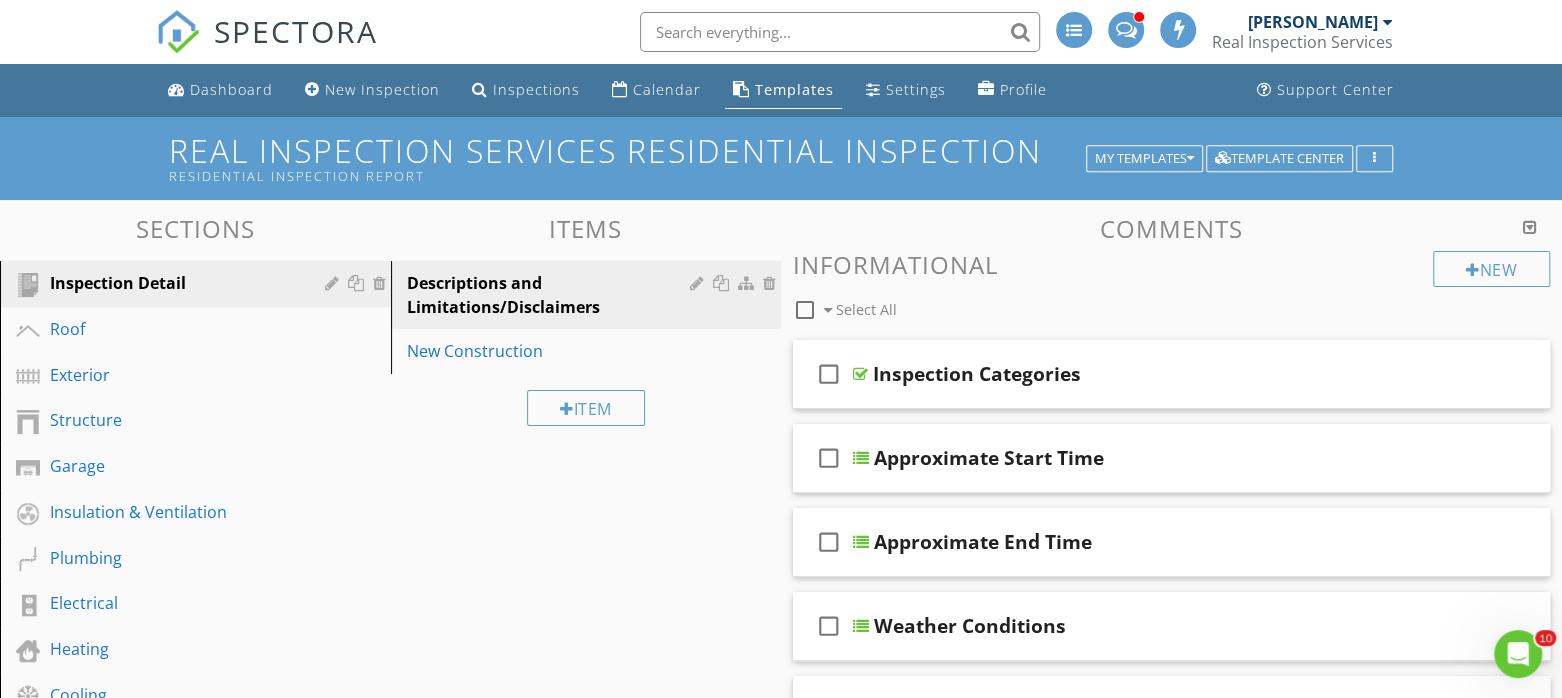 click at bounding box center (781, 349) 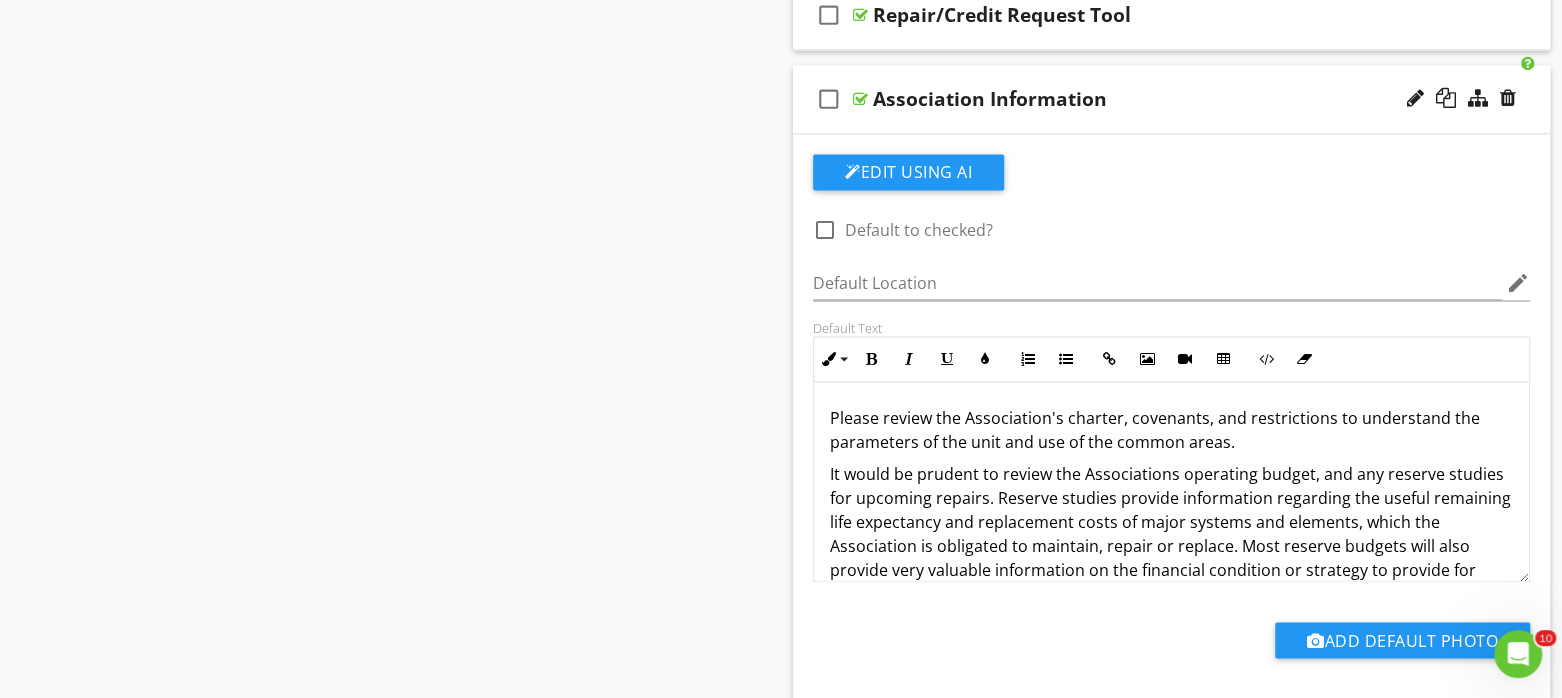 scroll, scrollTop: 1750, scrollLeft: 0, axis: vertical 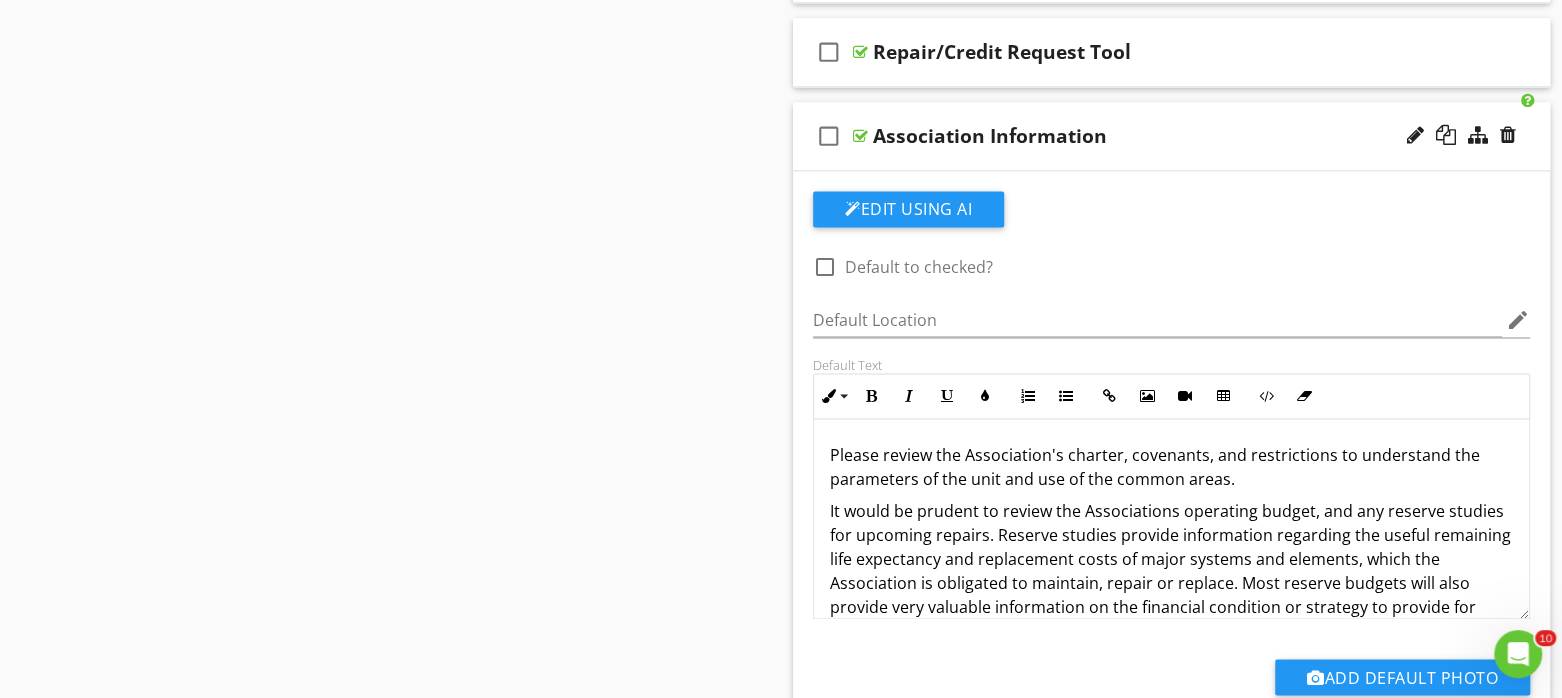 click at bounding box center [1461, 136] 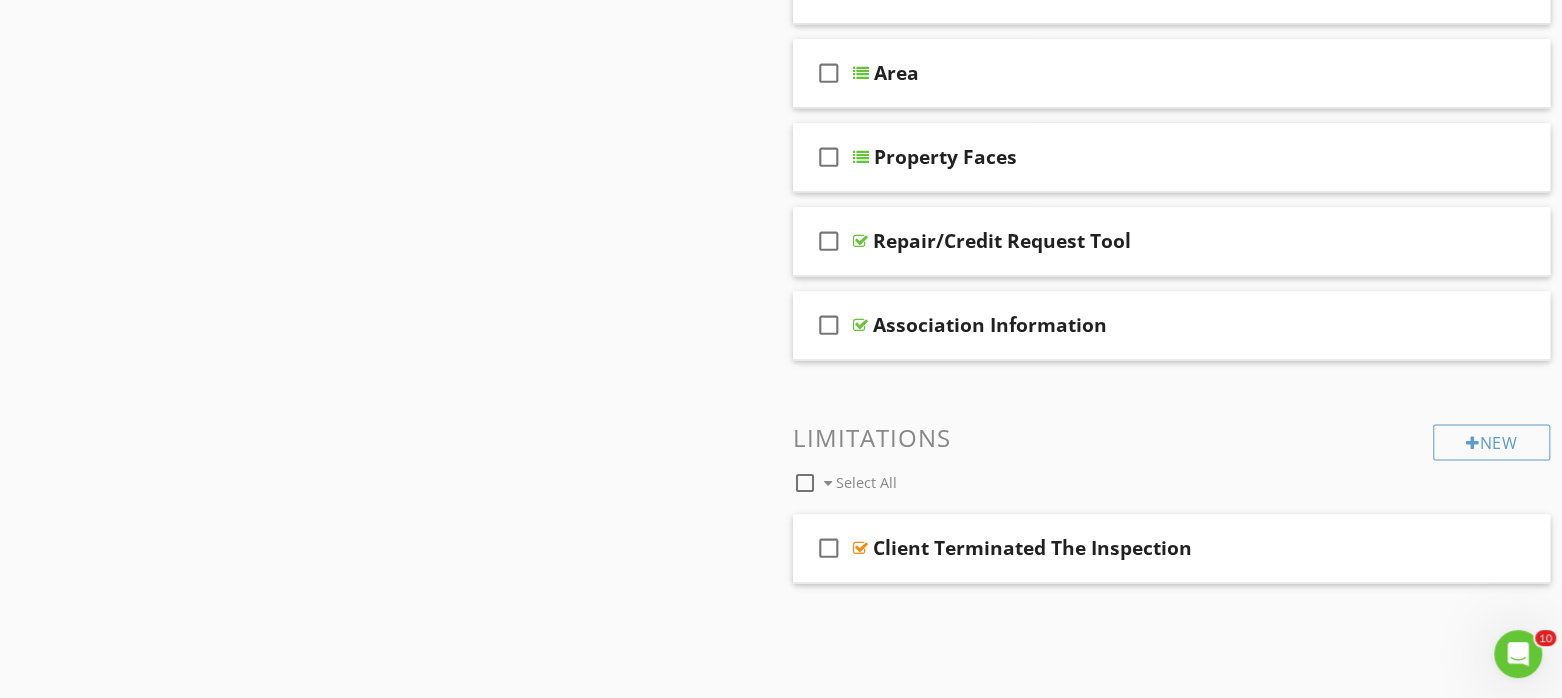 scroll, scrollTop: 1556, scrollLeft: 0, axis: vertical 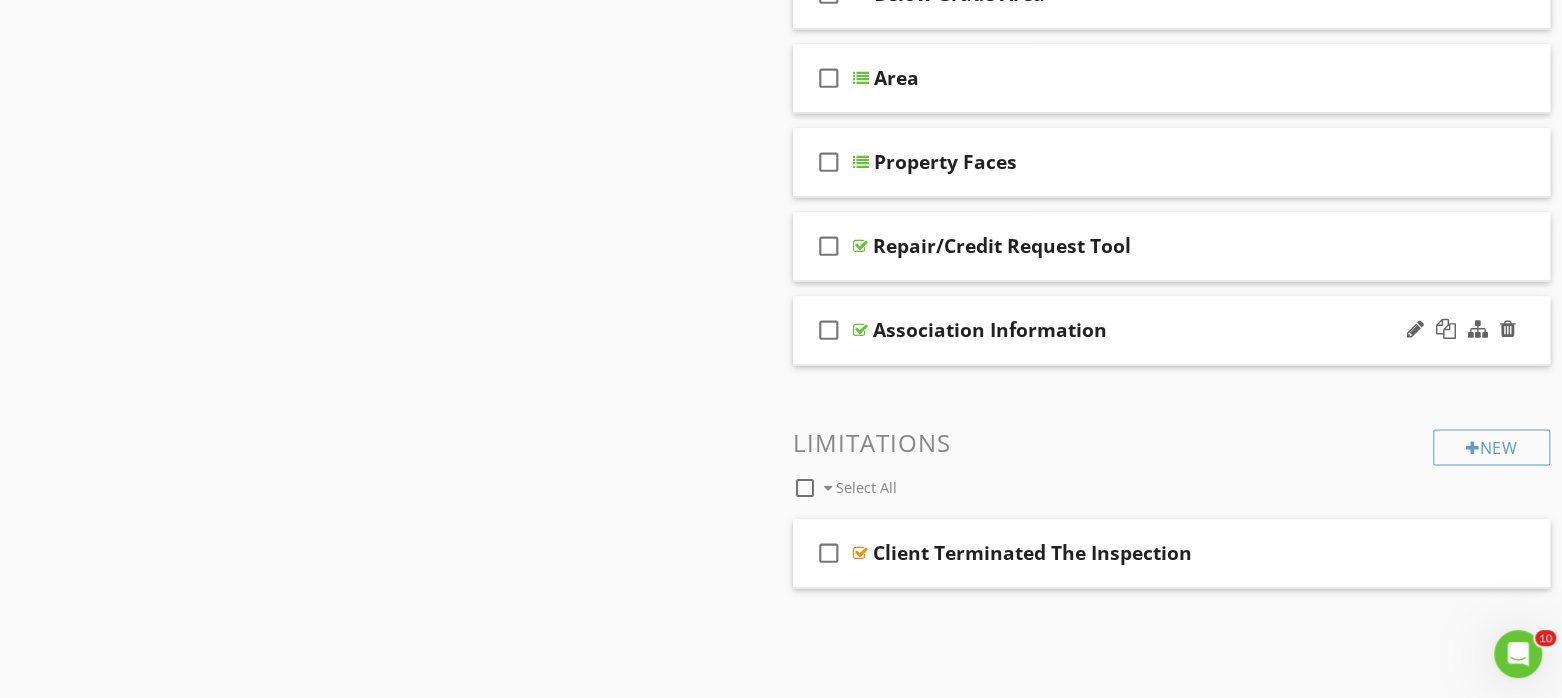 click on "check_box_outline_blank
Association Information" at bounding box center (1171, 330) 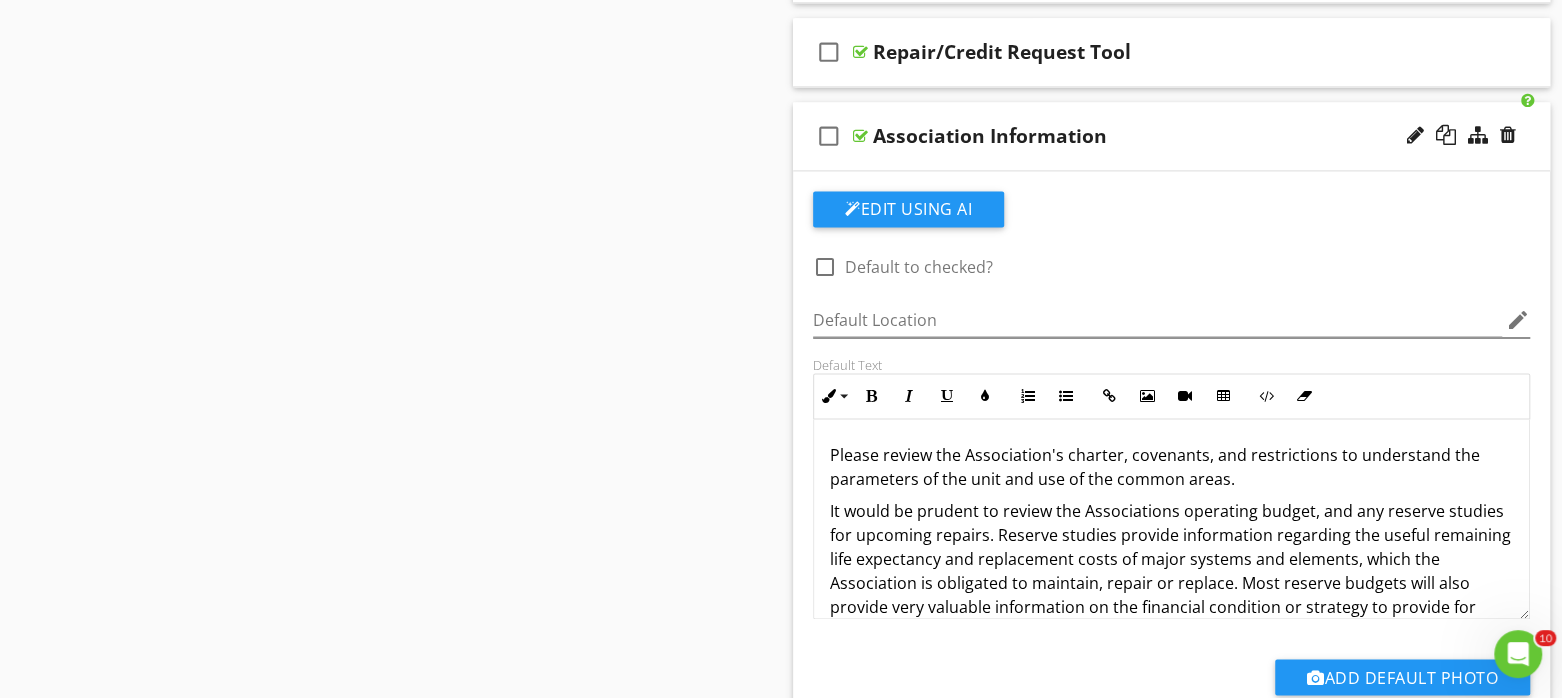 scroll, scrollTop: 1875, scrollLeft: 0, axis: vertical 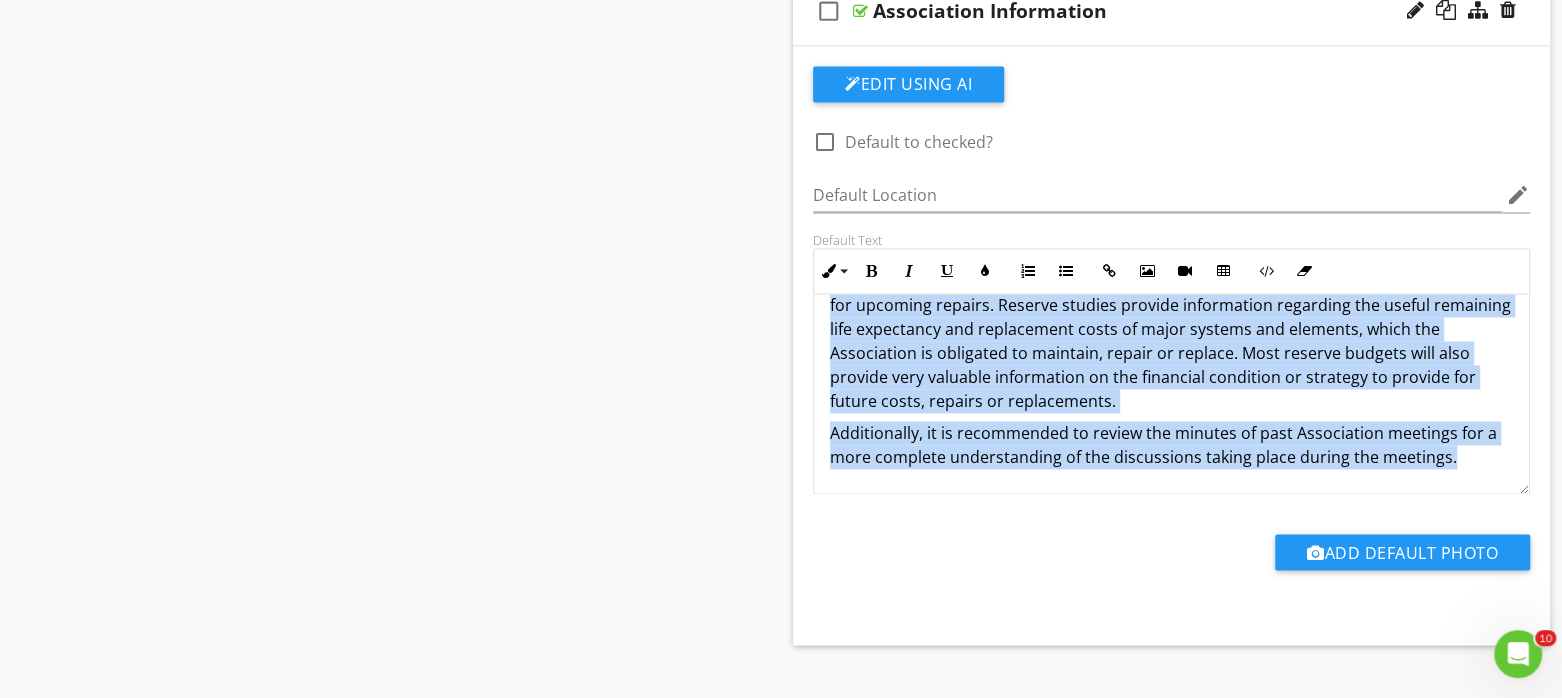 drag, startPoint x: 827, startPoint y: 322, endPoint x: 1498, endPoint y: 479, distance: 689.1226 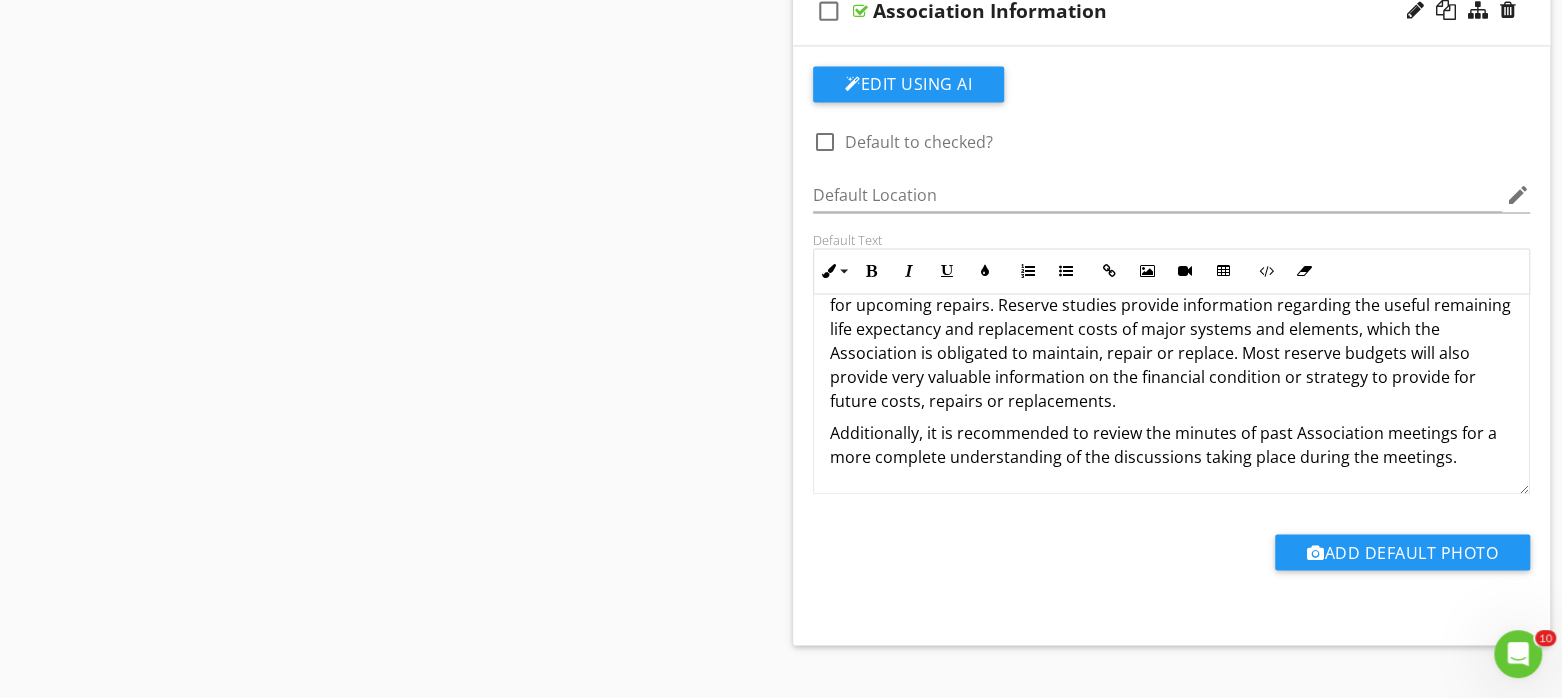 scroll, scrollTop: 173, scrollLeft: 0, axis: vertical 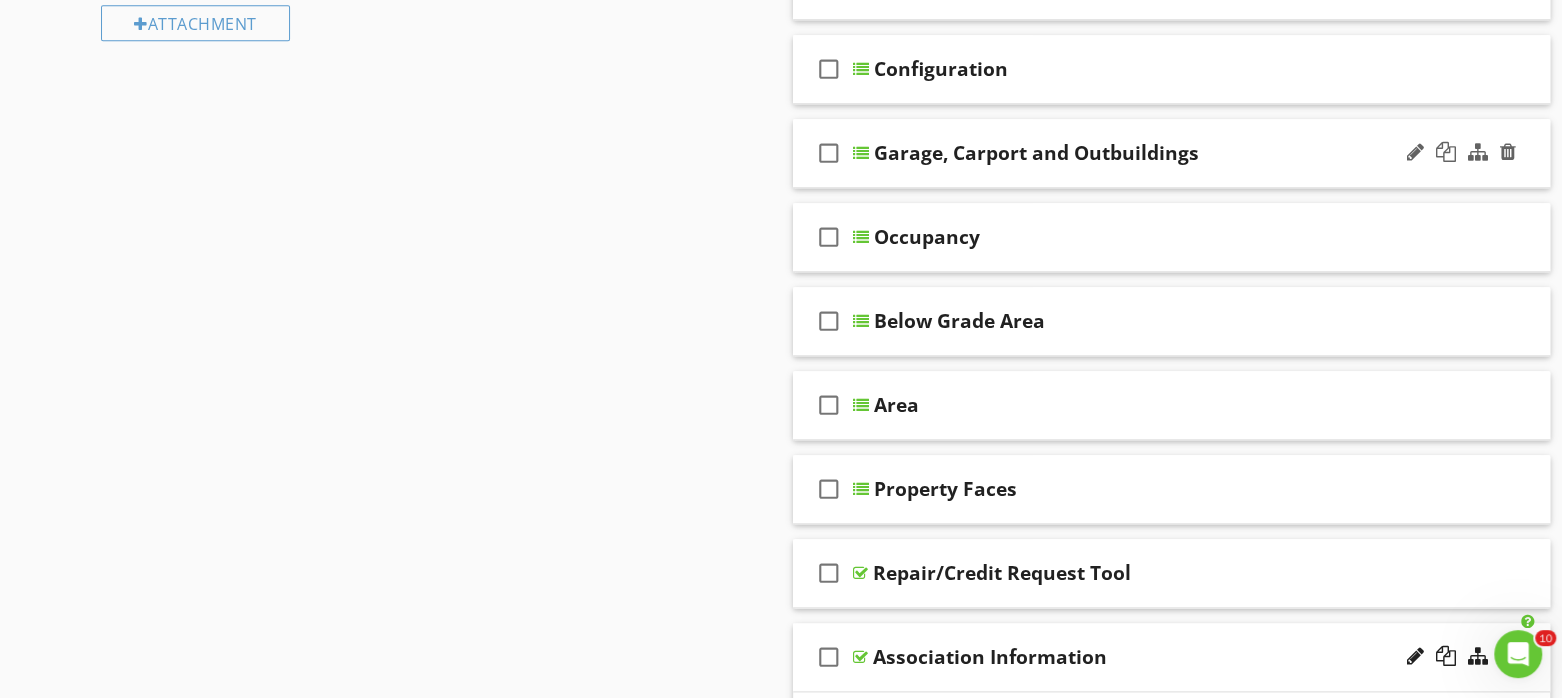 click on "check_box_outline_blank
Garage, Carport and Outbuildings" at bounding box center (1171, 153) 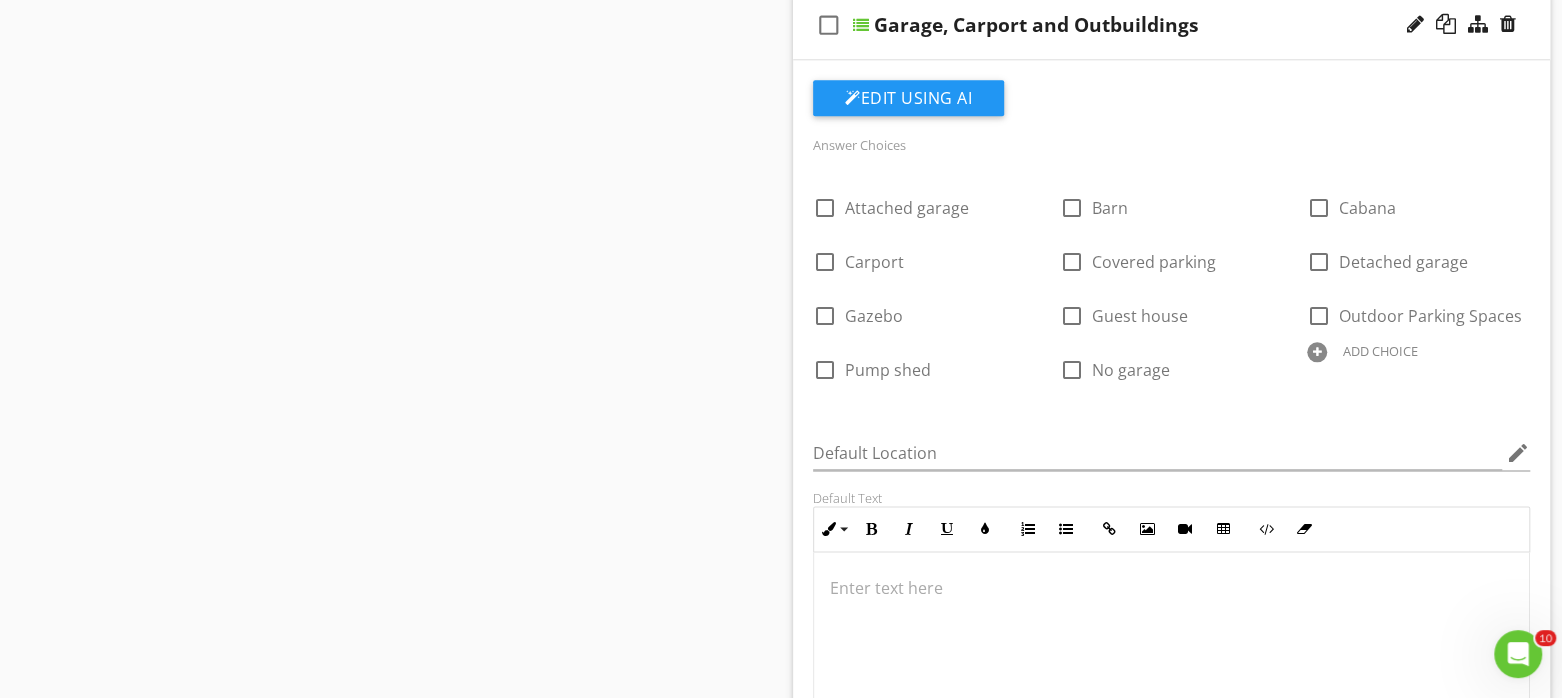 scroll, scrollTop: 1104, scrollLeft: 0, axis: vertical 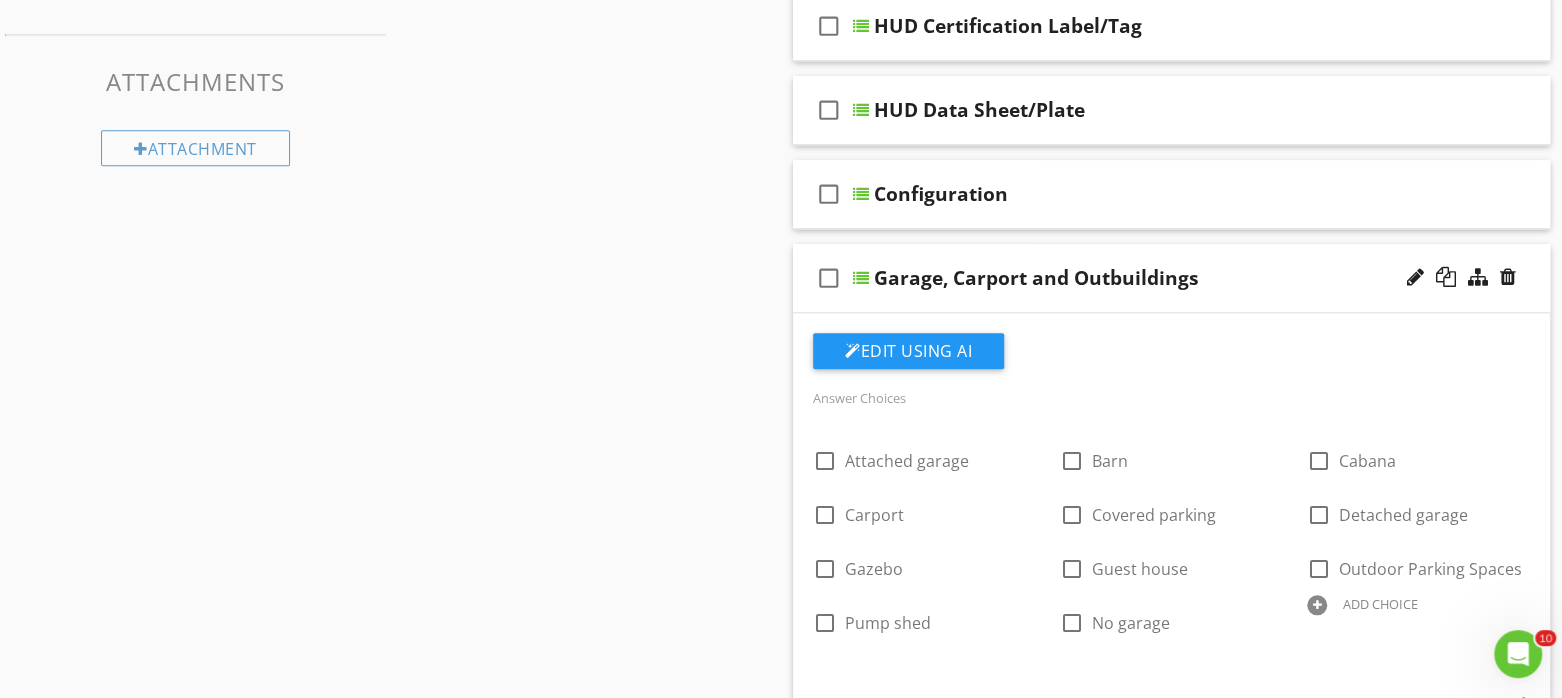 click on "check_box_outline_blank
Garage, Carport and Outbuildings" at bounding box center (1171, 278) 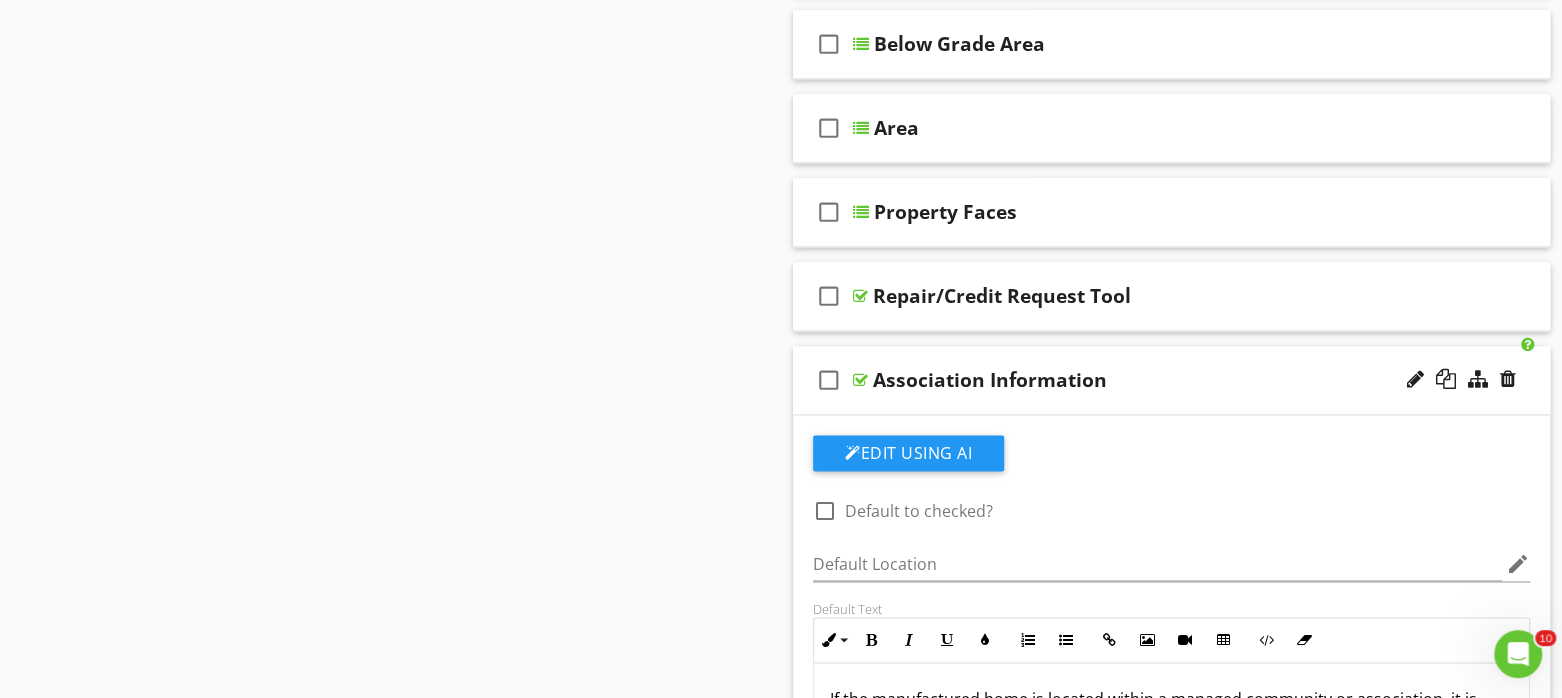 scroll, scrollTop: 1729, scrollLeft: 0, axis: vertical 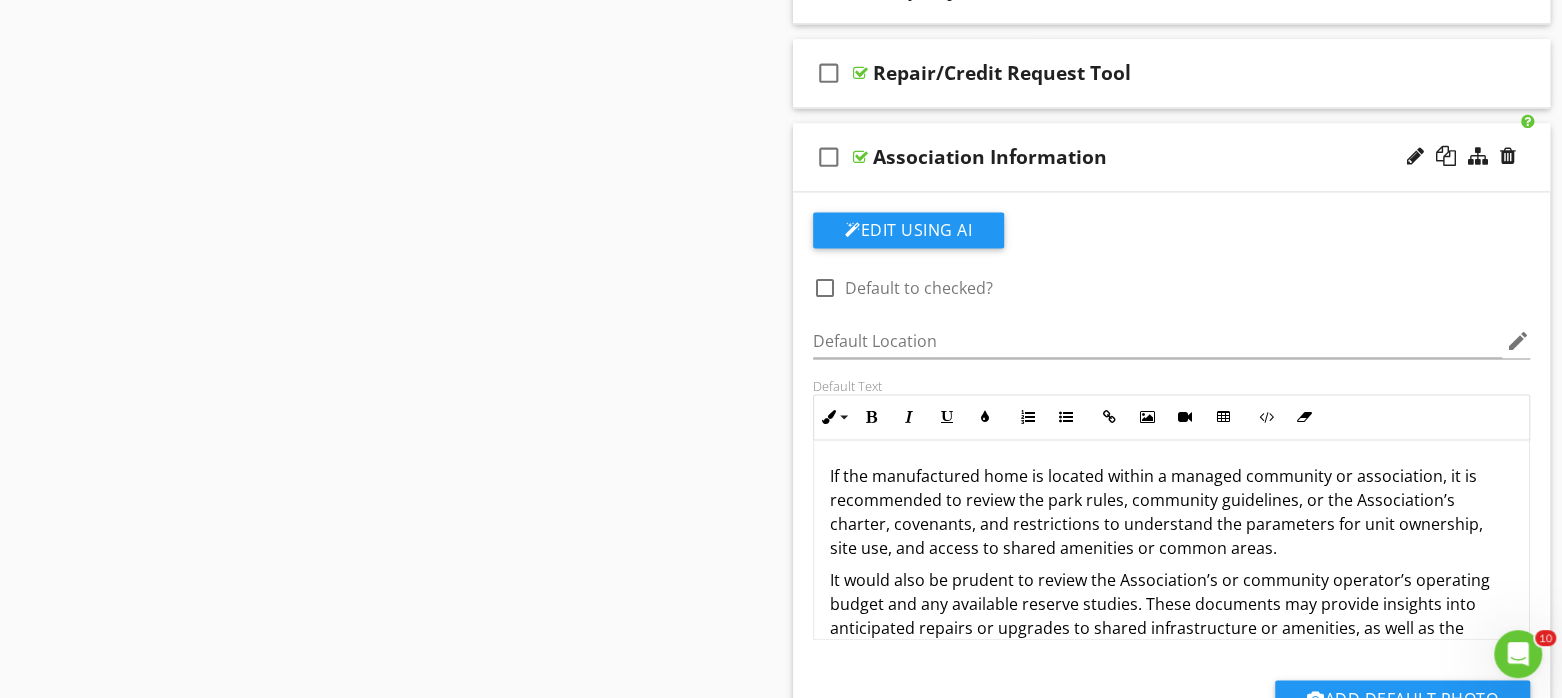 click on "check_box_outline_blank
Association Information" at bounding box center [1171, 157] 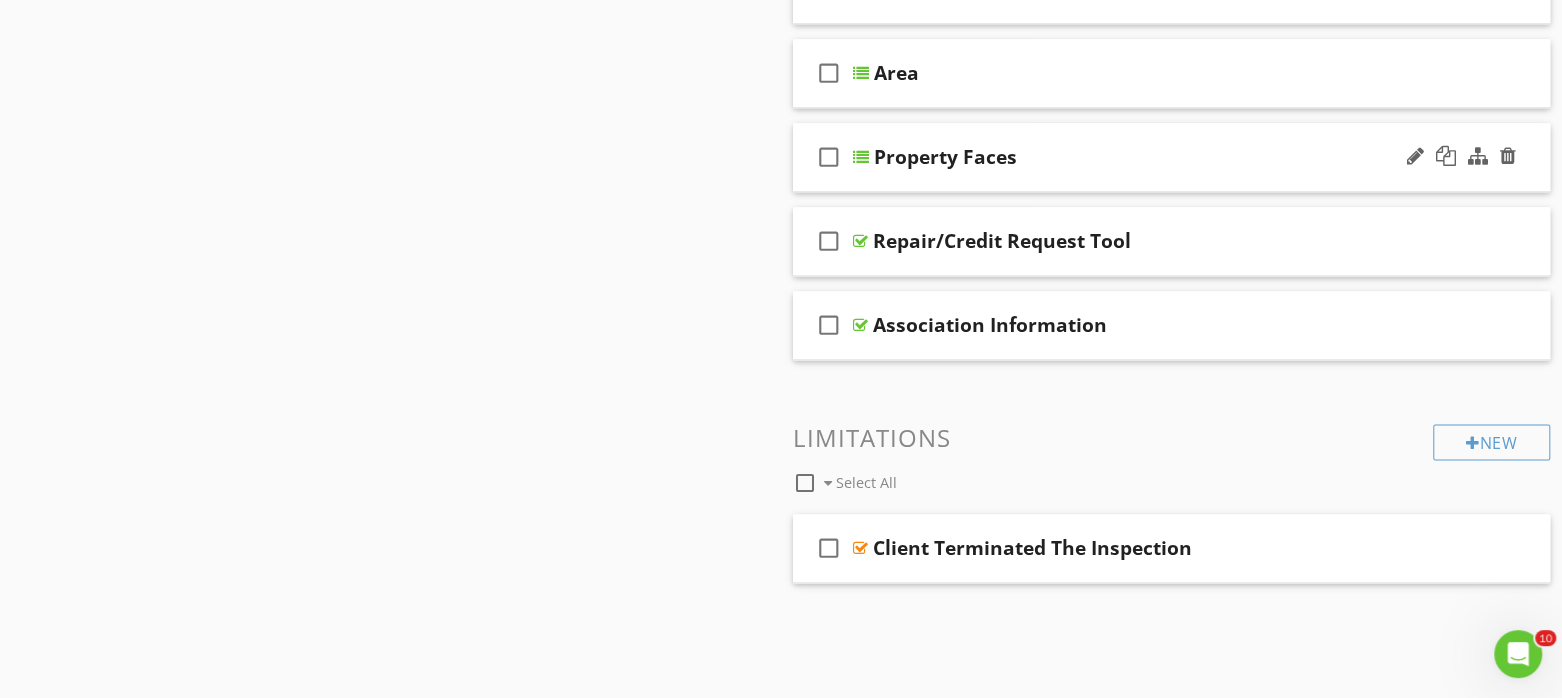 scroll, scrollTop: 1556, scrollLeft: 0, axis: vertical 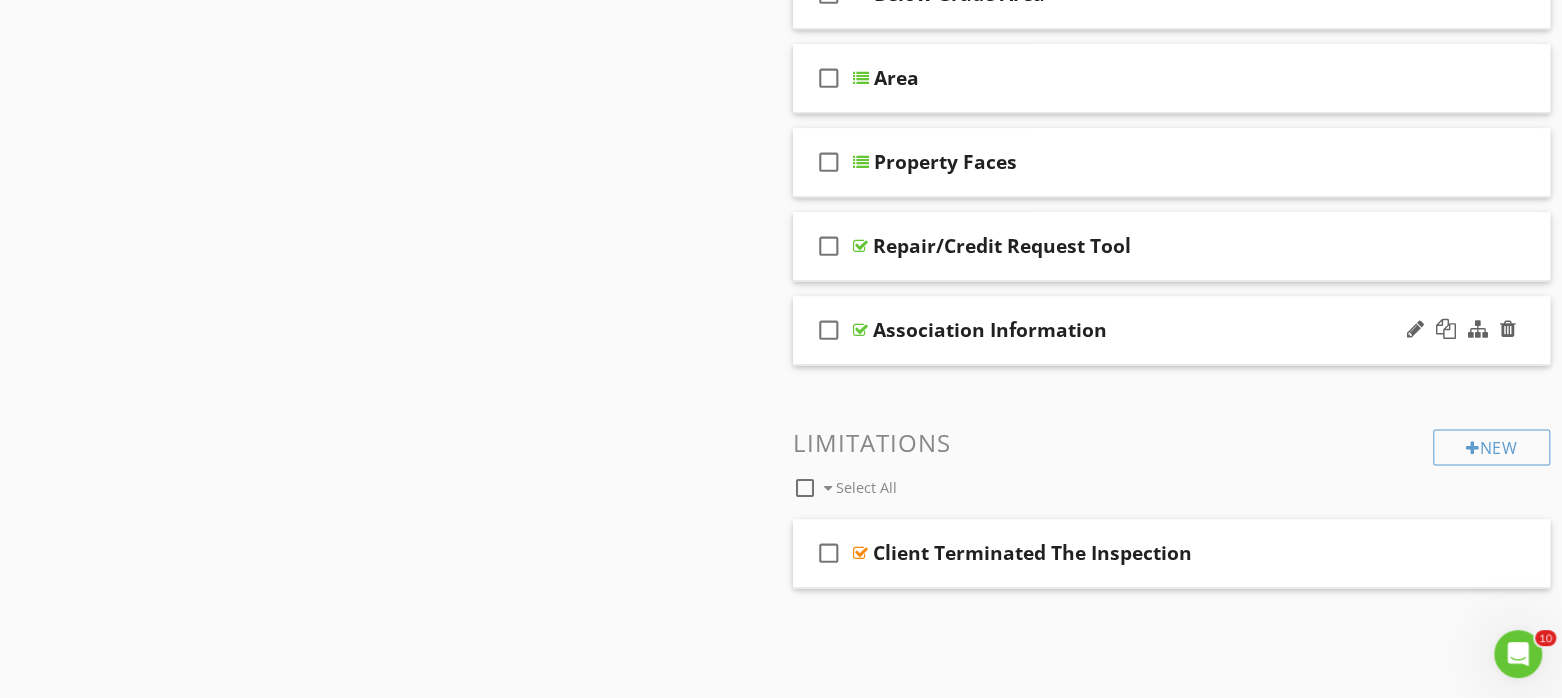 click on "Association Information" at bounding box center (1142, 330) 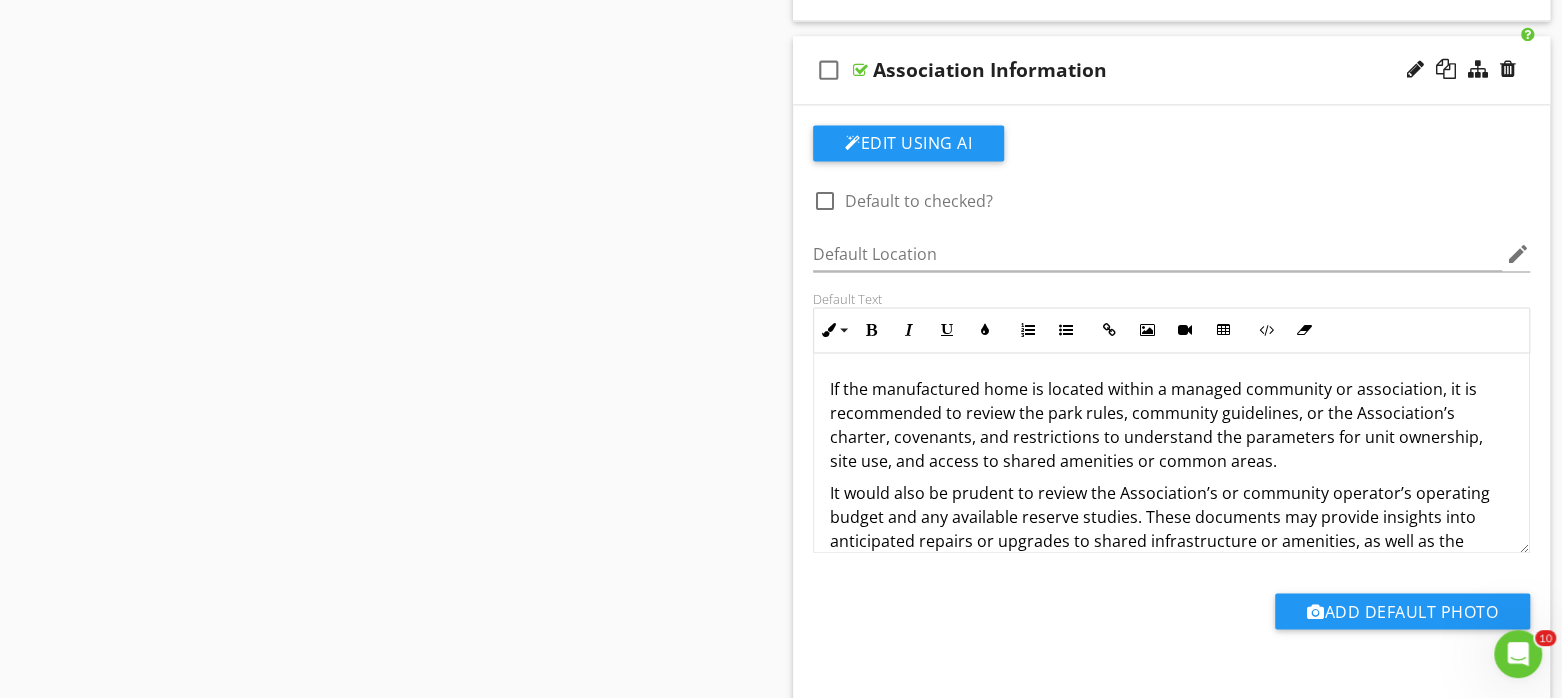 scroll, scrollTop: 1729, scrollLeft: 0, axis: vertical 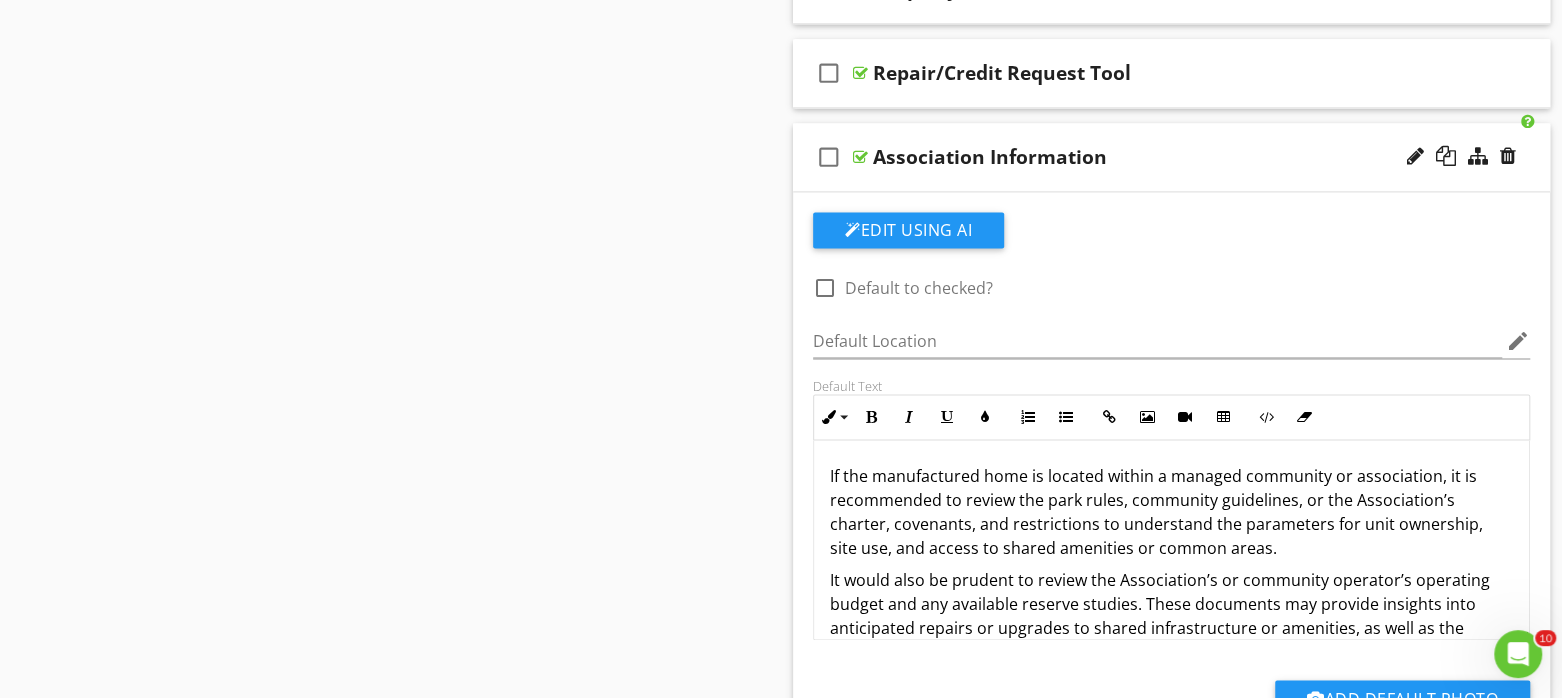 click on "check_box_outline_blank
Association Information" at bounding box center [1171, 157] 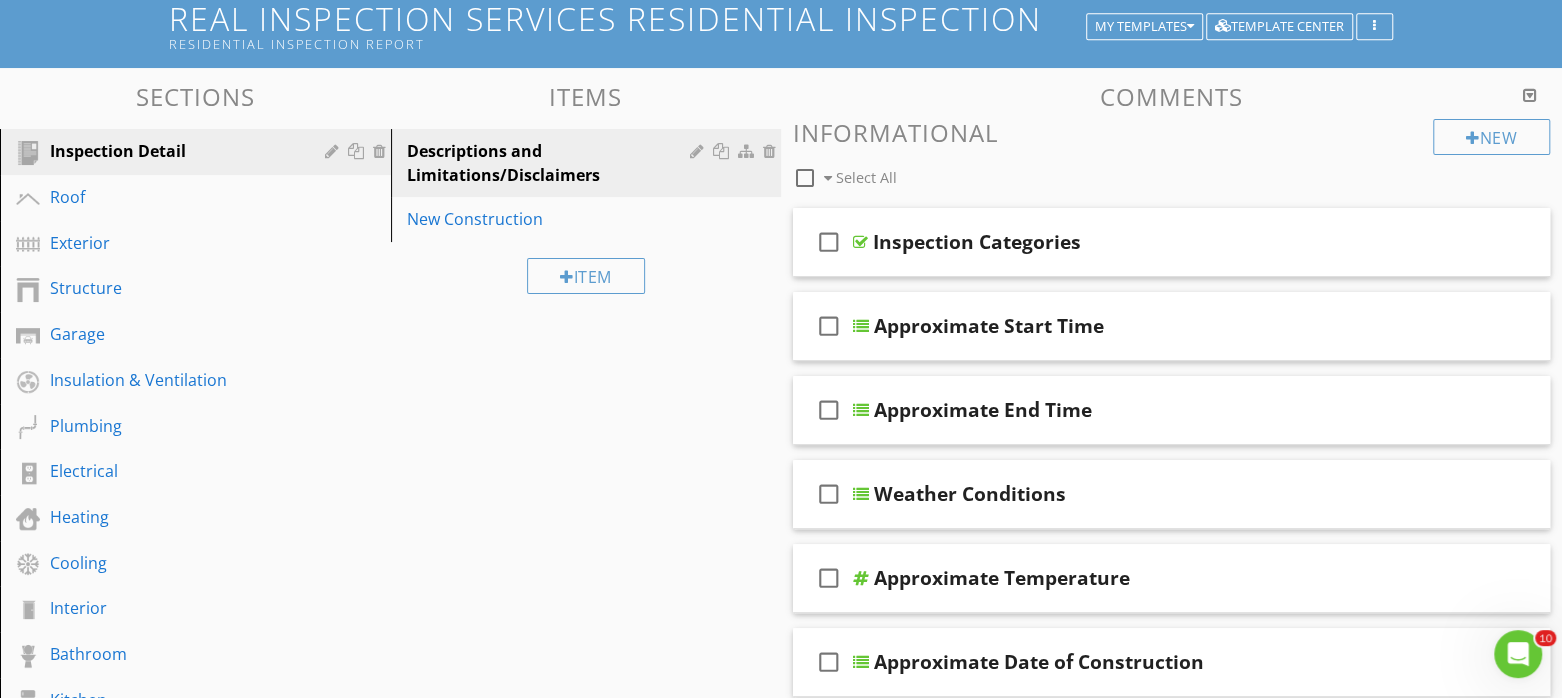 scroll, scrollTop: 0, scrollLeft: 0, axis: both 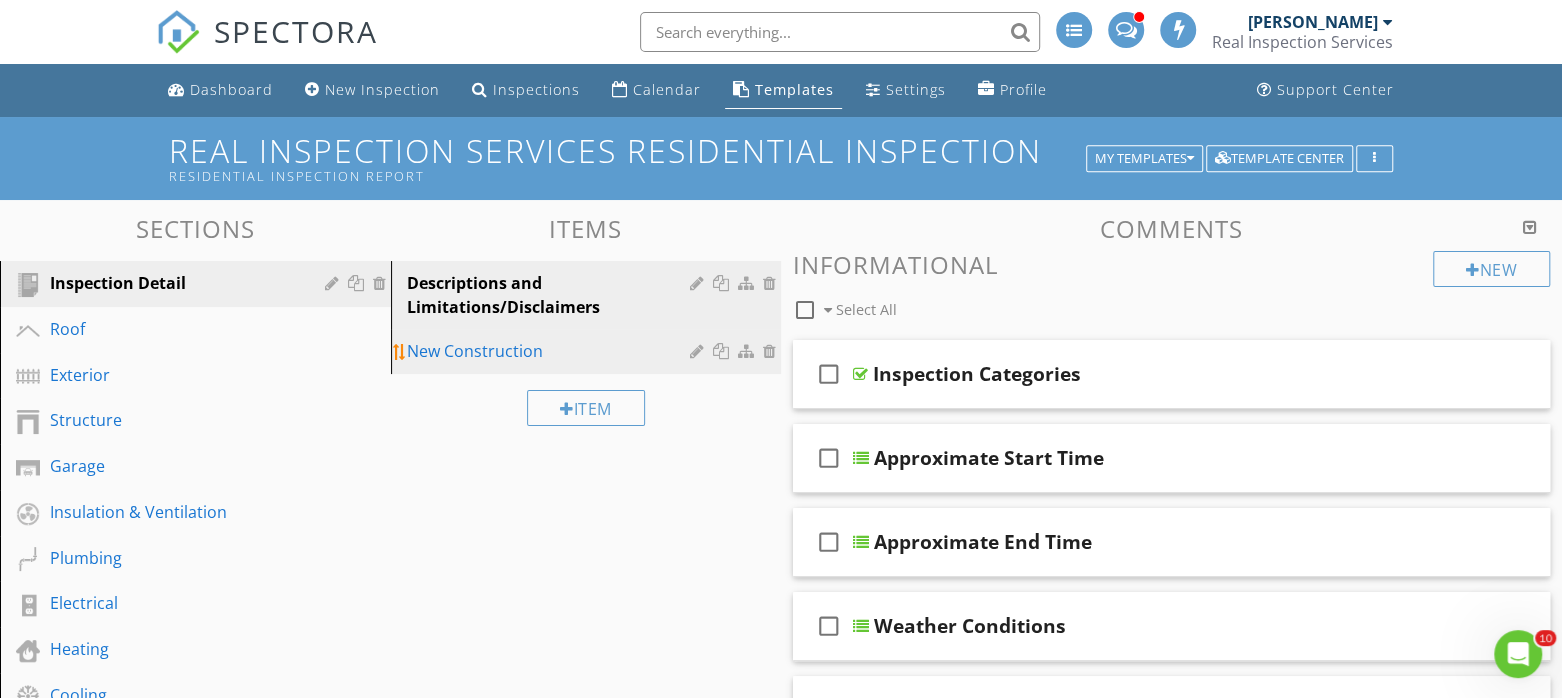 click on "New Construction" at bounding box center (552, 351) 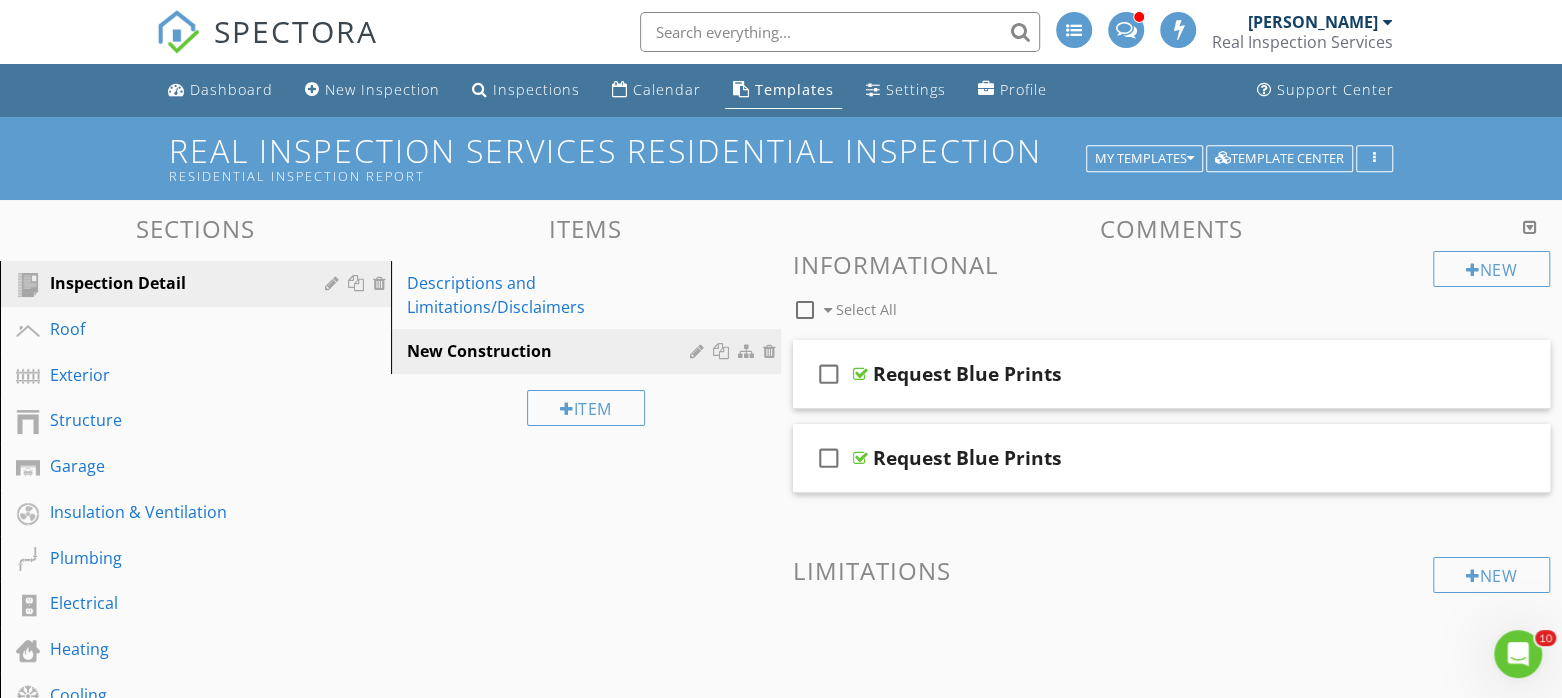 click on "Informational" at bounding box center [1171, 264] 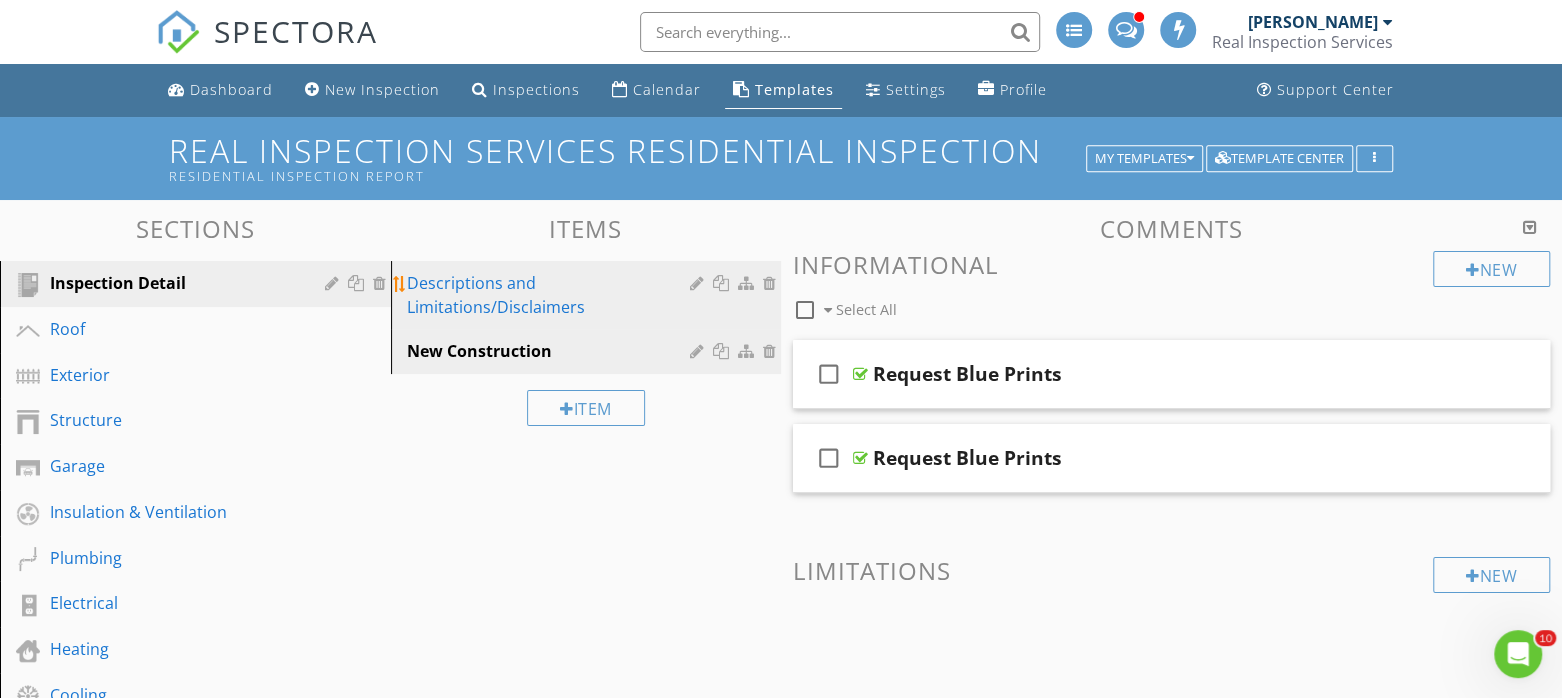 click on "Descriptions and Limitations/Disclaimers" at bounding box center [552, 295] 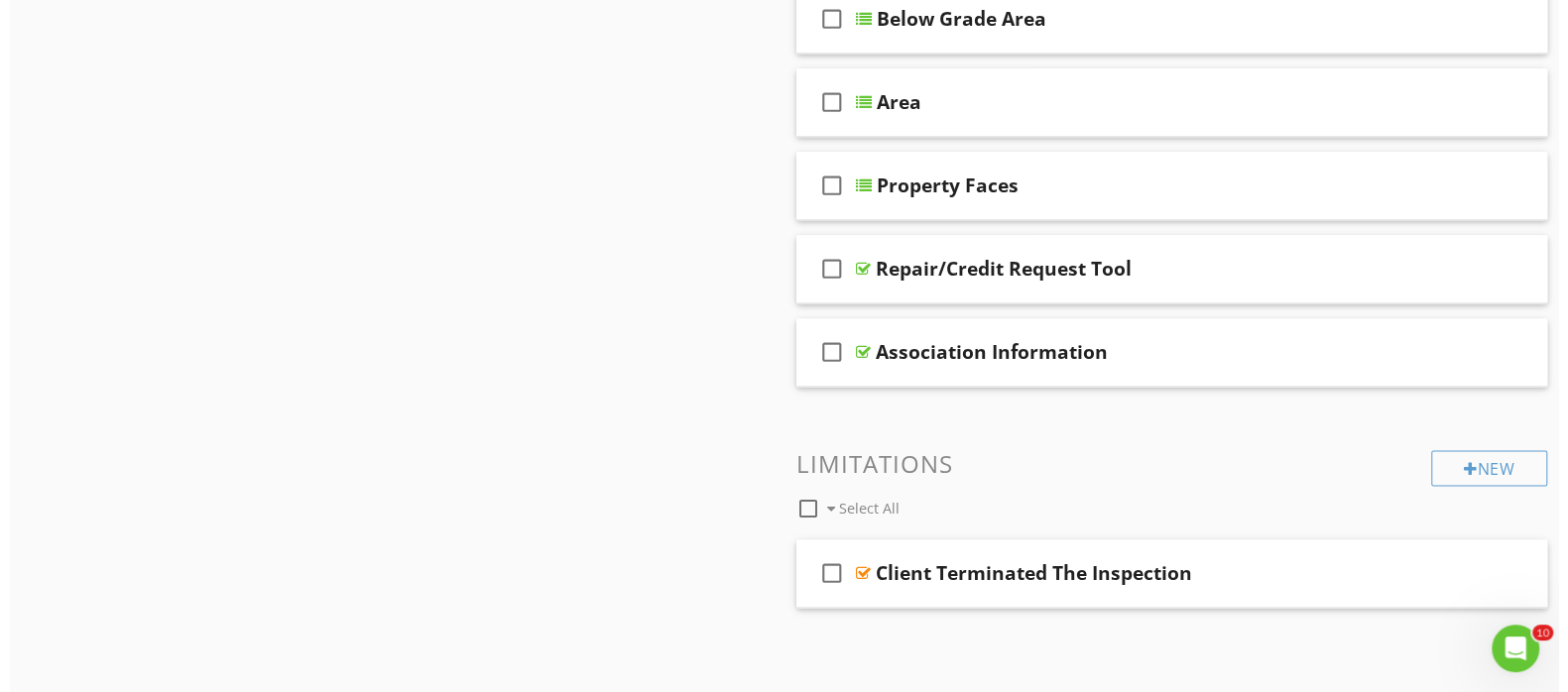 scroll, scrollTop: 1543, scrollLeft: 0, axis: vertical 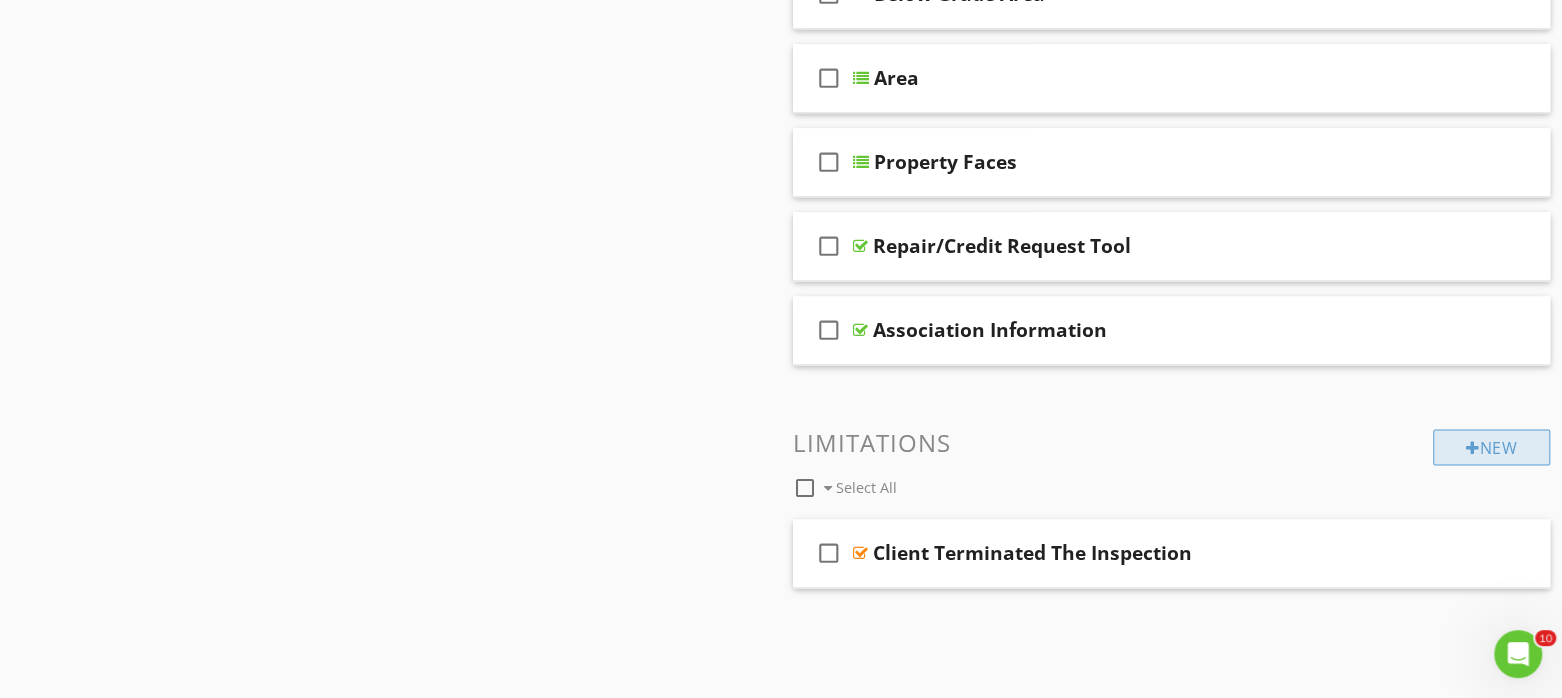 click on "New" at bounding box center [1491, 447] 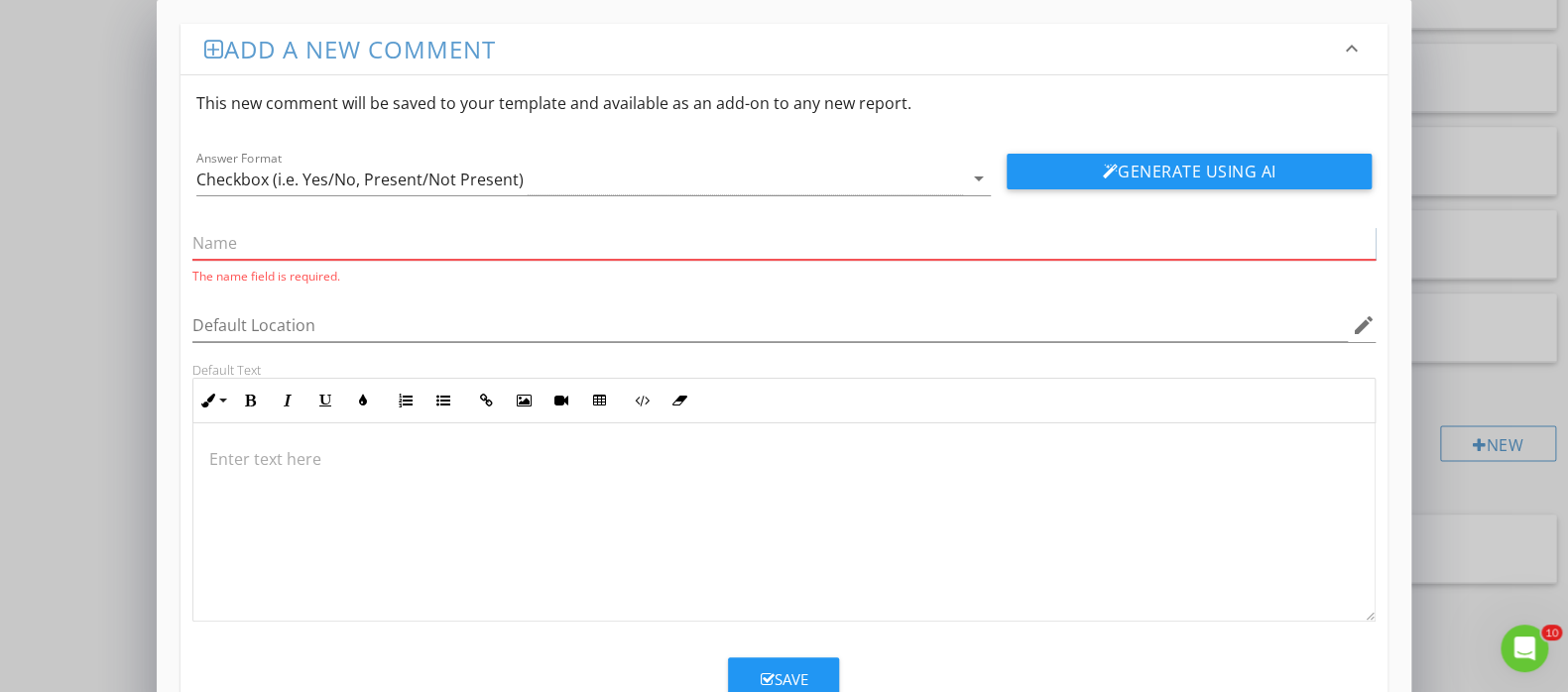 click at bounding box center (784, 243) 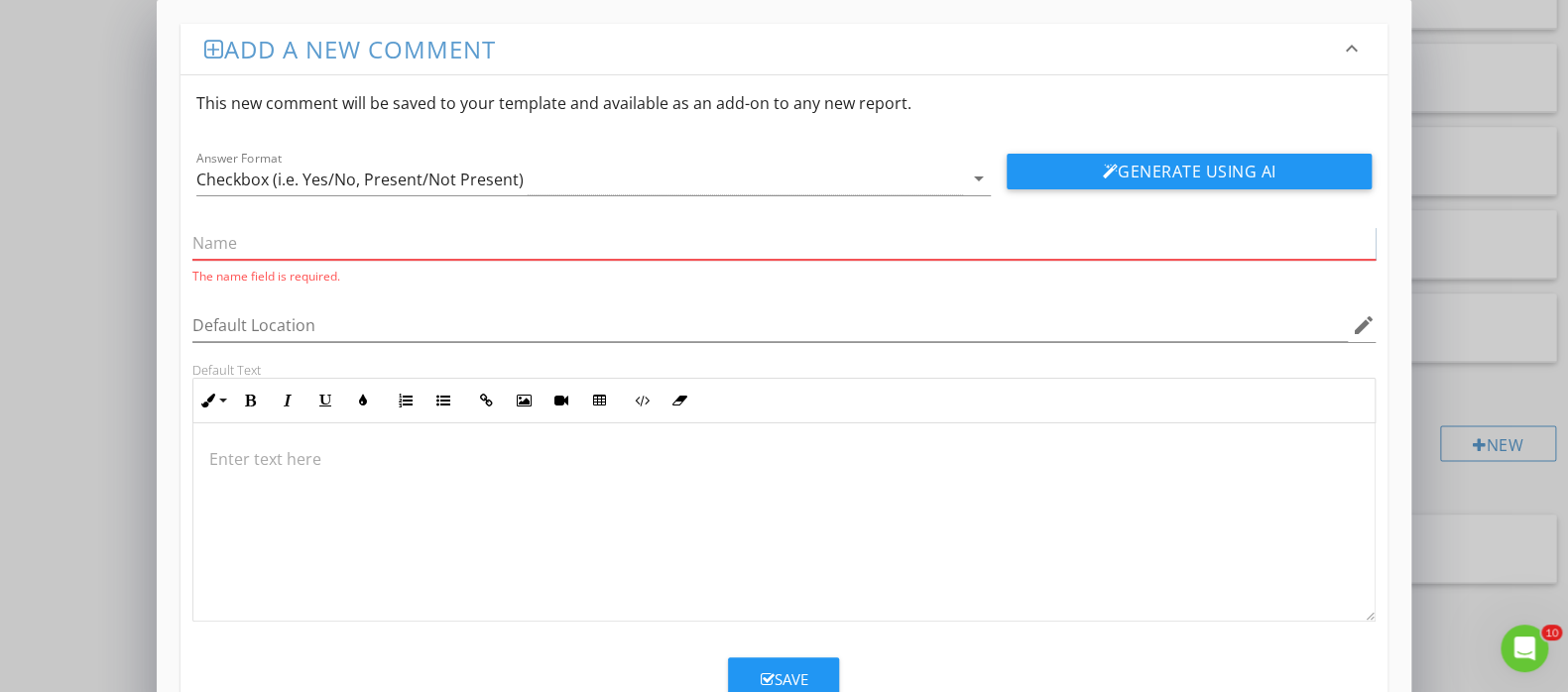 paste on "Manufacturer’s Installation Manual" 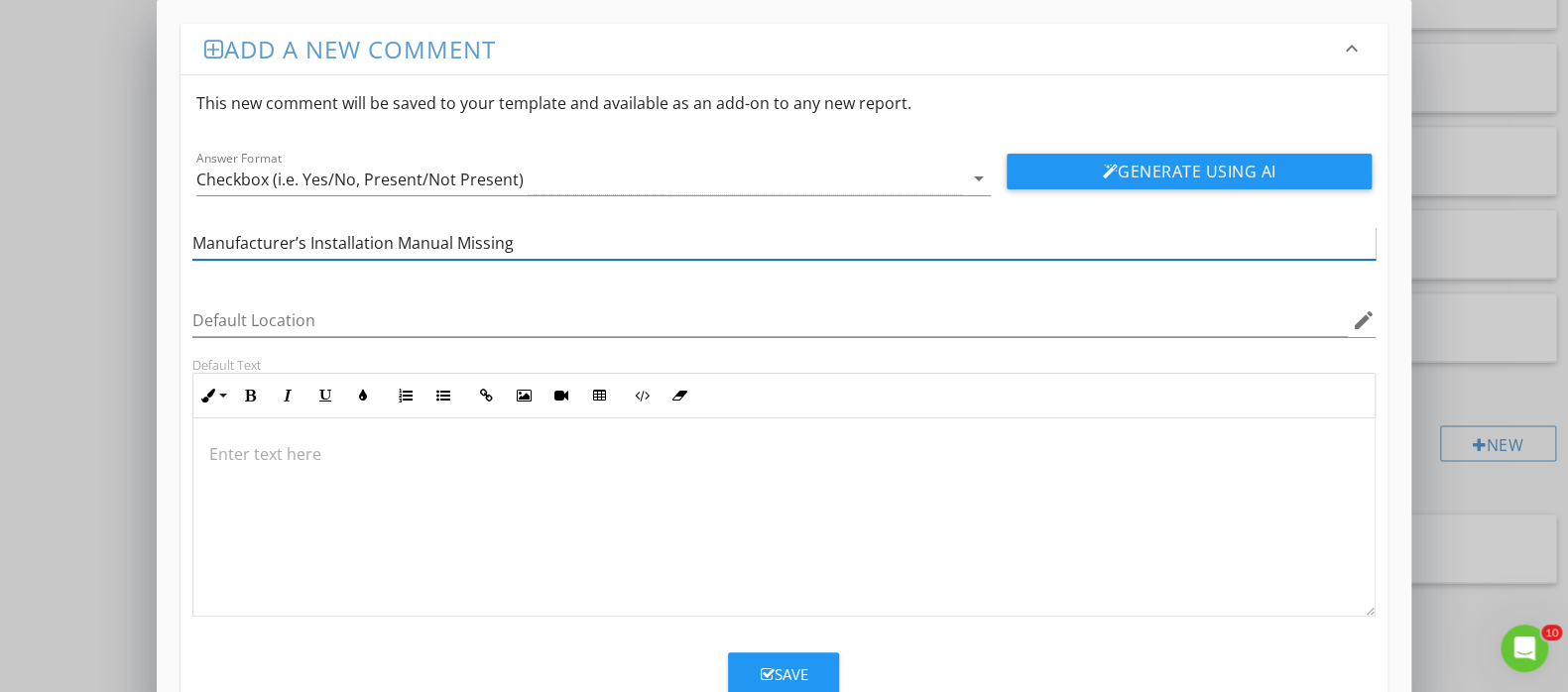 type on "Manufacturer’s Installation Manual Missing" 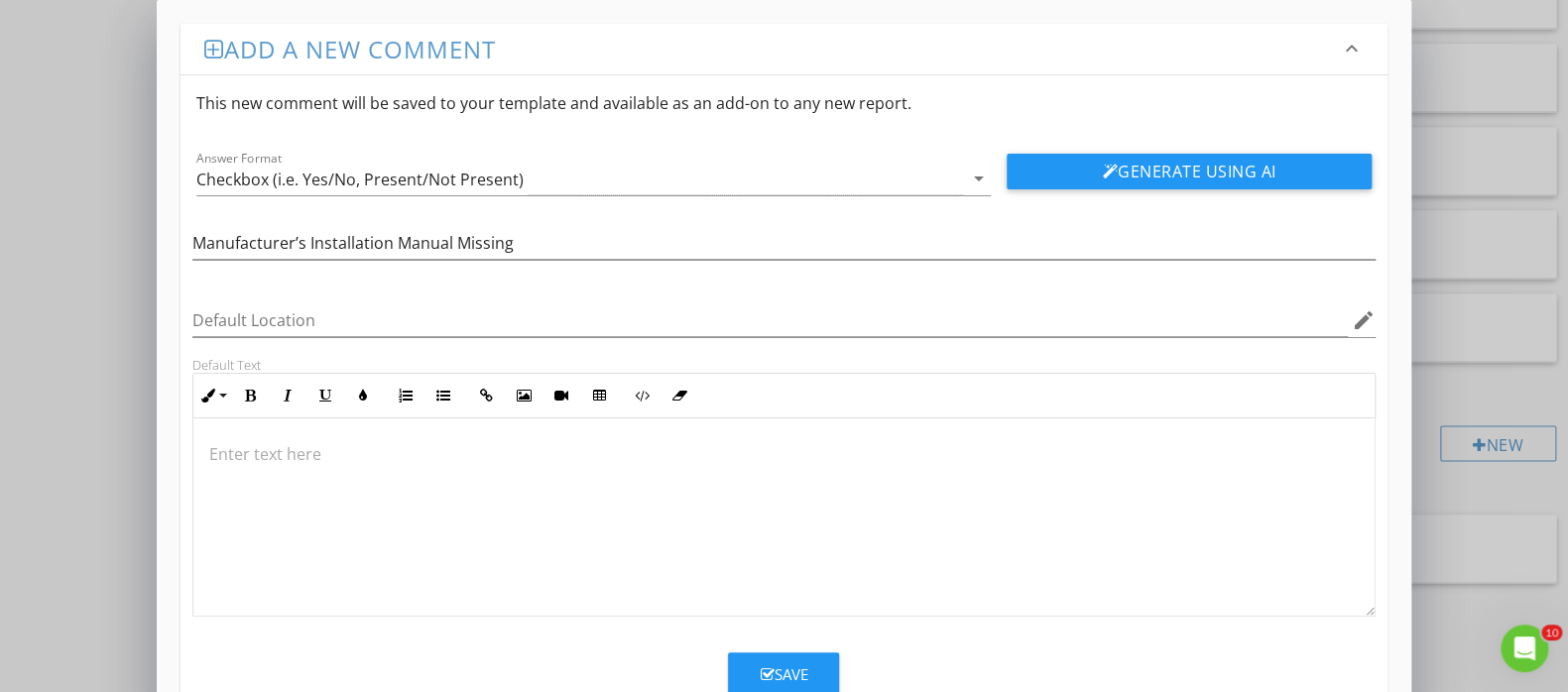 click at bounding box center [784, 518] 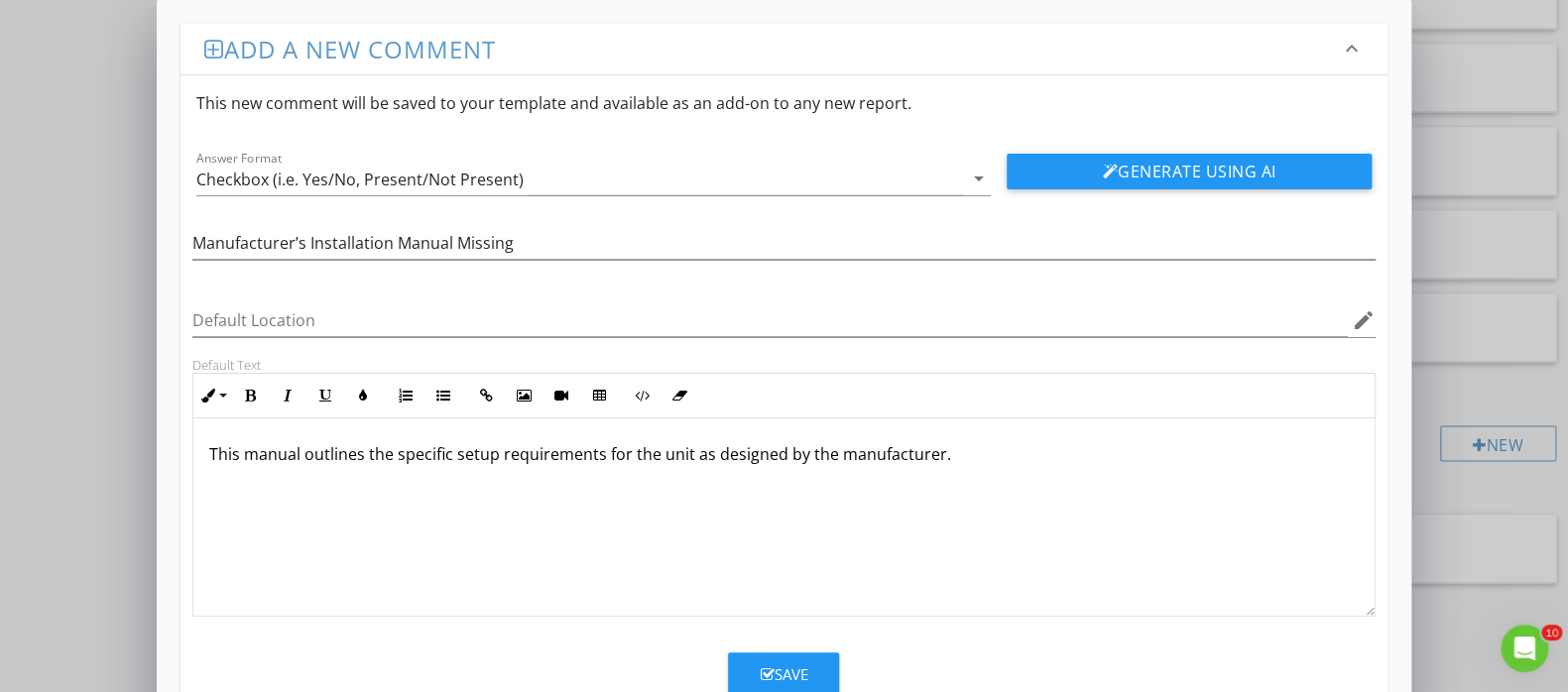 scroll, scrollTop: 0, scrollLeft: 0, axis: both 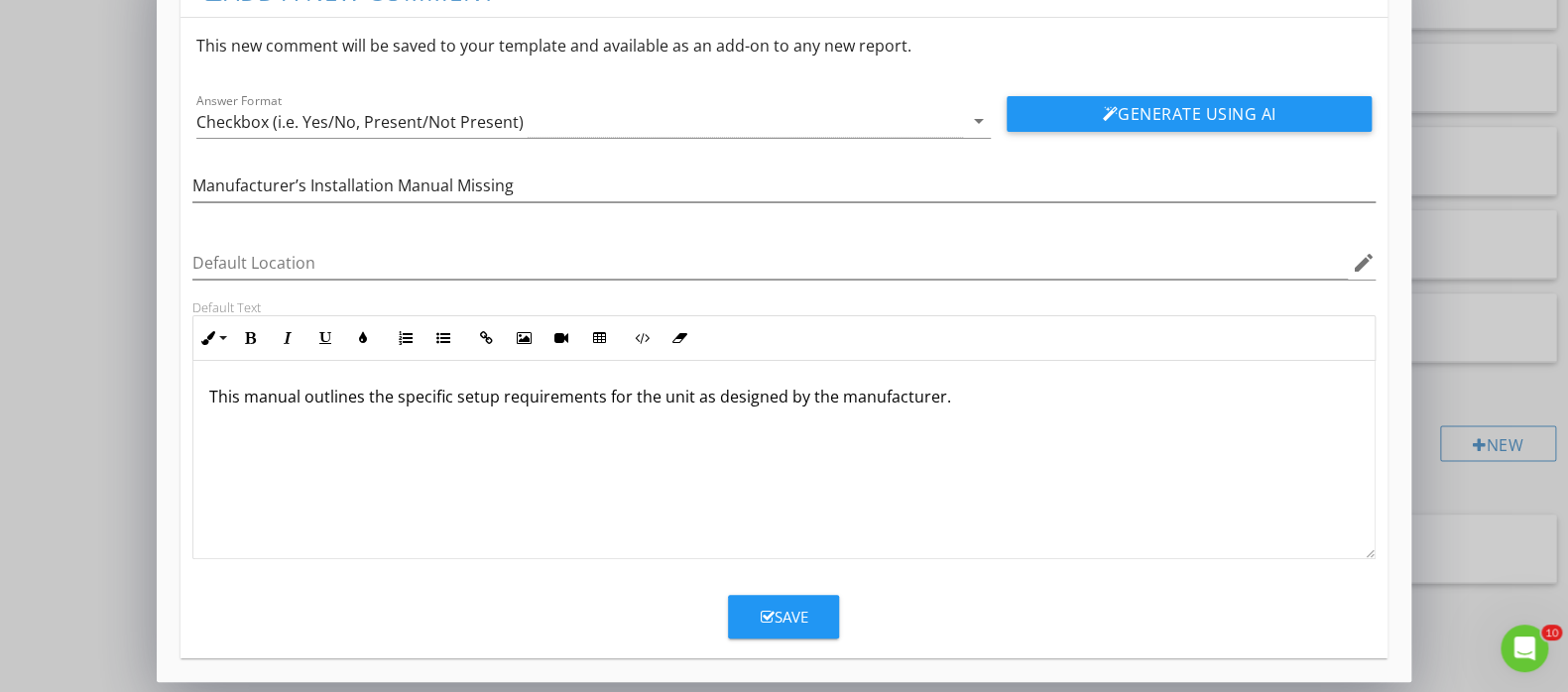 click on "Save" at bounding box center [784, 617] 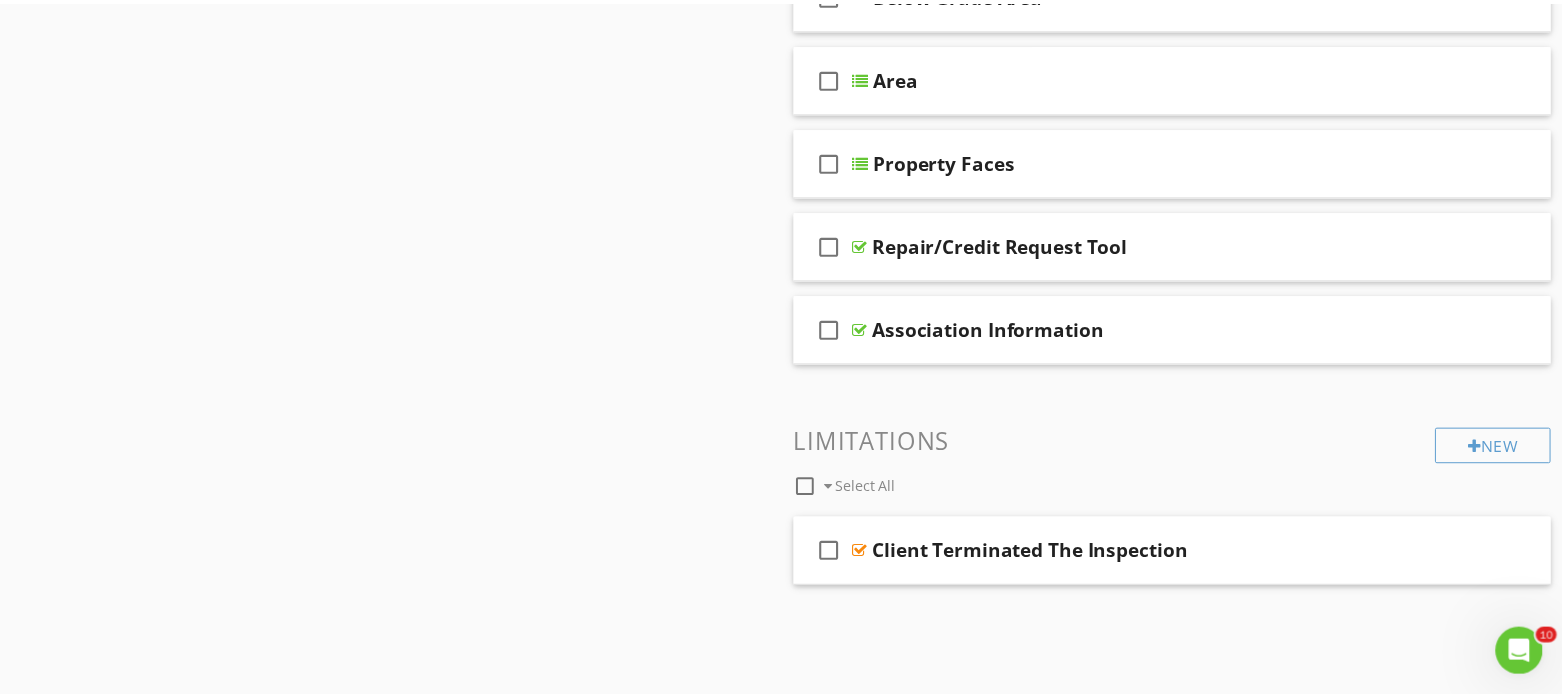 scroll, scrollTop: 0, scrollLeft: 0, axis: both 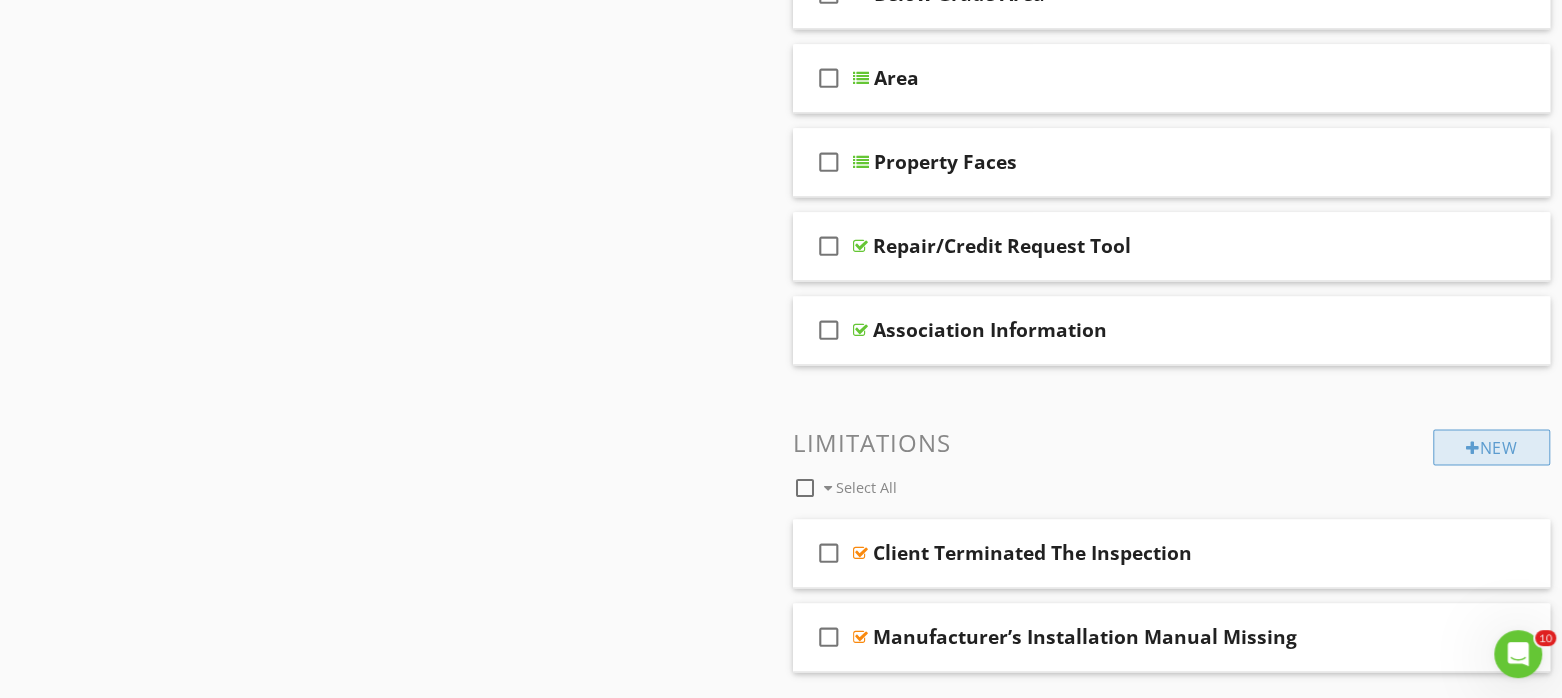 click on "New" at bounding box center [1491, 447] 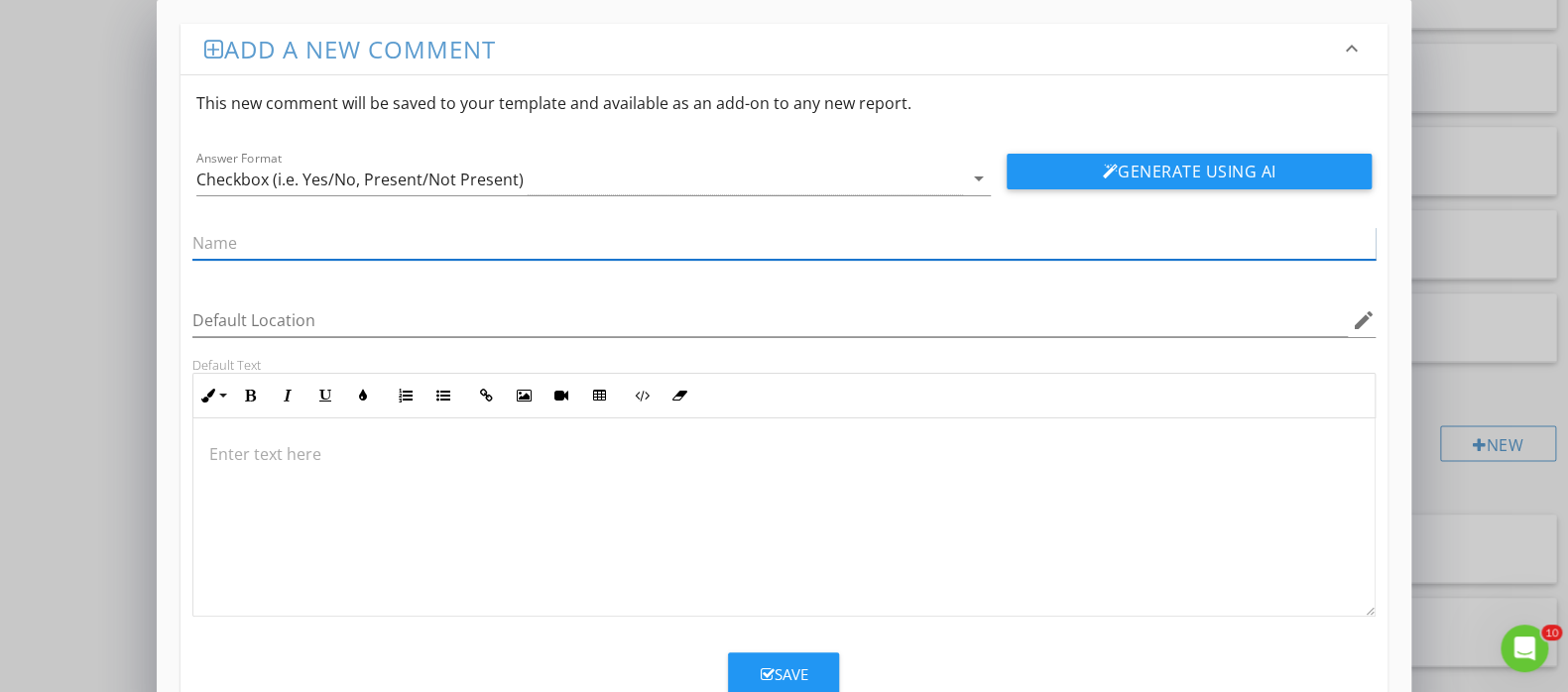click at bounding box center (784, 243) 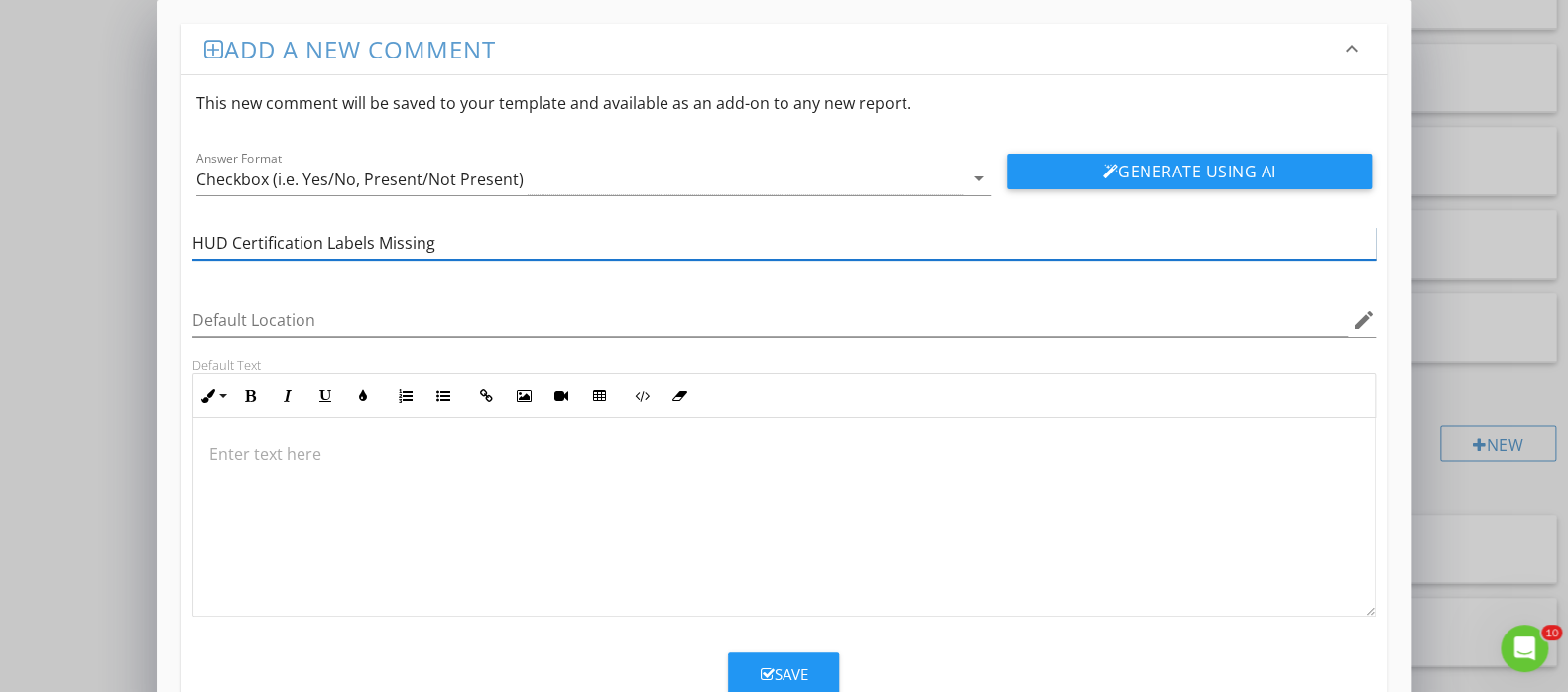 type on "HUD Certification Labels Missing" 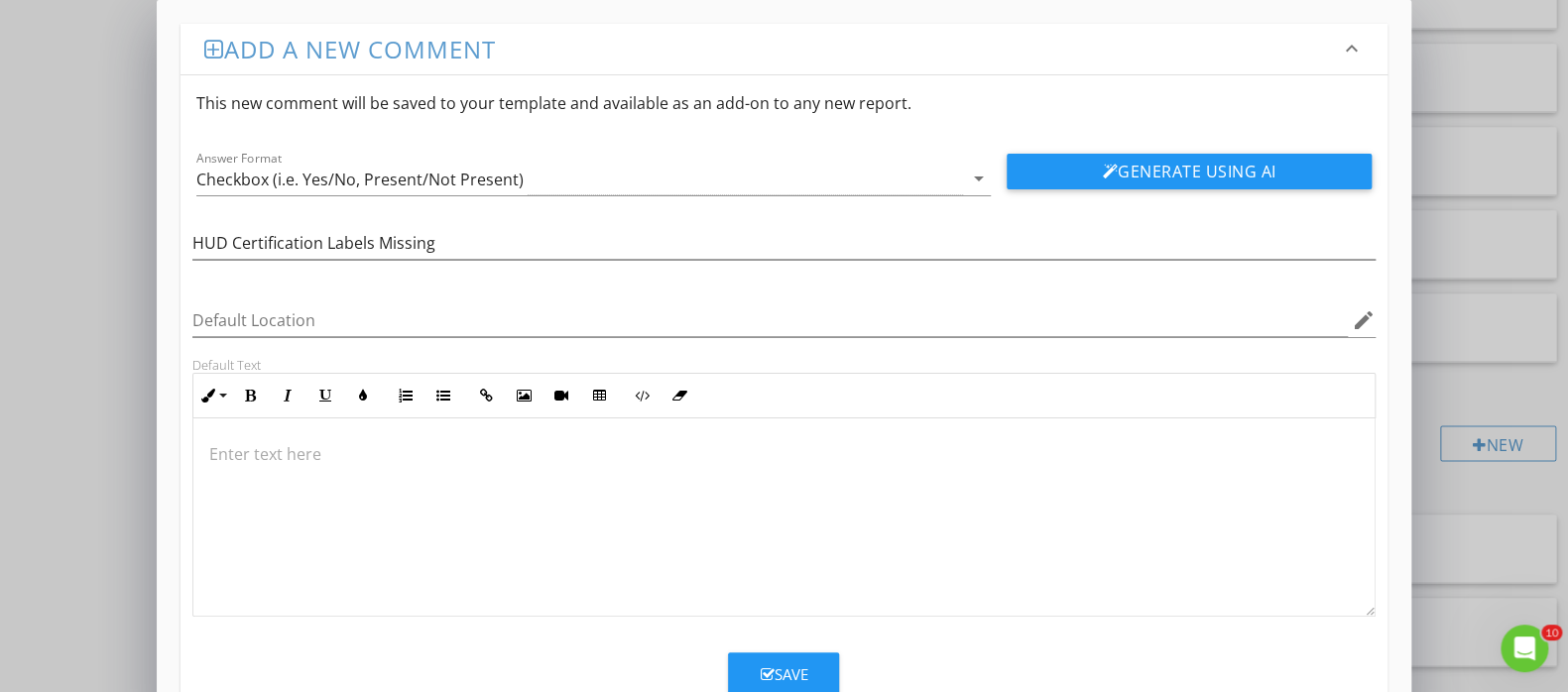 click at bounding box center (784, 454) 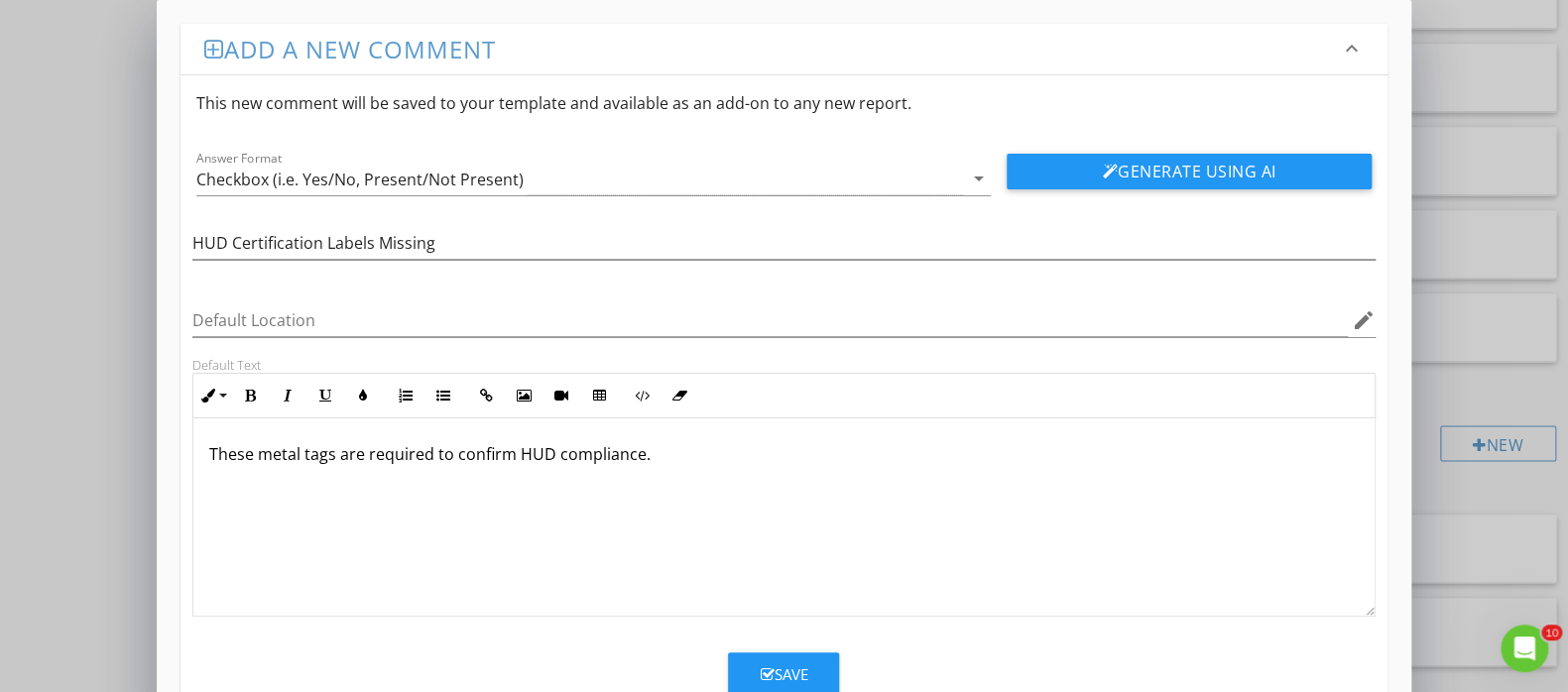 click on "These metal tags are required to confirm HUD compliance." at bounding box center [784, 518] 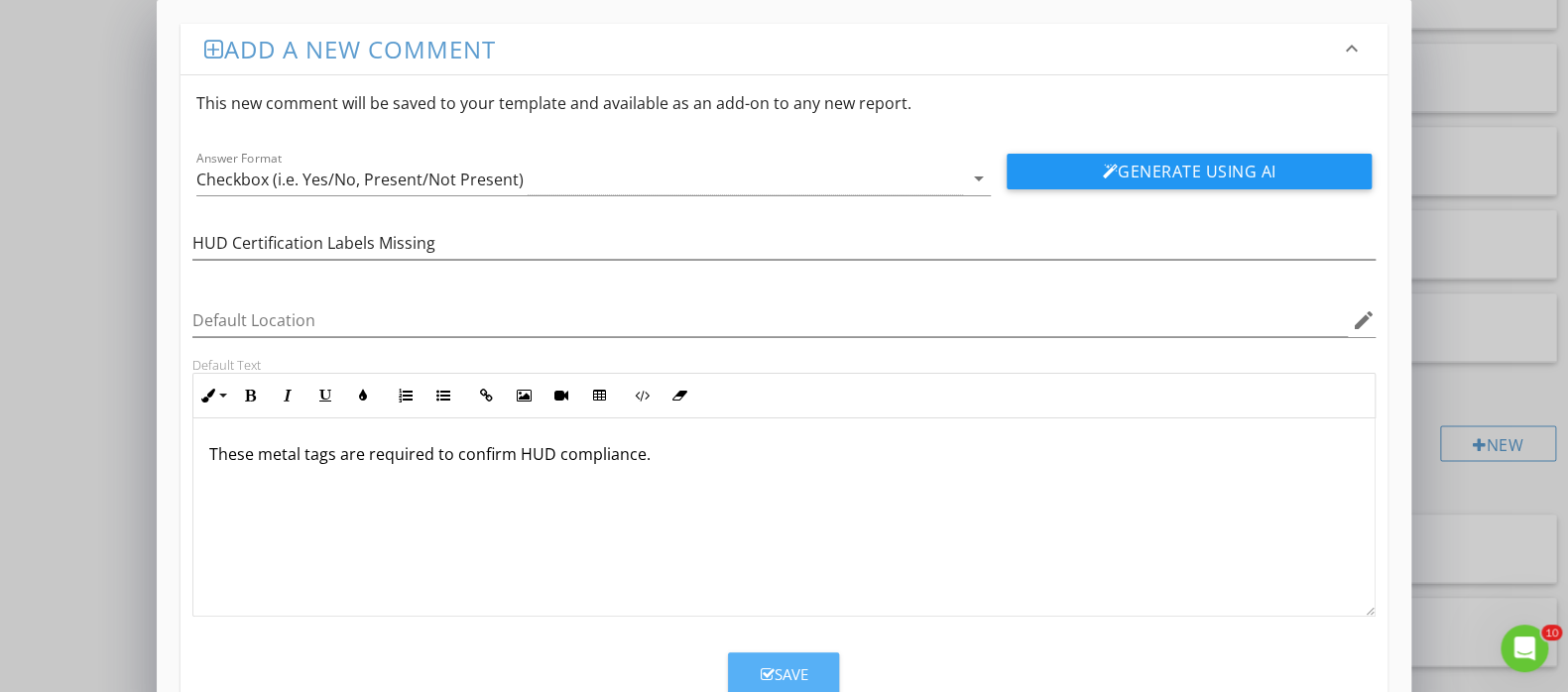 click on "Save" at bounding box center [784, 674] 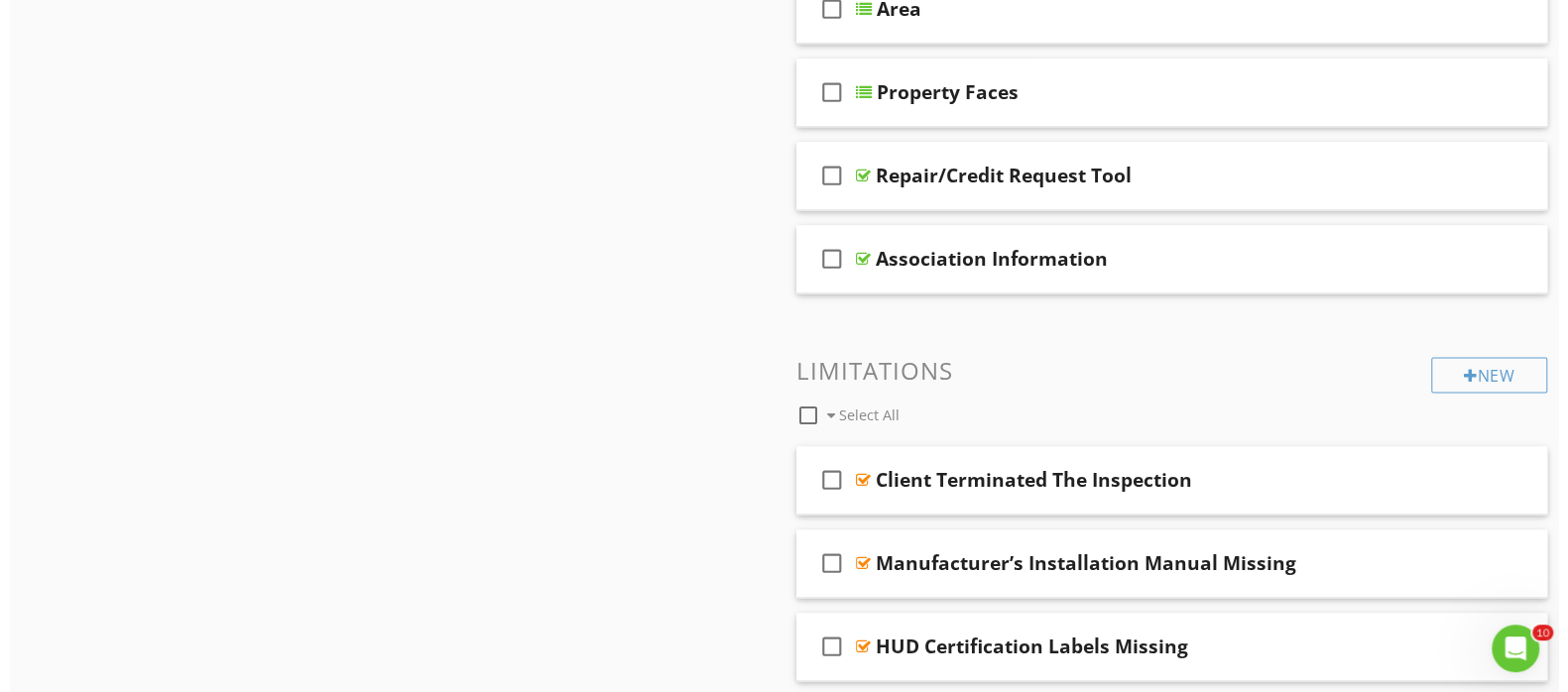scroll, scrollTop: 1678, scrollLeft: 0, axis: vertical 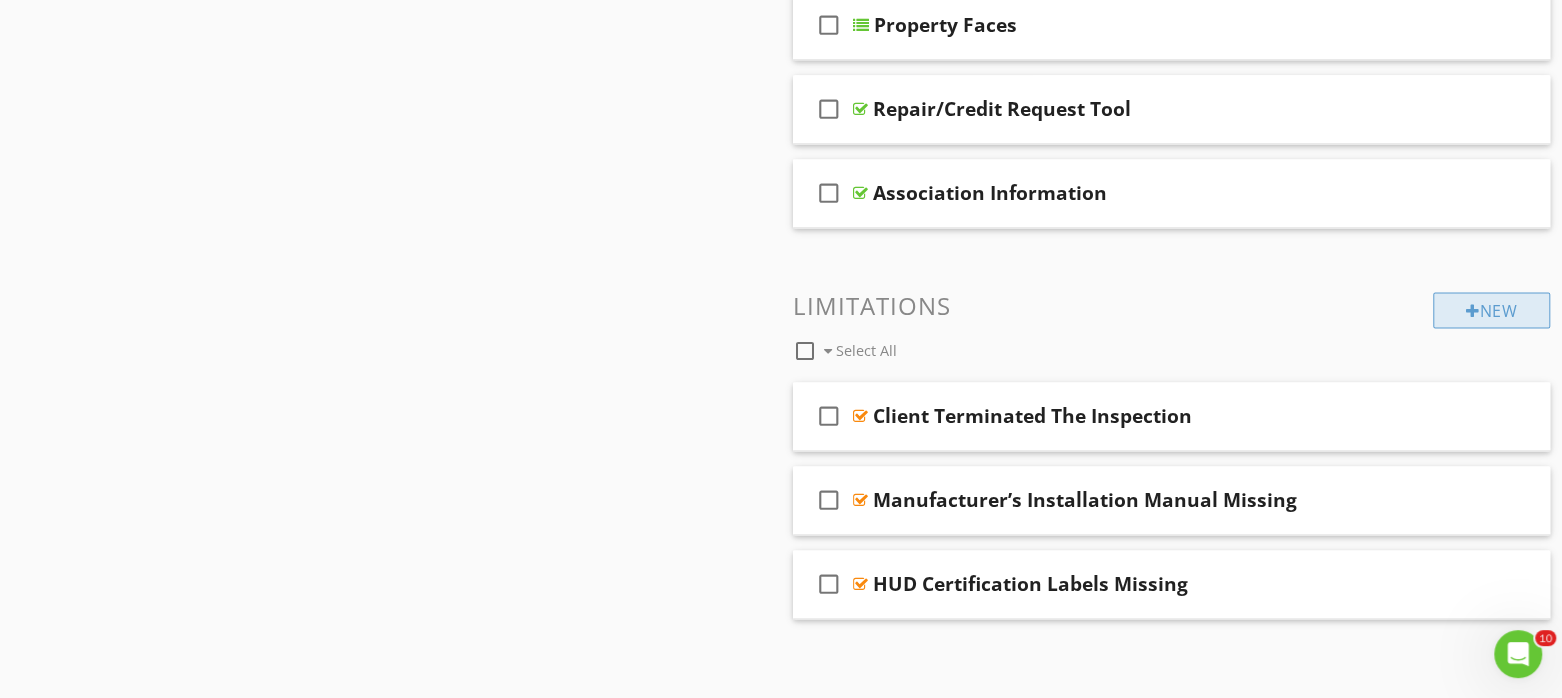 click on "New" at bounding box center [1491, 310] 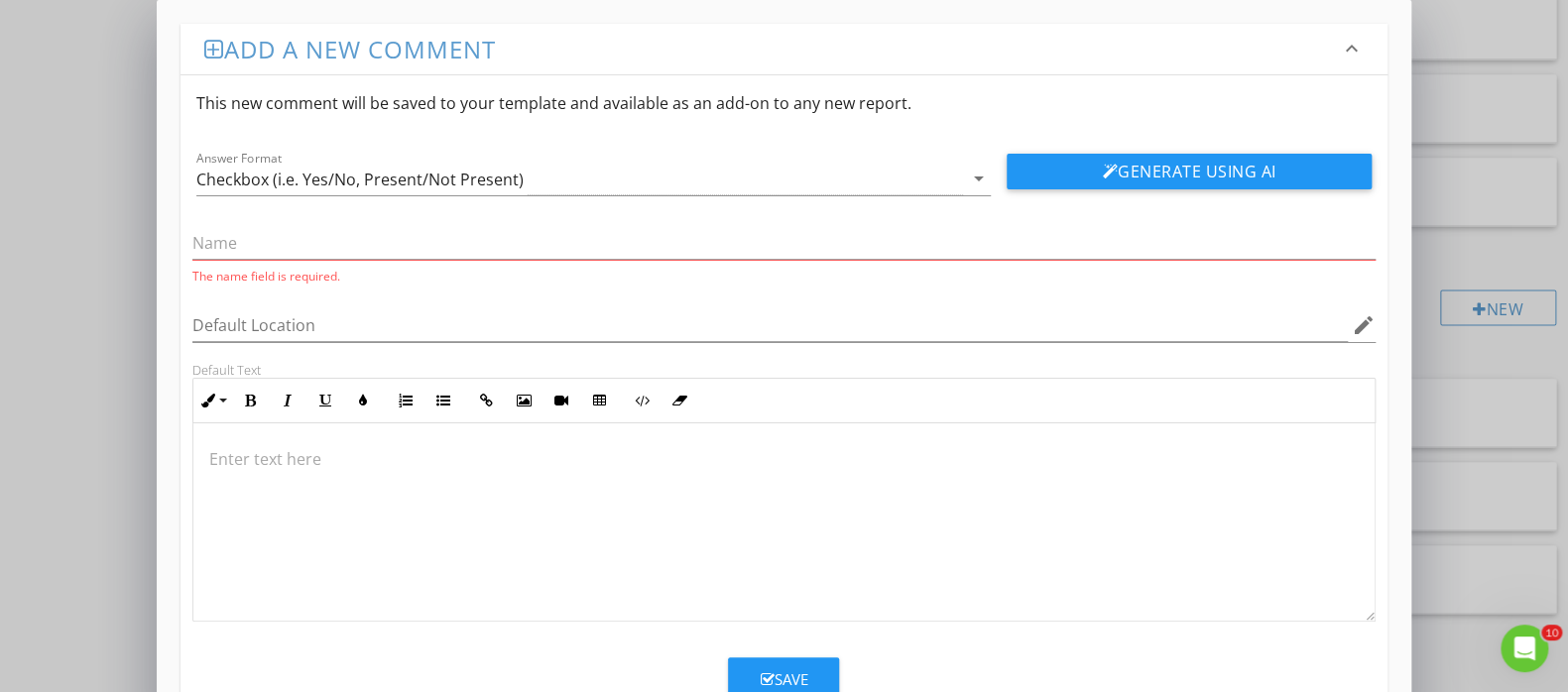 click at bounding box center (784, 459) 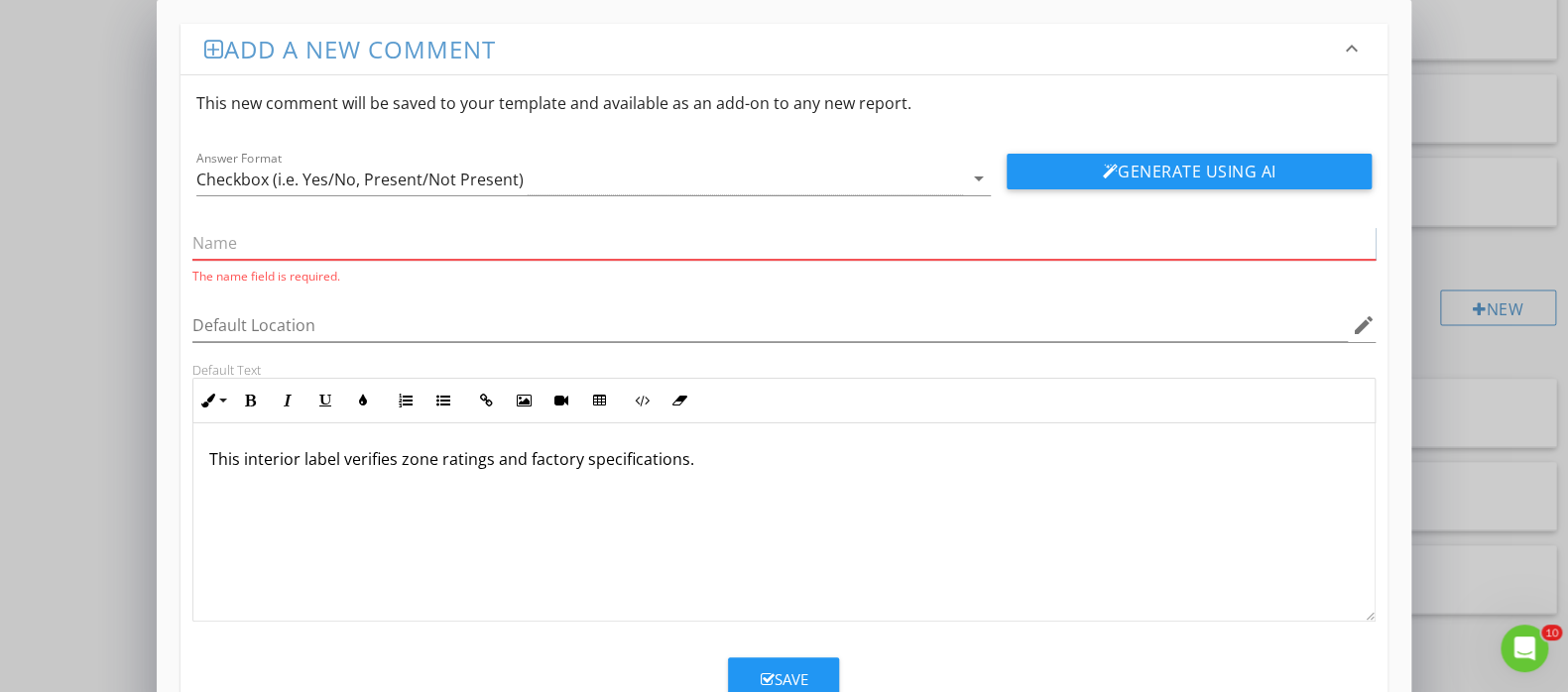 click at bounding box center [784, 243] 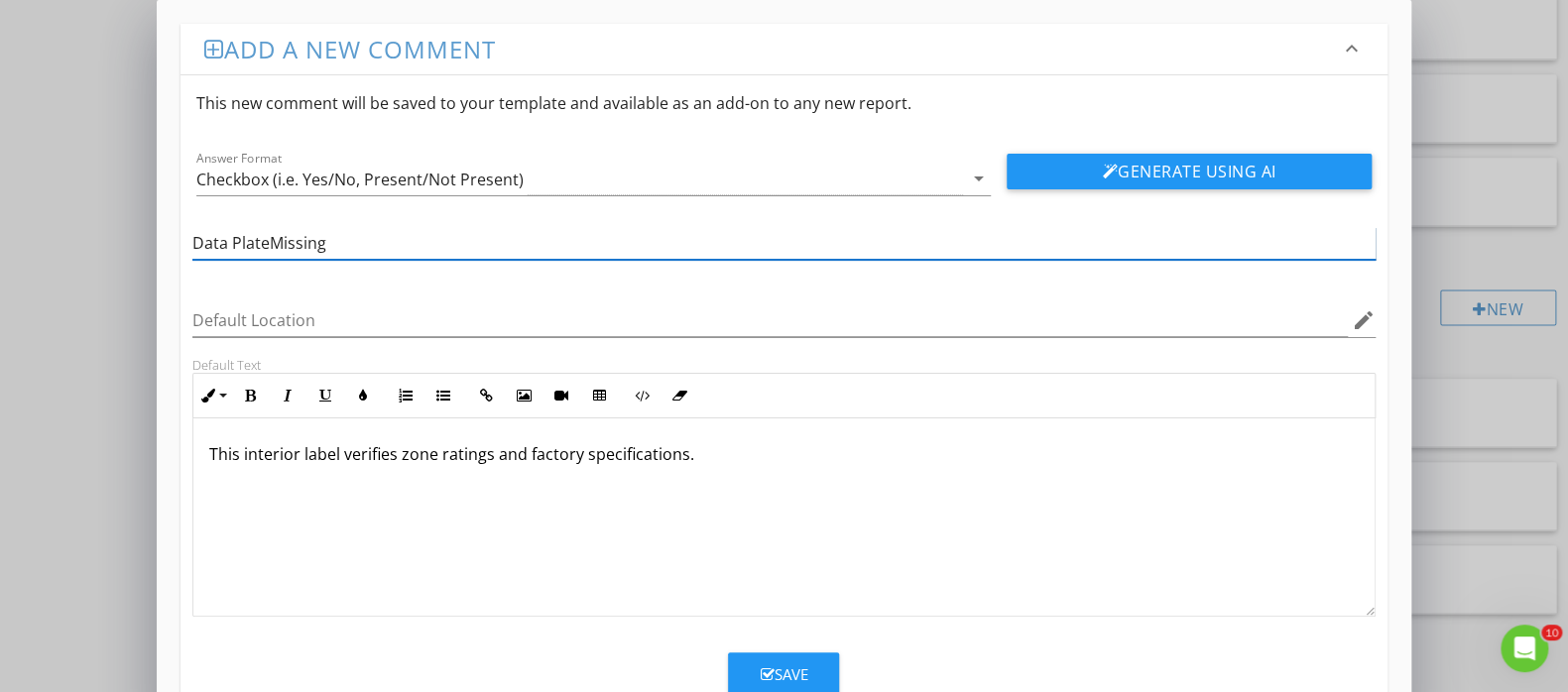 type on "Data PlateMissing" 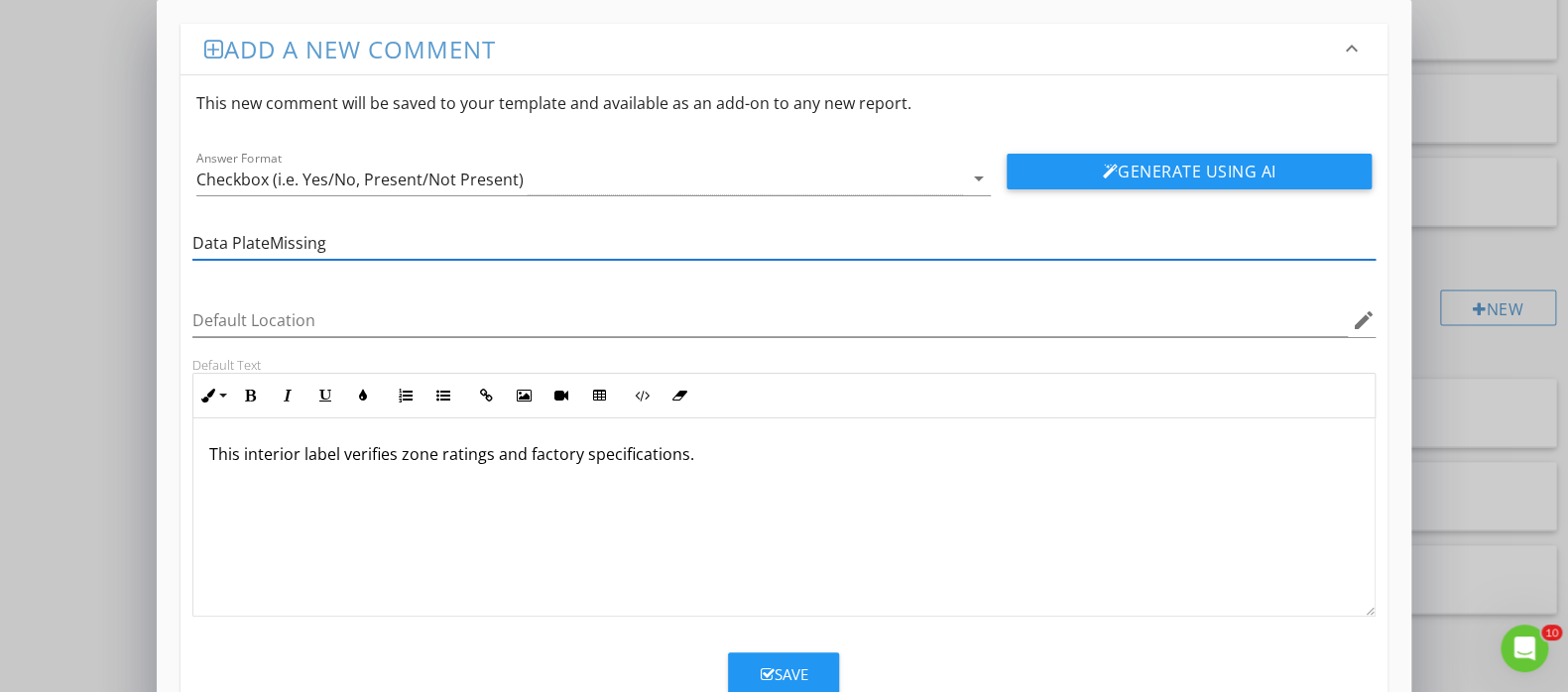 click at bounding box center [784, 351] 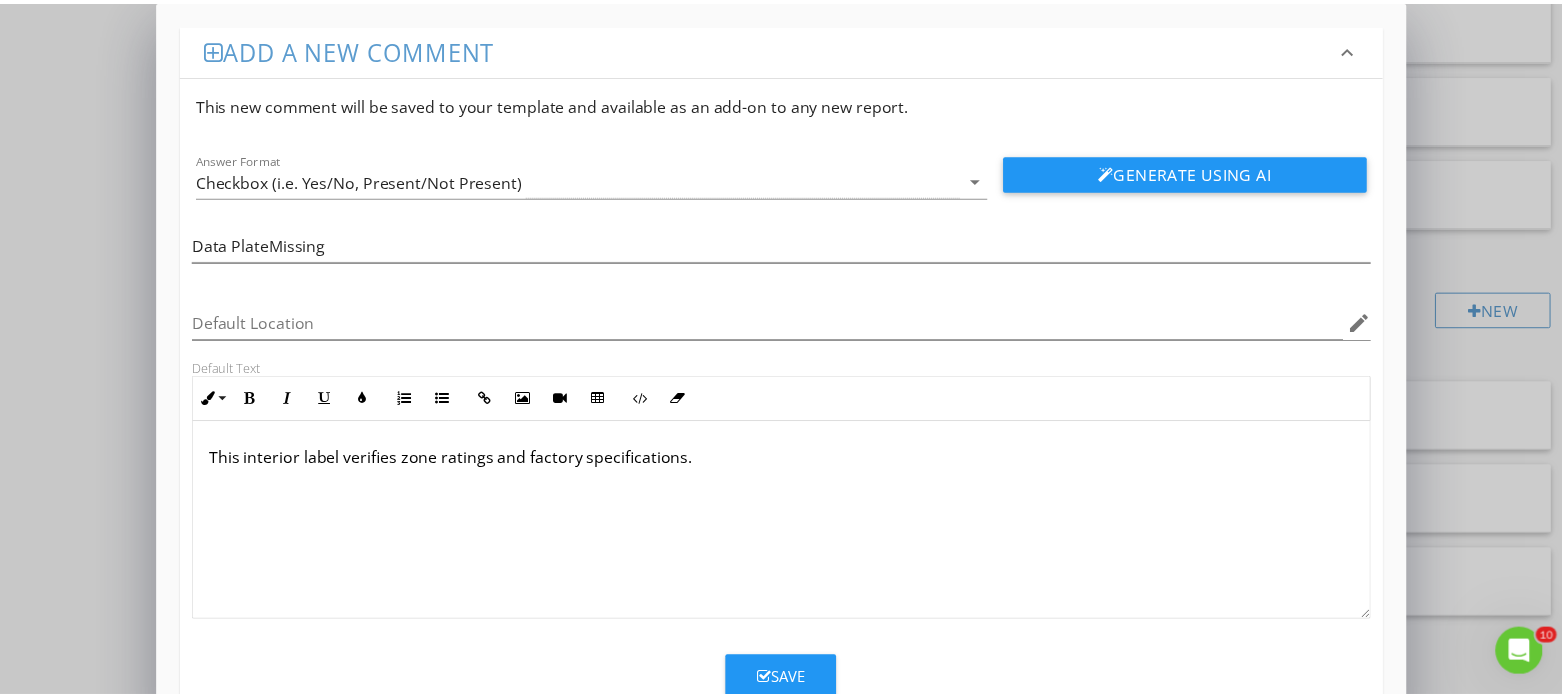 scroll, scrollTop: 58, scrollLeft: 0, axis: vertical 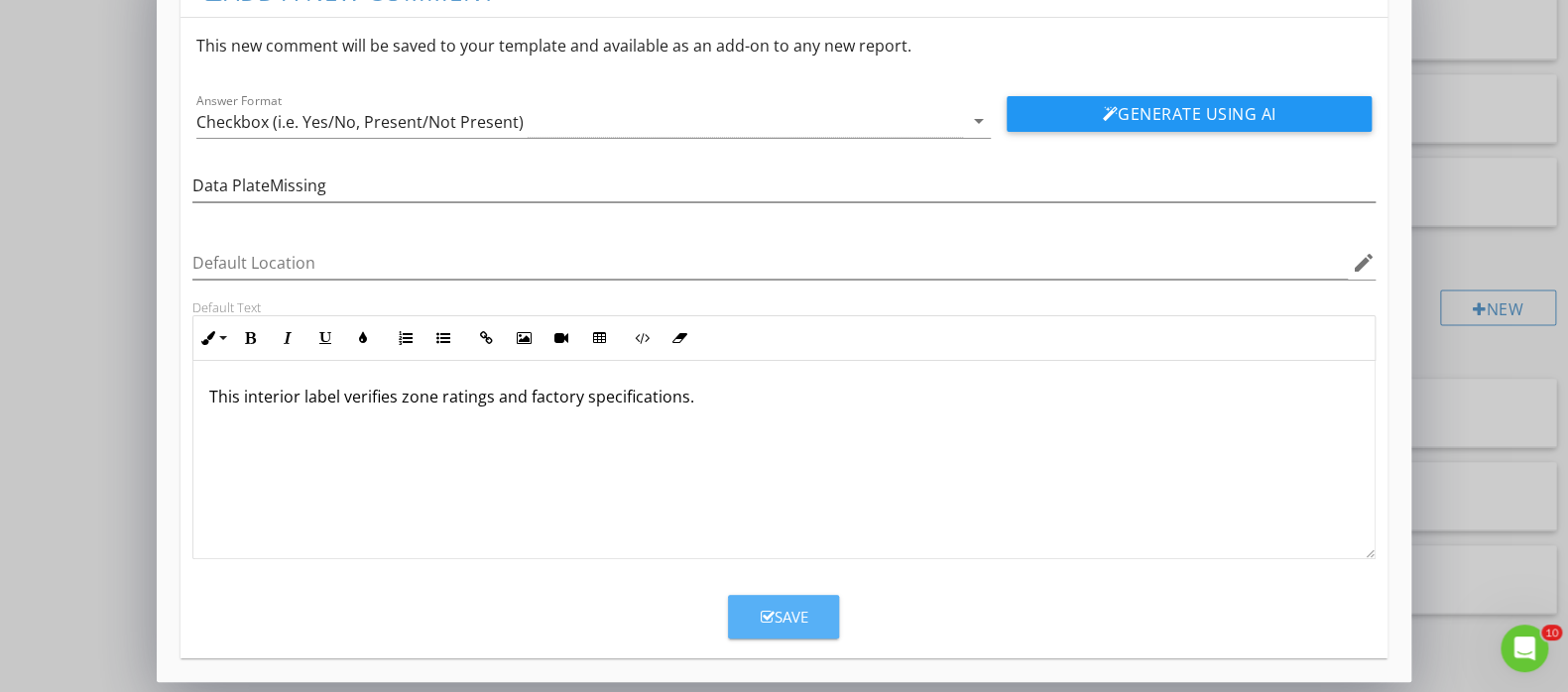 click on "Save" at bounding box center (784, 617) 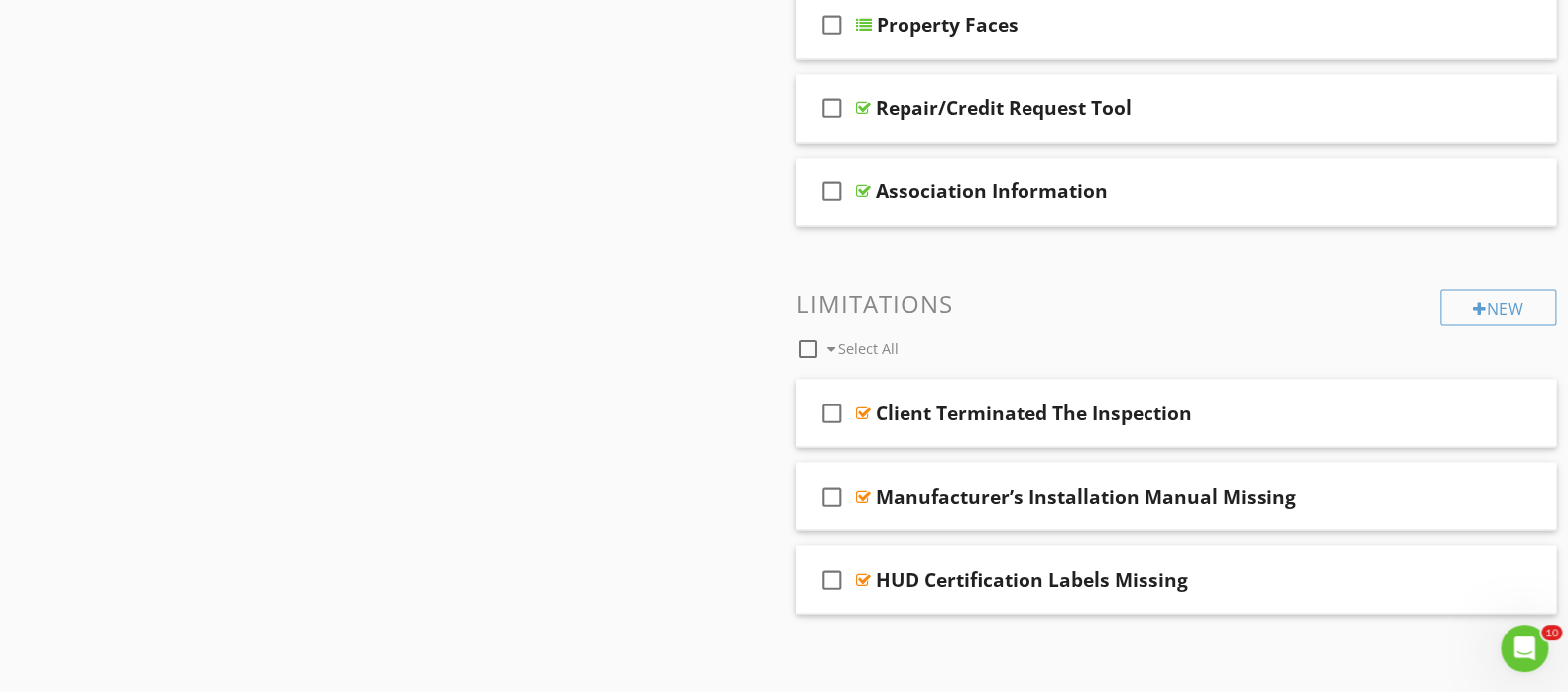scroll, scrollTop: 0, scrollLeft: 0, axis: both 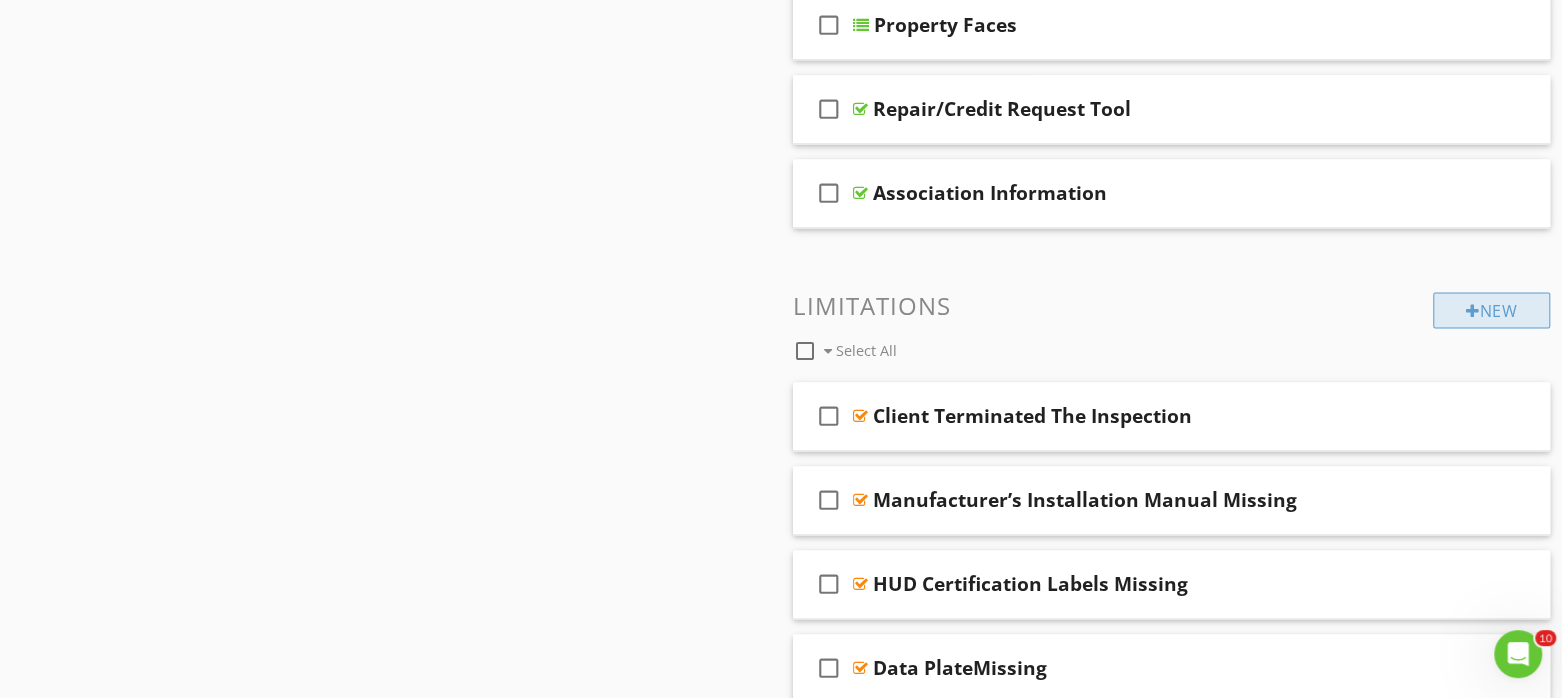 click at bounding box center (1473, 311) 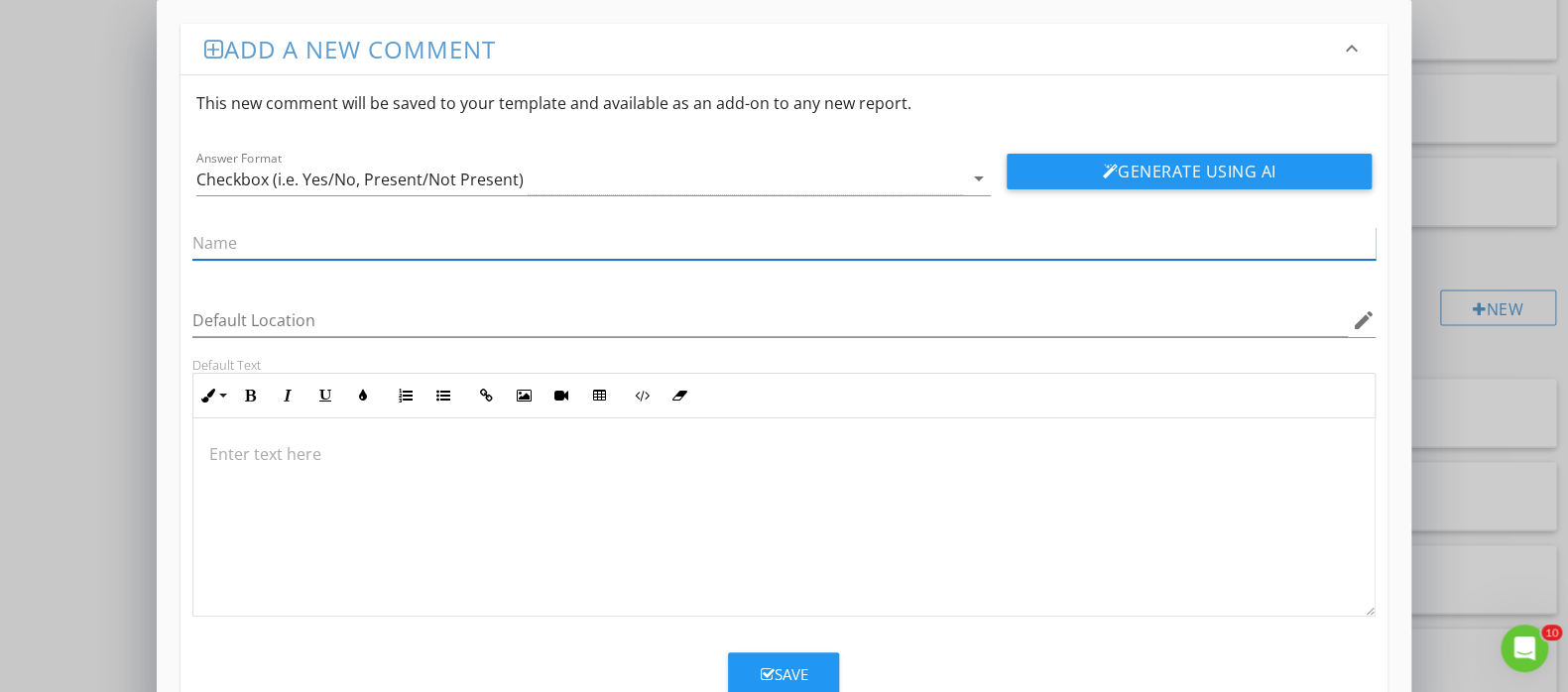 scroll, scrollTop: 0, scrollLeft: 0, axis: both 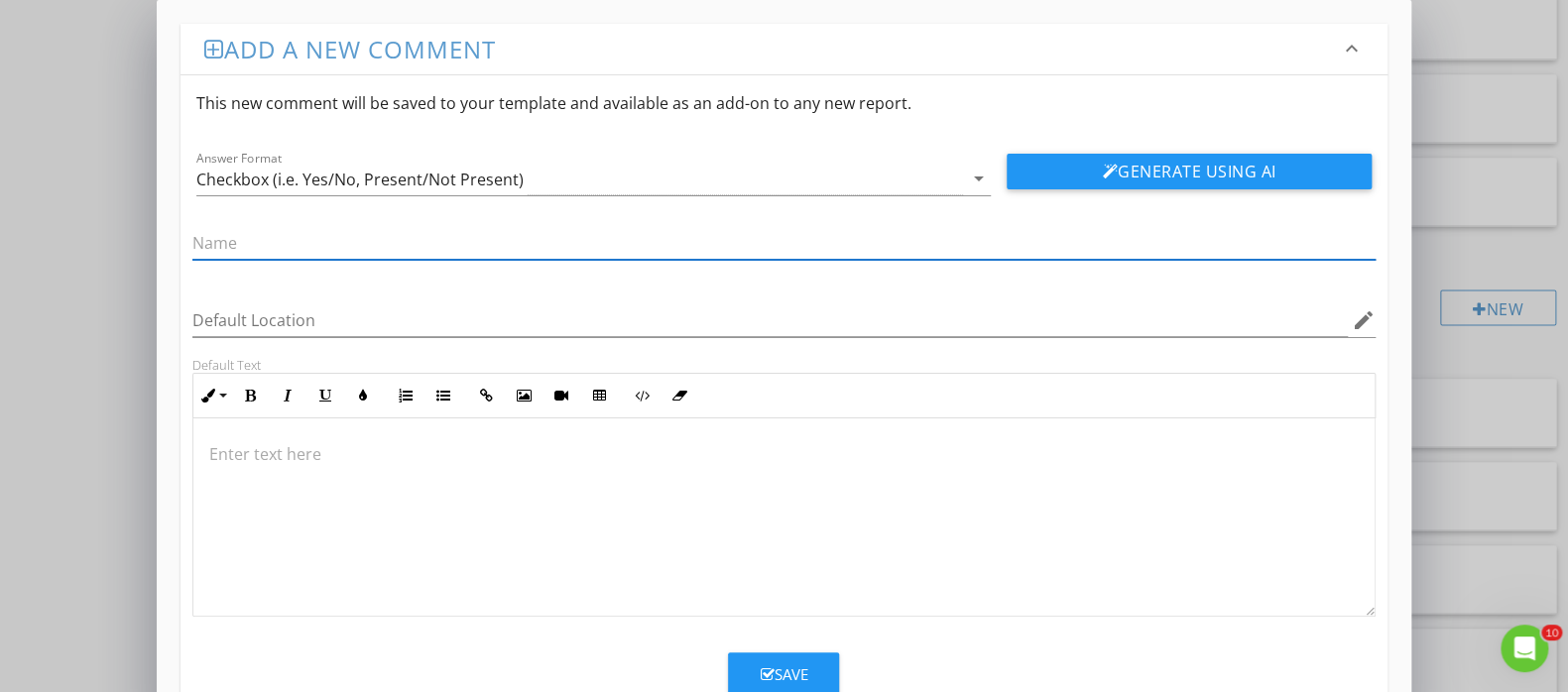 click at bounding box center [784, 454] 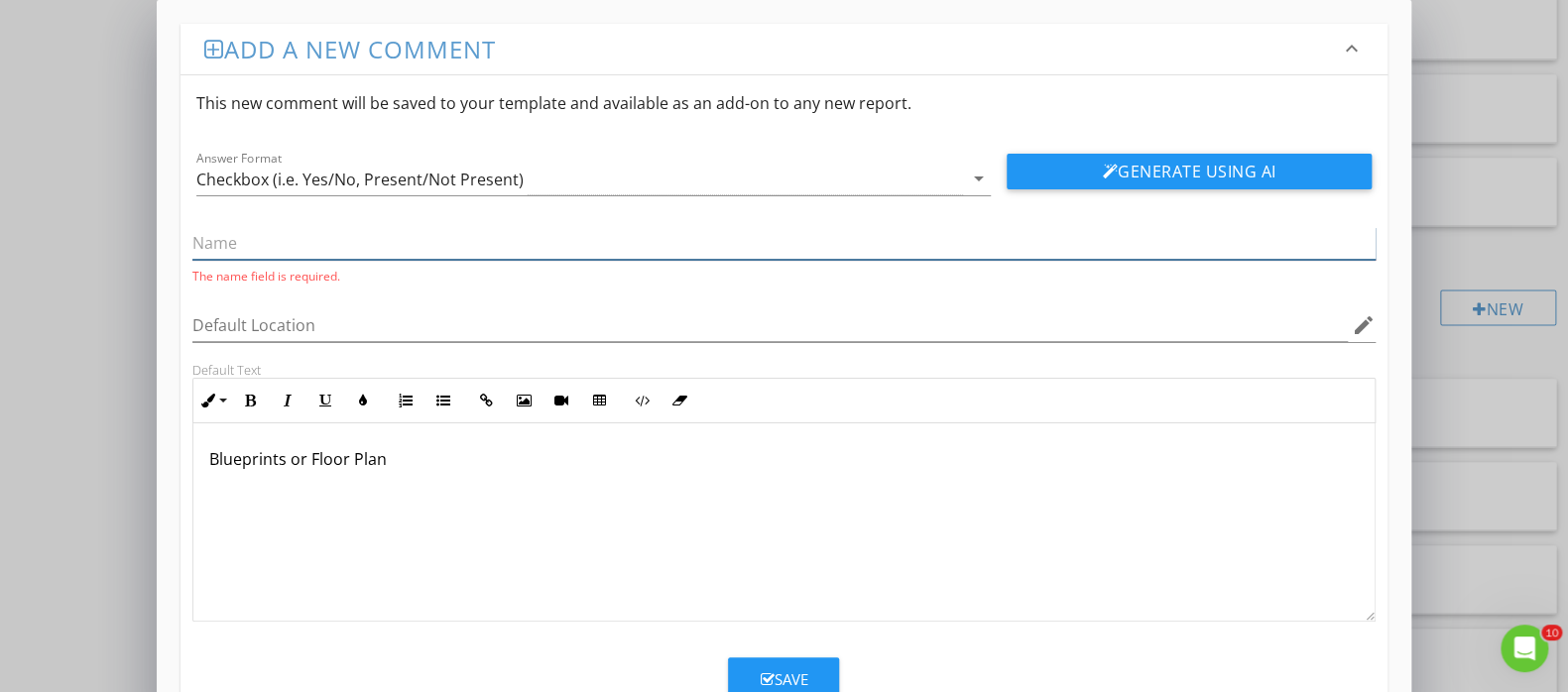 click at bounding box center (784, 243) 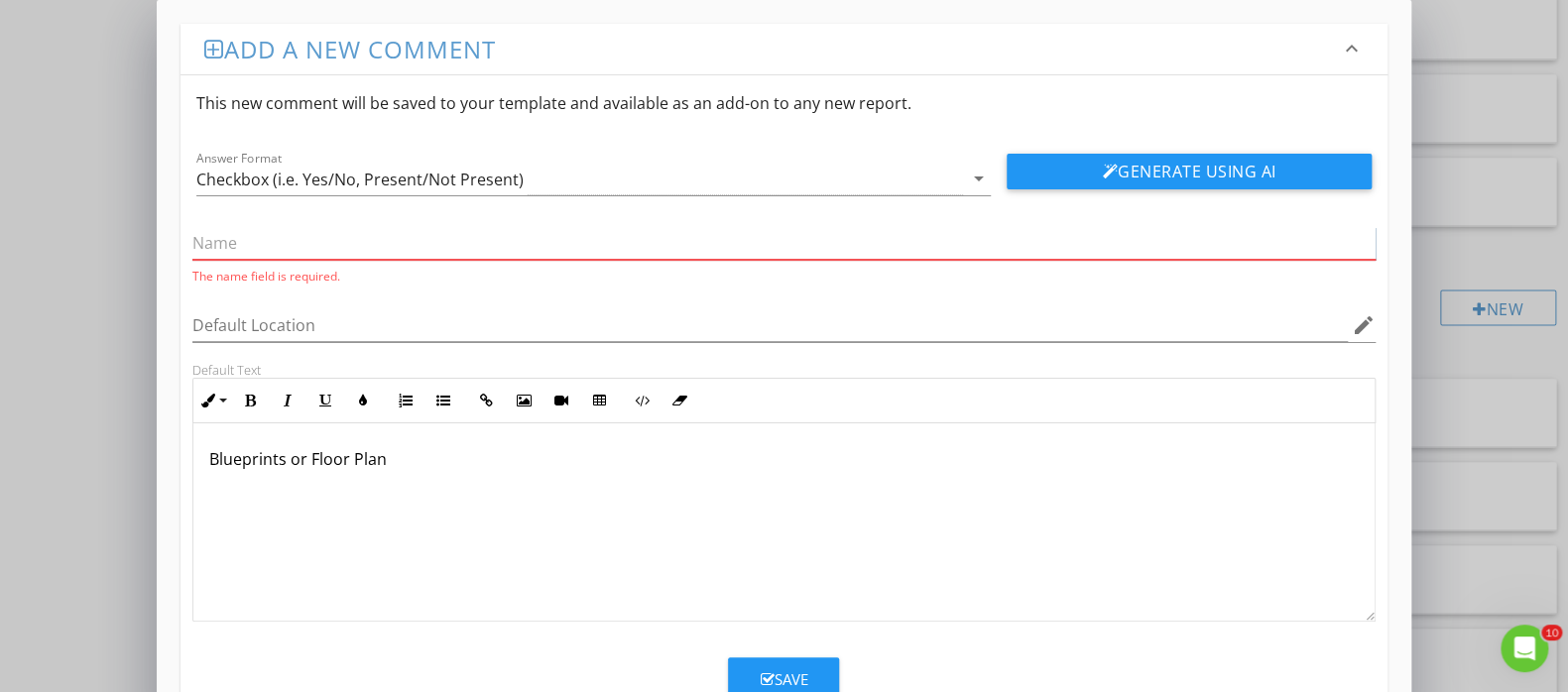 paste on "Blueprints or Floor Plan" 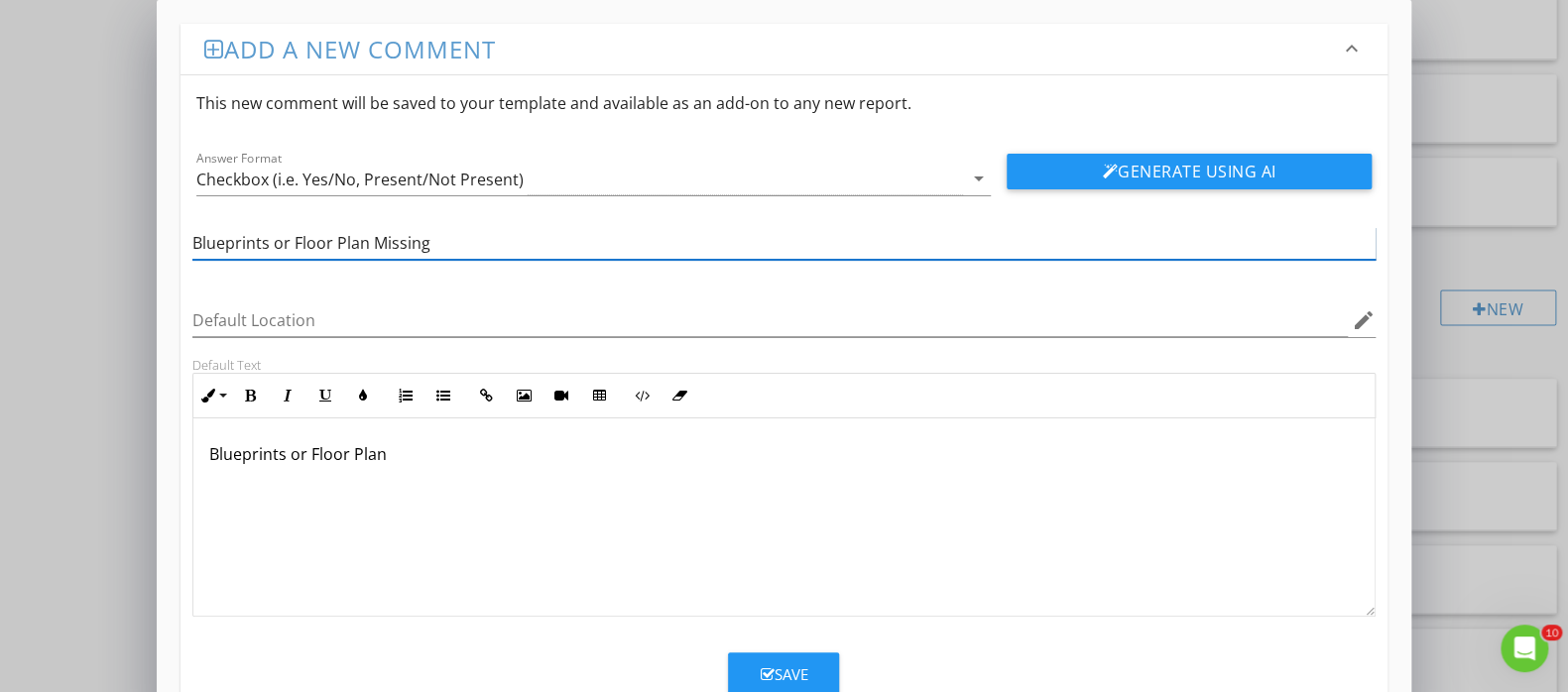 type on "Blueprints or Floor Plan Missing" 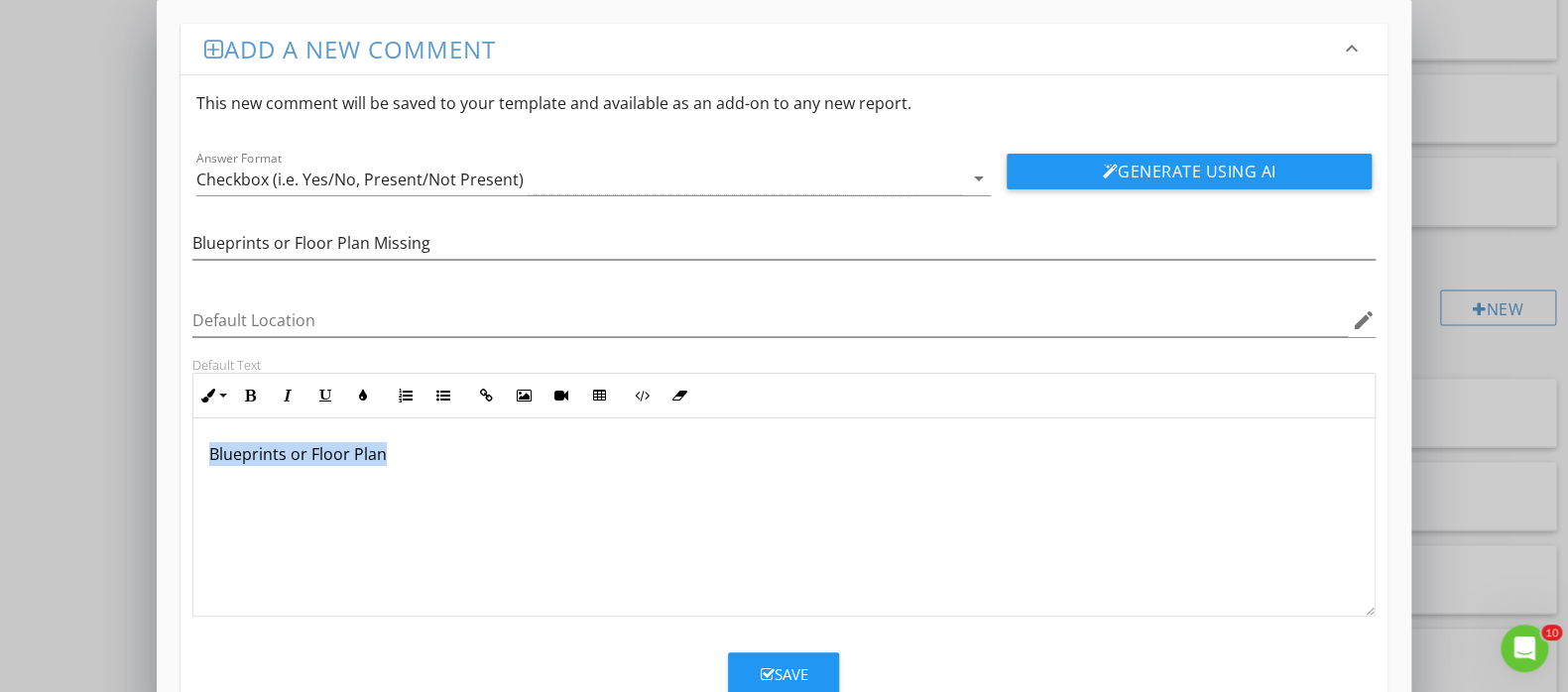 drag, startPoint x: 399, startPoint y: 453, endPoint x: 169, endPoint y: 489, distance: 232.80034 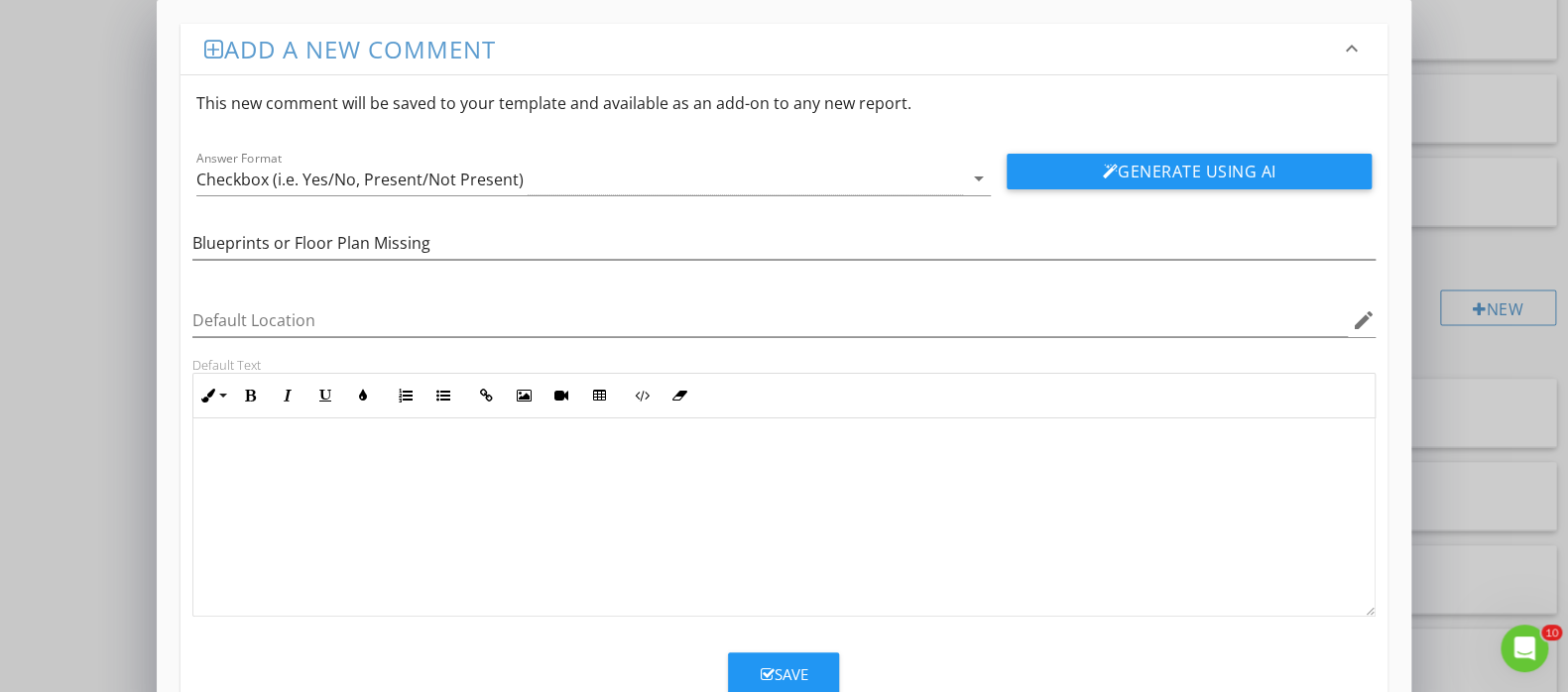 click at bounding box center (784, 454) 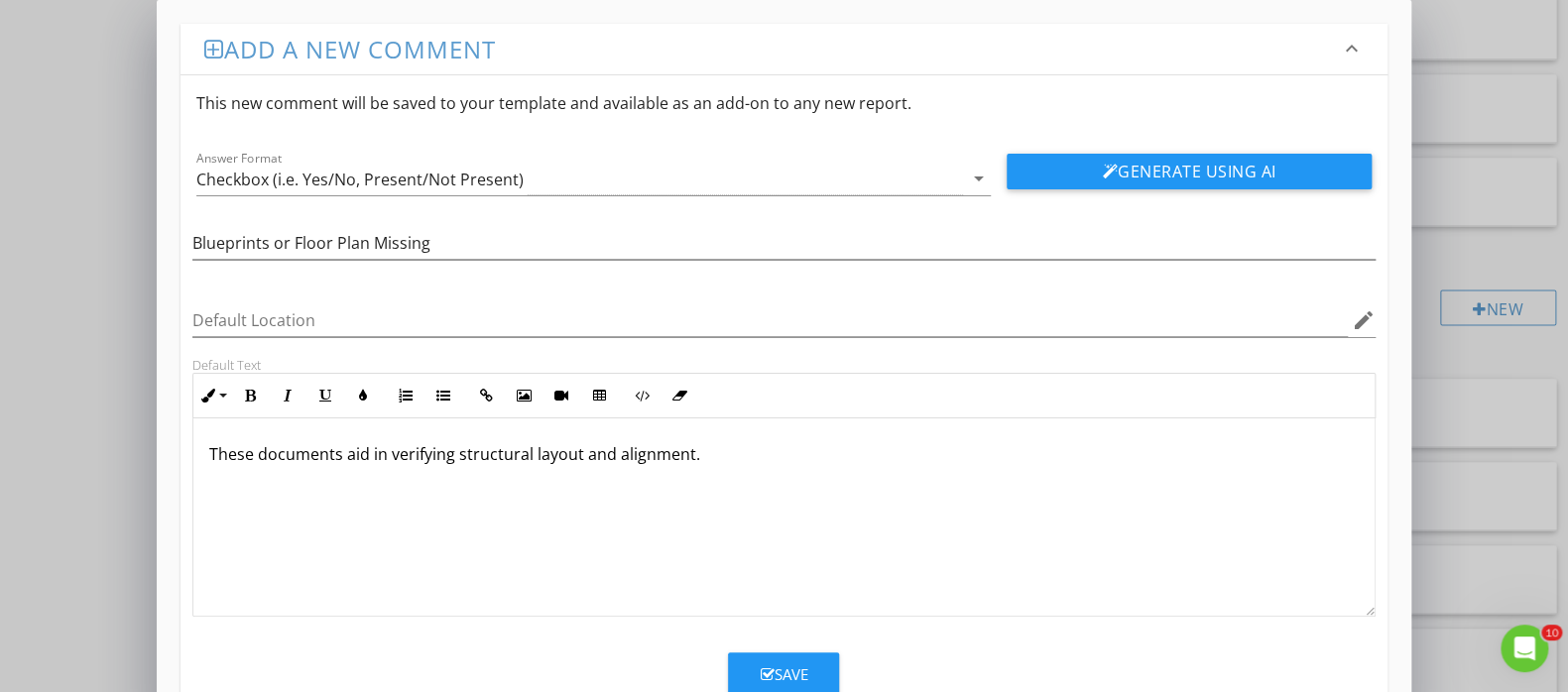 scroll, scrollTop: 58, scrollLeft: 0, axis: vertical 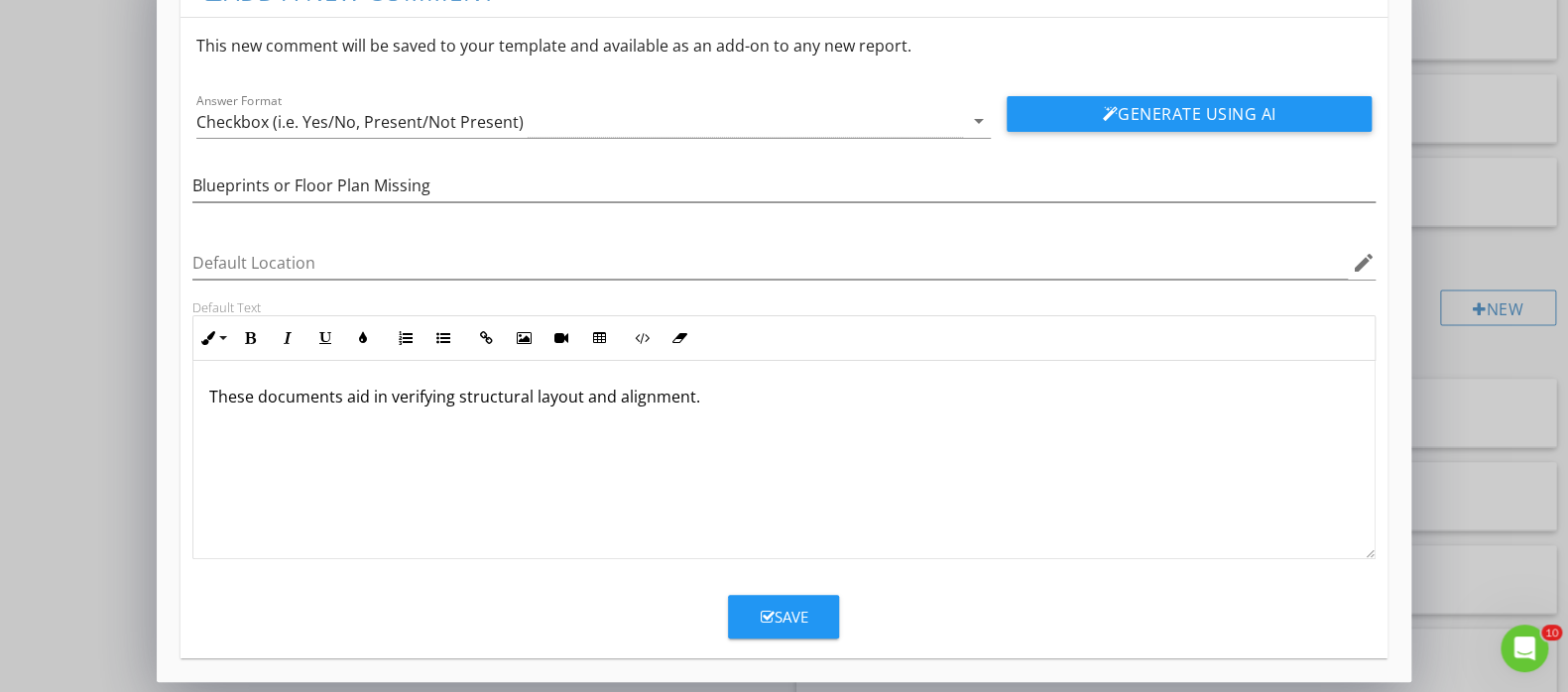 click on "Save" at bounding box center [784, 617] 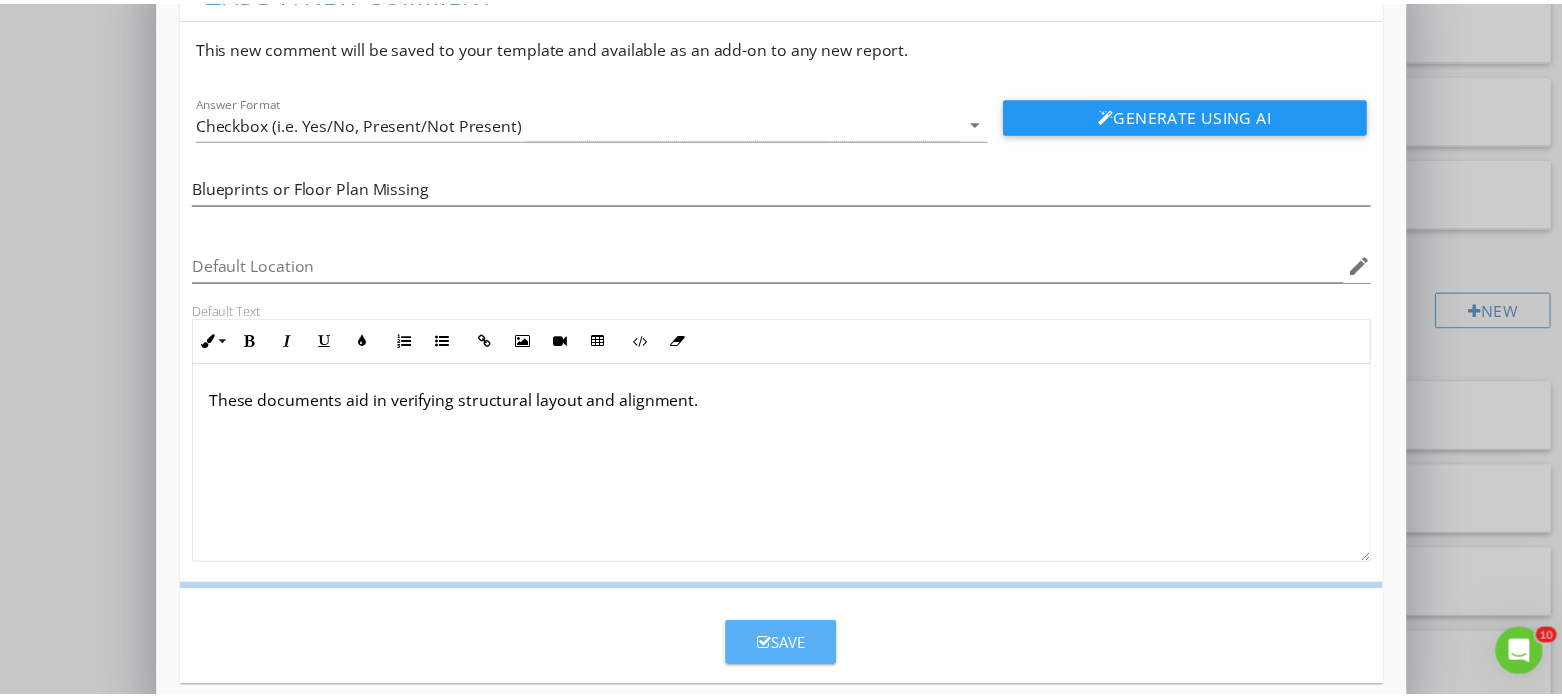 scroll, scrollTop: 0, scrollLeft: 0, axis: both 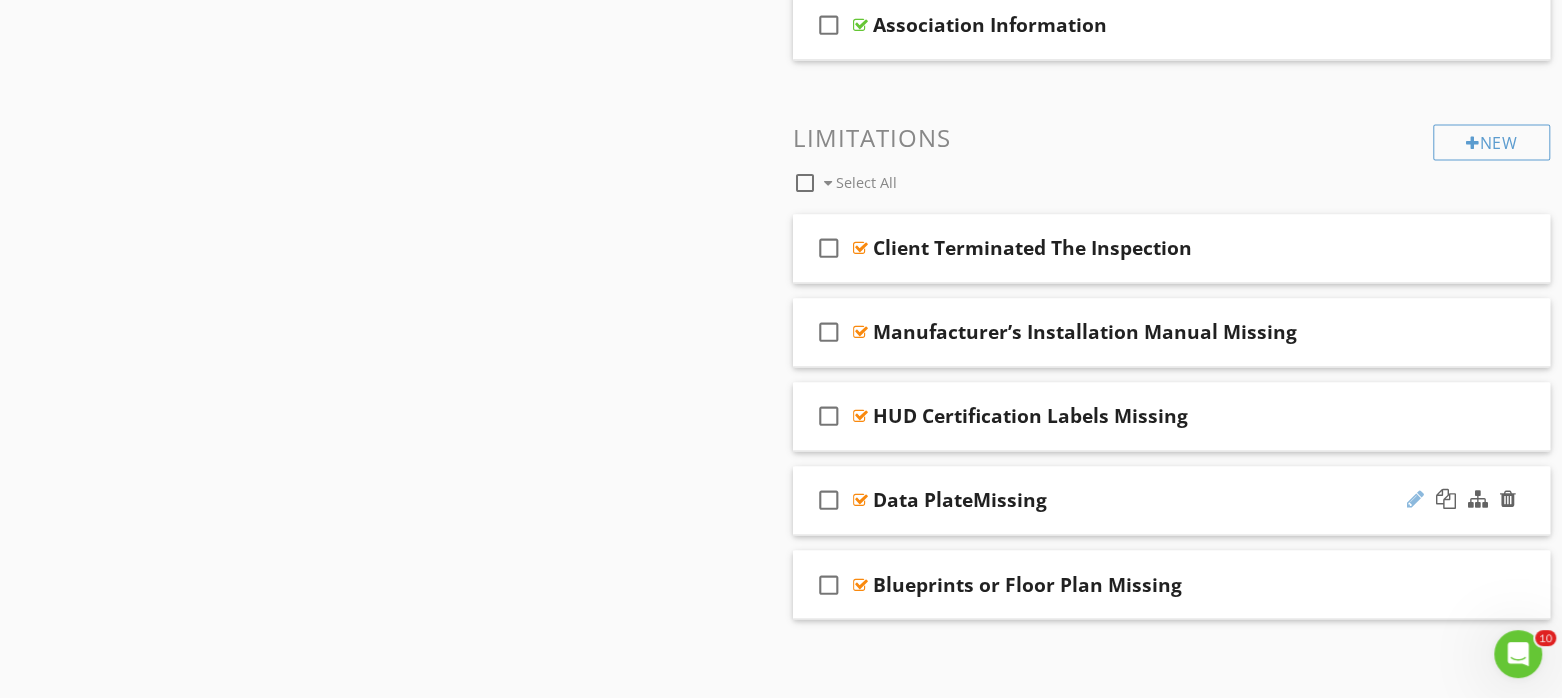 click at bounding box center (1415, 499) 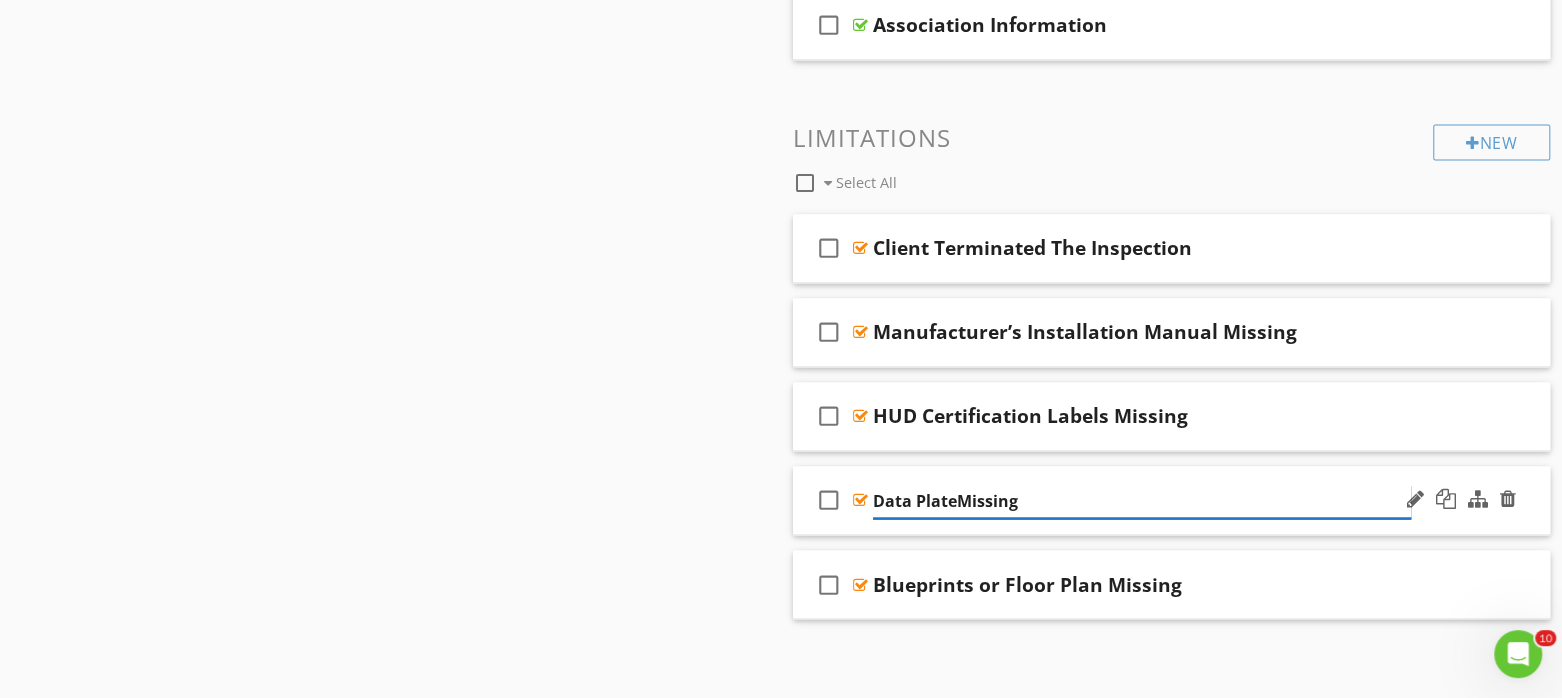 click on "Data PlateMissing" at bounding box center [1142, 501] 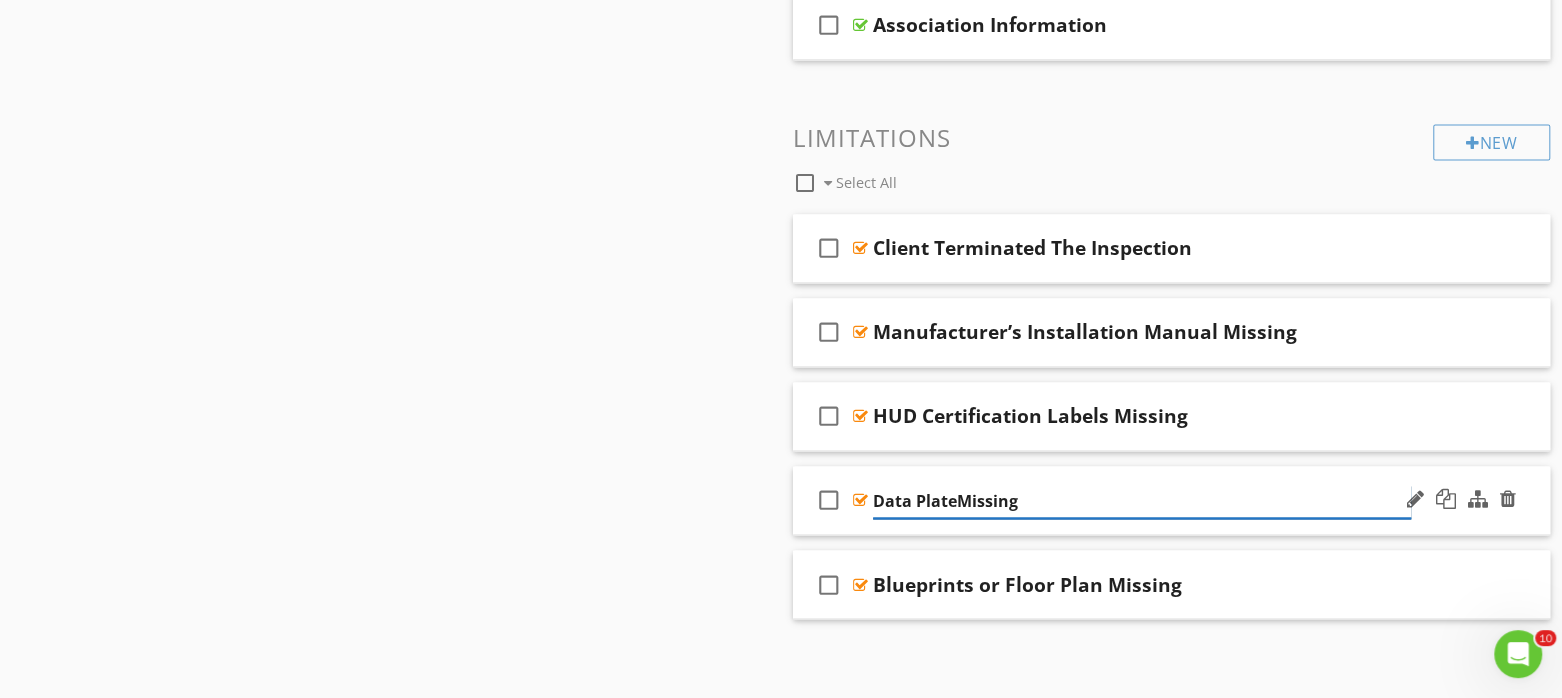 type on "Data Plate Missing" 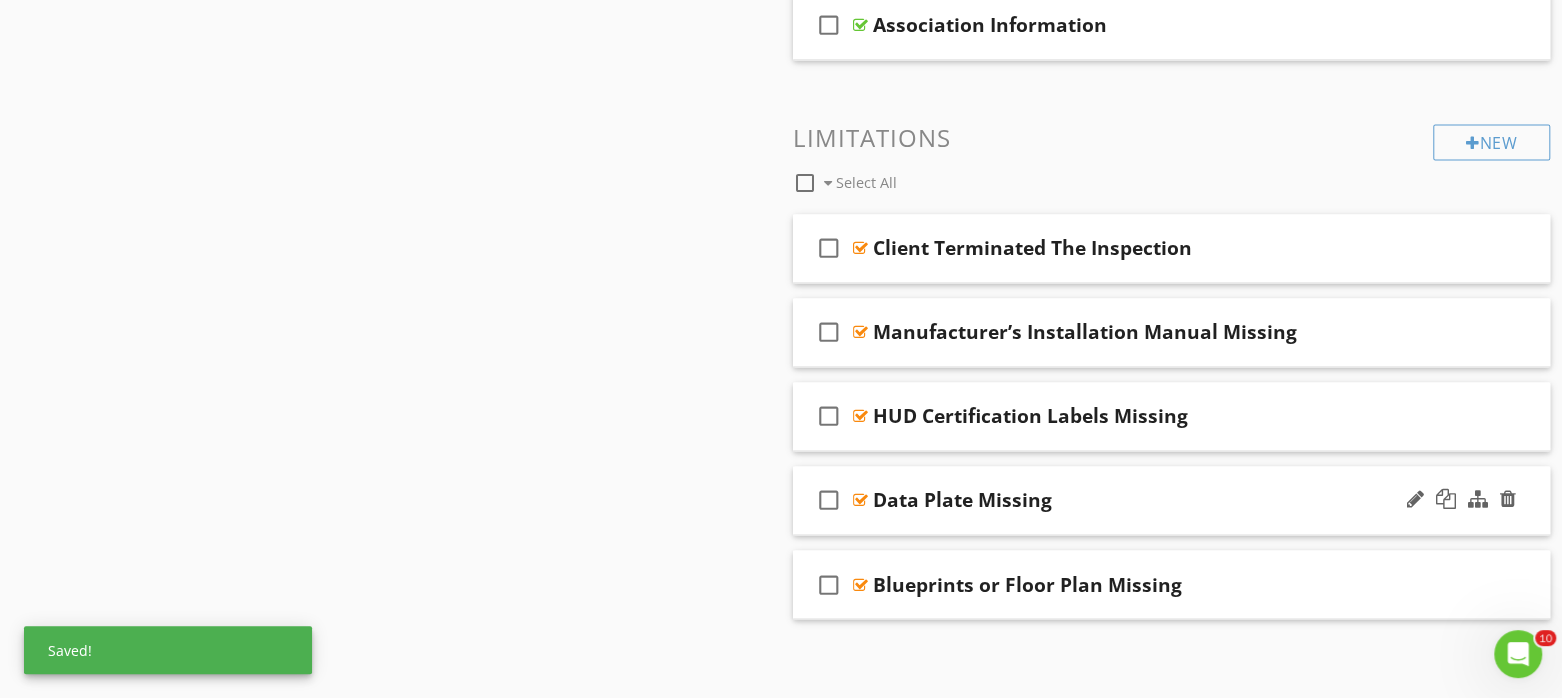 click on "check_box_outline_blank
Data Plate Missing" at bounding box center [1171, 500] 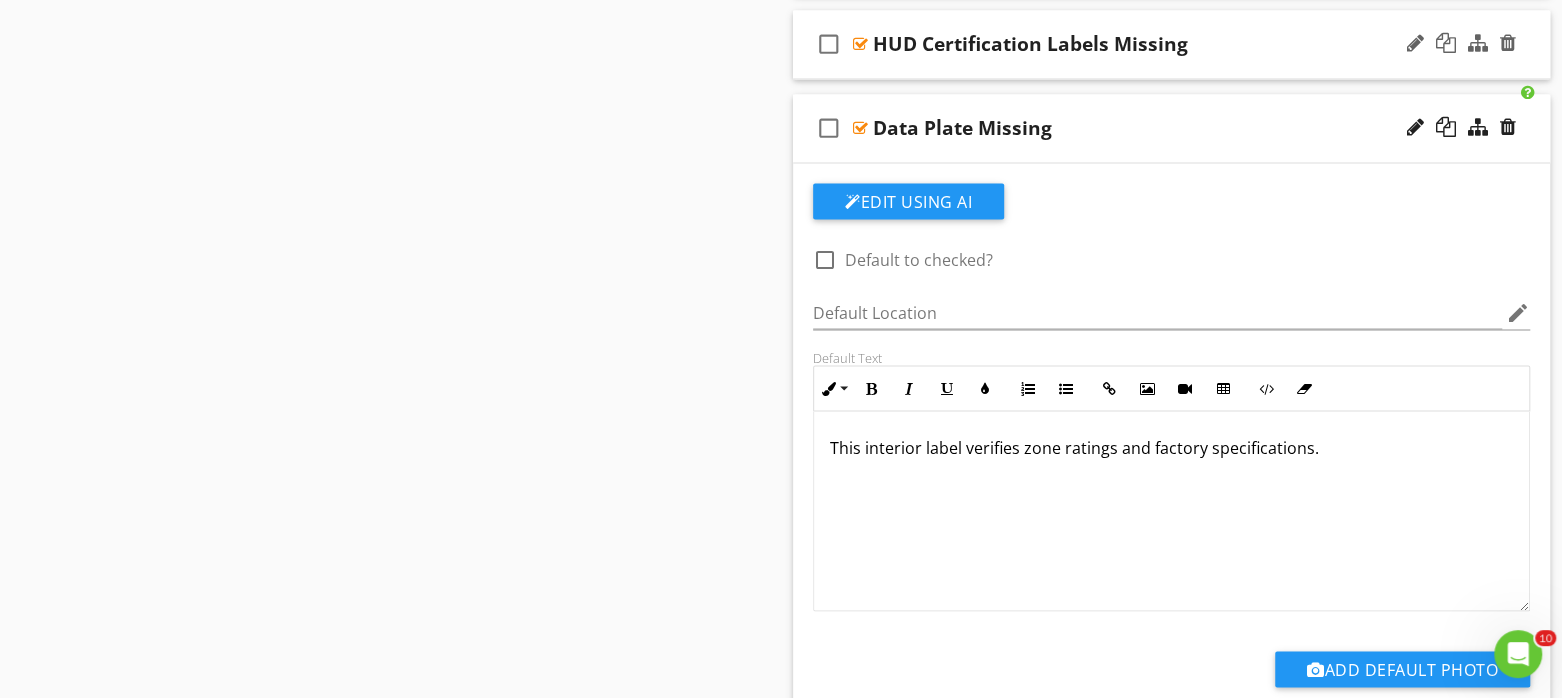 scroll, scrollTop: 2111, scrollLeft: 0, axis: vertical 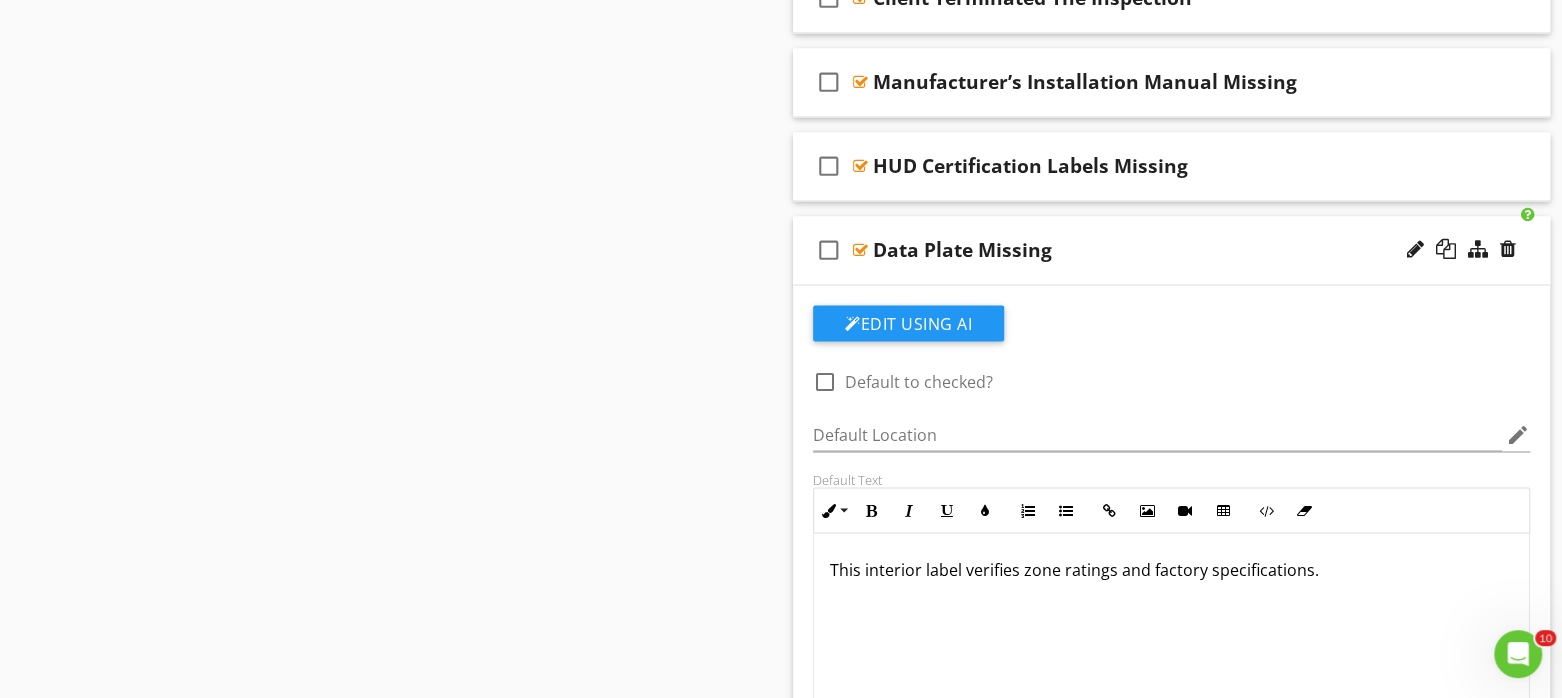 click on "check_box_outline_blank
Data Plate Missing" at bounding box center [1171, 250] 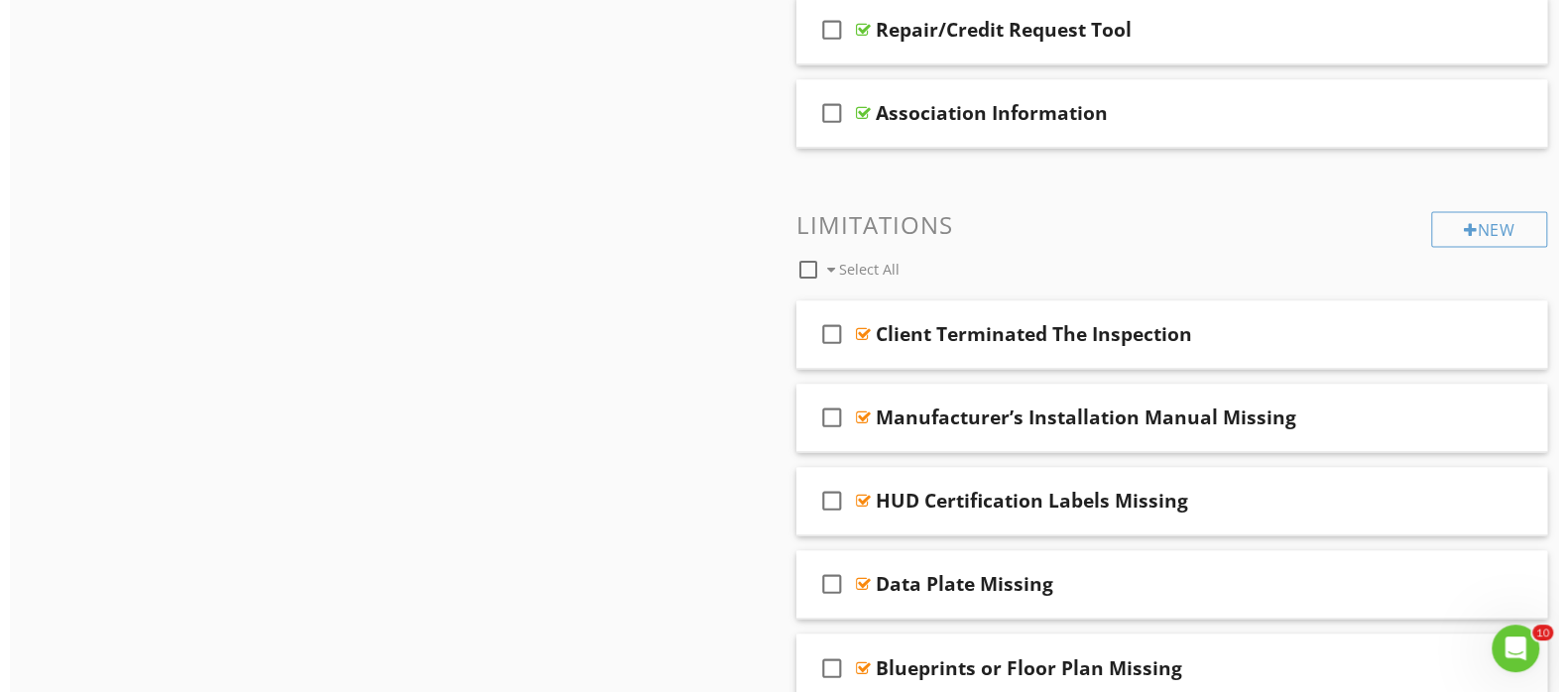 scroll, scrollTop: 1721, scrollLeft: 0, axis: vertical 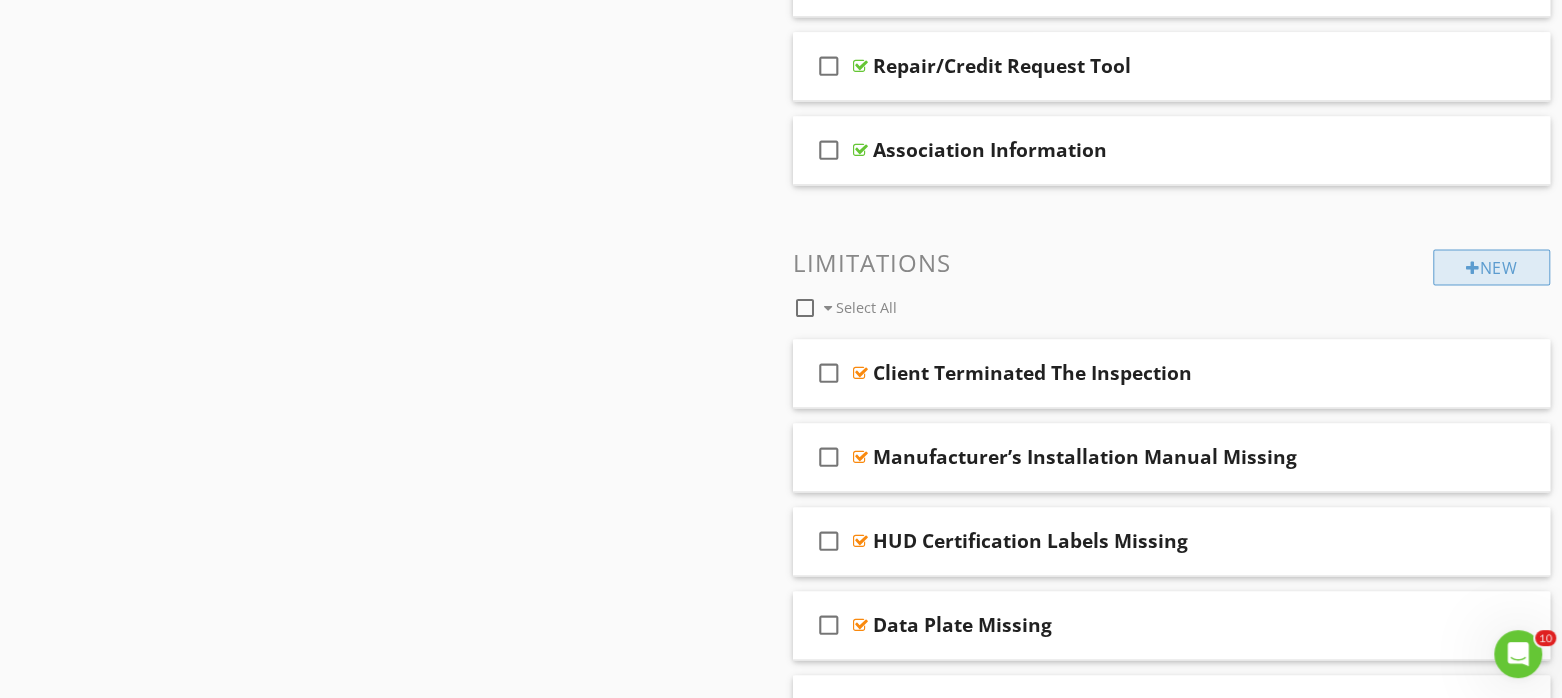 click on "New" at bounding box center [1491, 267] 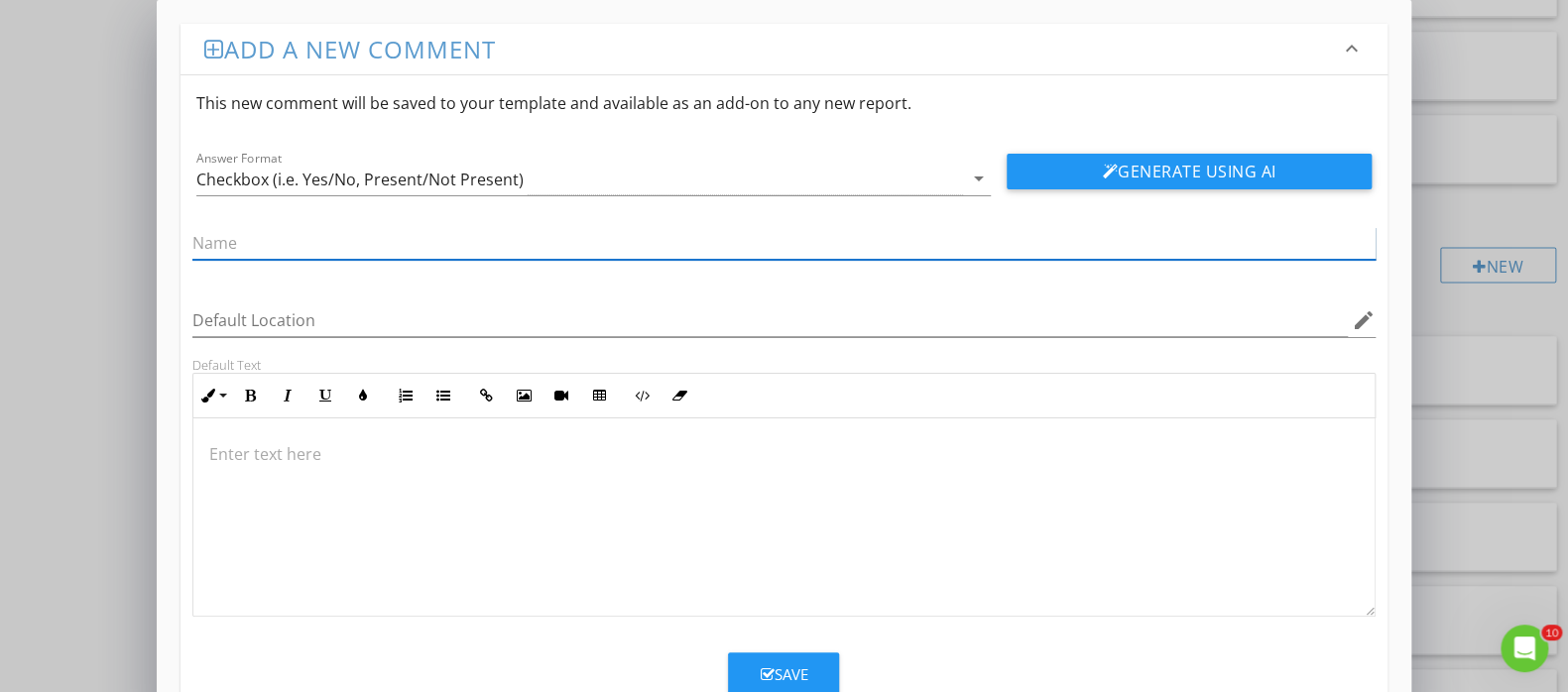 scroll, scrollTop: 0, scrollLeft: 0, axis: both 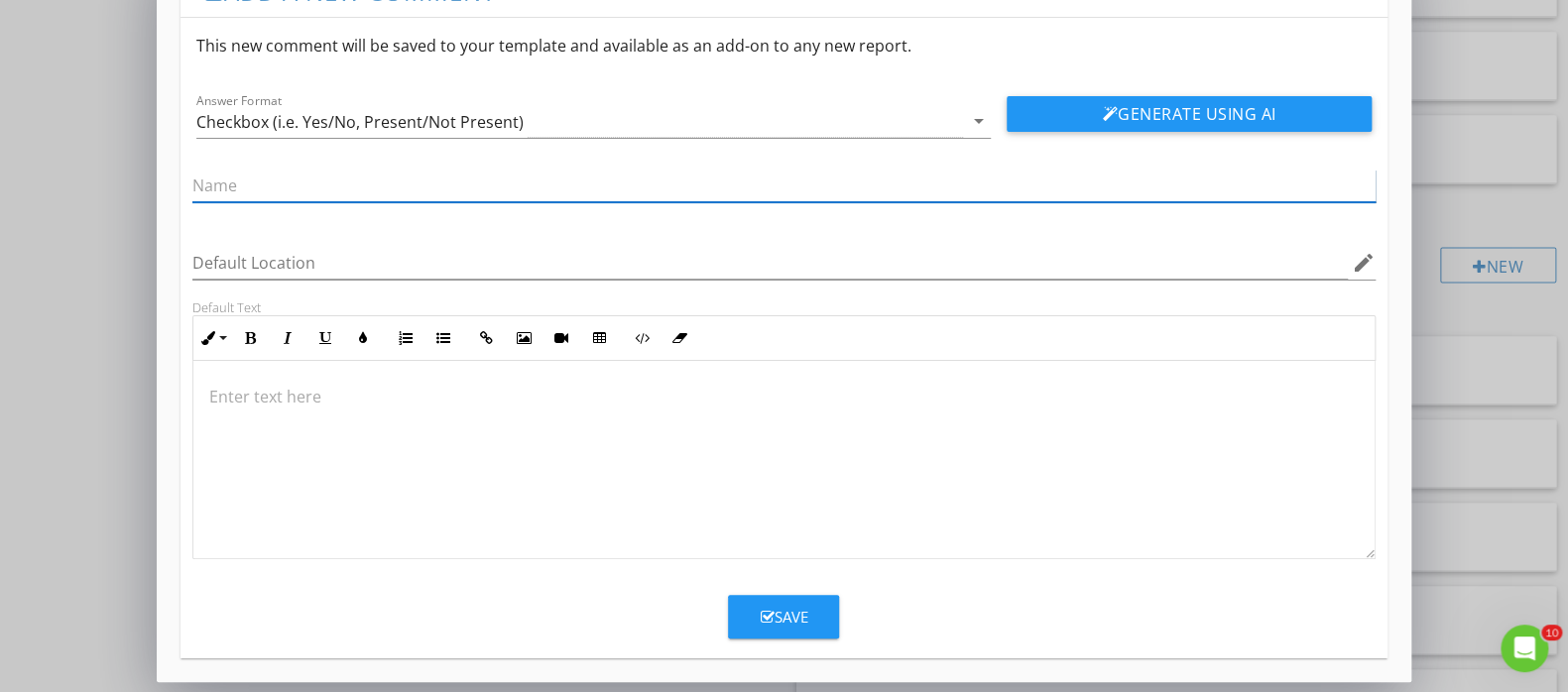 click at bounding box center (784, 185) 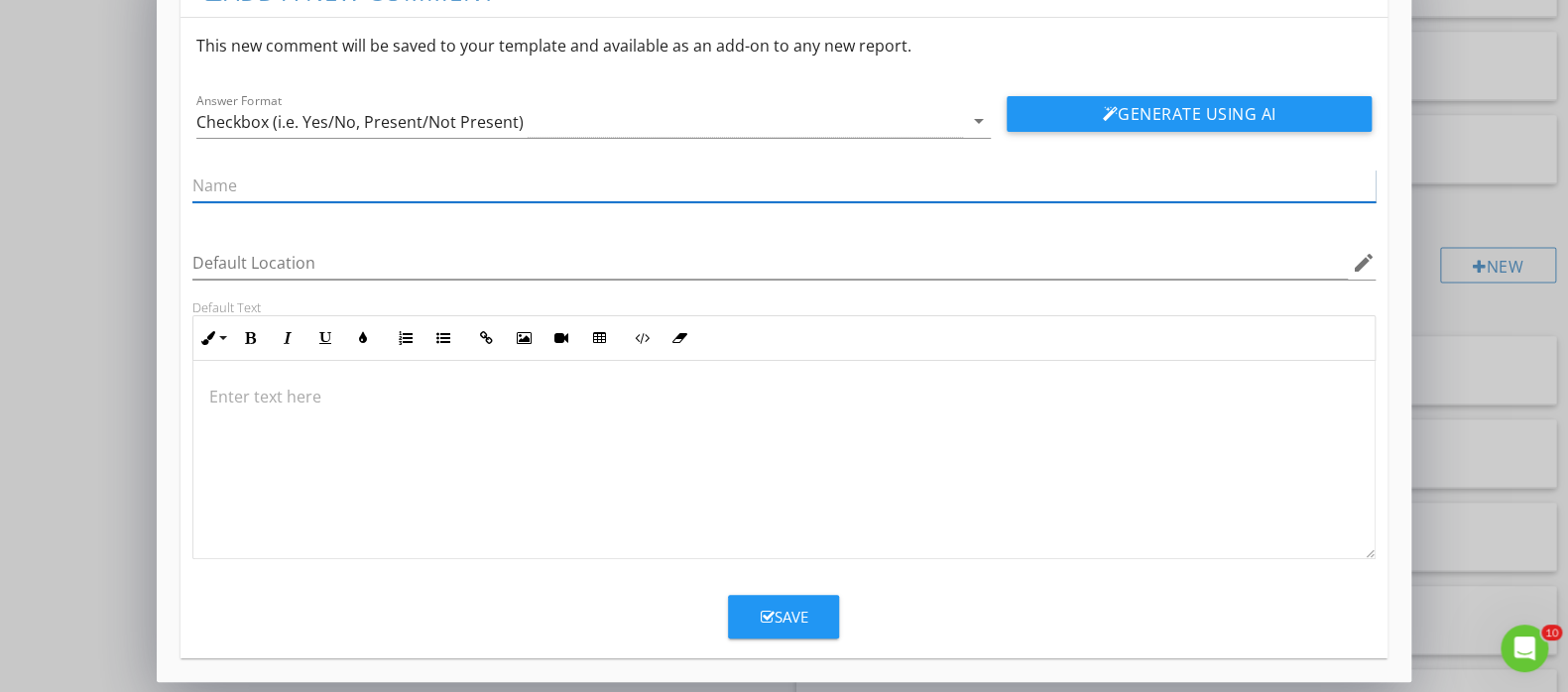 paste on "Engineered Foundation Plan" 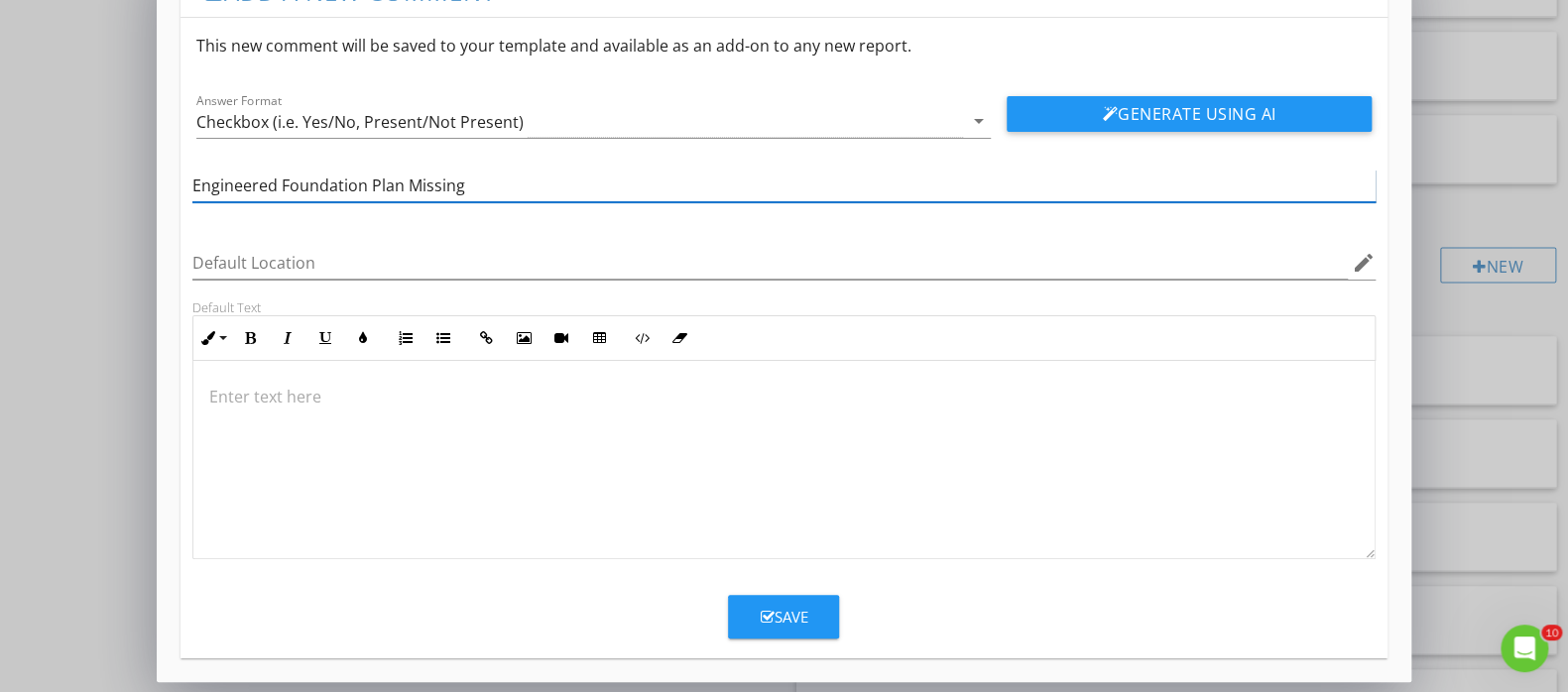 type on "Engineered Foundation Plan Missing" 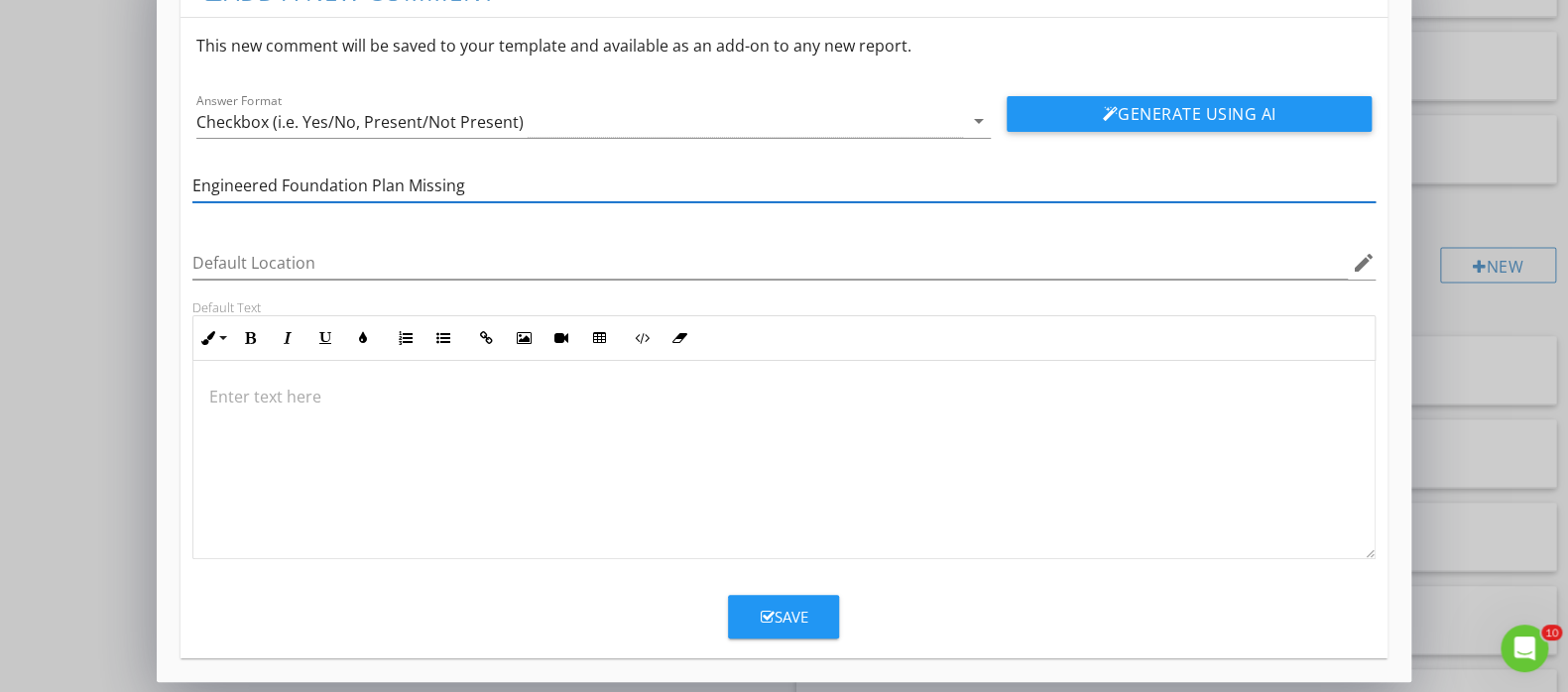 click at bounding box center (784, 293) 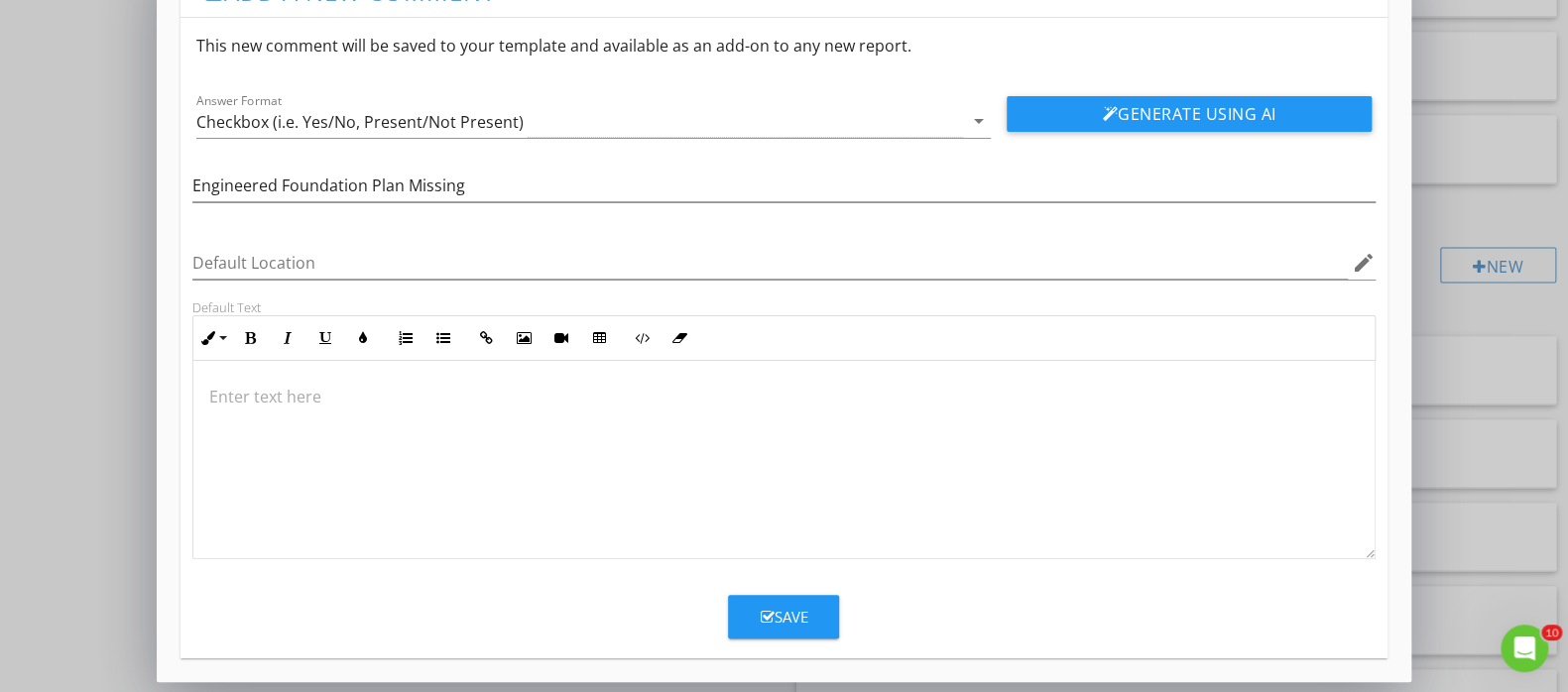 click on "Default Text" at bounding box center [784, 307] 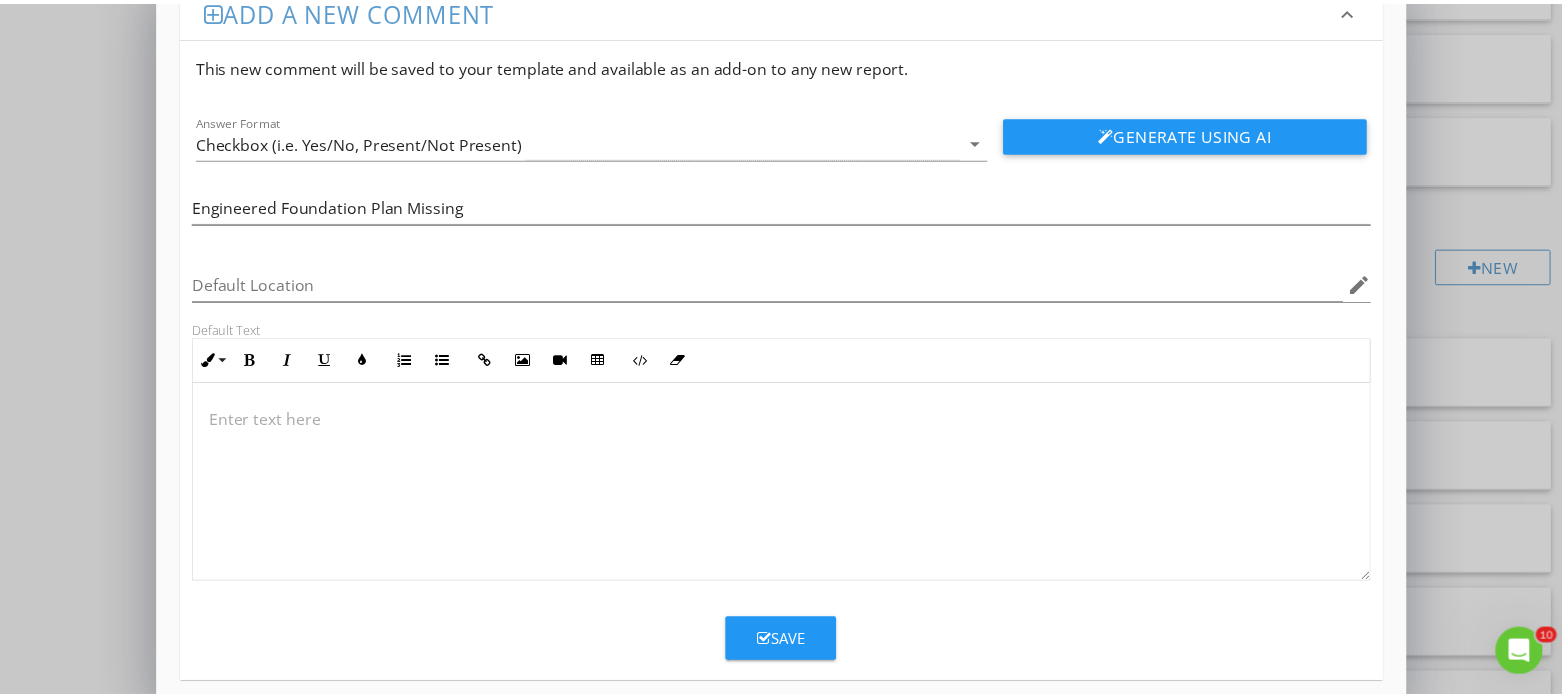 scroll, scrollTop: 58, scrollLeft: 0, axis: vertical 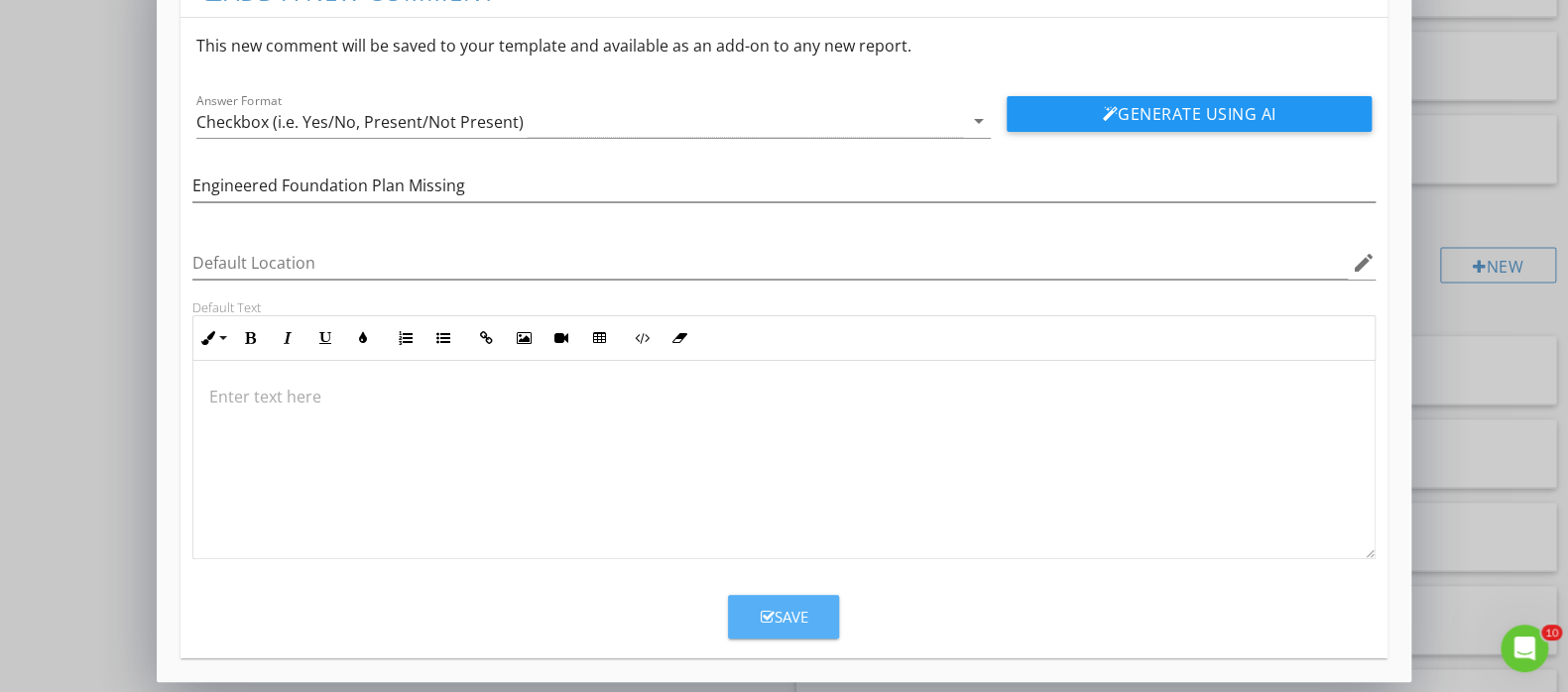 click on "Save" at bounding box center [784, 617] 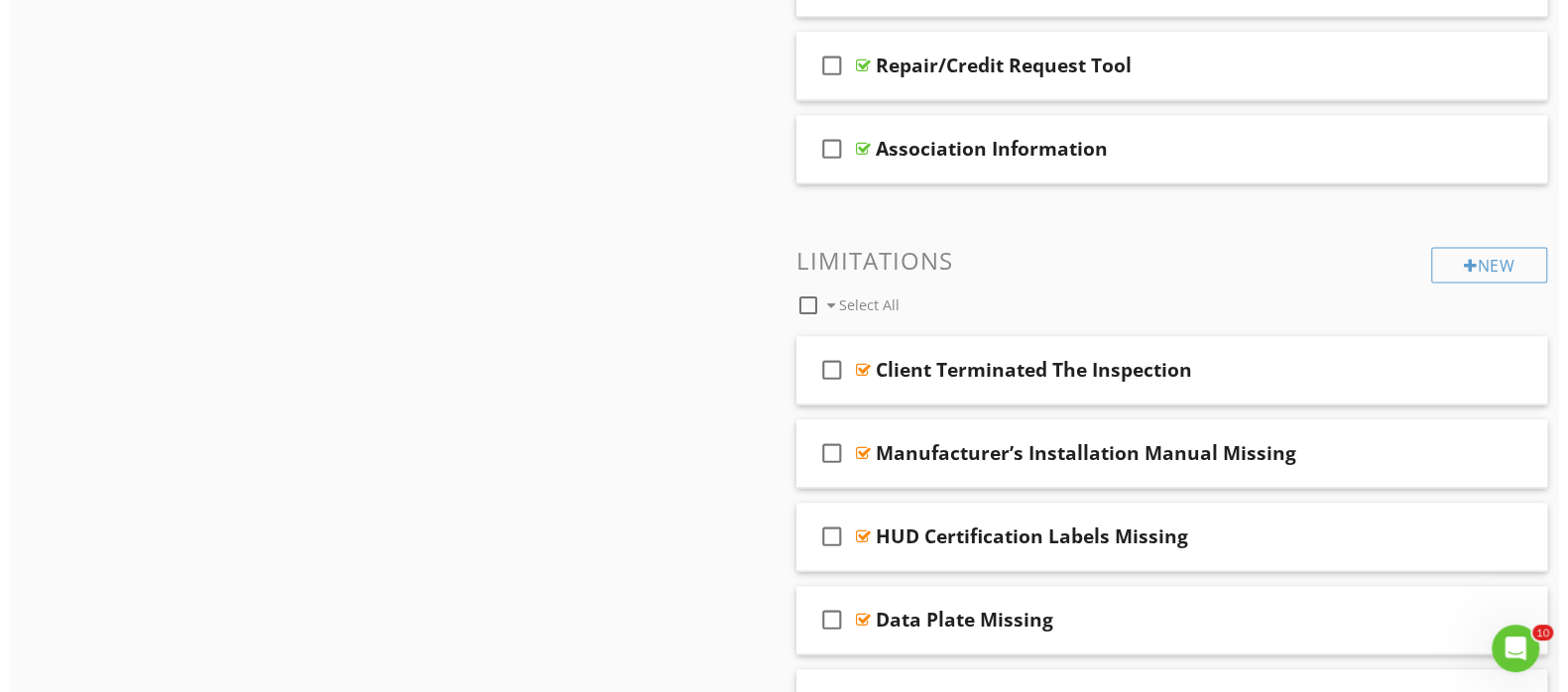 scroll, scrollTop: 0, scrollLeft: 0, axis: both 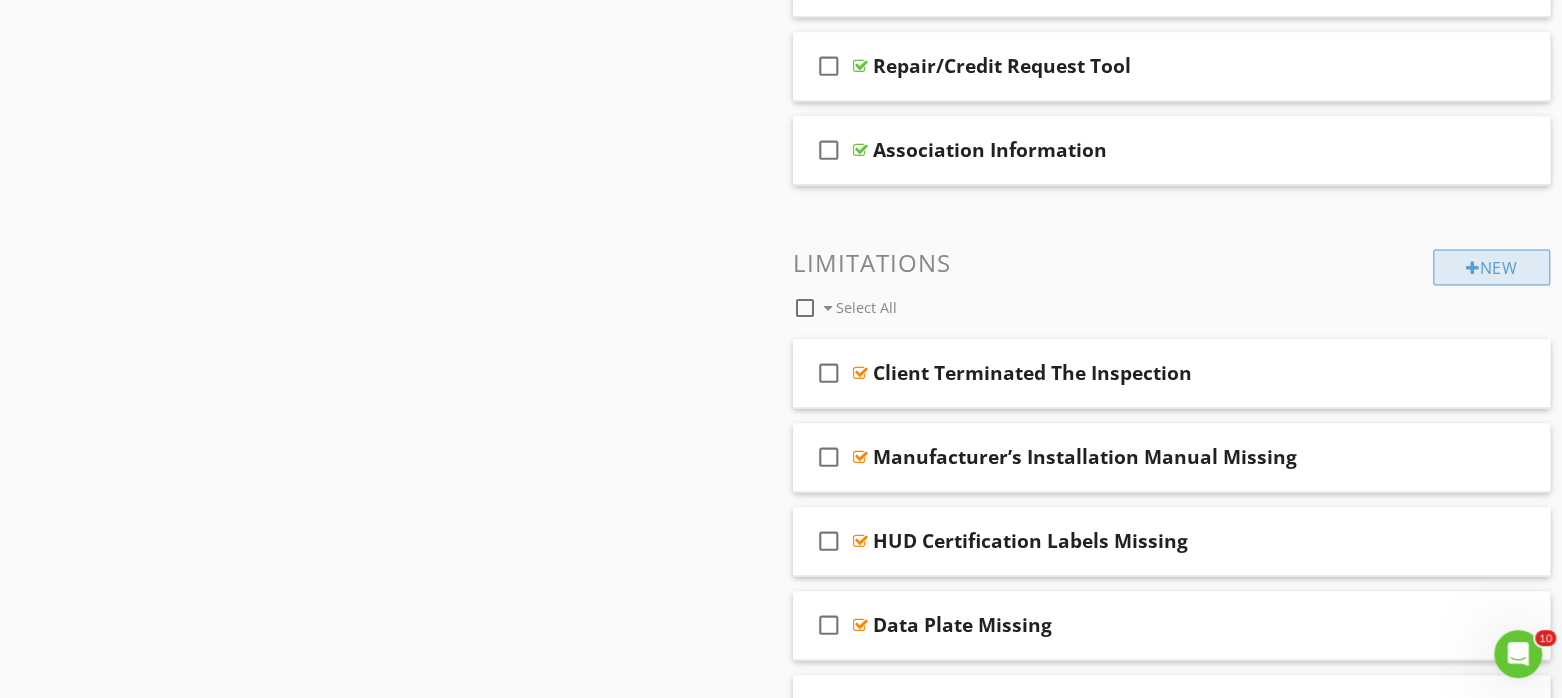 click on "New" at bounding box center (1491, 267) 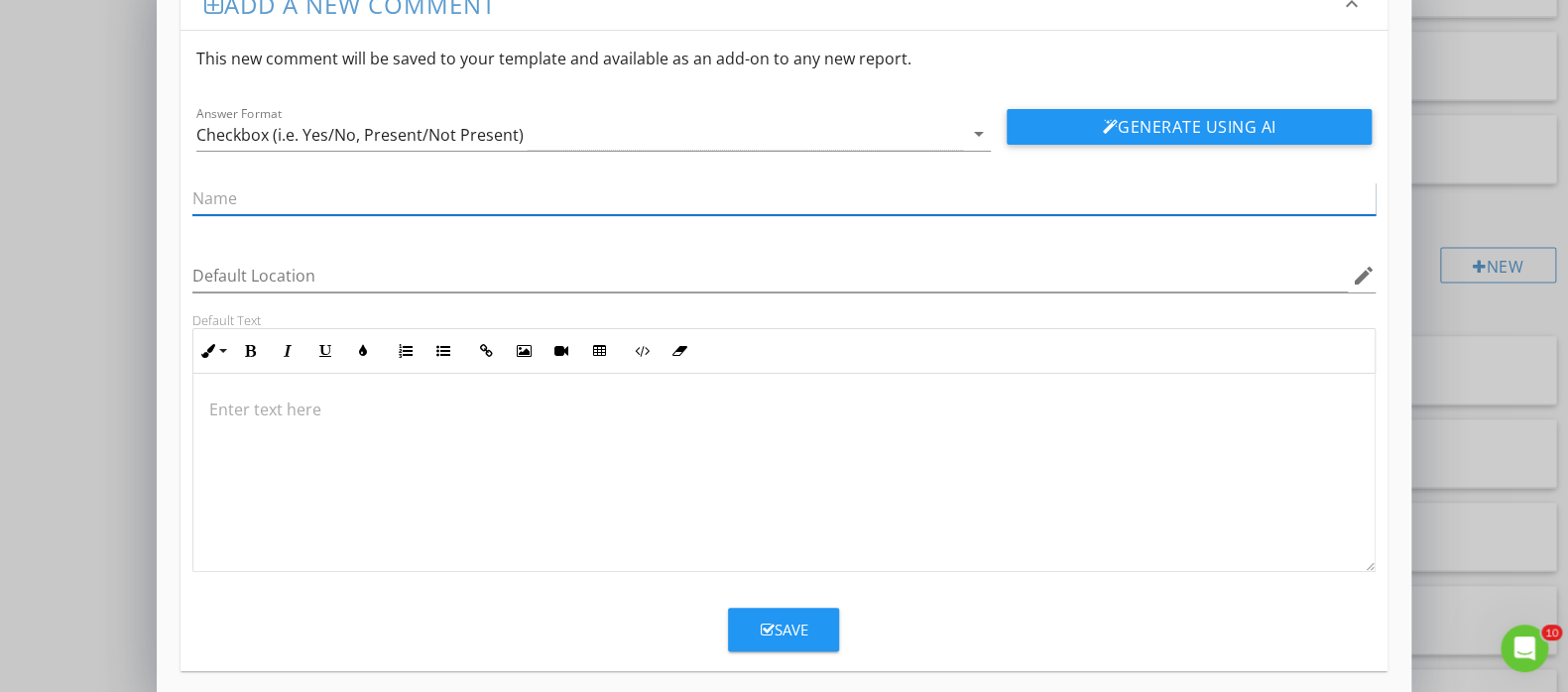 scroll, scrollTop: 58, scrollLeft: 0, axis: vertical 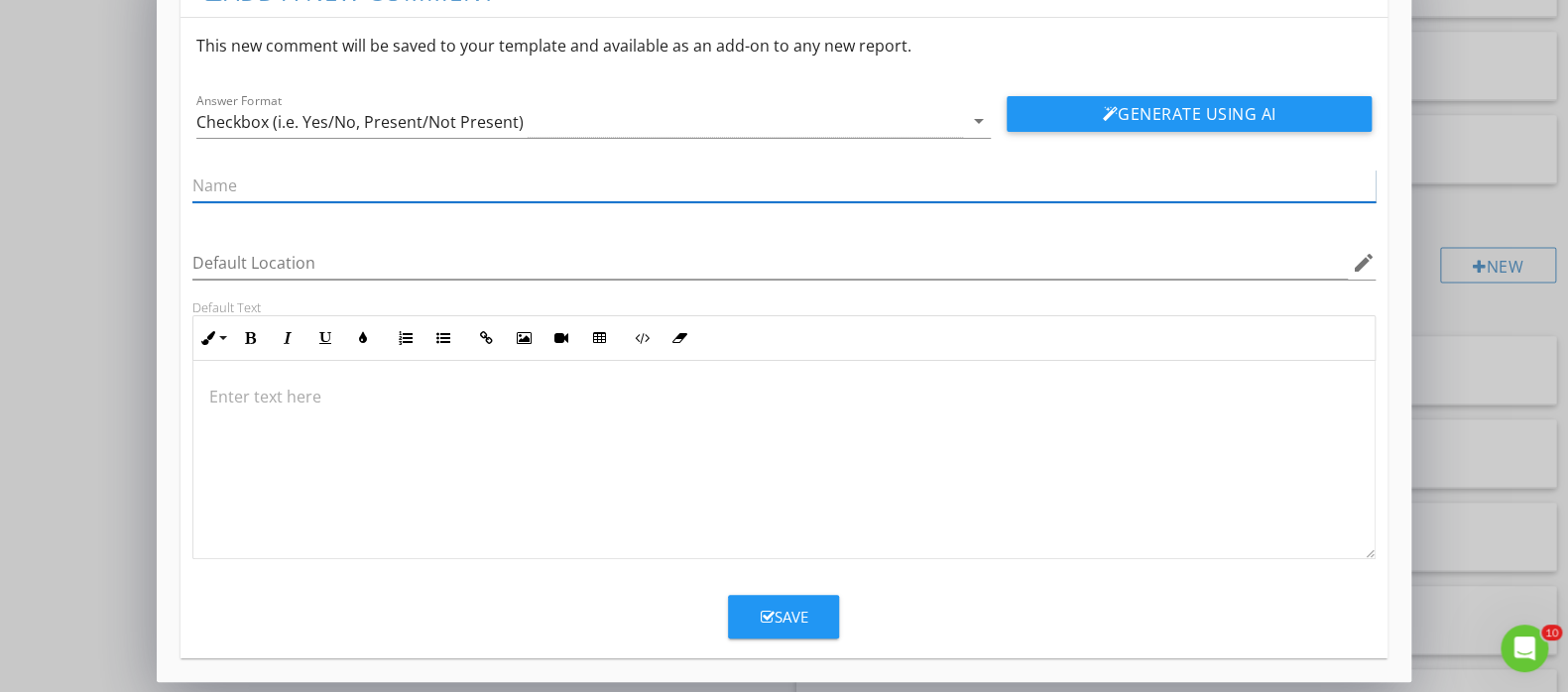 click at bounding box center [784, 185] 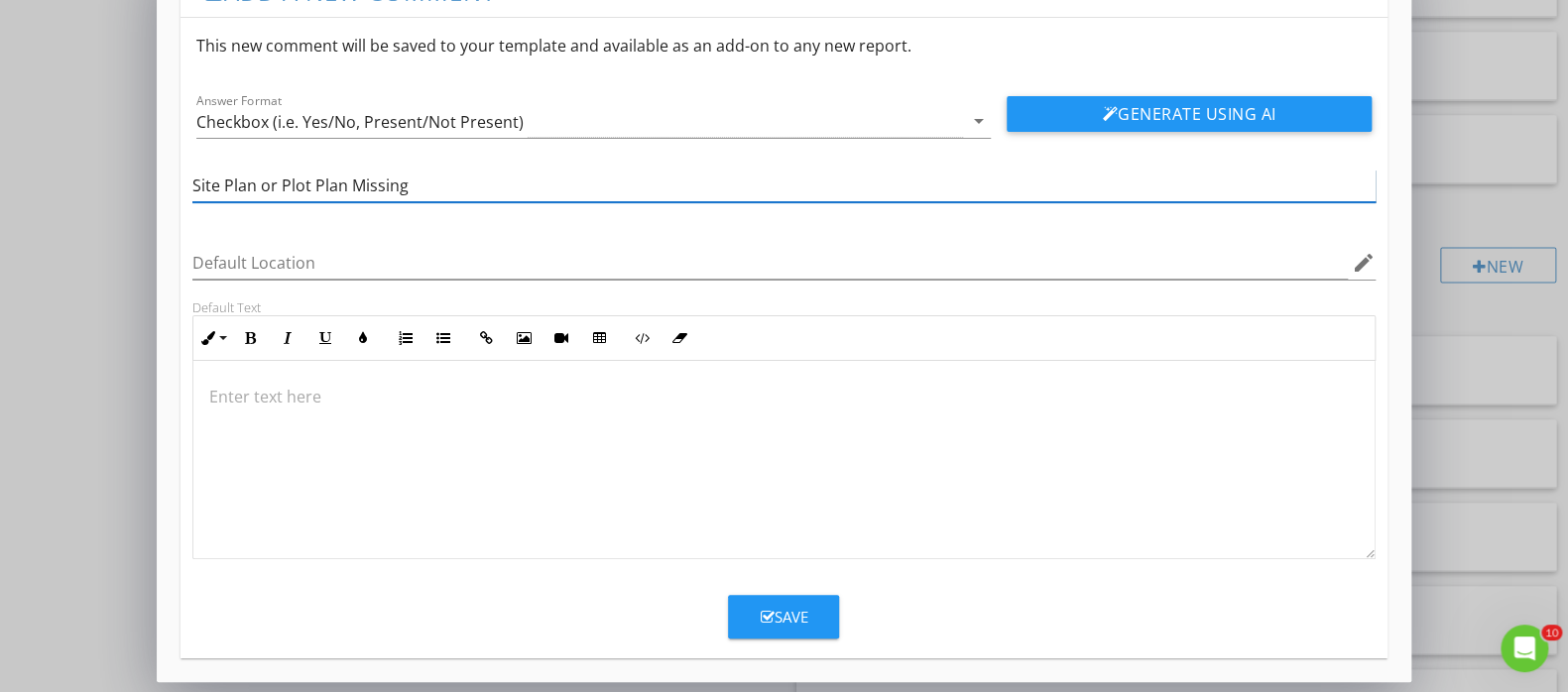 type on "Site Plan or Plot Plan Missing" 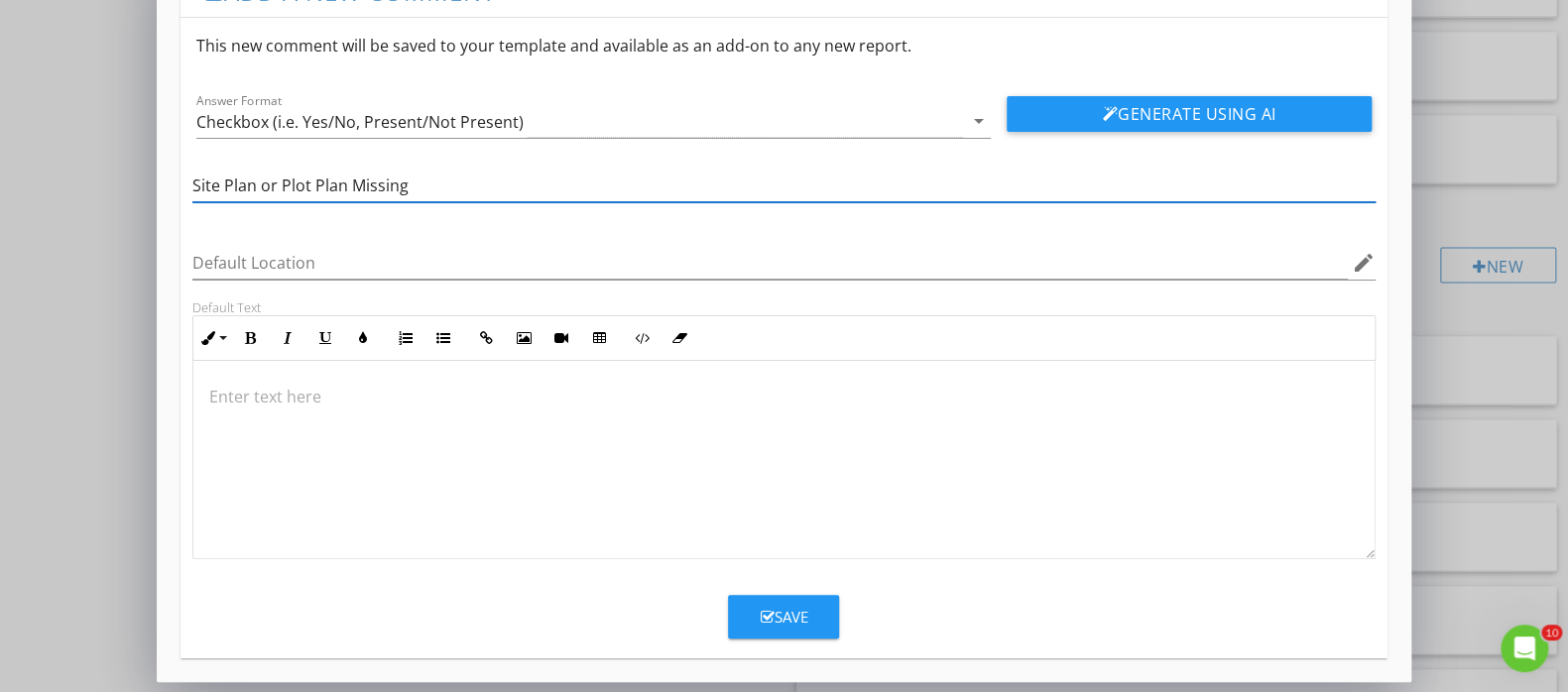 click at bounding box center (784, 460) 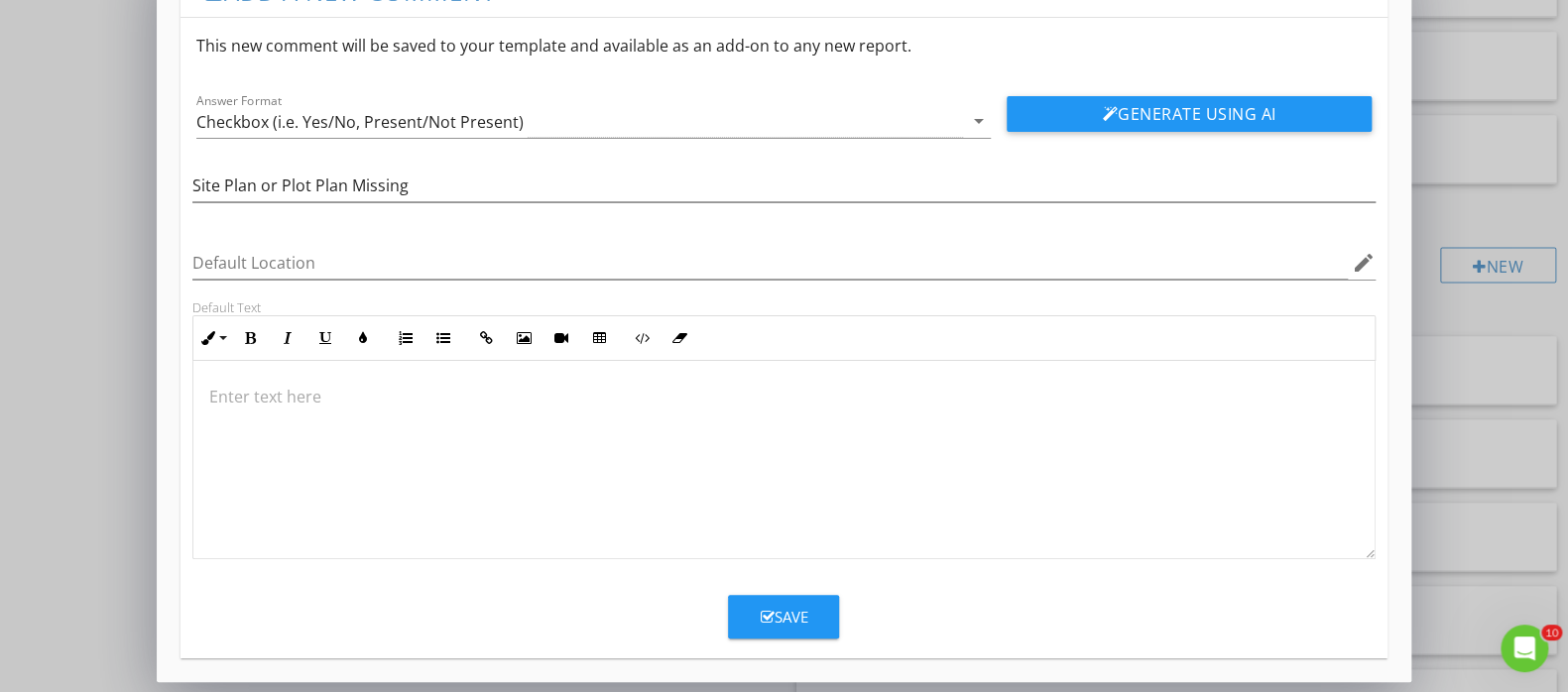 click at bounding box center (784, 397) 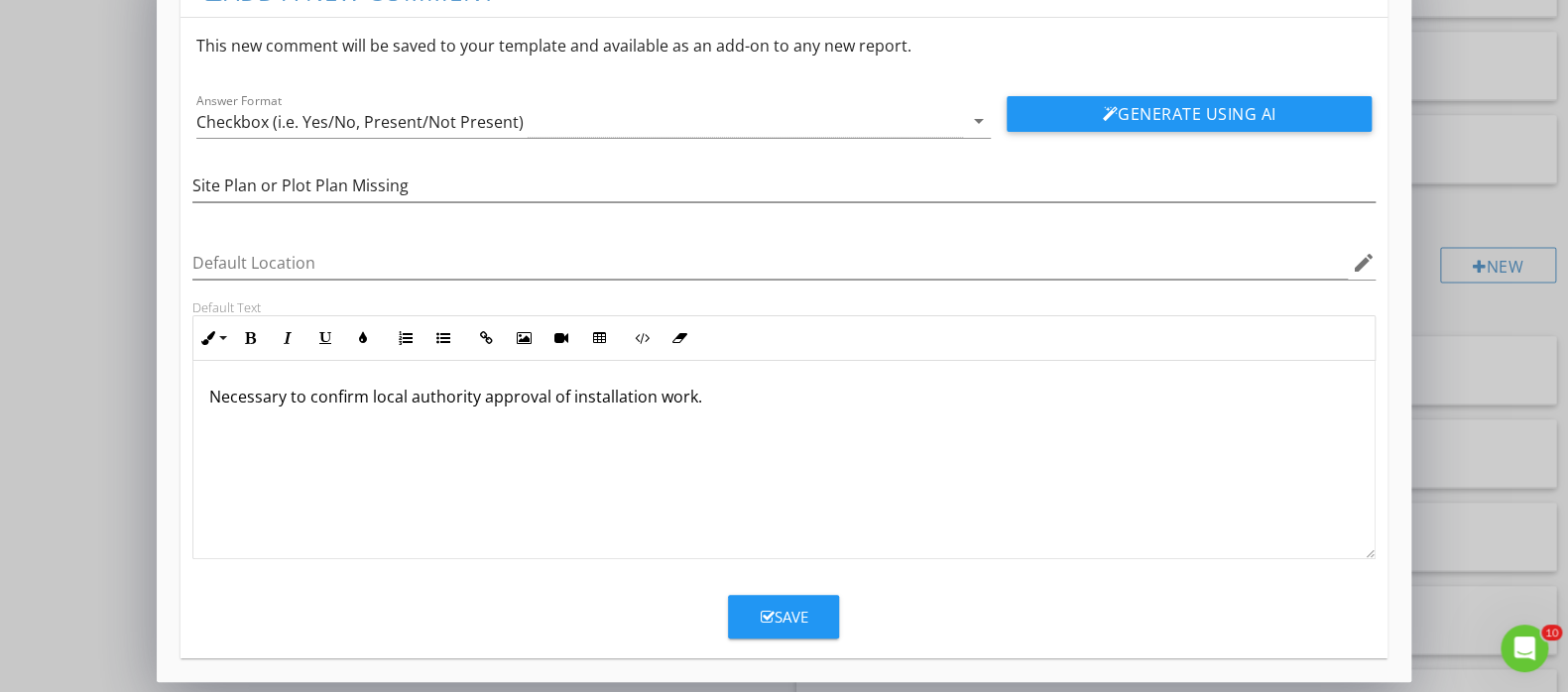 click at bounding box center (767, 617) 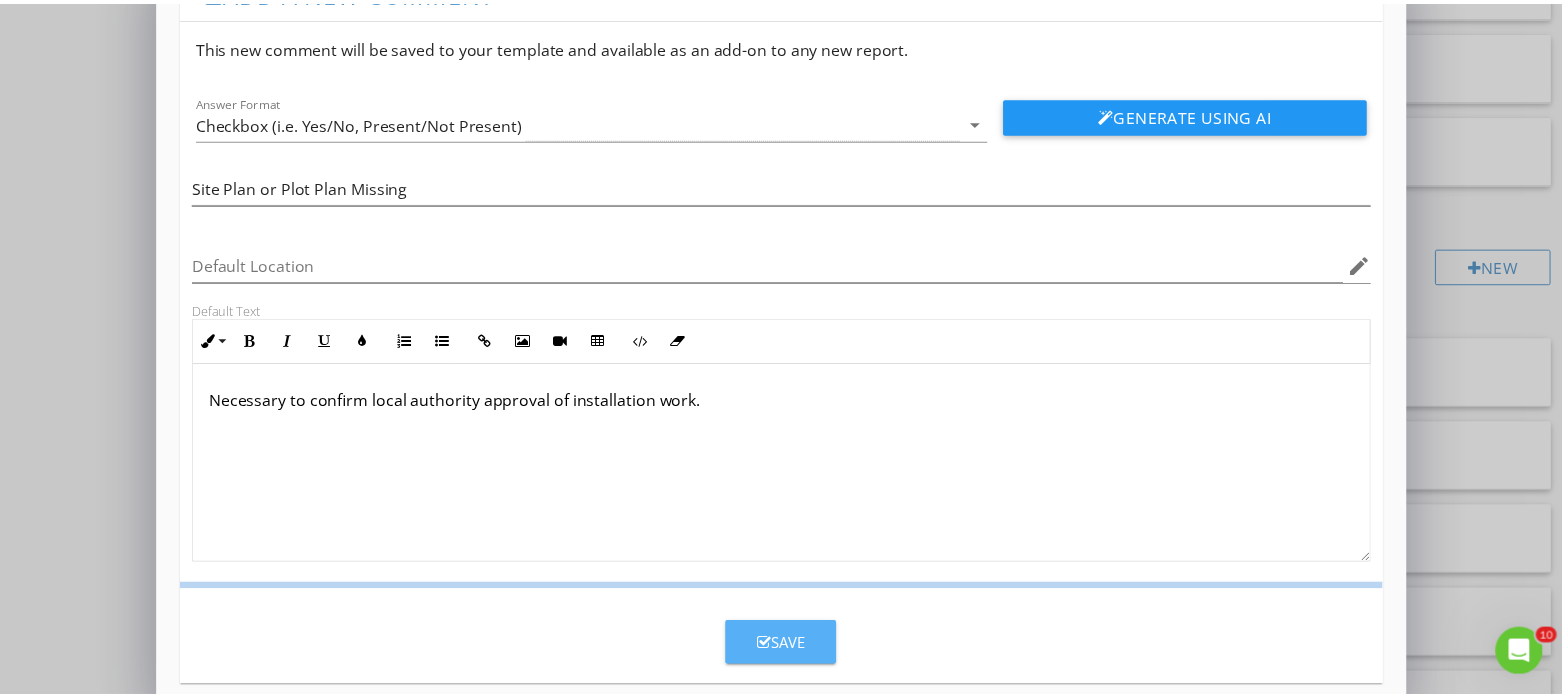 scroll, scrollTop: 0, scrollLeft: 0, axis: both 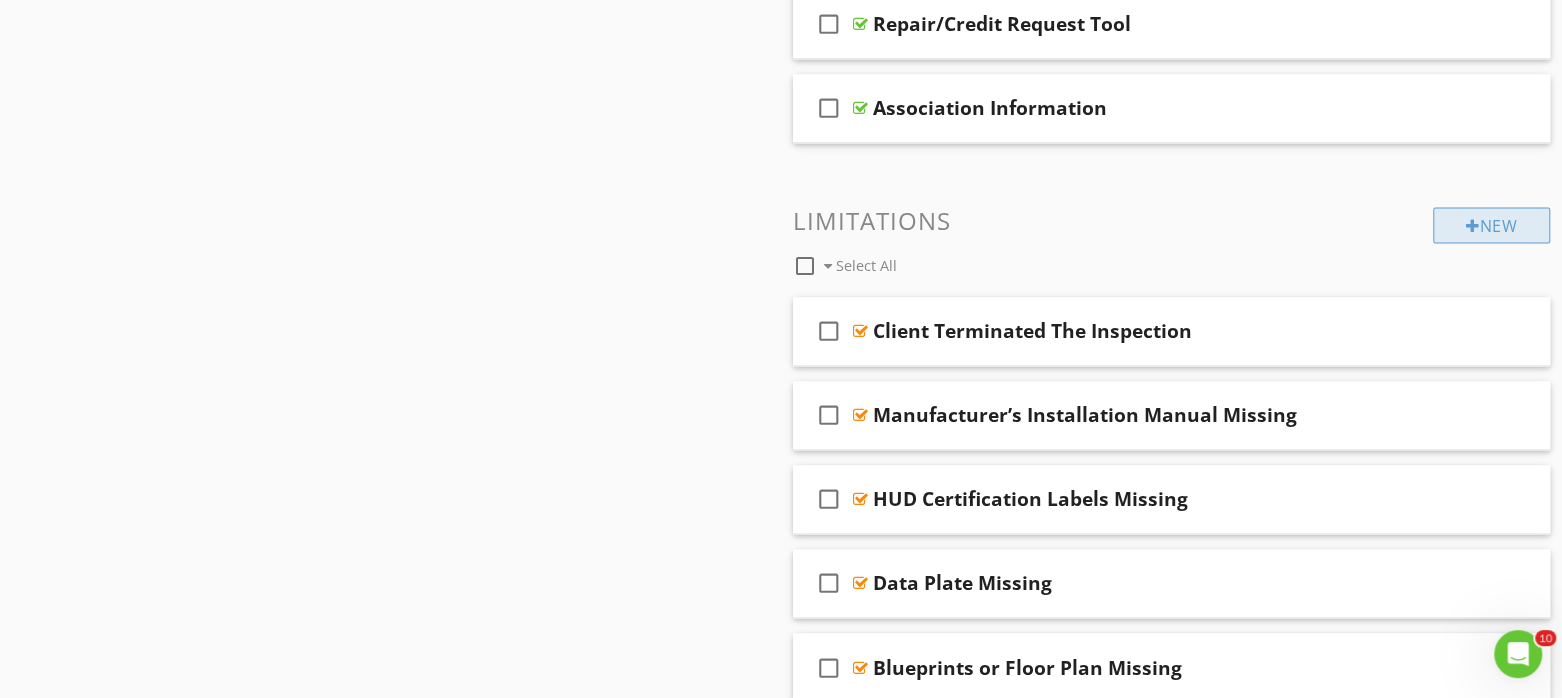 click on "New" at bounding box center [1491, 225] 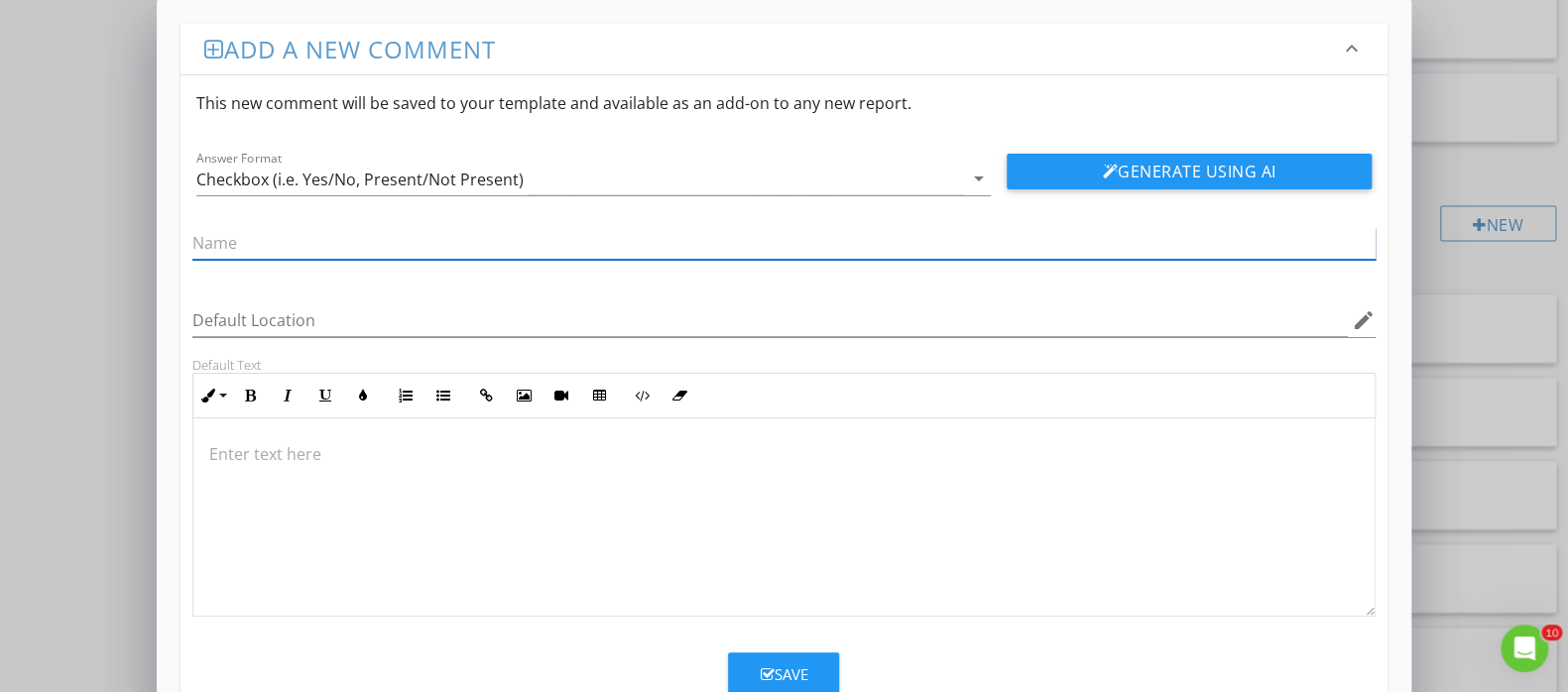 scroll, scrollTop: 0, scrollLeft: 0, axis: both 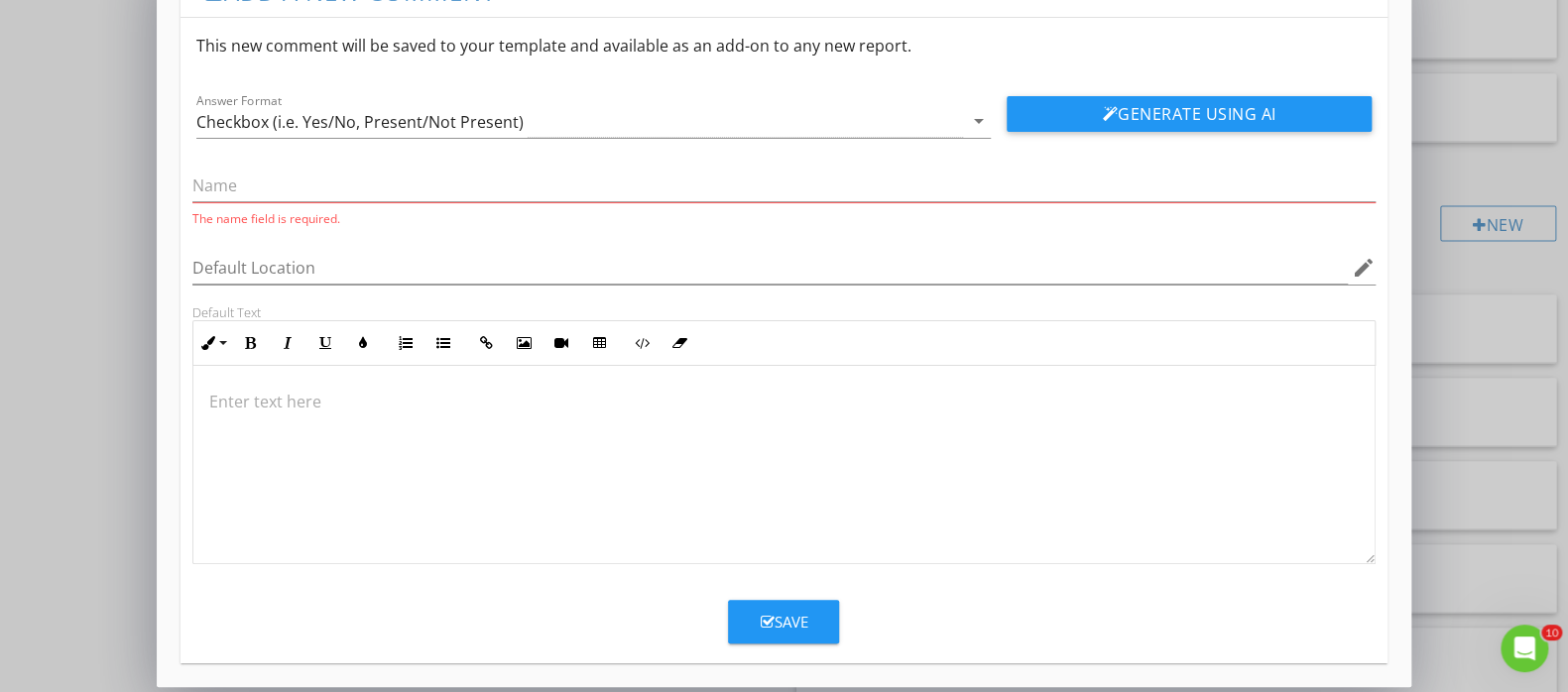 click at bounding box center (784, 465) 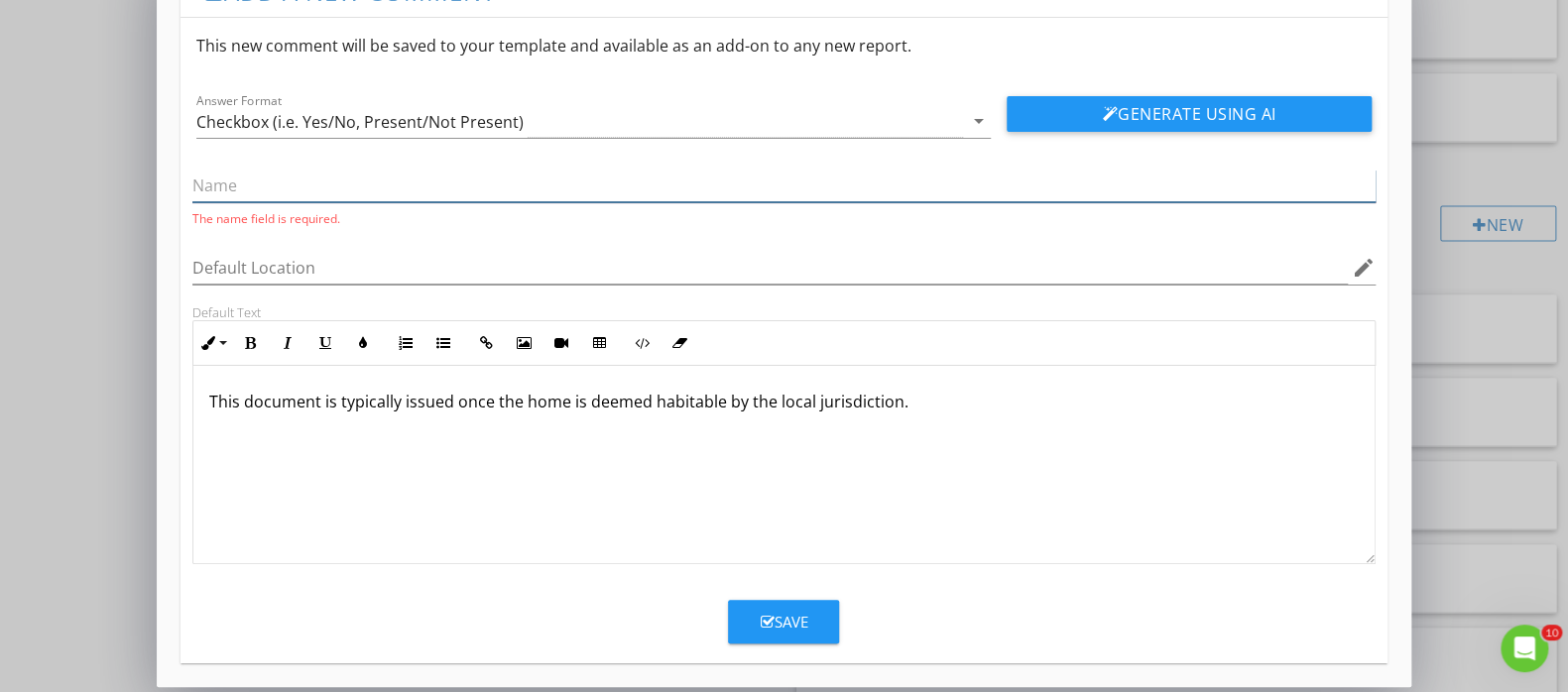 click at bounding box center (784, 185) 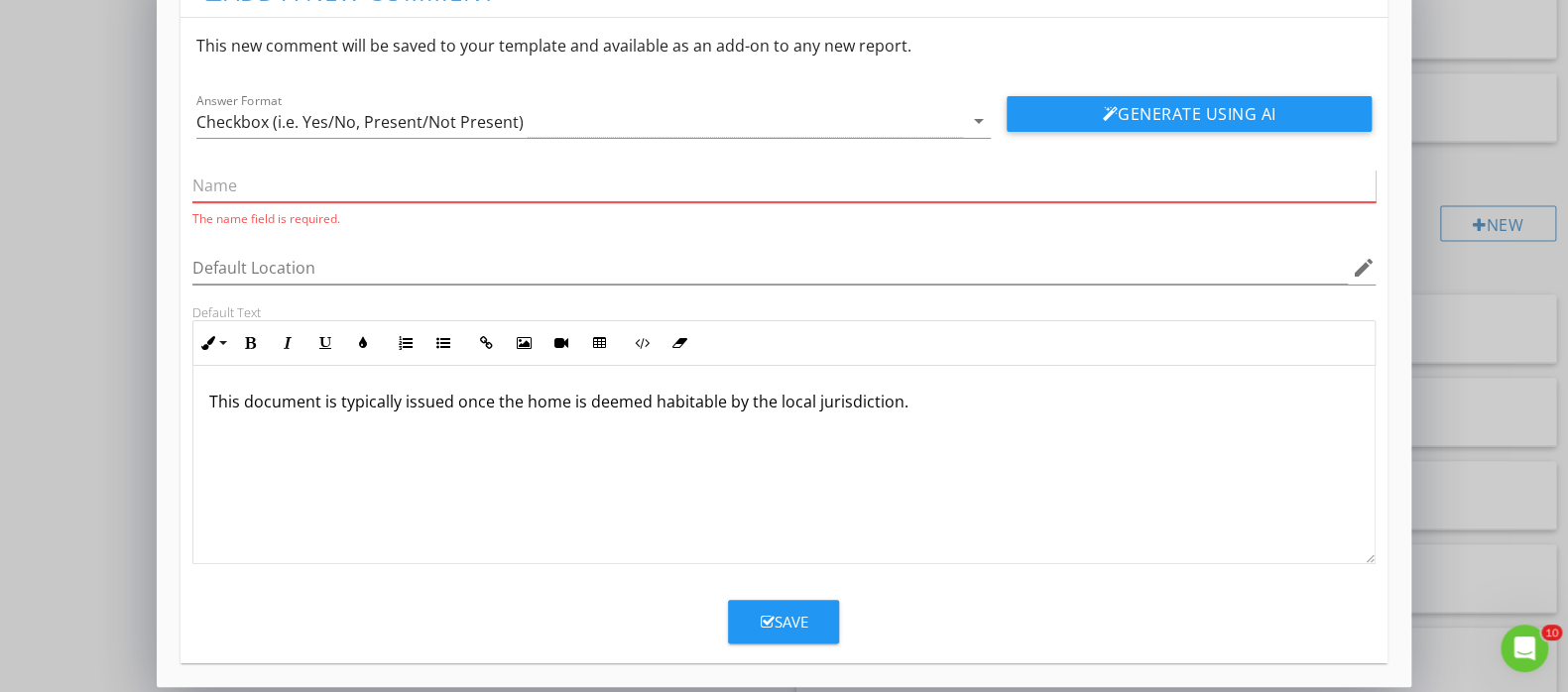 paste on "Certificate of Occupancy" 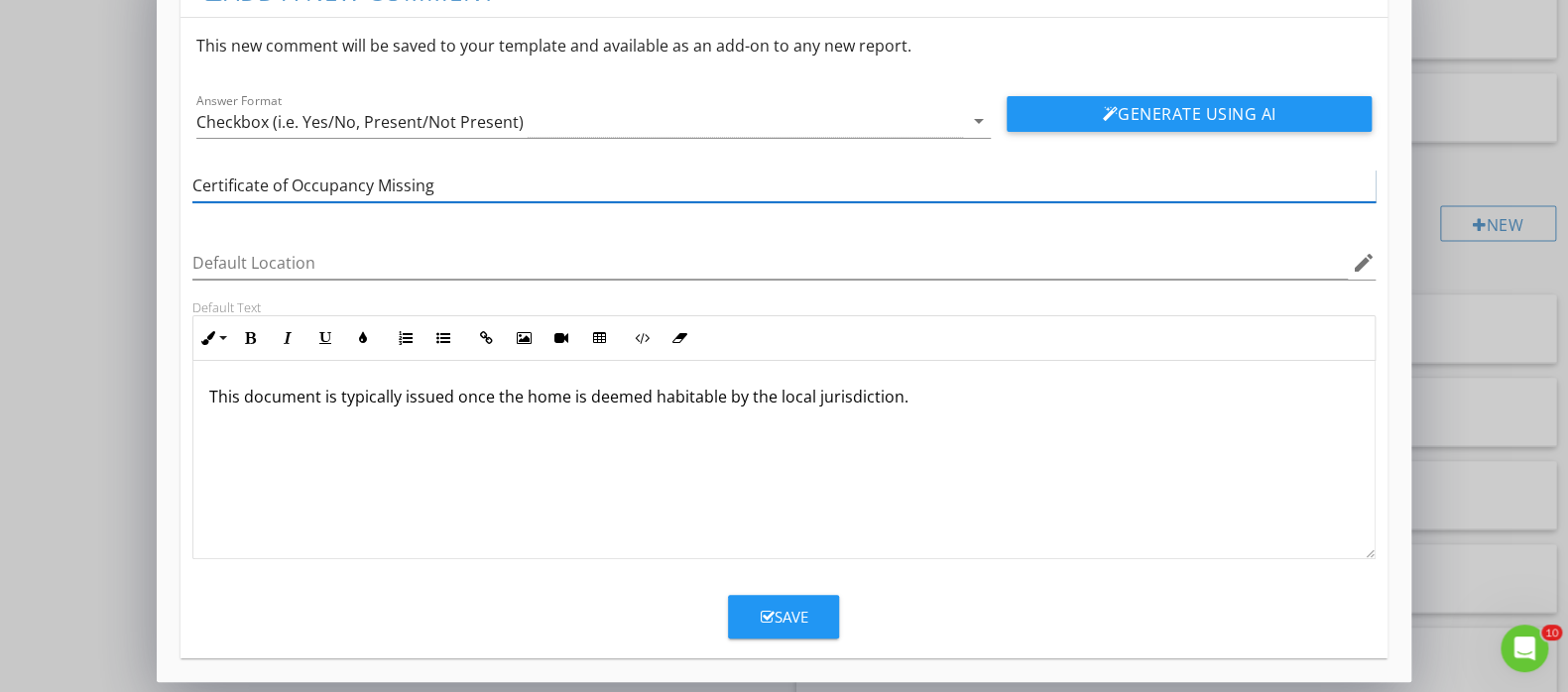 type on "Certificate of Occupancy Missing" 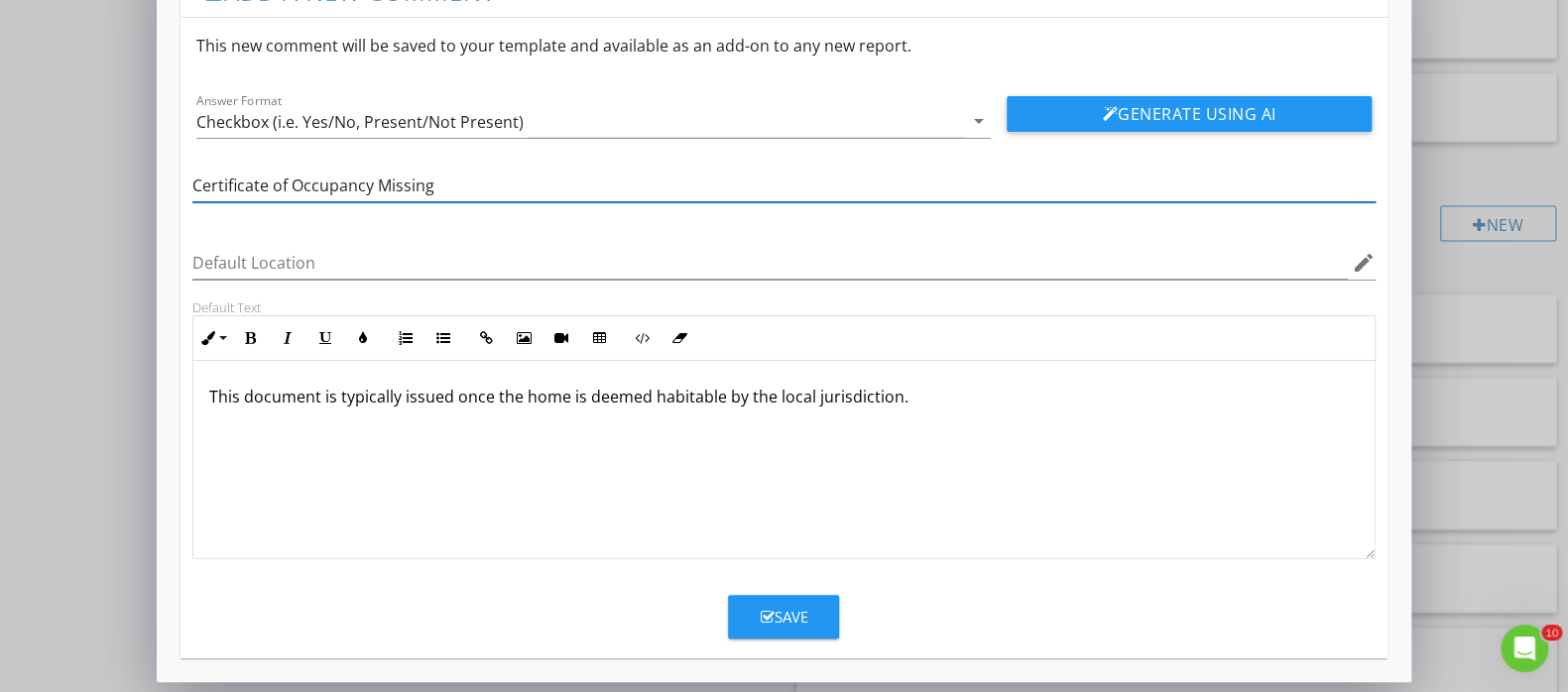 click at bounding box center [784, 293] 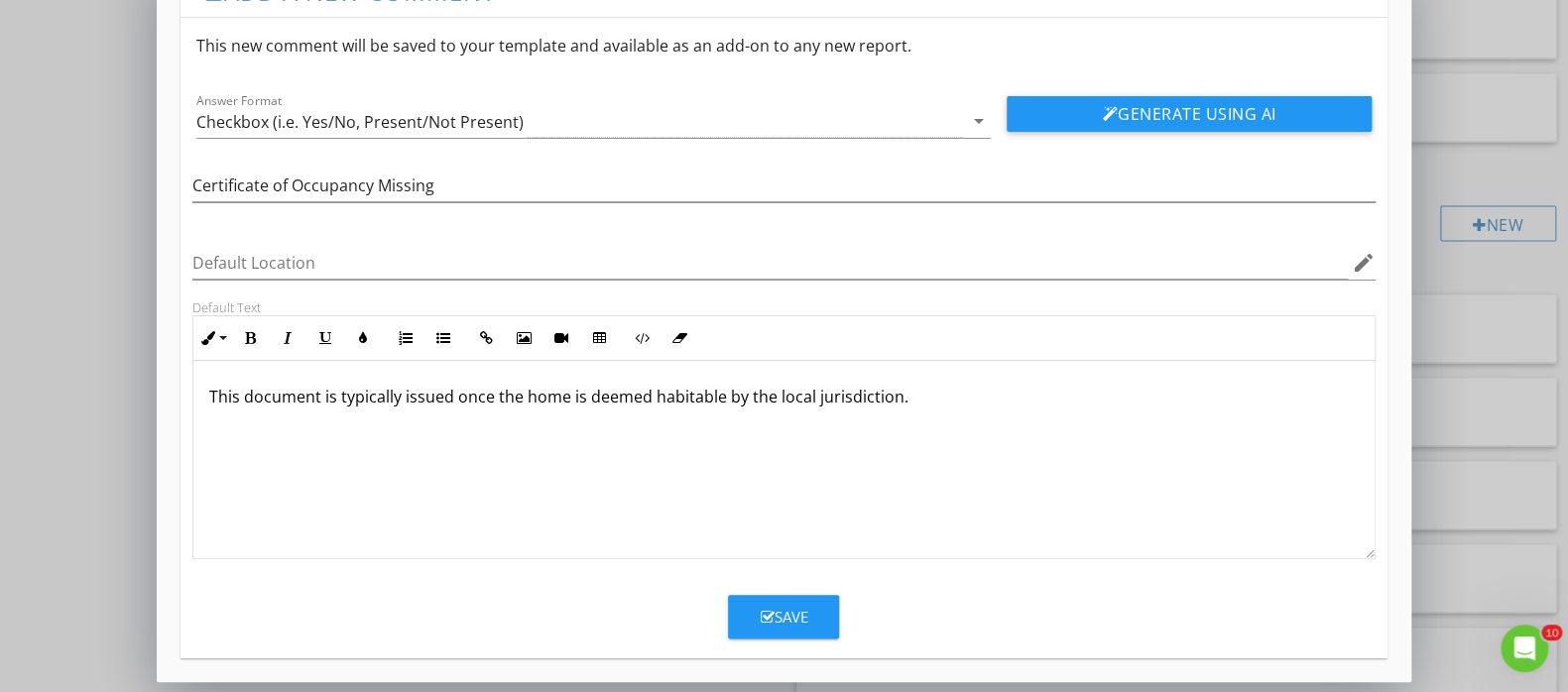 click at bounding box center [767, 617] 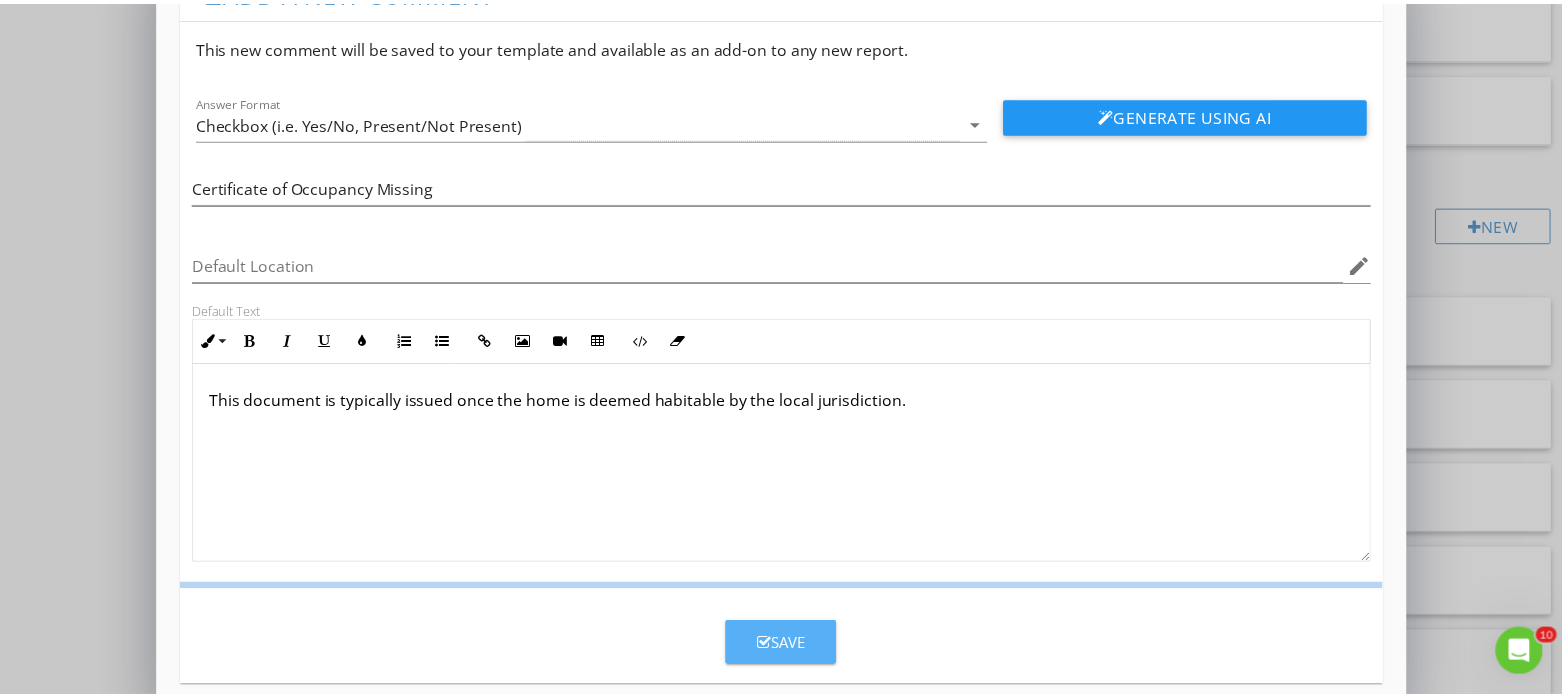 scroll, scrollTop: 0, scrollLeft: 0, axis: both 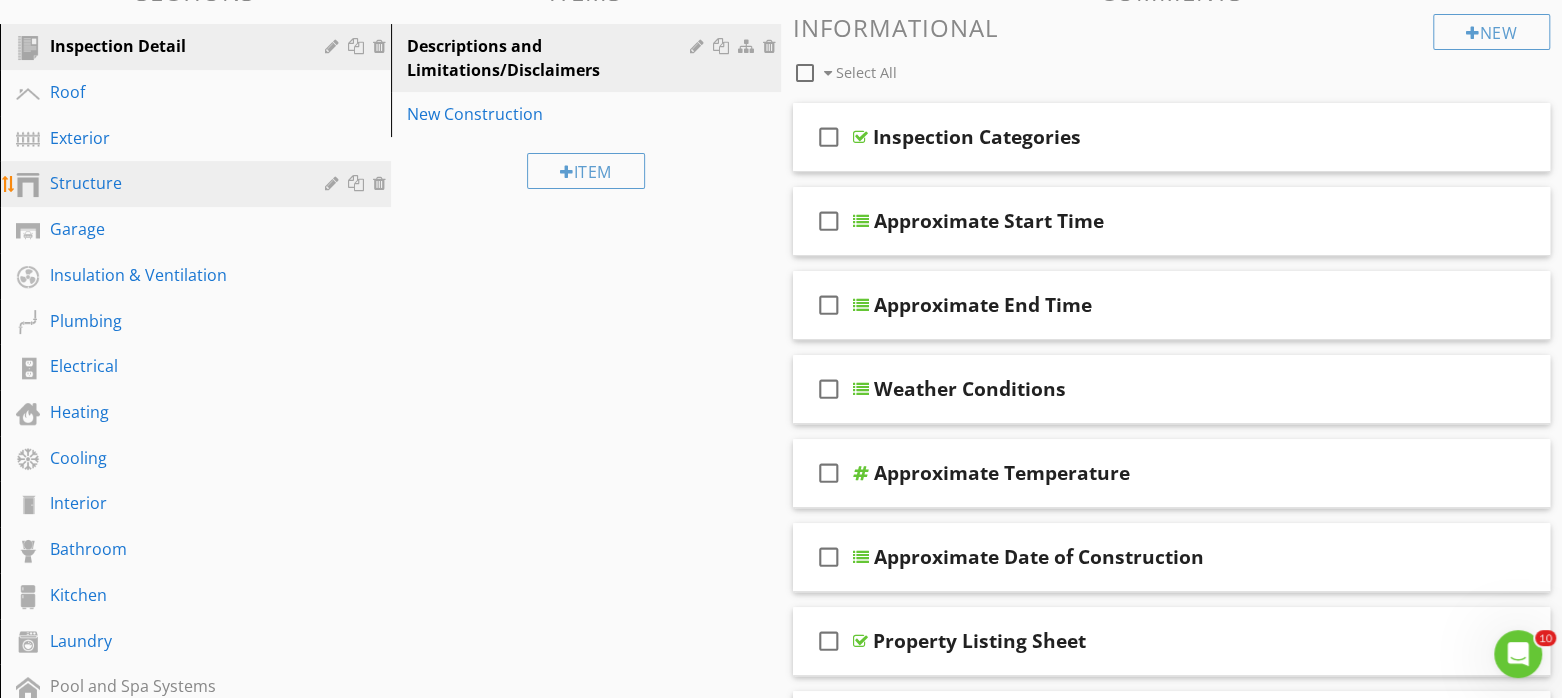 click on "Structure" at bounding box center (173, 183) 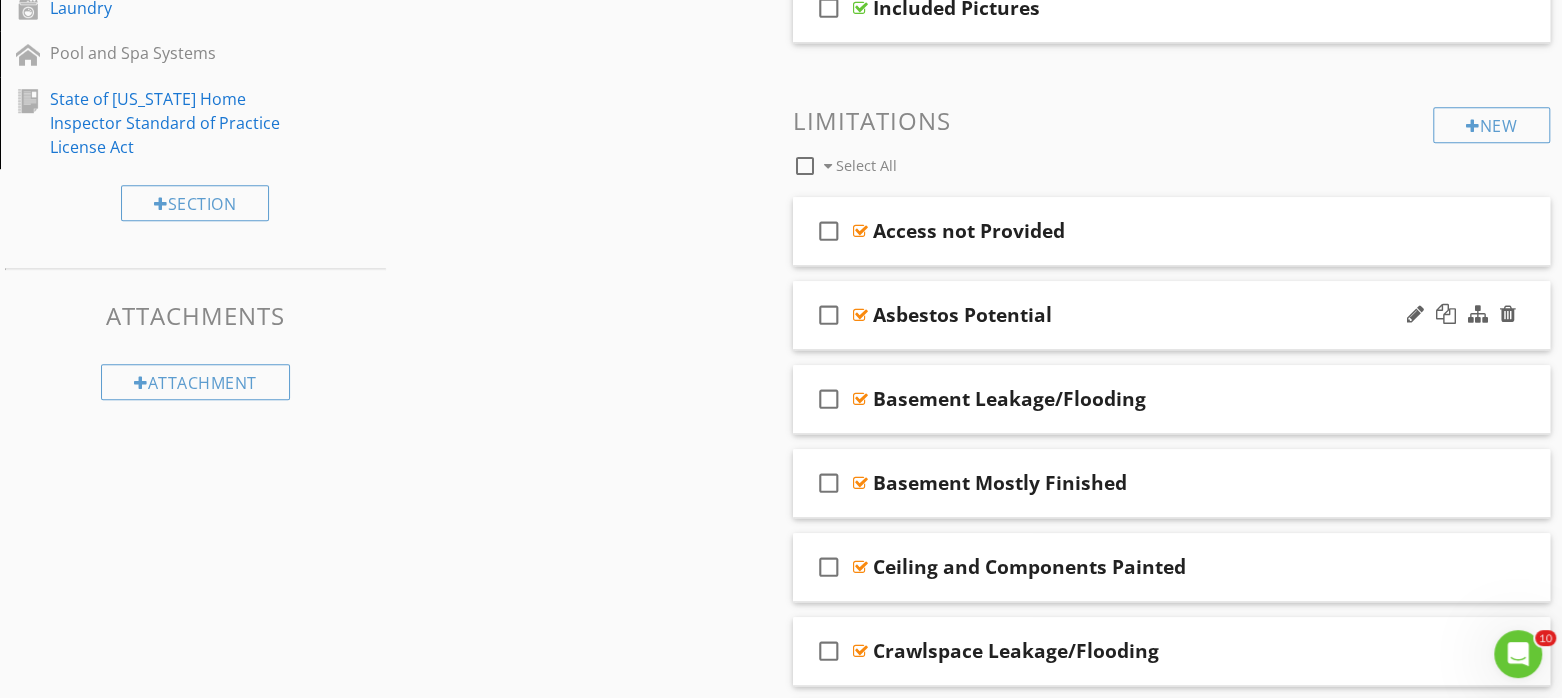 scroll, scrollTop: 862, scrollLeft: 0, axis: vertical 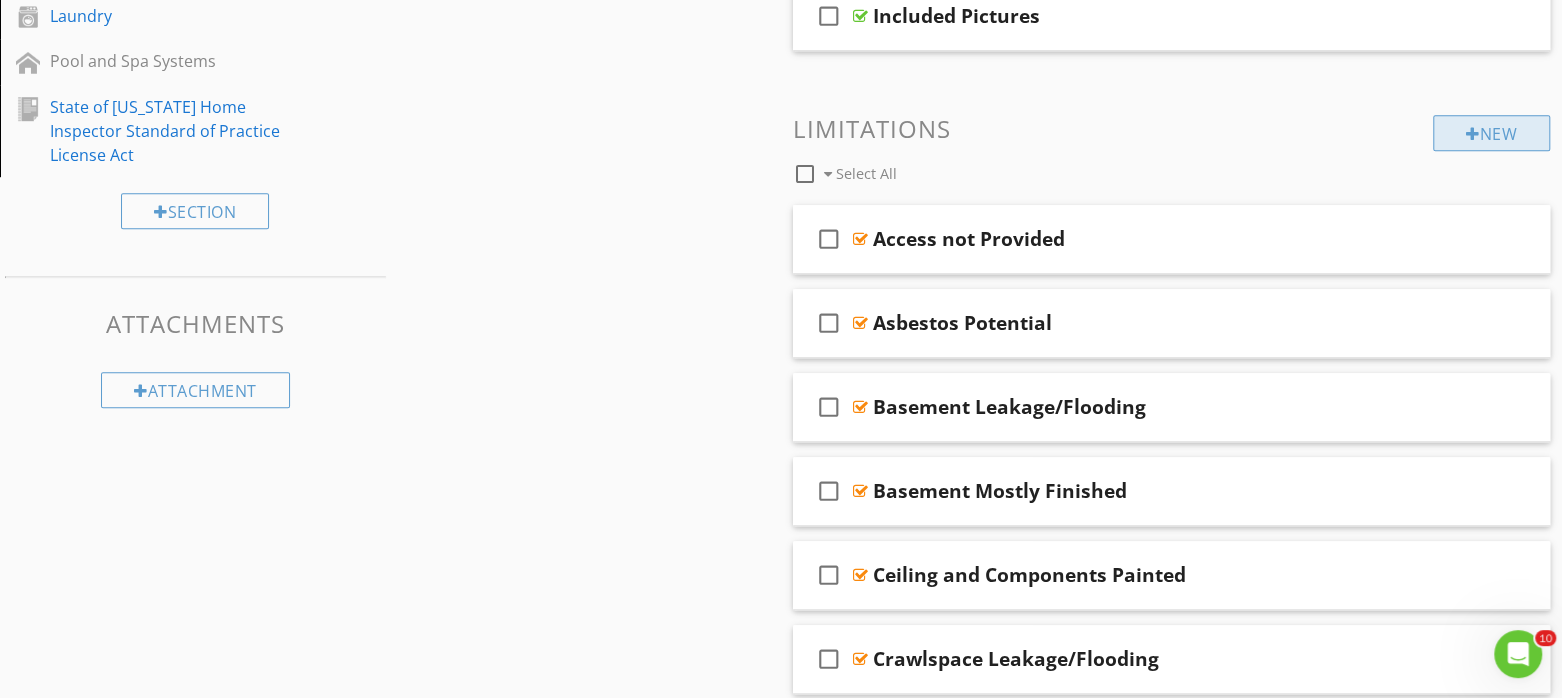 click on "New" at bounding box center (1491, 133) 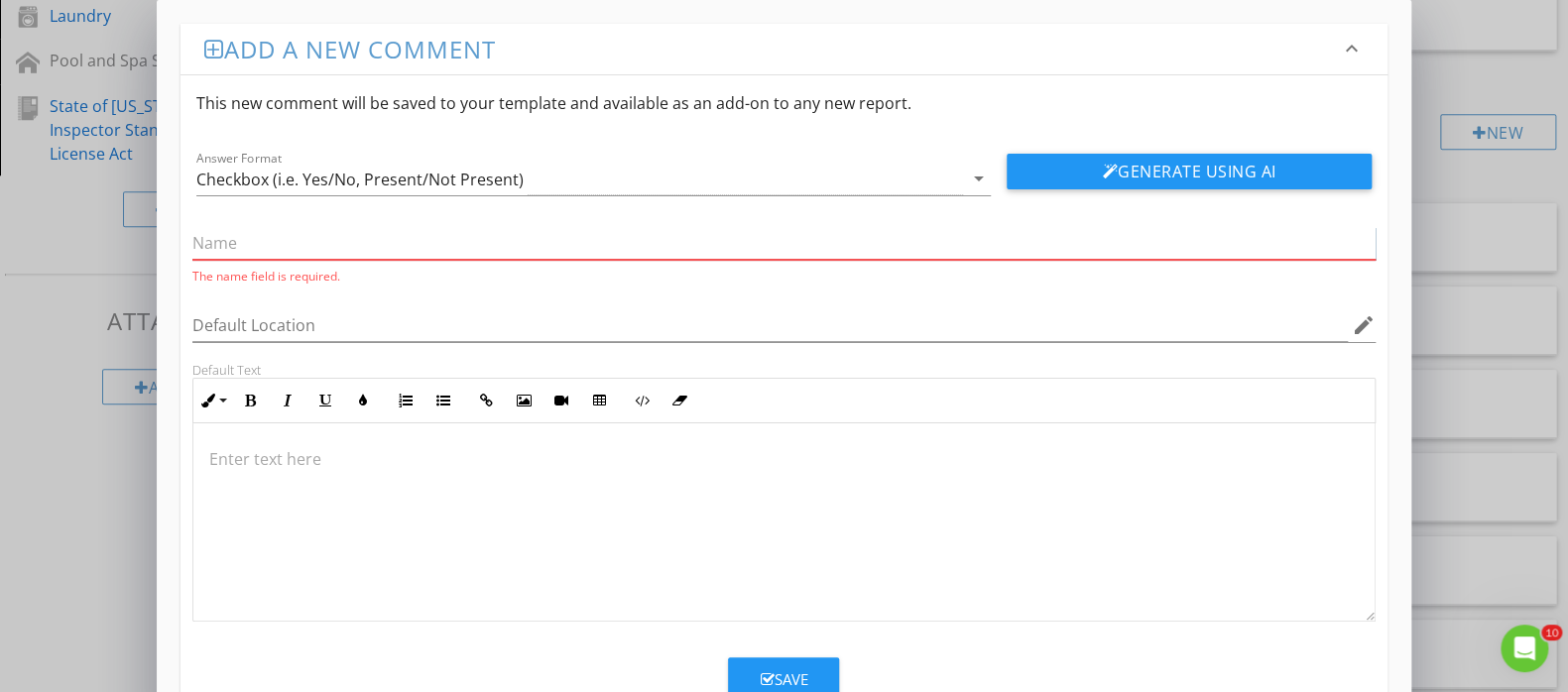 click at bounding box center (784, 243) 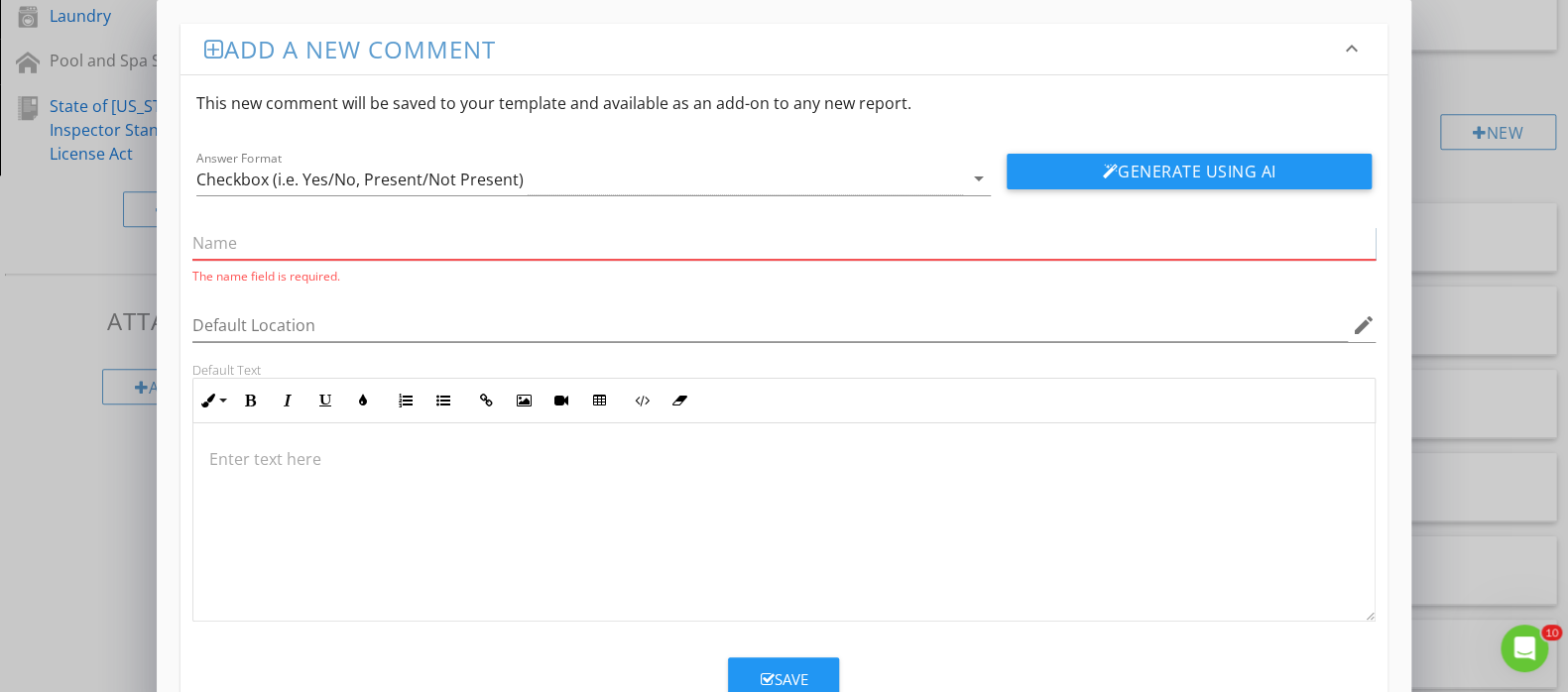 paste on "Anchoring and Tie-Down Verification" 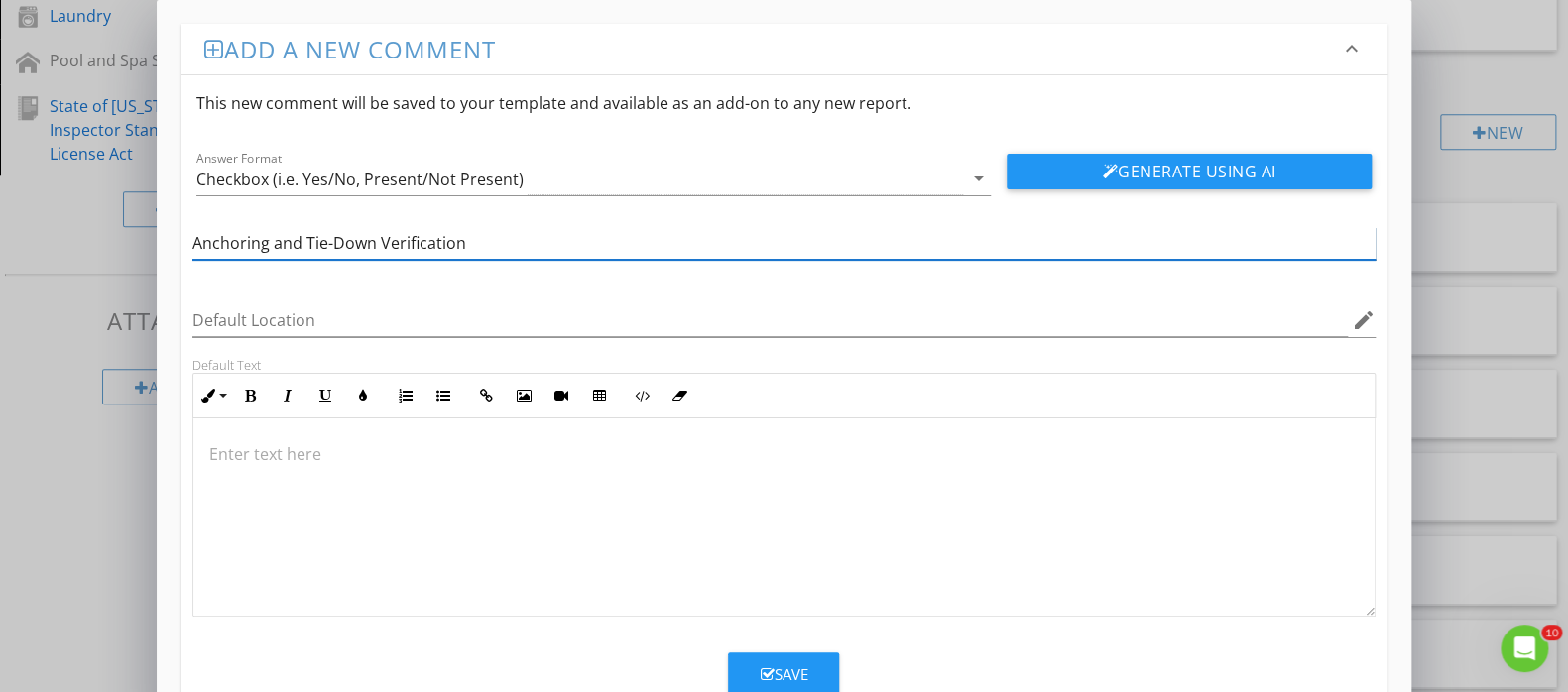 click on "Anchoring and Tie-Down Verification" at bounding box center (784, 243) 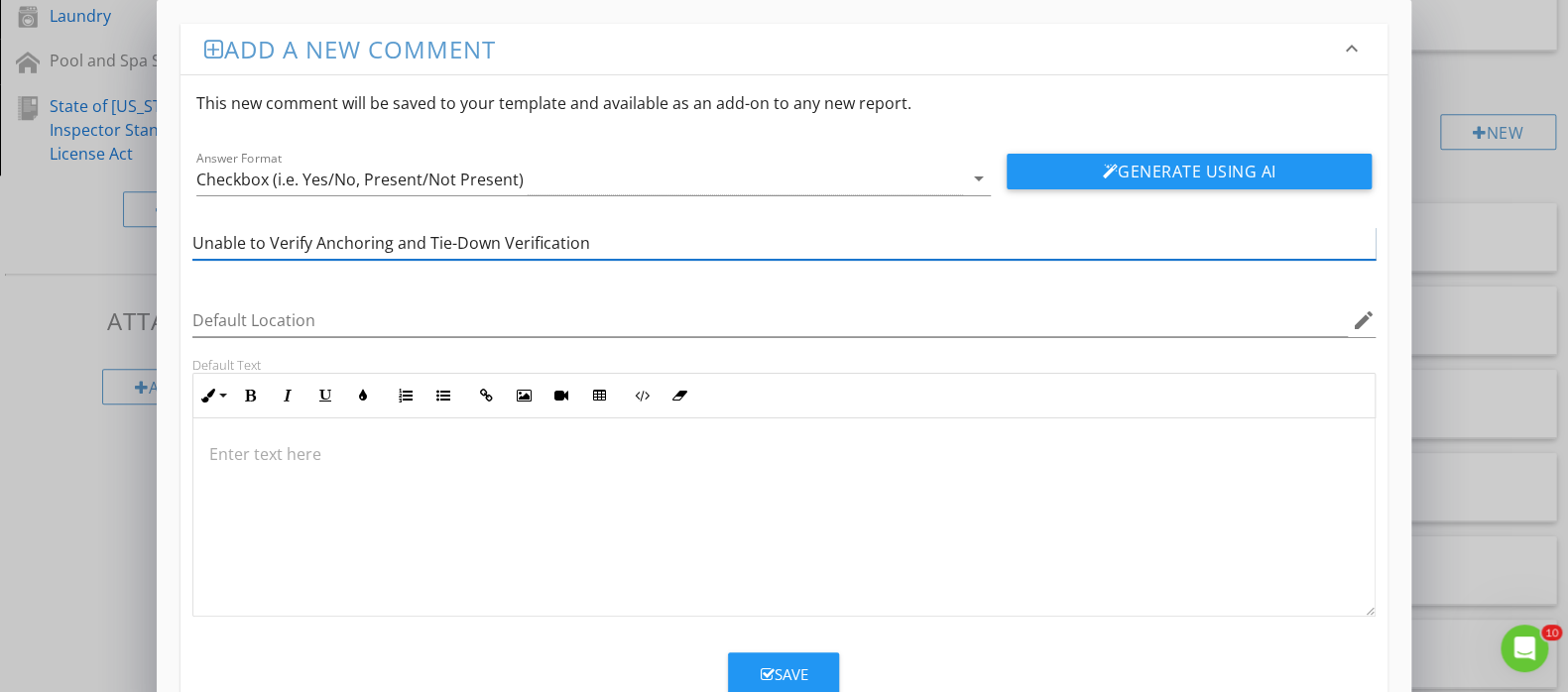 drag, startPoint x: 505, startPoint y: 241, endPoint x: 634, endPoint y: 242, distance: 129.00388 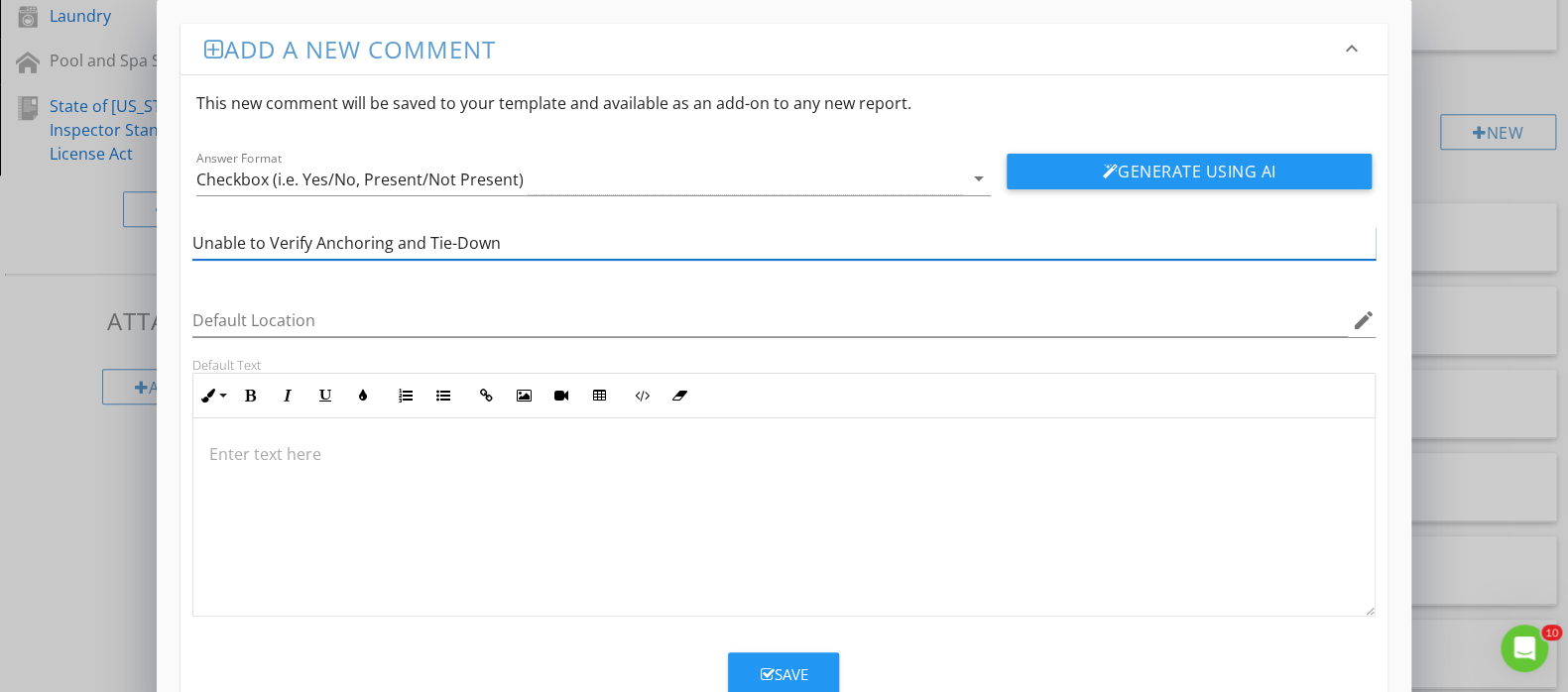 drag, startPoint x: 521, startPoint y: 237, endPoint x: 124, endPoint y: 274, distance: 398.7205 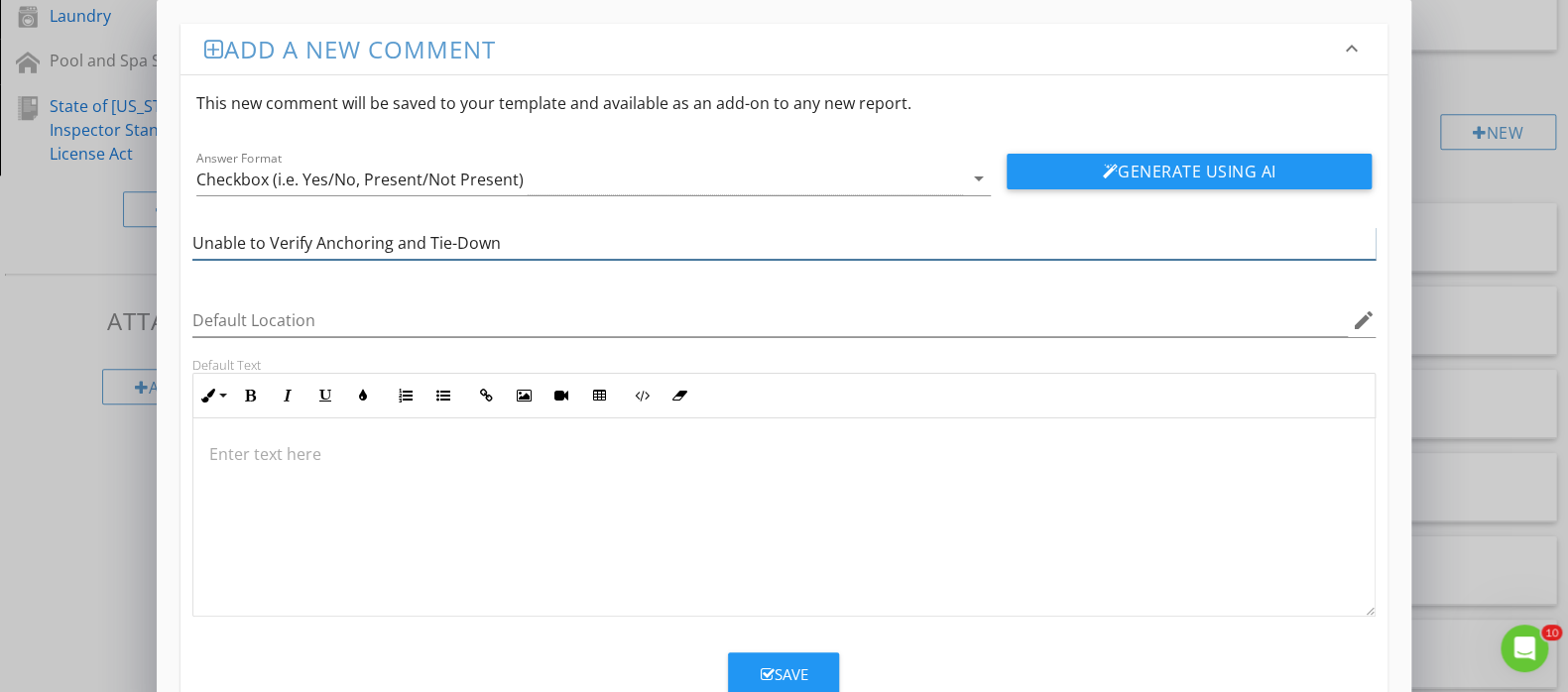 drag, startPoint x: 1552, startPoint y: 467, endPoint x: 417, endPoint y: 241, distance: 1157.2817 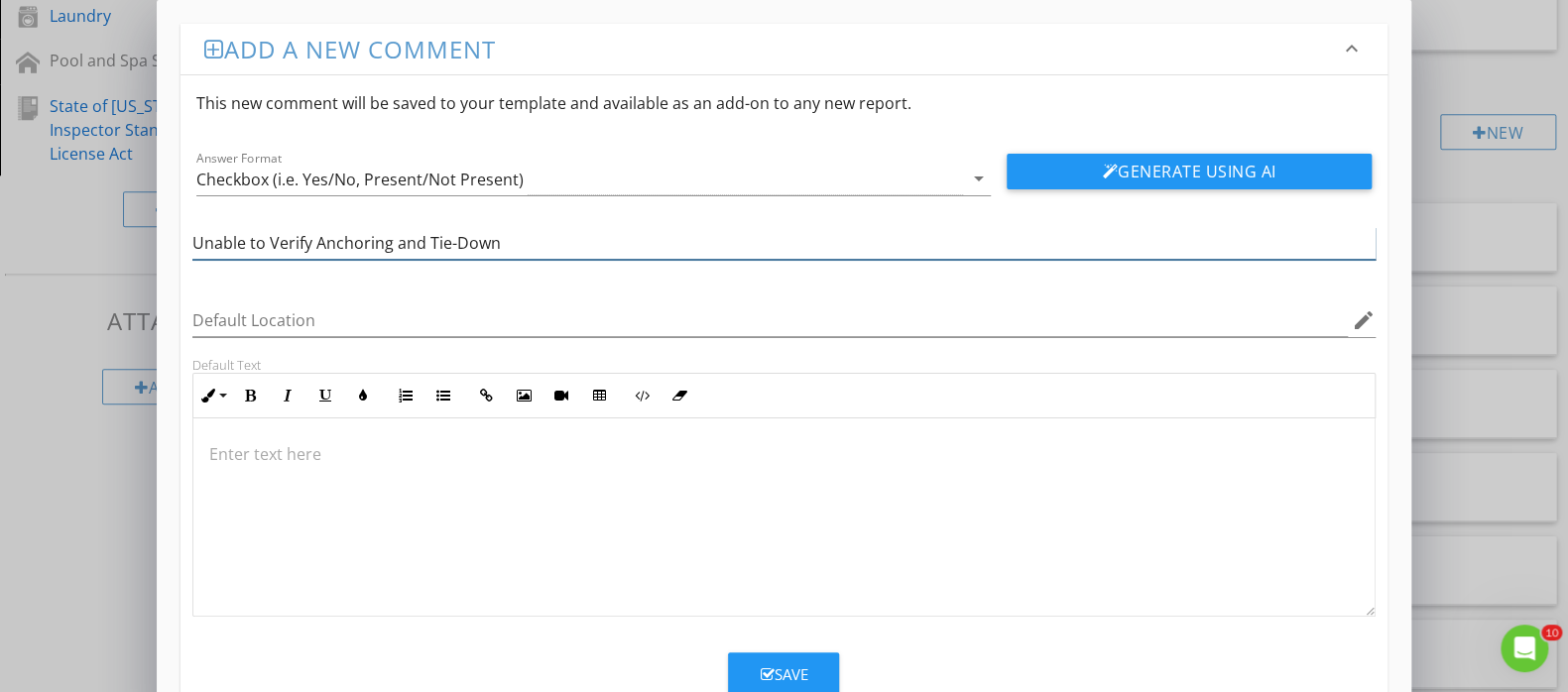 click on "Unable to Verify Anchoring and Tie-Down" at bounding box center [784, 243] 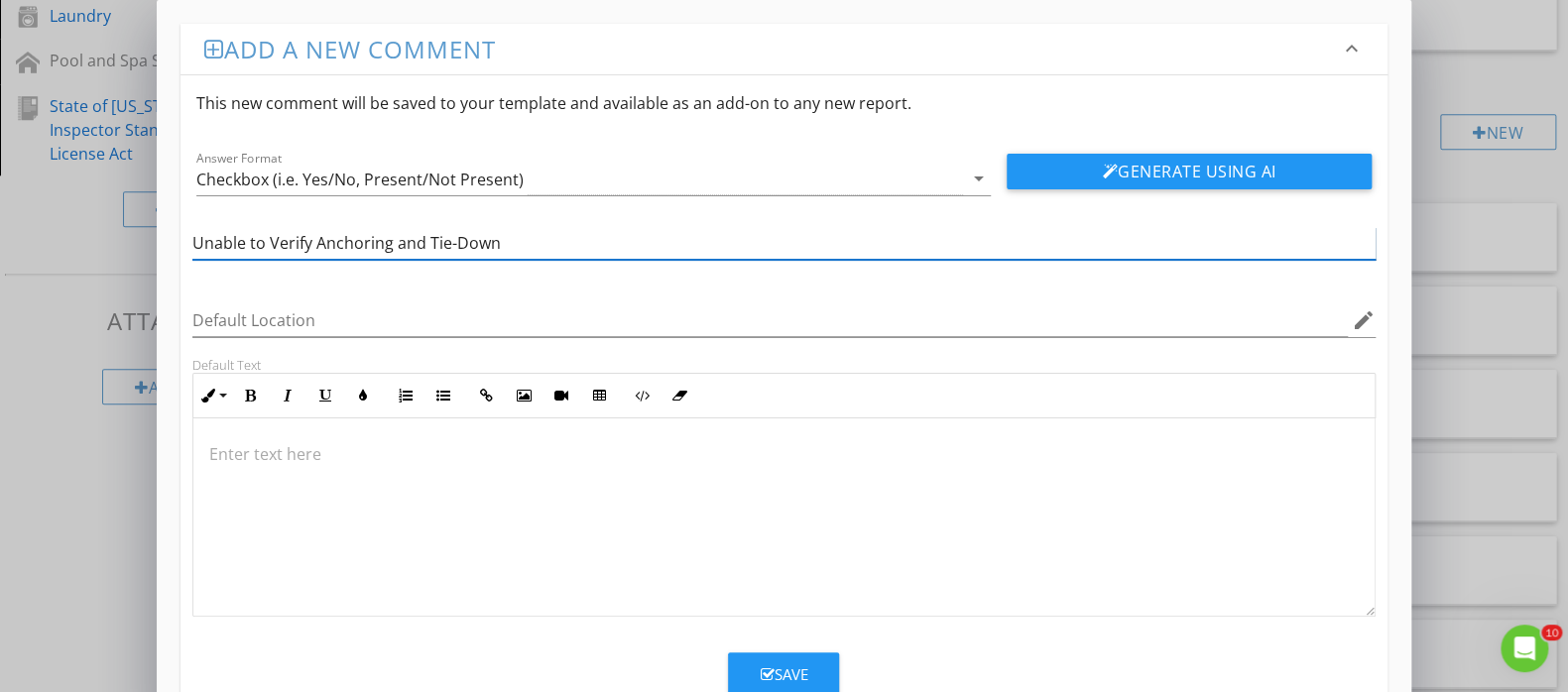 click on "Unable to Verify Anchoring and Tie-Down" at bounding box center (784, 243) 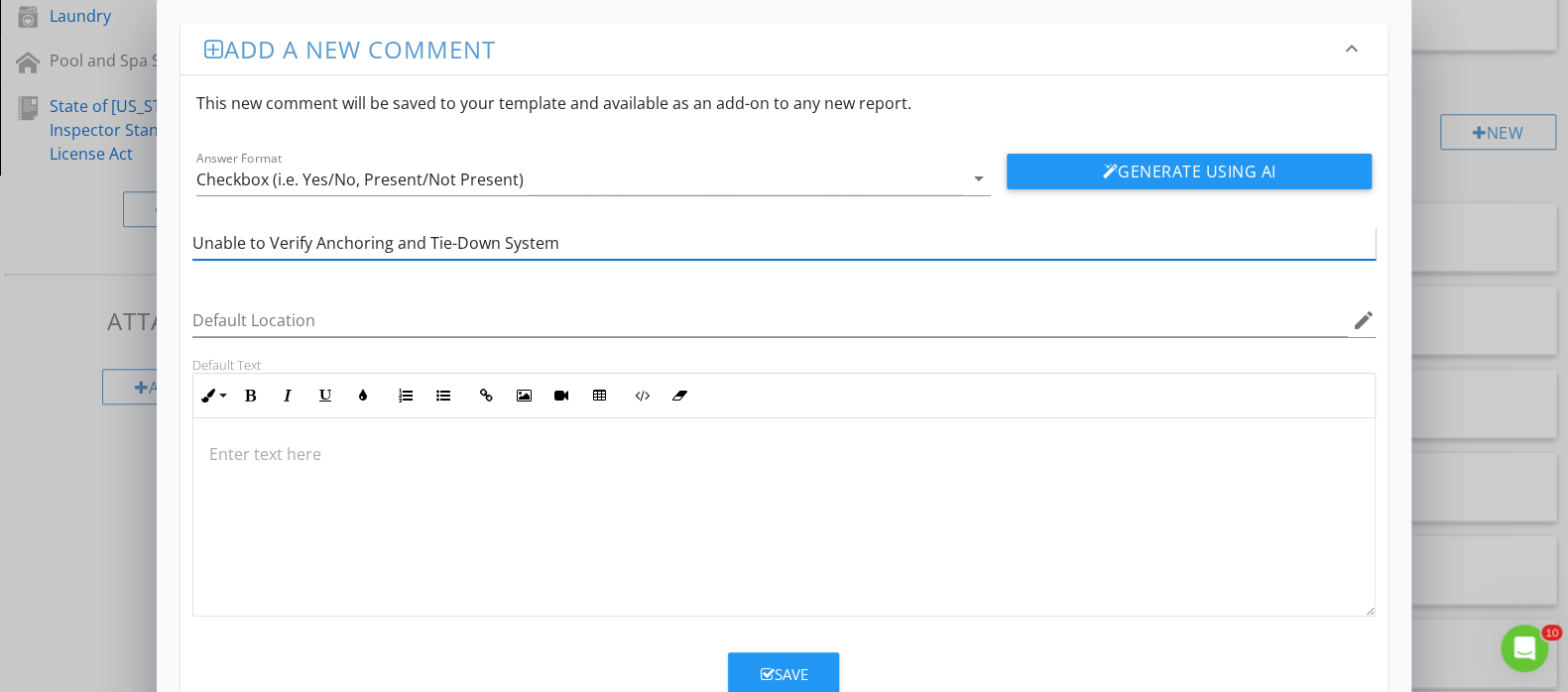 drag, startPoint x: 569, startPoint y: 245, endPoint x: 332, endPoint y: 248, distance: 237.01899 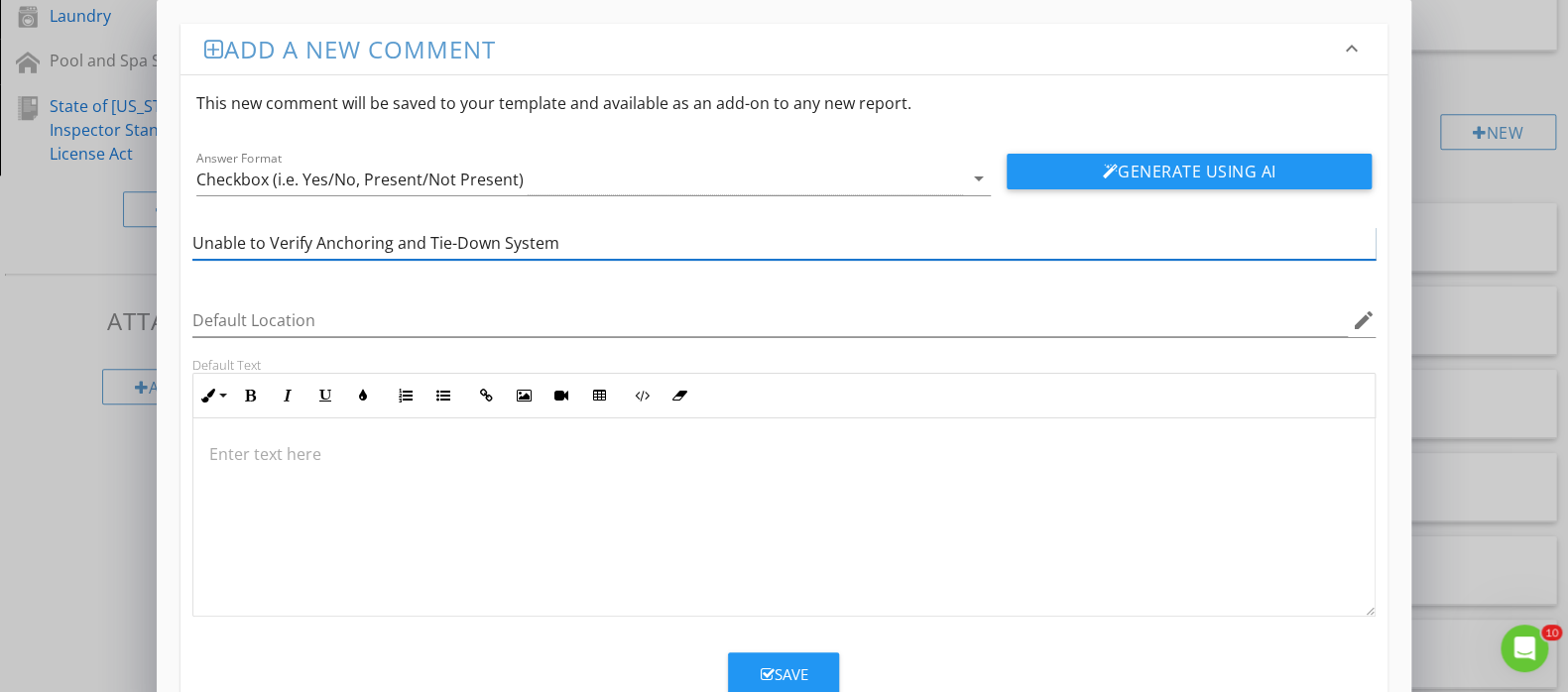 click on "Add a new comment
keyboard_arrow_down
This new comment will be saved to your template and available as an
add-on to any new report.
Answer Format Checkbox (i.e. Yes/No, Present/Not Present) arrow_drop_down
Generate Using AI
Unable to Verify Anchoring and Tie-Down System             Default Location edit       Default Text   Inline Style XLarge Large Normal Small Light Small/Light Bold Italic Underline Colors Ordered List Unordered List Insert Link Insert Image Insert Video Insert Table Code View Clear Formatting Enter text here
Save" at bounding box center [784, 376] 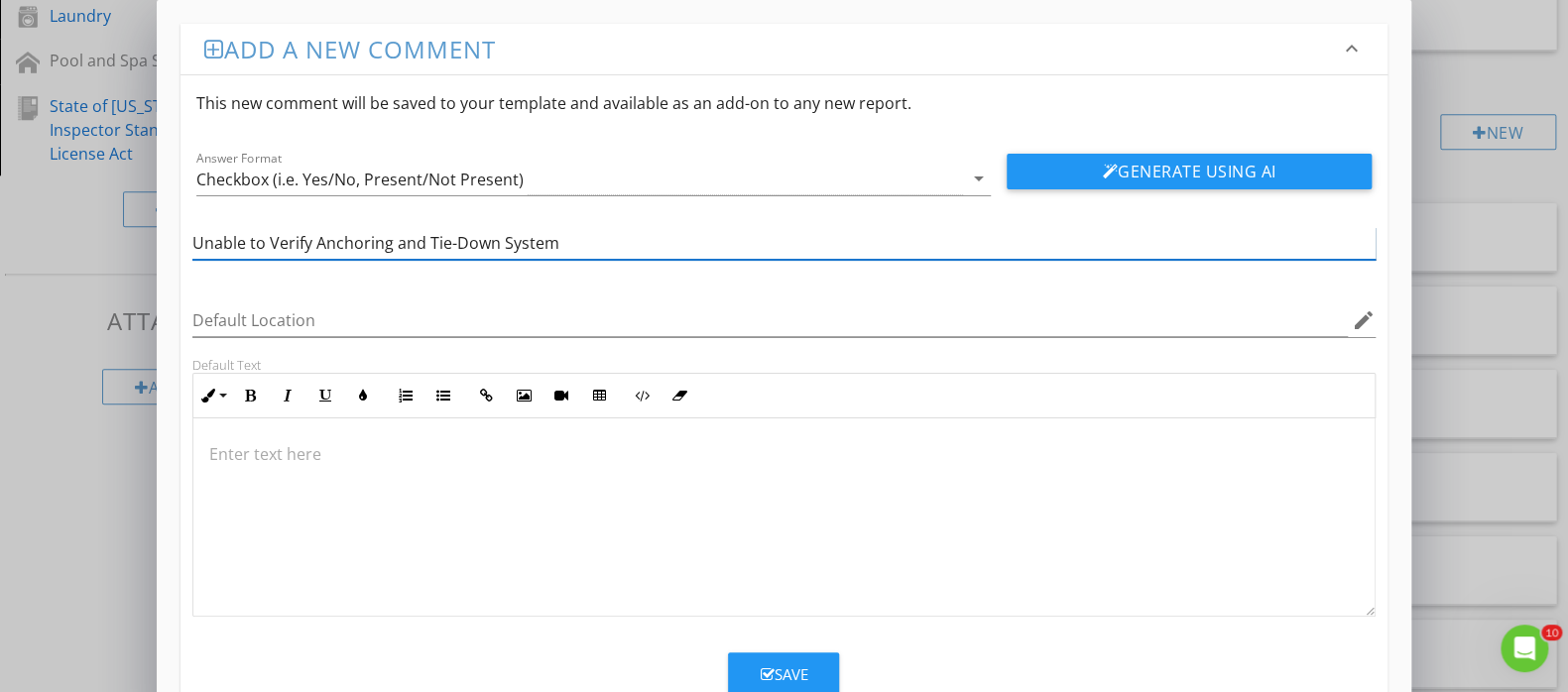 paste on "Anchoring and Tie-Down System – Not Accessible" 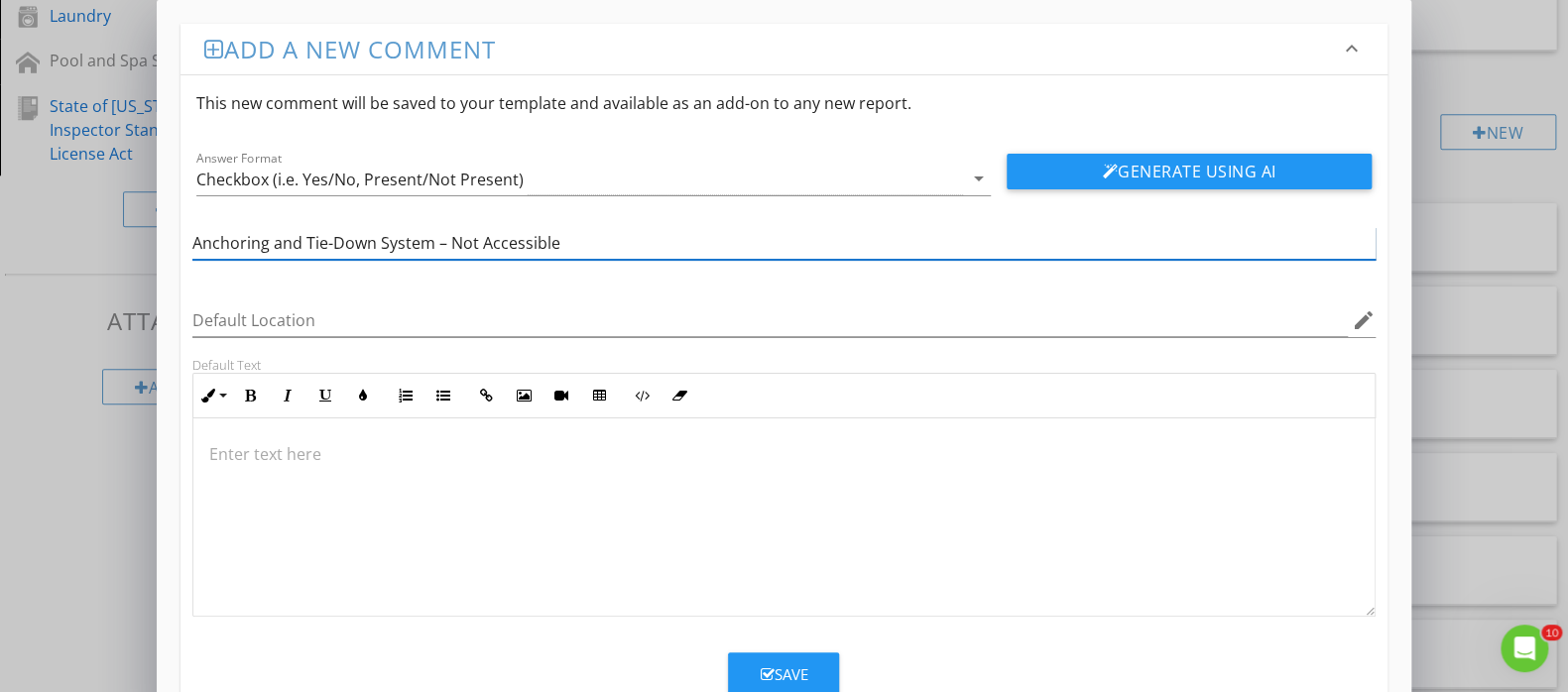 type on "Anchoring and Tie-Down System – Not Accessible" 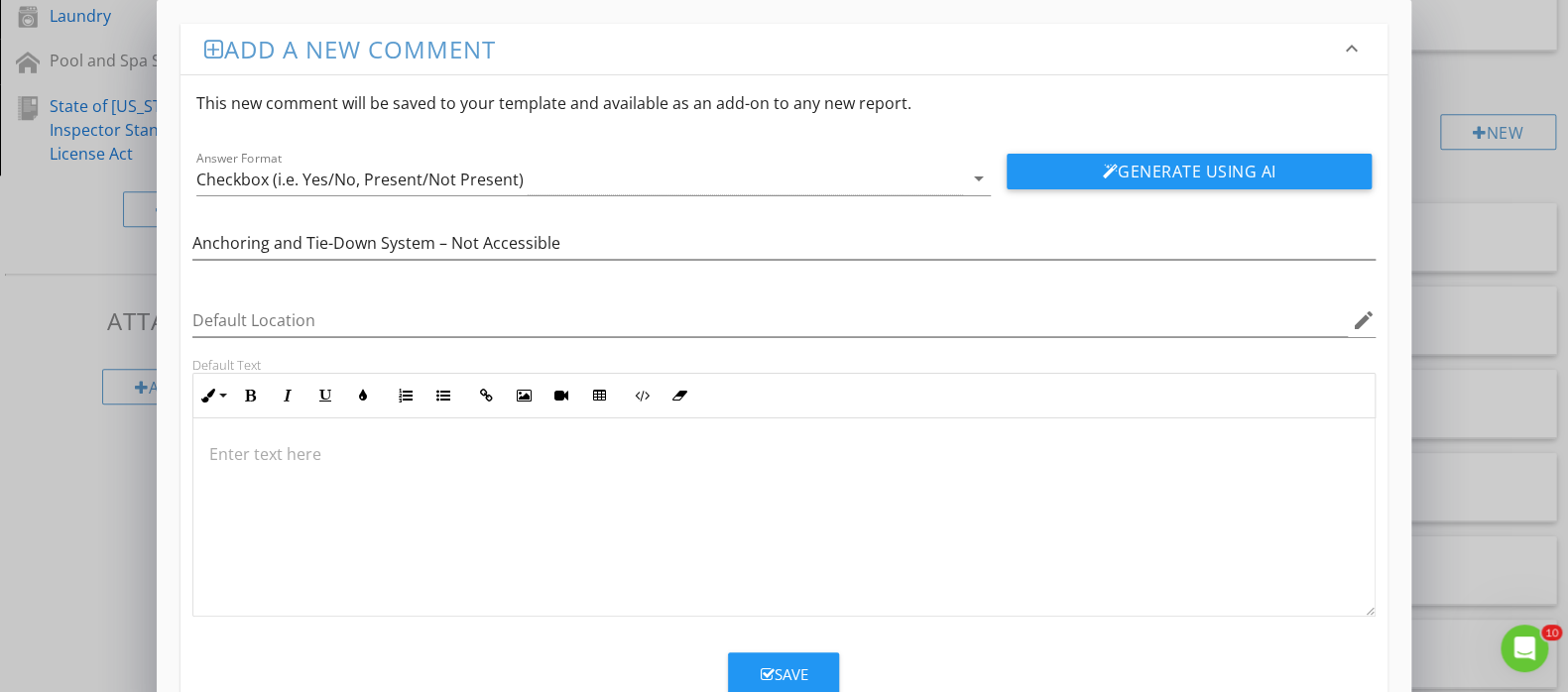 click at bounding box center (784, 454) 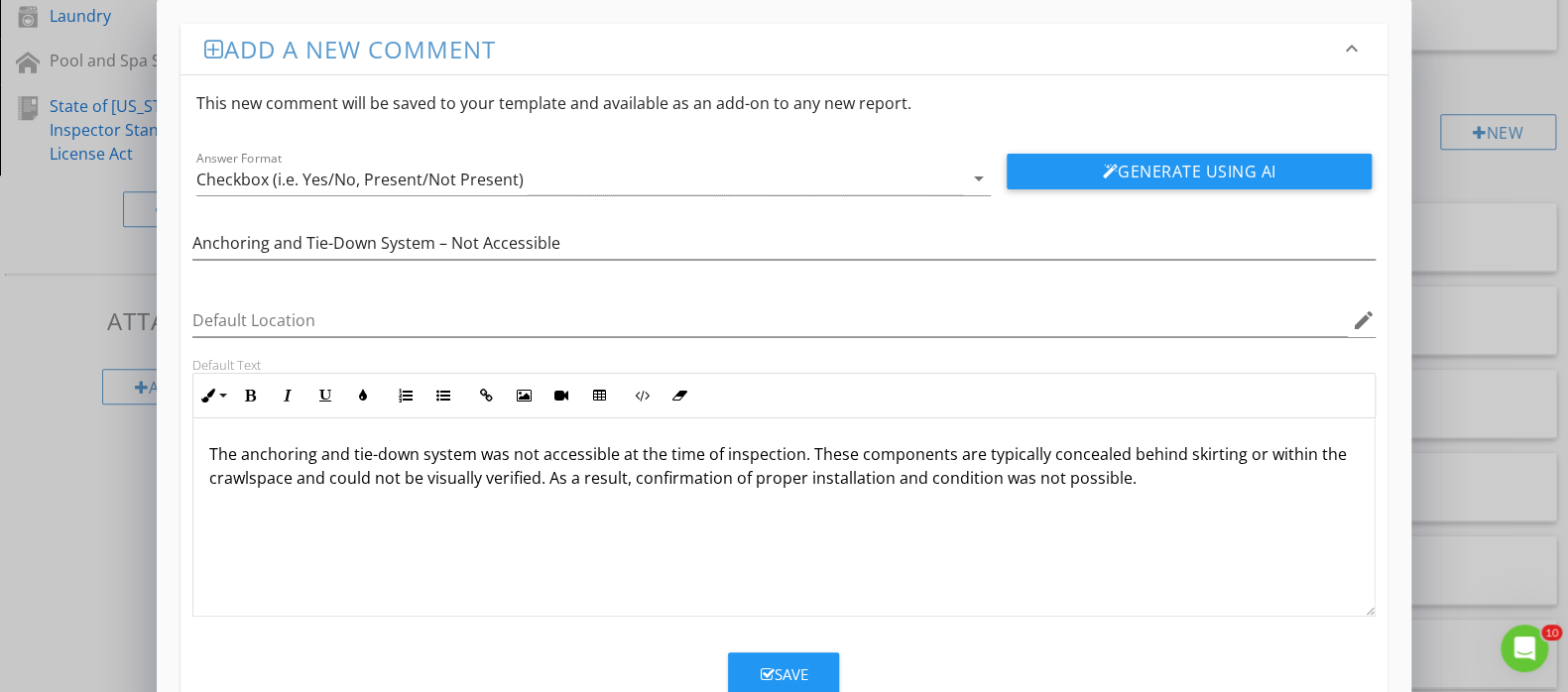 click on "Save" at bounding box center [784, 674] 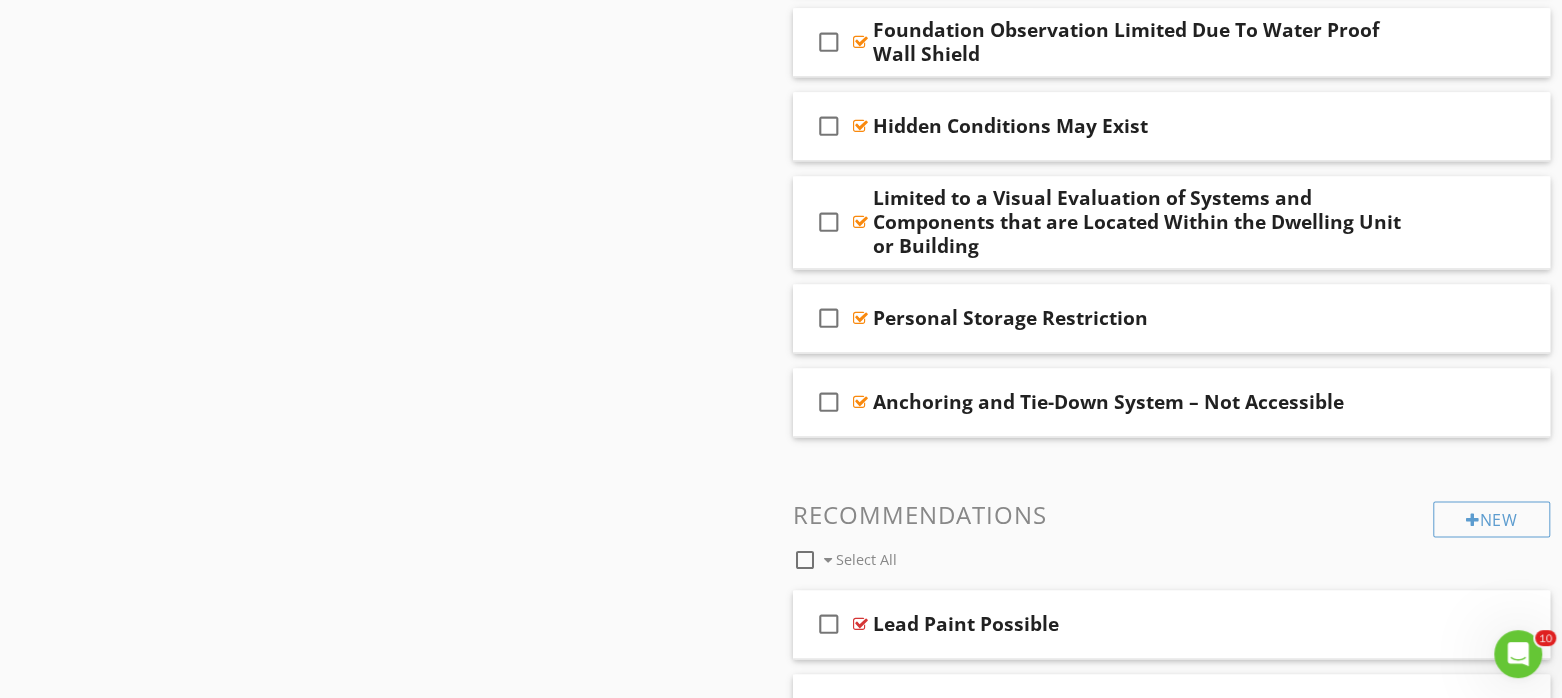 scroll, scrollTop: 1522, scrollLeft: 0, axis: vertical 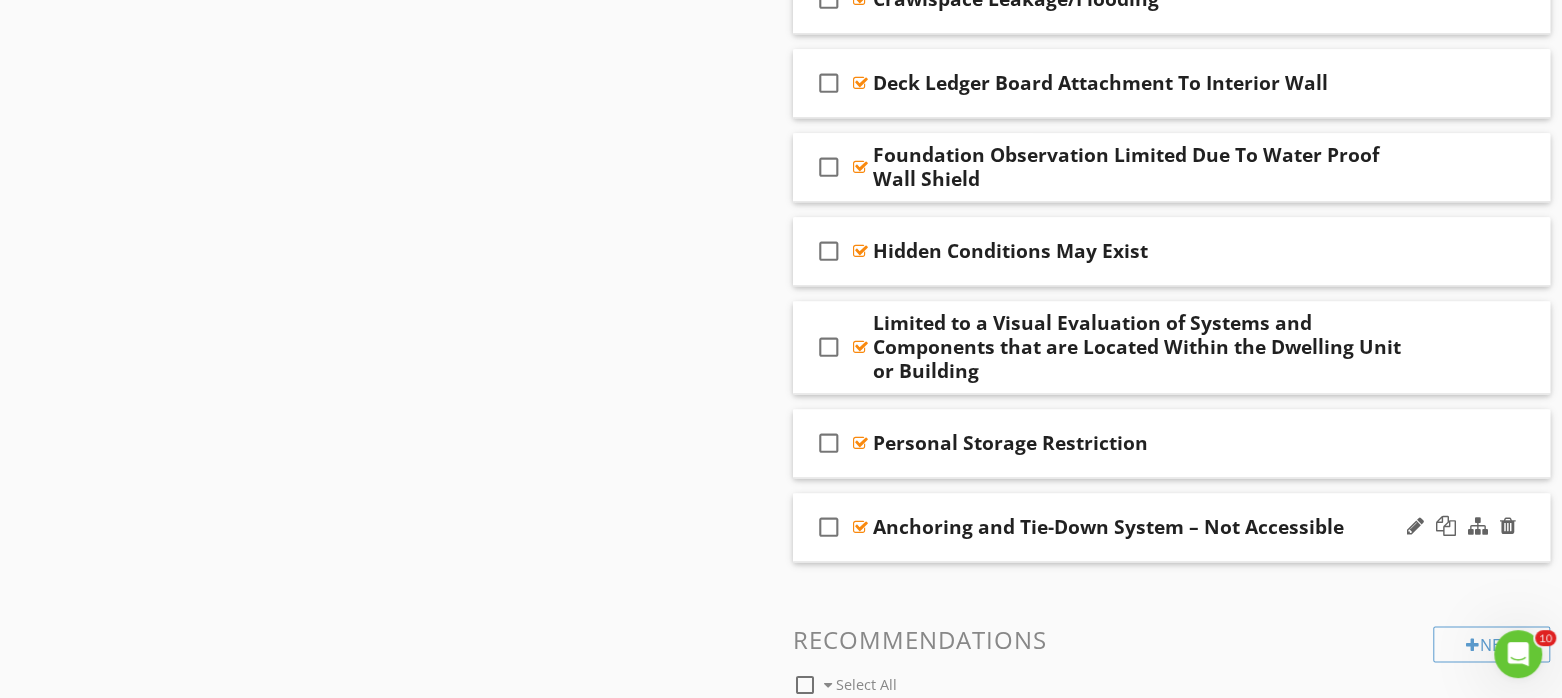 type 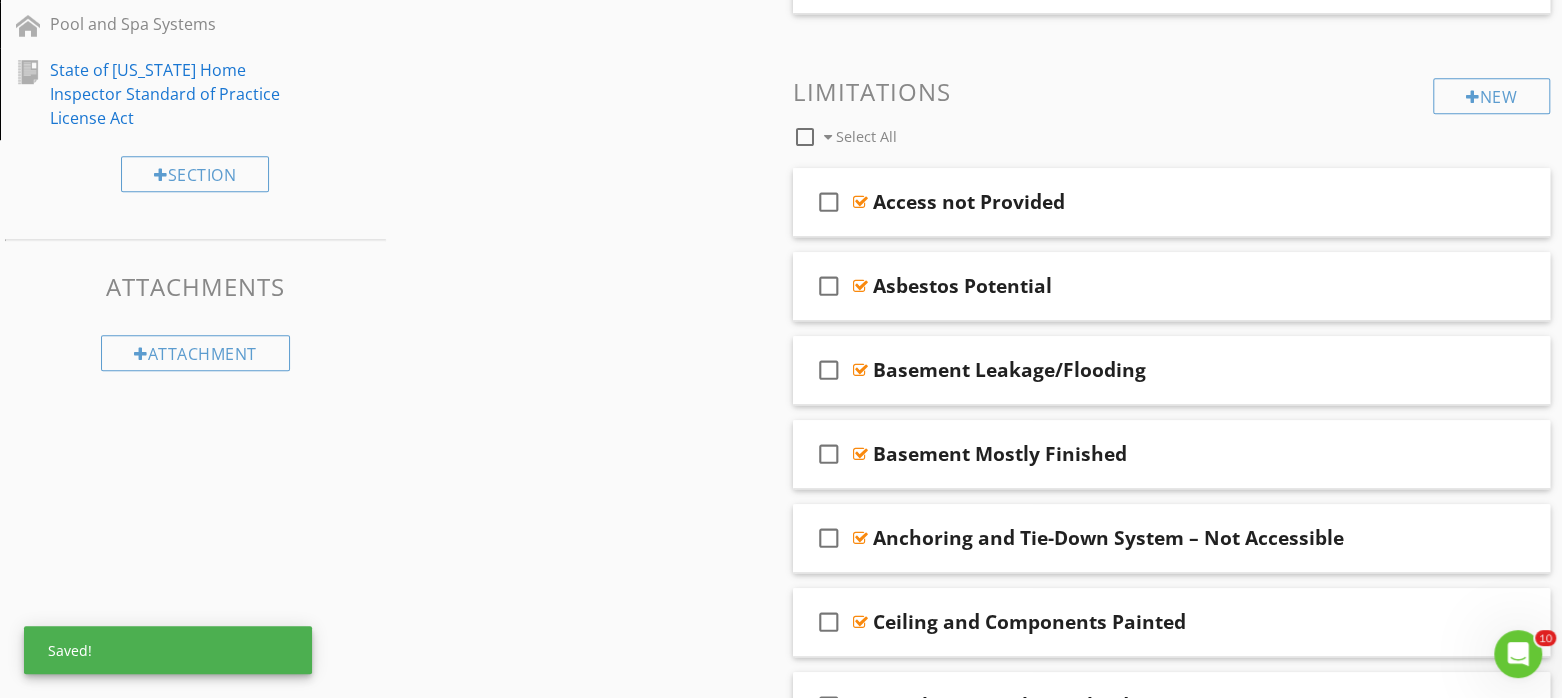 scroll, scrollTop: 896, scrollLeft: 0, axis: vertical 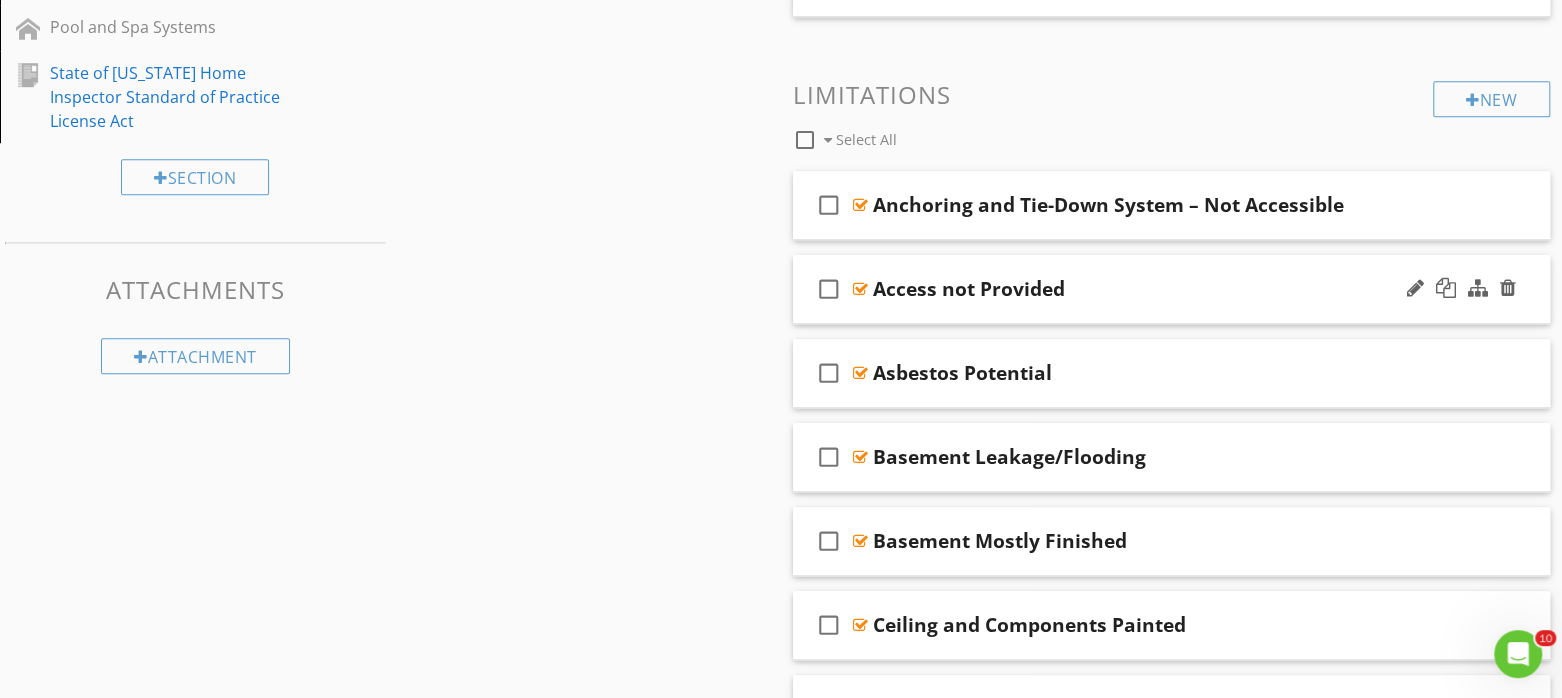 click on "Access not Provided" at bounding box center [1142, 289] 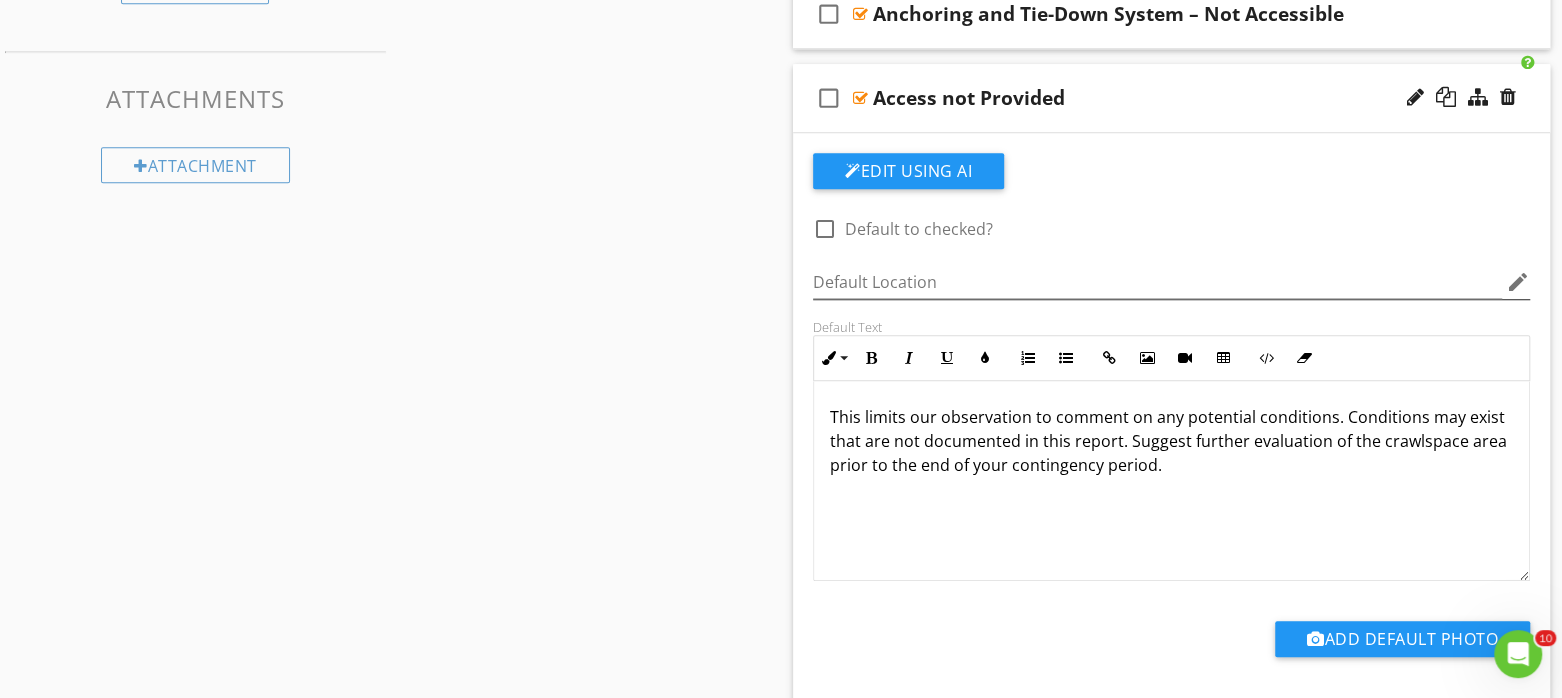 scroll, scrollTop: 1146, scrollLeft: 0, axis: vertical 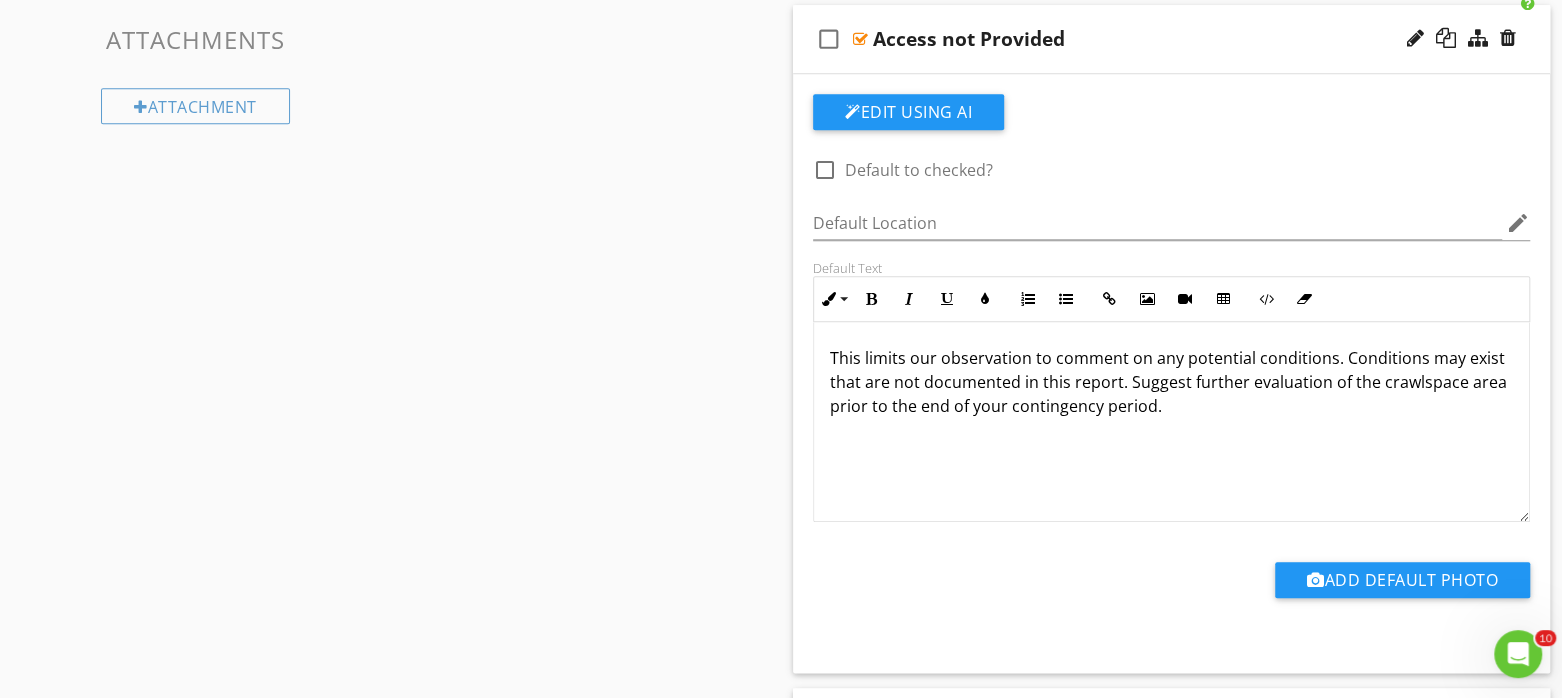 click on "This limits our observation to comment on any potential conditions. Conditions may exist that are not documented in this report. Suggest further evaluation of the crawlspace area prior to the end of your contingency period." at bounding box center (1171, 382) 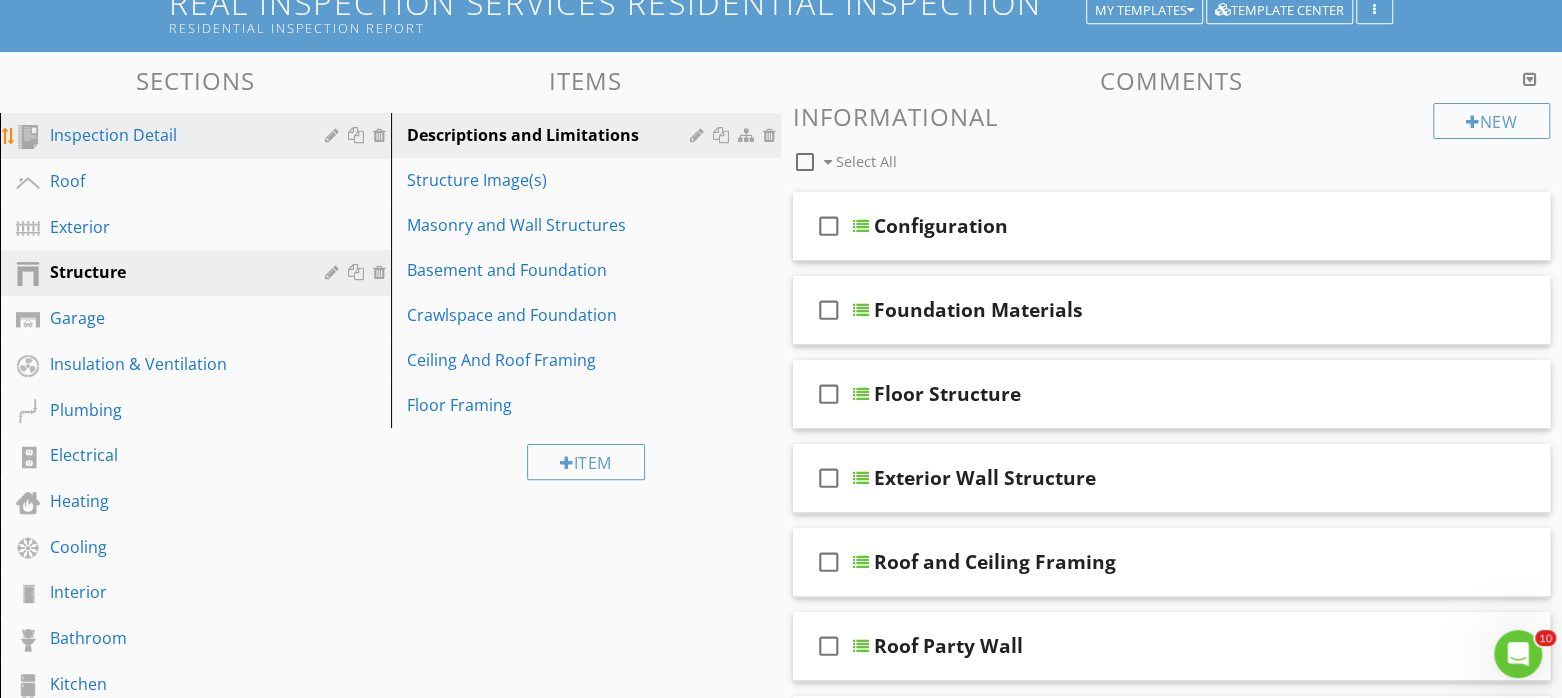 scroll, scrollTop: 146, scrollLeft: 0, axis: vertical 